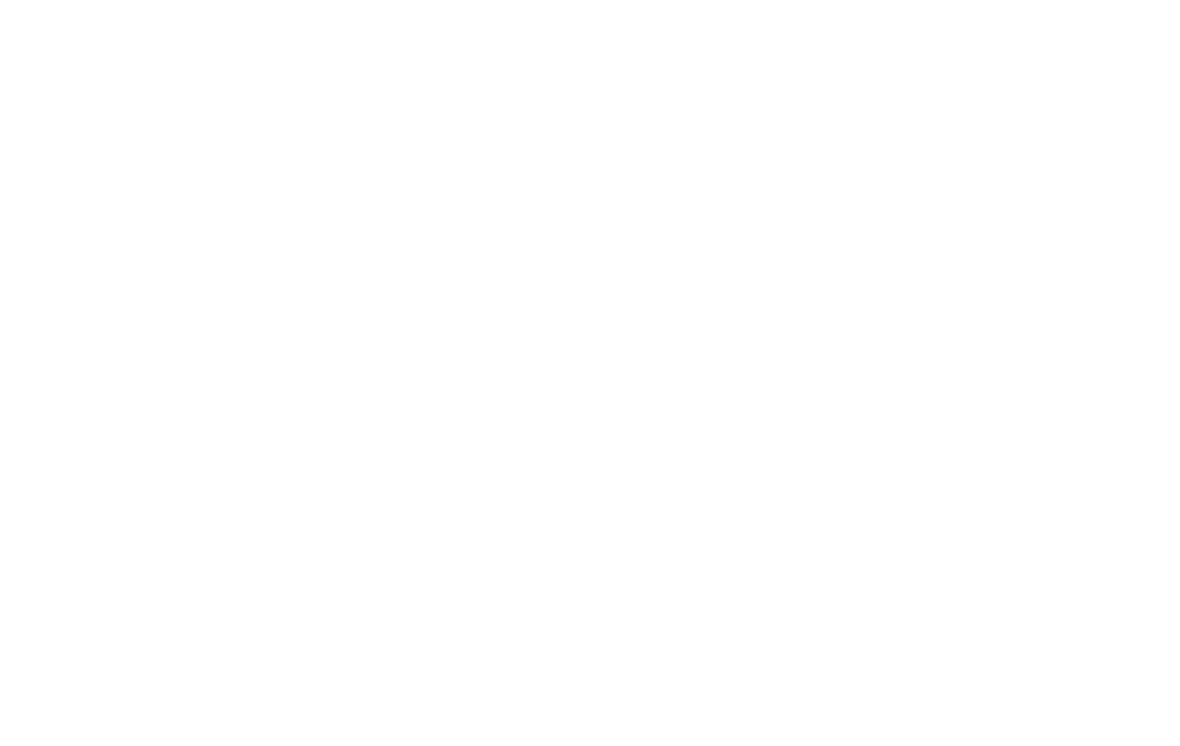 scroll, scrollTop: 0, scrollLeft: 0, axis: both 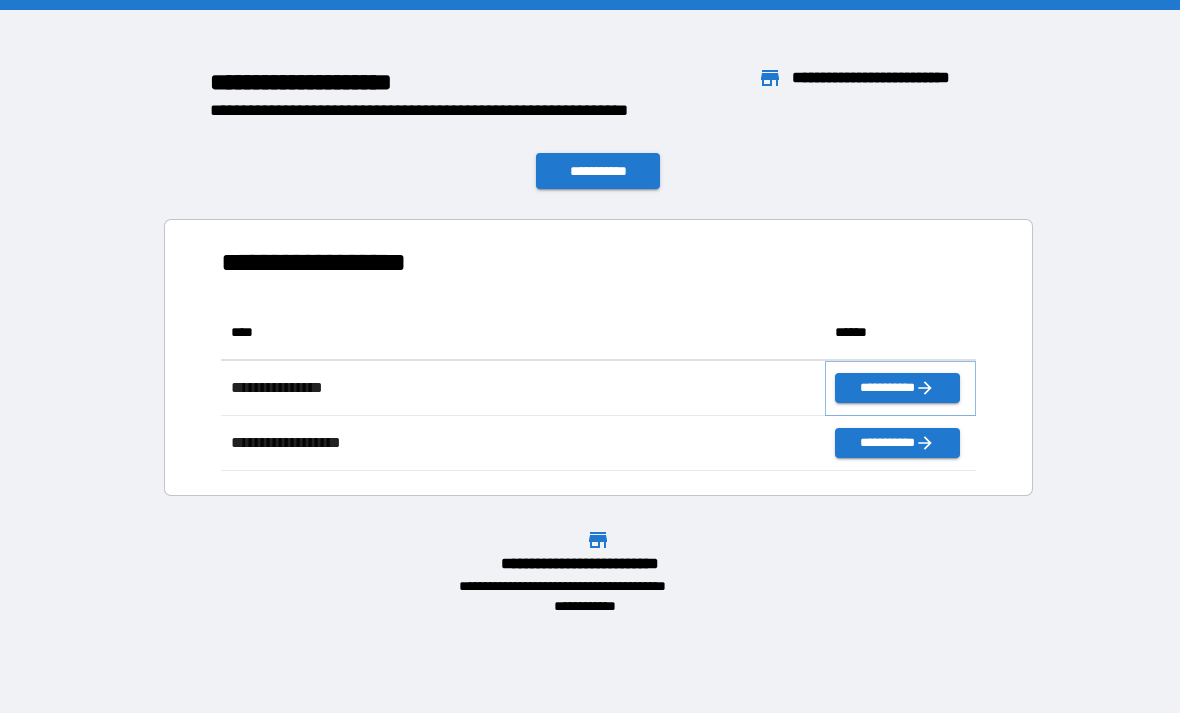 click on "**********" at bounding box center [897, 388] 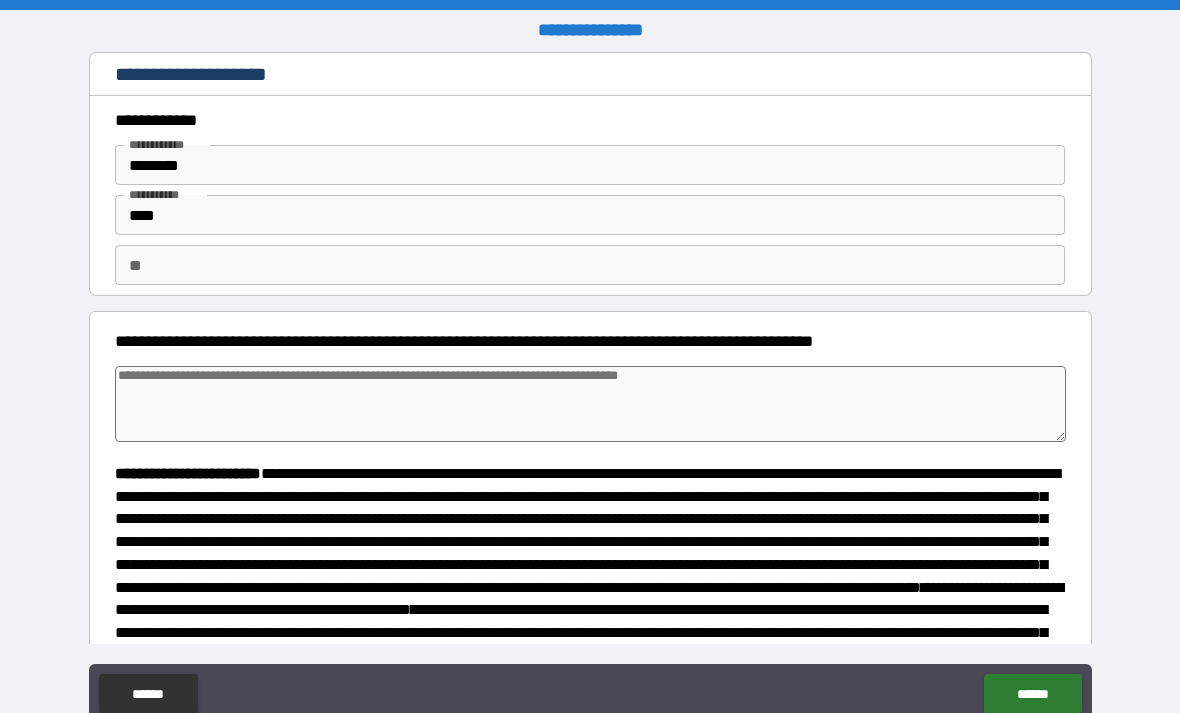 type on "*" 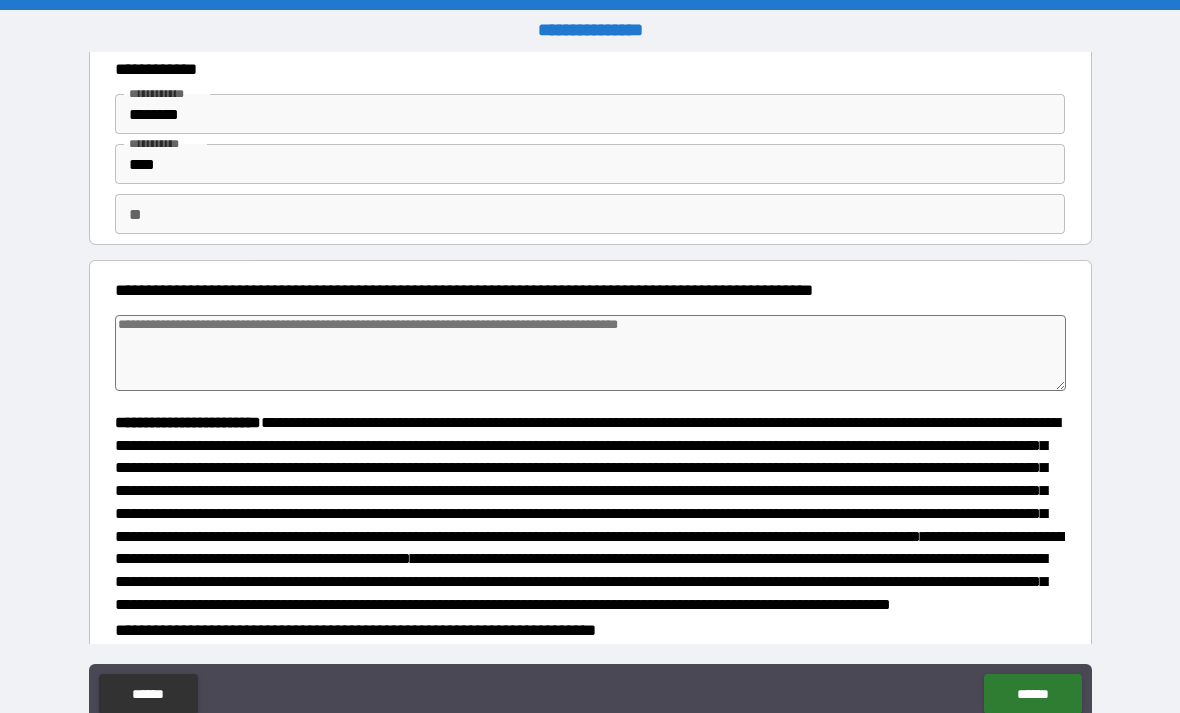 scroll, scrollTop: 53, scrollLeft: 0, axis: vertical 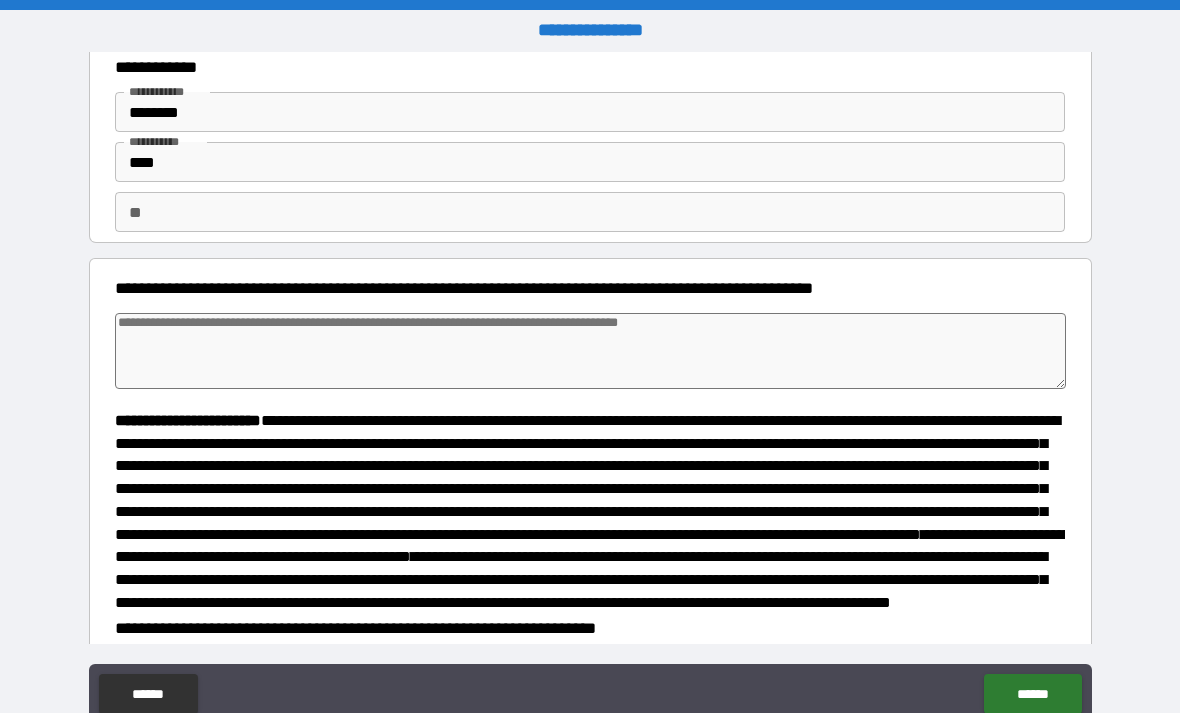 click at bounding box center [591, 351] 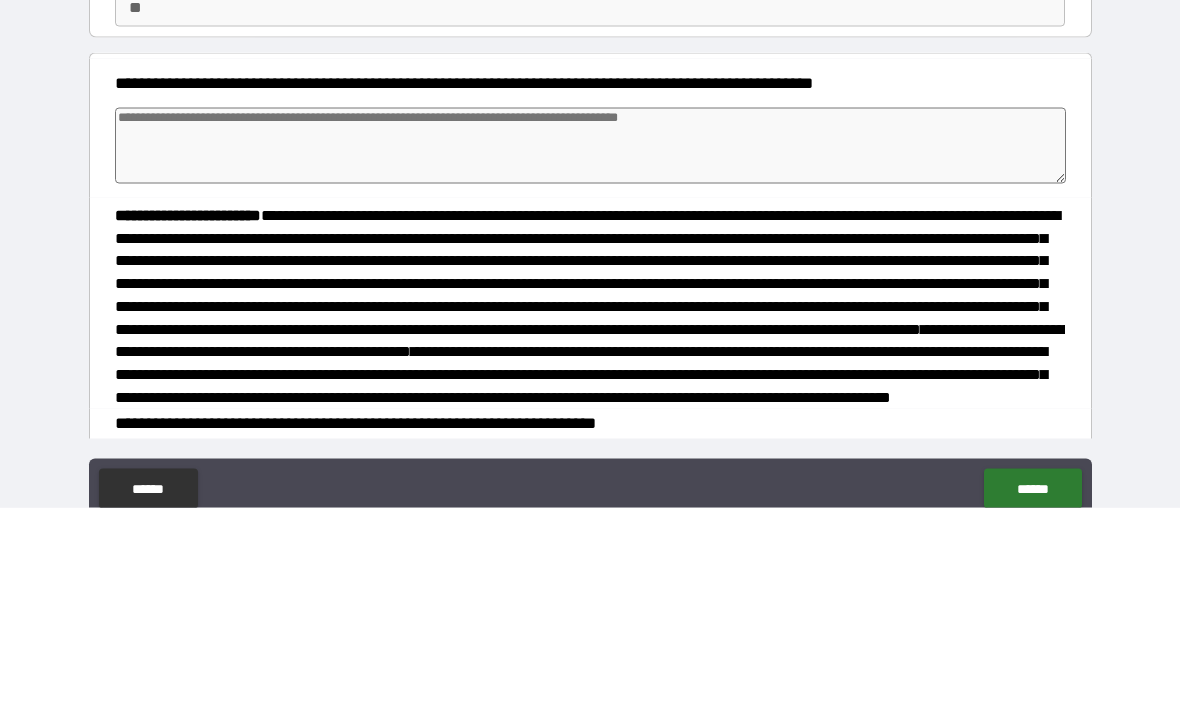 type on "*" 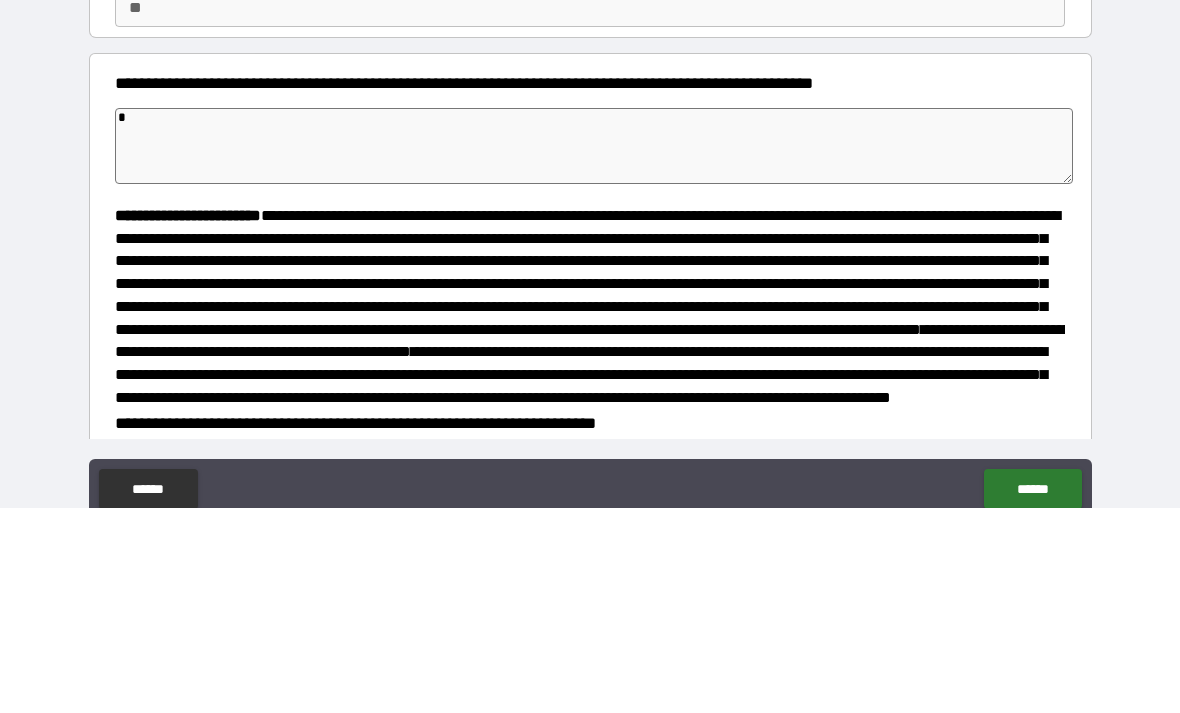 type on "*" 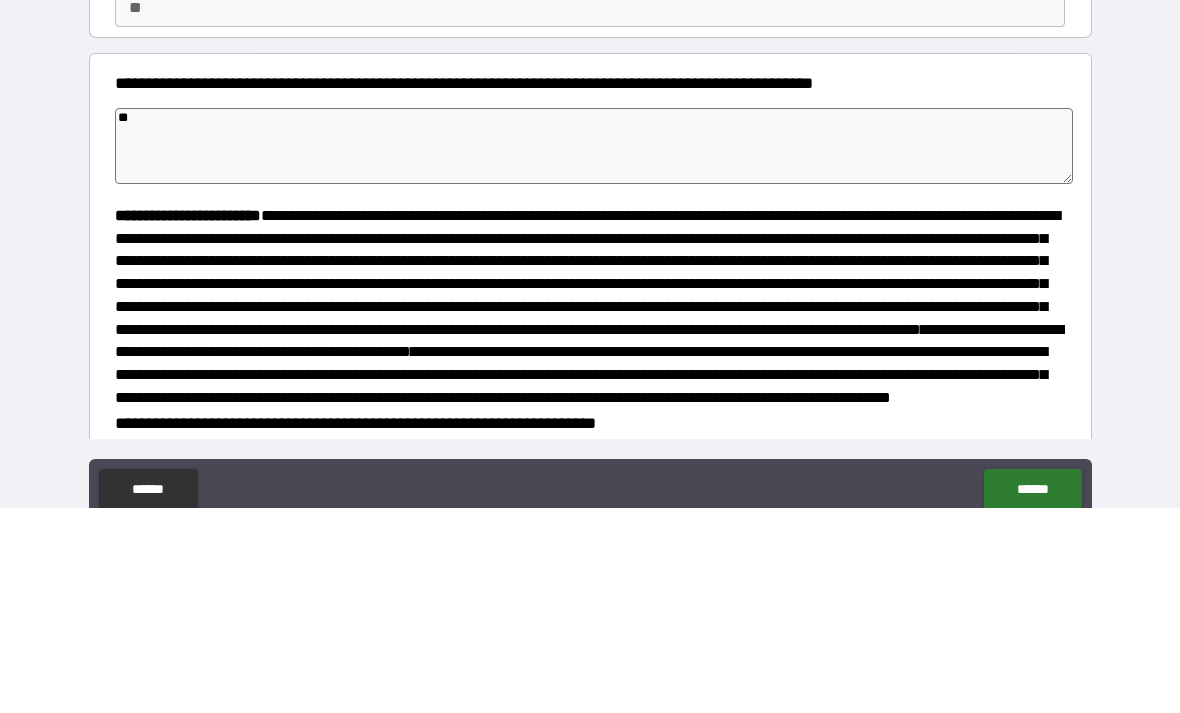 type on "*" 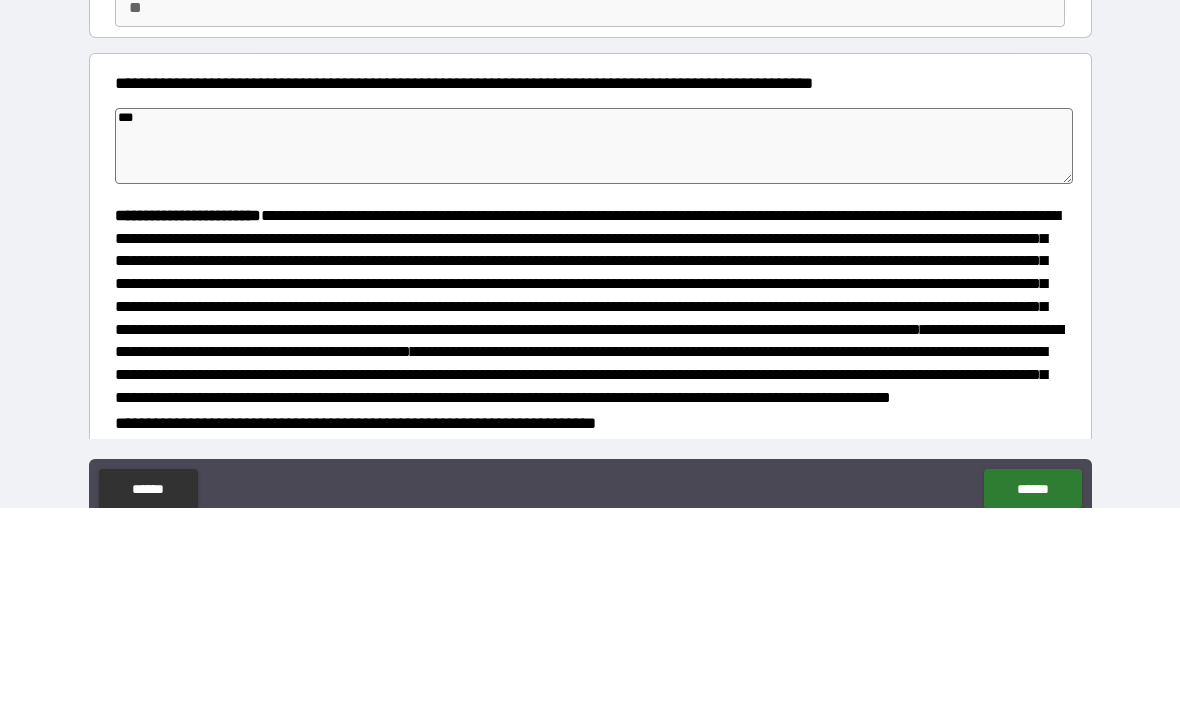 type on "*" 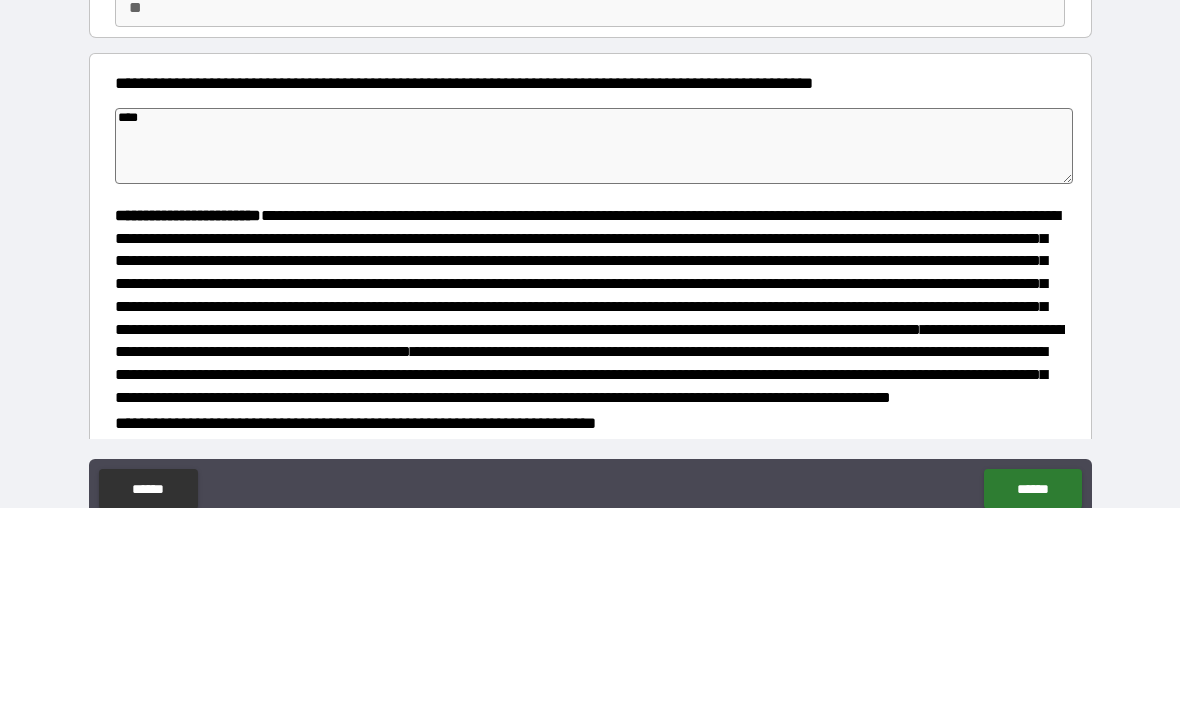 type on "*" 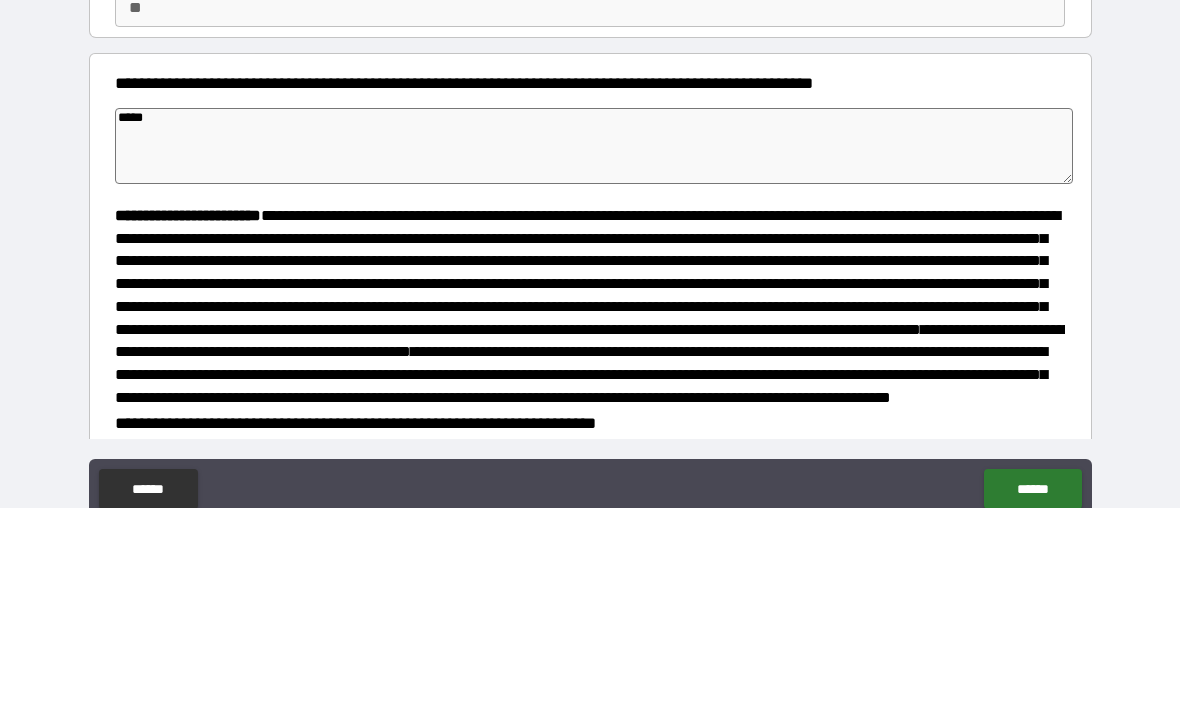 type on "*" 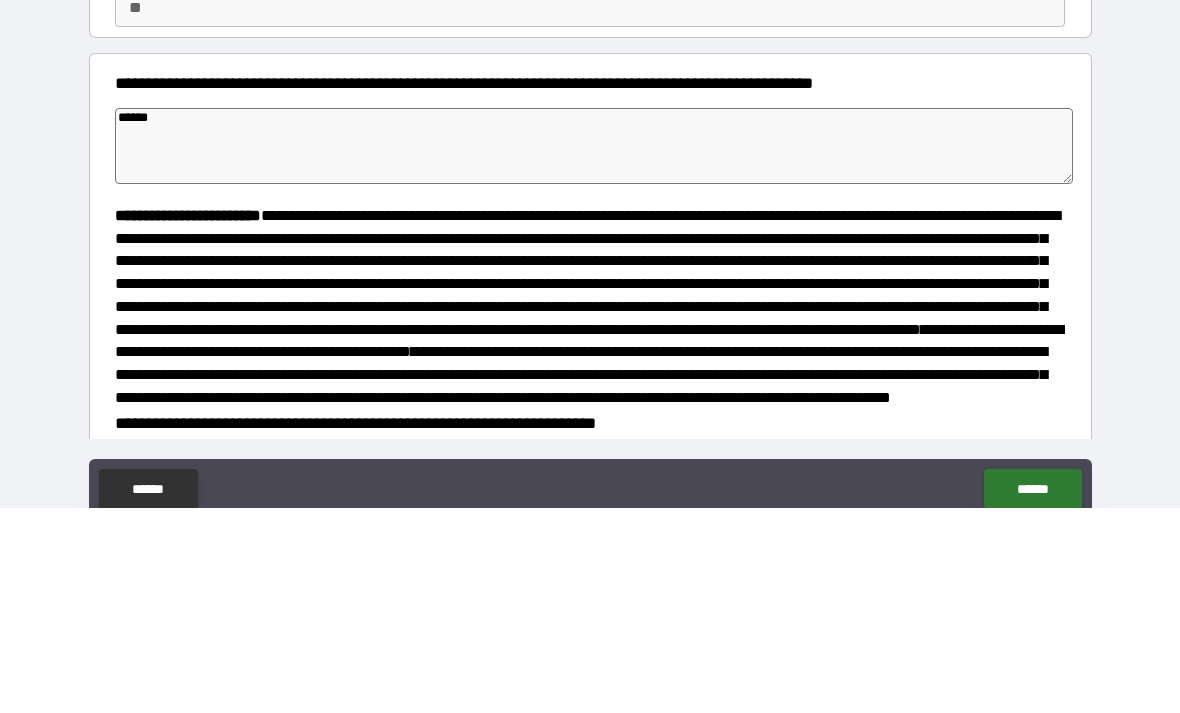 type on "*" 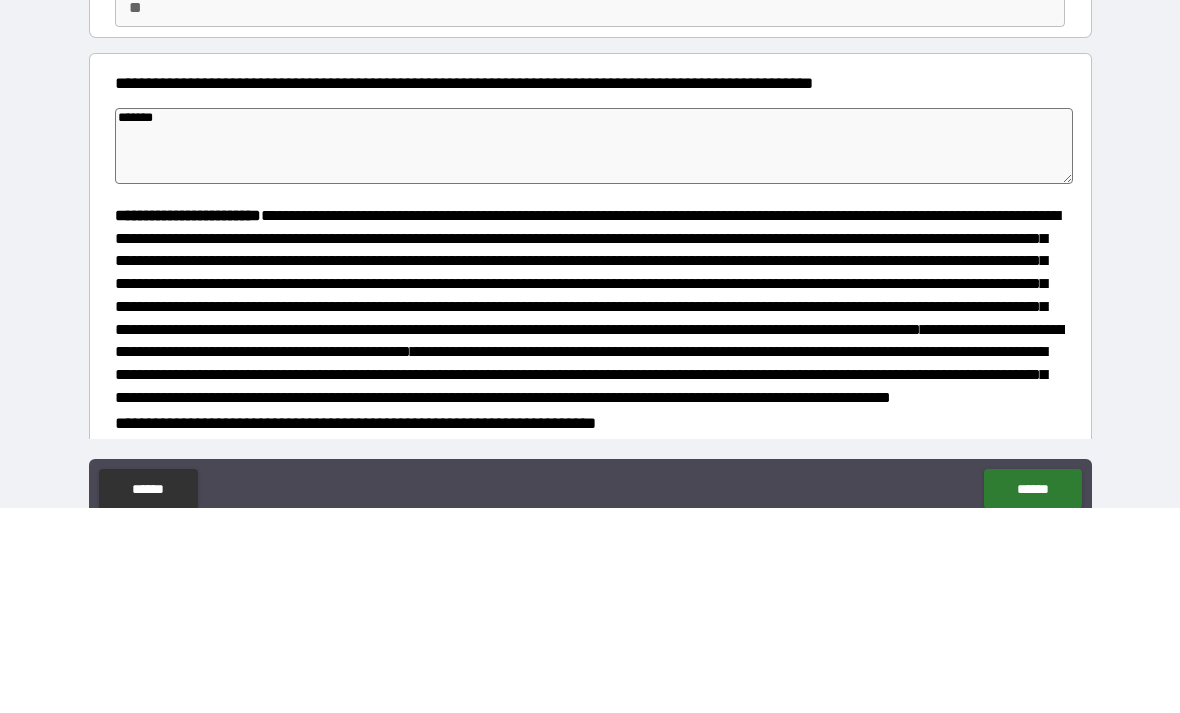 type on "*" 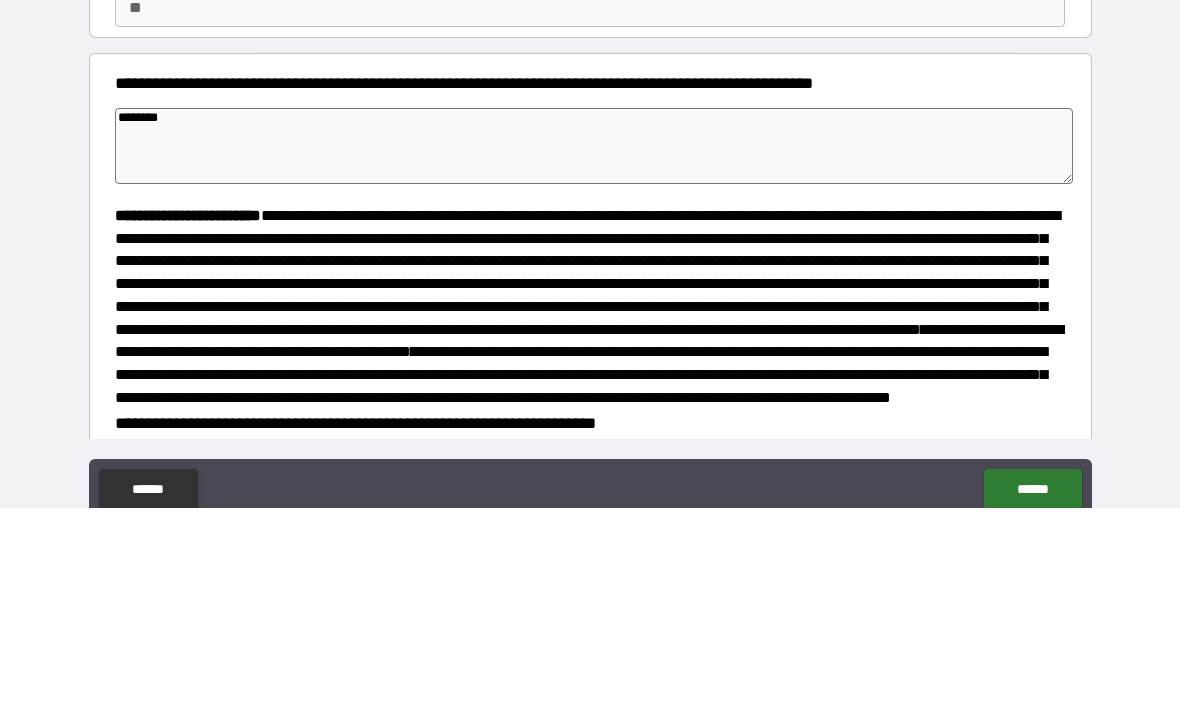type on "*" 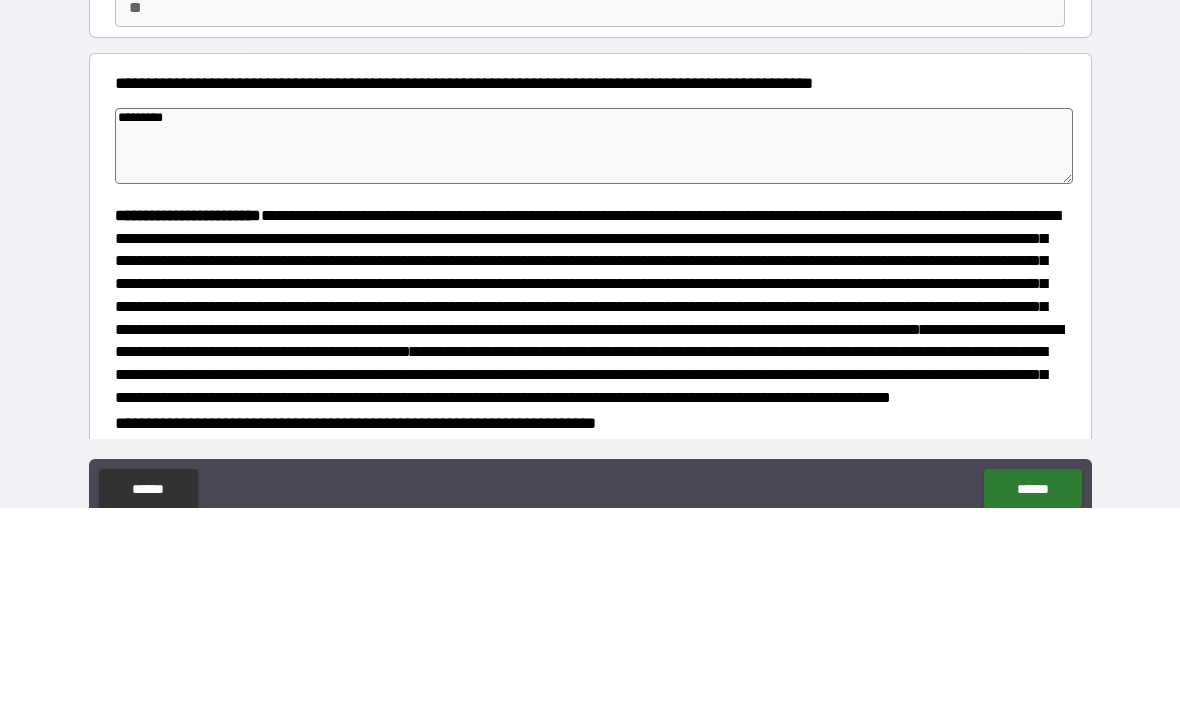 type on "*" 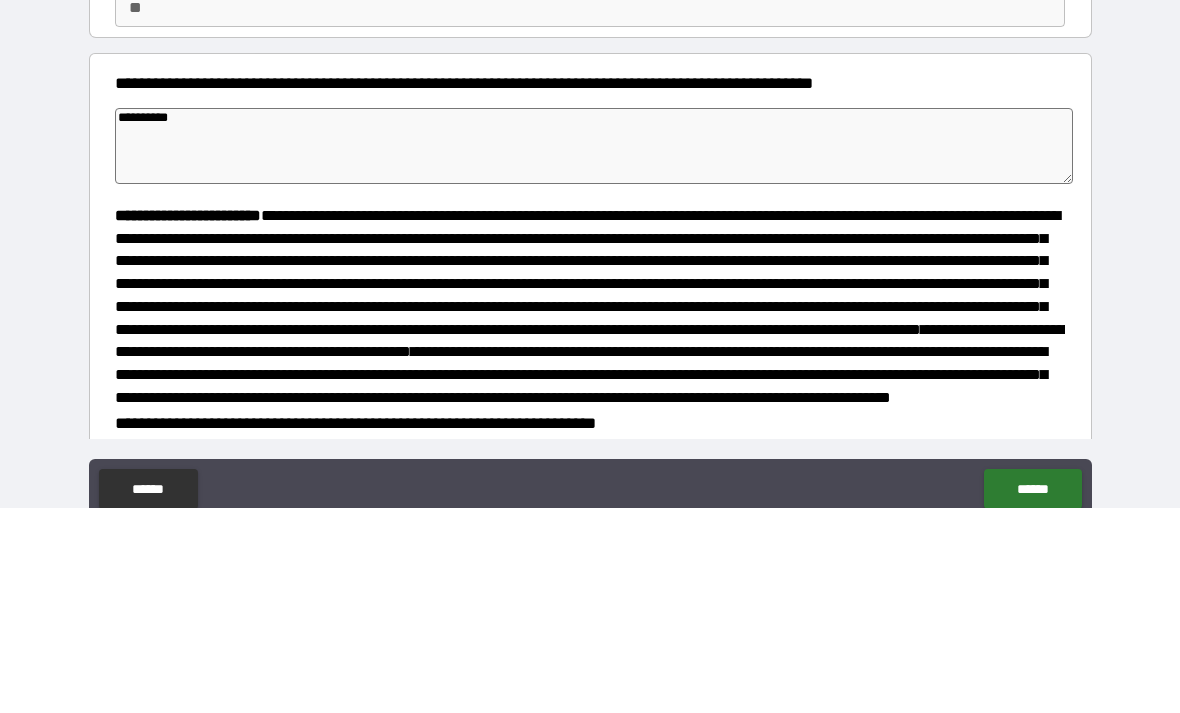 type on "*" 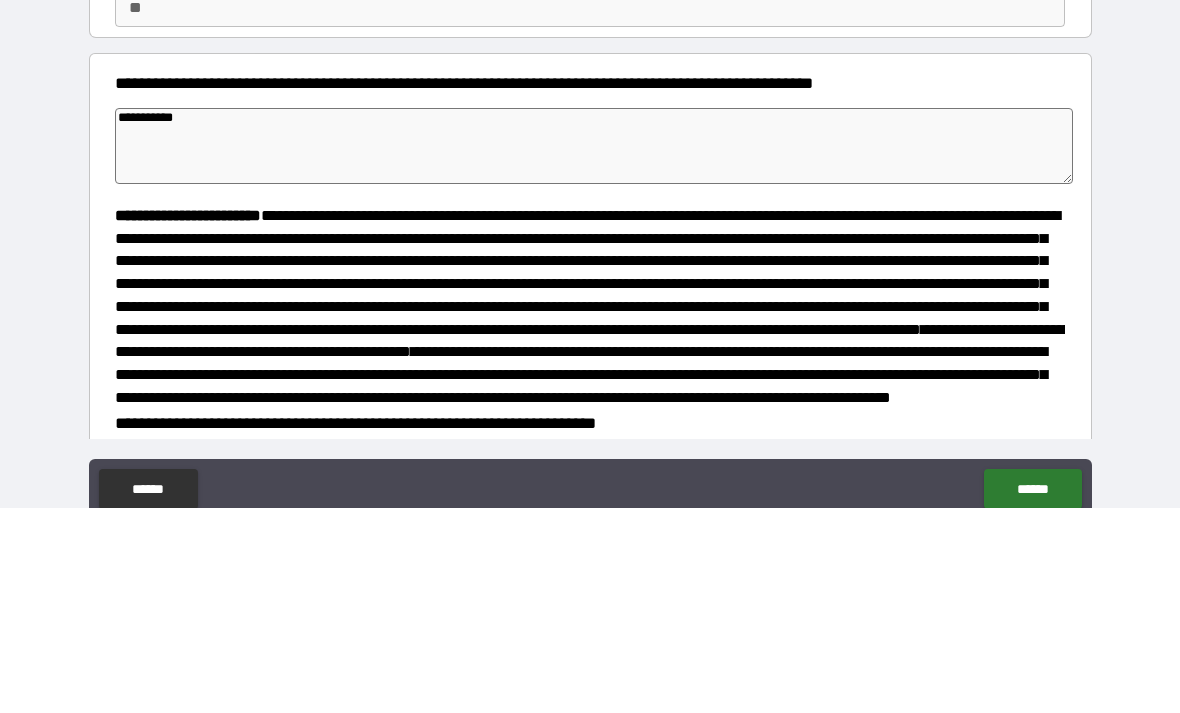 type on "*" 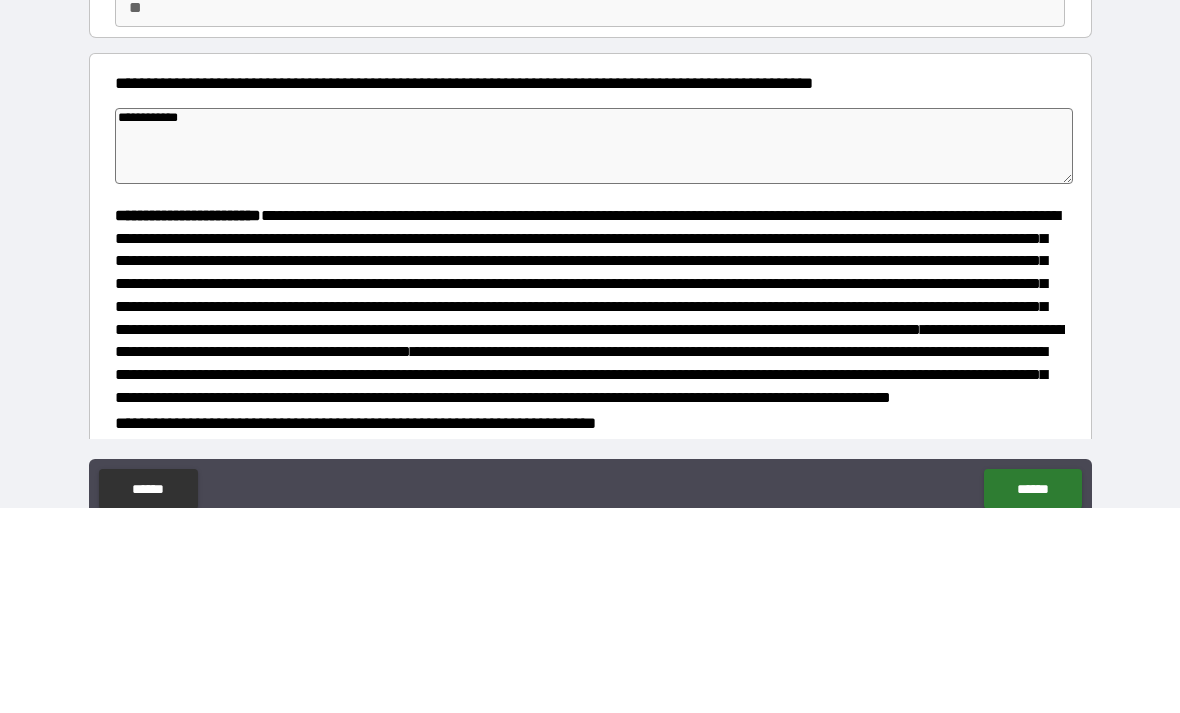 type on "*" 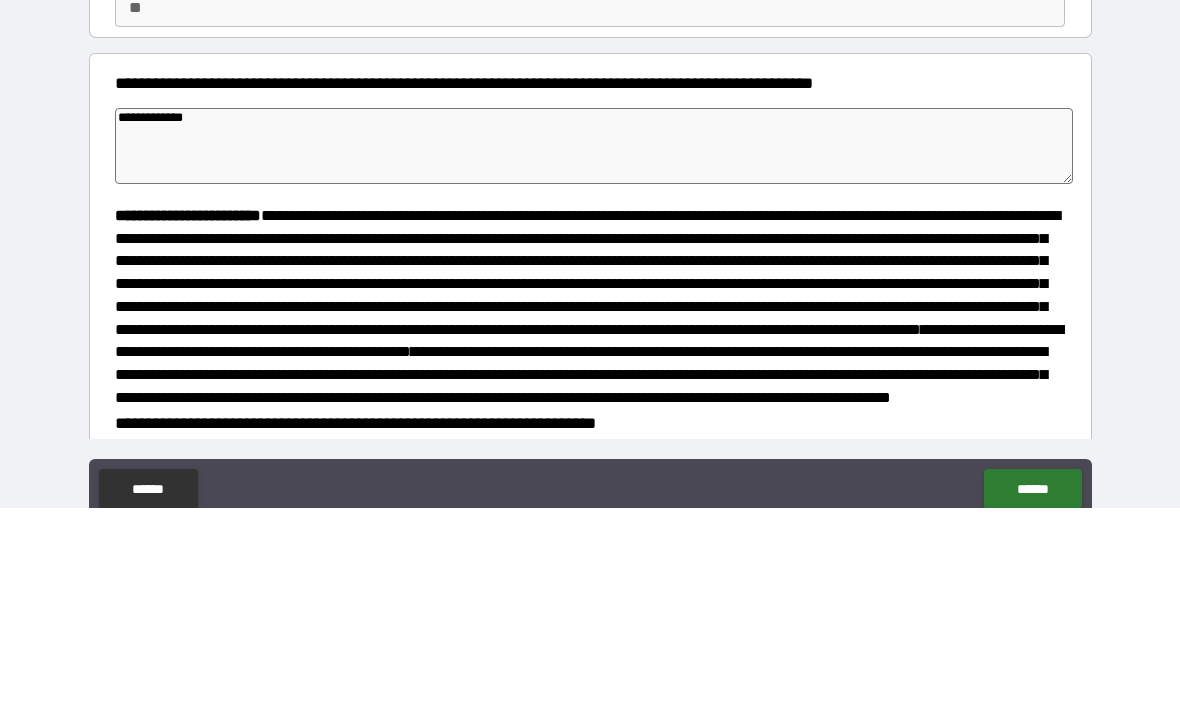 type on "*" 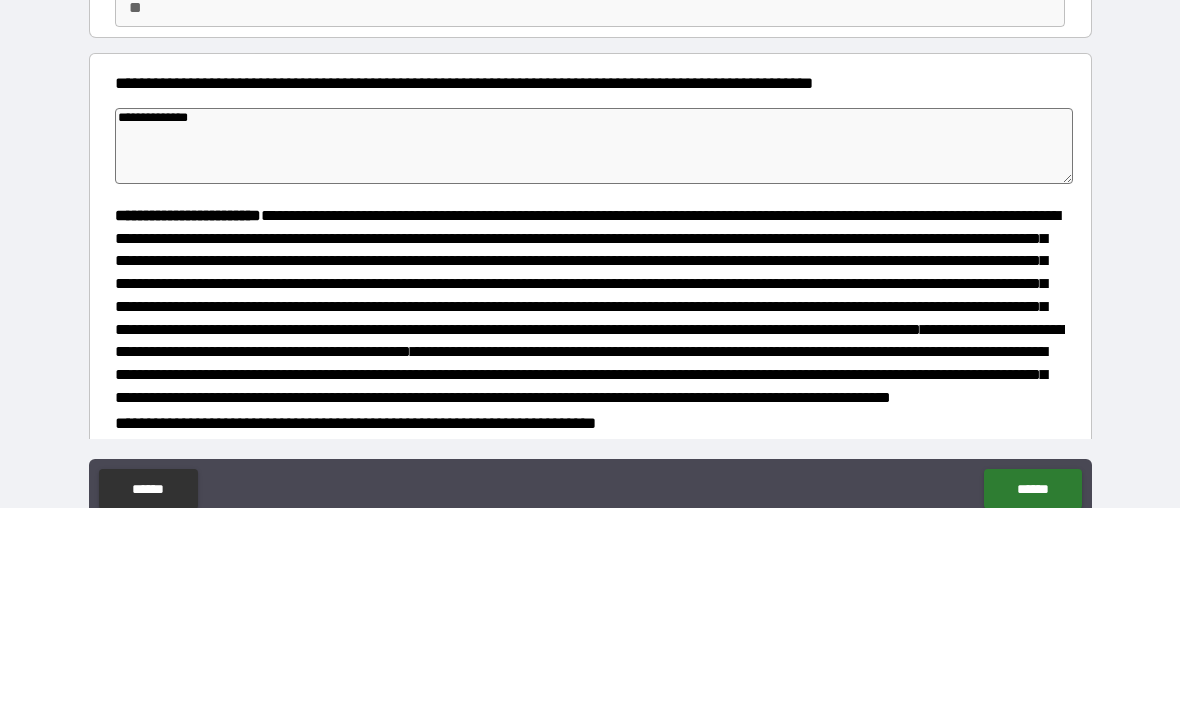 type on "*" 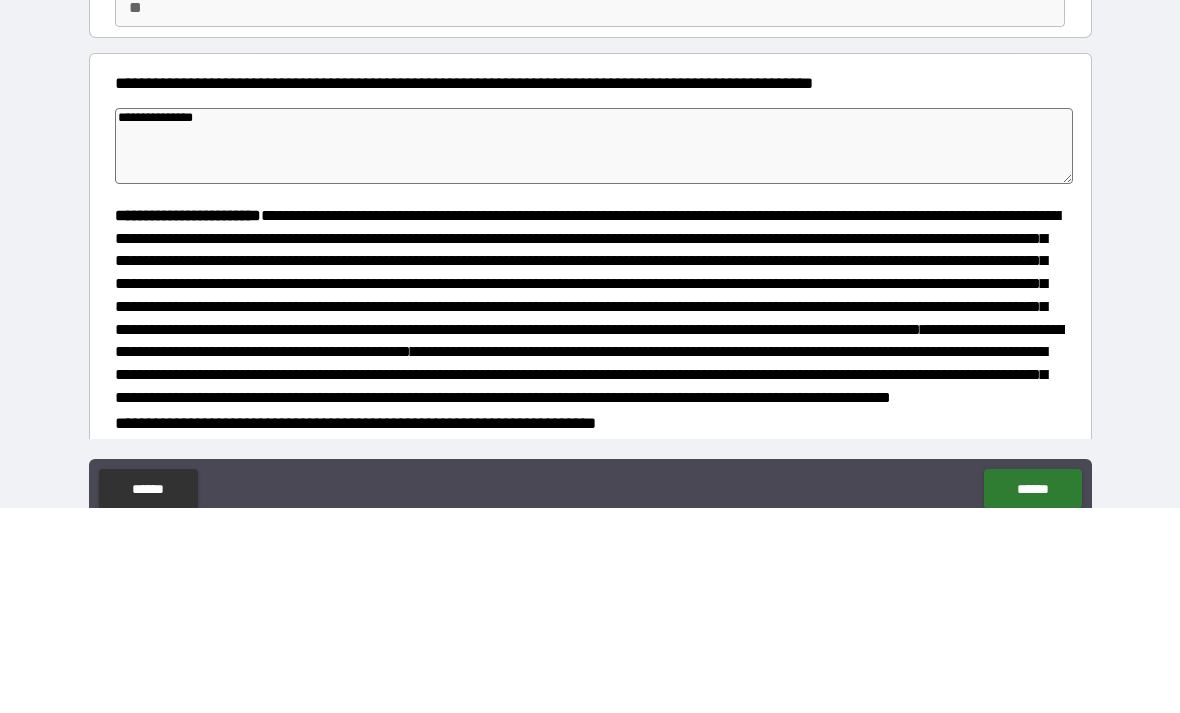 type on "*" 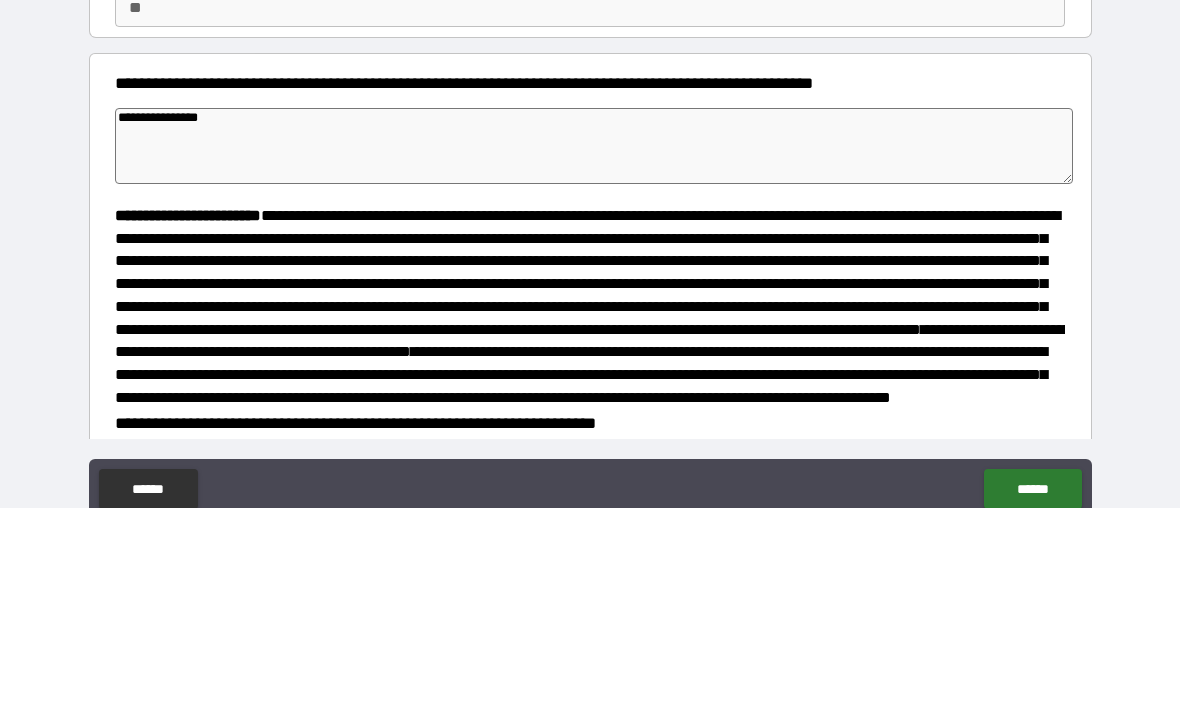 type on "*" 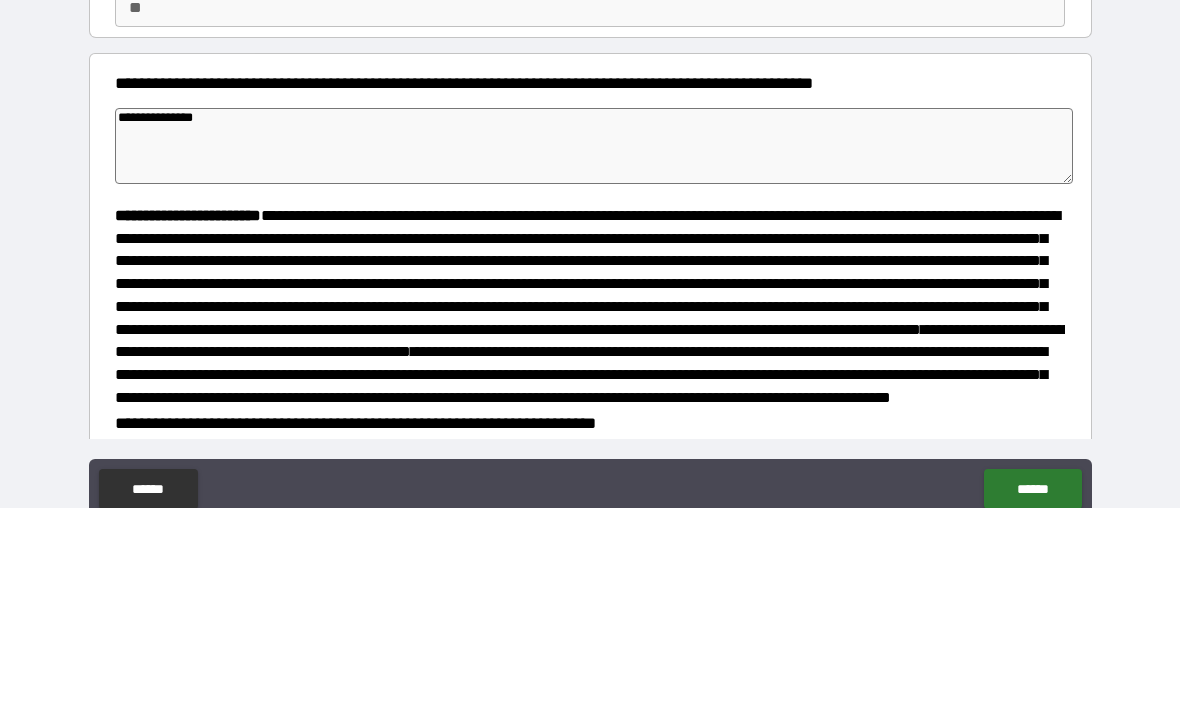 type on "**********" 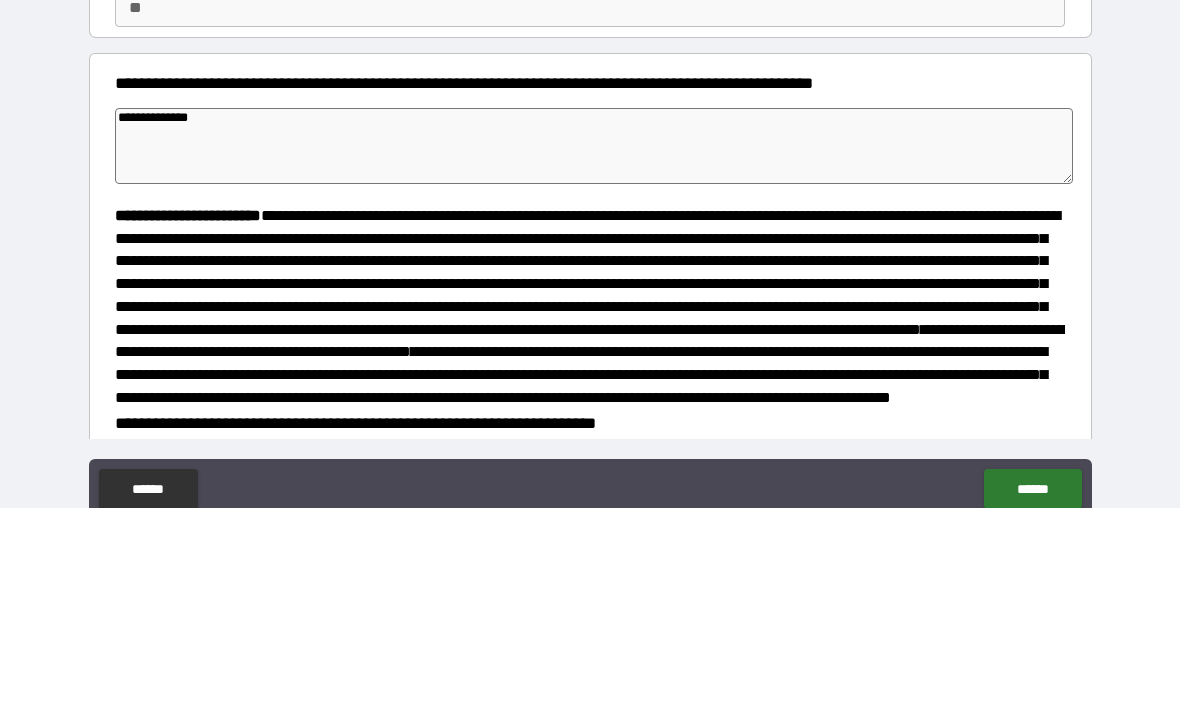 type on "**********" 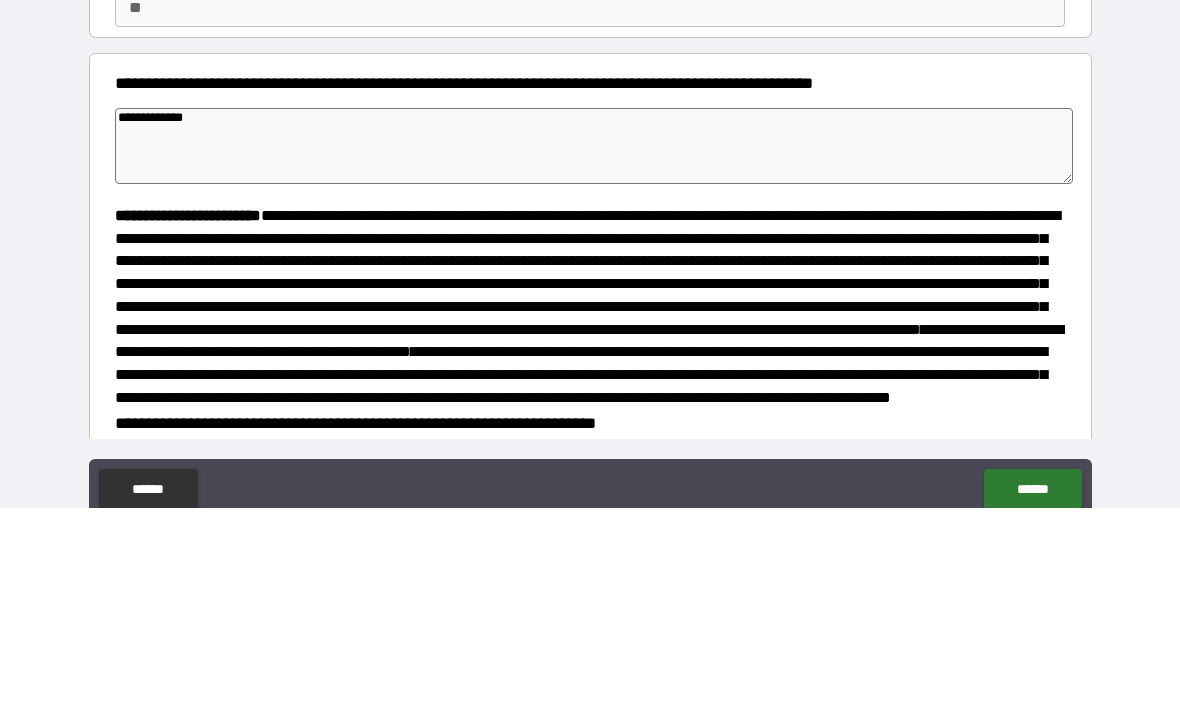type on "*" 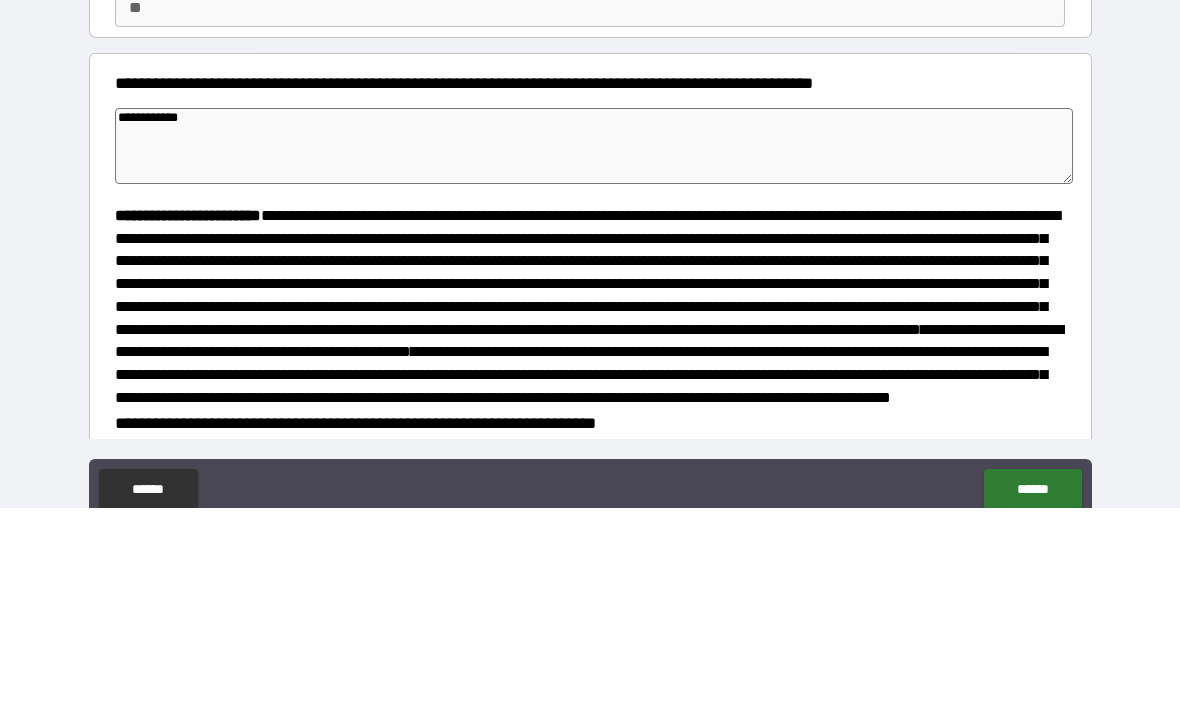 type on "*" 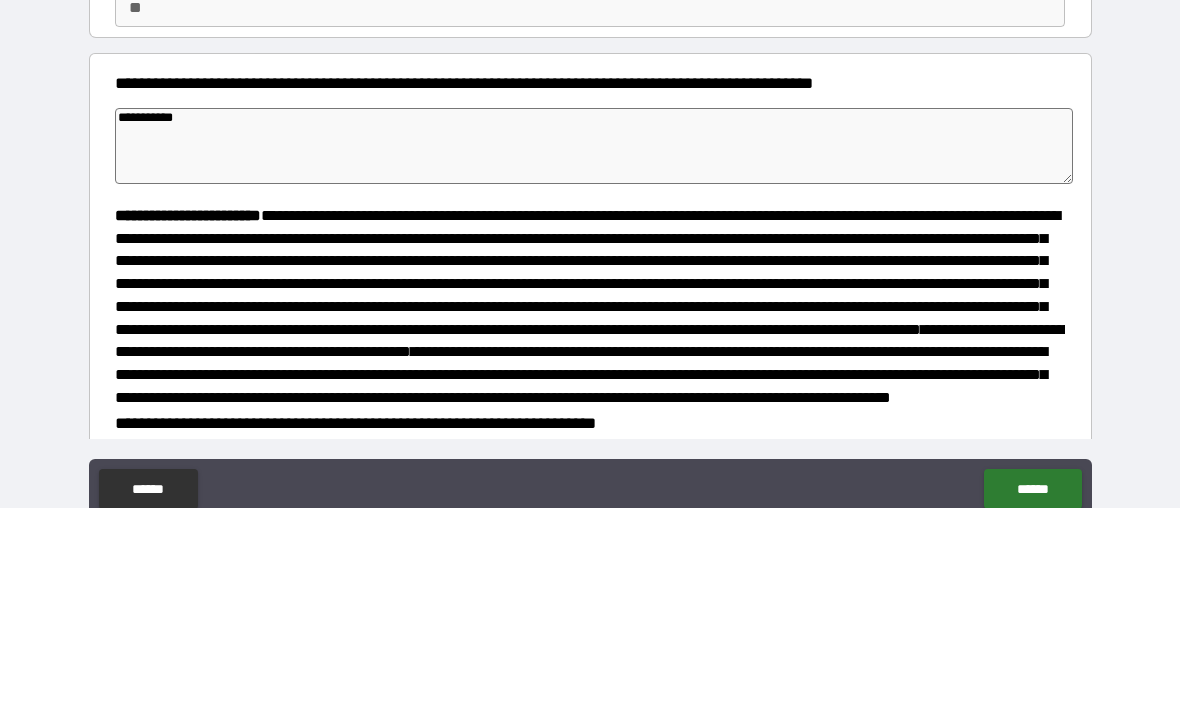 type on "*" 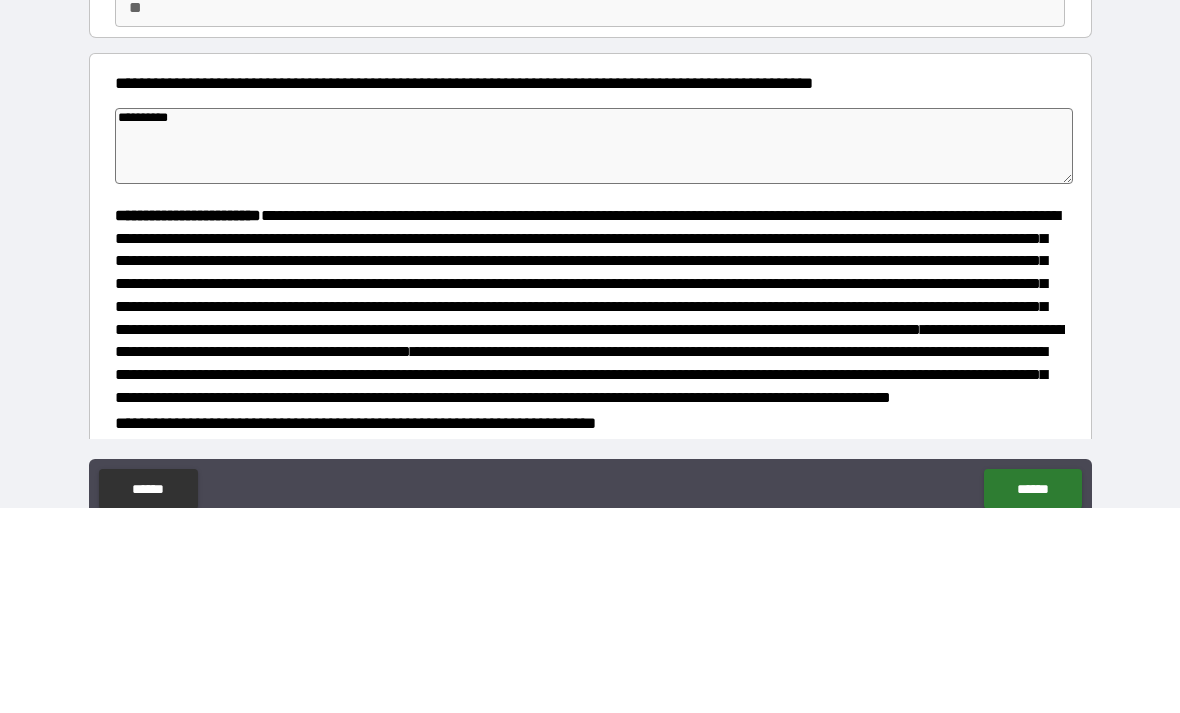type on "*" 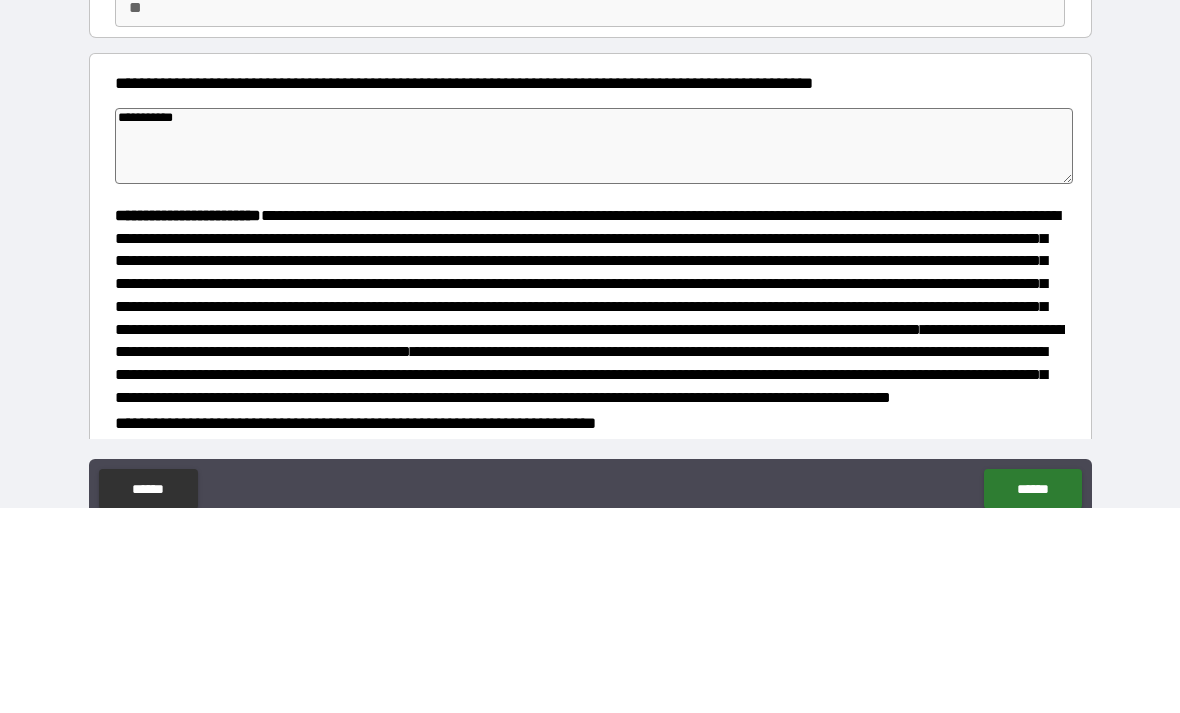type on "*" 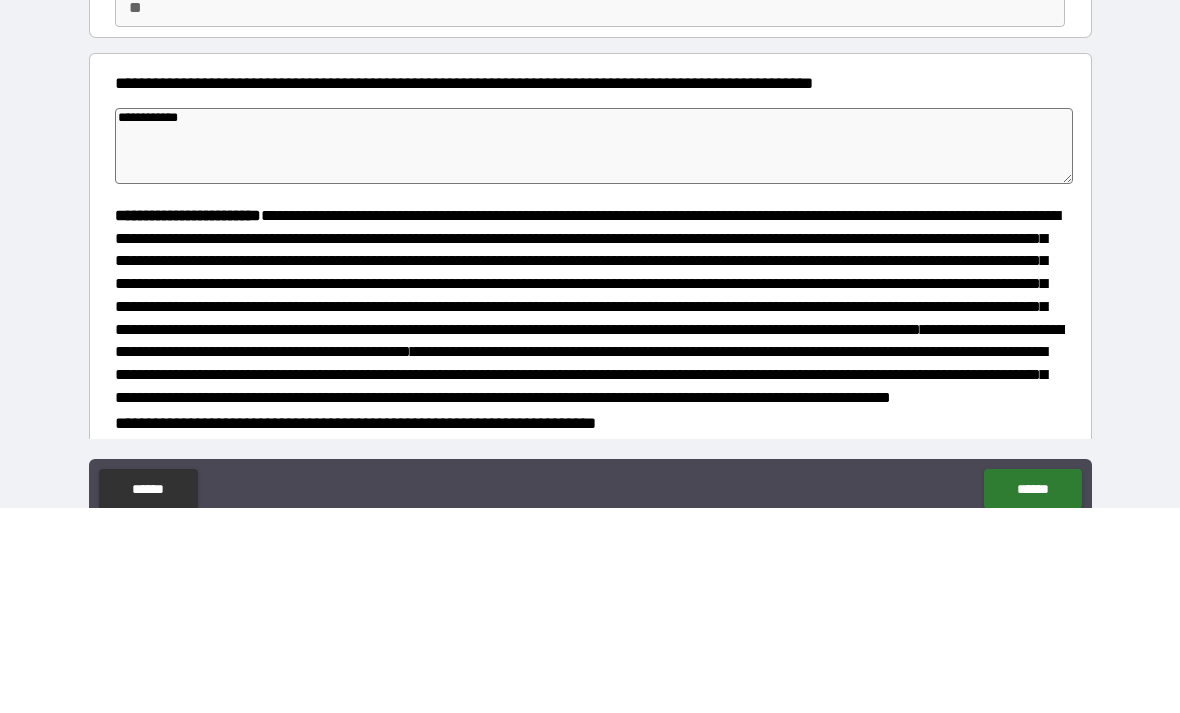 type on "*" 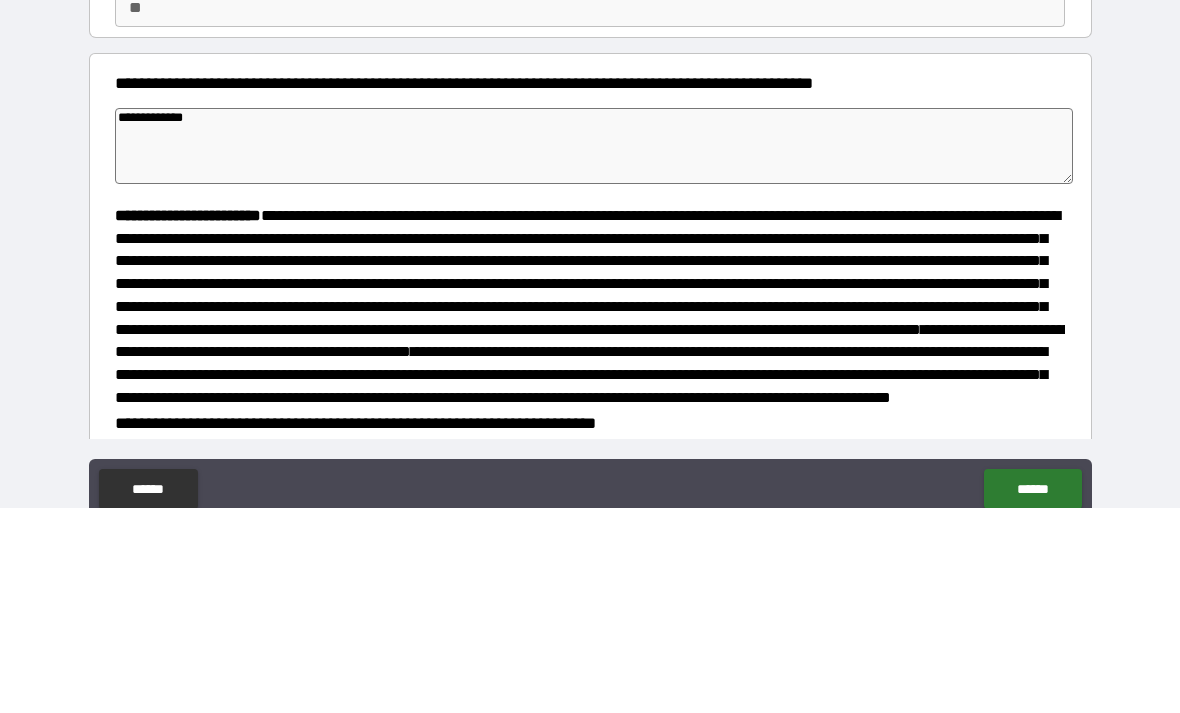 type on "*" 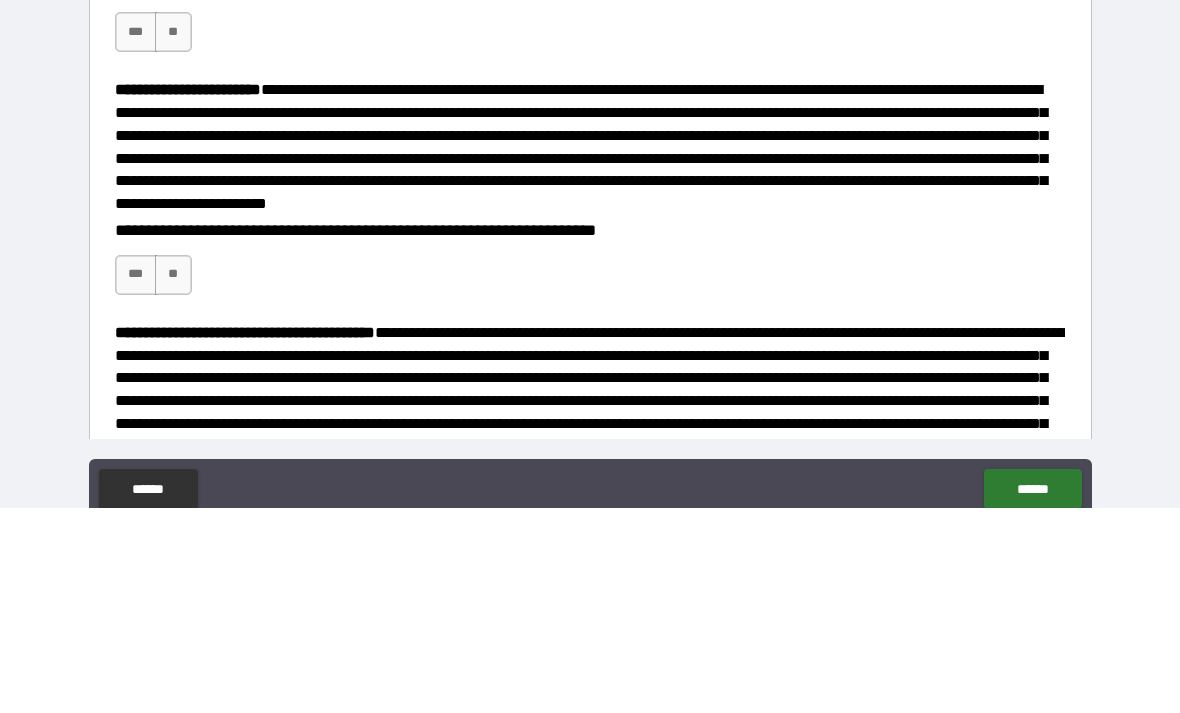 scroll, scrollTop: 479, scrollLeft: 0, axis: vertical 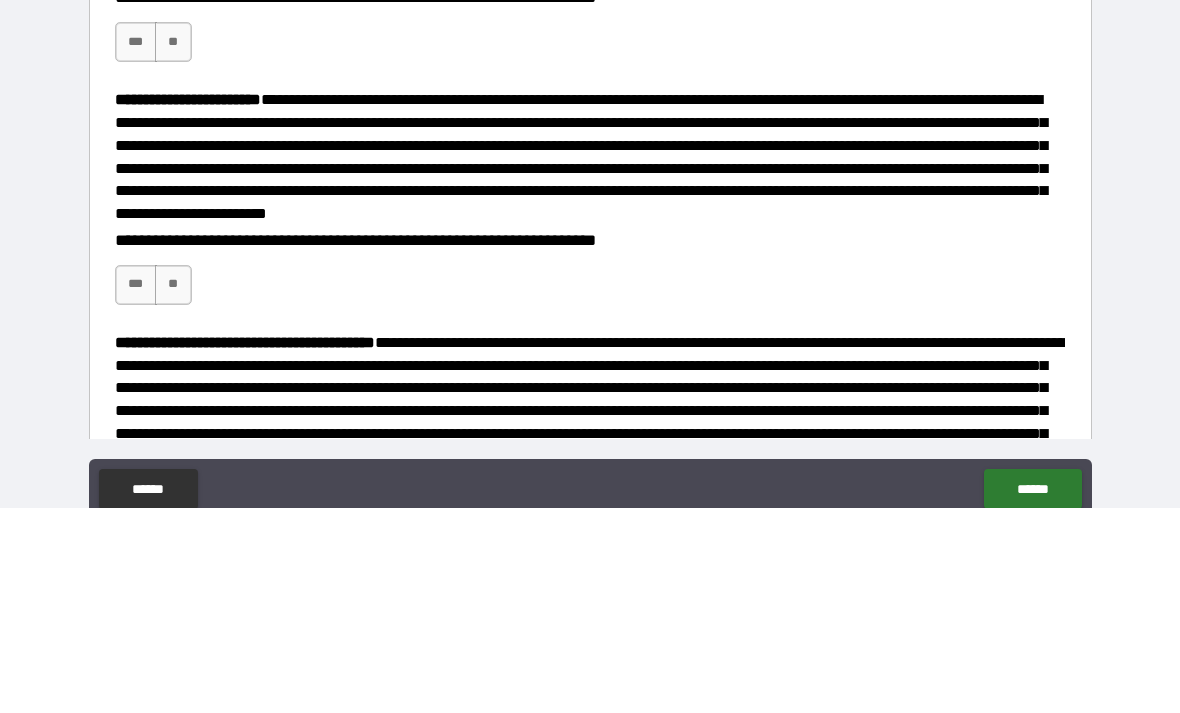 type on "**********" 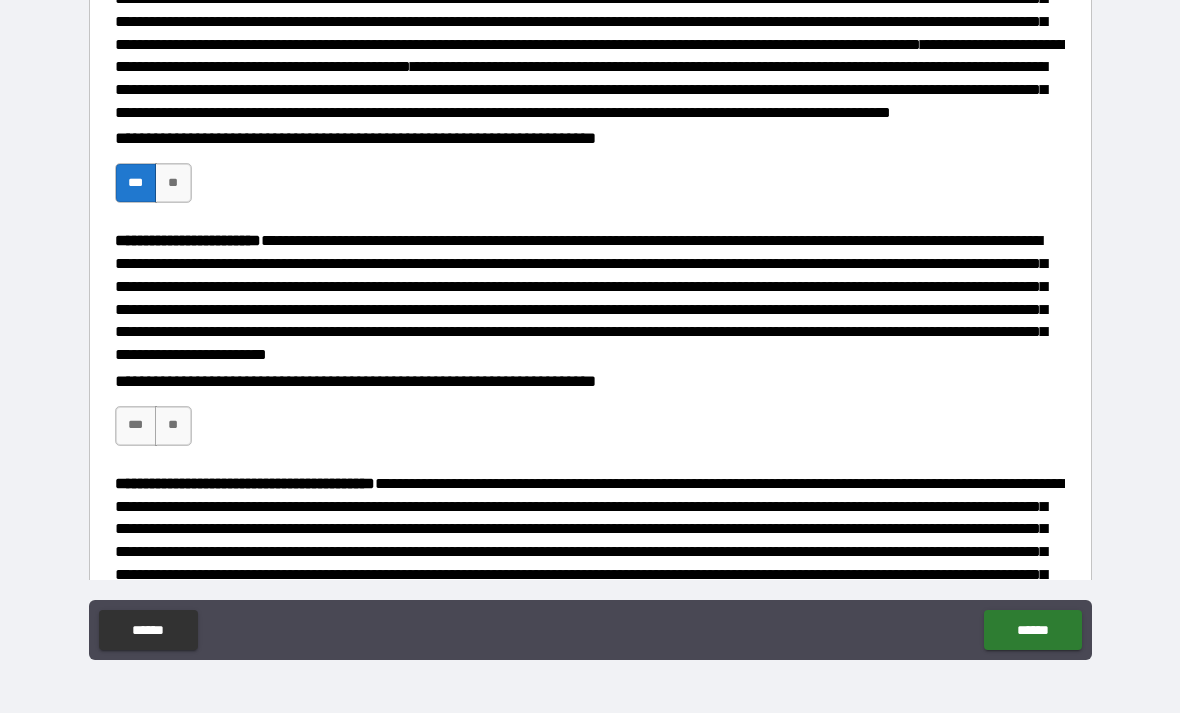 type on "*" 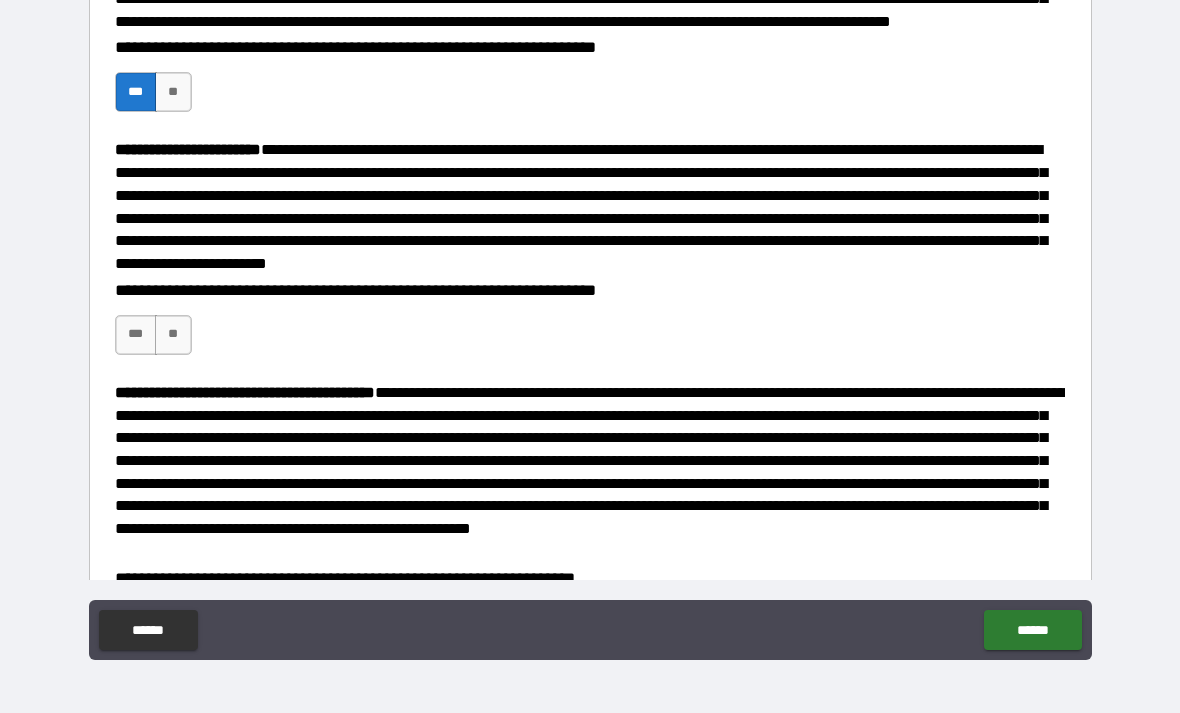 scroll, scrollTop: 572, scrollLeft: 0, axis: vertical 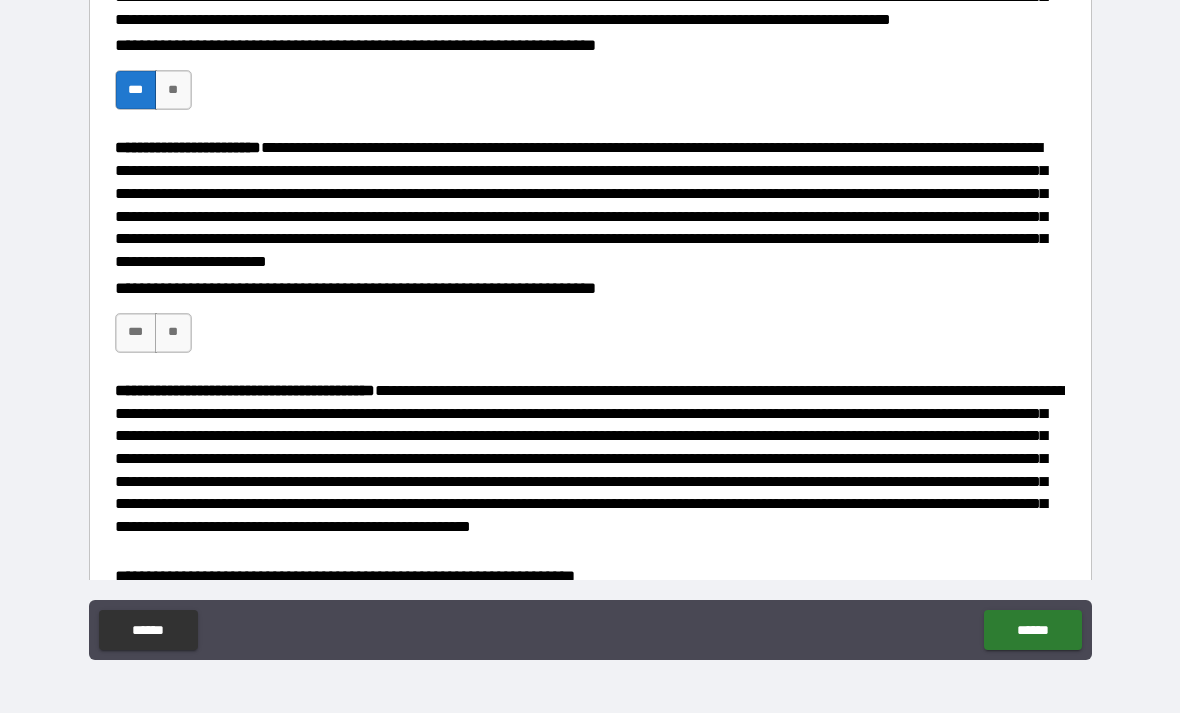 click on "***" at bounding box center [136, 333] 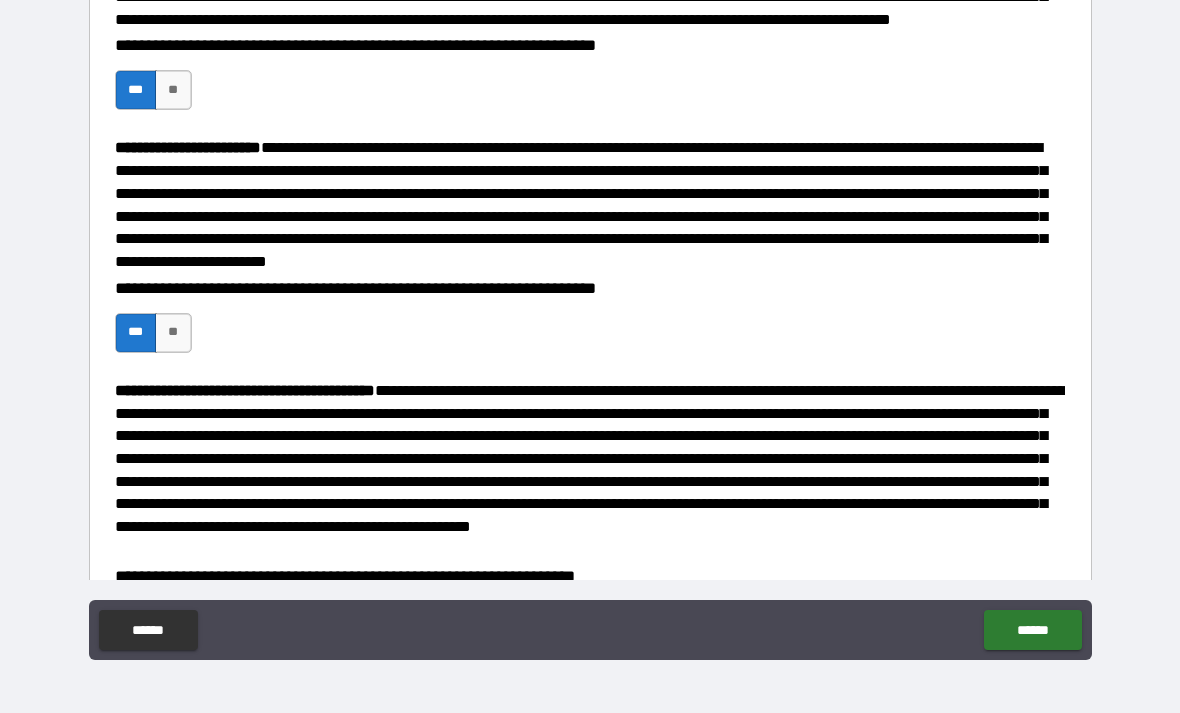 type on "*" 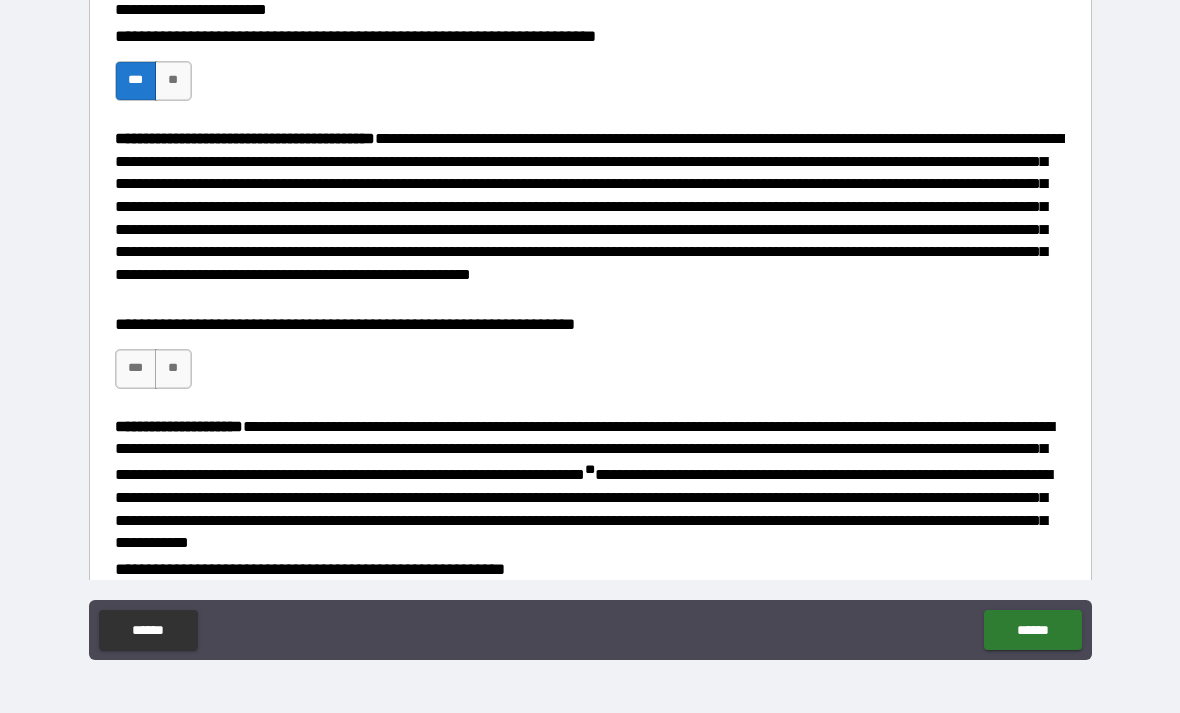 scroll, scrollTop: 825, scrollLeft: 0, axis: vertical 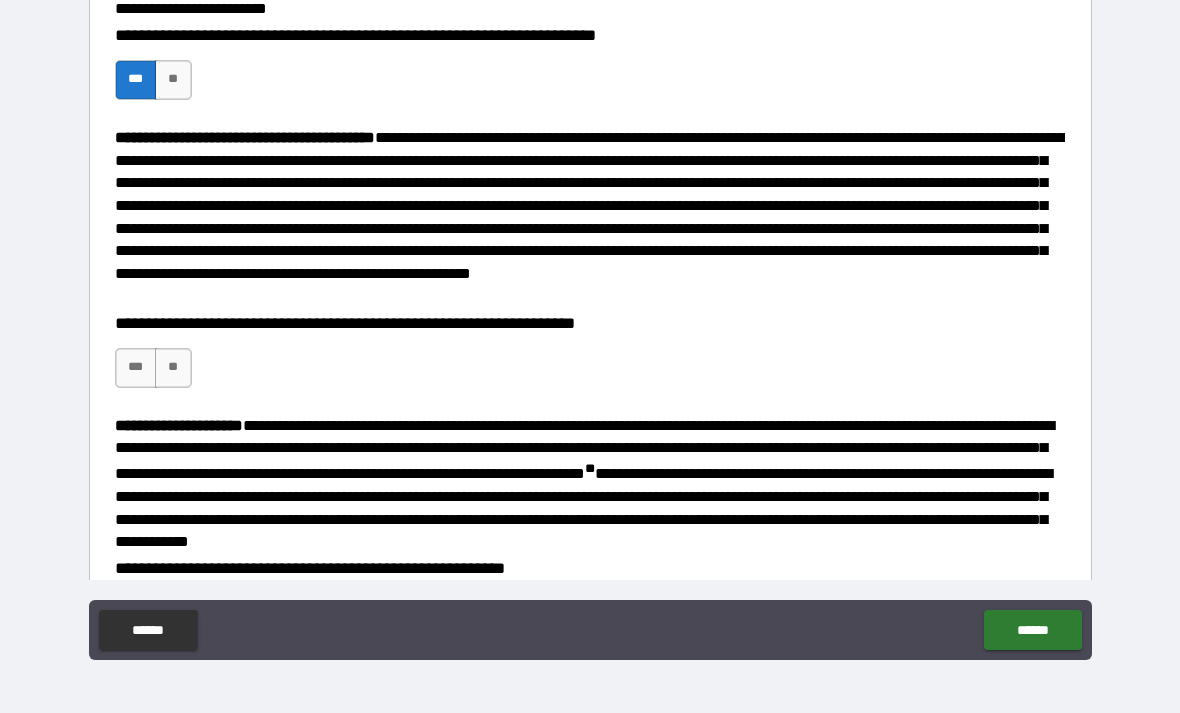 click on "***" at bounding box center (136, 368) 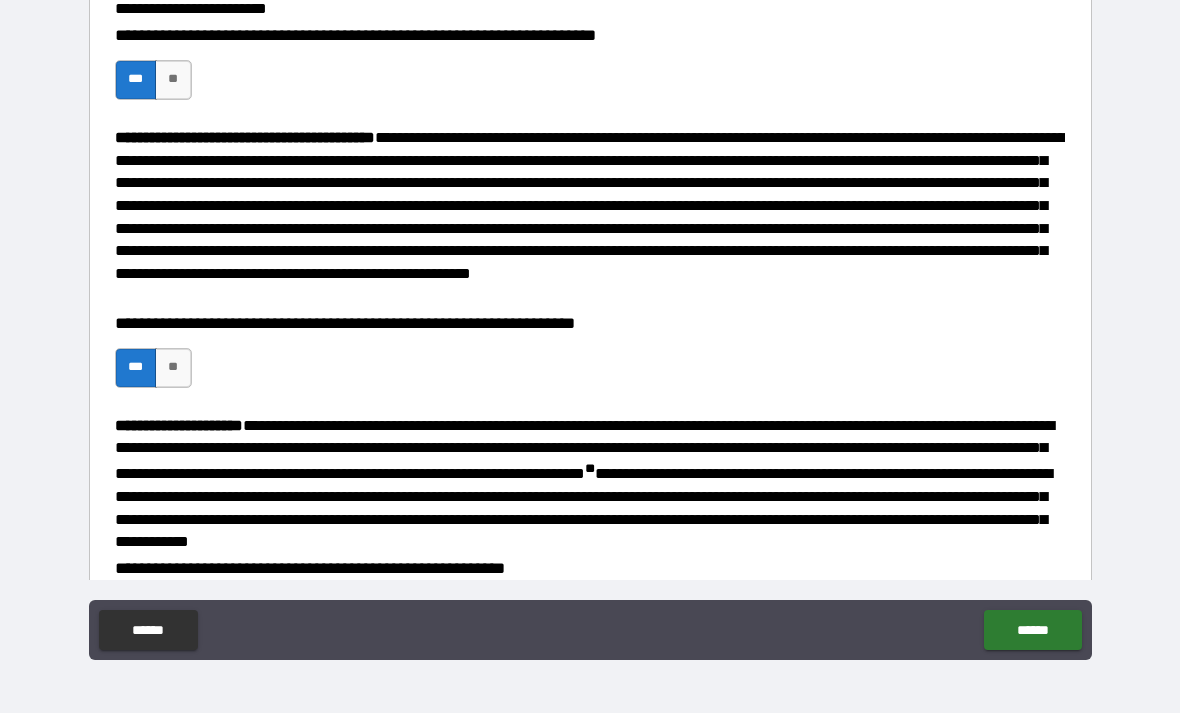 type on "*" 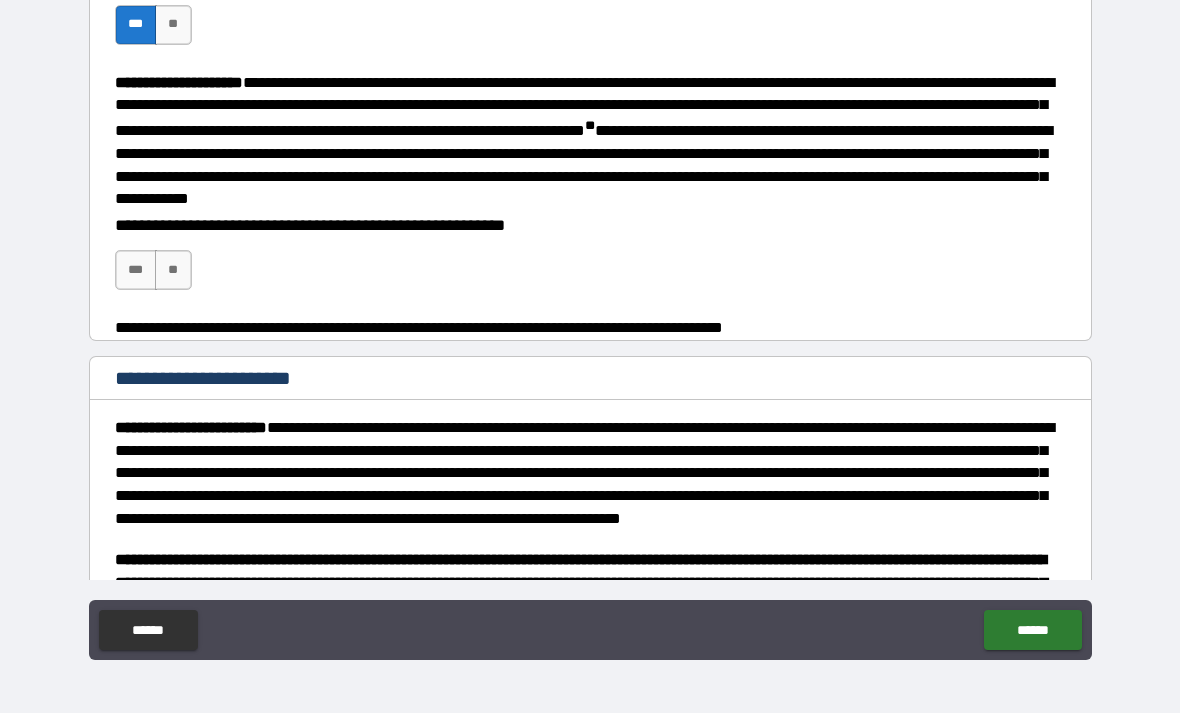 scroll, scrollTop: 1172, scrollLeft: 0, axis: vertical 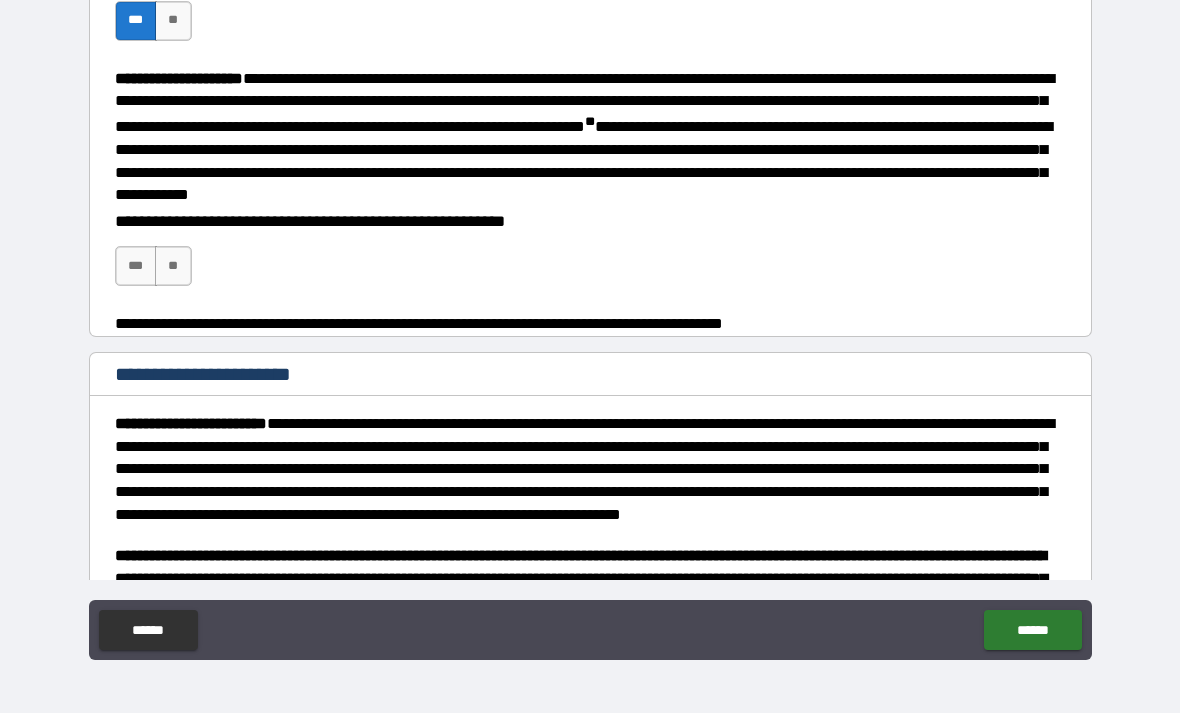 click on "***" at bounding box center [136, 266] 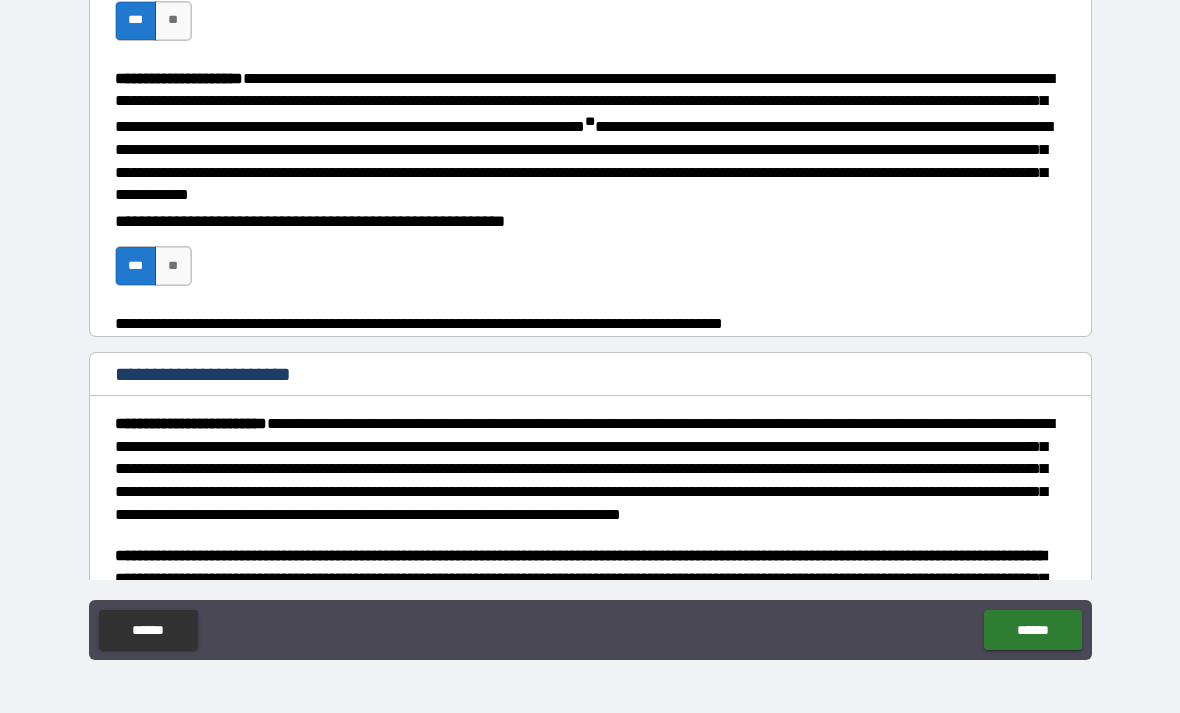 type on "*" 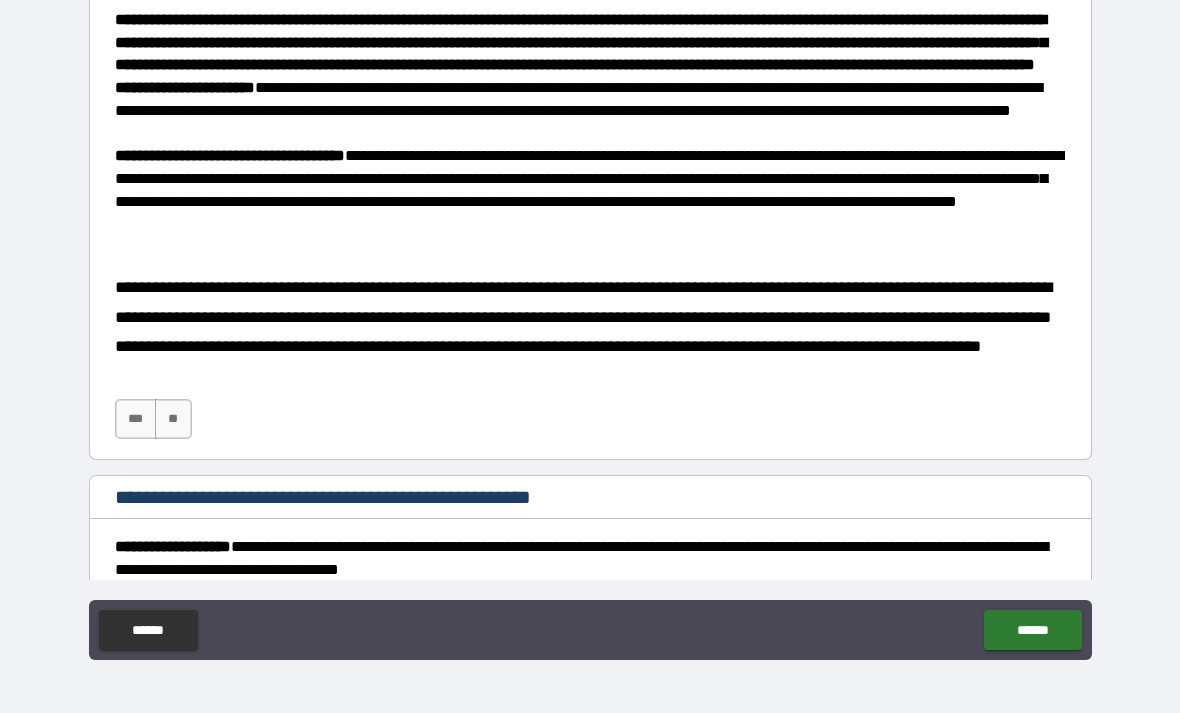 scroll, scrollTop: 1709, scrollLeft: 0, axis: vertical 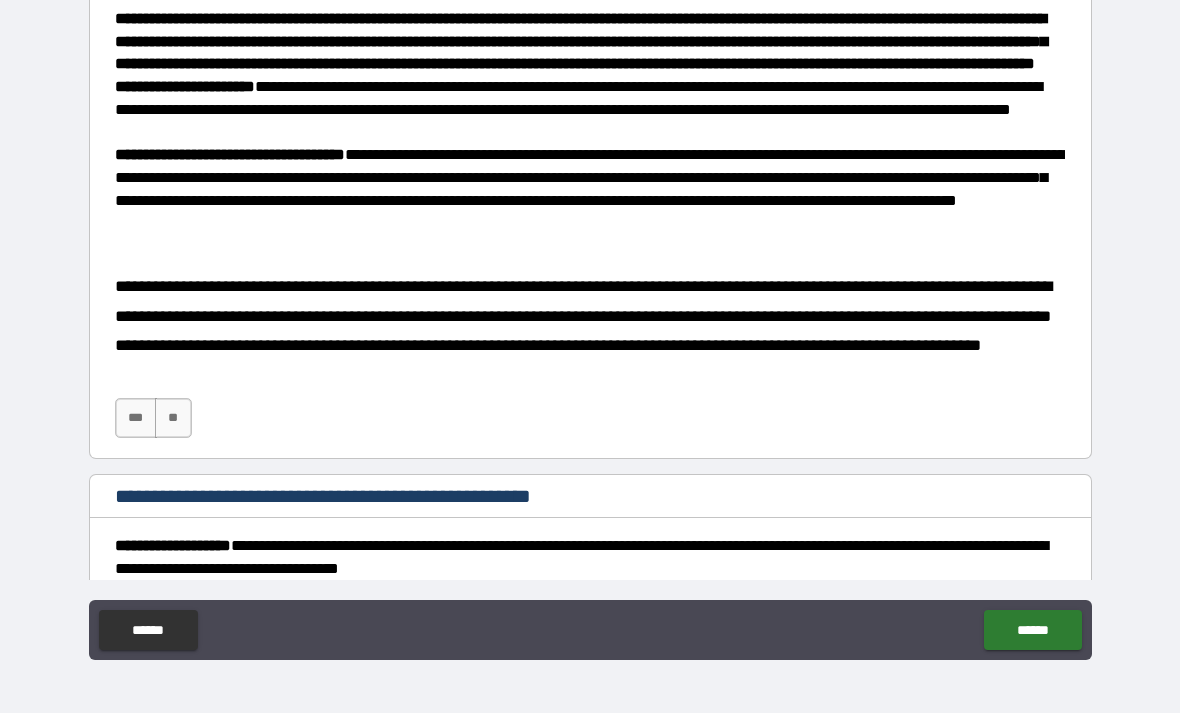 click on "***" at bounding box center [136, 418] 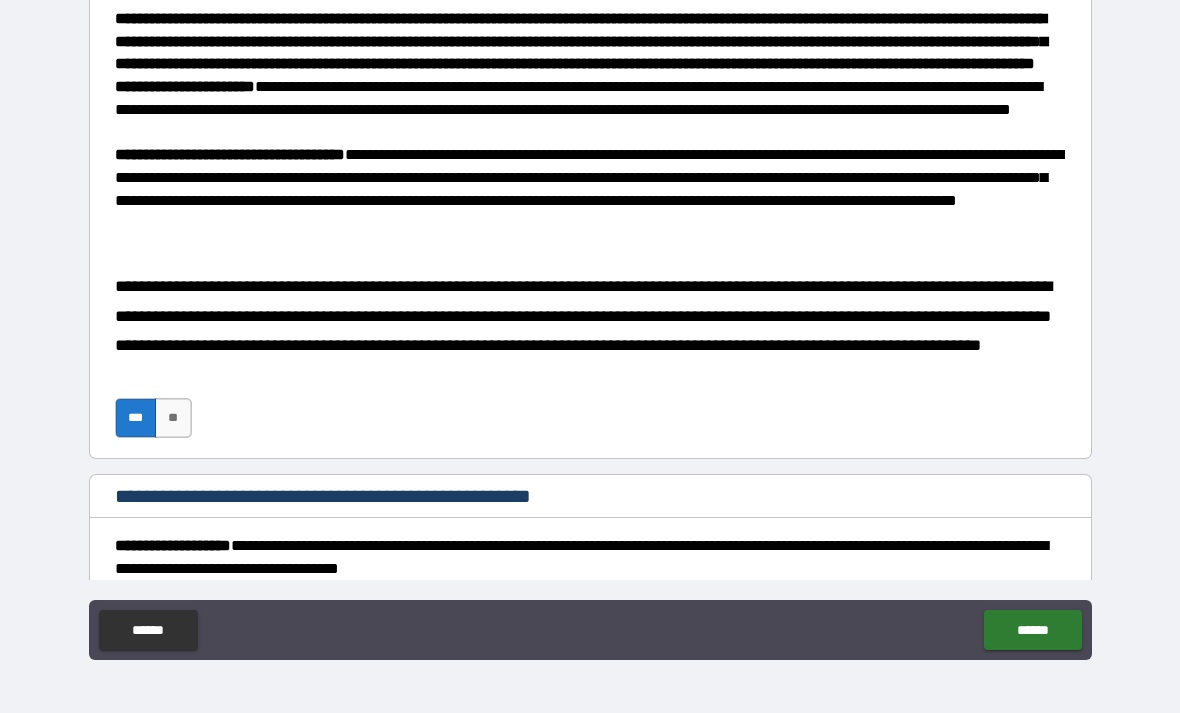 type on "*" 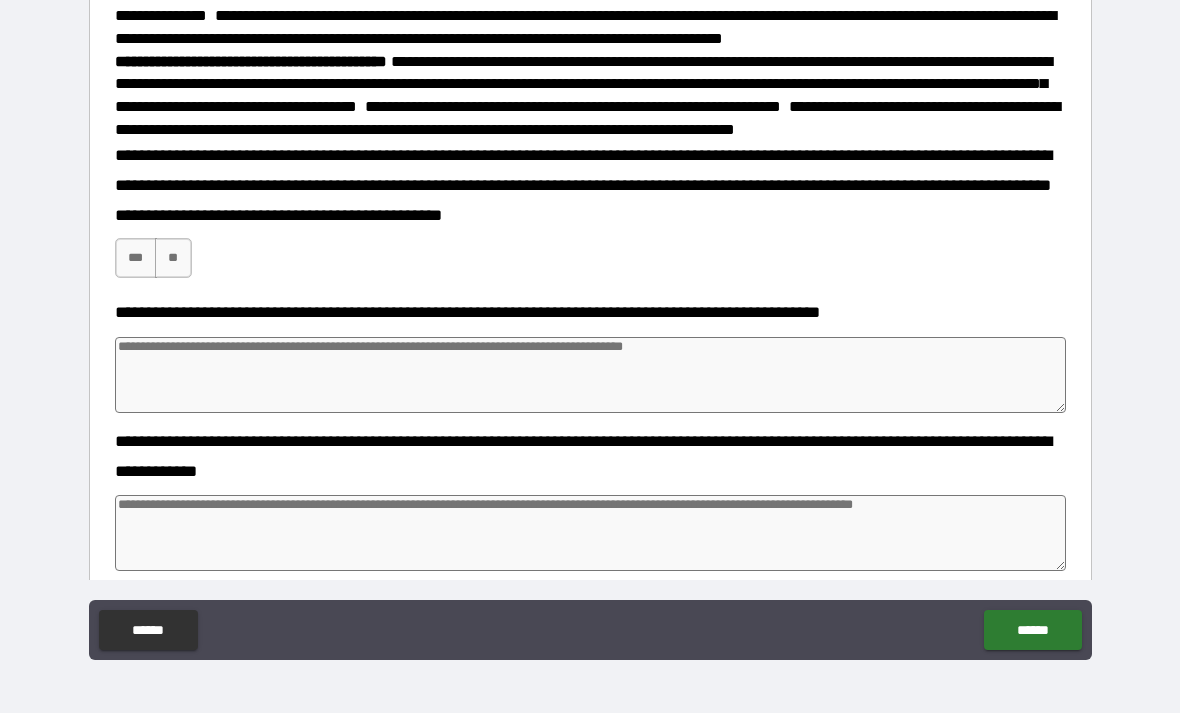 scroll, scrollTop: 2504, scrollLeft: 0, axis: vertical 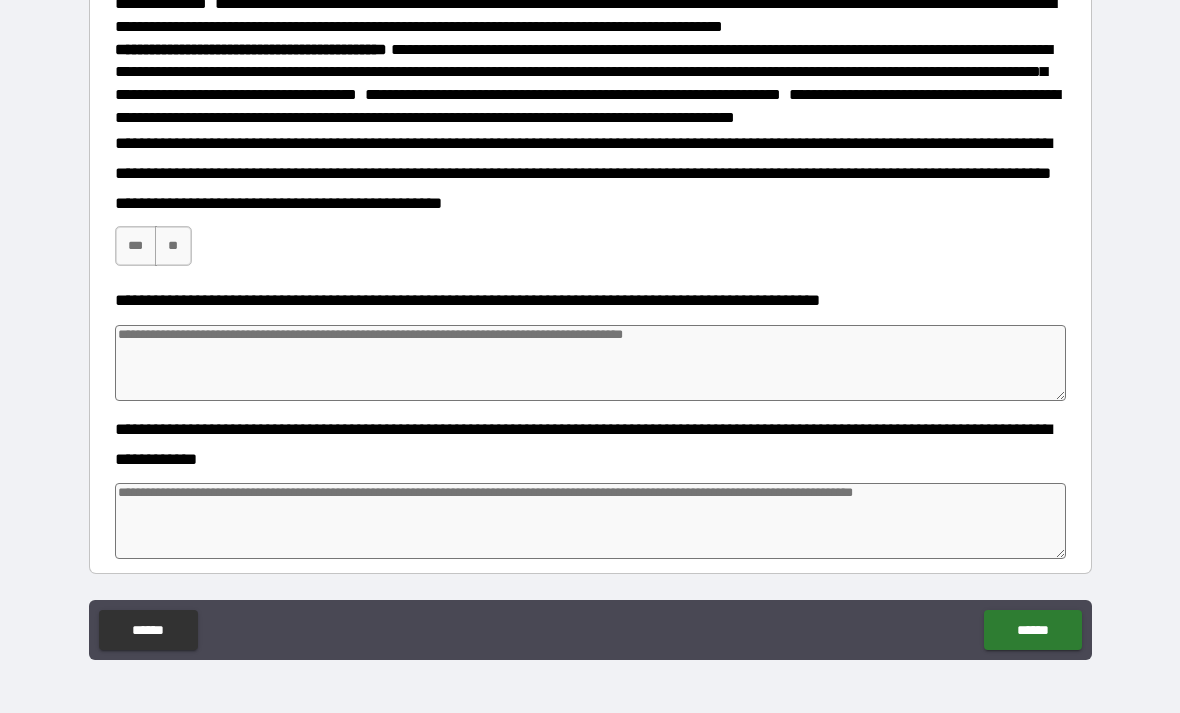 click on "***" at bounding box center (136, 246) 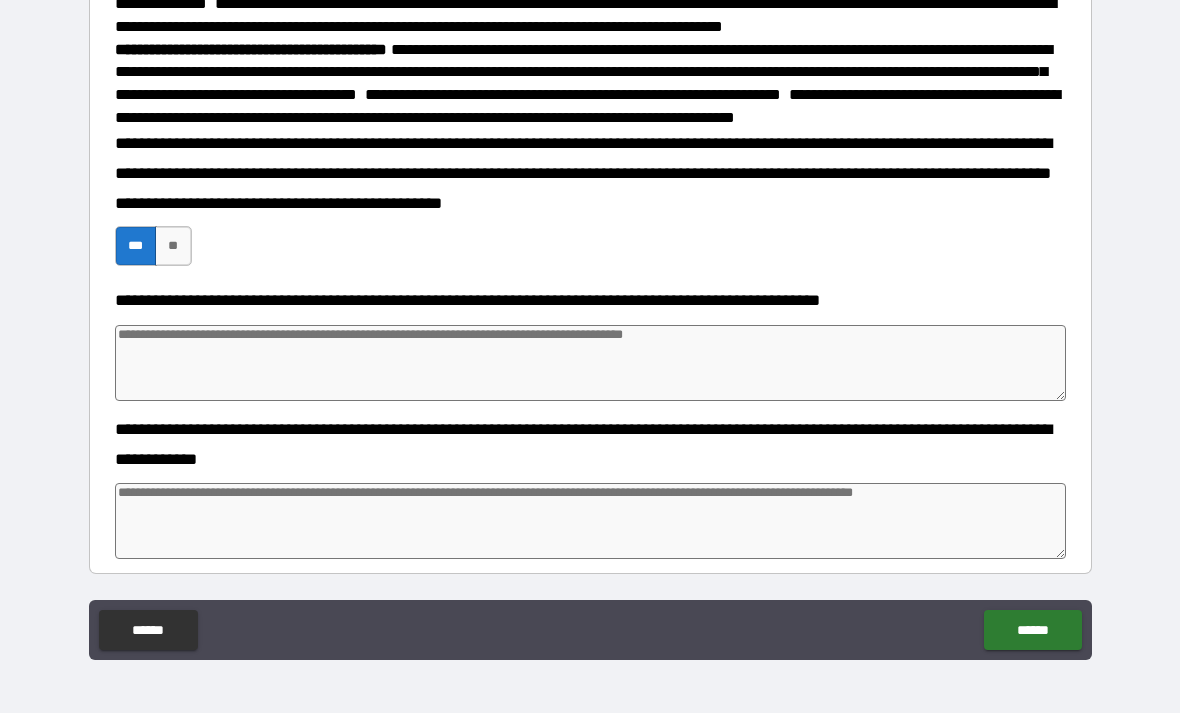 type on "*" 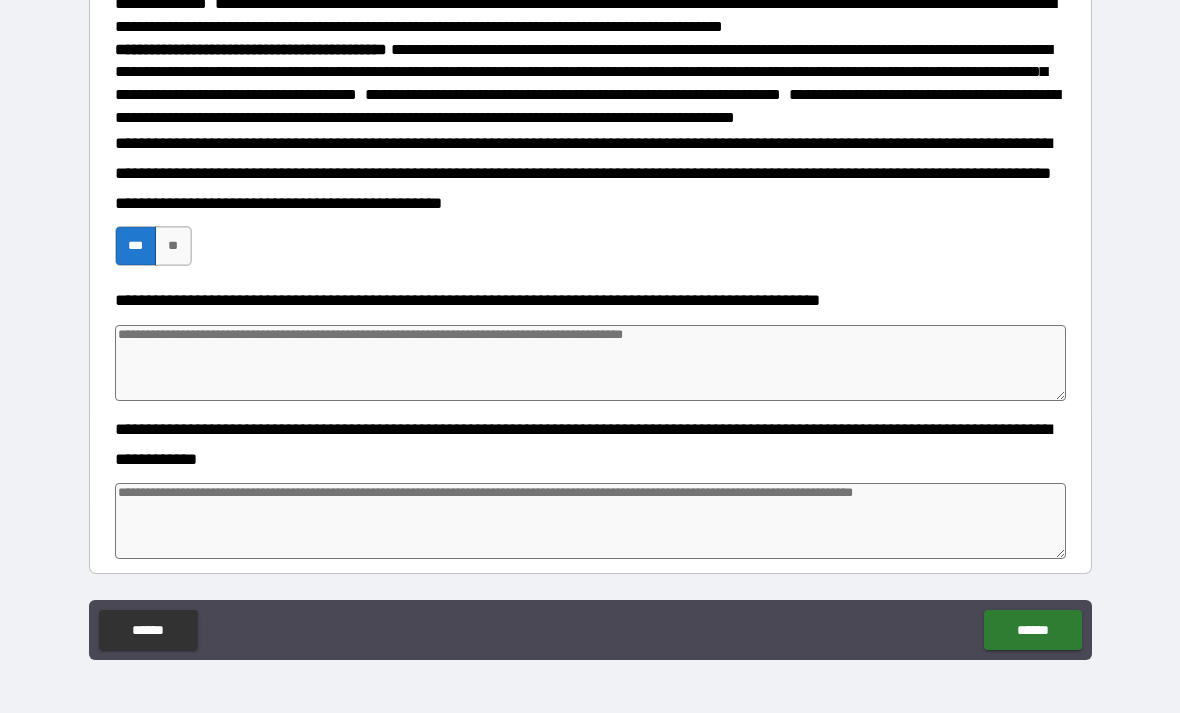 type on "*" 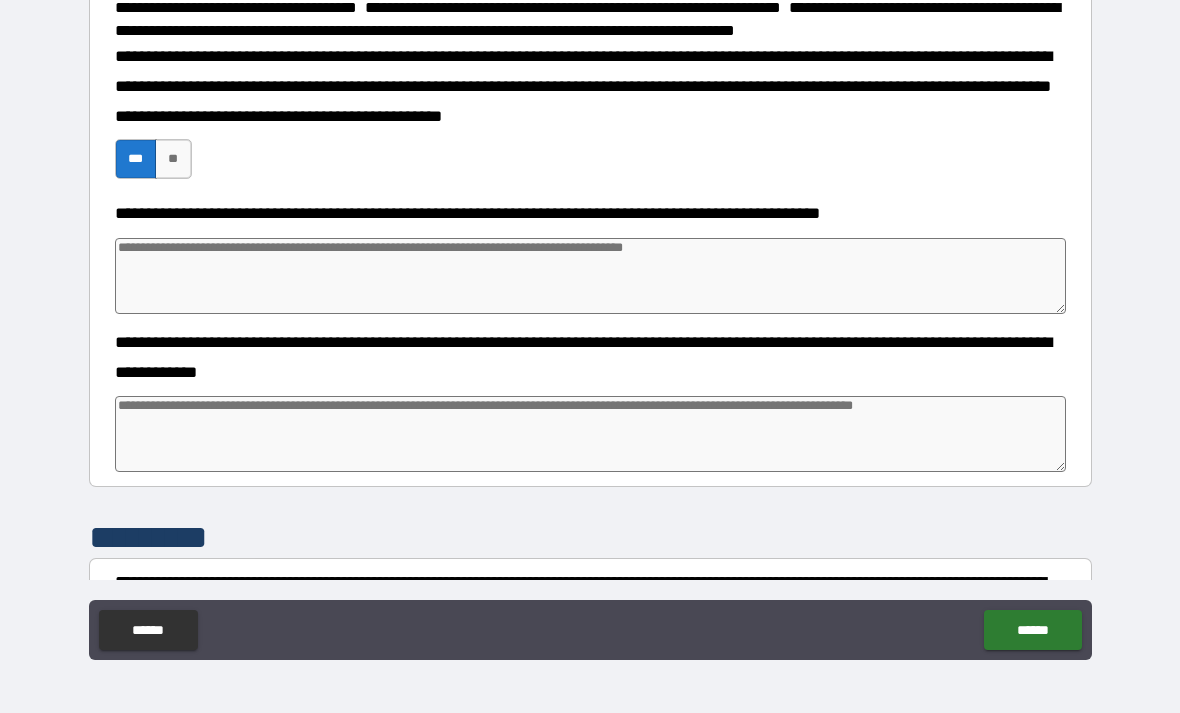 scroll, scrollTop: 2592, scrollLeft: 0, axis: vertical 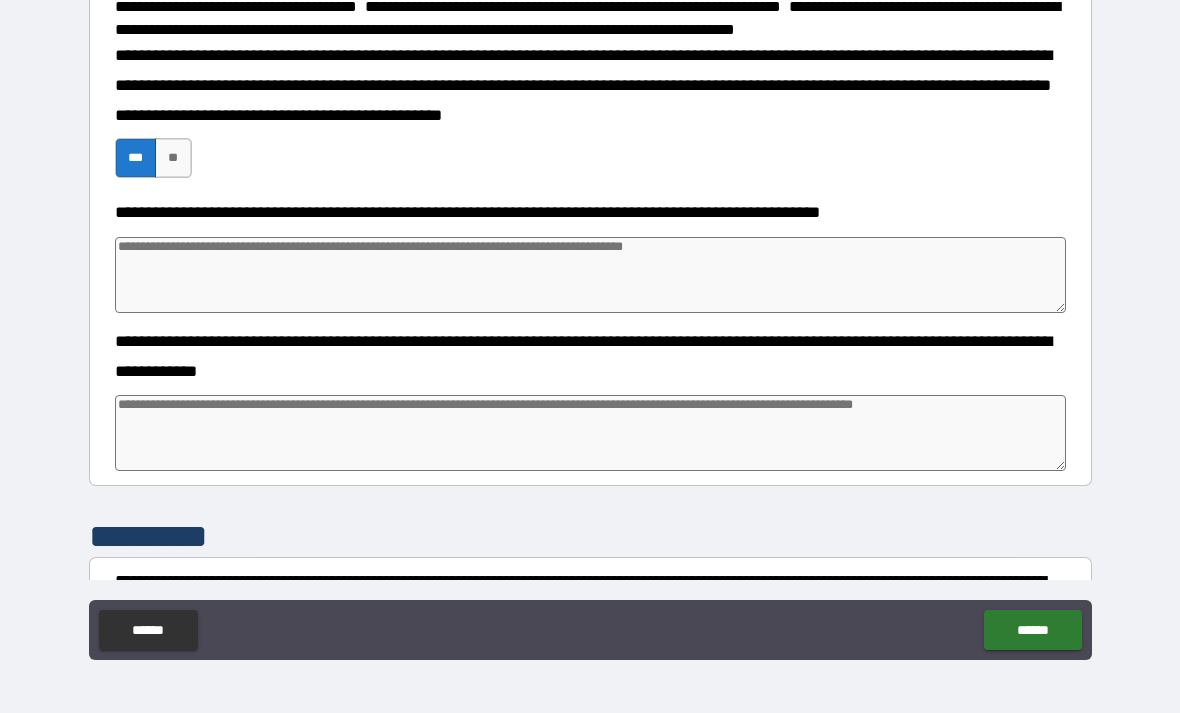 click at bounding box center [591, 275] 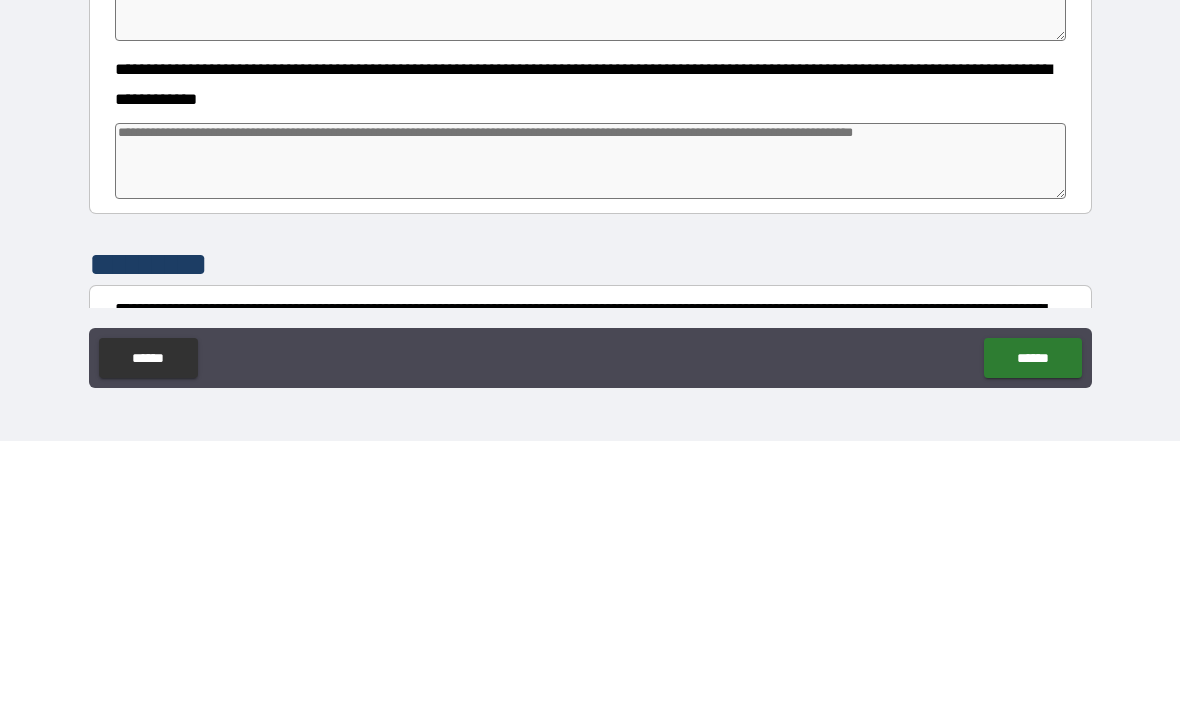 type on "*" 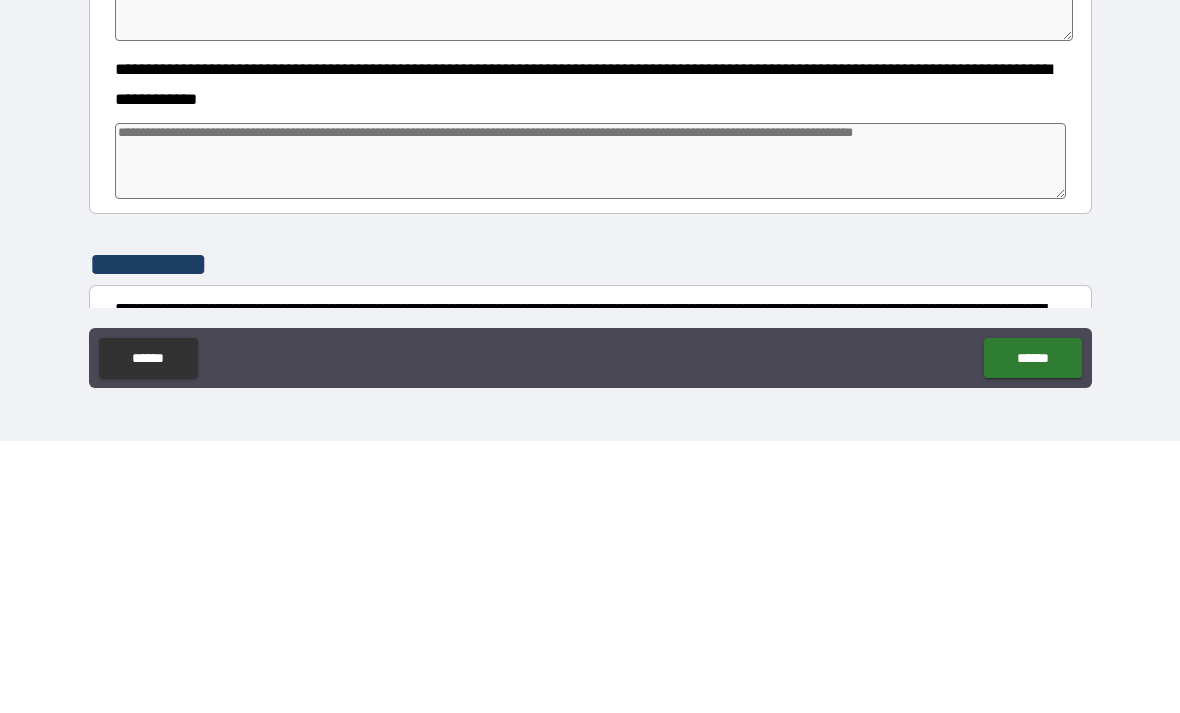 type on "*" 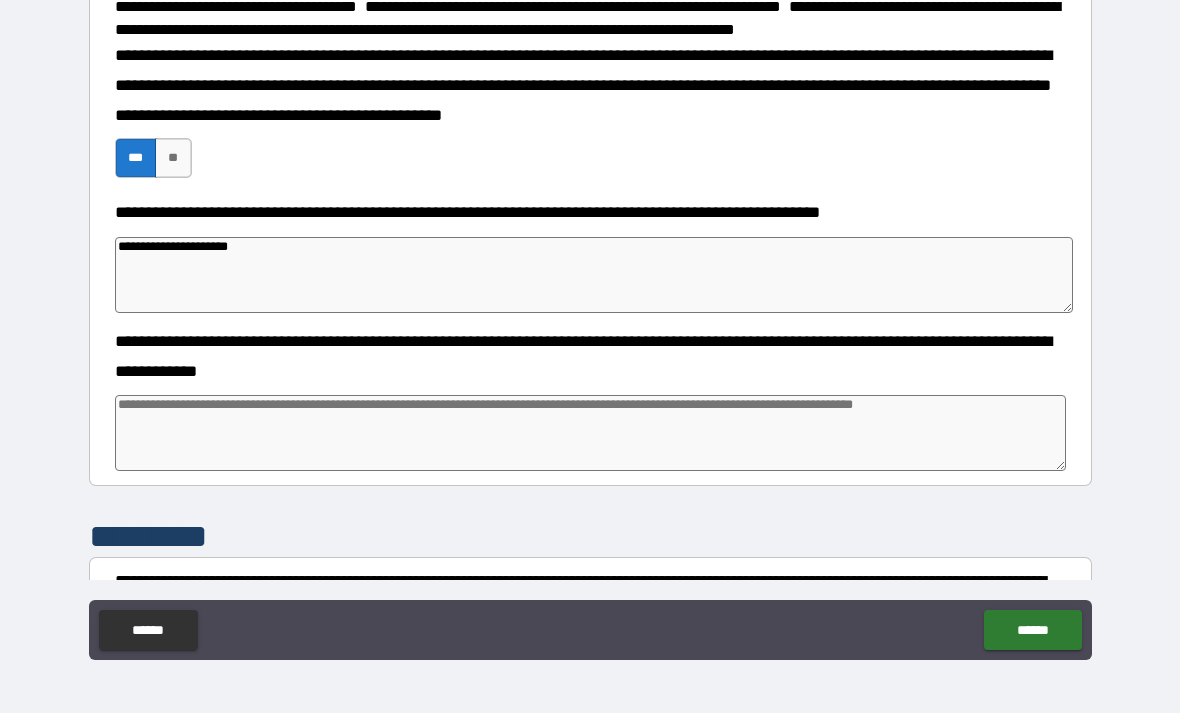 click on "**********" at bounding box center [594, 275] 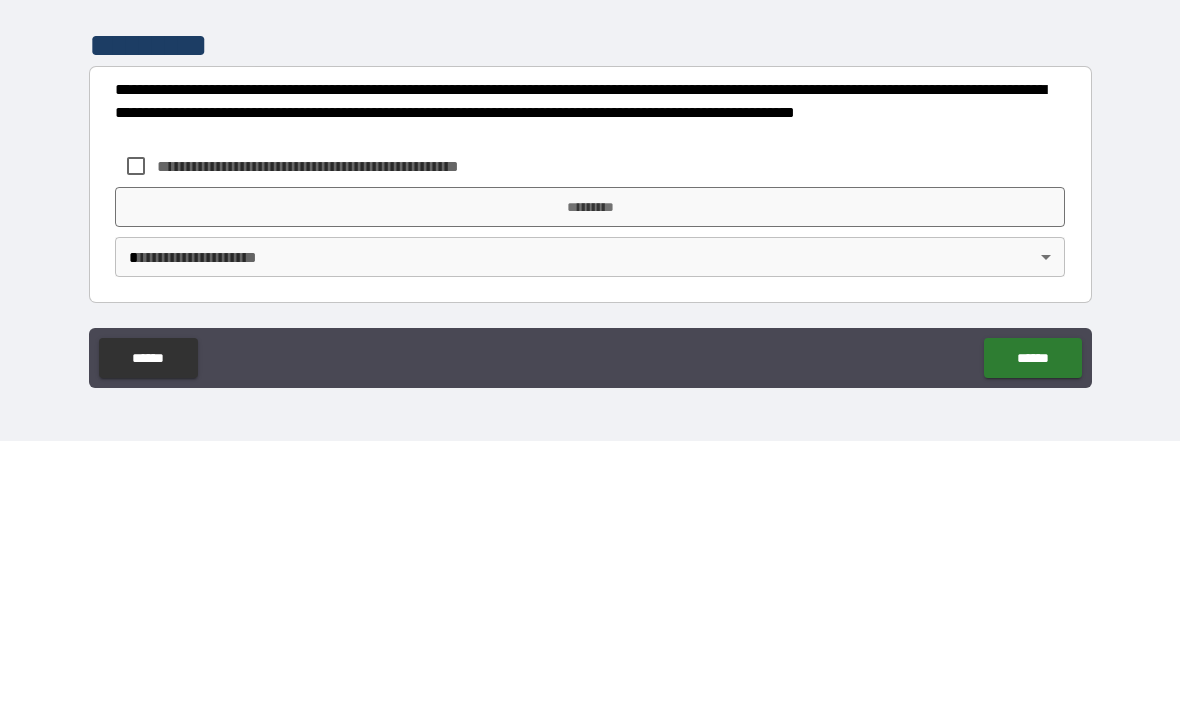 scroll, scrollTop: 2954, scrollLeft: 0, axis: vertical 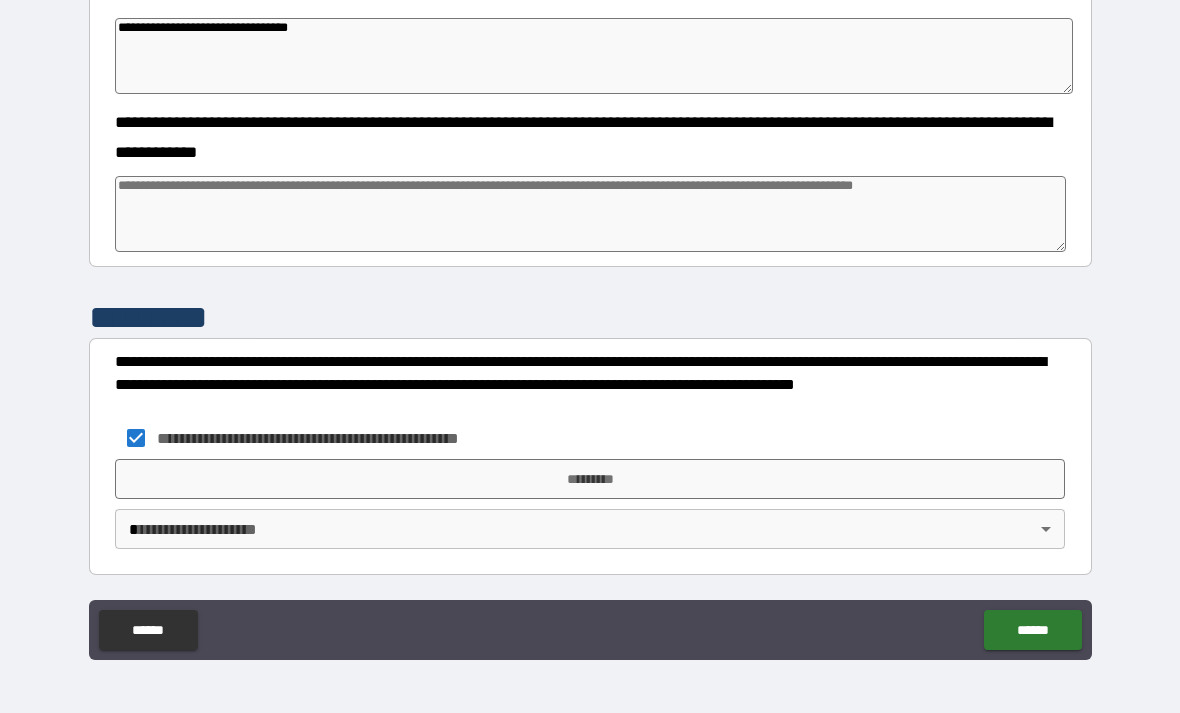 click on "*********" at bounding box center (590, 479) 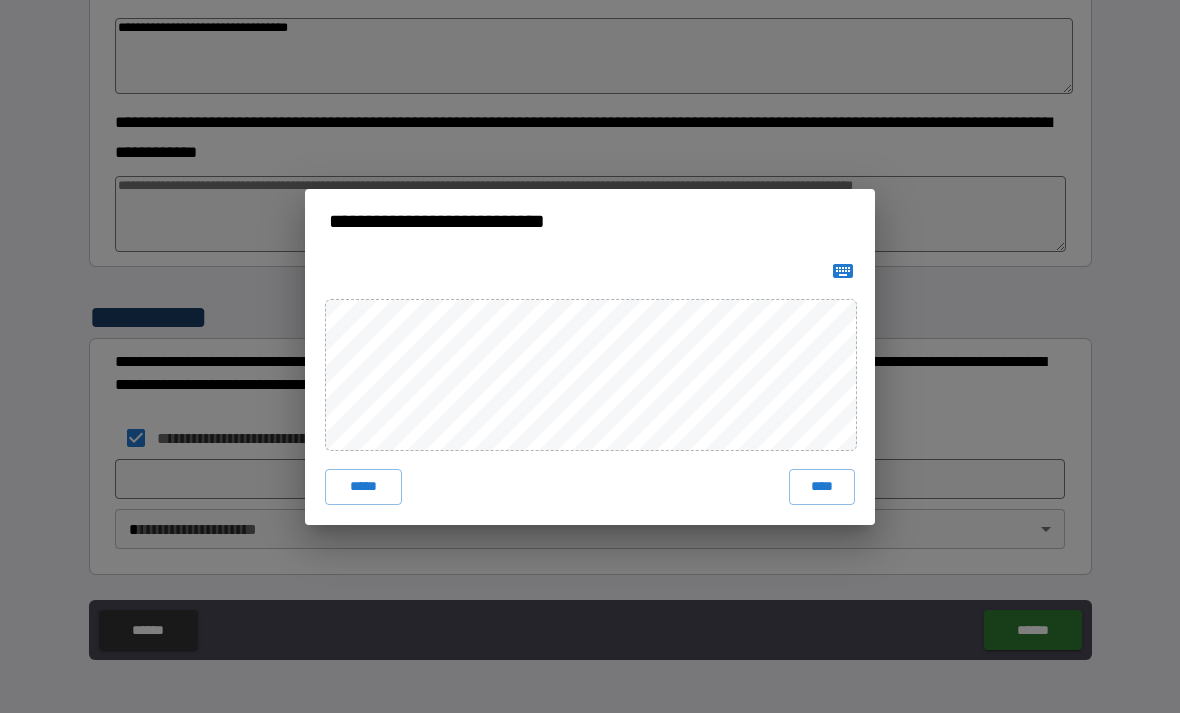 click on "****" at bounding box center [822, 487] 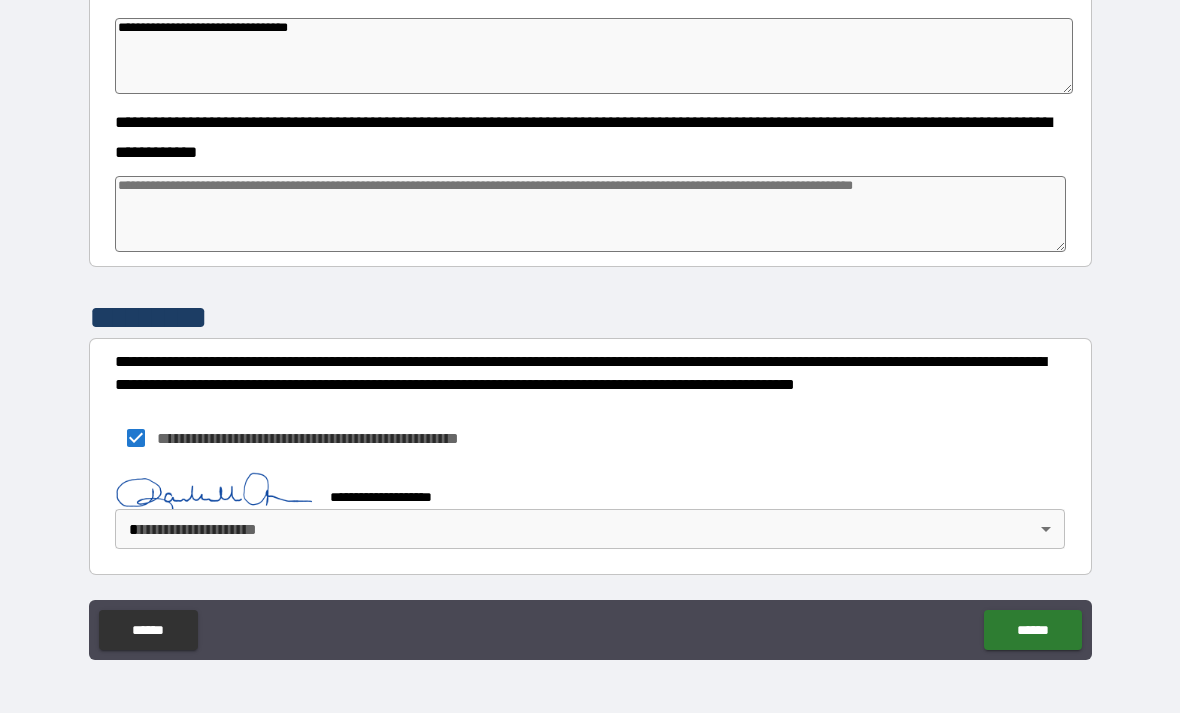 scroll, scrollTop: 2944, scrollLeft: 0, axis: vertical 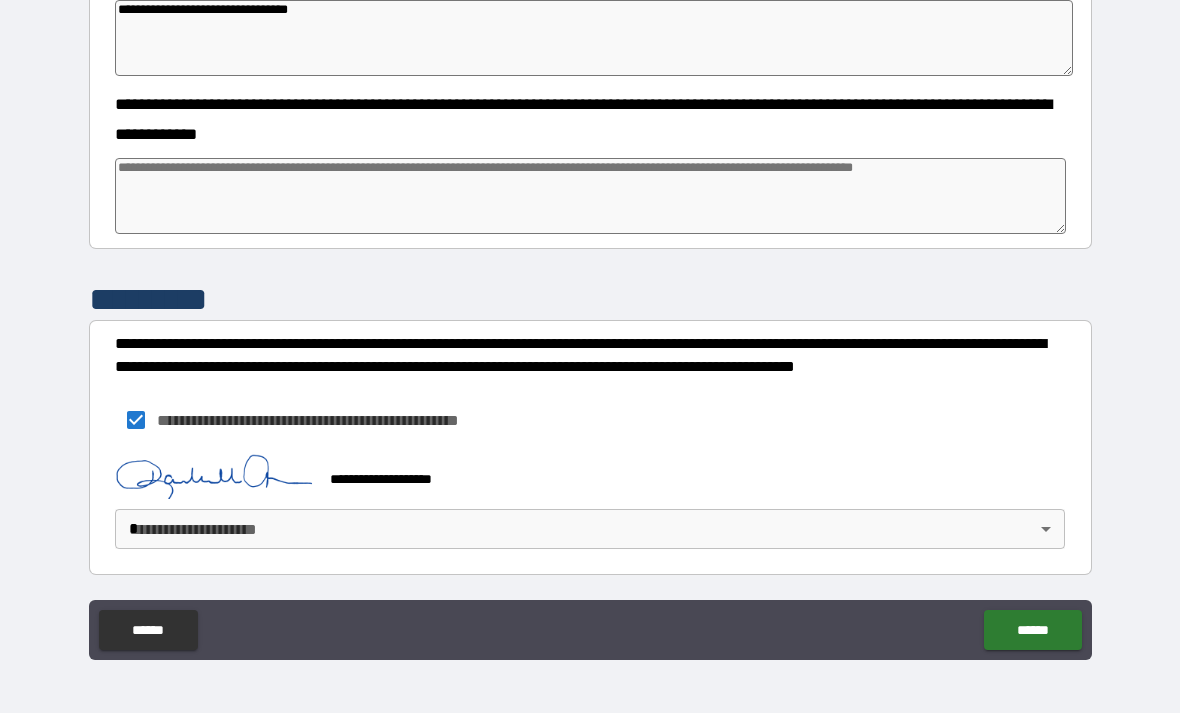 click on "[FIRST] [LAST] [CITY] [STATE] [POSTAL_CODE] [COUNTRY] [ADDRESS_LINE_1] [ADDRESS_LINE_2] [ADDRESS_LINE_3] [ADDRESS_LINE_4] [ADDRESS_LINE_5] [ADDRESS_LINE_6] [ADDRESS_LINE_7] [ADDRESS_LINE_8] [ADDRESS_LINE_9] [ADDRESS_LINE_10] [ADDRESS_LINE_11] [ADDRESS_LINE_12] [ADDRESS_LINE_13] [ADDRESS_LINE_14] [ADDRESS_LINE_15] [ADDRESS_LINE_16] [ADDRESS_LINE_17] [ADDRESS_LINE_18] [ADDRESS_LINE_19] [ADDRESS_LINE_20] [ADDRESS_LINE_21] [ADDRESS_LINE_22] [ADDRESS_LINE_23] [ADDRESS_LINE_24] [ADDRESS_LINE_25] [ADDRESS_LINE_26] [ADDRESS_LINE_27] [ADDRESS_LINE_28] [ADDRESS_LINE_29] [ADDRESS_LINE_30] [ADDRESS_LINE_31] [ADDRESS_LINE_32] [ADDRESS_LINE_33] [ADDRESS_LINE_34] [ADDRESS_LINE_35] [ADDRESS_LINE_36] [ADDRESS_LINE_37] [ADDRESS_LINE_38] [ADDRESS_LINE_39] [ADDRESS_LINE_40] [ADDRESS_LINE_41] [ADDRESS_LINE_42] [ADDRESS_LINE_43] [ADDRESS_LINE_44] [ADDRESS_LINE_45] [ADDRESS_LINE_46] [ADDRESS_LINE_47] [ADDRESS_LINE_48] [ADDRESS_LINE_49] [ADDRESS_LINE_50] [ADDRESS_LINE_51] [ADDRESS_LINE_52] [ADDRESS_LINE_53] [ADDRESS_LINE_54] [ADDRESS_LINE_55] [ADDRESS_LINE_56] [ADDRESS_LINE_57] [ADDRESS_LINE_58] [ADDRESS_LINE_59] [ADDRESS_LINE_60] [ADDRESS_LINE_61] [ADDRESS_LINE_62] [ADDRESS_LINE_63] [ADDRESS_LINE_64] [ADDRESS_LINE_65] [ADDRESS_LINE_66] [ADDRESS_LINE_67] [ADDRESS_LINE_68] [ADDRESS_LINE_69] [ADDRESS_LINE_70] [ADDRESS_LINE_71] [ADDRESS_LINE_72] [ADDRESS_LINE_73] [ADDRESS_LINE_74] [ADDRESS_LINE_75] [ADDRESS_LINE_76] [ADDRESS_LINE_77] [ADDRESS_LINE_78] [ADDRESS_LINE_79] [ADDRESS_LINE_80] [ADDRESS_LINE_81] [ADDRESS_LINE_82] [ADDRESS_LINE_83] [ADDRESS_LINE_84] [ADDRESS_LINE_85] [ADDRESS_LINE_86] [ADDRESS_LINE_87] [ADDRESS_LINE_88] [ADDRESS_LINE_89] [ADDRESS_LINE_90] [ADDRESS_LINE_91] [ADDRESS_LINE_92] [ADDRESS_LINE_93] [ADDRESS_LINE_94] [ADDRESS_LINE_95] [ADDRESS_LINE_96] [ADDRESS_LINE_97] [ADDRESS_LINE_98] [ADDRESS_LINE_99] [ADDRESS_LINE_100]" at bounding box center (590, 324) 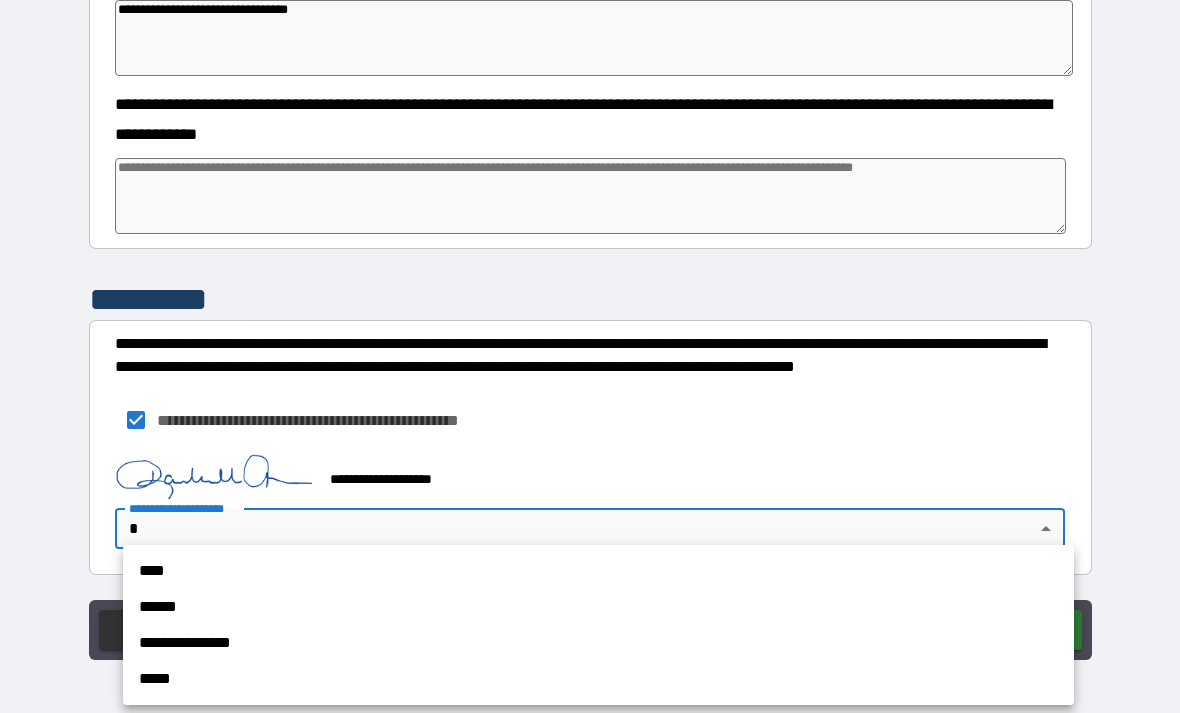 click on "****" at bounding box center [598, 571] 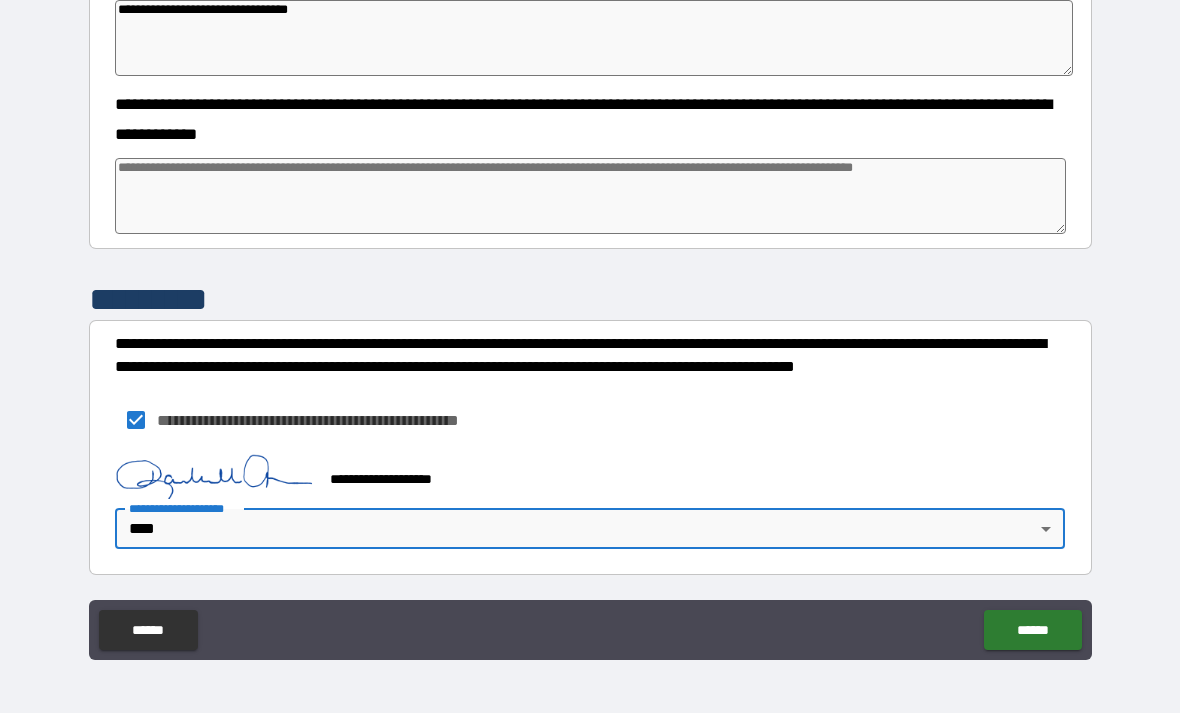 click on "******" at bounding box center (1032, 630) 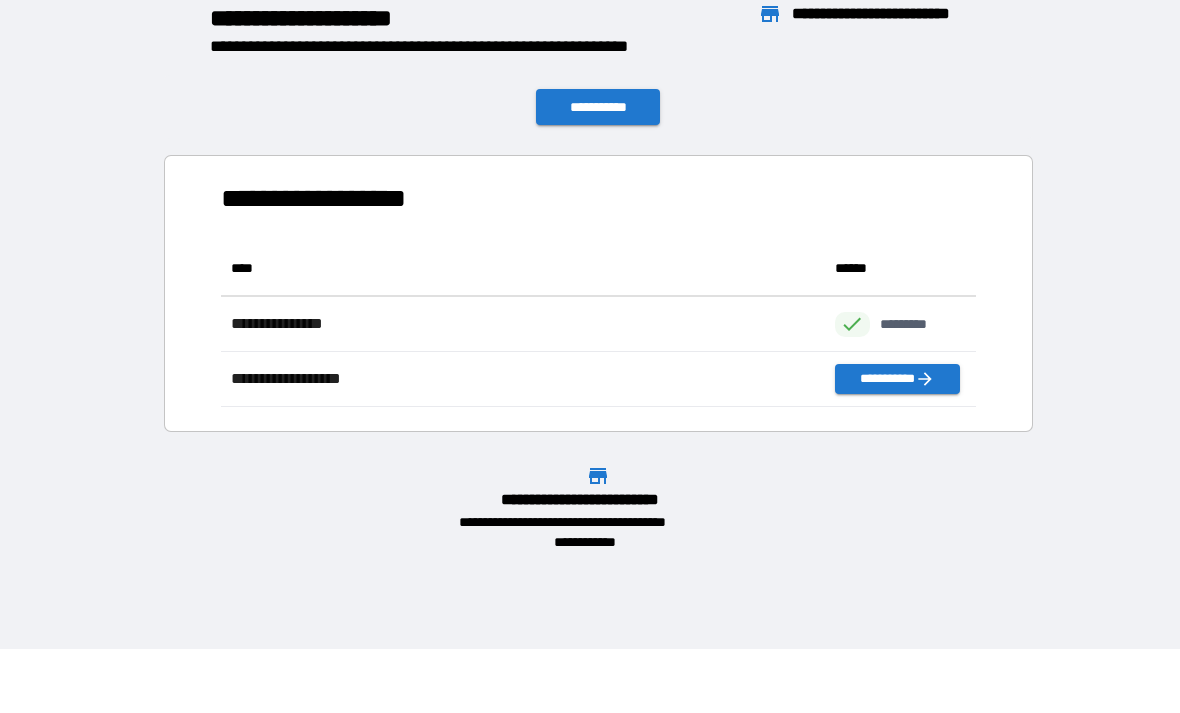 scroll, scrollTop: 1, scrollLeft: 1, axis: both 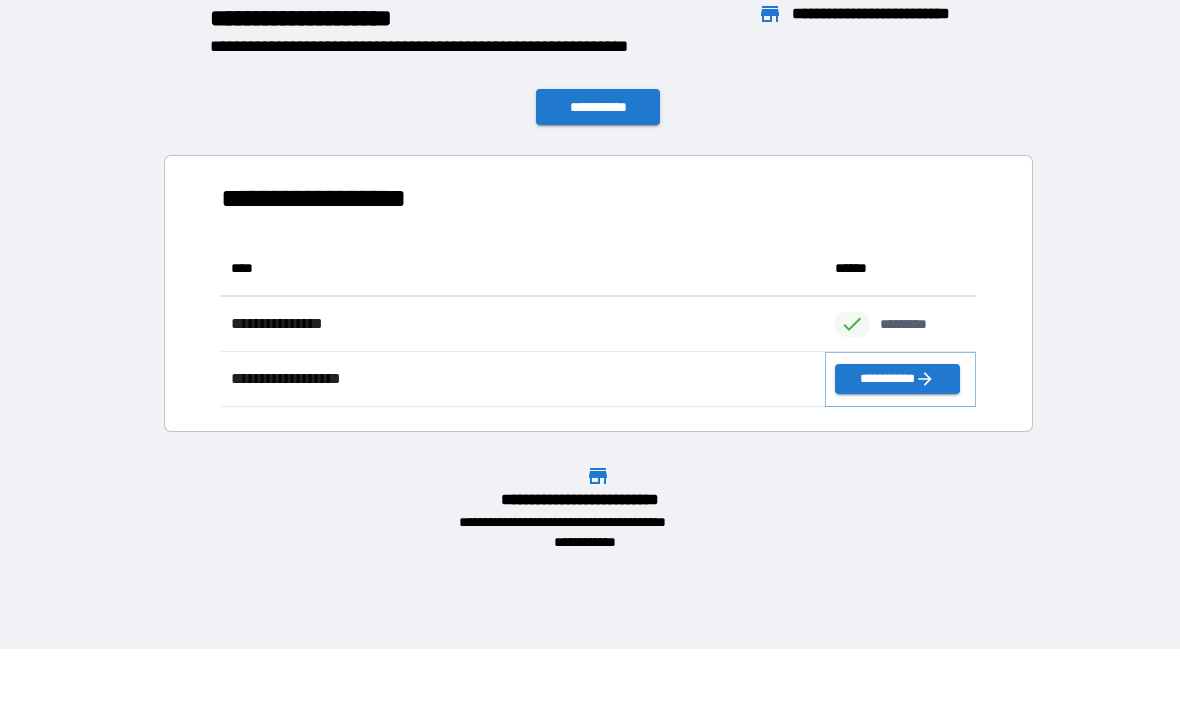 click on "**********" at bounding box center (897, 379) 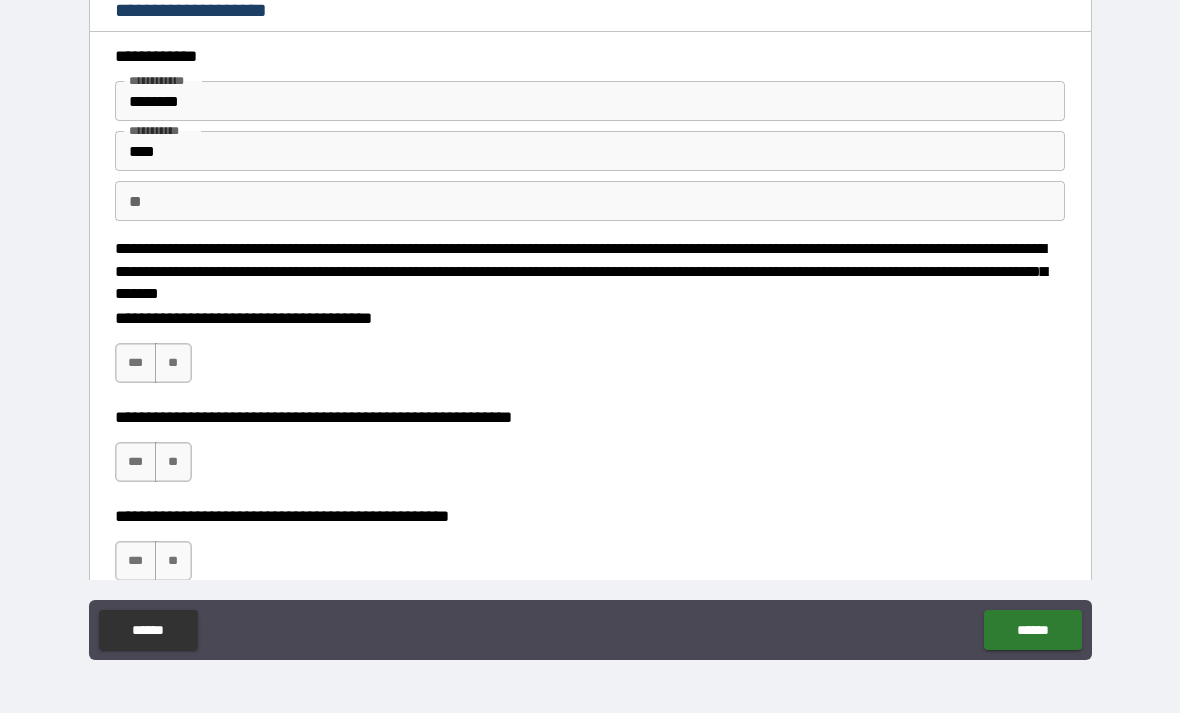 click on "***" at bounding box center [136, 363] 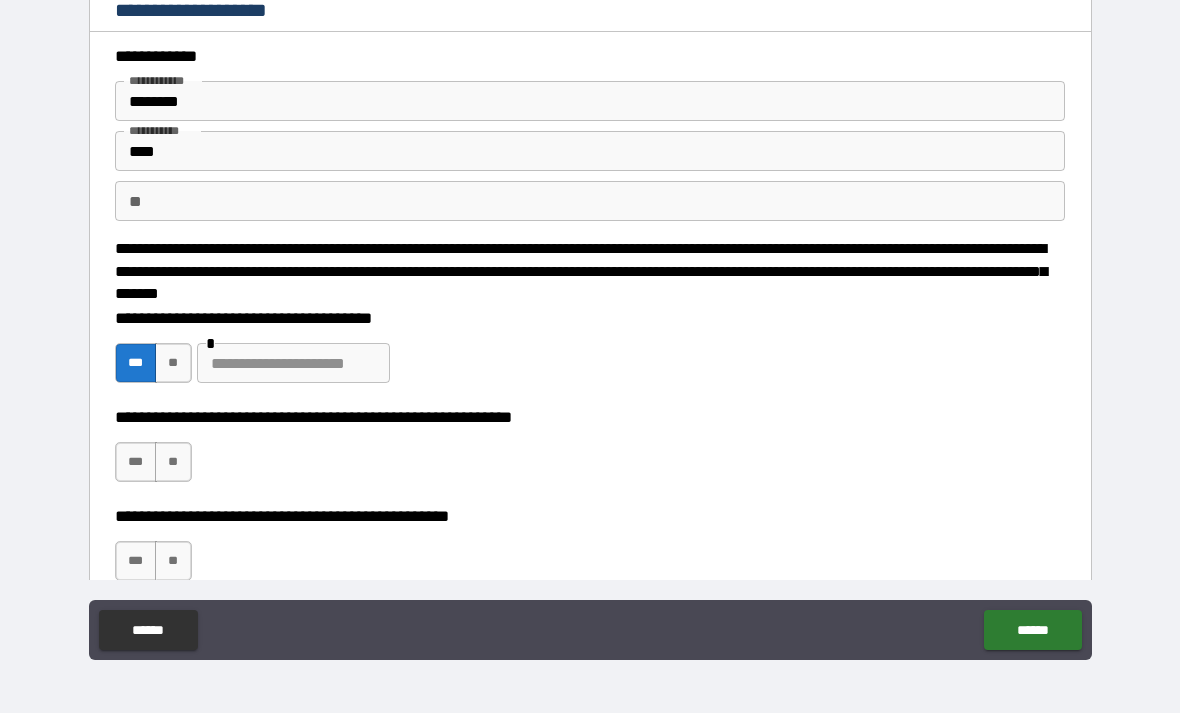 click on "***" at bounding box center (136, 462) 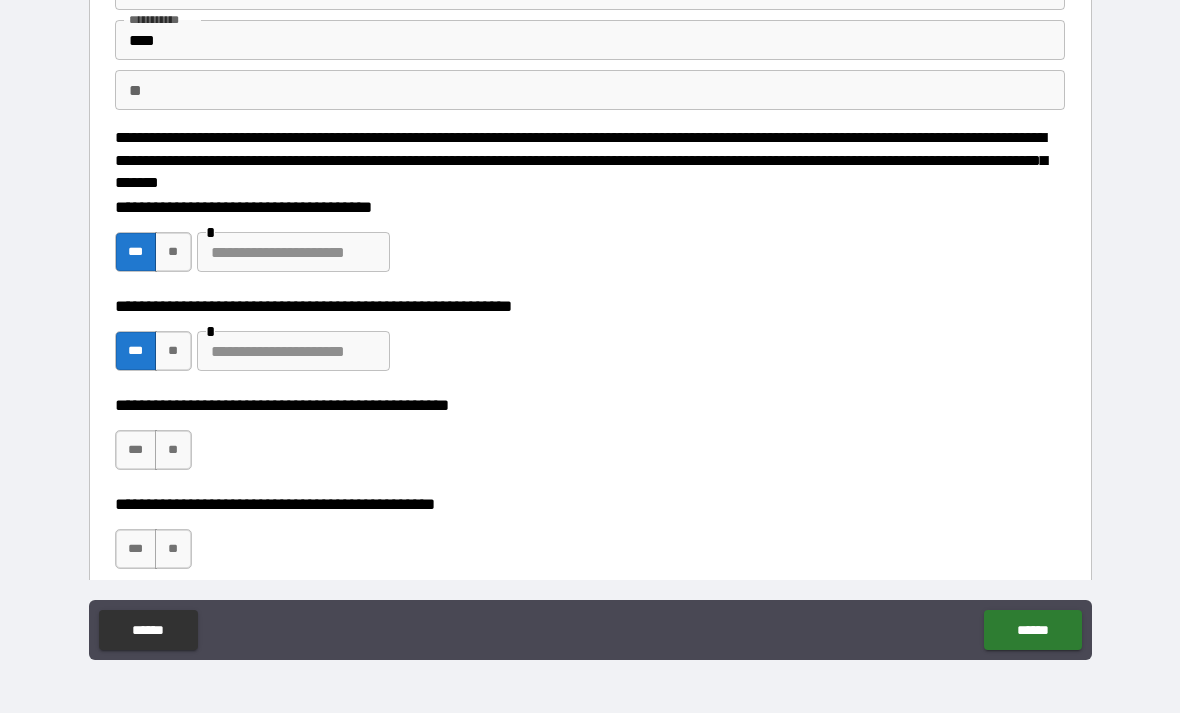 scroll, scrollTop: 113, scrollLeft: 0, axis: vertical 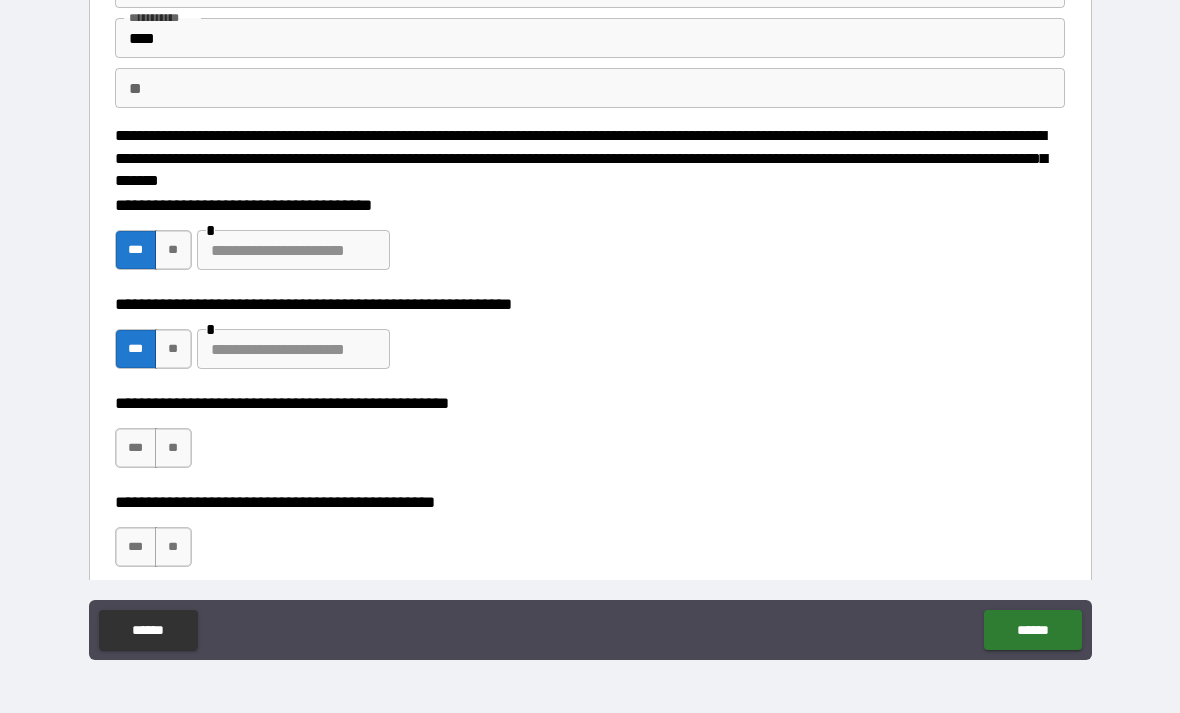 click on "**" at bounding box center [173, 448] 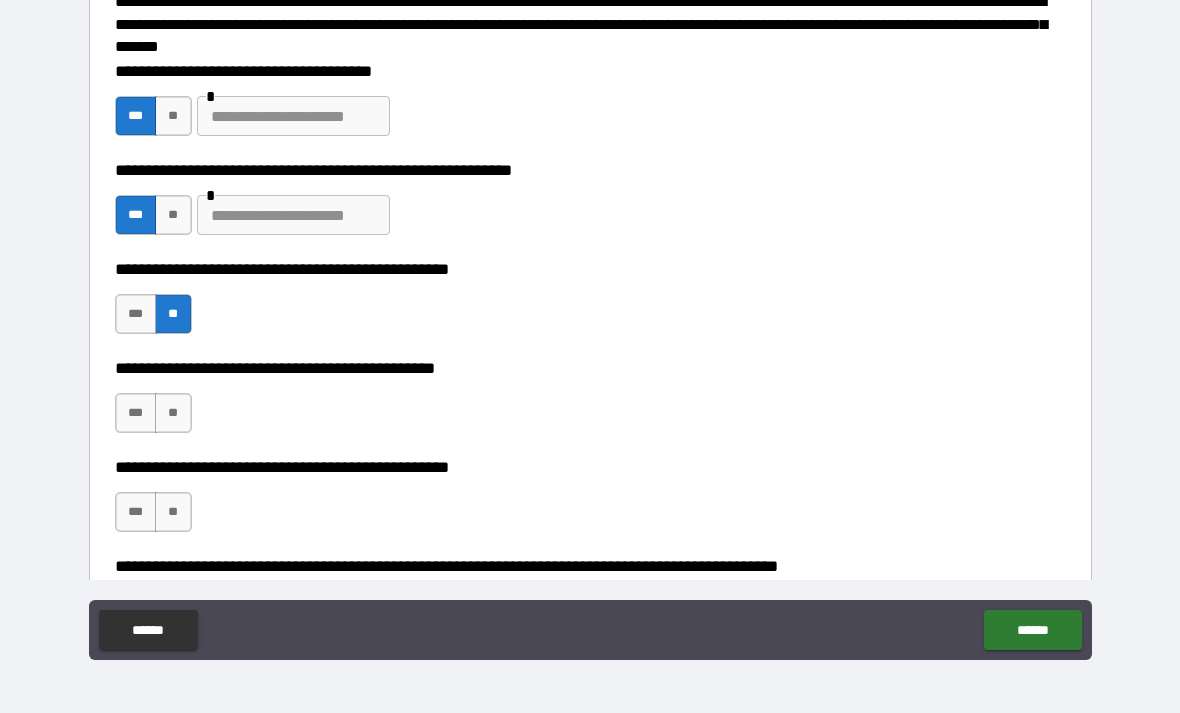 scroll, scrollTop: 252, scrollLeft: 0, axis: vertical 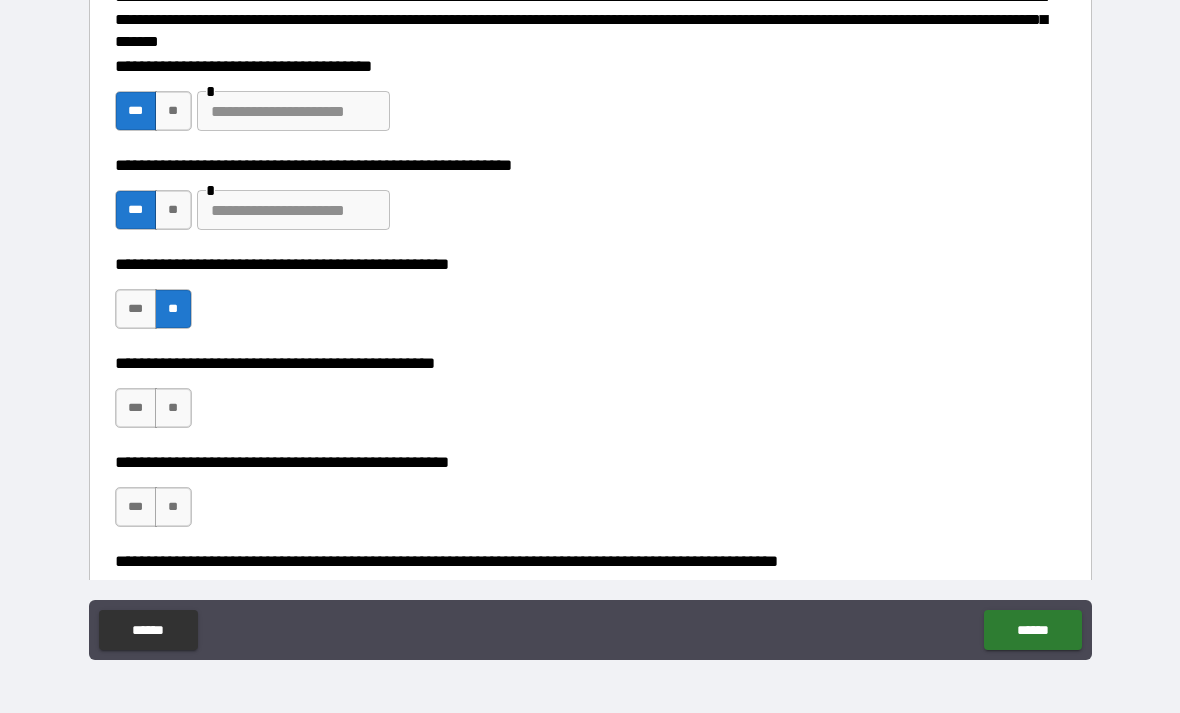 click on "***" at bounding box center [136, 408] 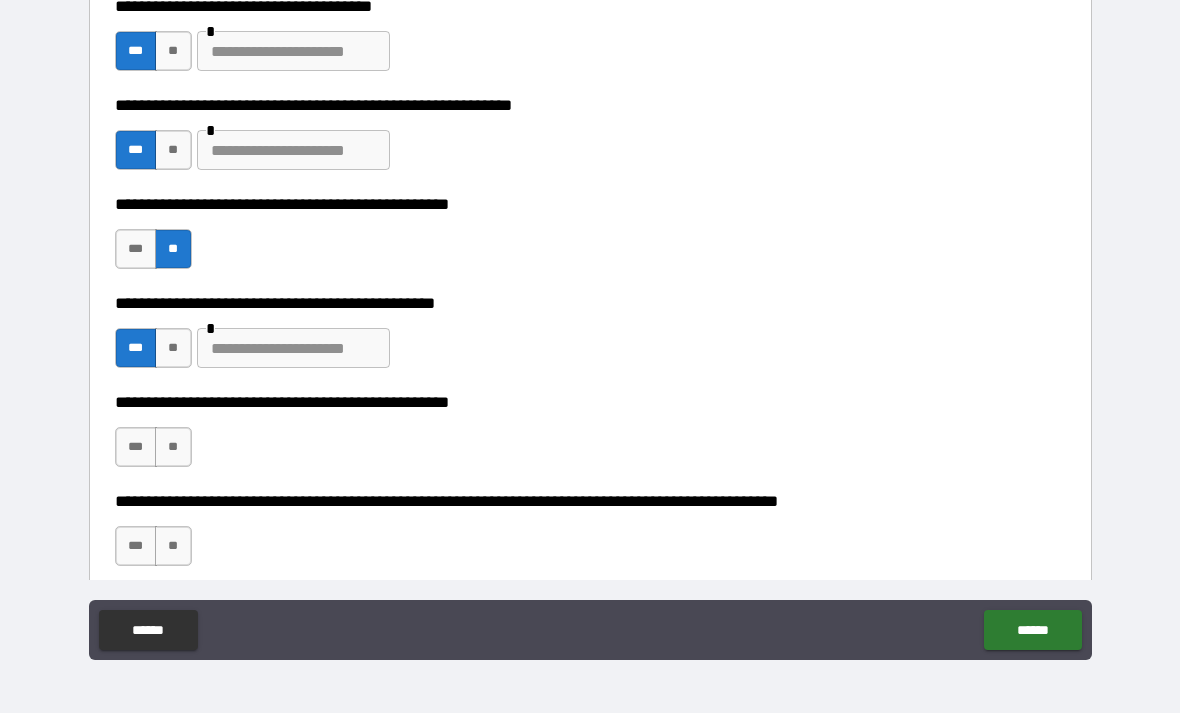 scroll, scrollTop: 320, scrollLeft: 0, axis: vertical 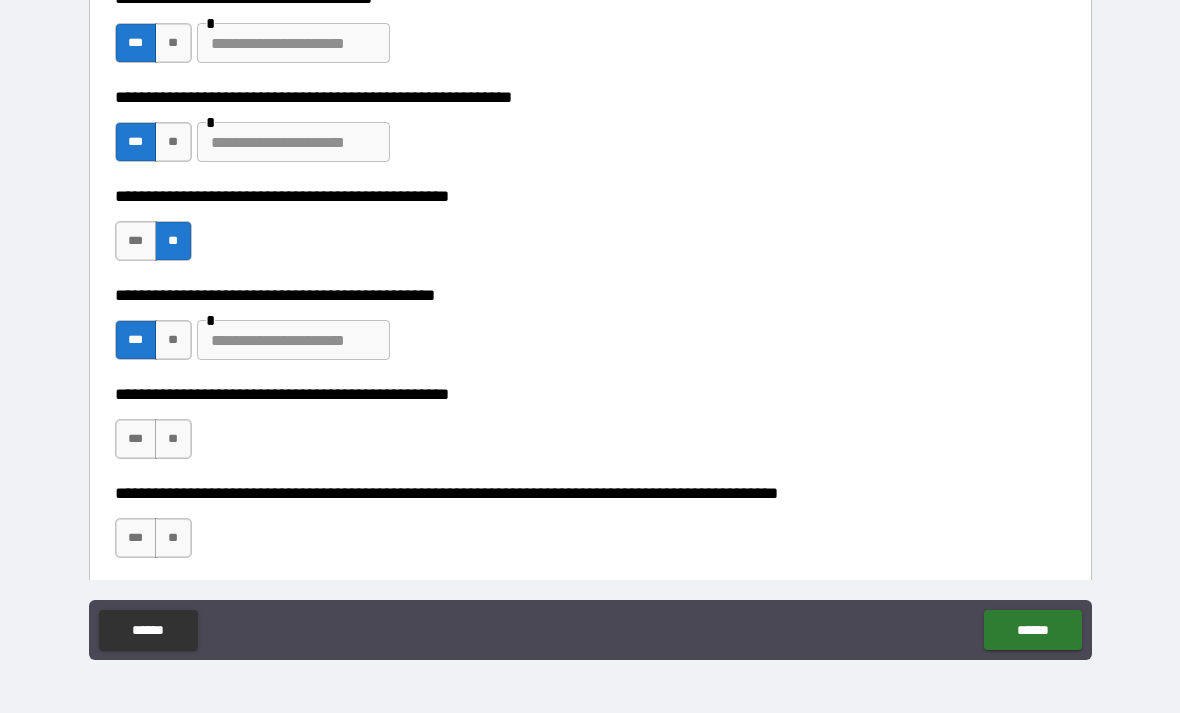 click on "**" at bounding box center [173, 439] 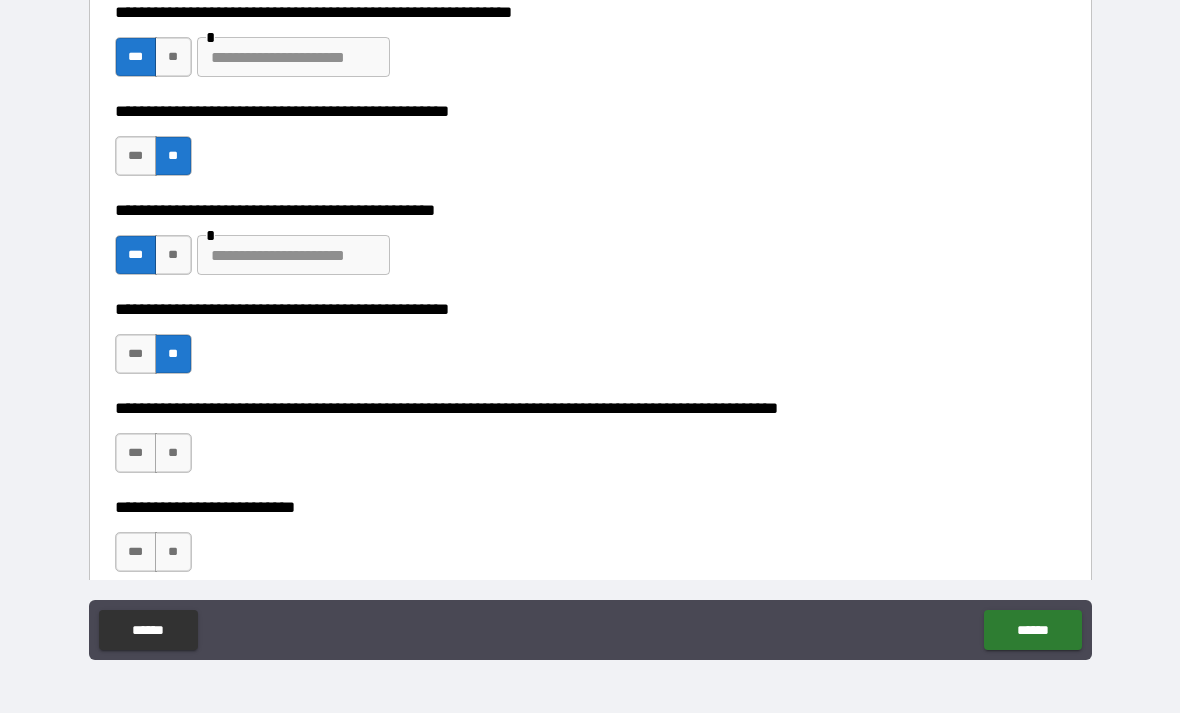 scroll, scrollTop: 414, scrollLeft: 0, axis: vertical 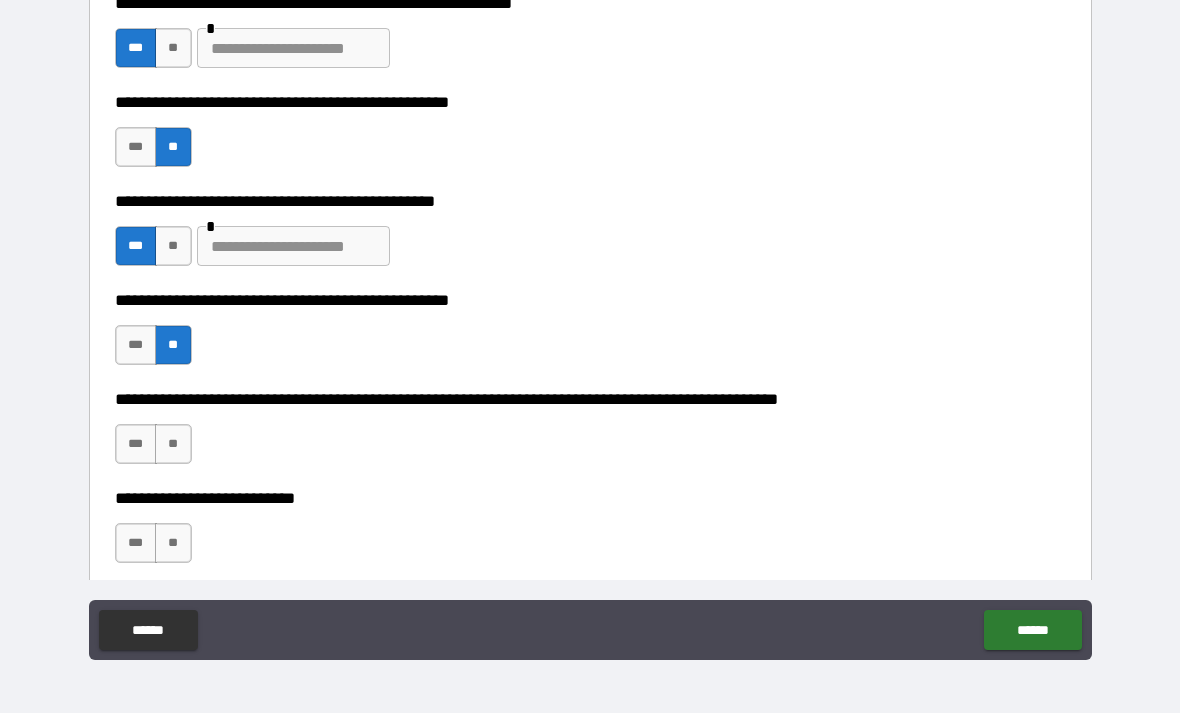 click on "***" at bounding box center (136, 444) 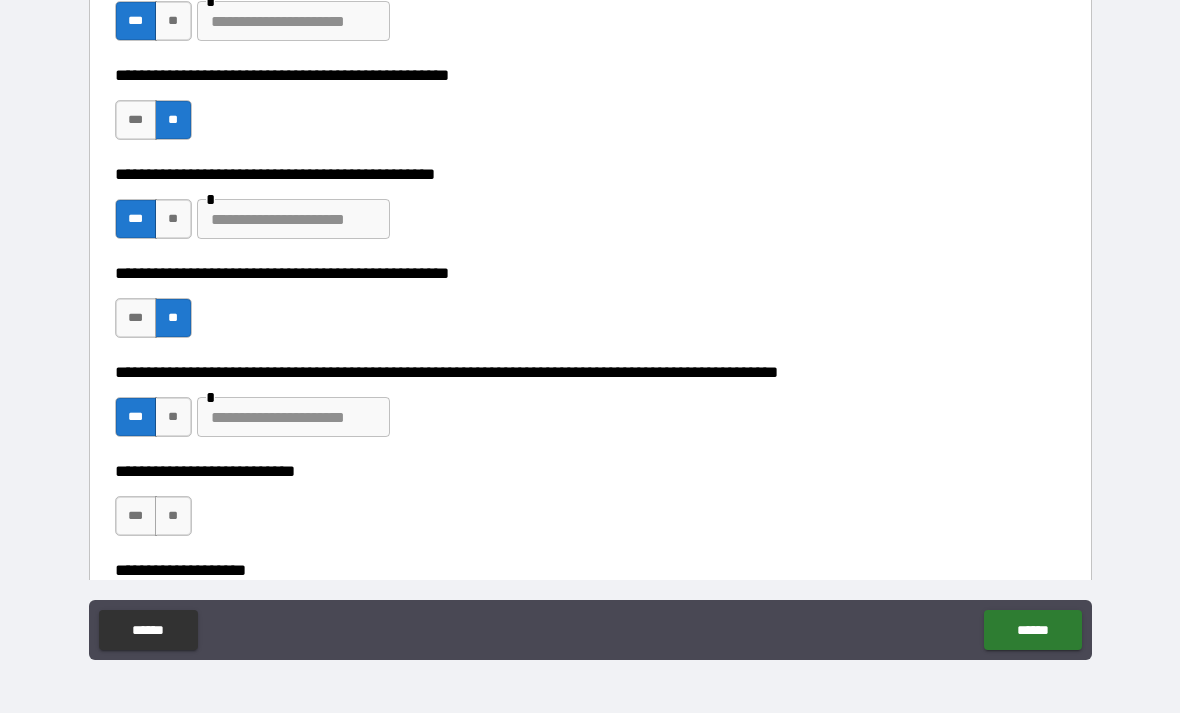 scroll, scrollTop: 449, scrollLeft: 0, axis: vertical 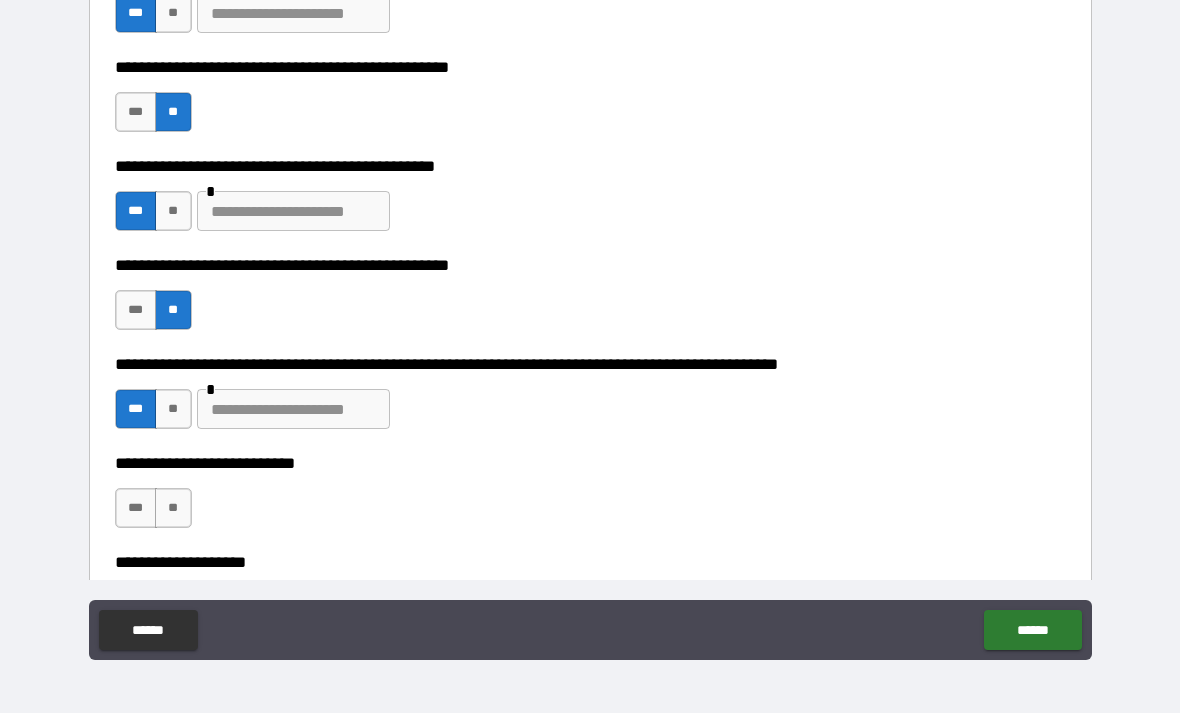 click at bounding box center [293, 409] 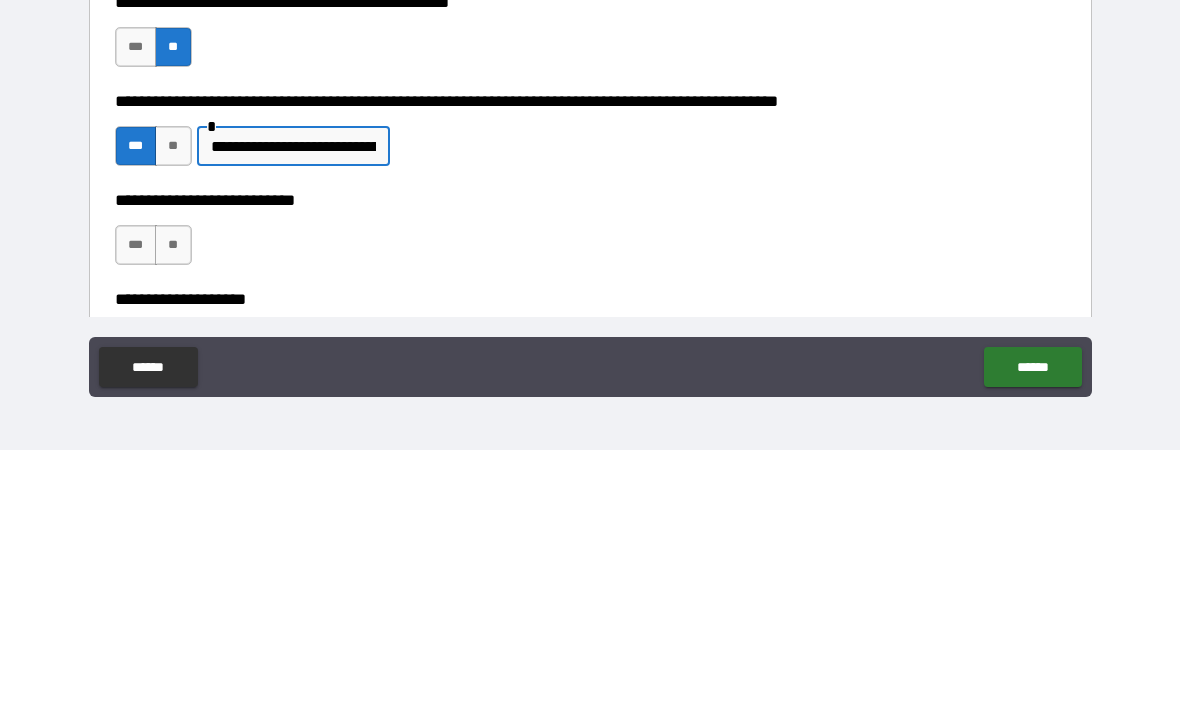 click on "**" at bounding box center [173, 508] 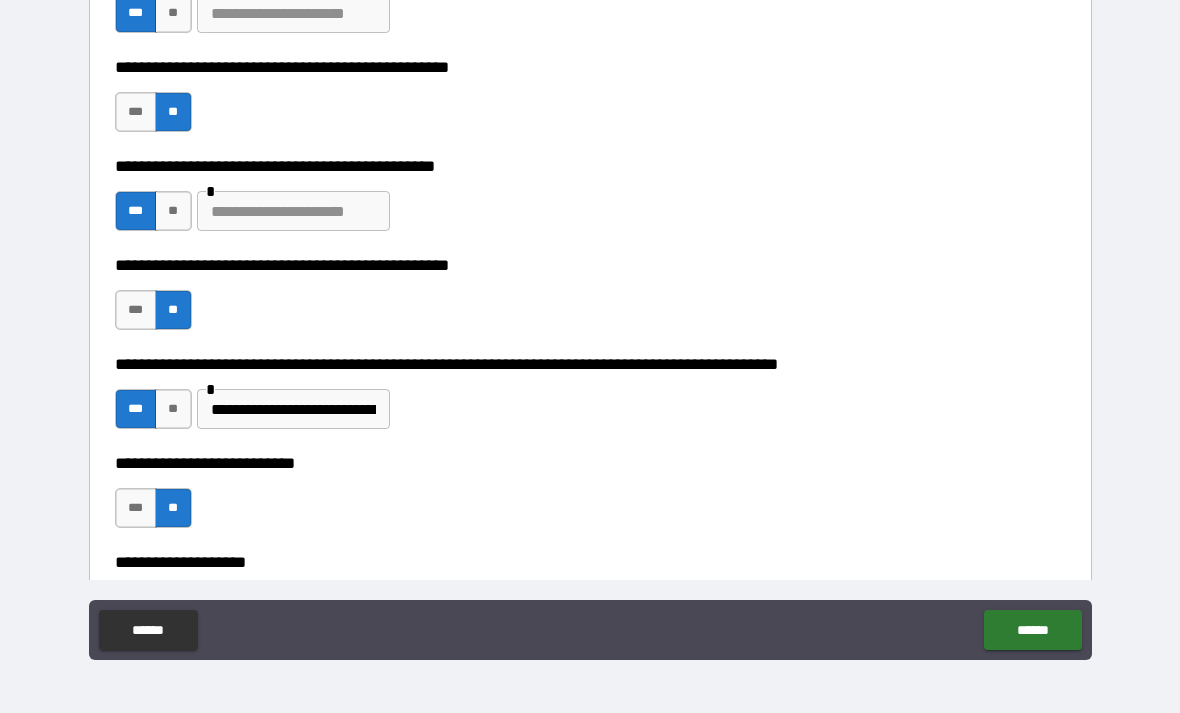 click on "**********" at bounding box center (293, 409) 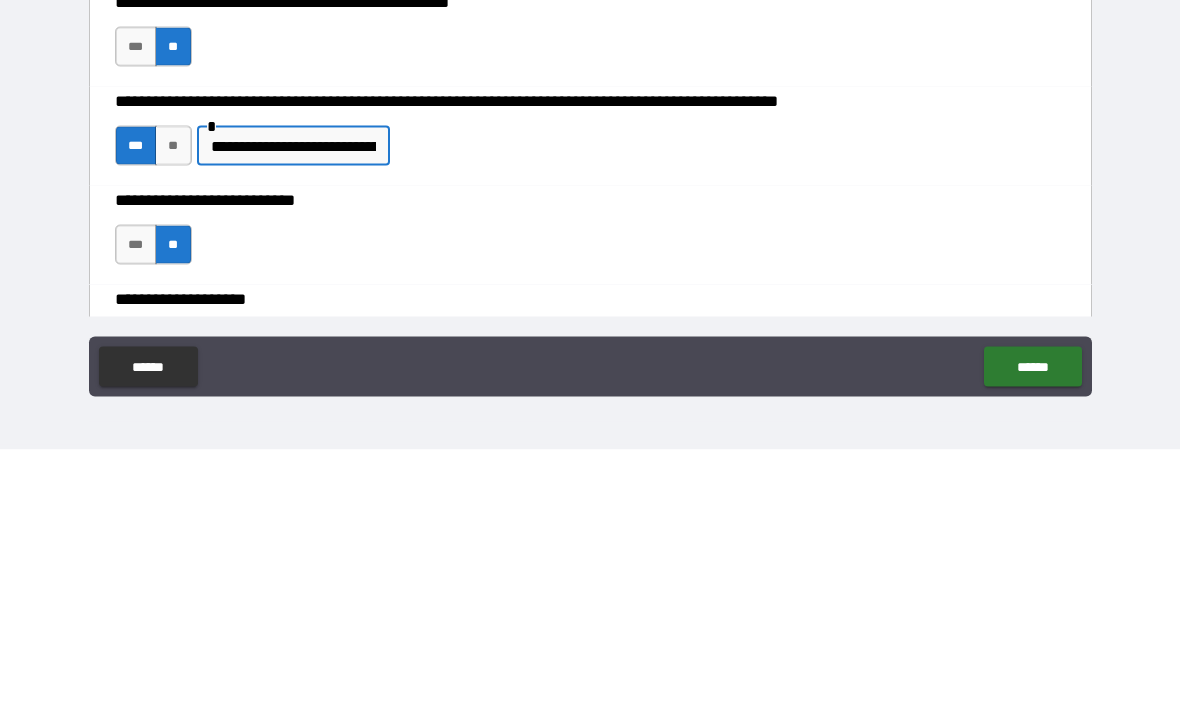 click on "**********" at bounding box center (293, 409) 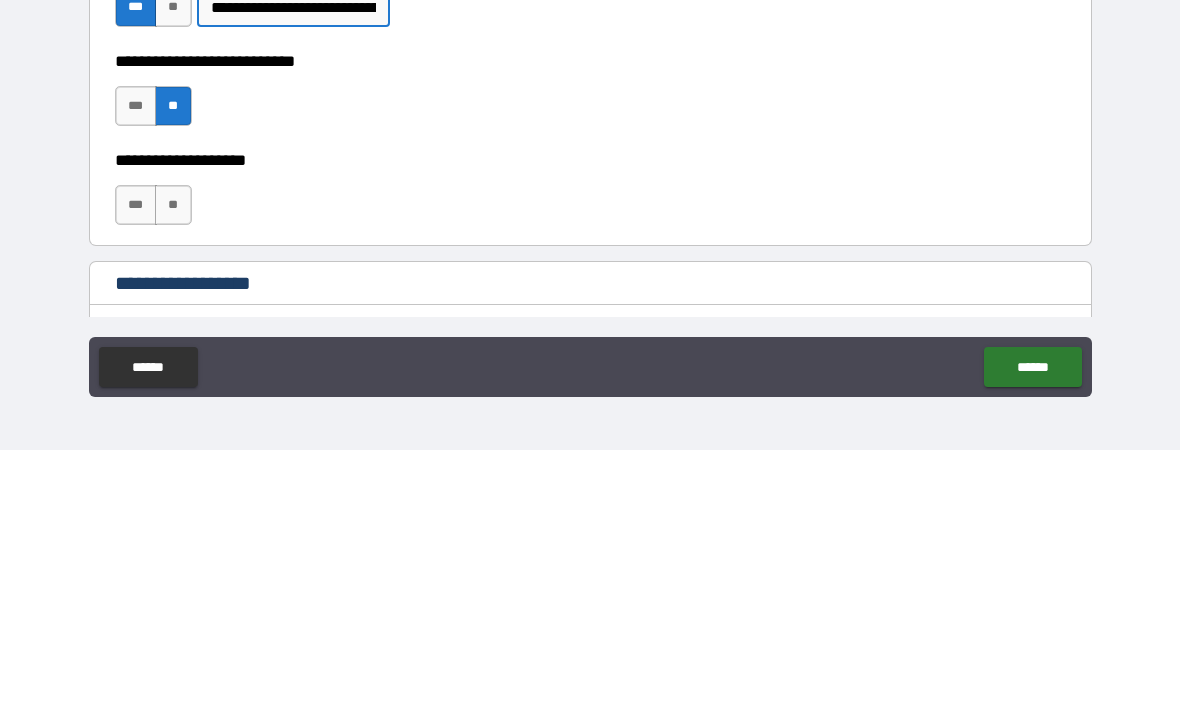 scroll, scrollTop: 597, scrollLeft: 0, axis: vertical 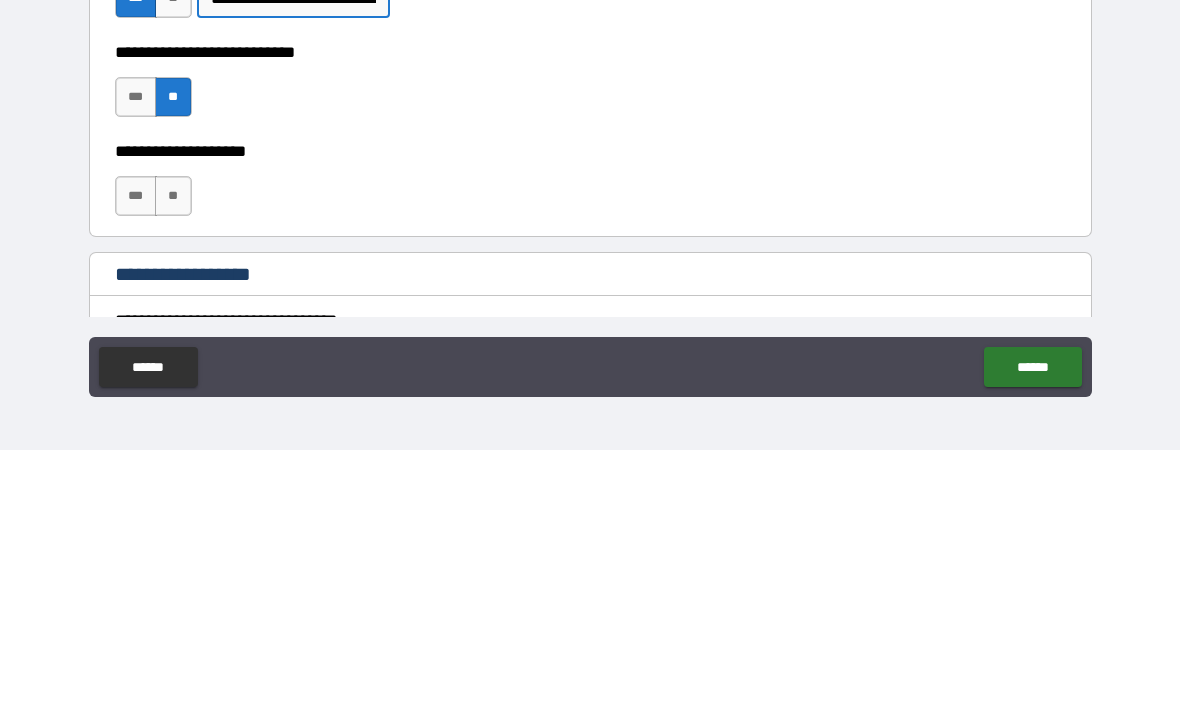 click on "**" at bounding box center [173, 459] 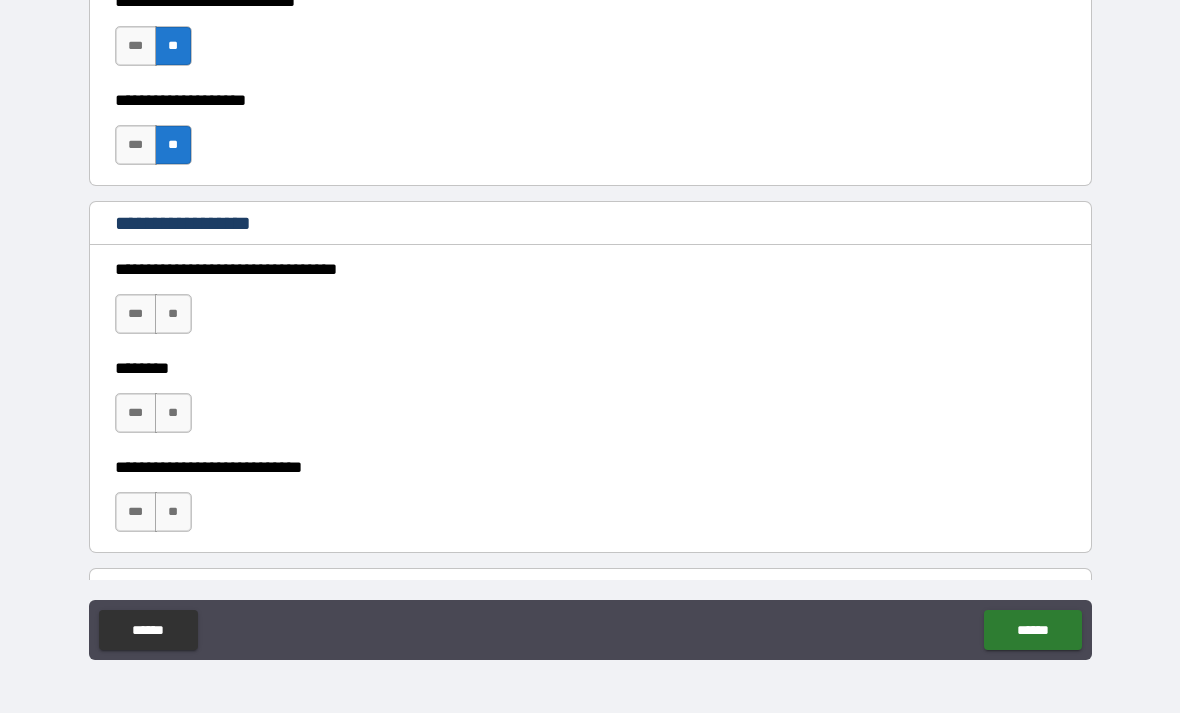 scroll, scrollTop: 933, scrollLeft: 0, axis: vertical 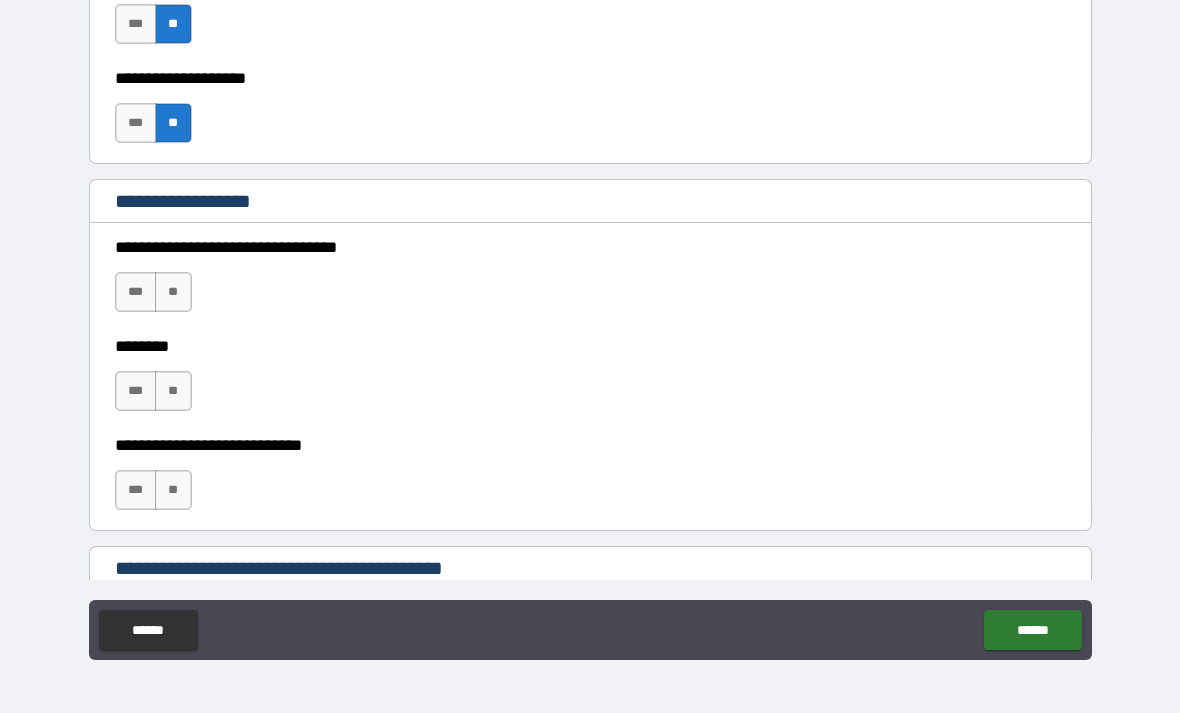 click on "**" at bounding box center (173, 292) 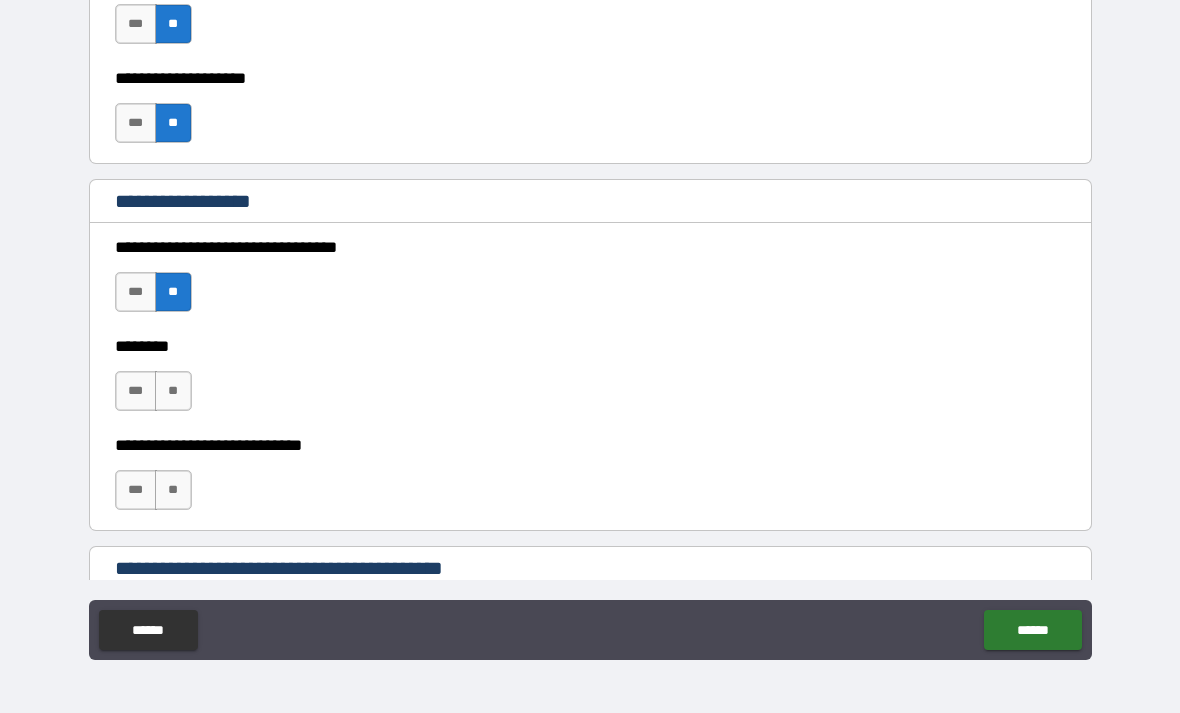 click on "**" at bounding box center (173, 391) 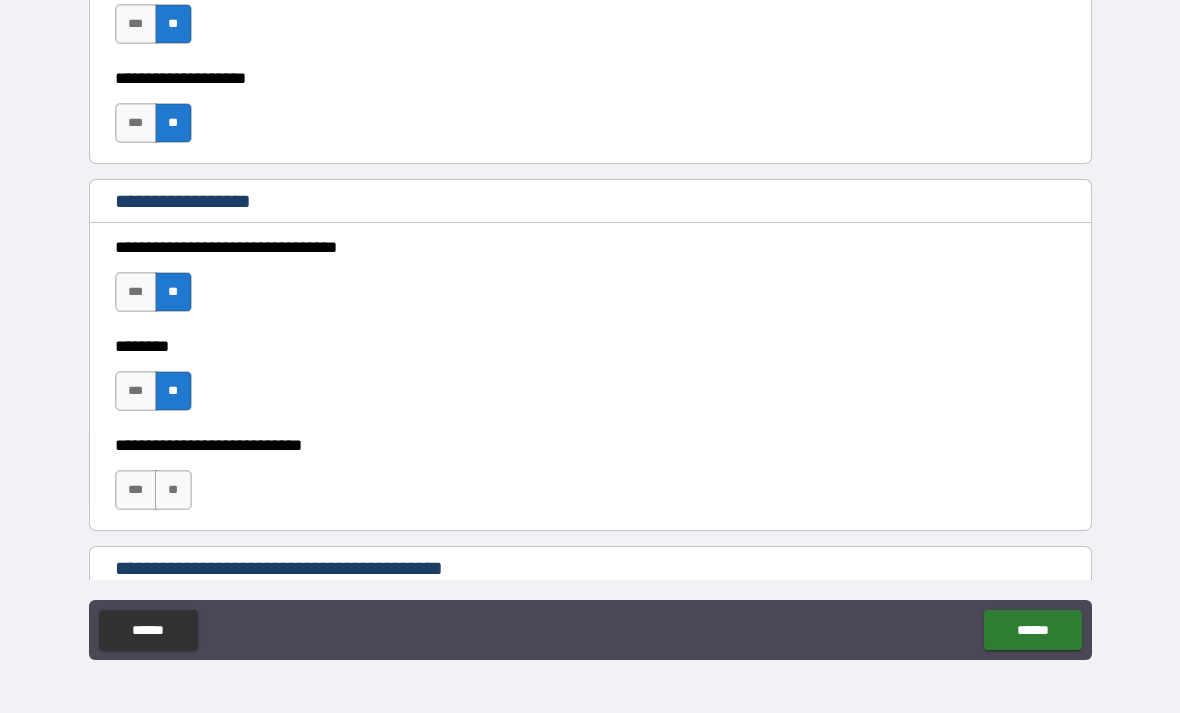 click on "**" at bounding box center (173, 490) 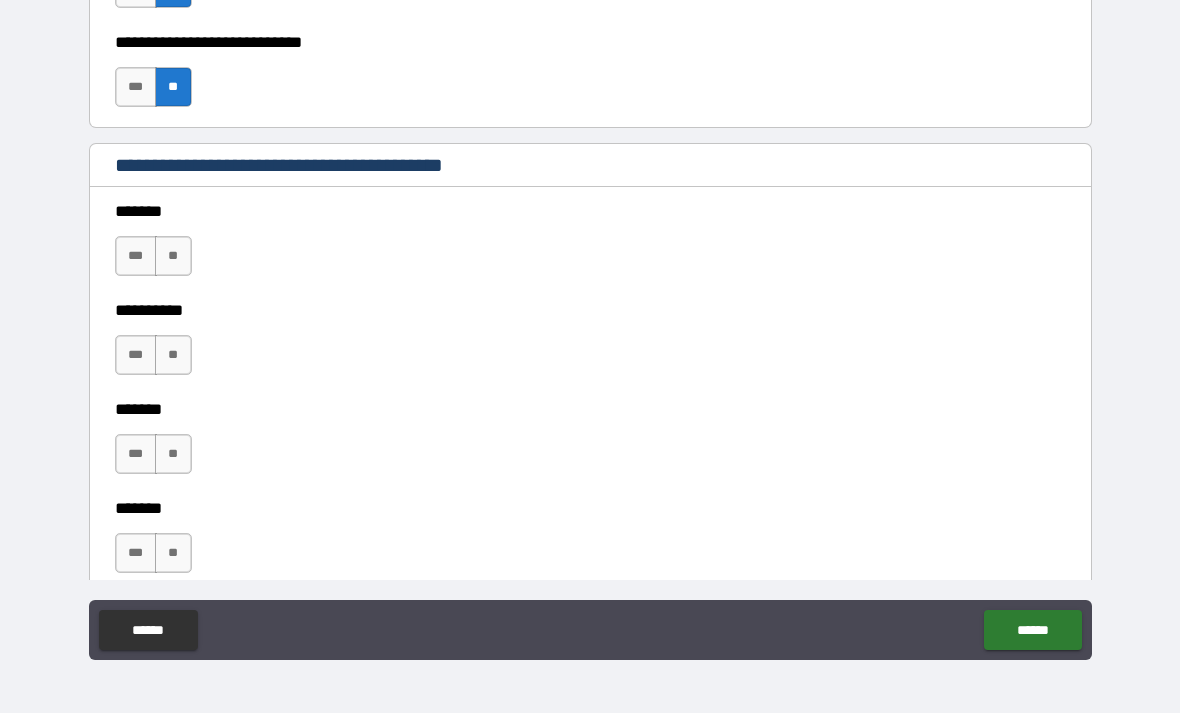 scroll, scrollTop: 1338, scrollLeft: 0, axis: vertical 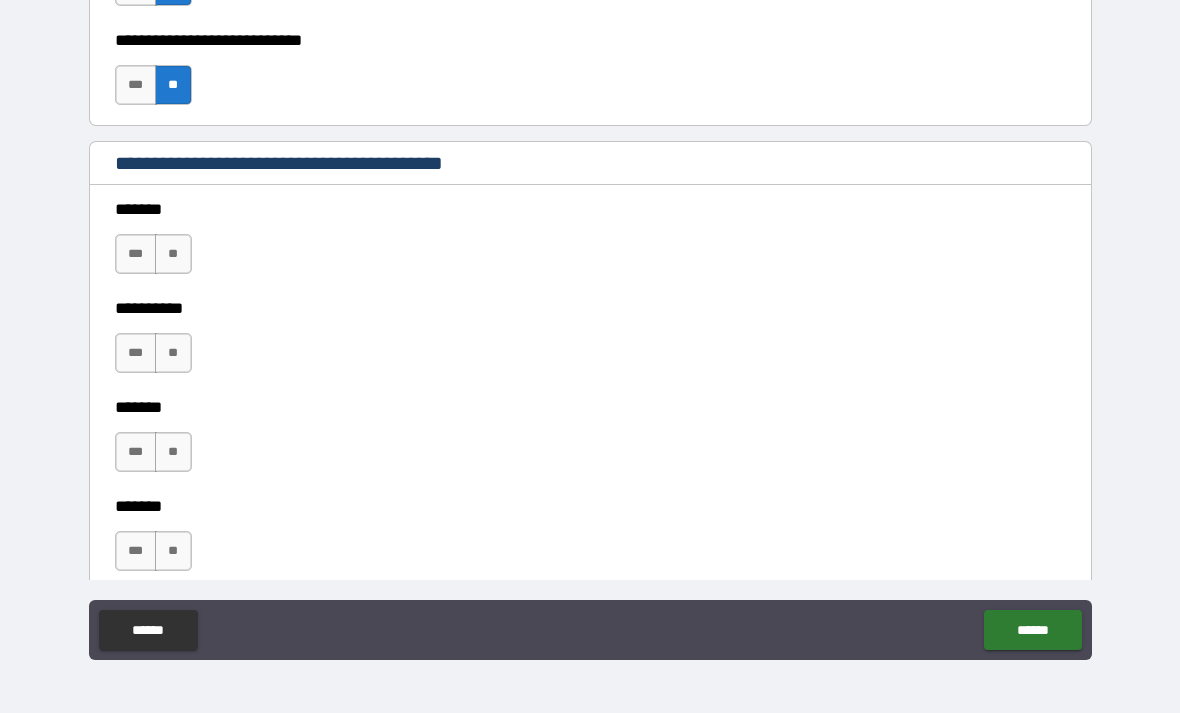 click on "**" at bounding box center [173, 254] 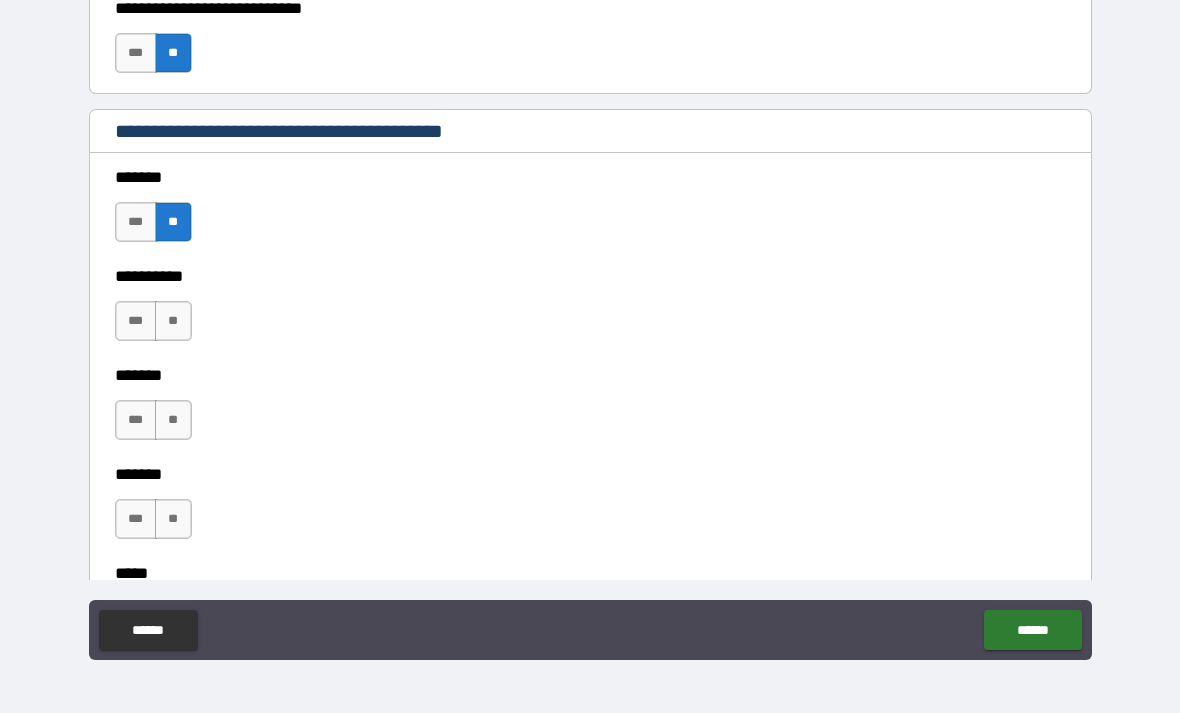 scroll, scrollTop: 1372, scrollLeft: 0, axis: vertical 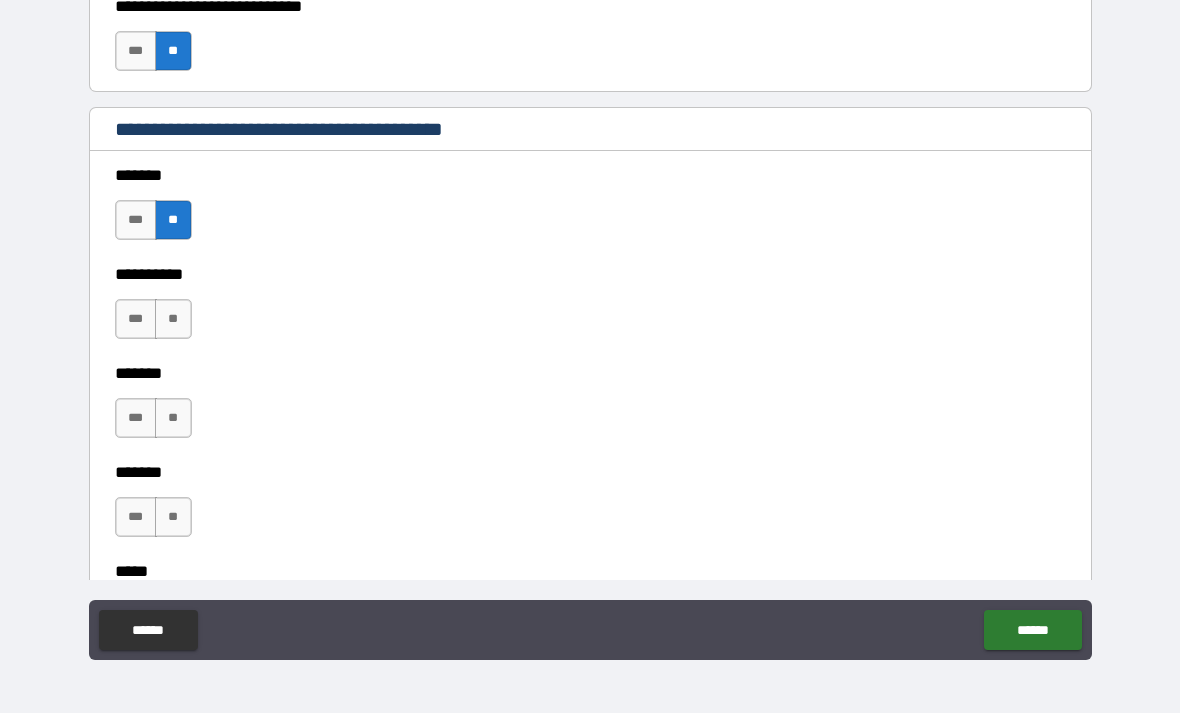 click on "**" at bounding box center (173, 319) 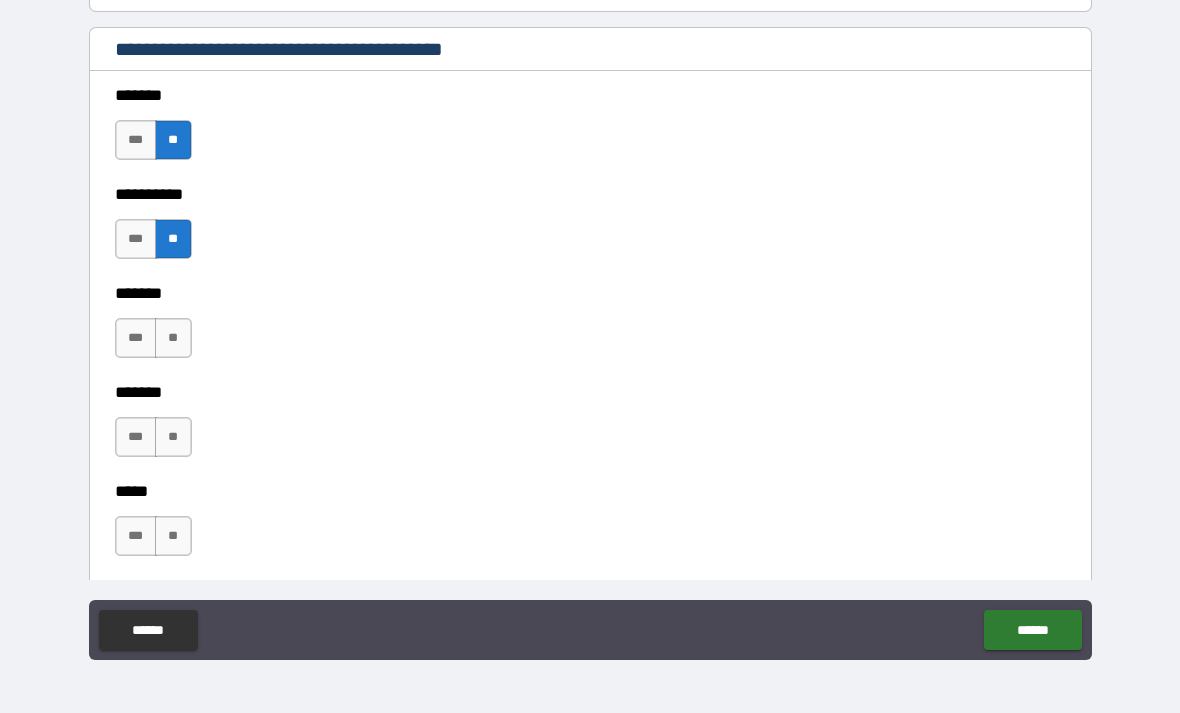 scroll, scrollTop: 1517, scrollLeft: 0, axis: vertical 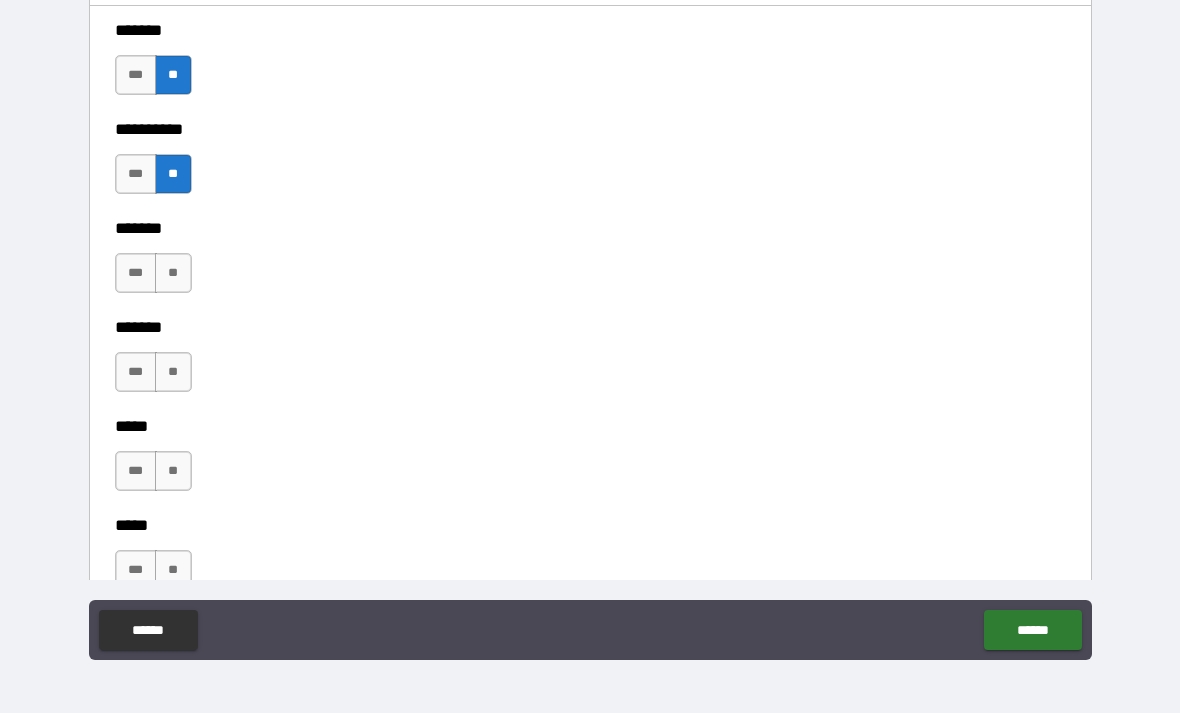 click on "**" at bounding box center (173, 372) 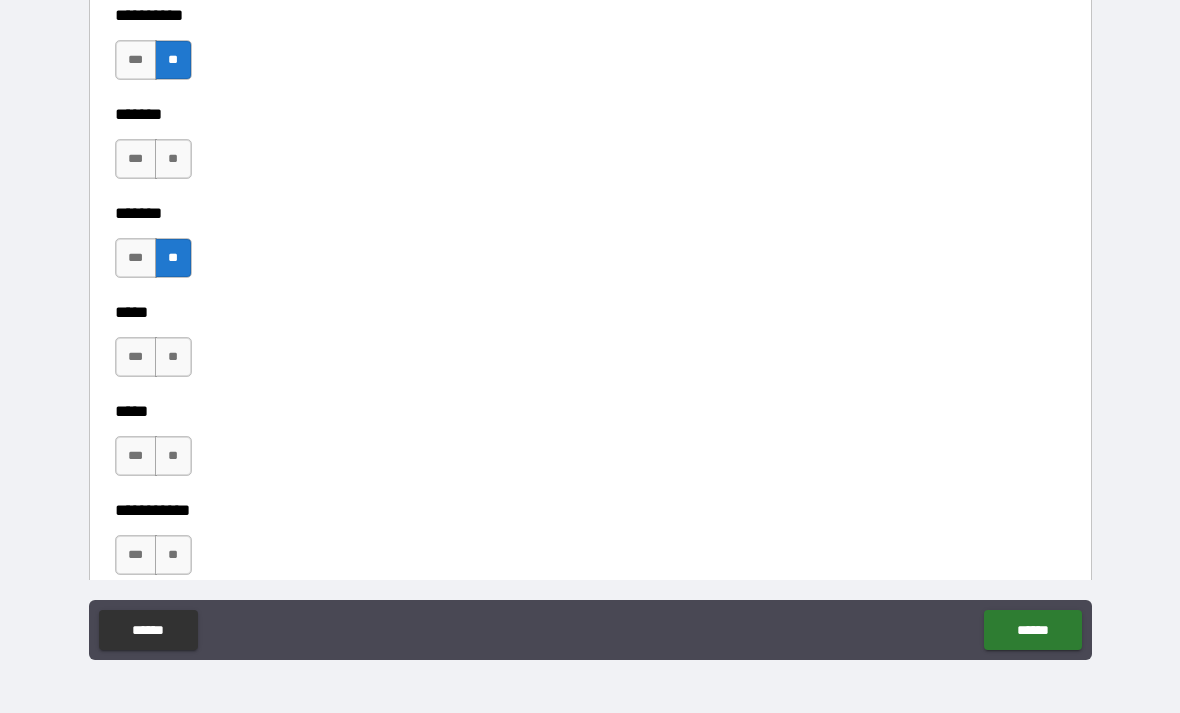 scroll, scrollTop: 1641, scrollLeft: 0, axis: vertical 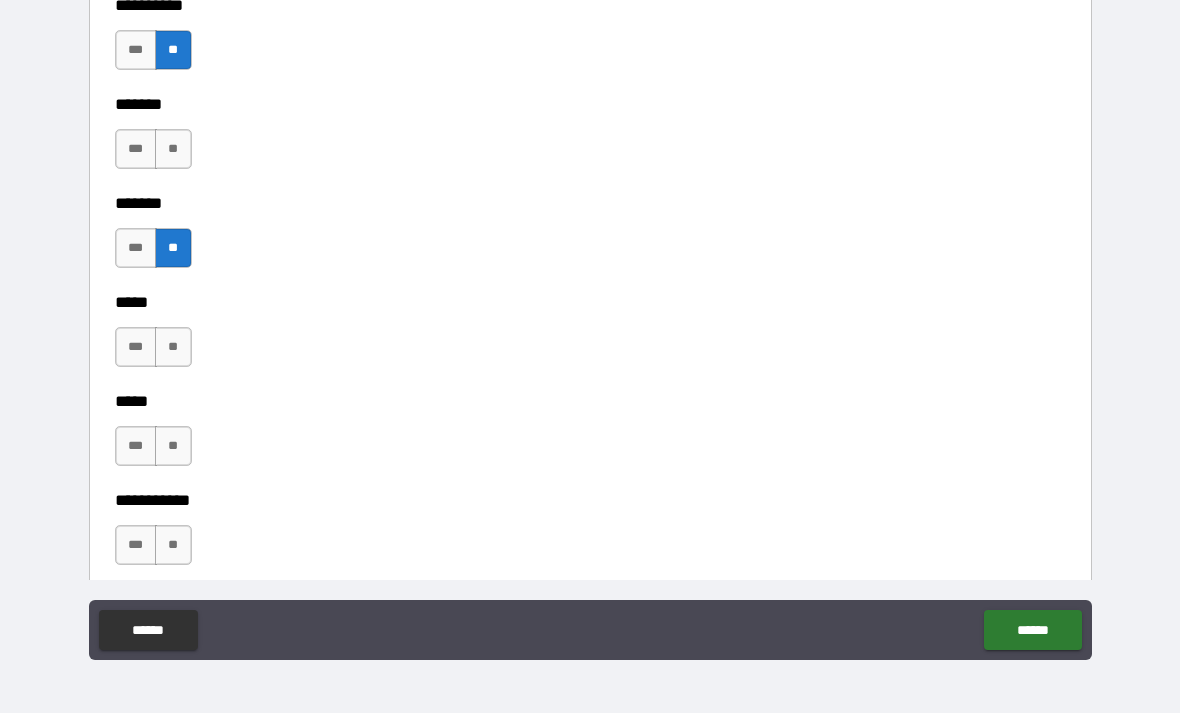 click on "**" at bounding box center (173, 347) 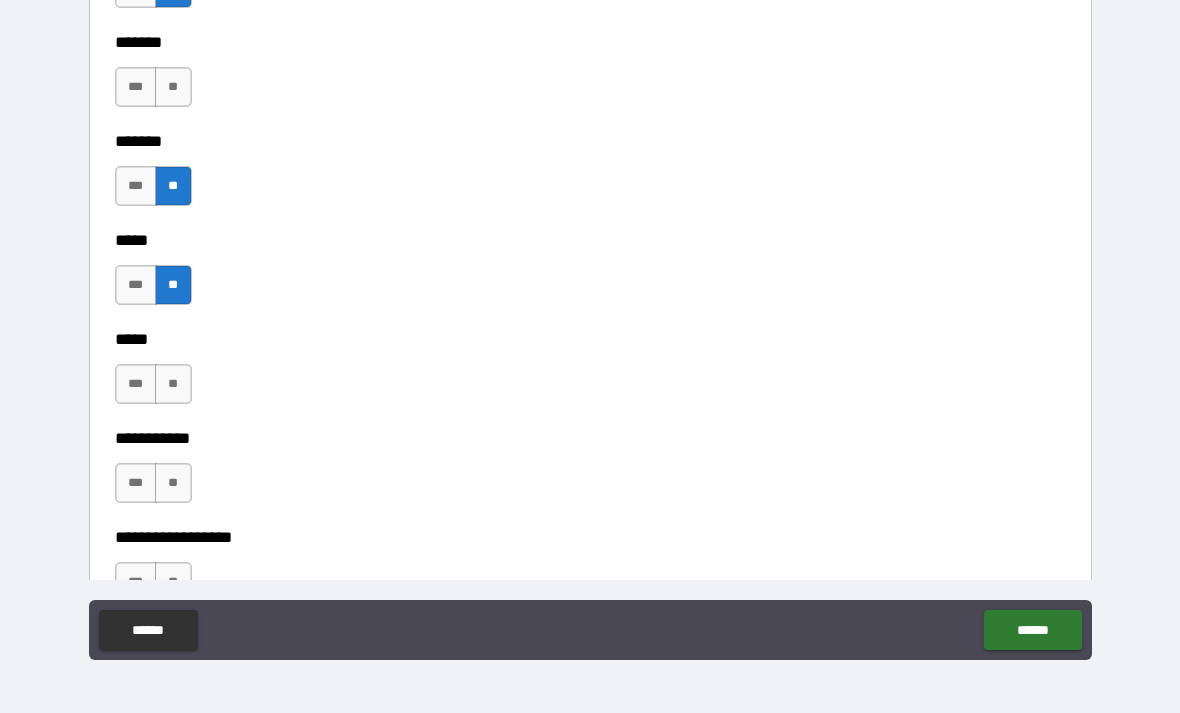 scroll, scrollTop: 1708, scrollLeft: 0, axis: vertical 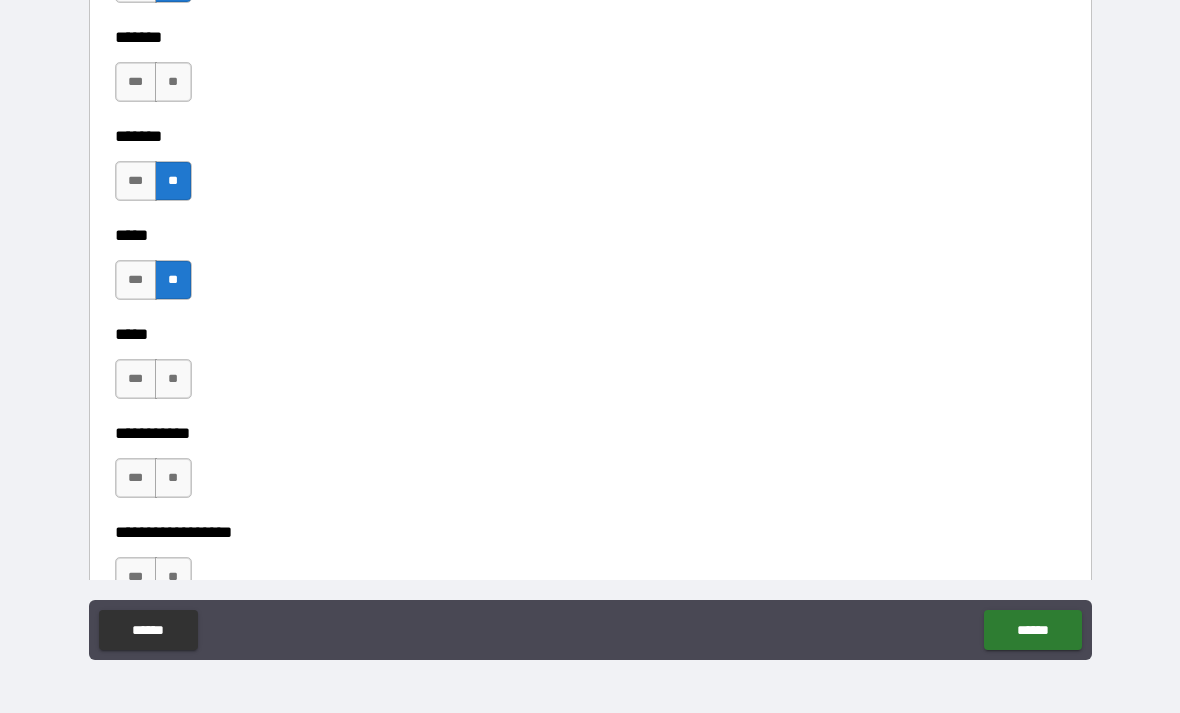 click on "**" at bounding box center [173, 379] 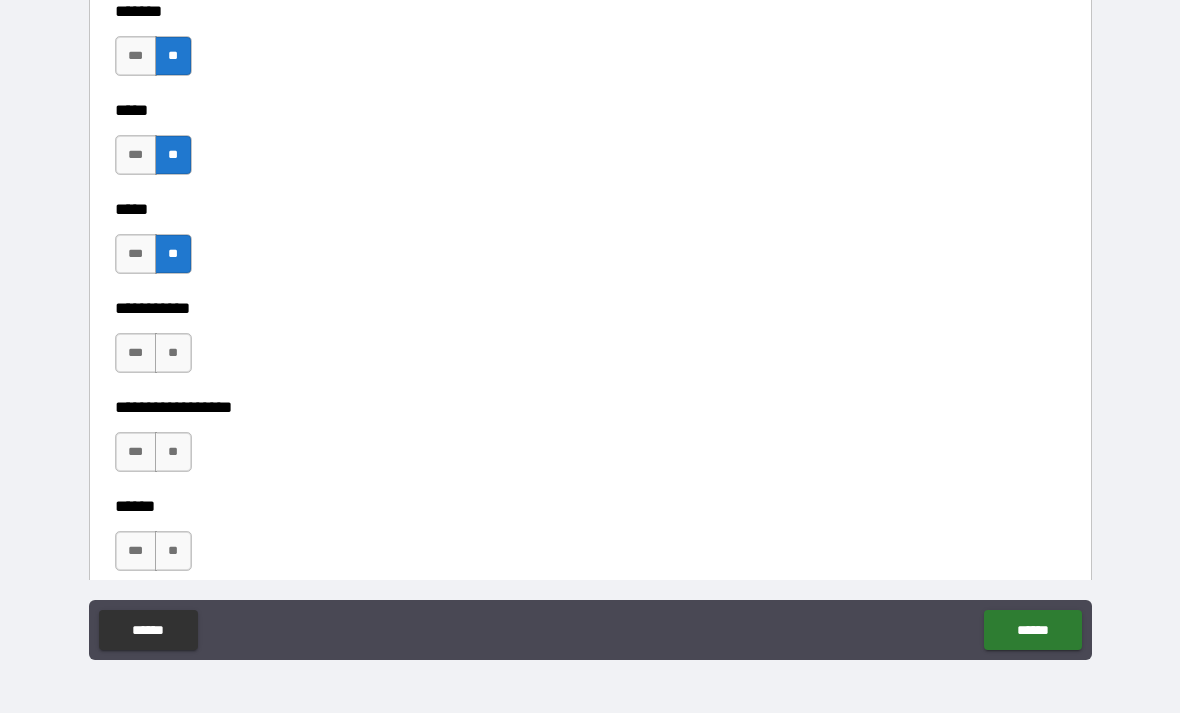 scroll, scrollTop: 1836, scrollLeft: 0, axis: vertical 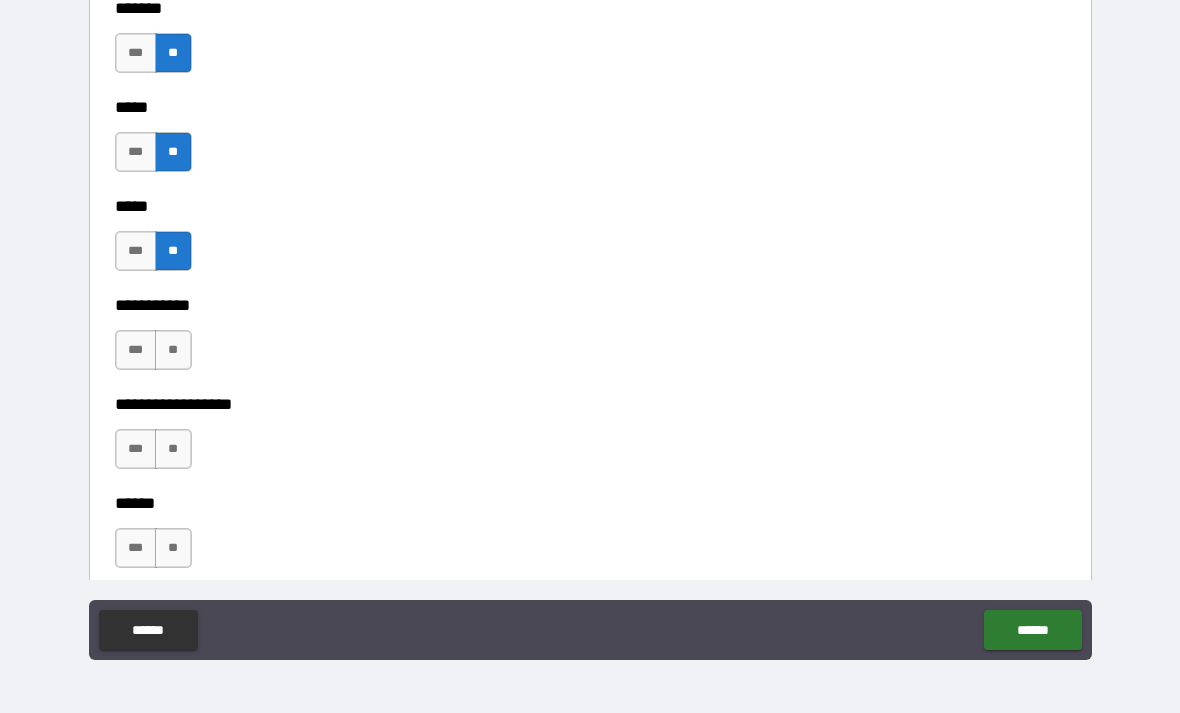 click on "**" at bounding box center (173, 449) 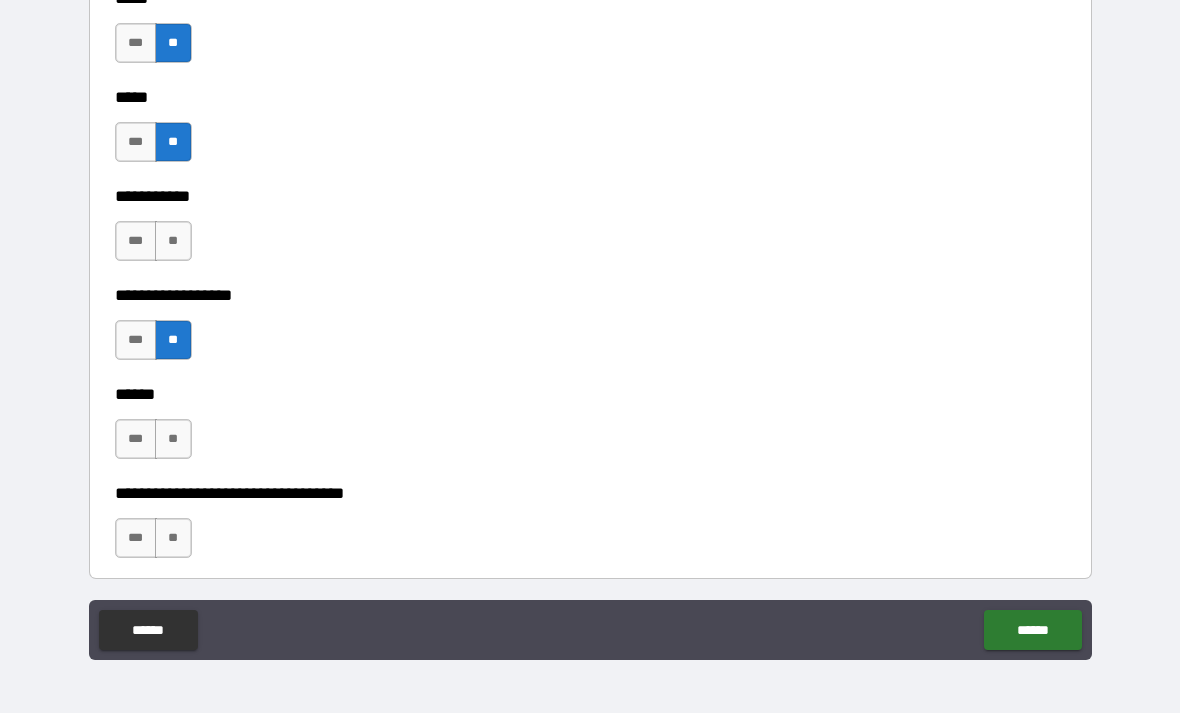 scroll, scrollTop: 1946, scrollLeft: 0, axis: vertical 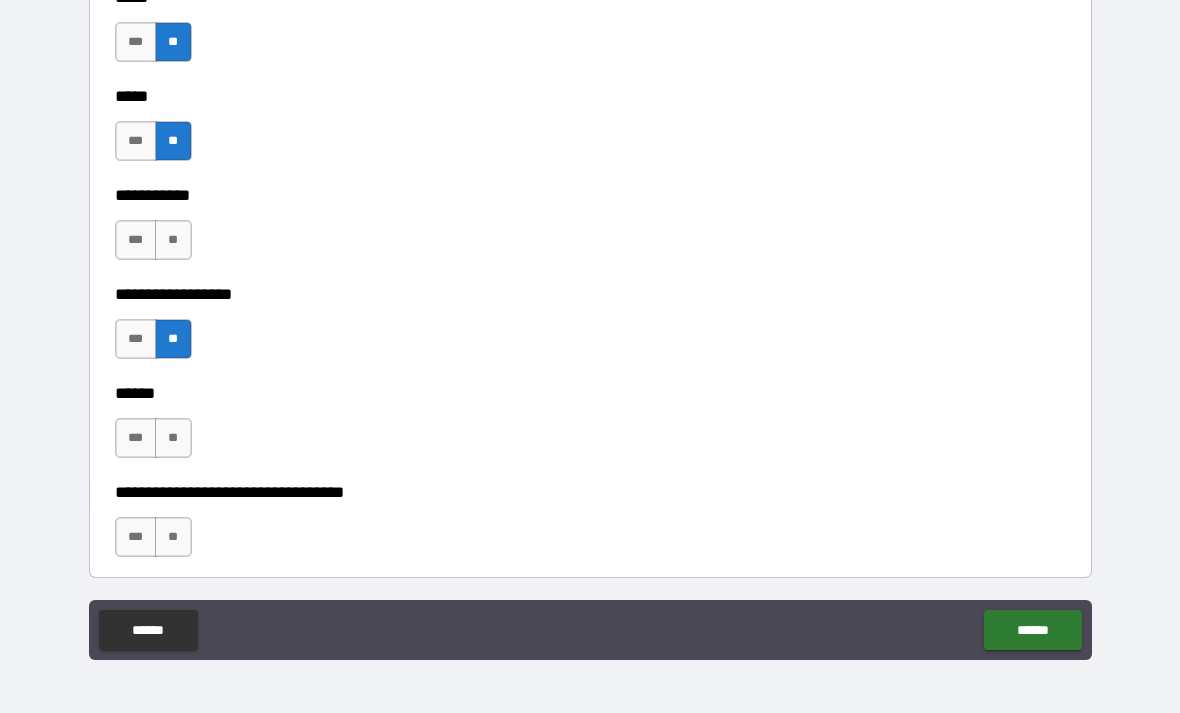click on "**" at bounding box center (173, 537) 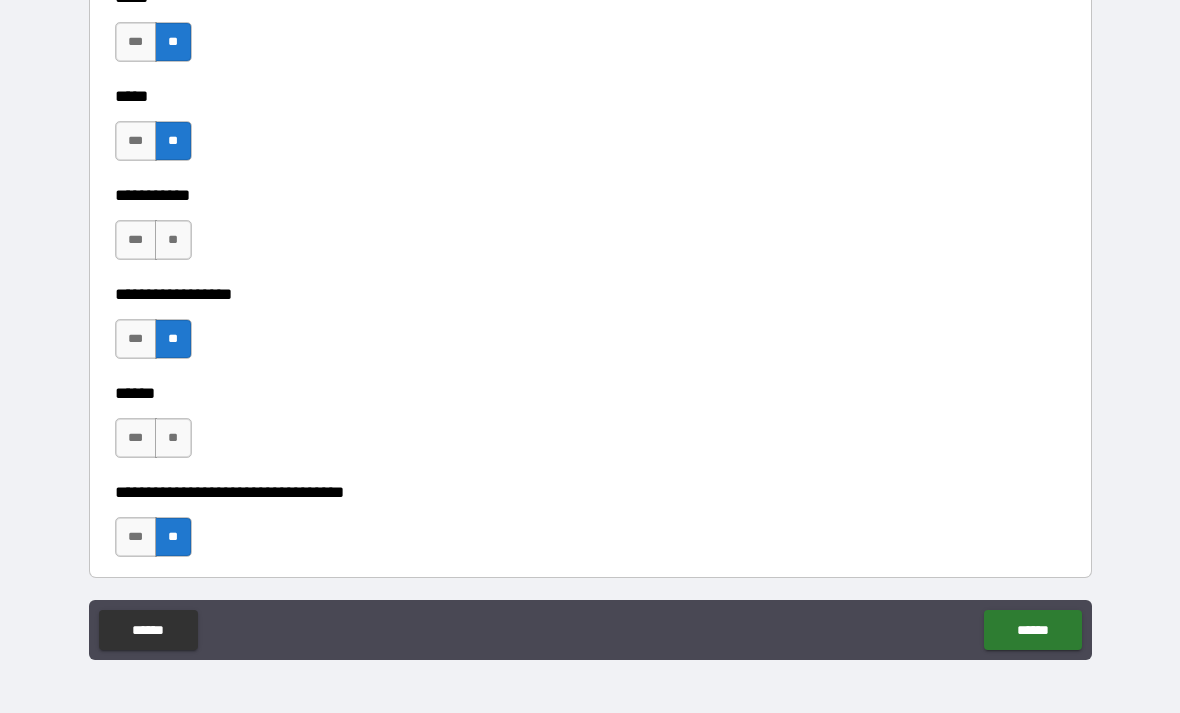 click on "**" at bounding box center [173, 240] 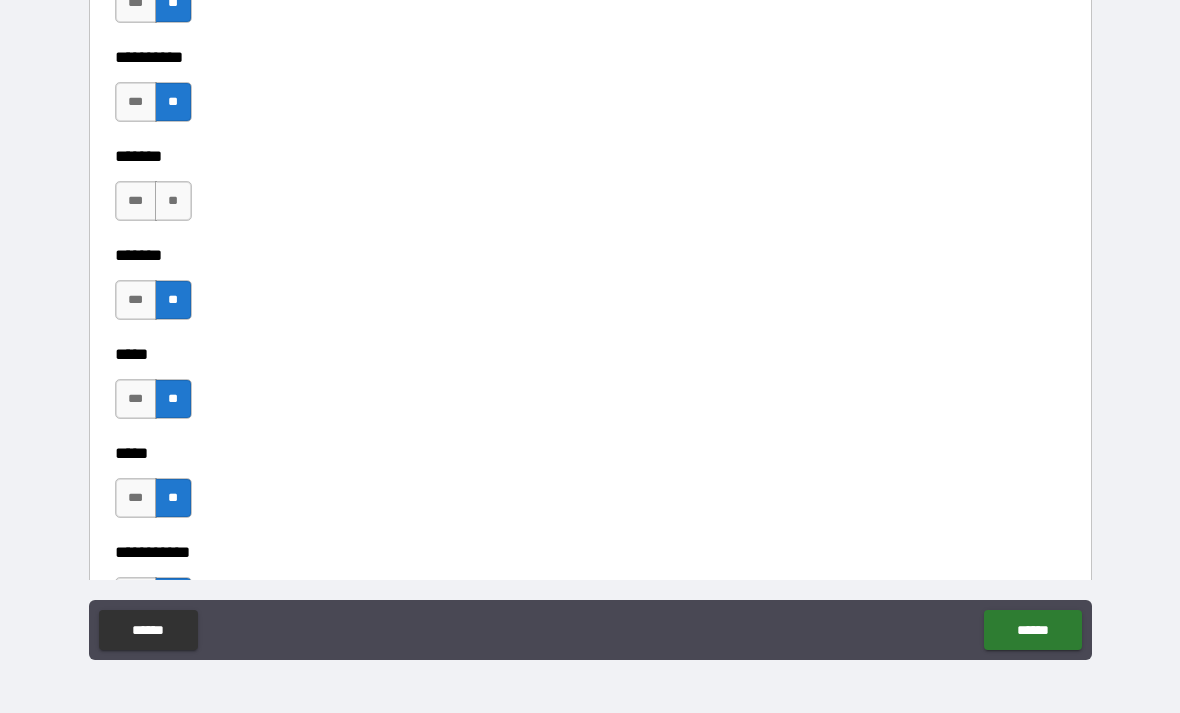 scroll, scrollTop: 1582, scrollLeft: 0, axis: vertical 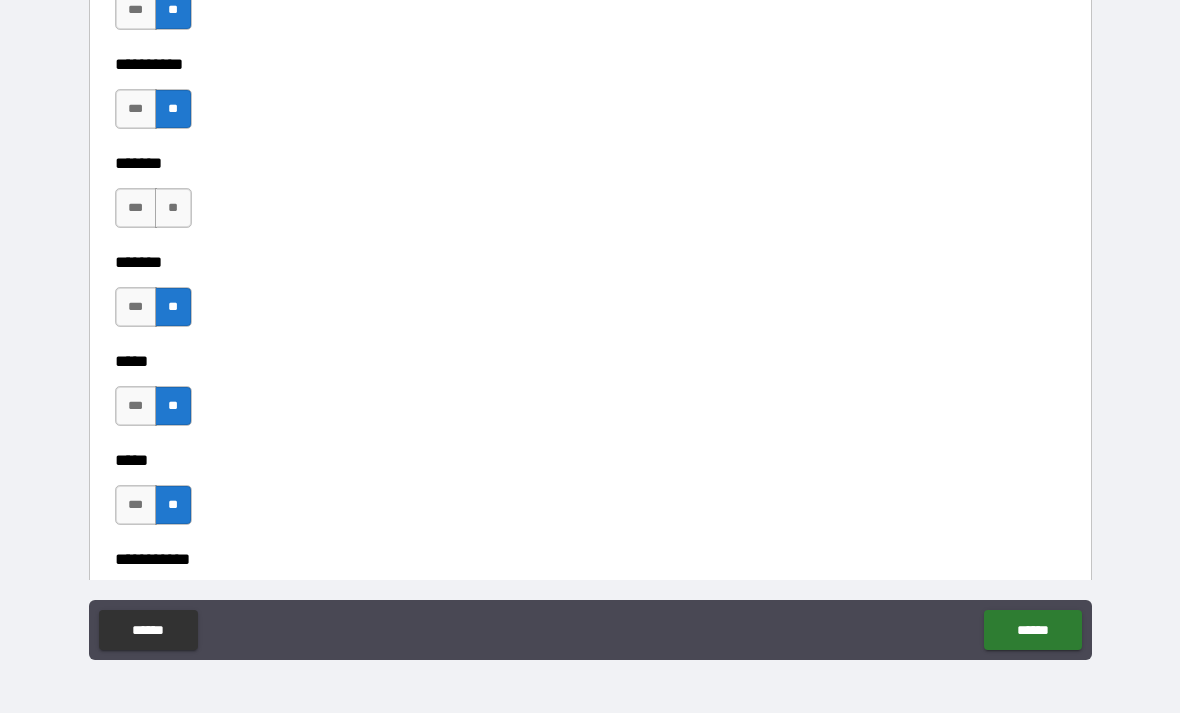 click on "**" at bounding box center (173, 208) 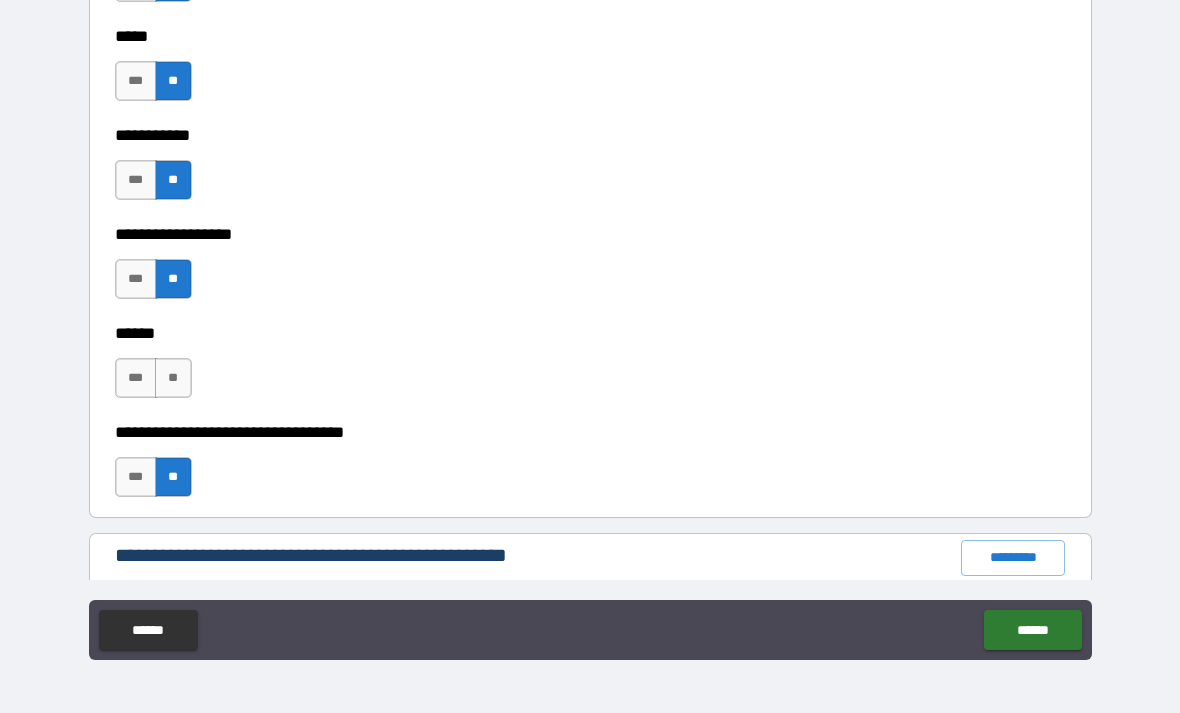 scroll, scrollTop: 2032, scrollLeft: 0, axis: vertical 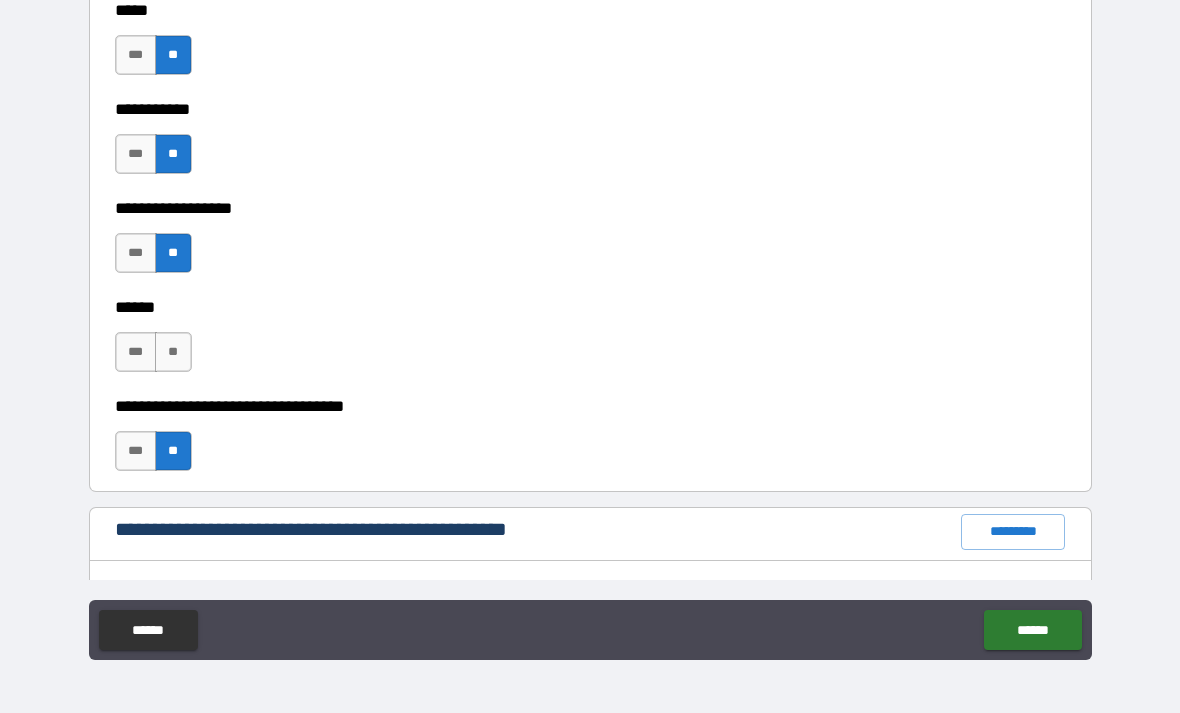 click on "**" at bounding box center (173, 352) 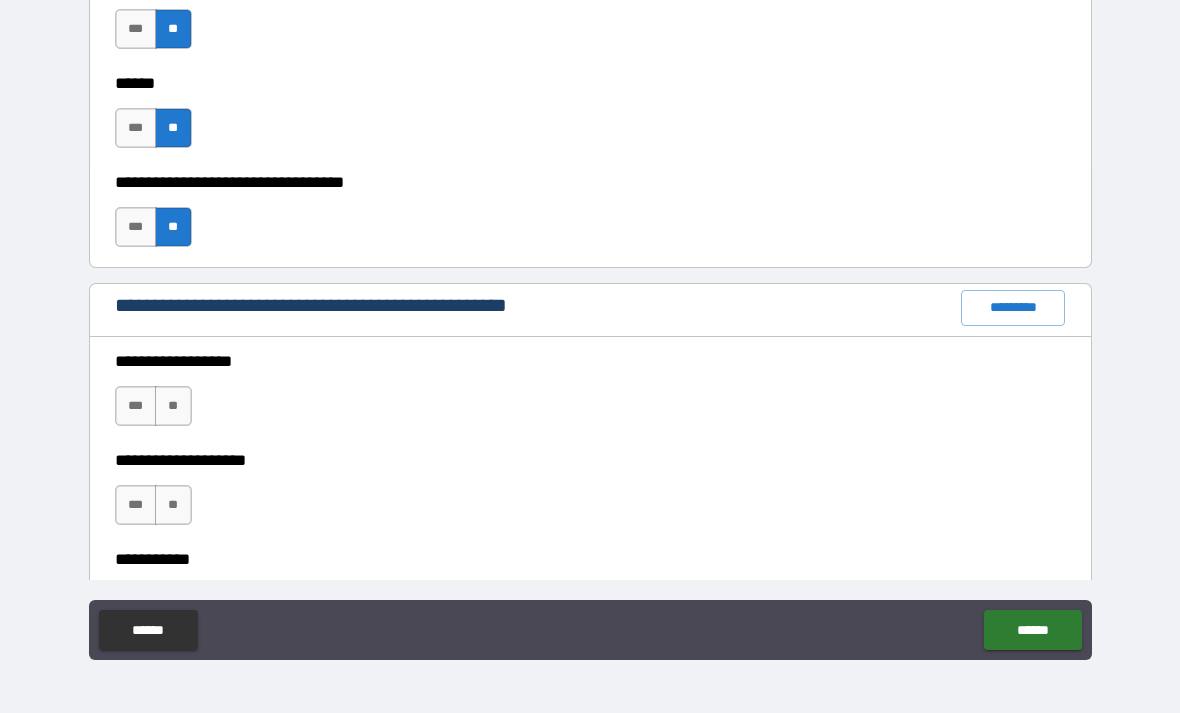 scroll, scrollTop: 2263, scrollLeft: 0, axis: vertical 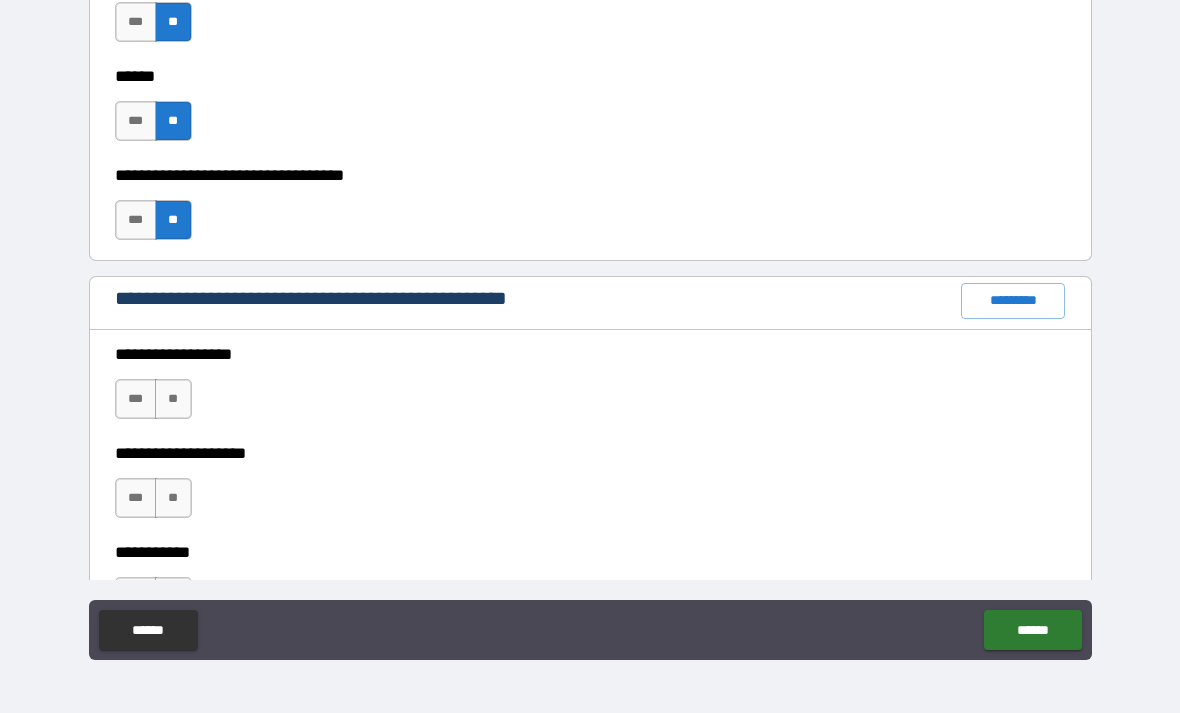 click on "**" at bounding box center [173, 399] 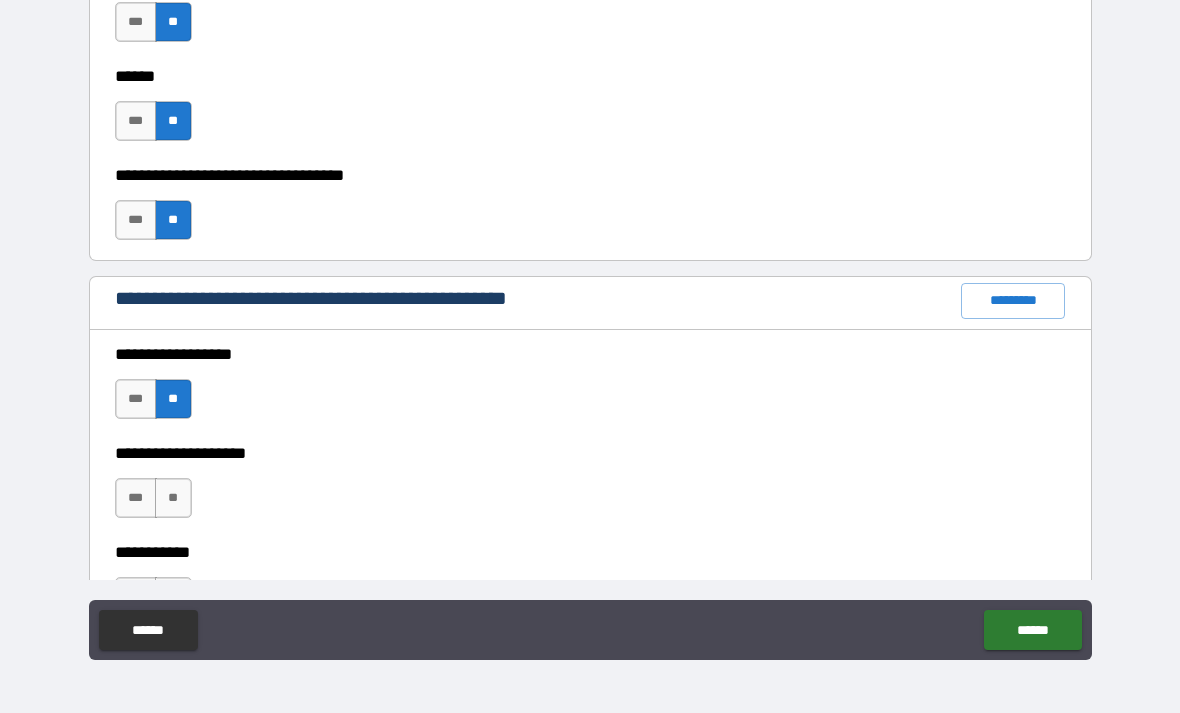 click on "**" at bounding box center [173, 498] 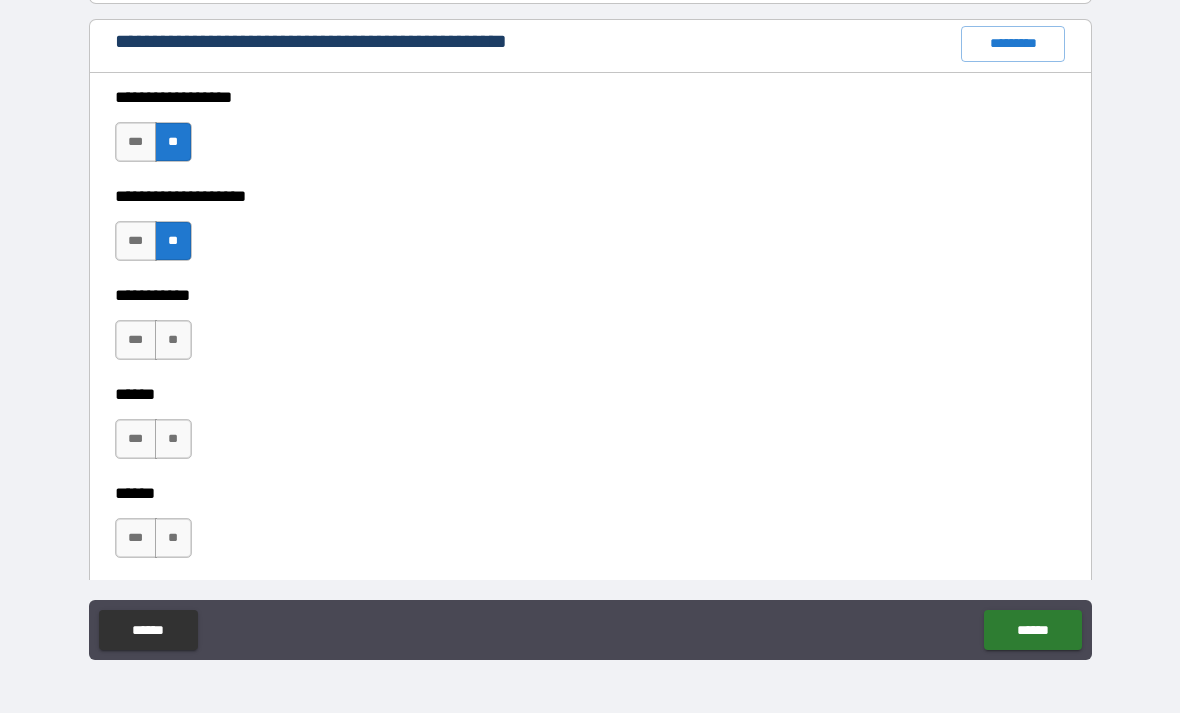 scroll, scrollTop: 2521, scrollLeft: 0, axis: vertical 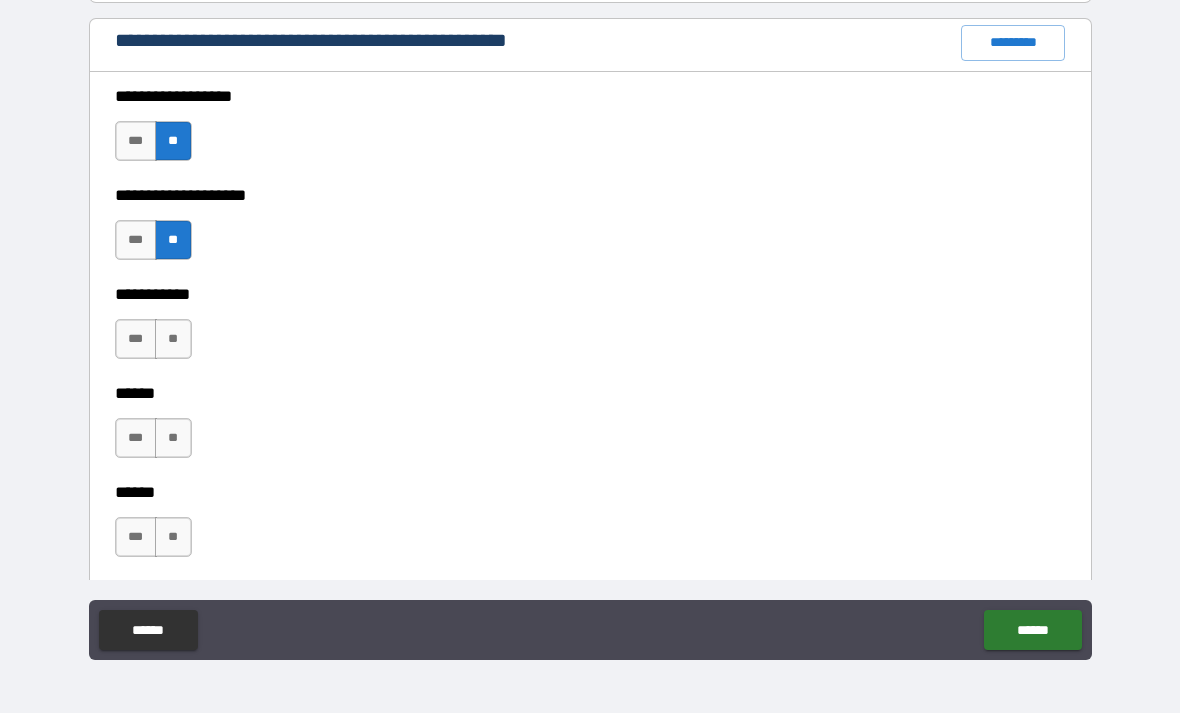 click on "**" at bounding box center [173, 339] 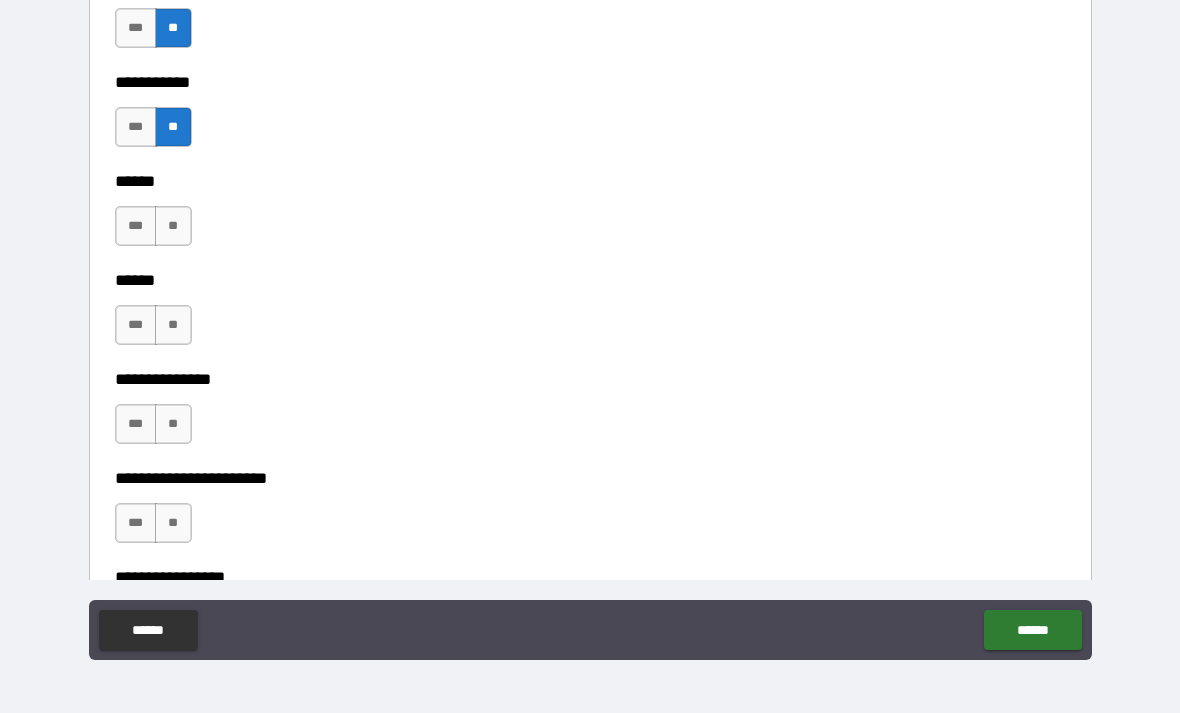 scroll, scrollTop: 2732, scrollLeft: 0, axis: vertical 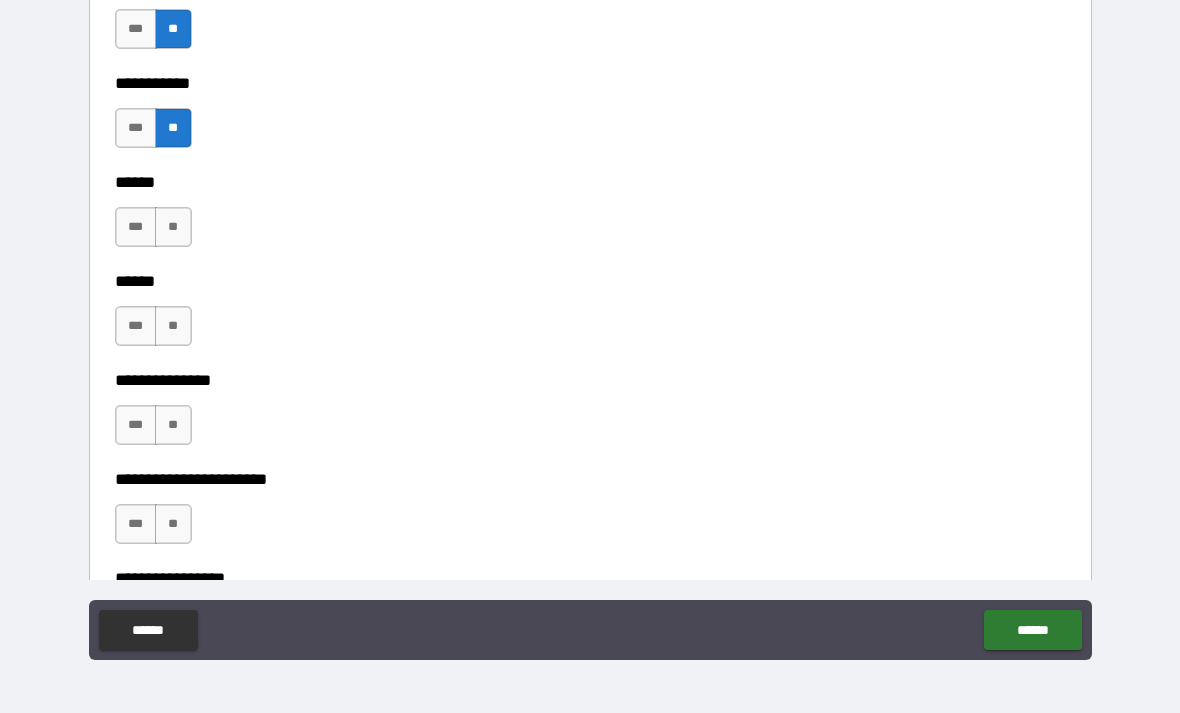 click on "**" at bounding box center (173, 326) 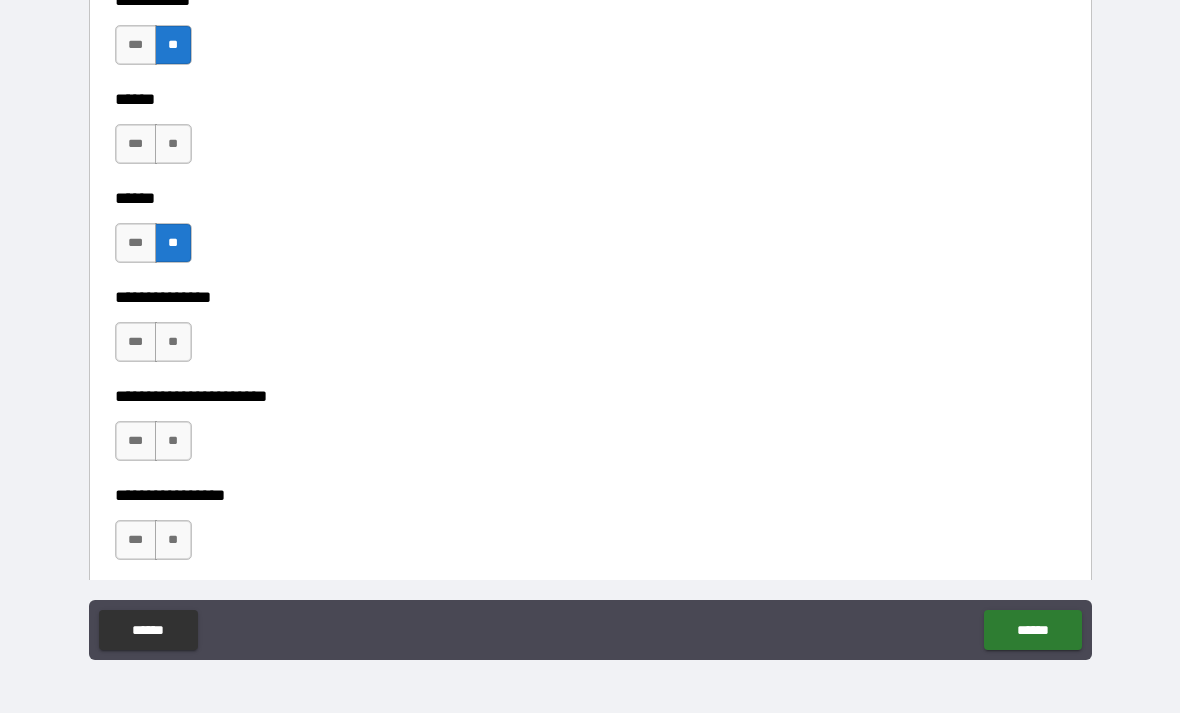 scroll, scrollTop: 2822, scrollLeft: 0, axis: vertical 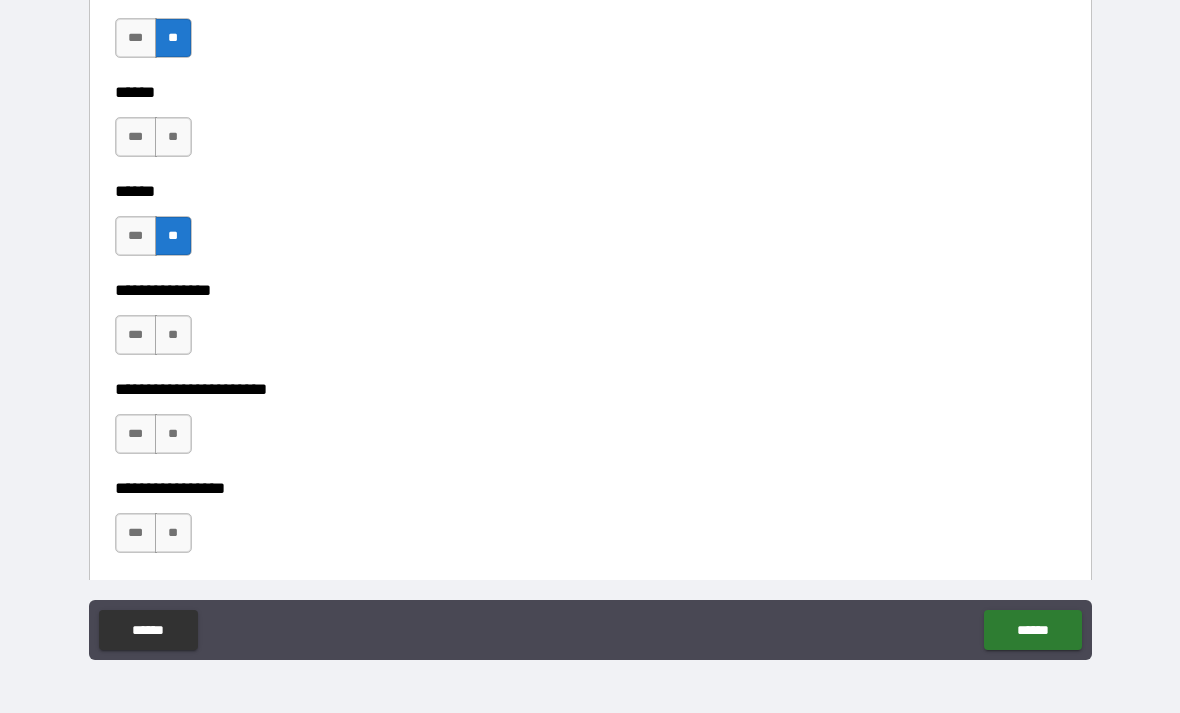 click on "**" at bounding box center (173, 434) 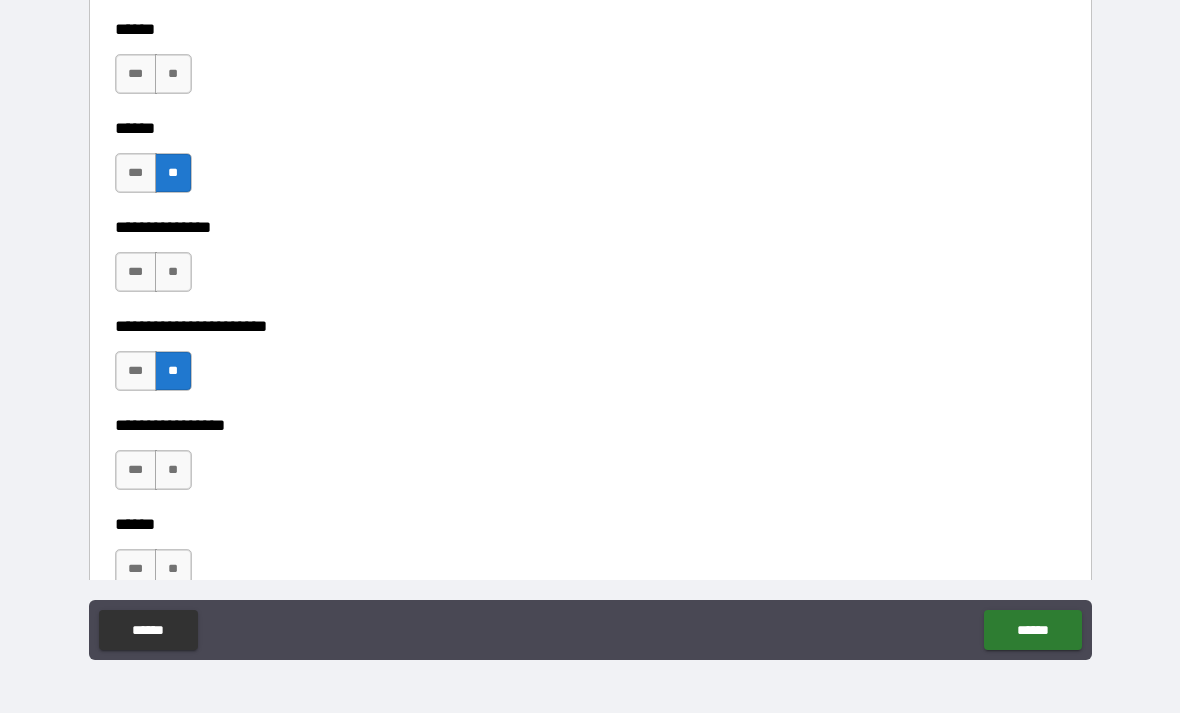 scroll, scrollTop: 2890, scrollLeft: 0, axis: vertical 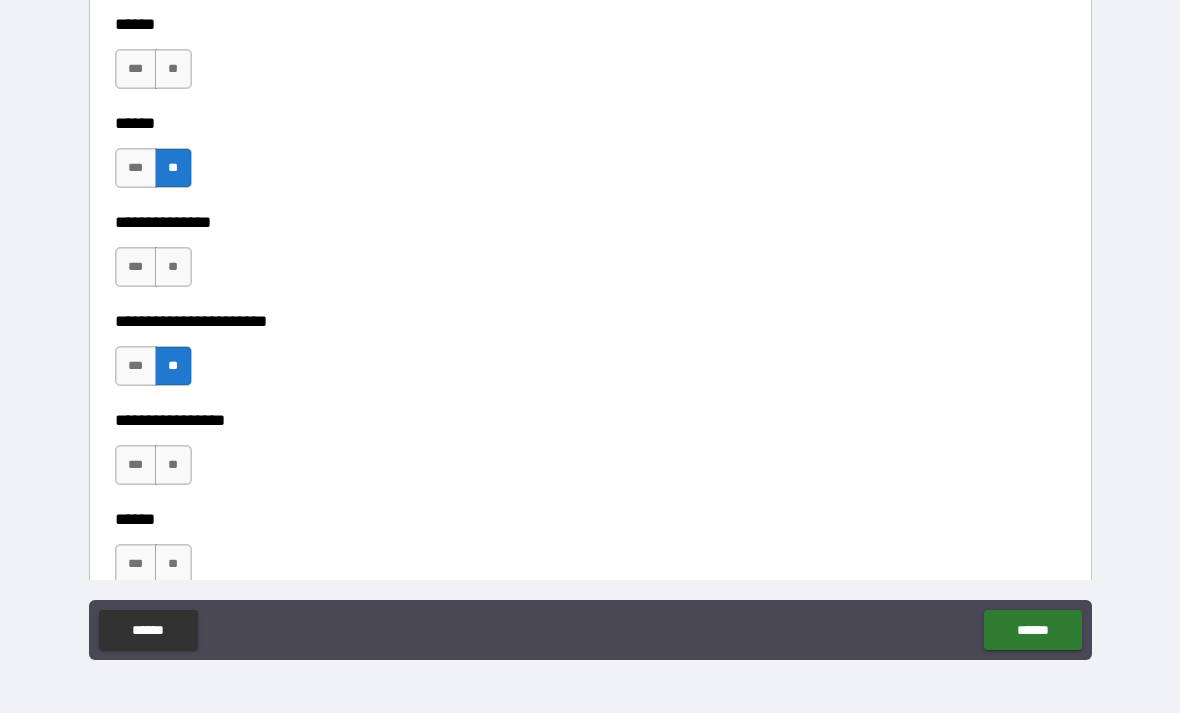 click on "**" at bounding box center [173, 465] 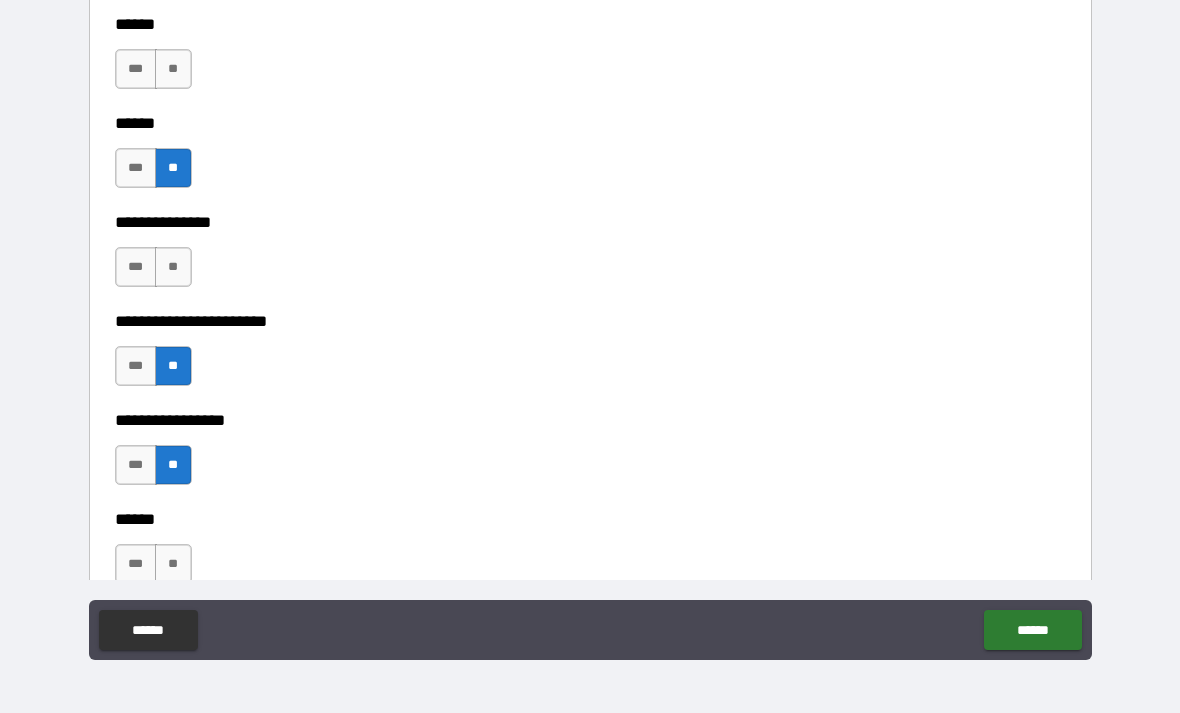 click on "**" at bounding box center (173, 564) 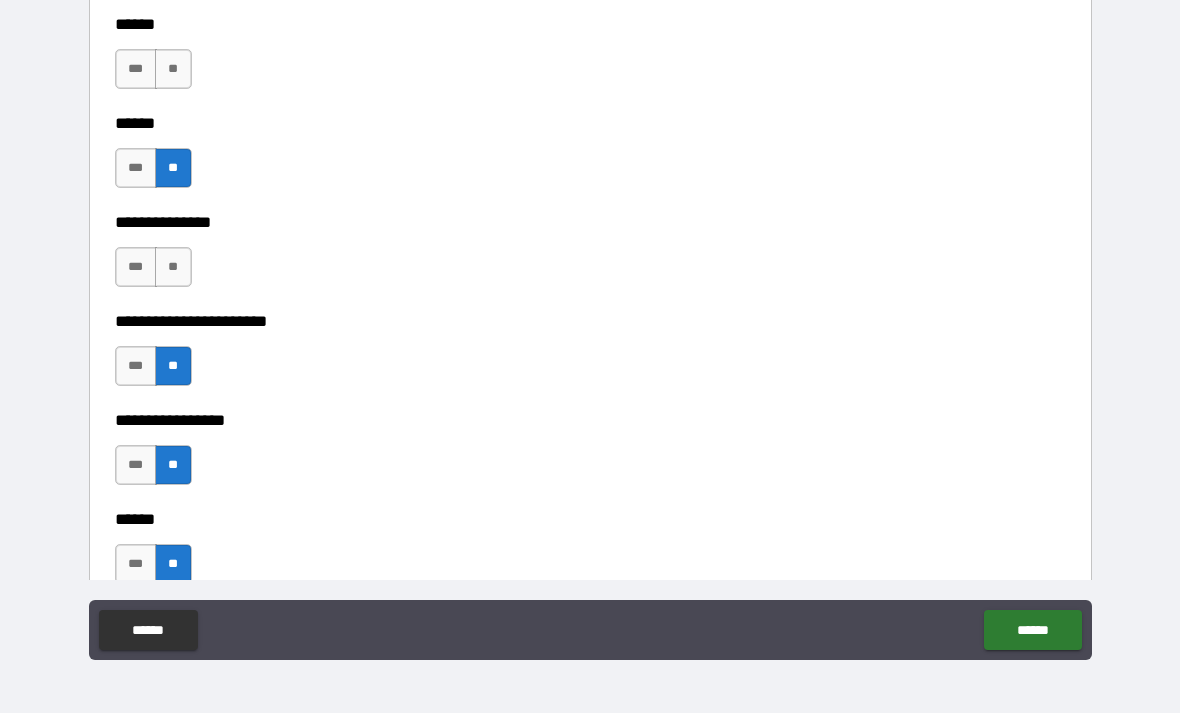 click on "***" at bounding box center [136, 267] 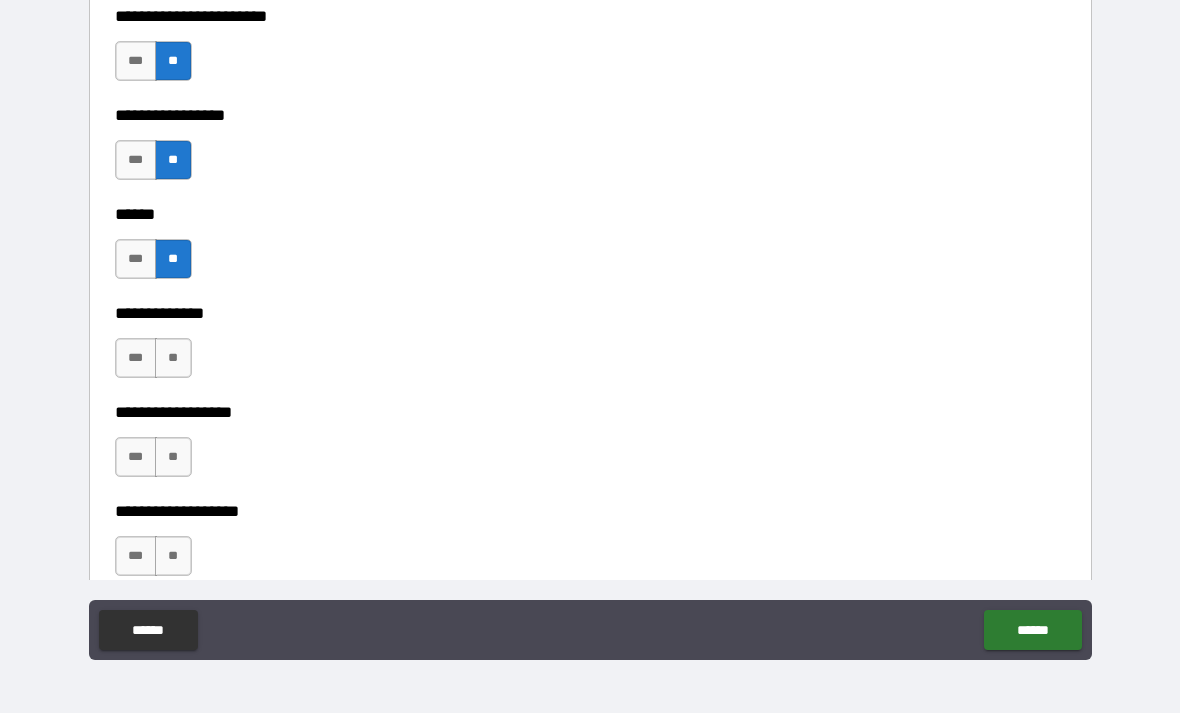 scroll, scrollTop: 3196, scrollLeft: 0, axis: vertical 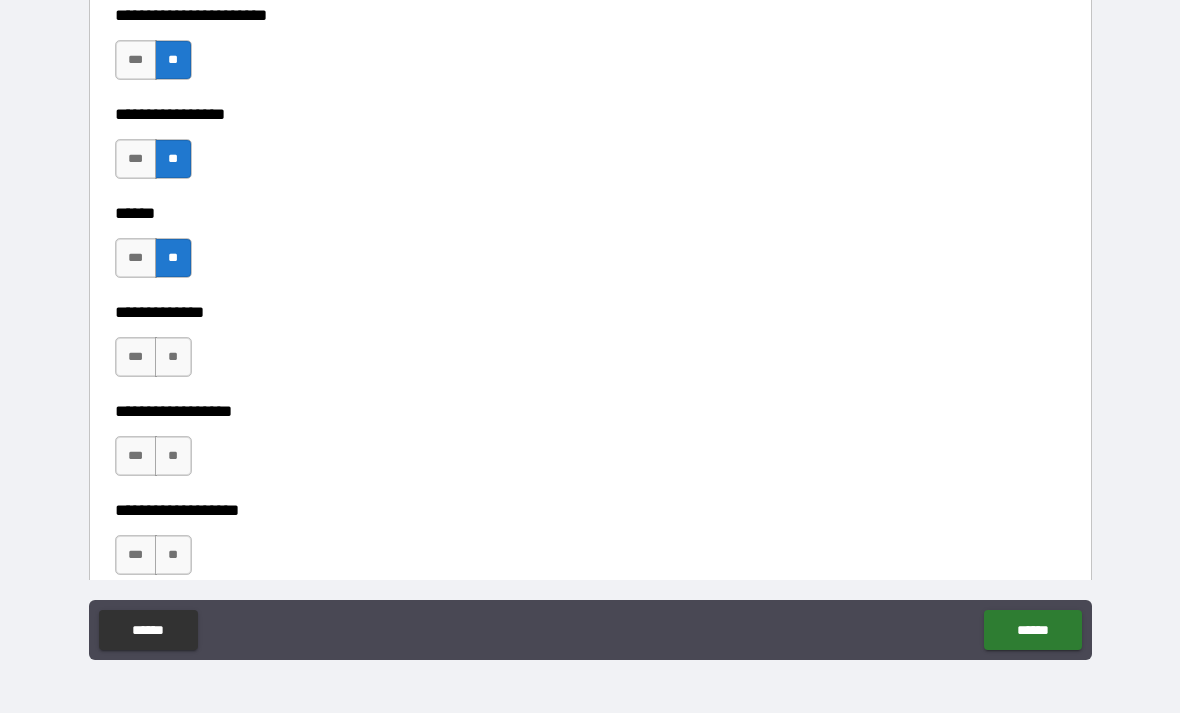 click on "**" at bounding box center (173, 357) 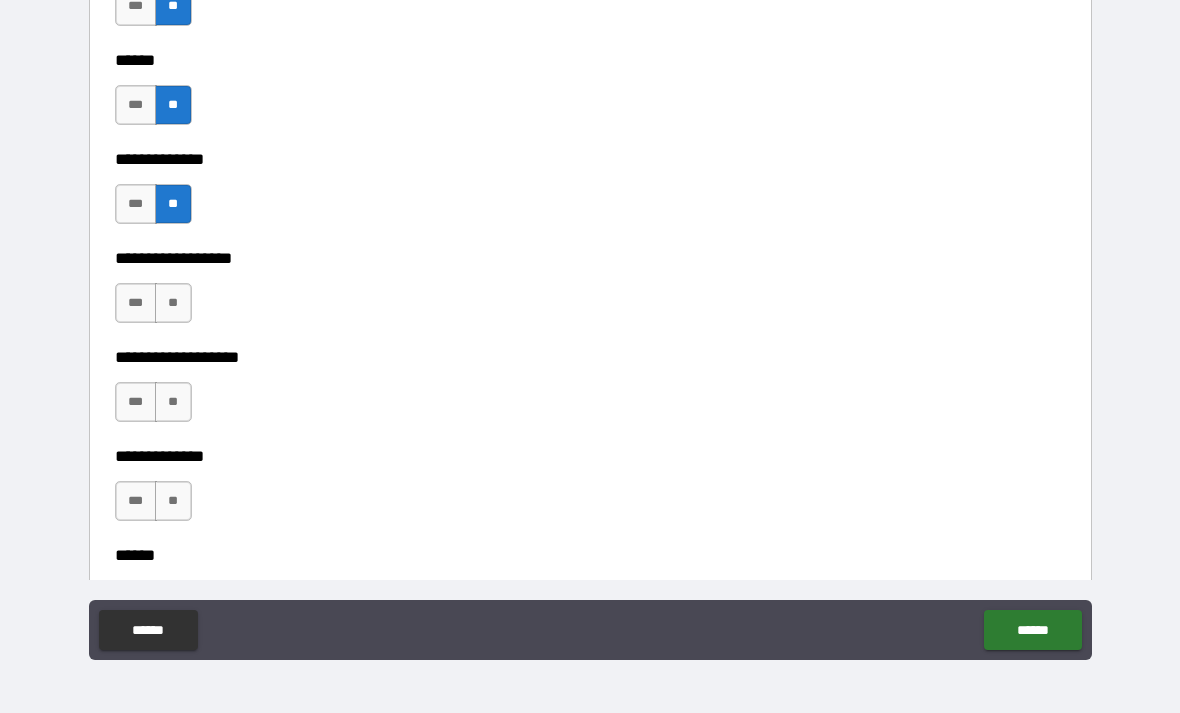 scroll, scrollTop: 3350, scrollLeft: 0, axis: vertical 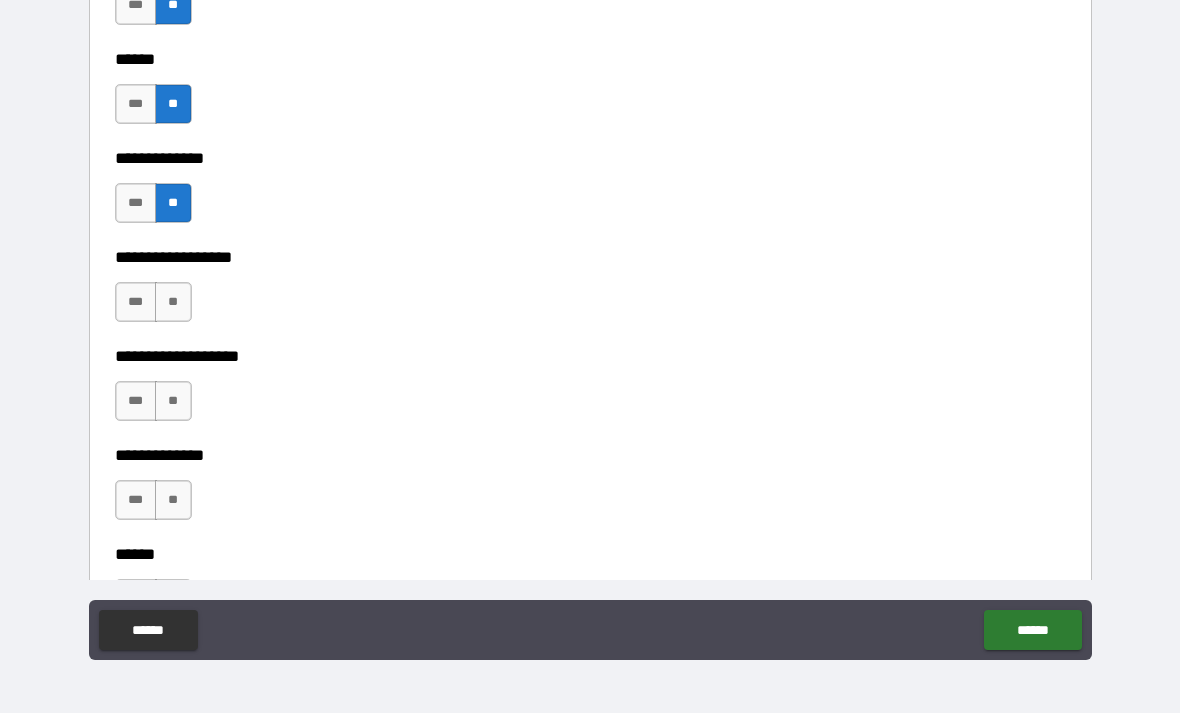 click on "**" at bounding box center [173, 302] 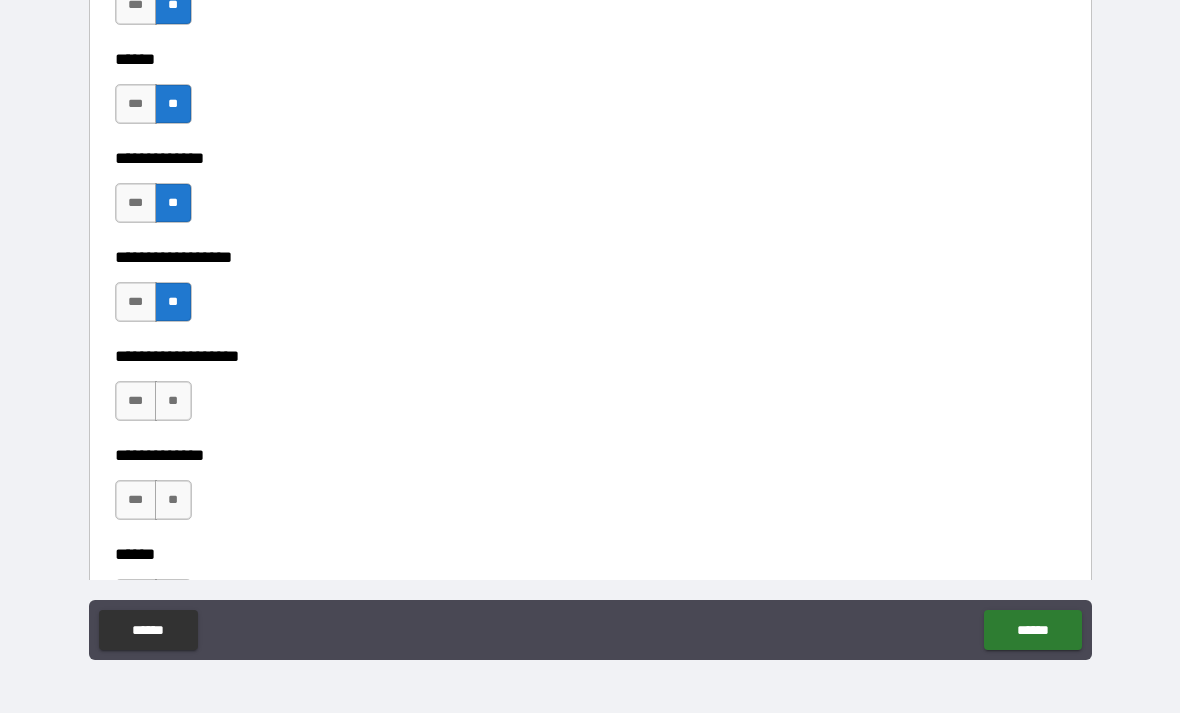 click on "**" at bounding box center [173, 401] 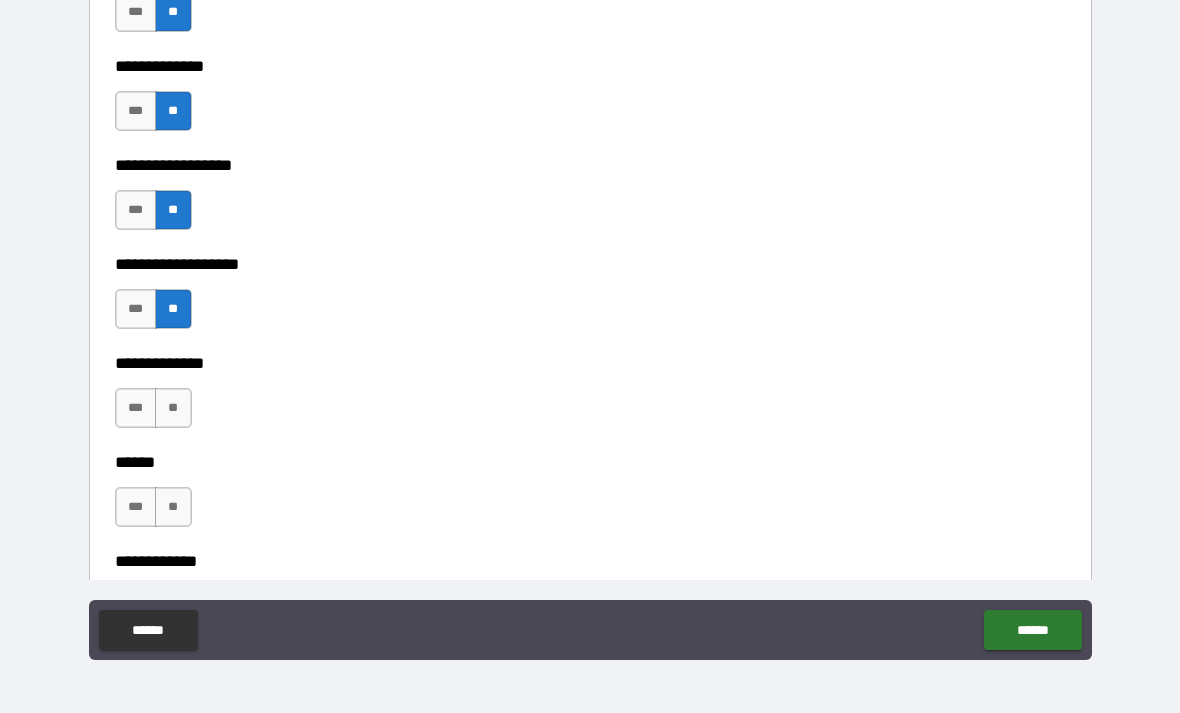 scroll, scrollTop: 3447, scrollLeft: 0, axis: vertical 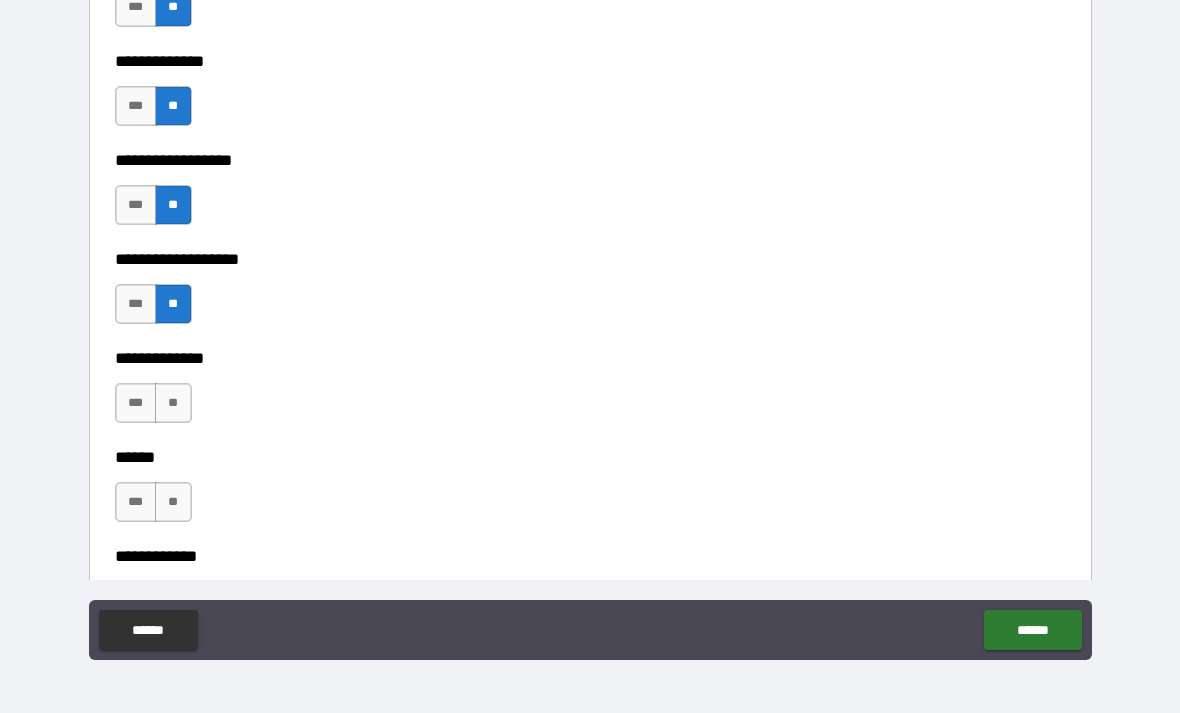 click on "***" at bounding box center (136, 502) 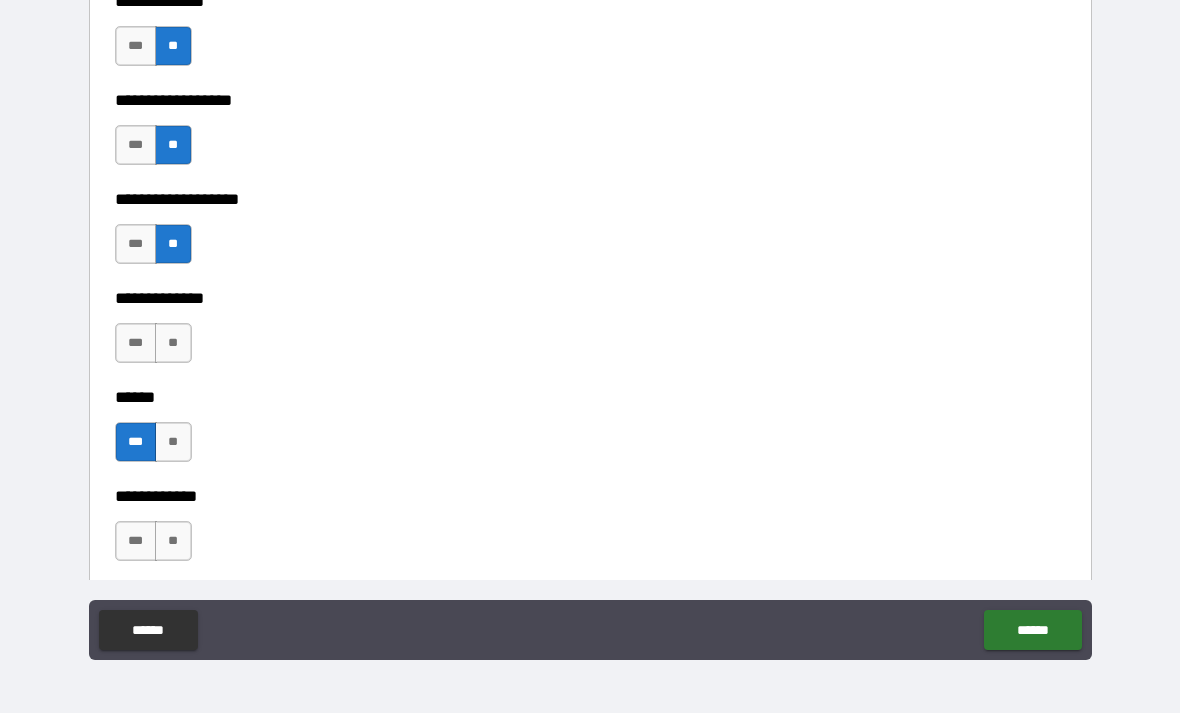 scroll, scrollTop: 3539, scrollLeft: 0, axis: vertical 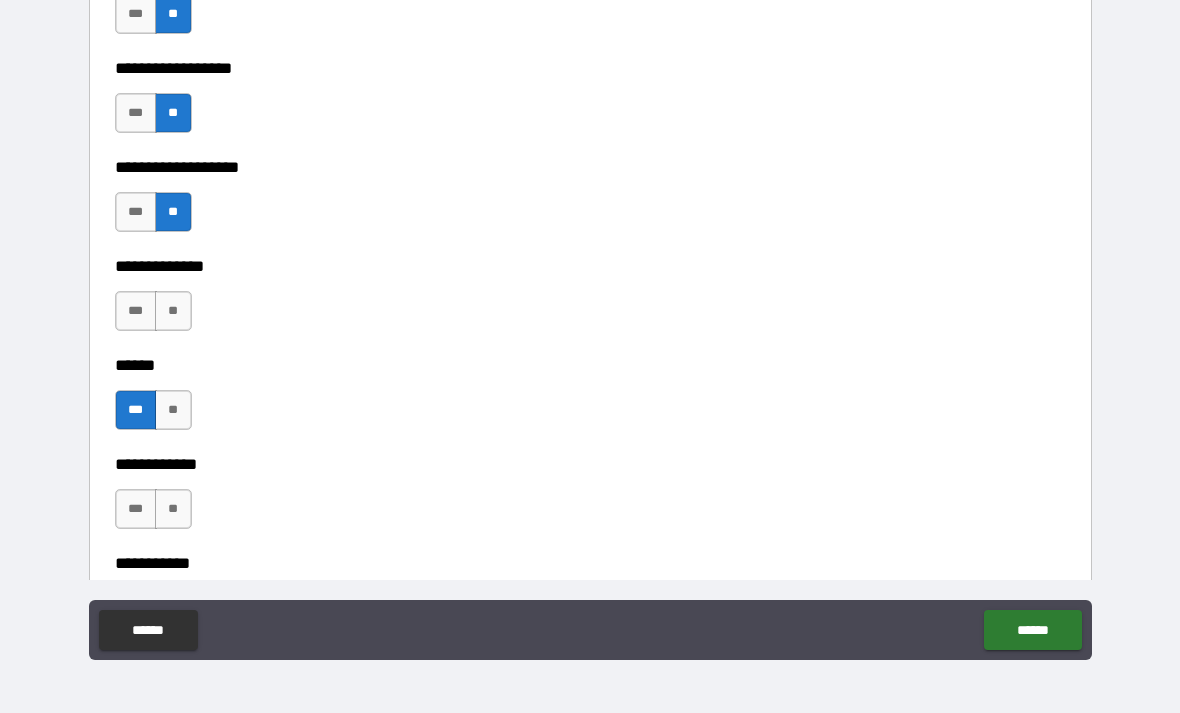 click on "**" at bounding box center [173, 311] 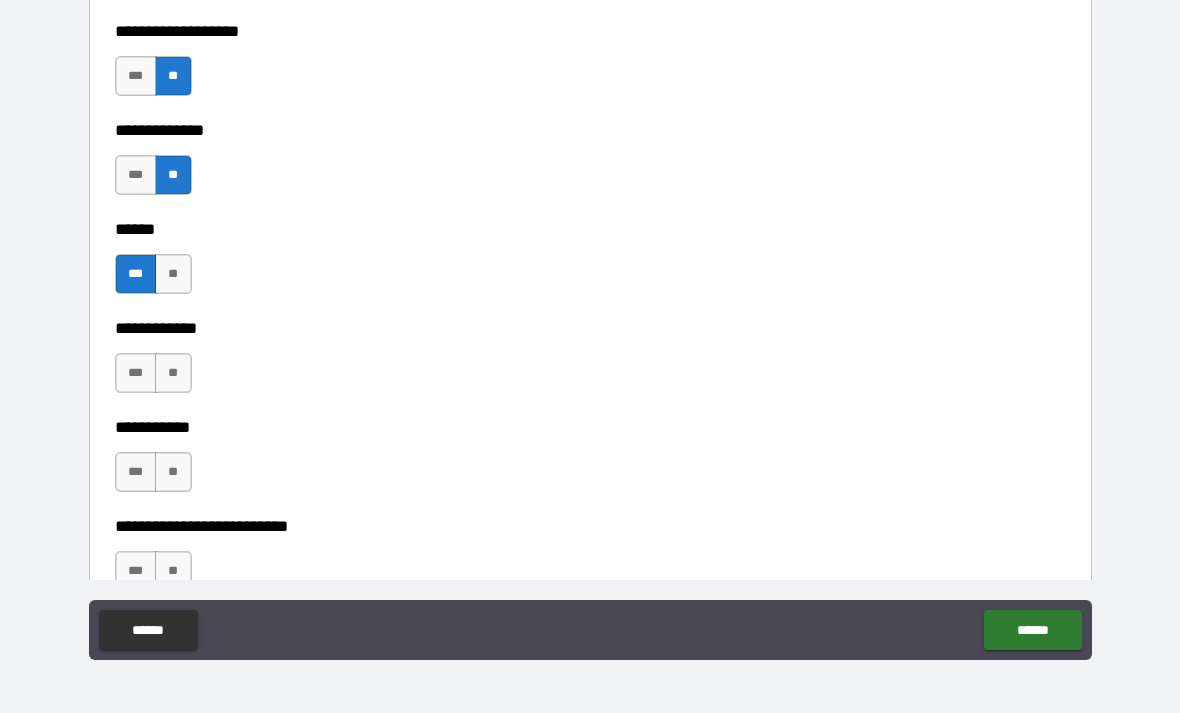 scroll, scrollTop: 3683, scrollLeft: 0, axis: vertical 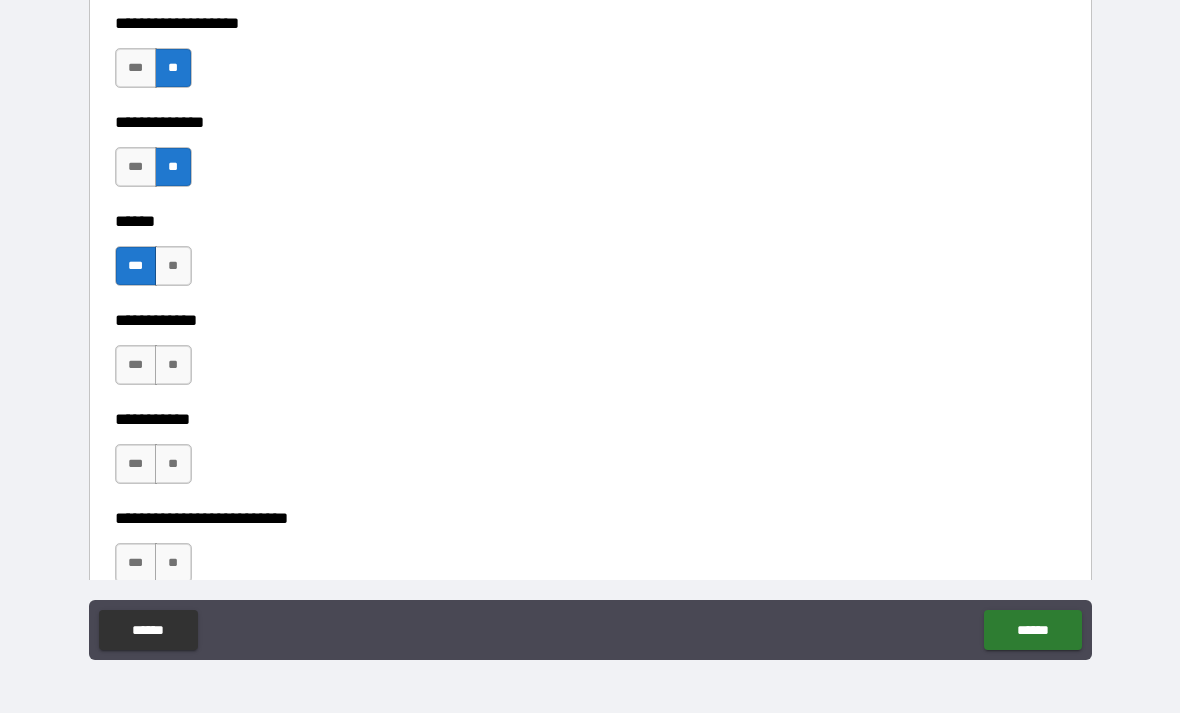 click on "***" at bounding box center [136, 365] 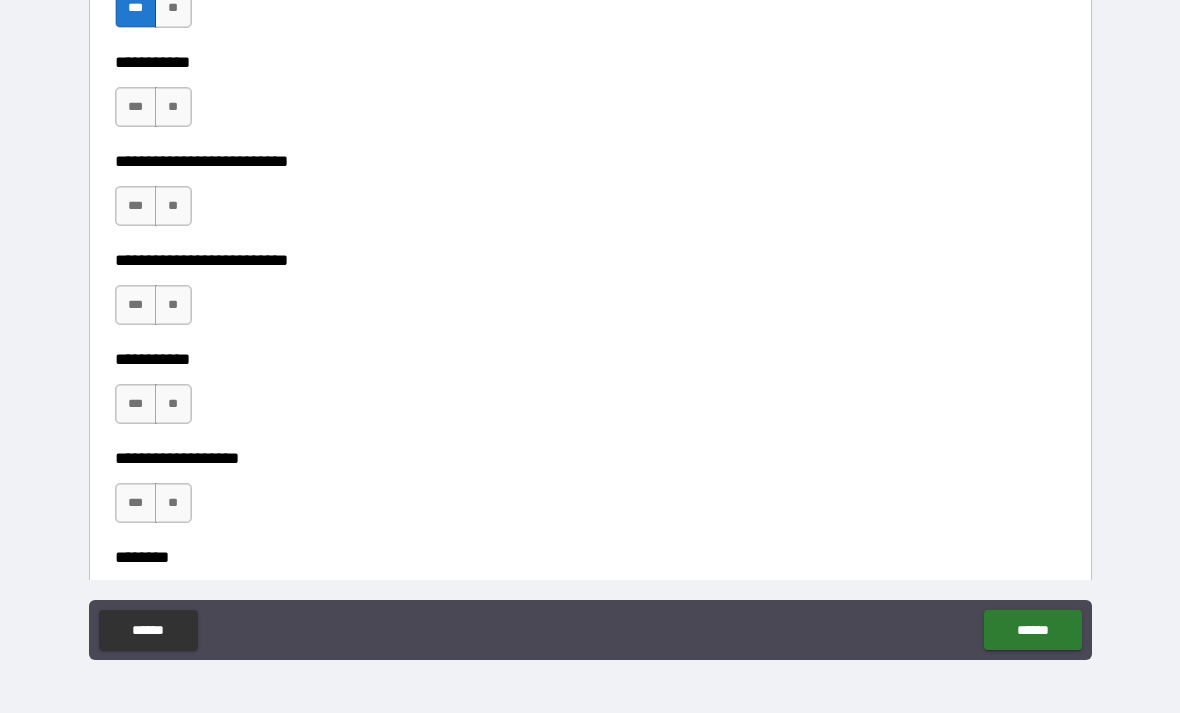 scroll, scrollTop: 3999, scrollLeft: 0, axis: vertical 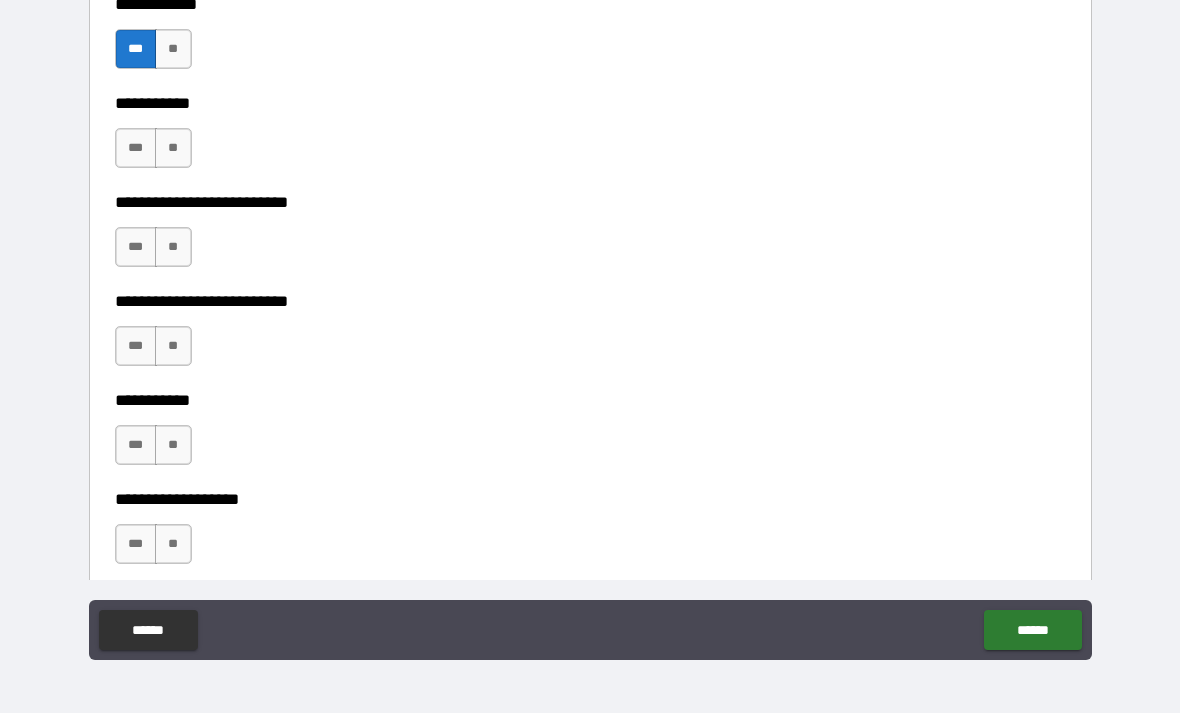 click on "**" at bounding box center (173, 148) 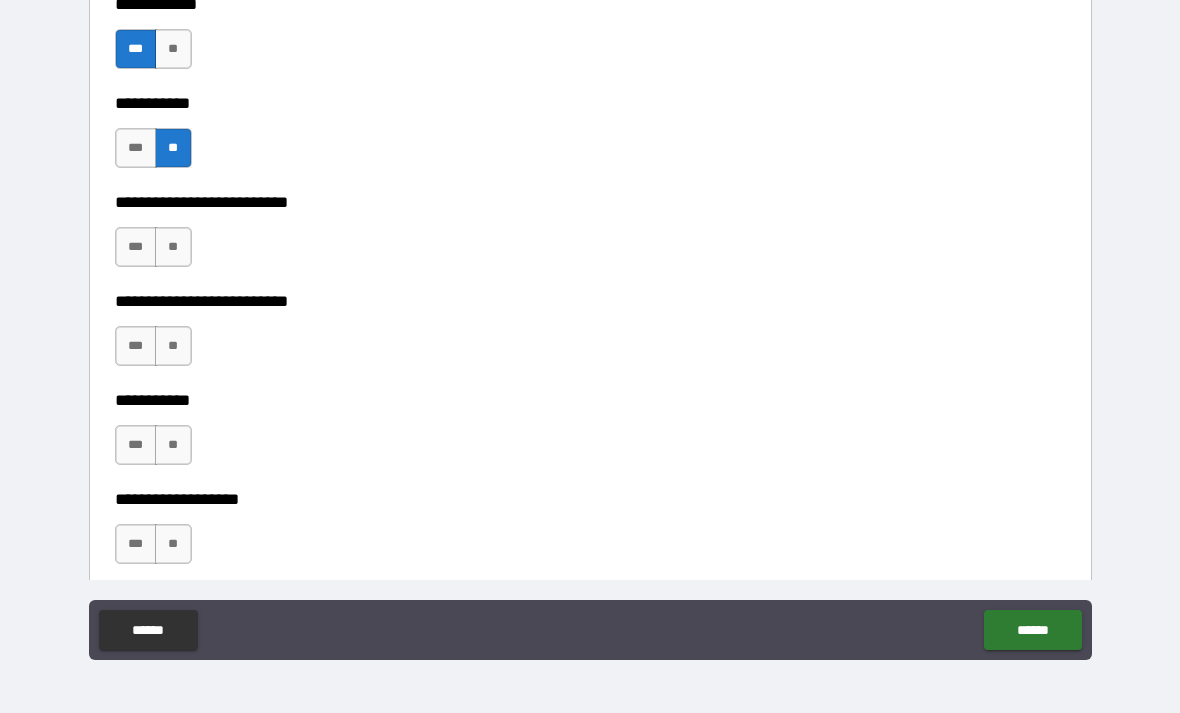 click on "**" at bounding box center (173, 247) 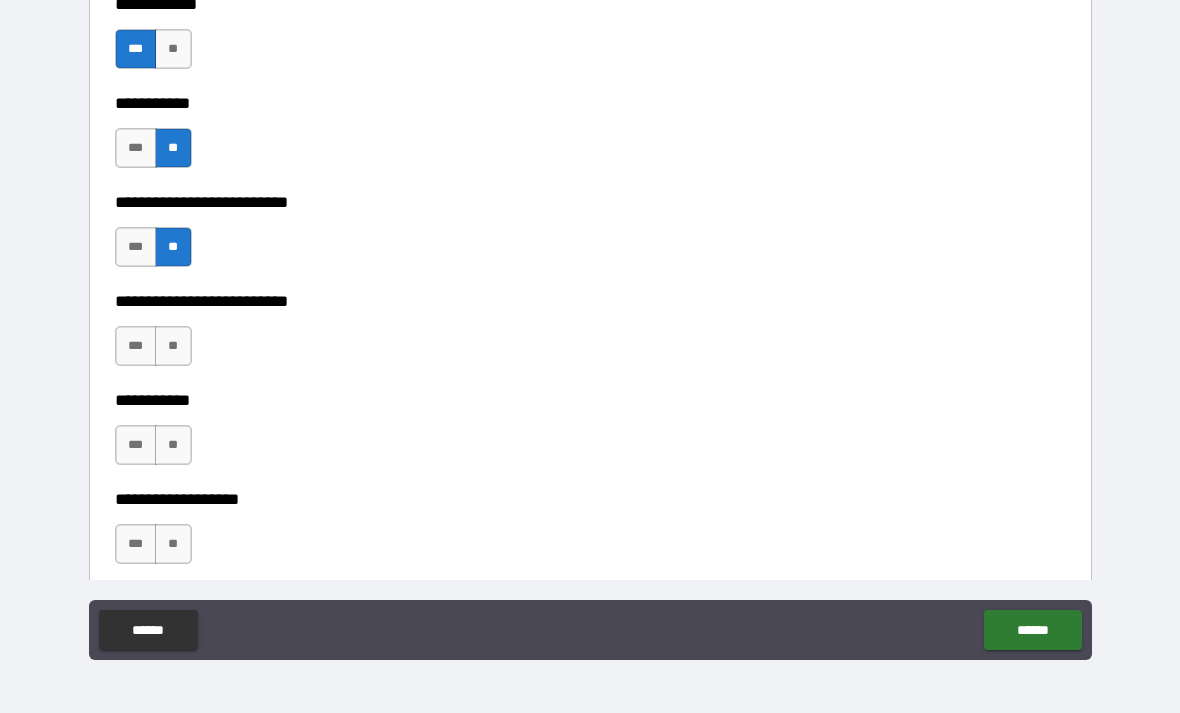 click on "**" at bounding box center (173, 346) 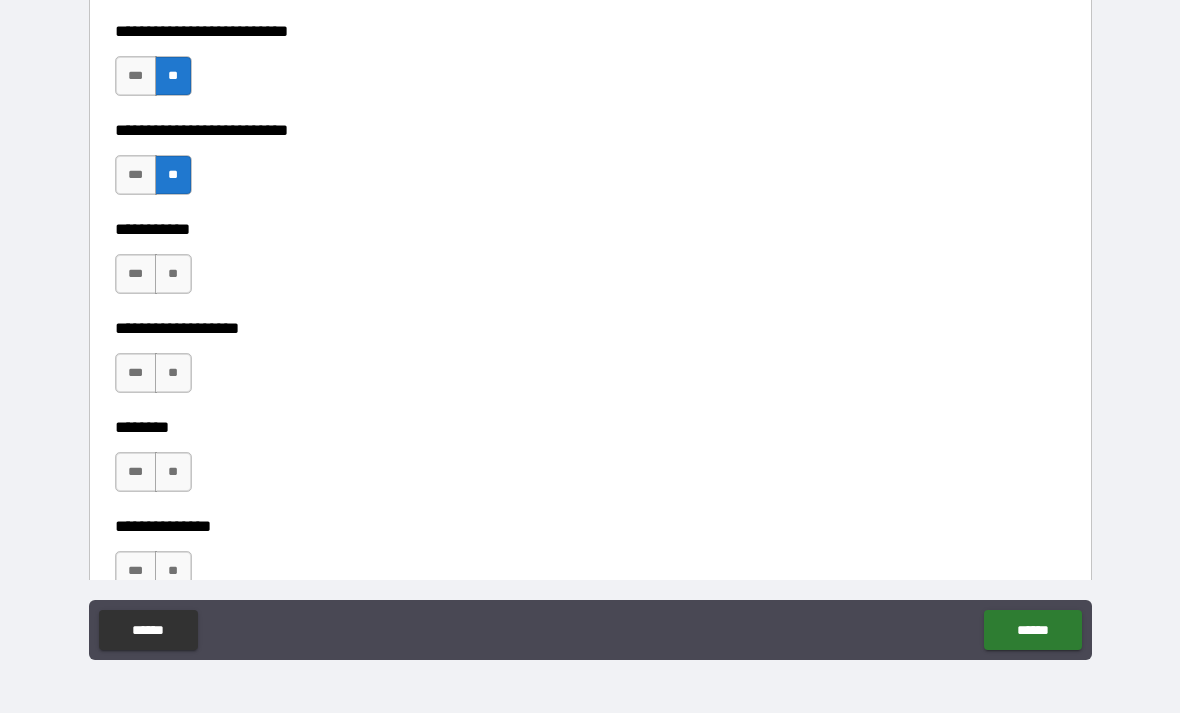 scroll, scrollTop: 4173, scrollLeft: 0, axis: vertical 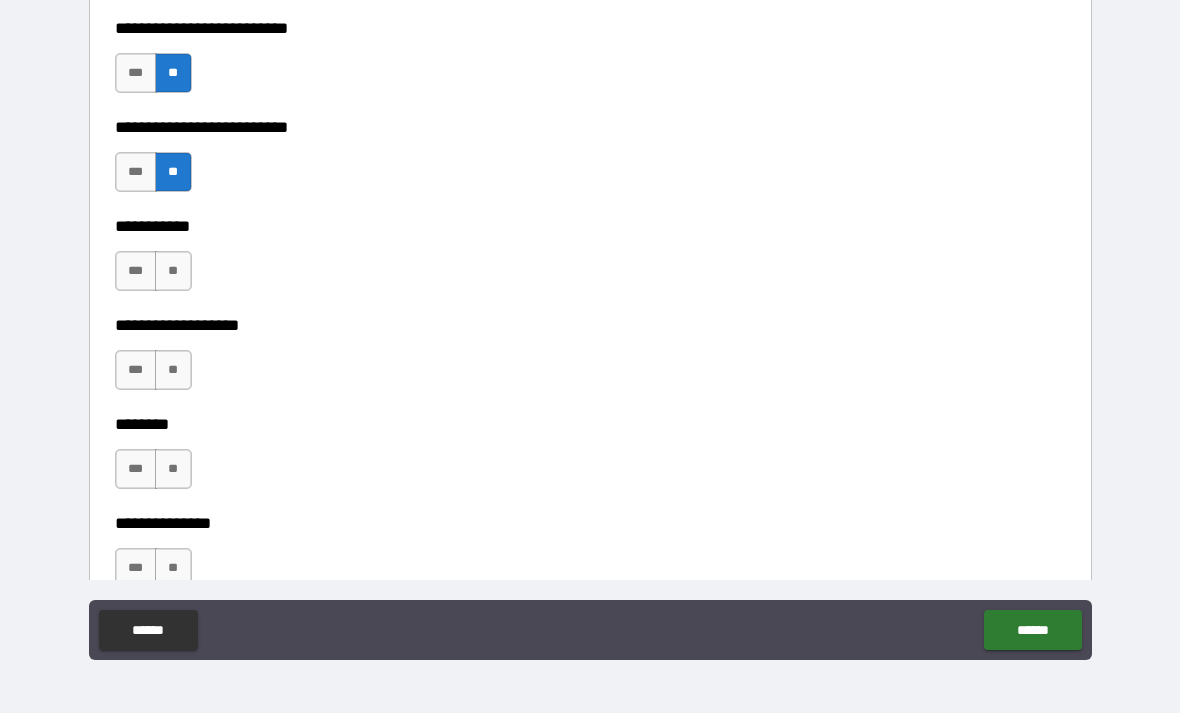 click on "**" at bounding box center [173, 271] 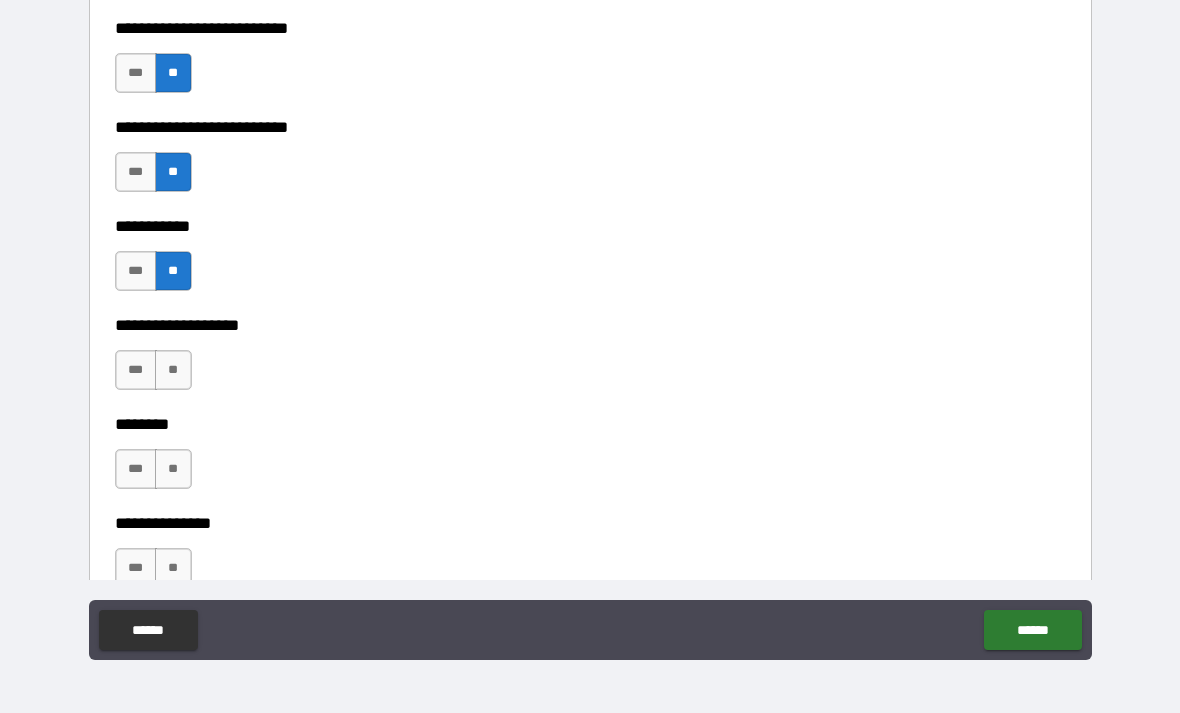 click on "**" at bounding box center (173, 370) 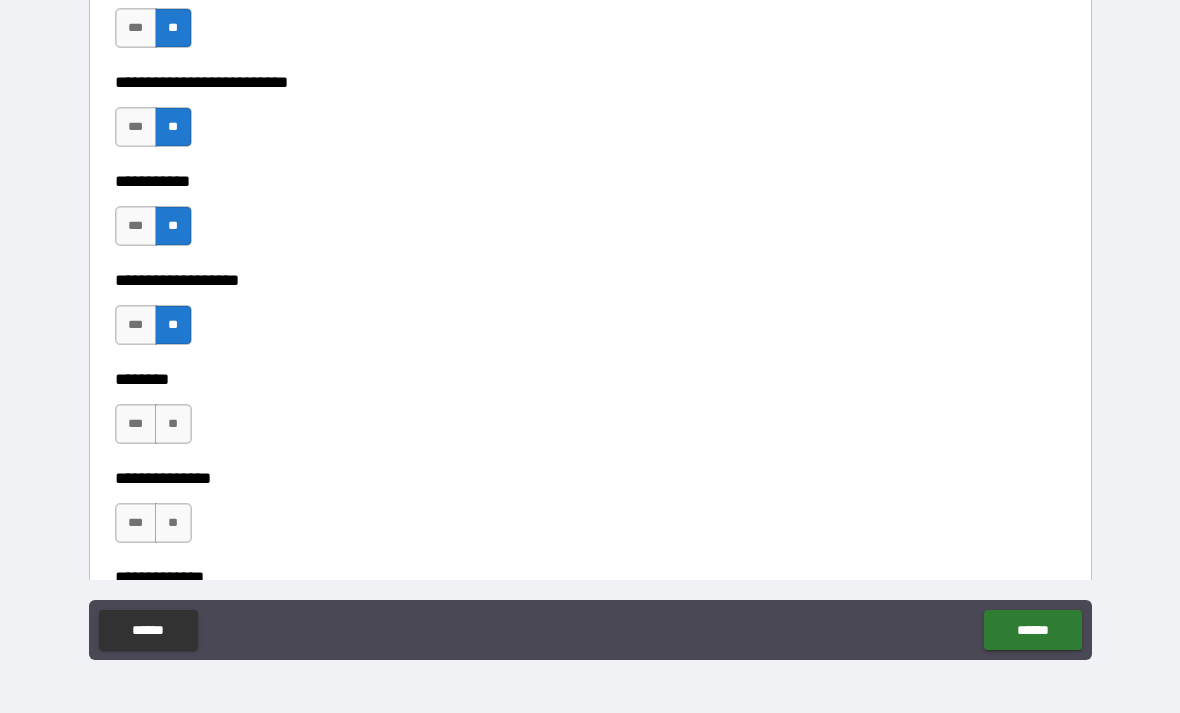 scroll, scrollTop: 4264, scrollLeft: 0, axis: vertical 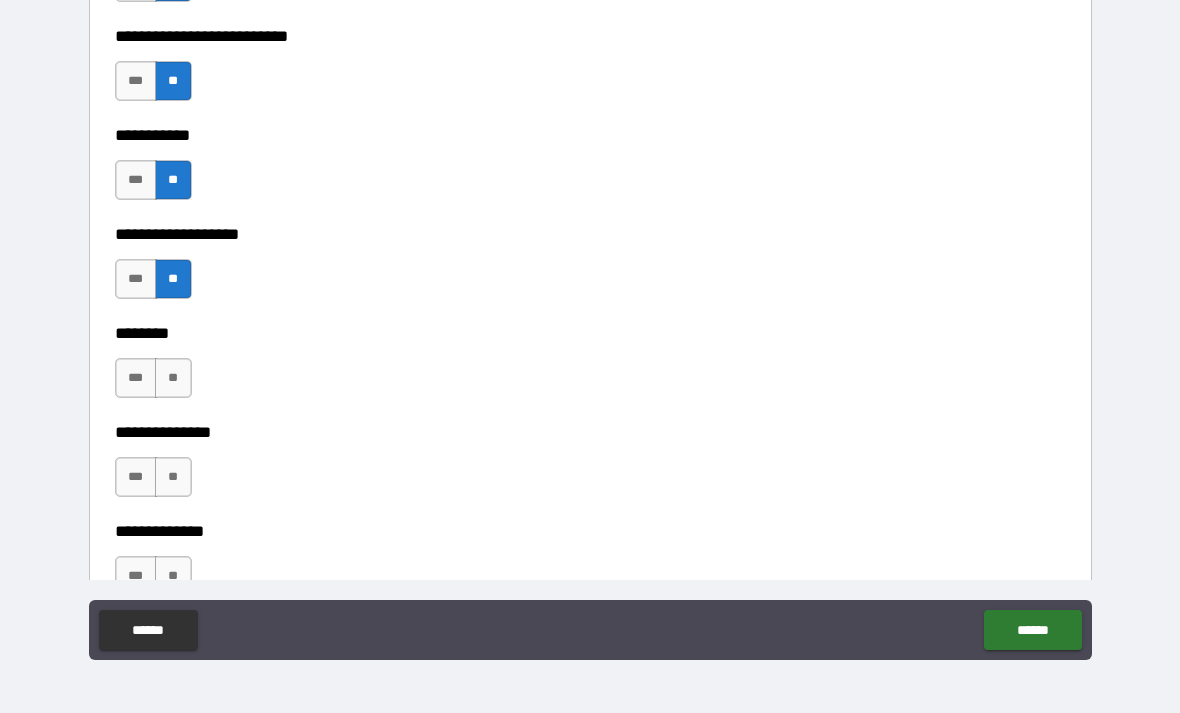 click on "**" at bounding box center [173, 378] 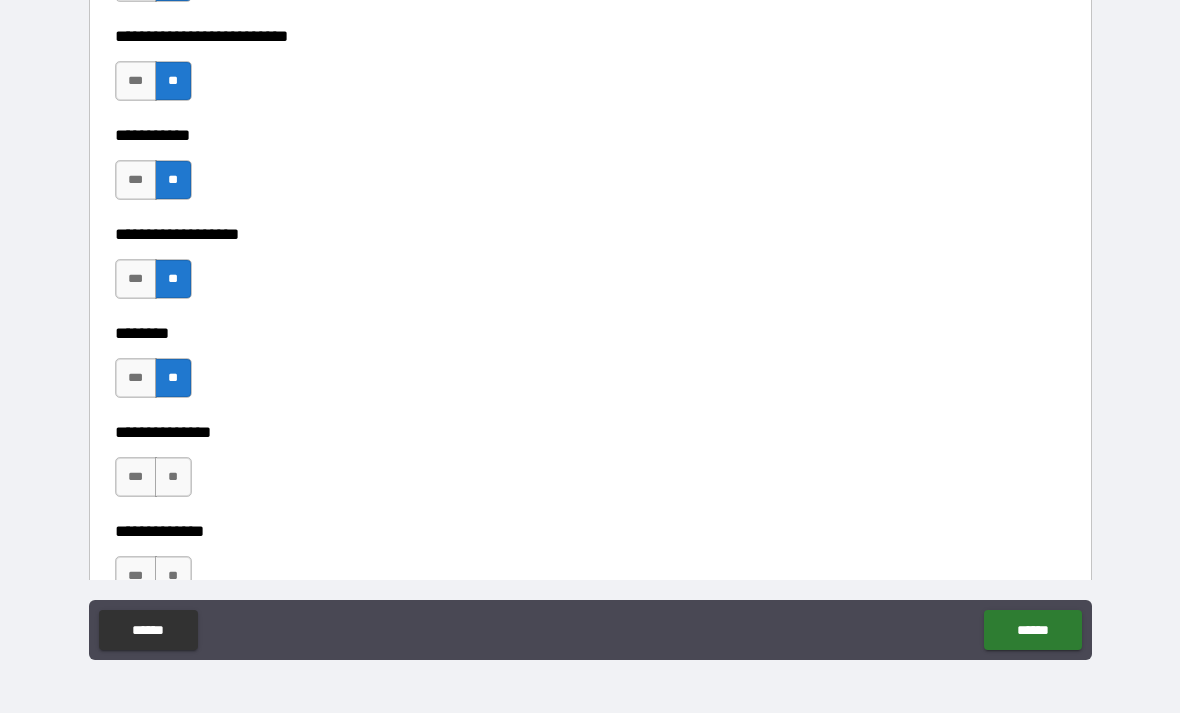 click on "**" at bounding box center (173, 477) 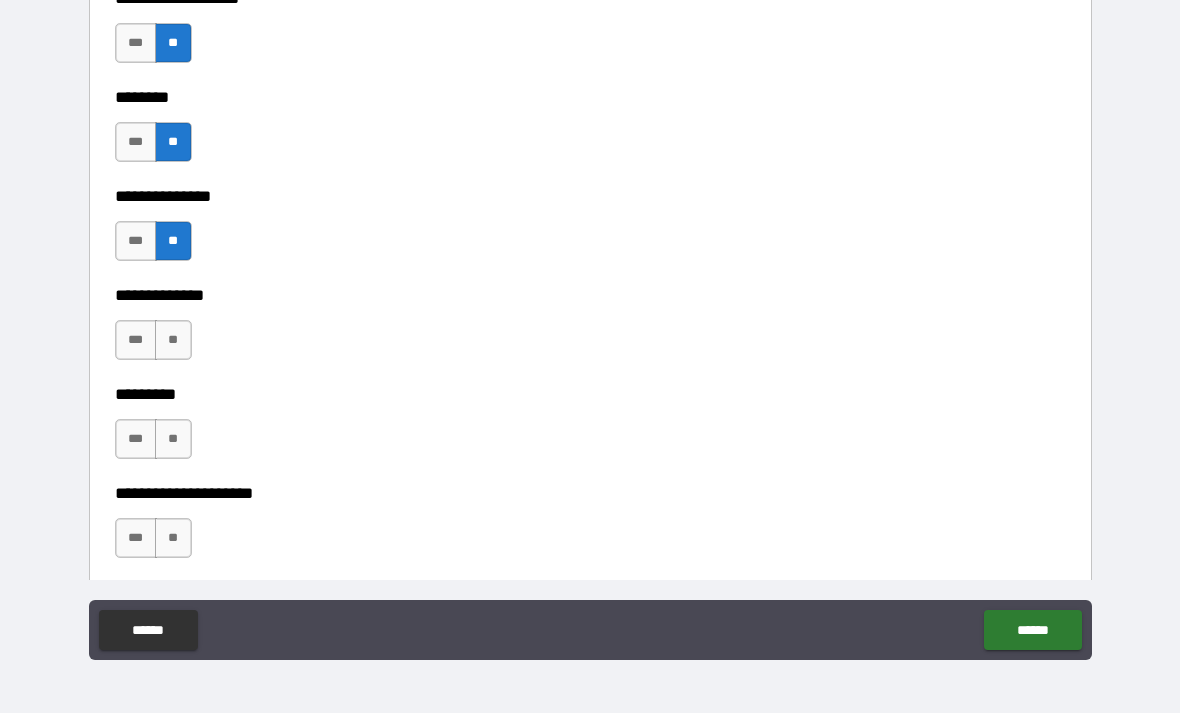 scroll, scrollTop: 4499, scrollLeft: 0, axis: vertical 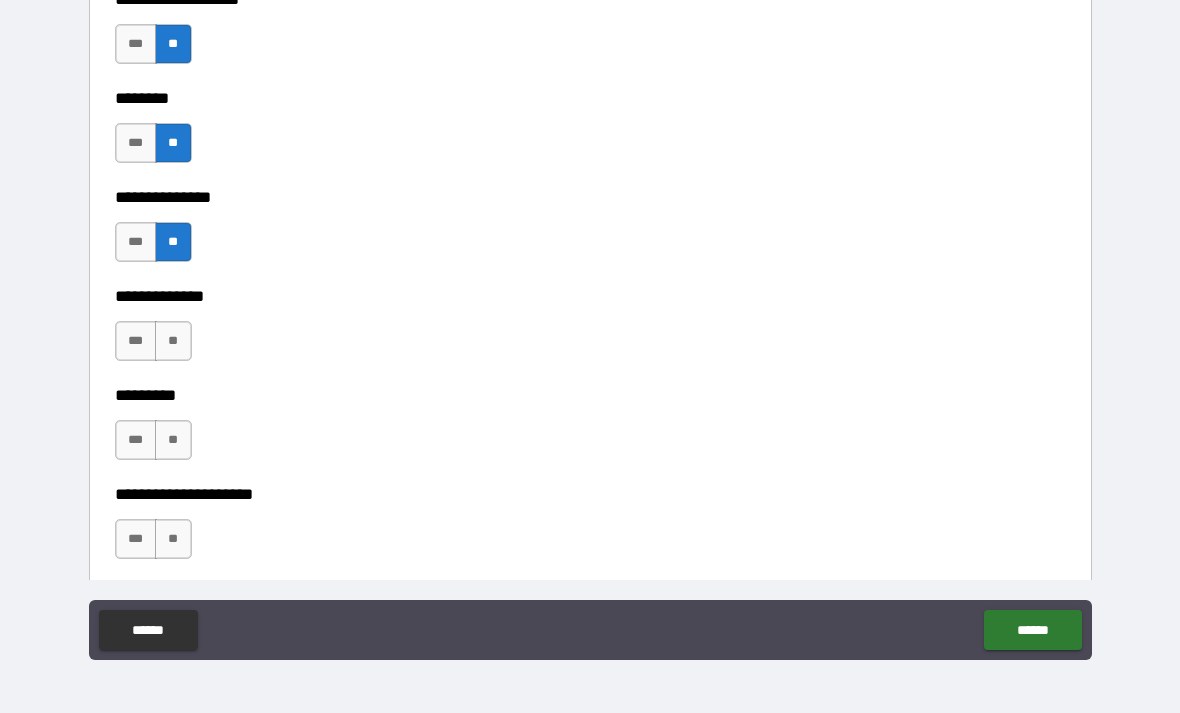 click on "***" at bounding box center (136, 341) 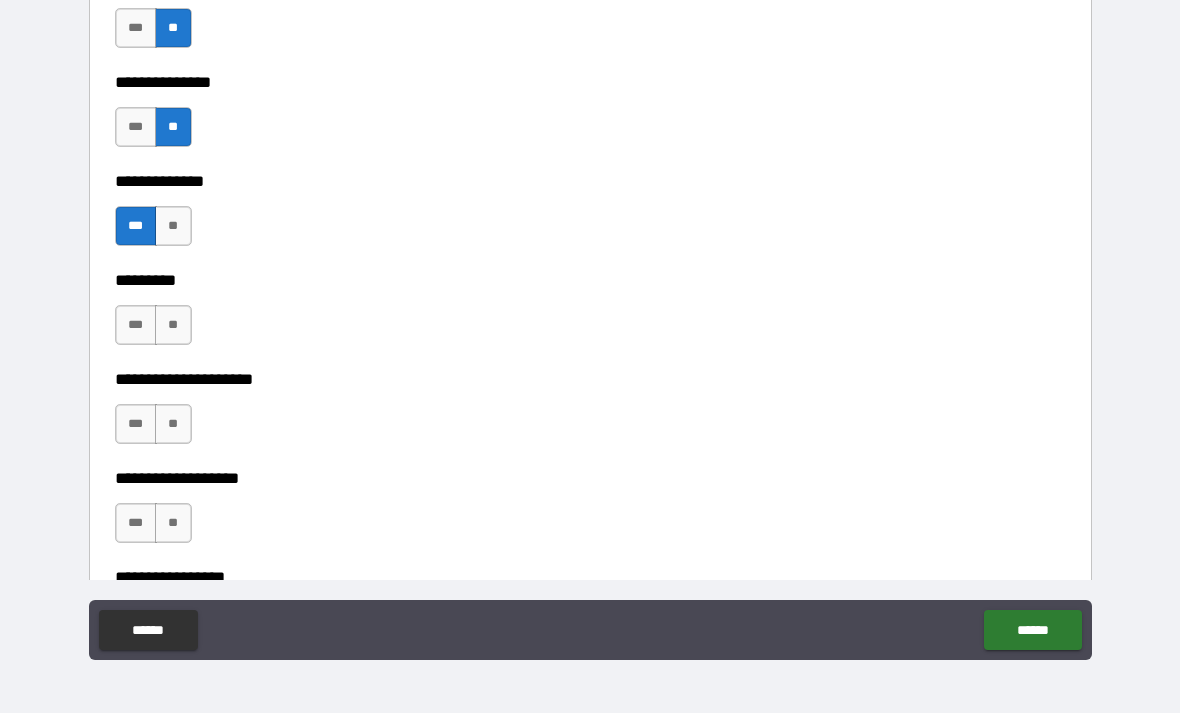 scroll, scrollTop: 4616, scrollLeft: 0, axis: vertical 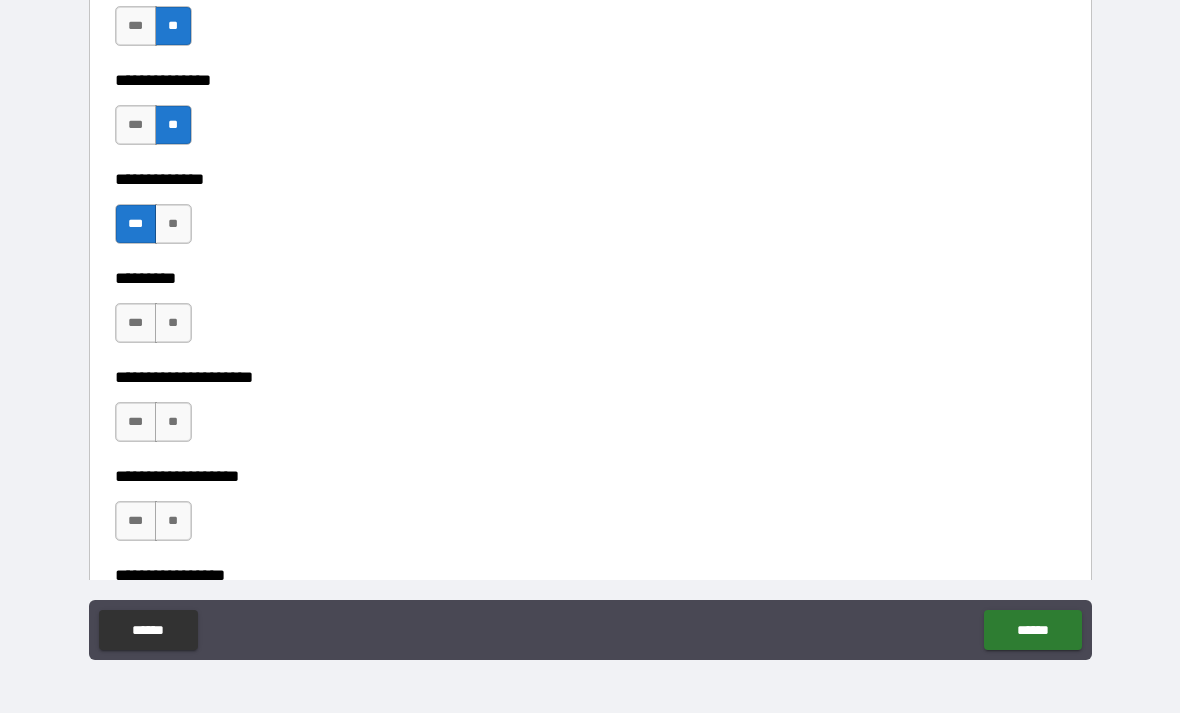 click on "**" at bounding box center (173, 323) 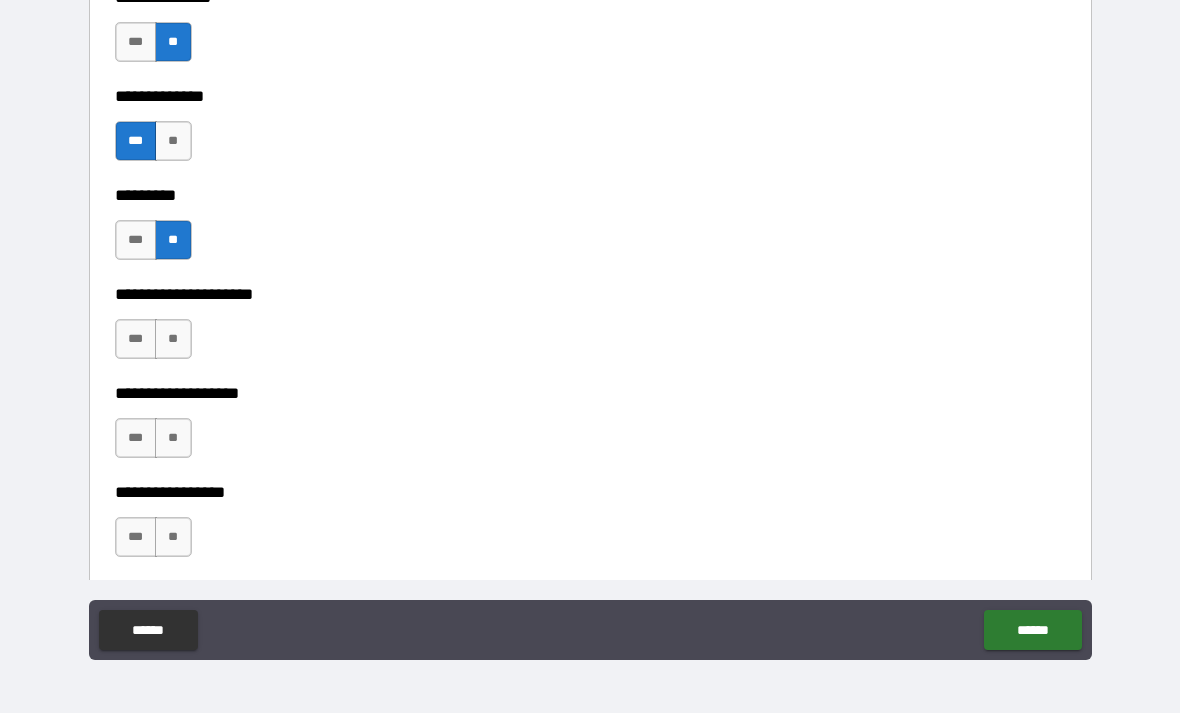 scroll, scrollTop: 4705, scrollLeft: 0, axis: vertical 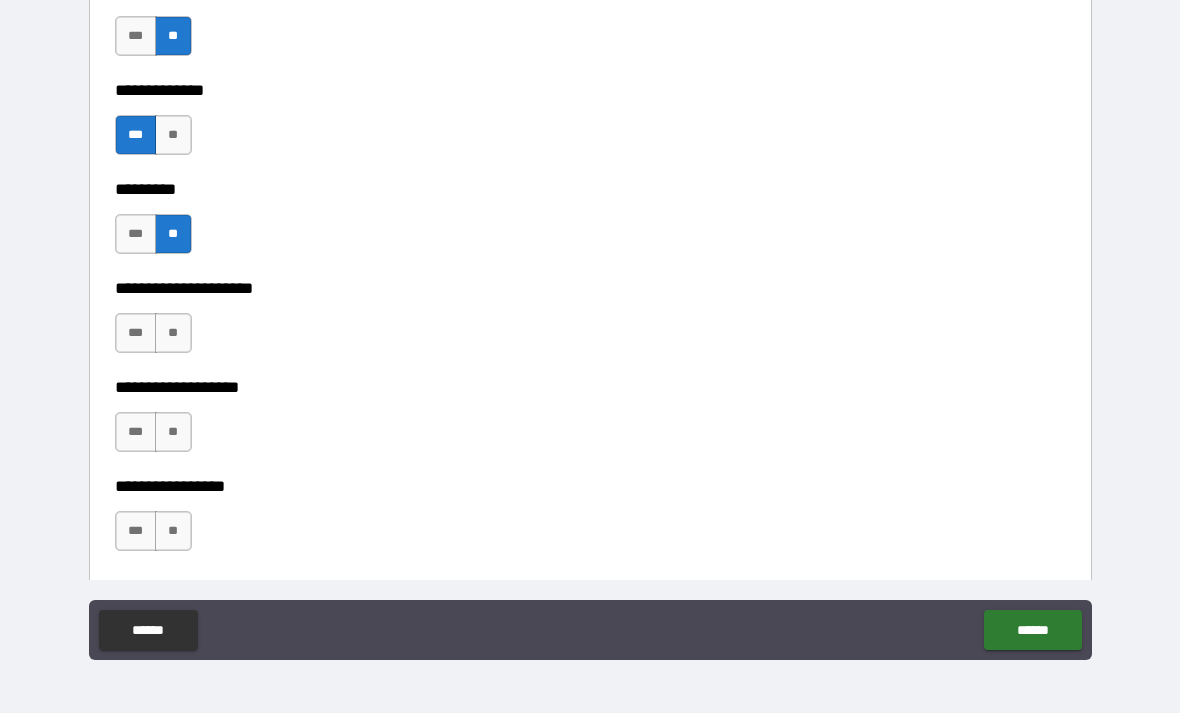click on "**" at bounding box center (173, 333) 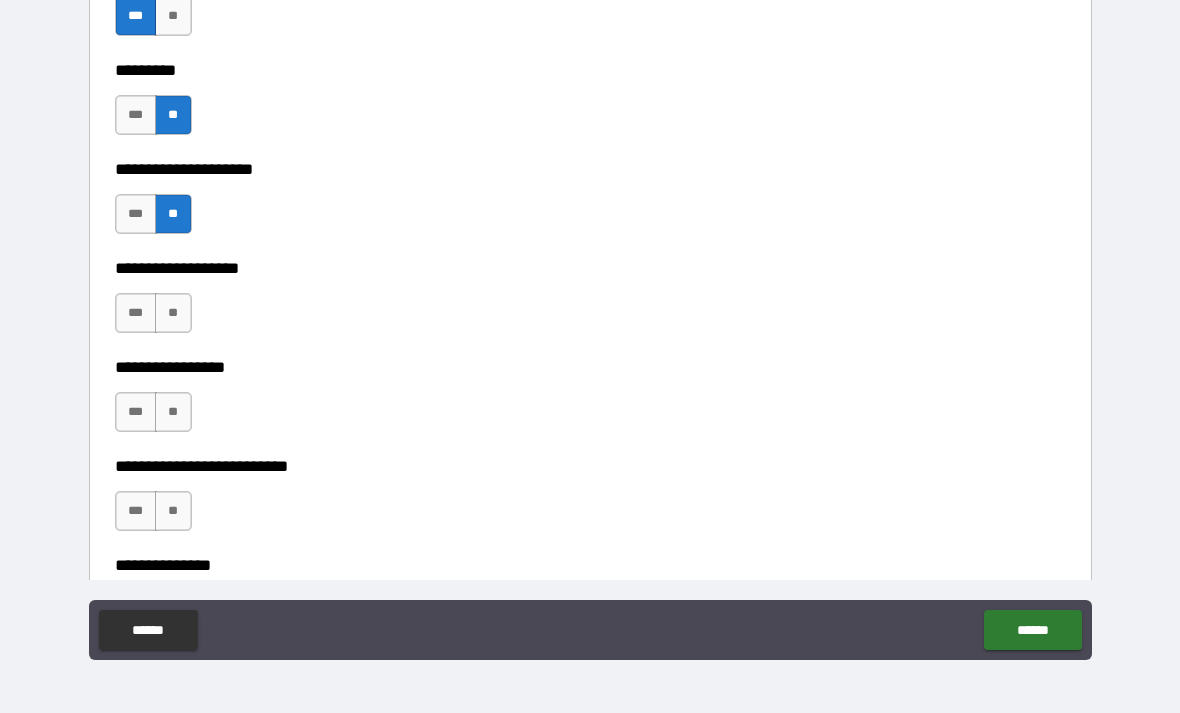 scroll, scrollTop: 4825, scrollLeft: 0, axis: vertical 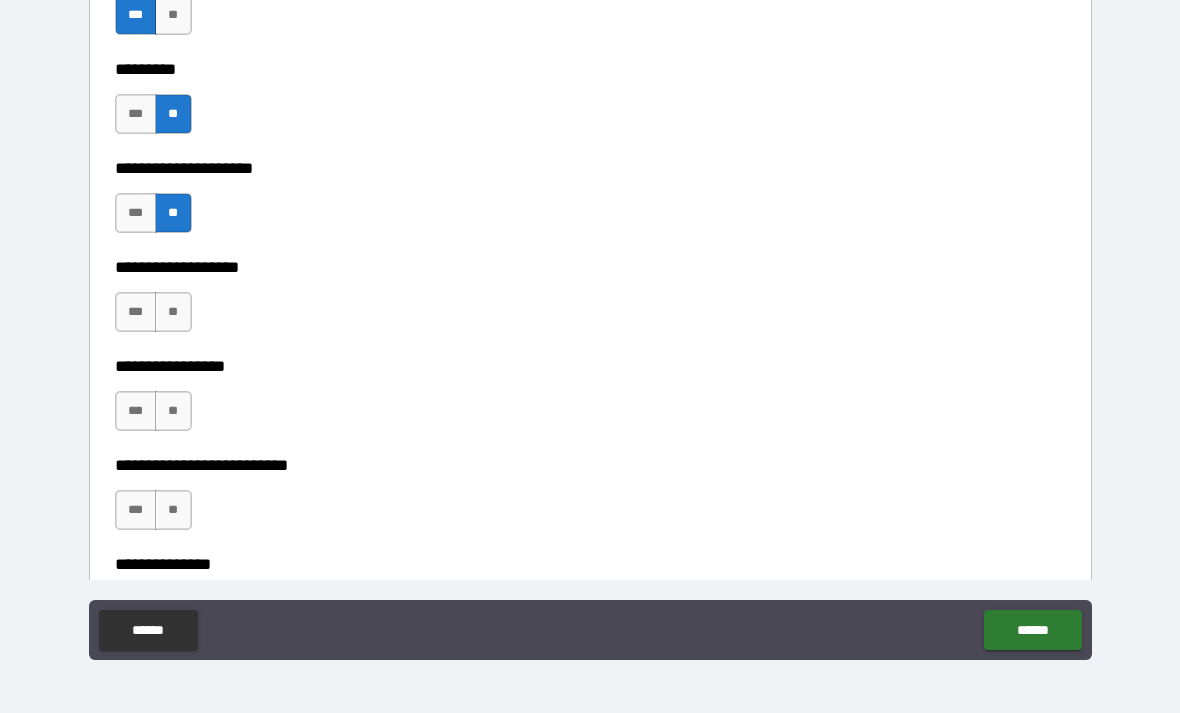 click on "**" at bounding box center (173, 510) 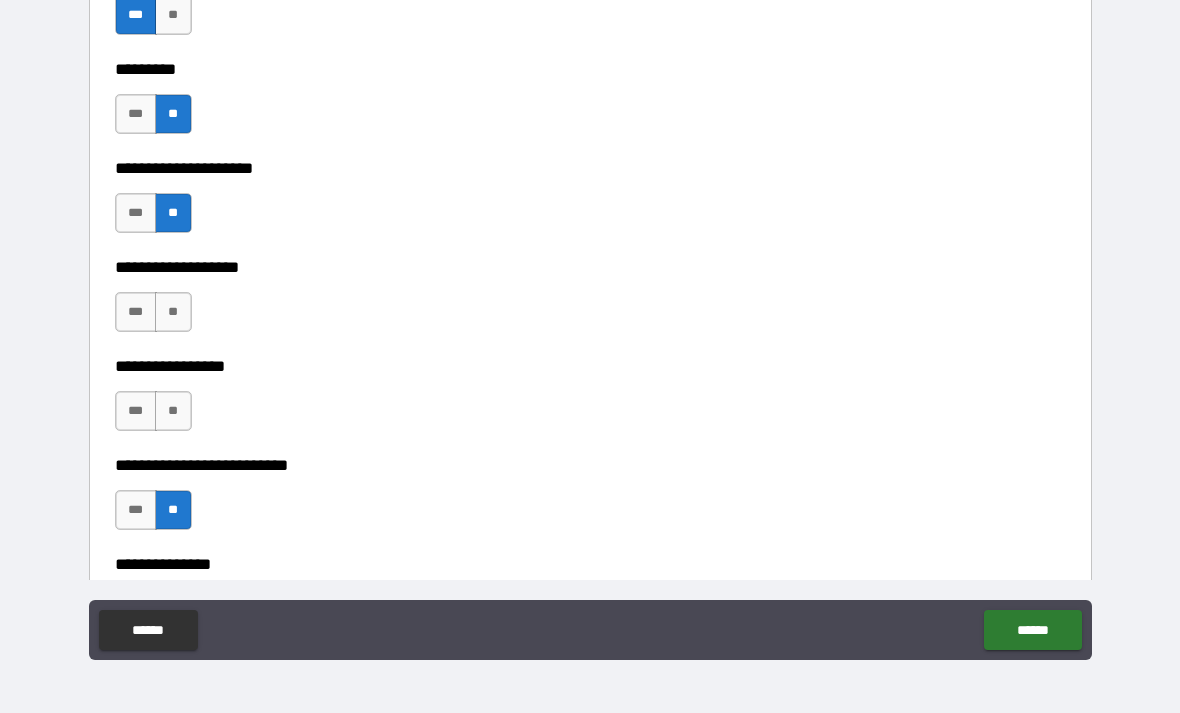 click on "**" at bounding box center (173, 411) 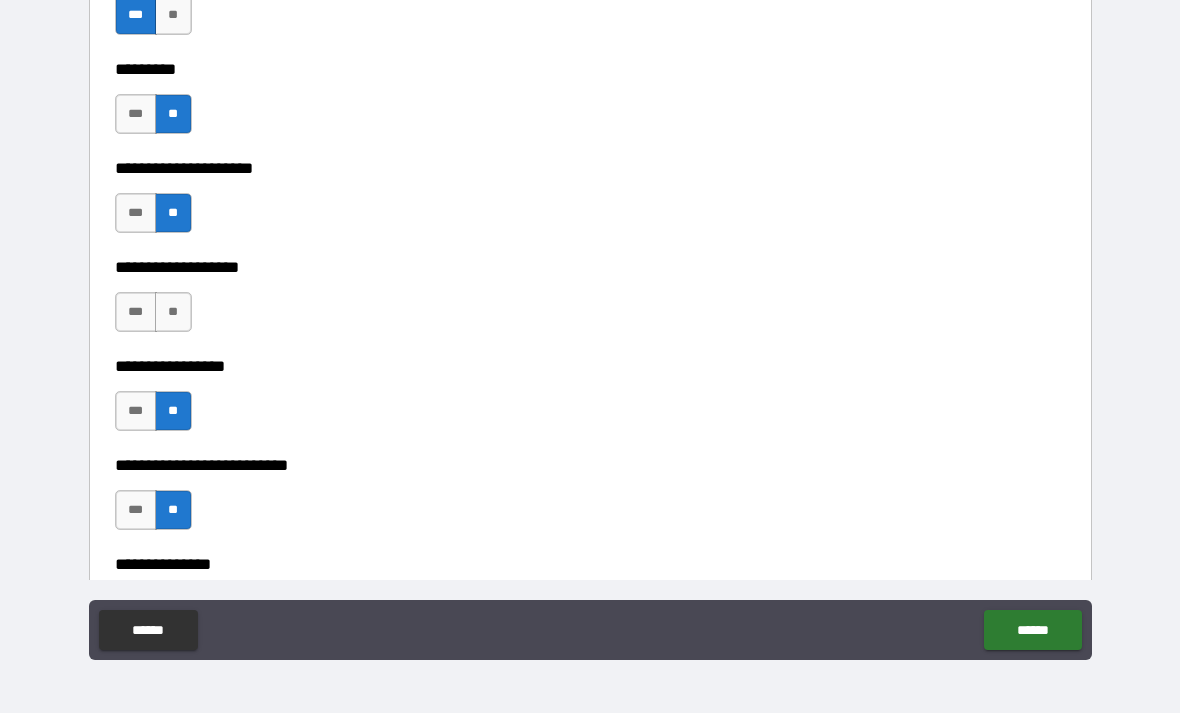 click on "**" at bounding box center (173, 312) 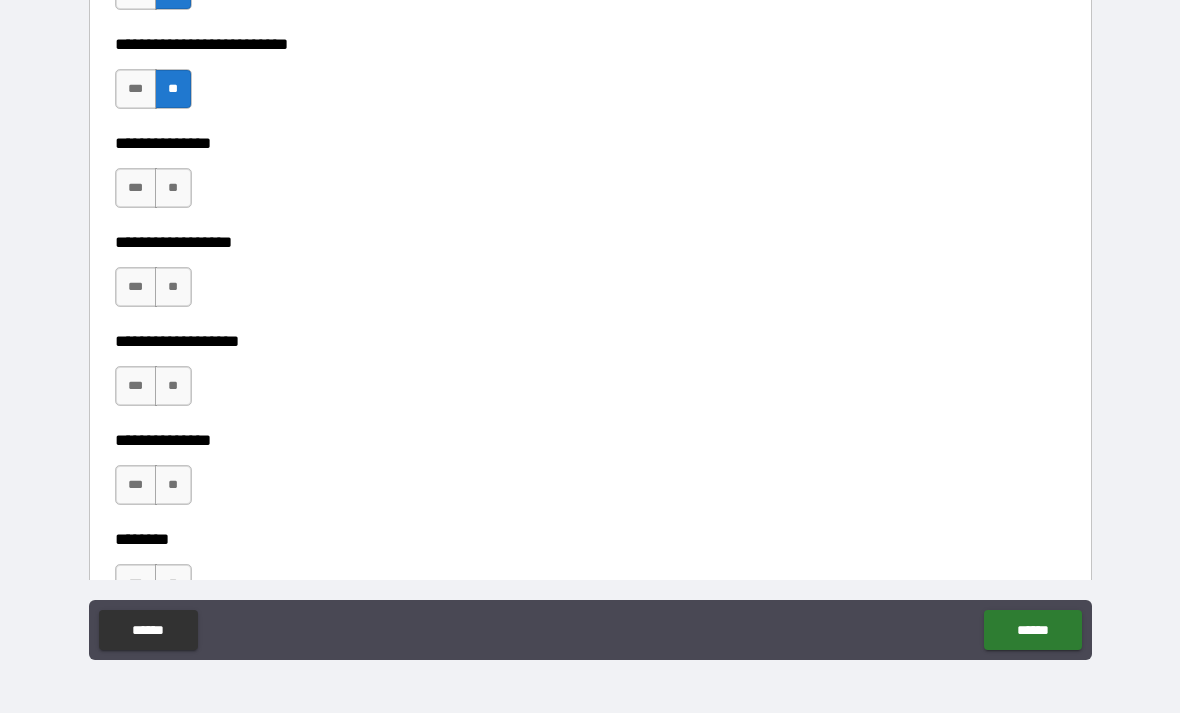 scroll, scrollTop: 5245, scrollLeft: 0, axis: vertical 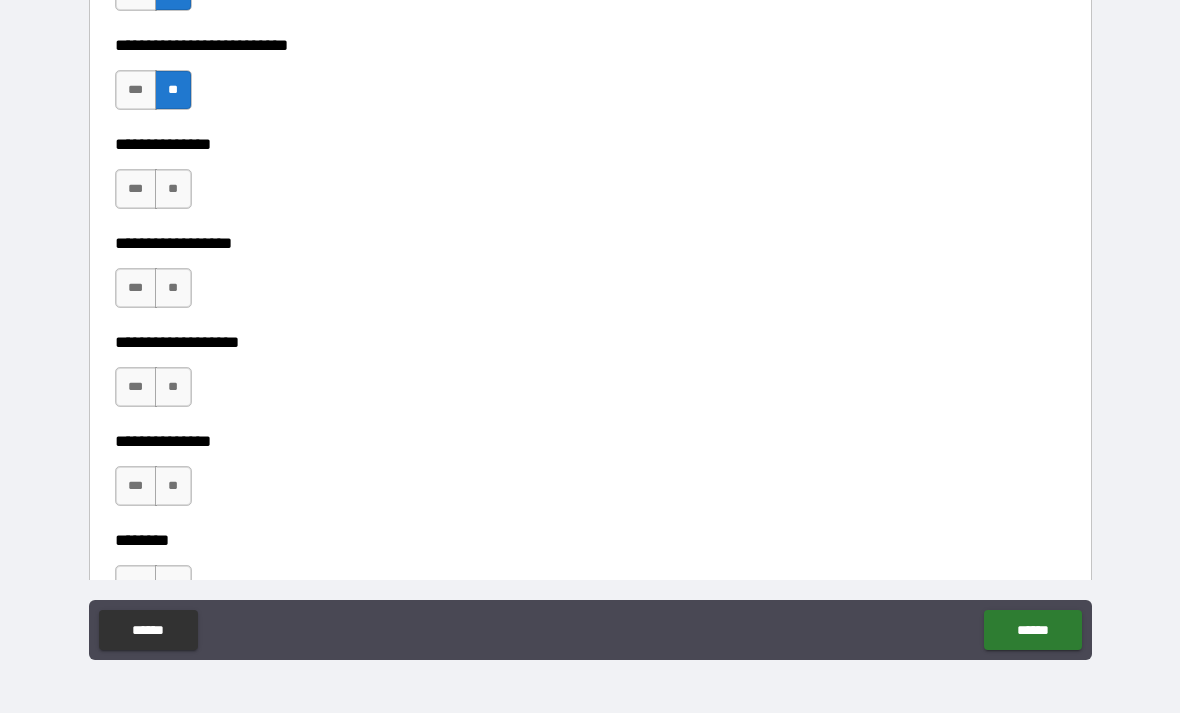 click on "**" at bounding box center [173, 387] 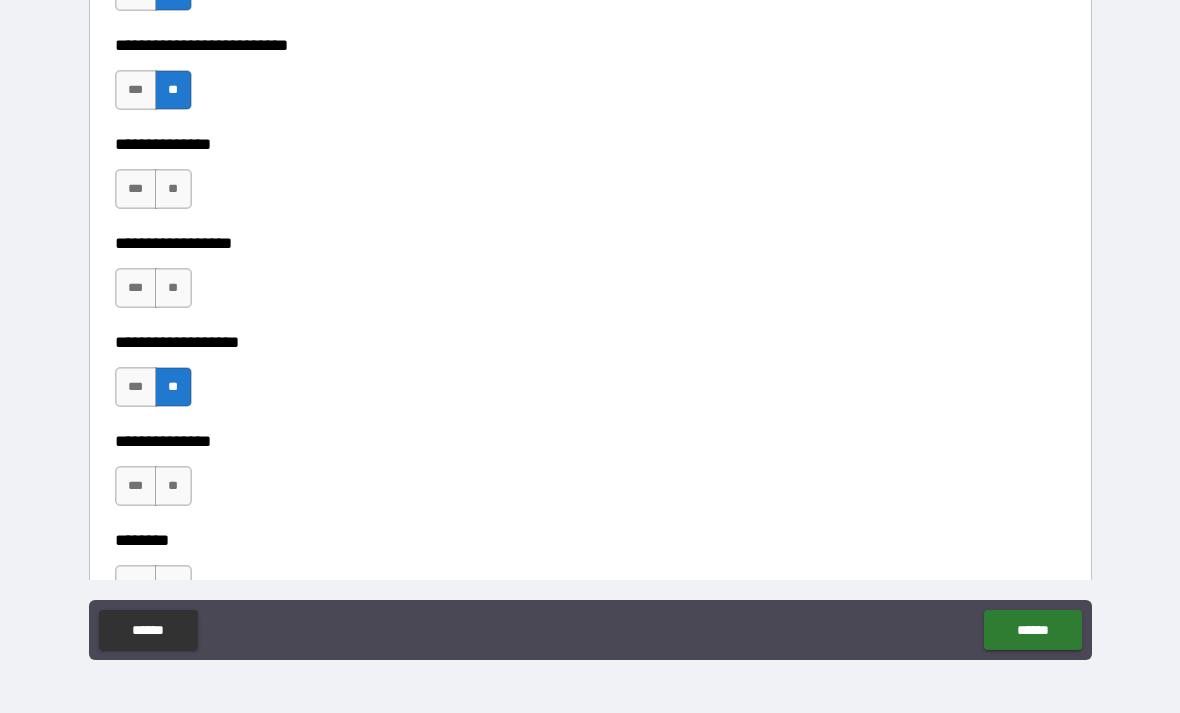 click on "**" at bounding box center (173, 288) 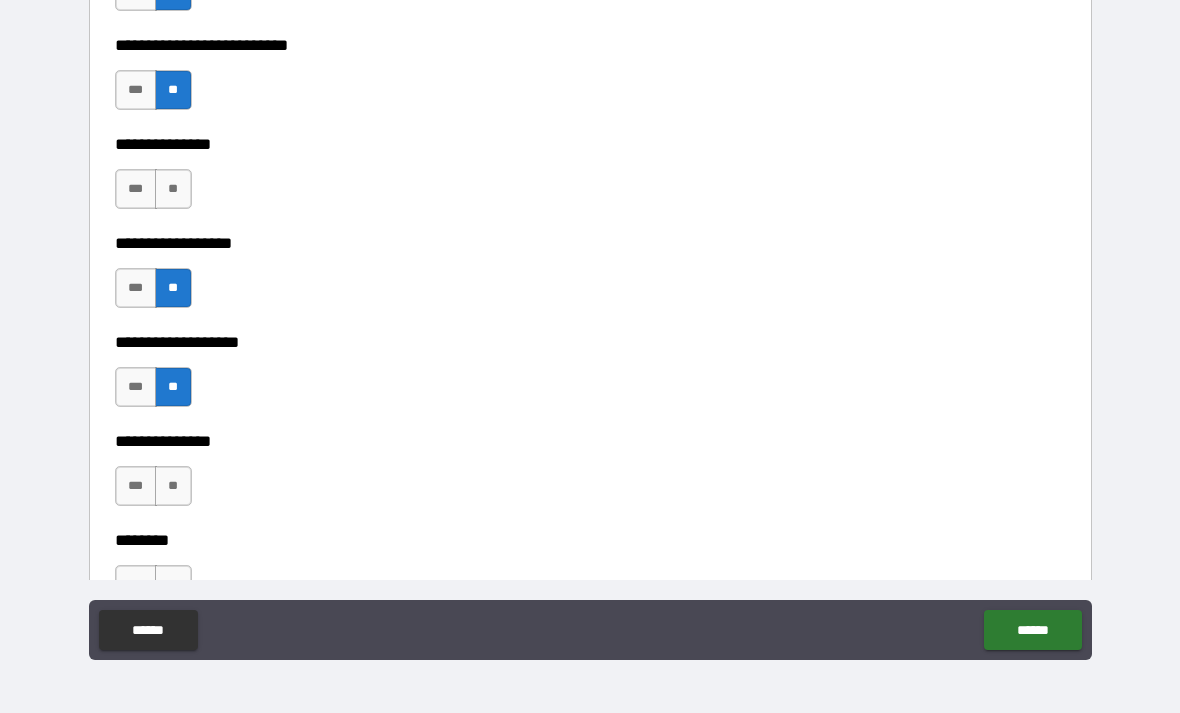 click on "**" at bounding box center [173, 189] 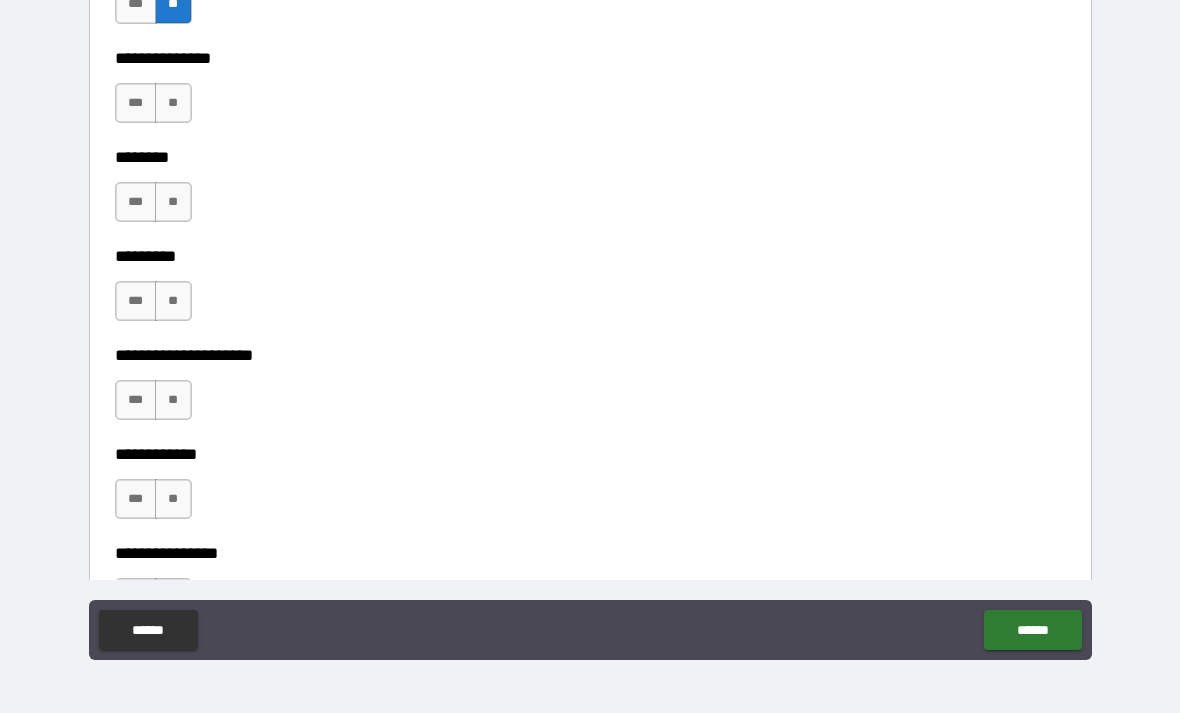 scroll, scrollTop: 5627, scrollLeft: 0, axis: vertical 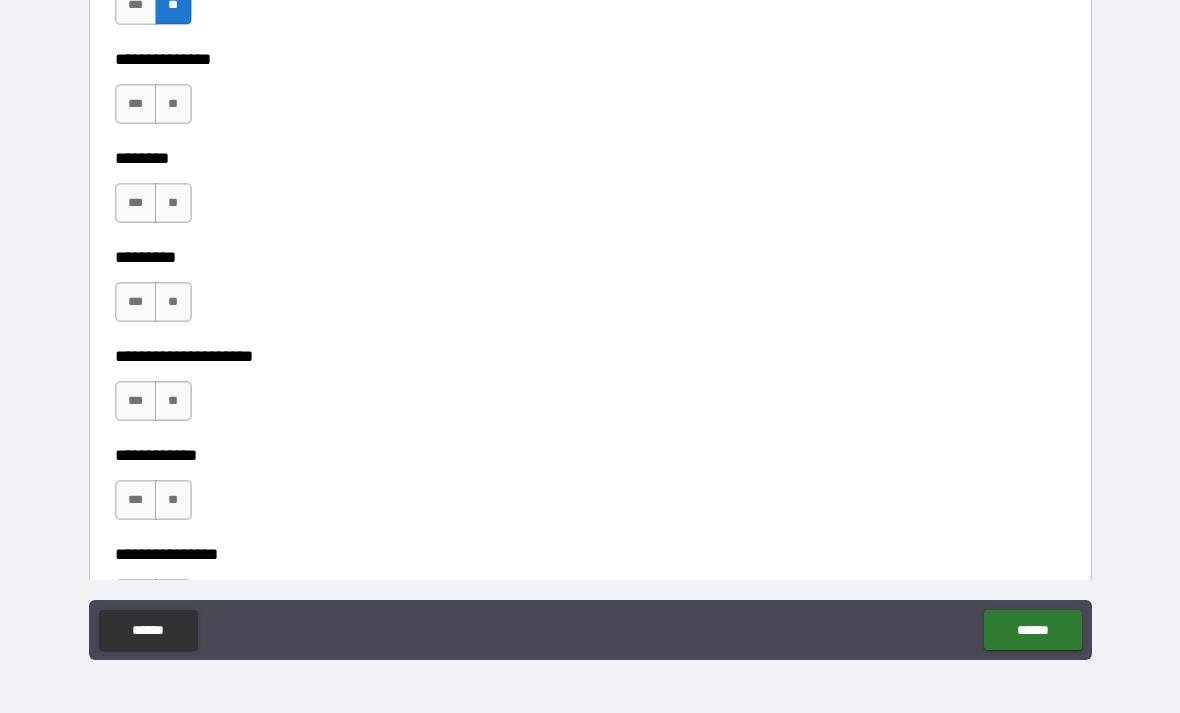 click on "**" at bounding box center [173, 104] 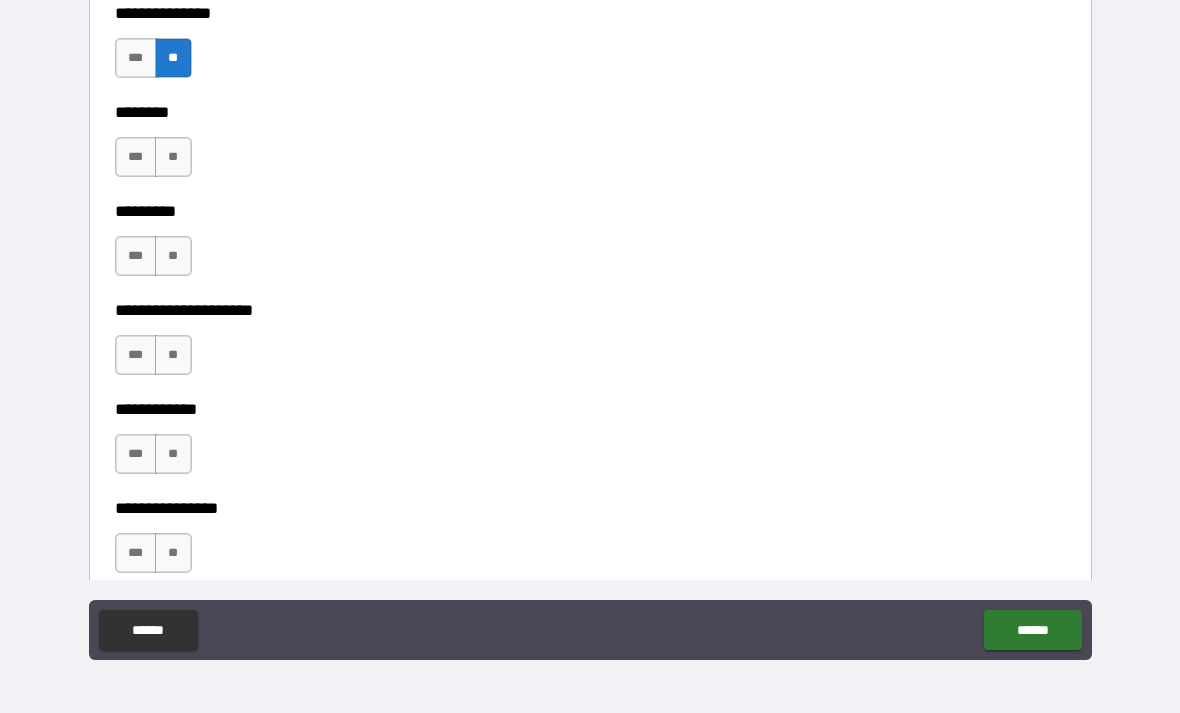 scroll, scrollTop: 5672, scrollLeft: 0, axis: vertical 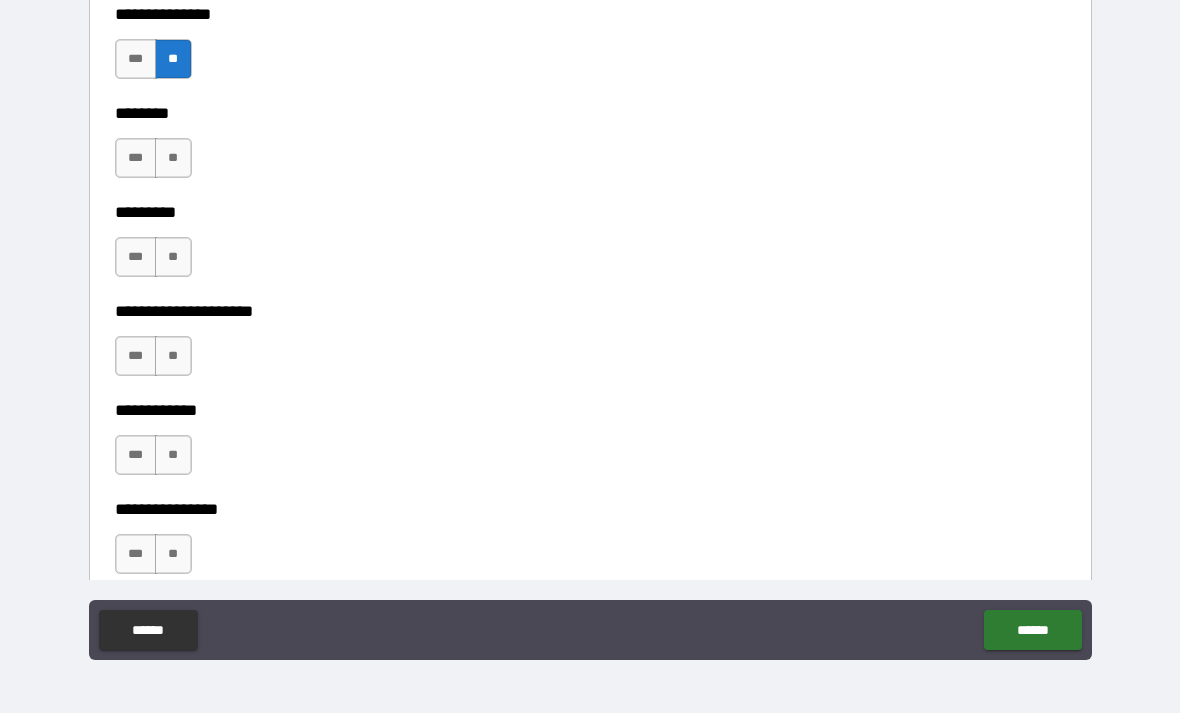 click on "**" at bounding box center (173, 158) 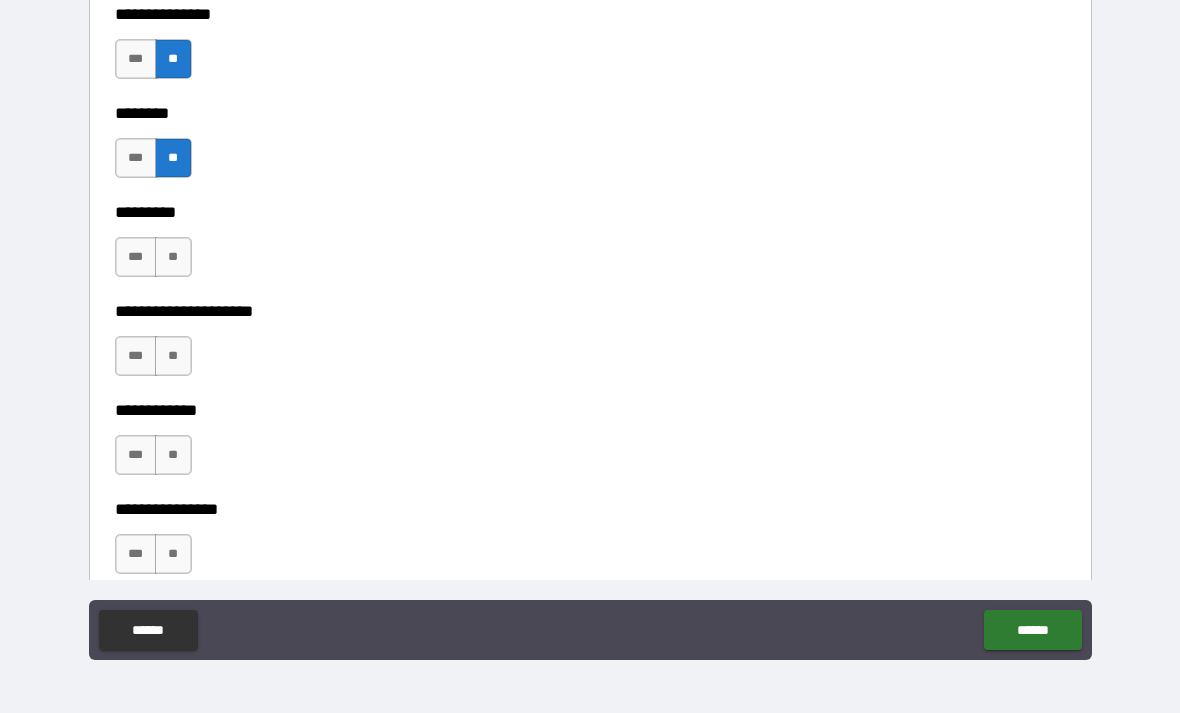 click on "**" at bounding box center [173, 257] 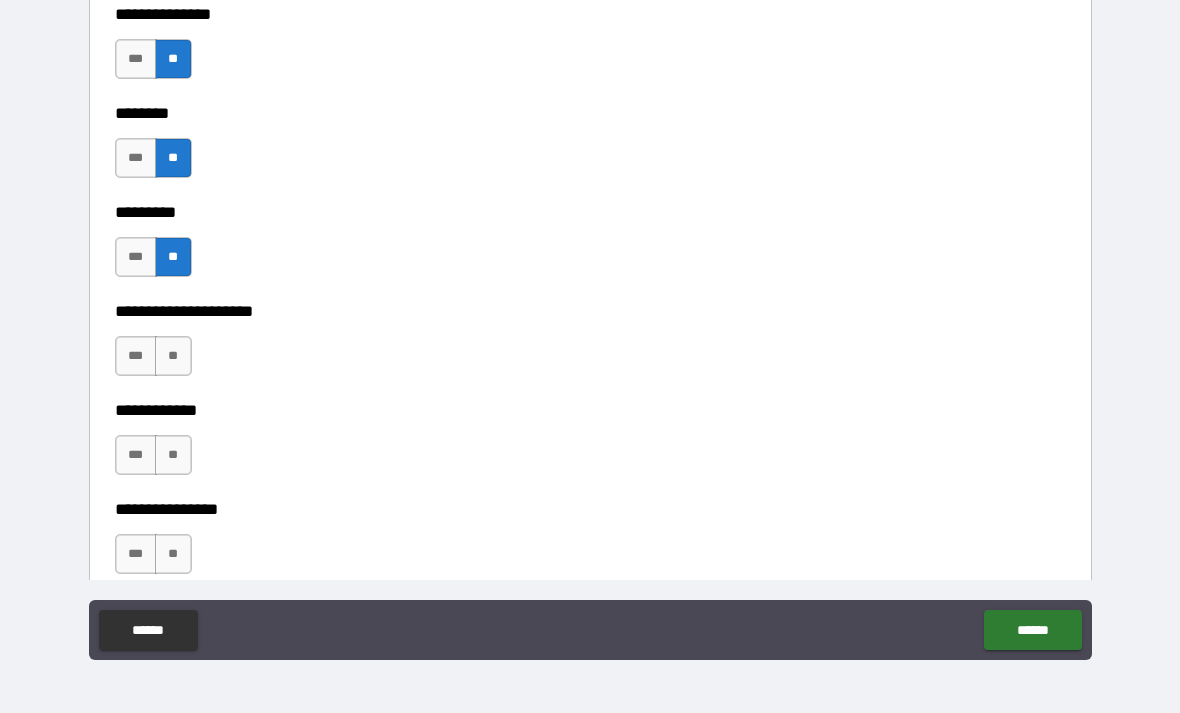 scroll, scrollTop: 5768, scrollLeft: 0, axis: vertical 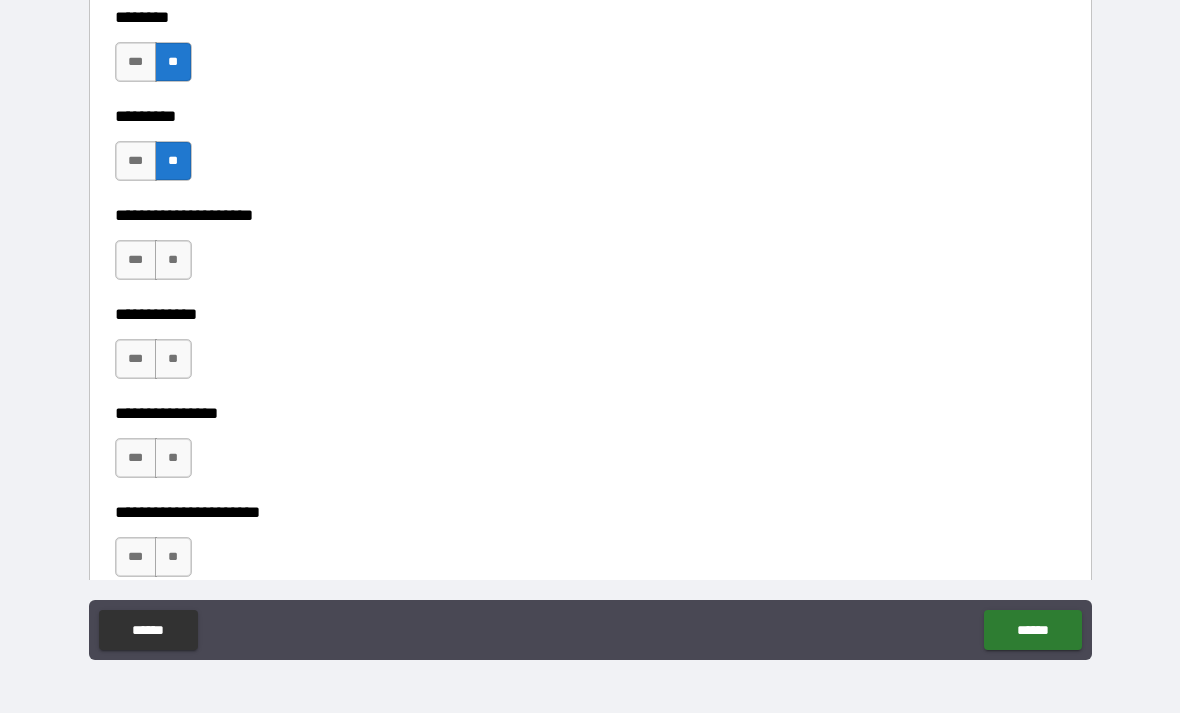 click on "**" at bounding box center [173, 260] 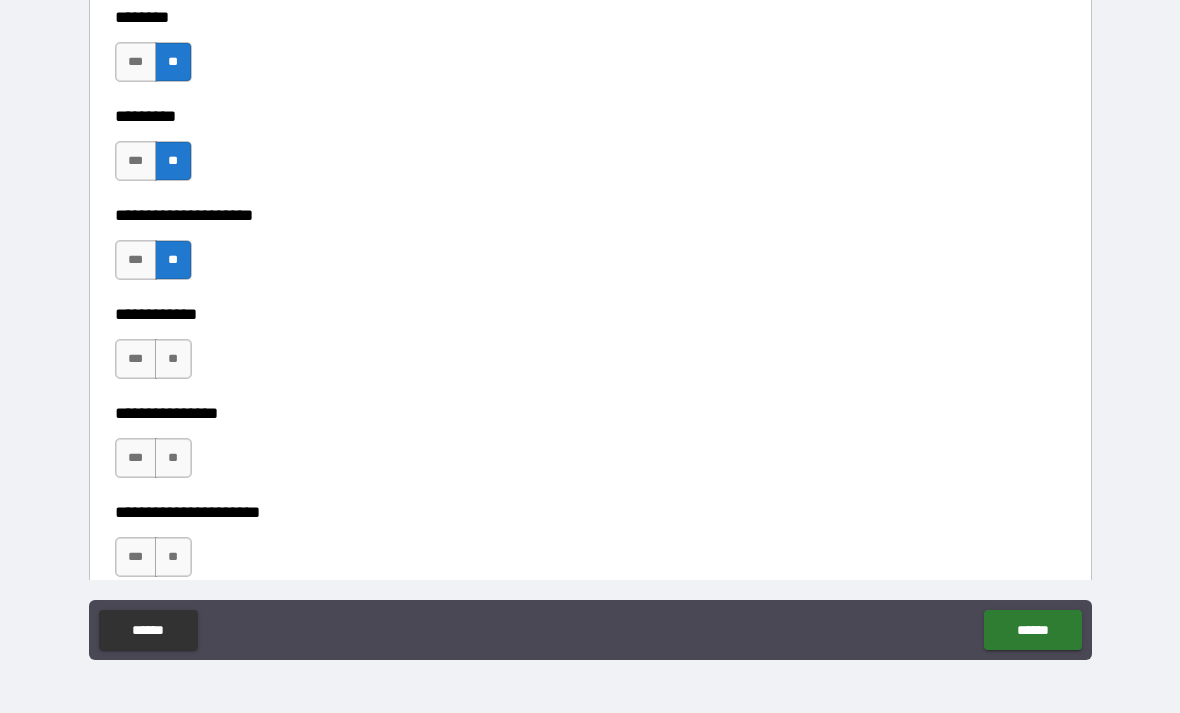 click on "**" at bounding box center (173, 359) 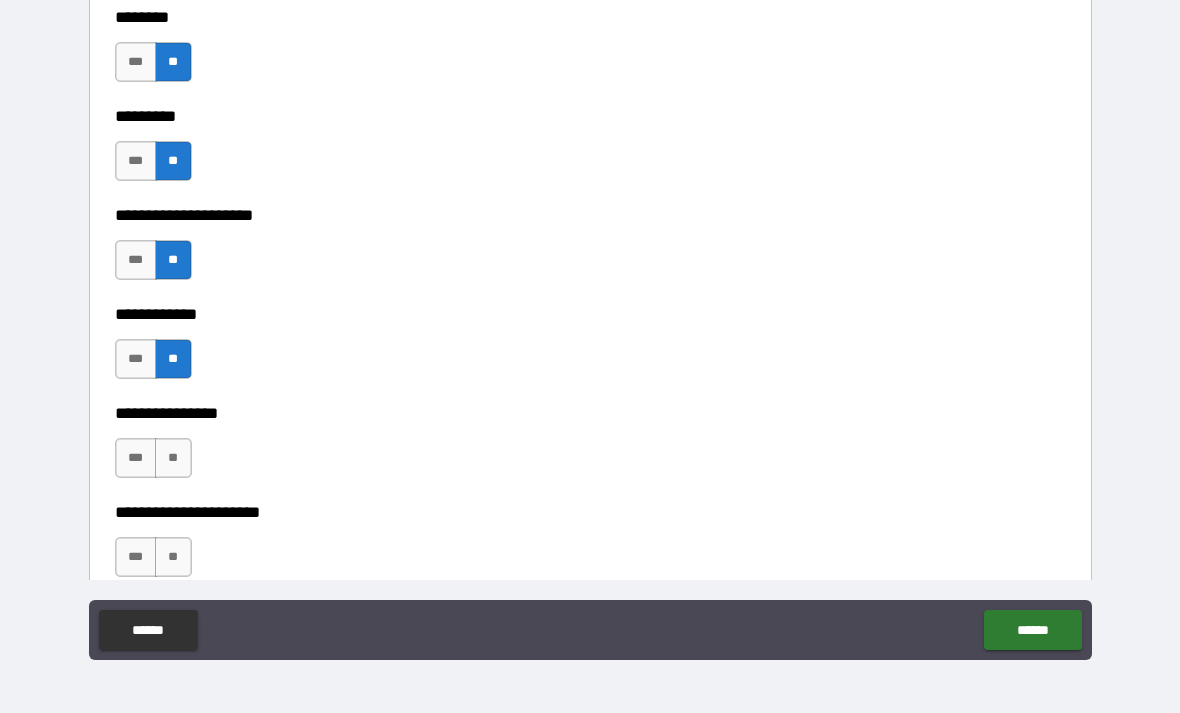 click on "**" at bounding box center [173, 458] 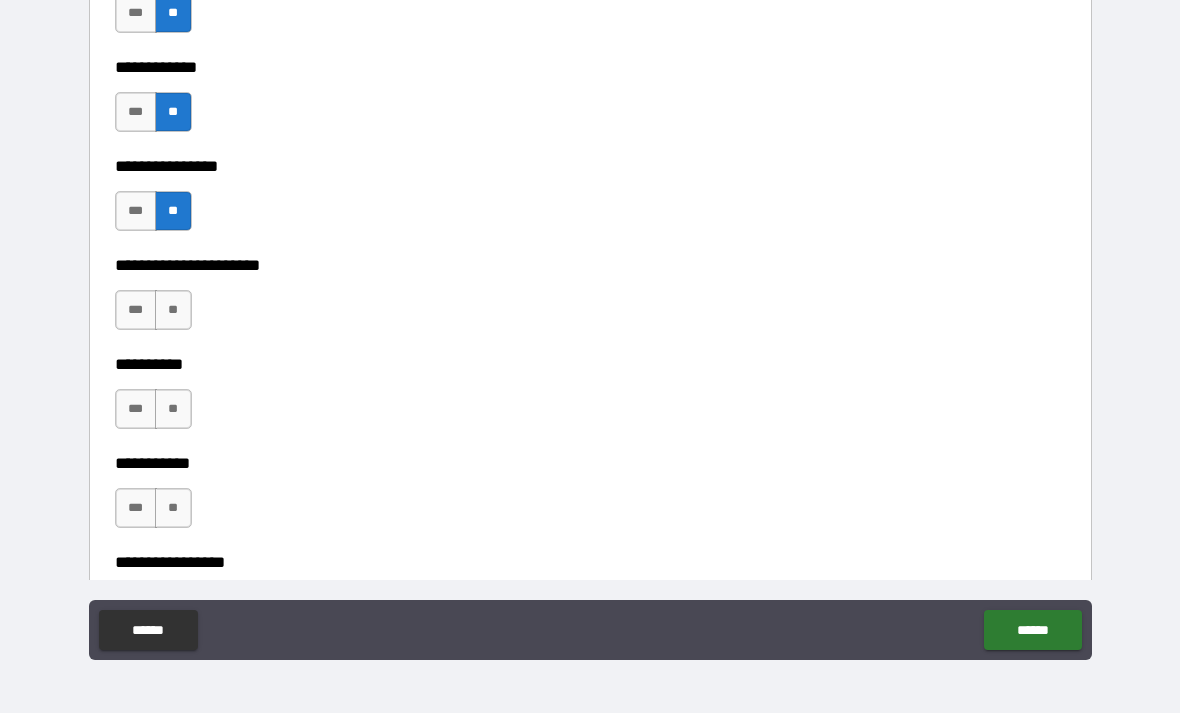 scroll, scrollTop: 6033, scrollLeft: 0, axis: vertical 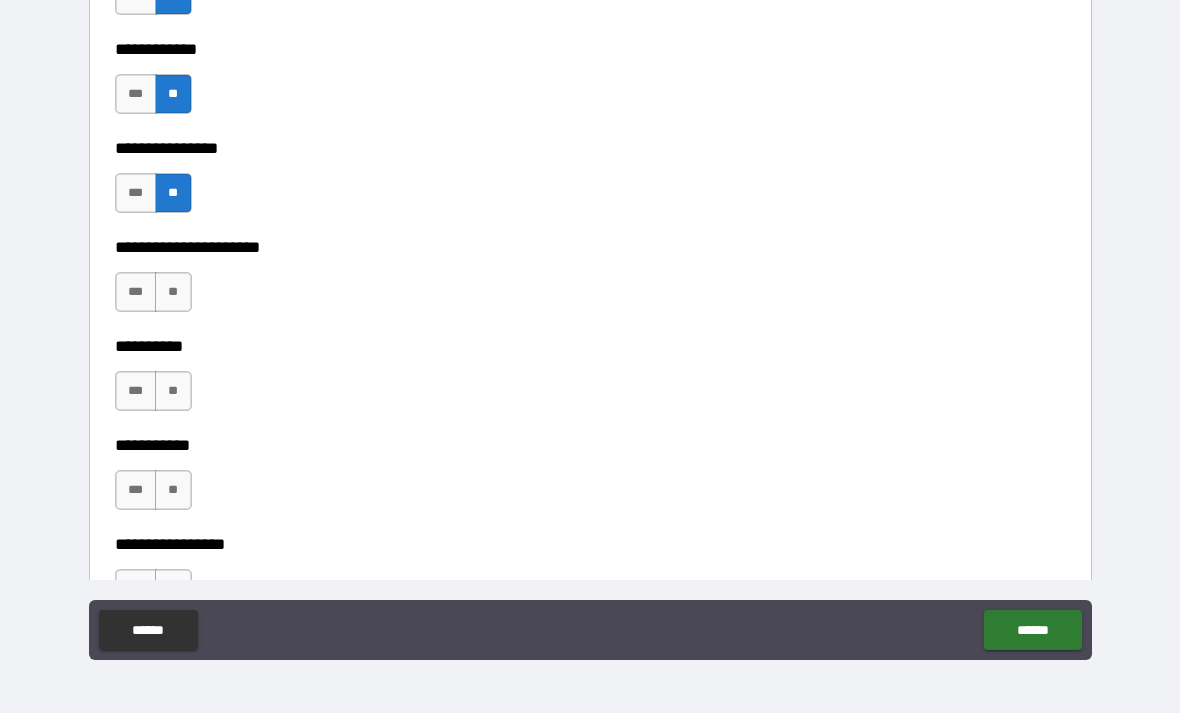 click on "**" at bounding box center (173, 292) 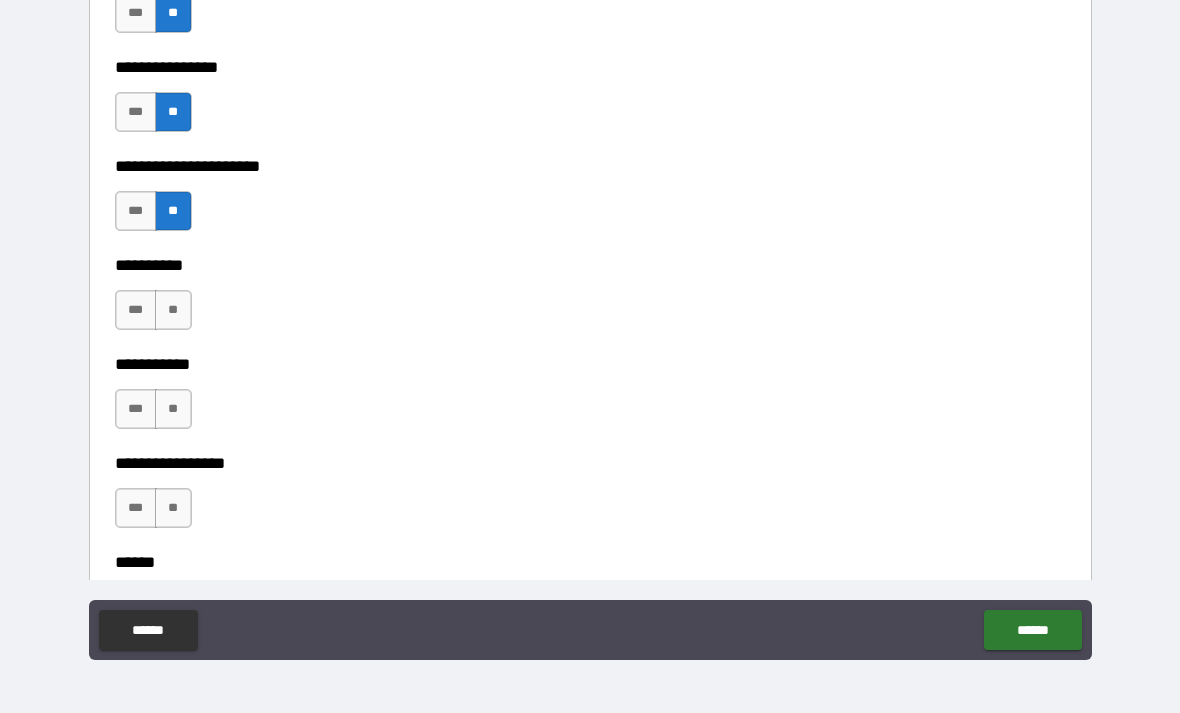 scroll, scrollTop: 6121, scrollLeft: 0, axis: vertical 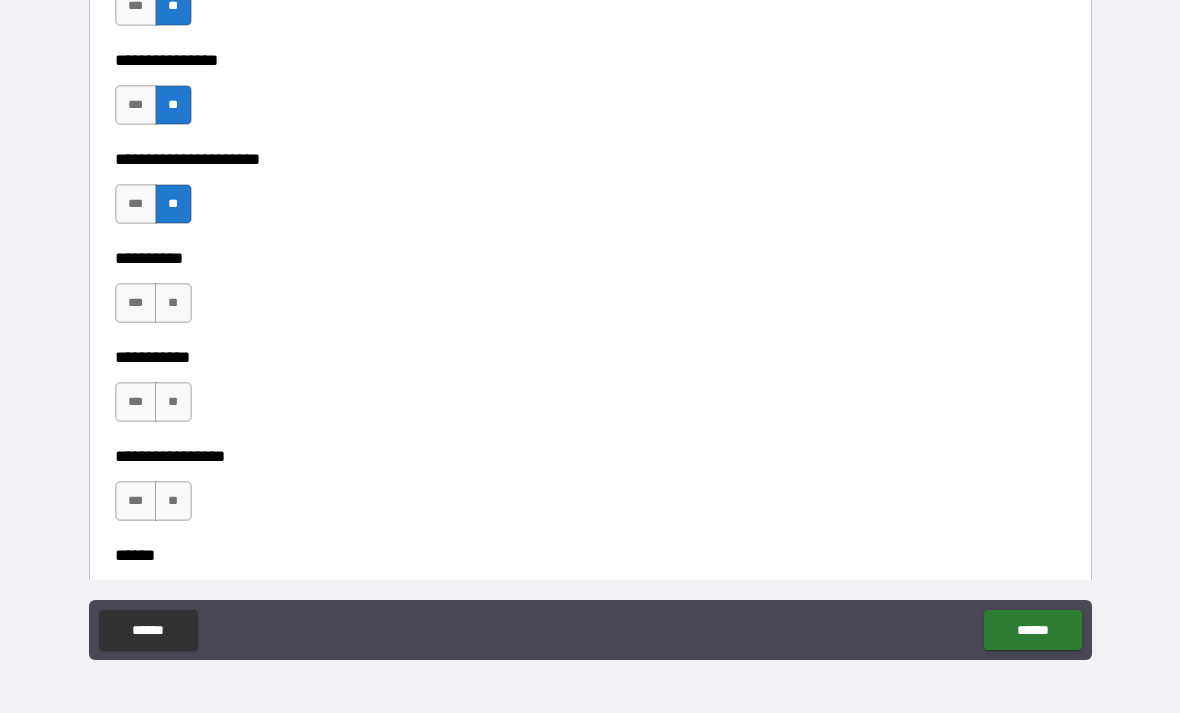 click on "**" at bounding box center (173, 303) 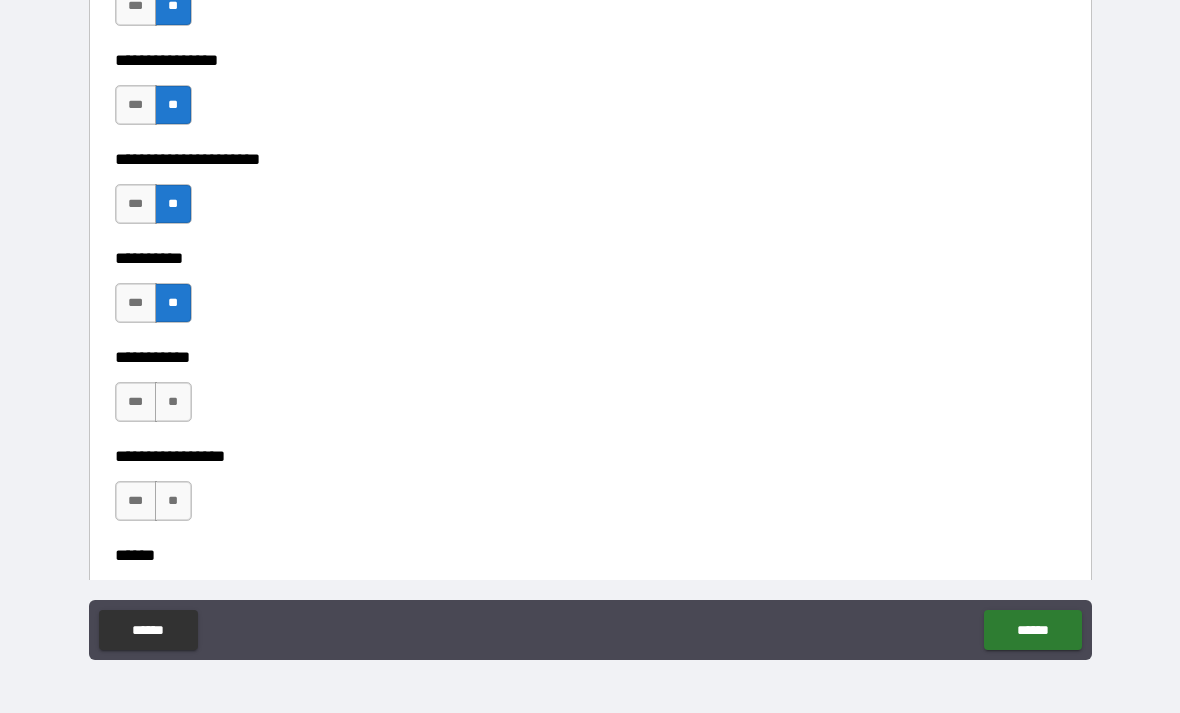 click on "**" at bounding box center [173, 402] 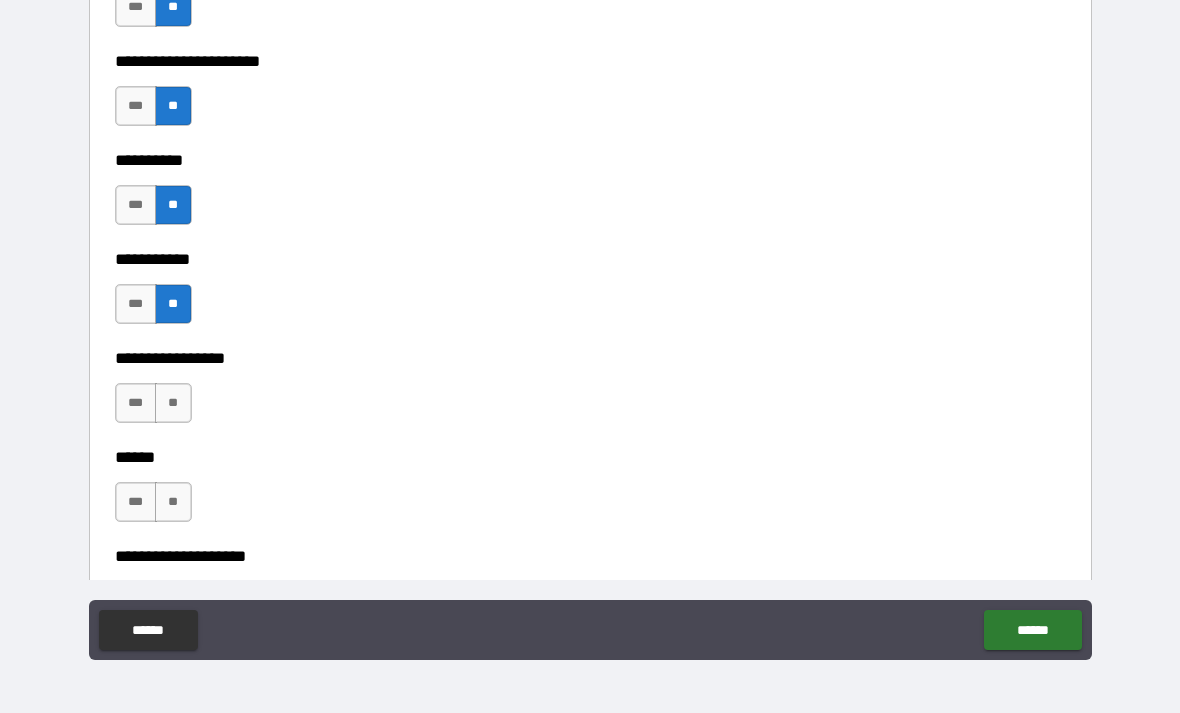 click on "**" at bounding box center (173, 403) 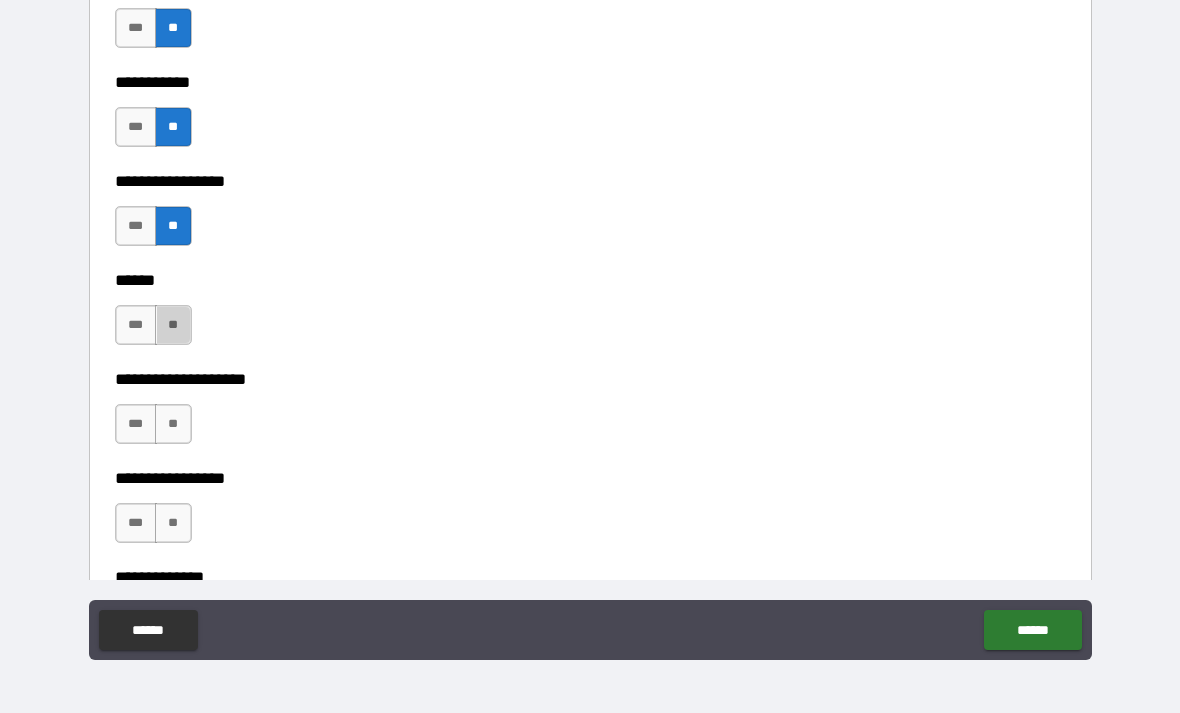 click on "**" at bounding box center (173, 325) 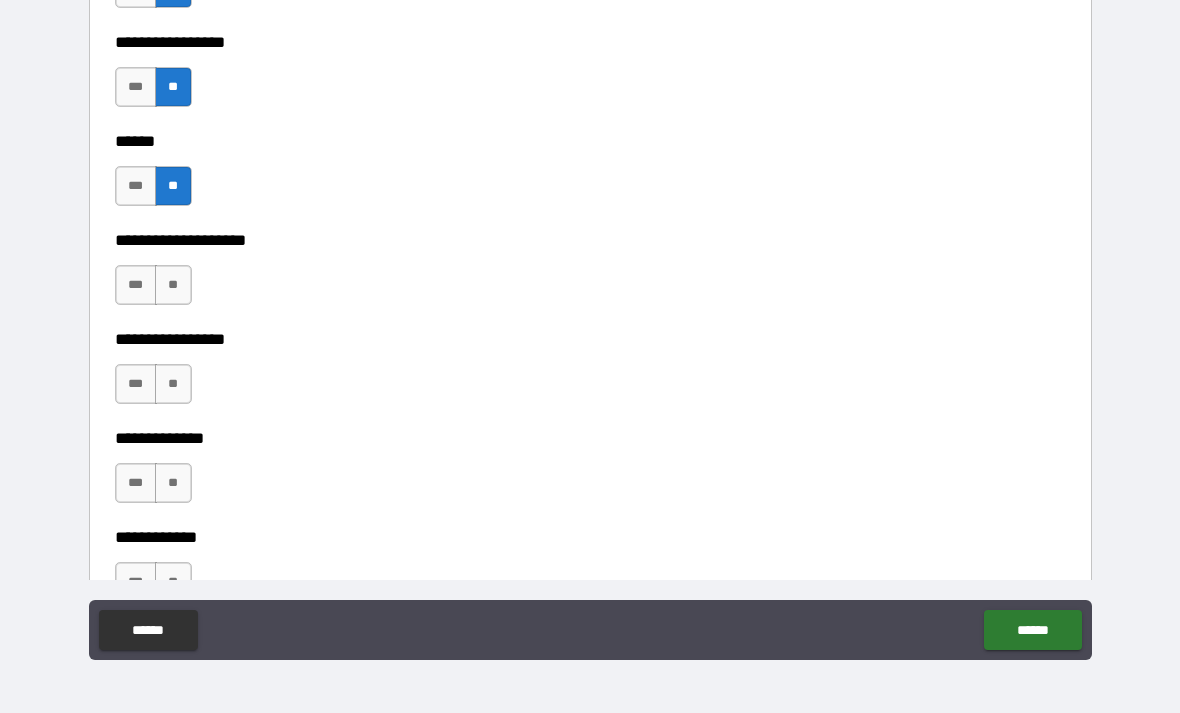 scroll, scrollTop: 6554, scrollLeft: 0, axis: vertical 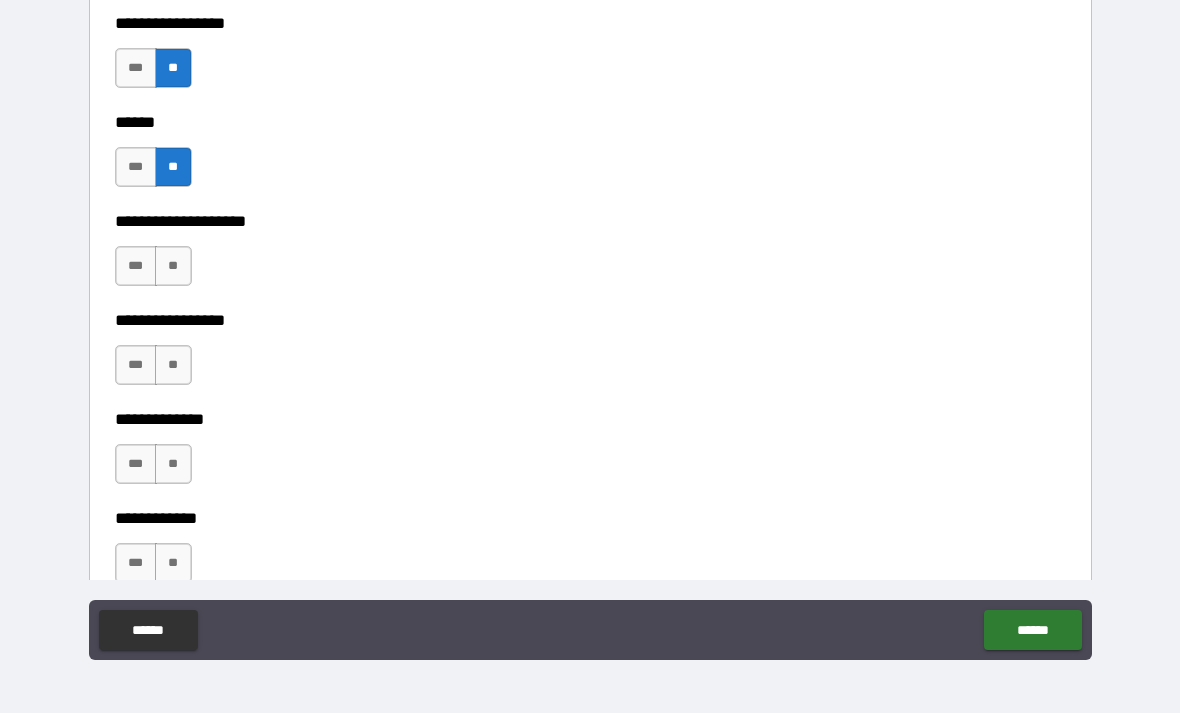click on "**" at bounding box center [173, 365] 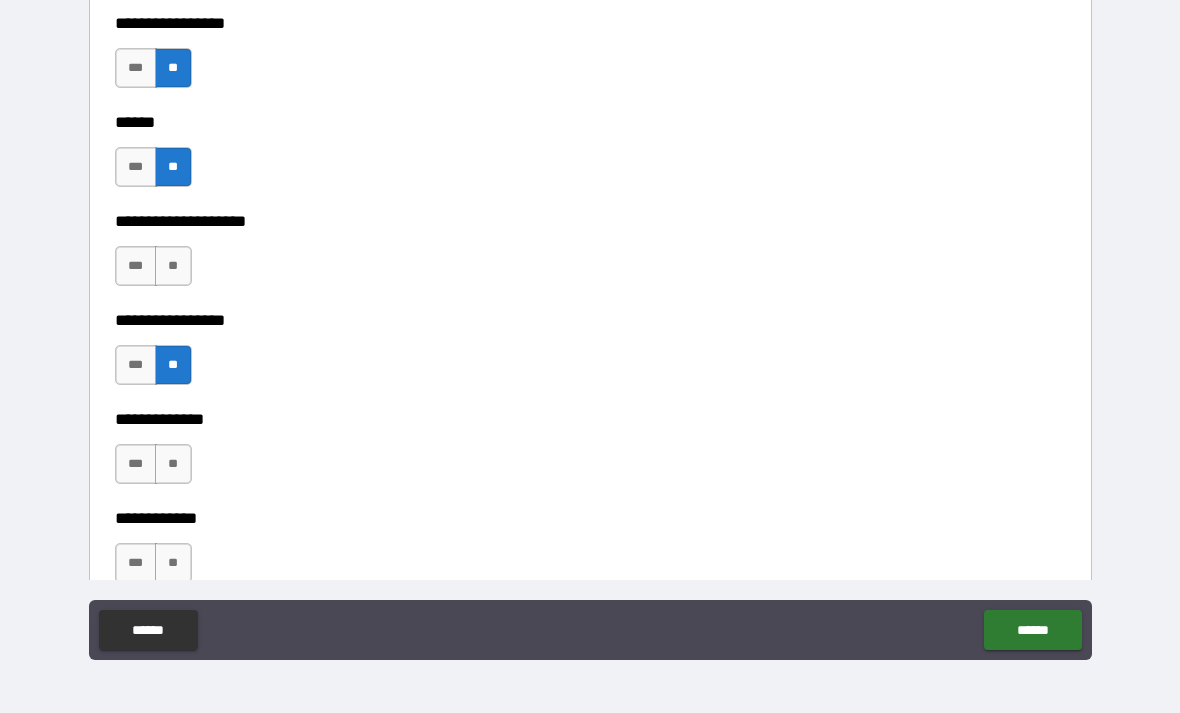 click on "***" at bounding box center (136, 266) 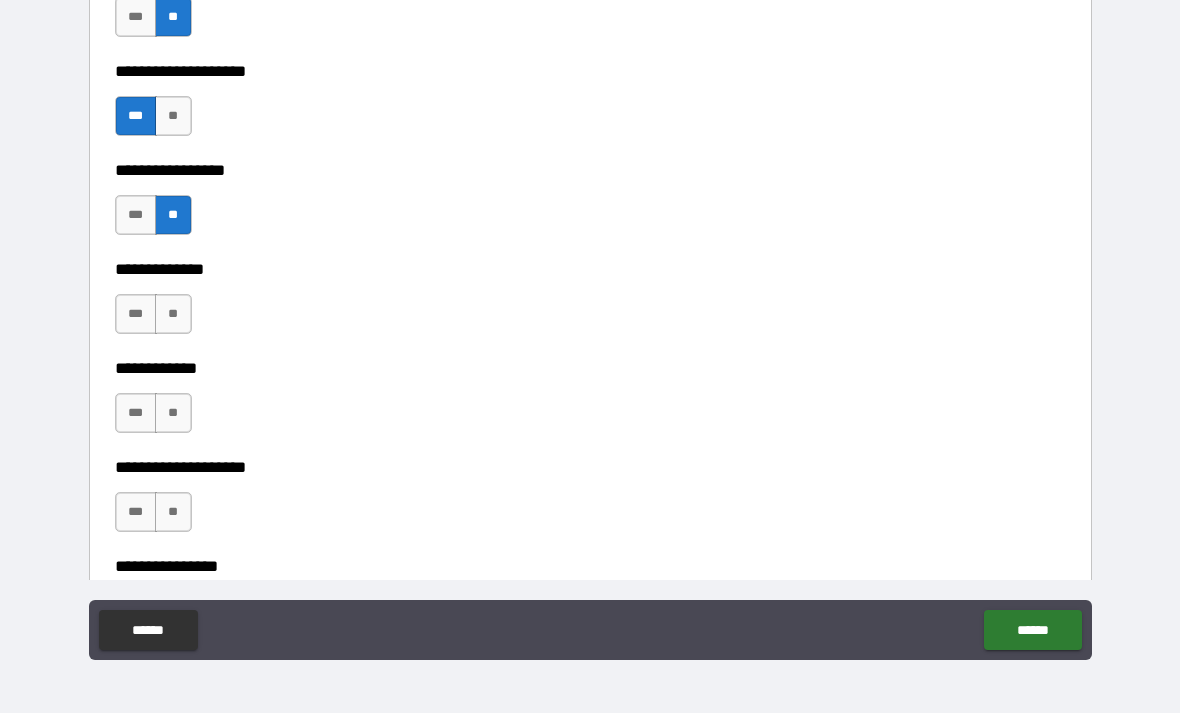 scroll, scrollTop: 6710, scrollLeft: 0, axis: vertical 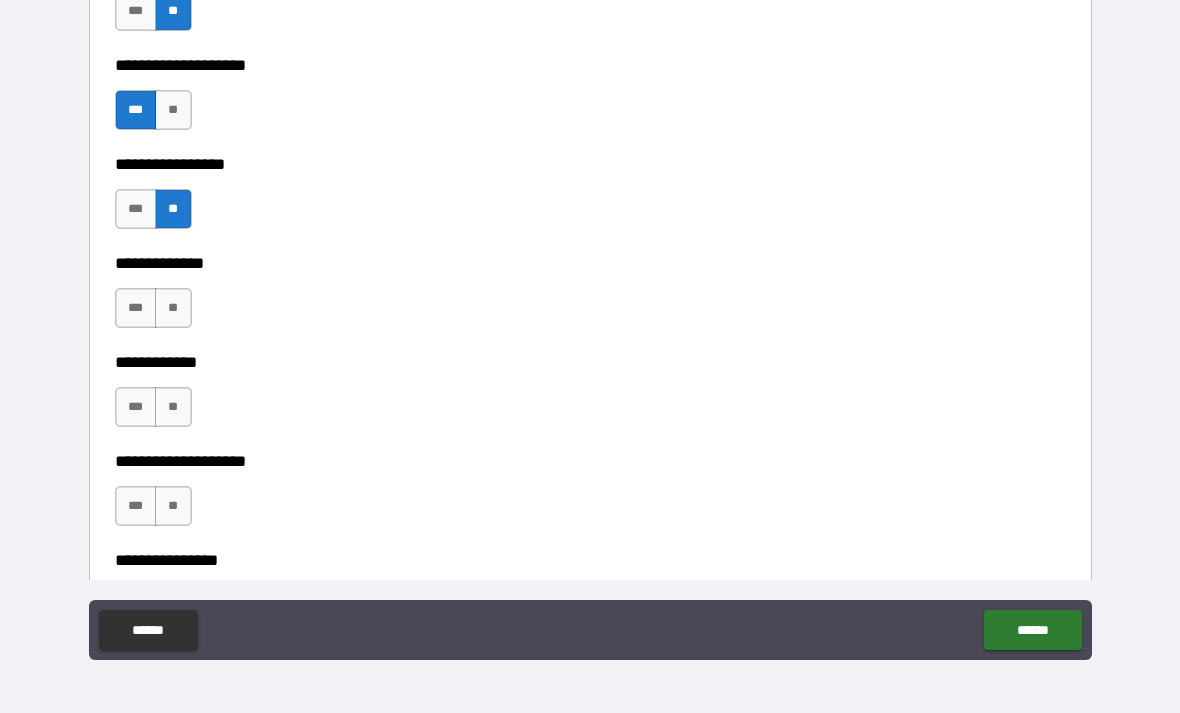 click on "**" at bounding box center (173, 407) 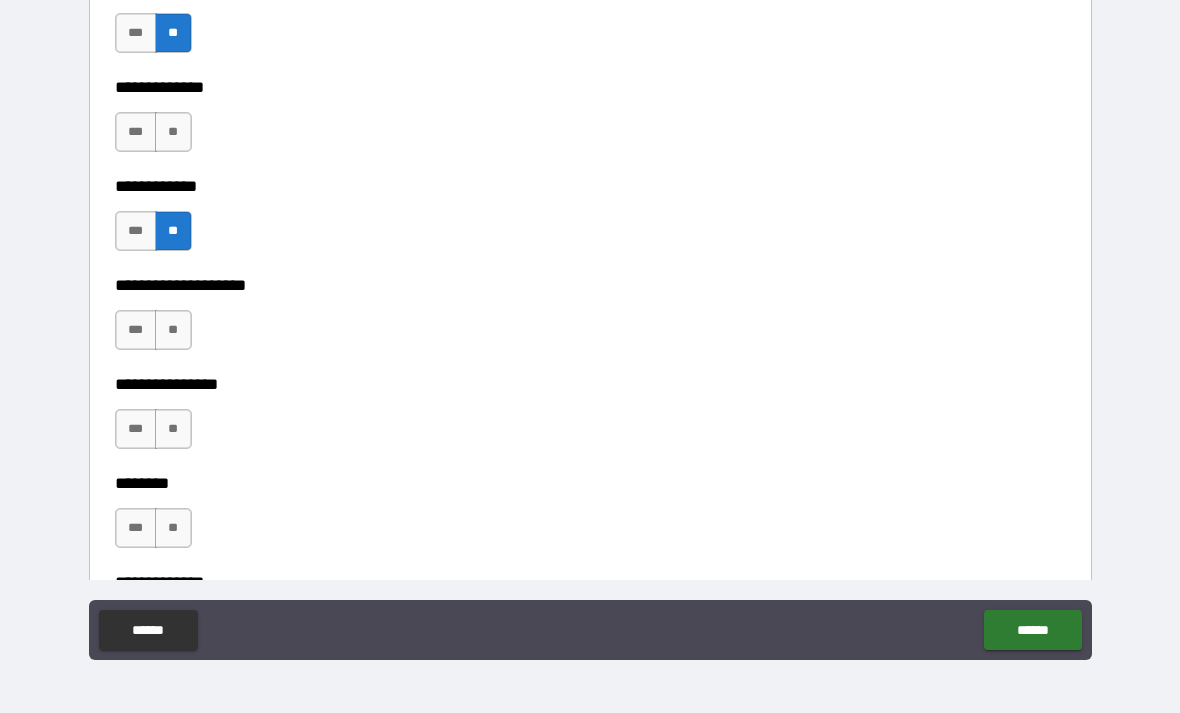 scroll, scrollTop: 6898, scrollLeft: 0, axis: vertical 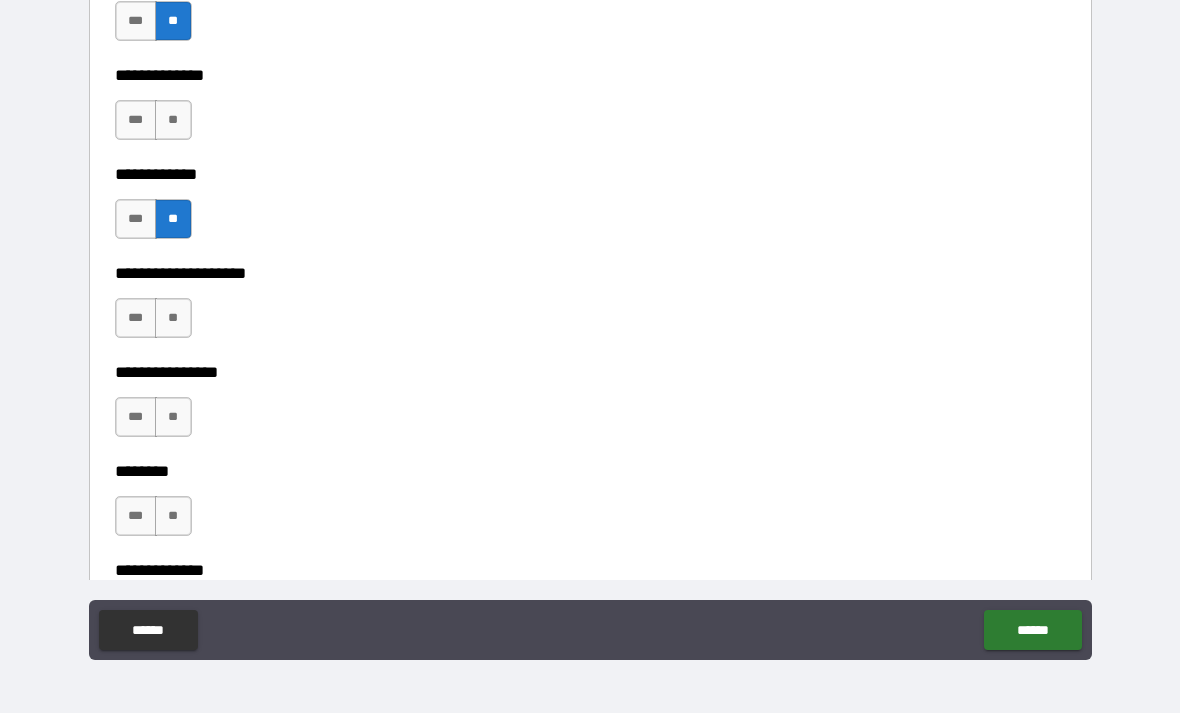 click on "**" at bounding box center [173, 318] 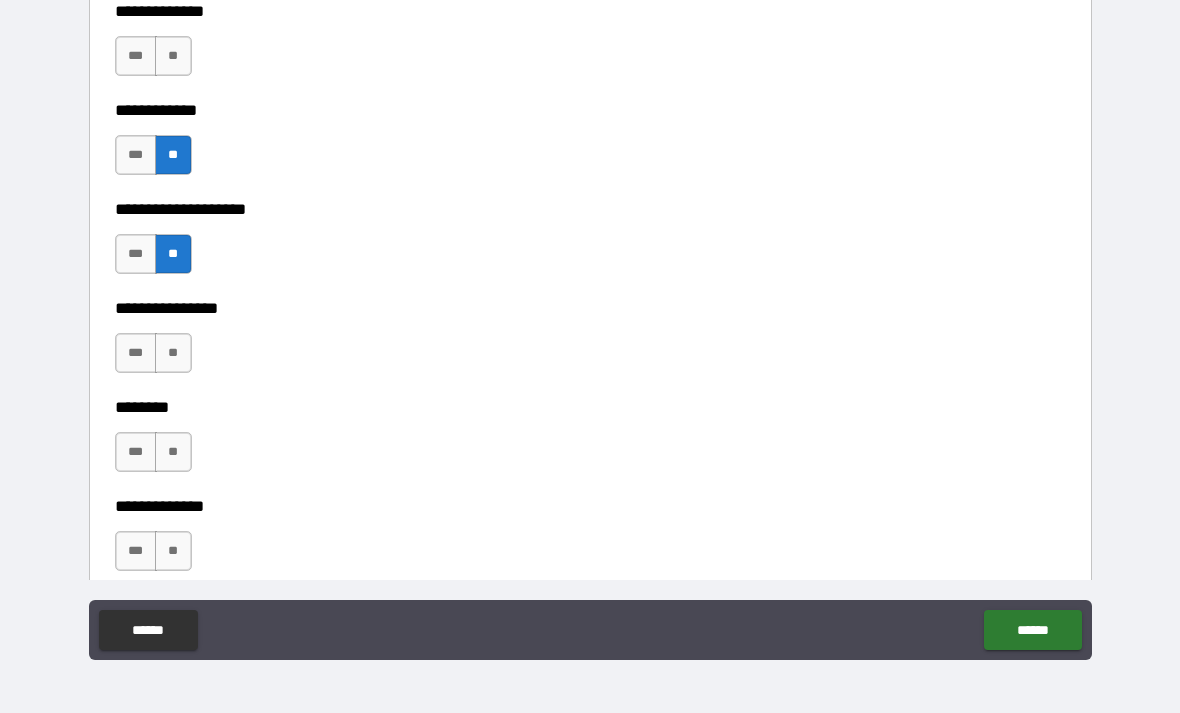 scroll, scrollTop: 6977, scrollLeft: 0, axis: vertical 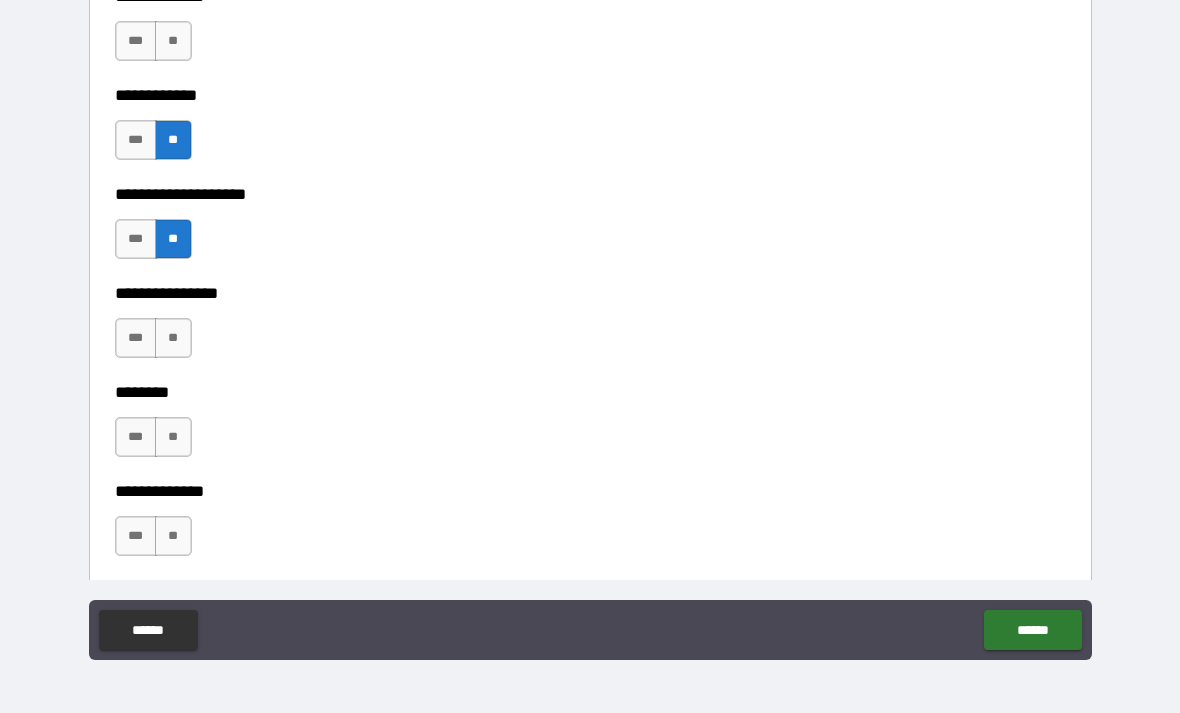 click on "**" at bounding box center (173, 338) 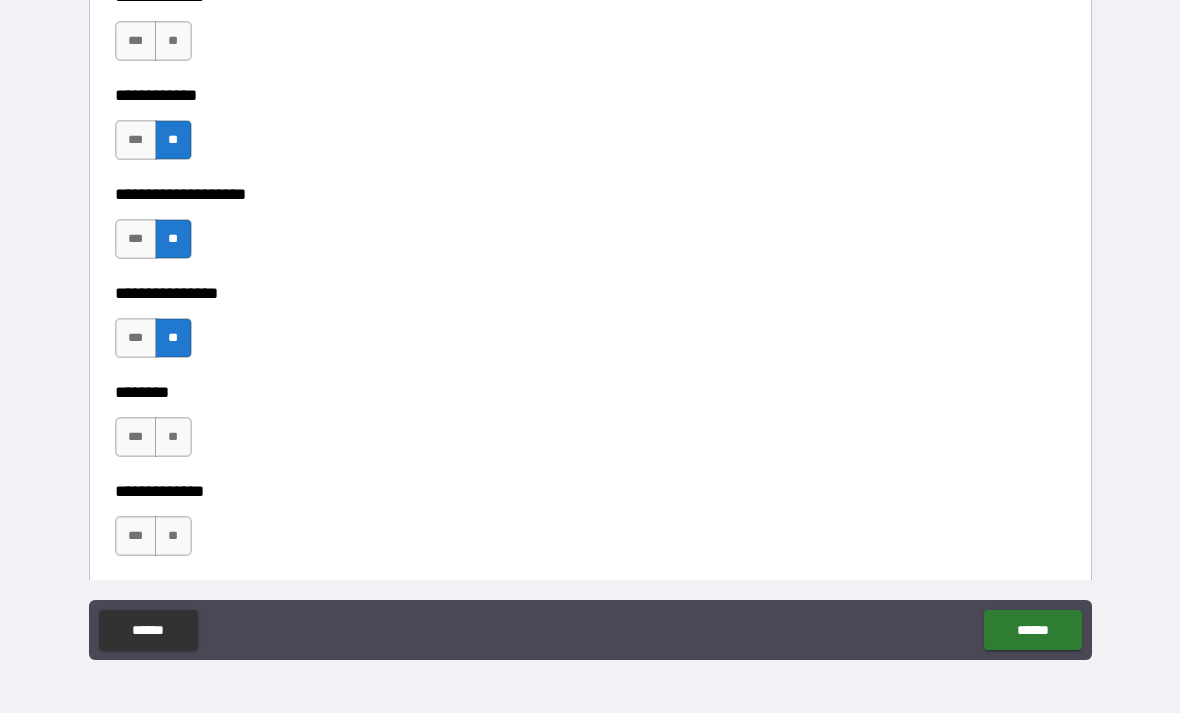 click on "**" at bounding box center [173, 437] 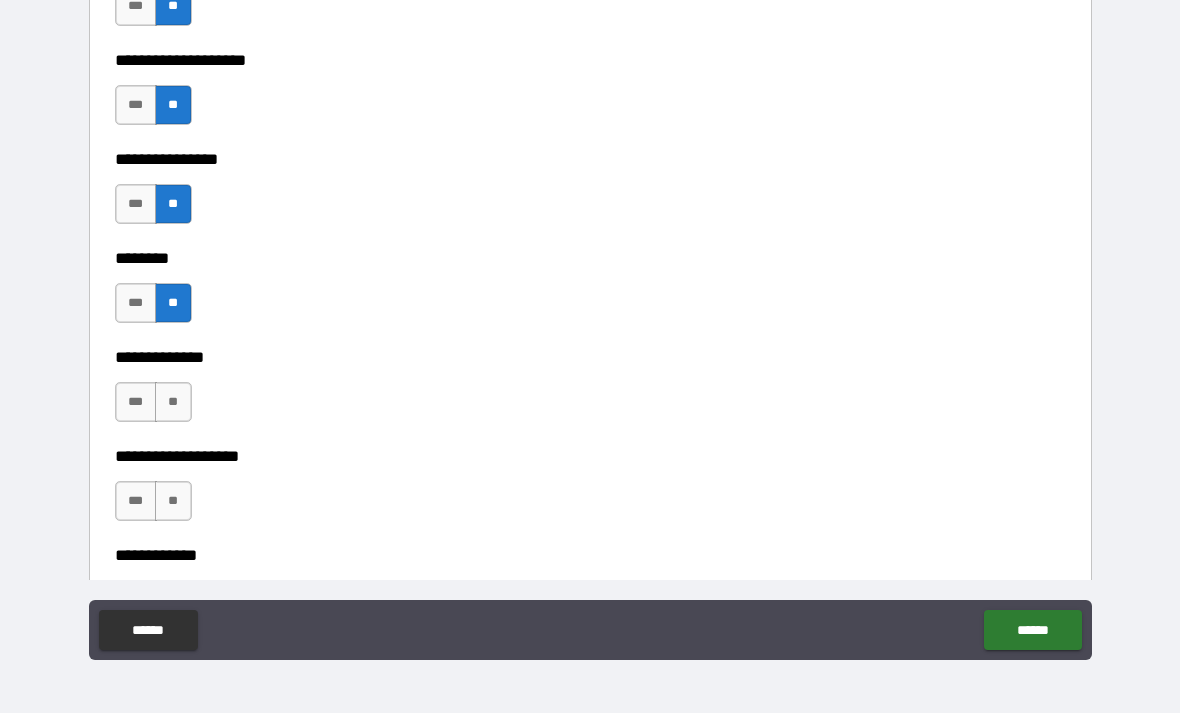 scroll, scrollTop: 7115, scrollLeft: 0, axis: vertical 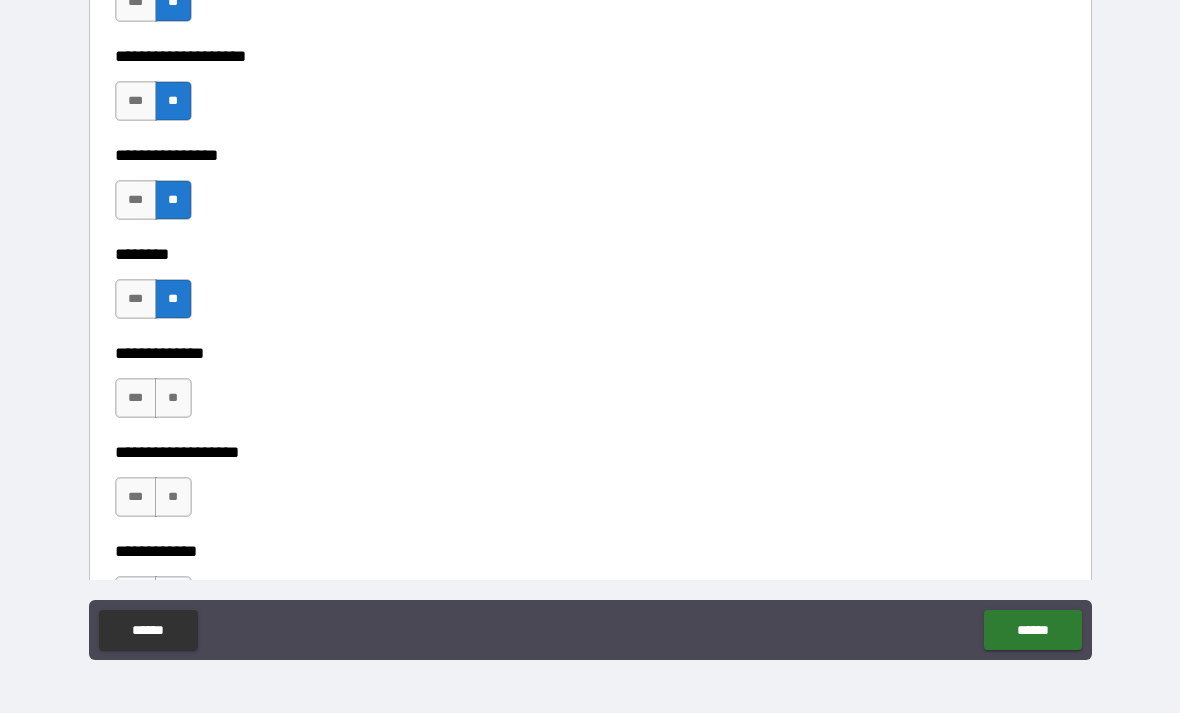 click on "**" at bounding box center [173, 398] 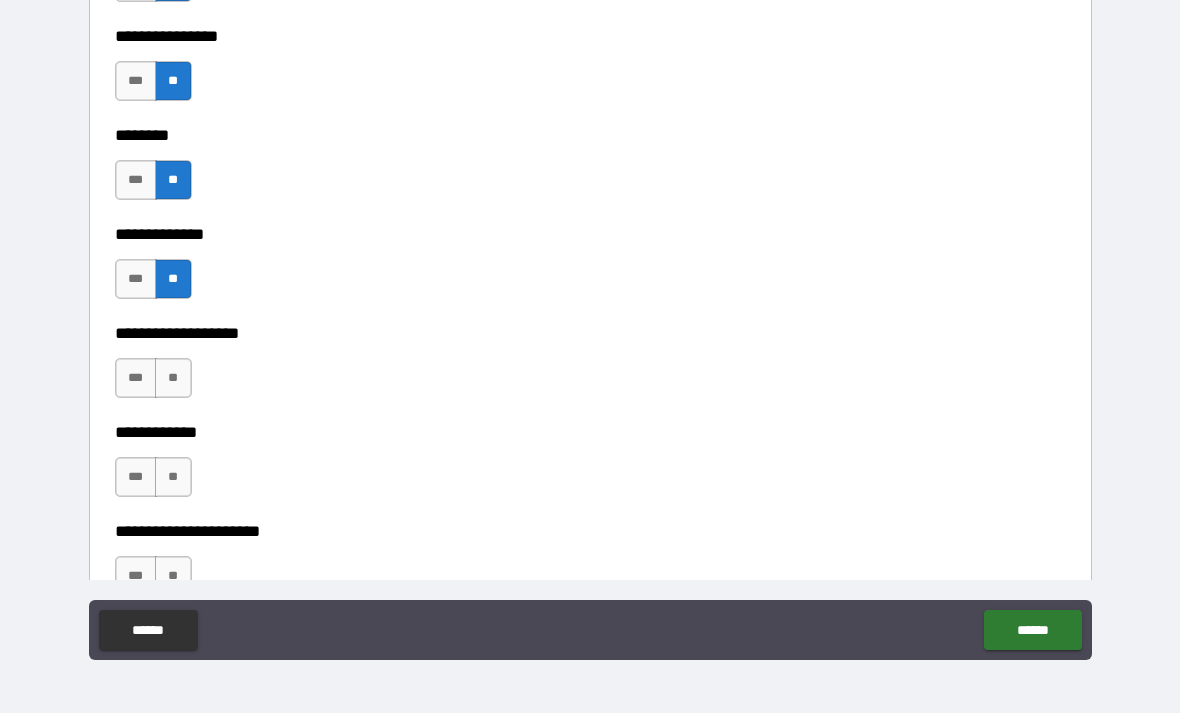 scroll, scrollTop: 7233, scrollLeft: 0, axis: vertical 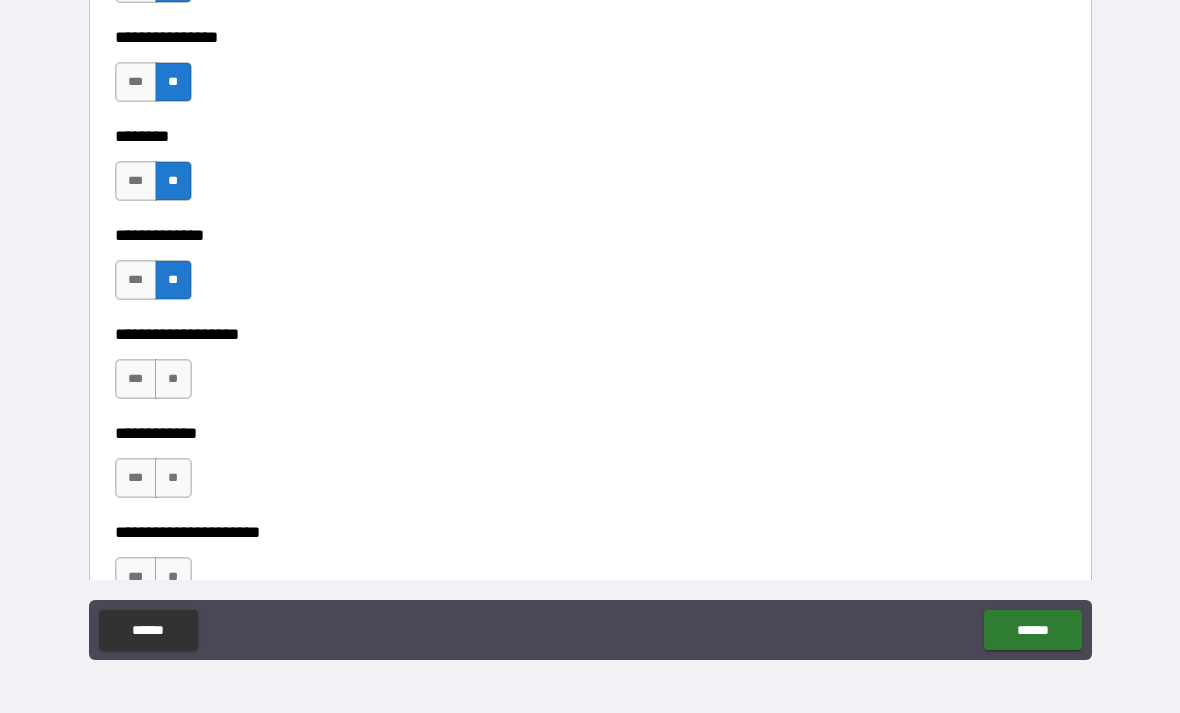 click on "**" at bounding box center (173, 379) 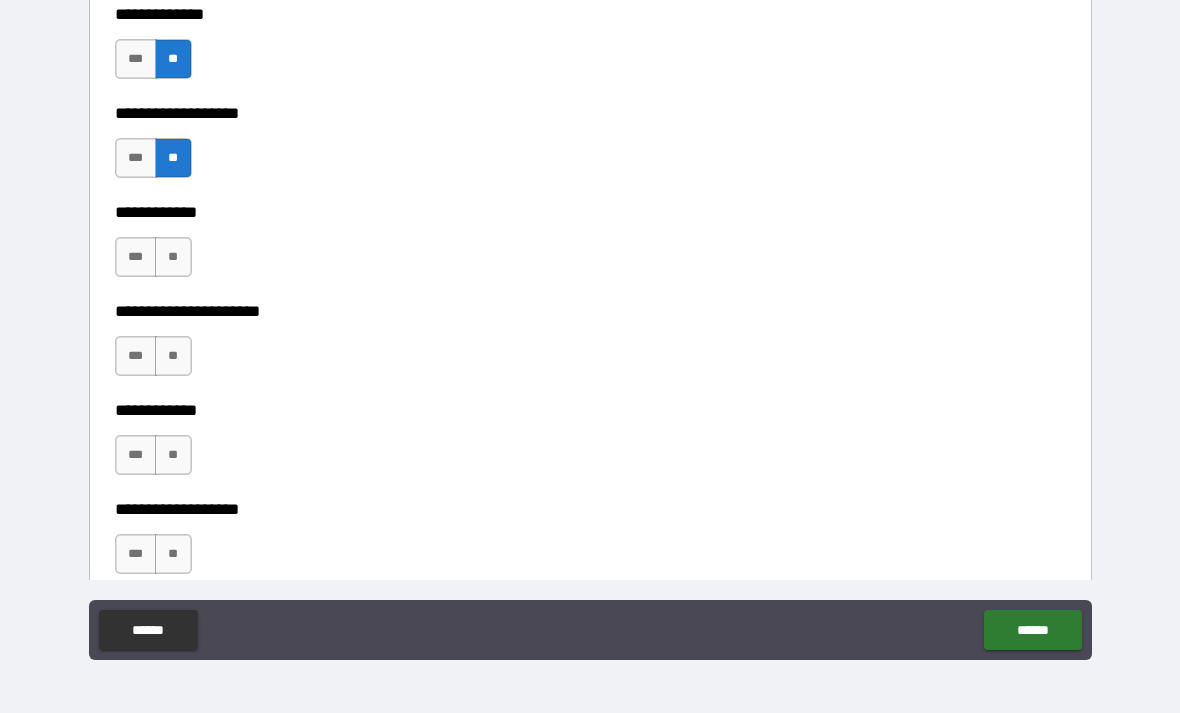 scroll, scrollTop: 7462, scrollLeft: 0, axis: vertical 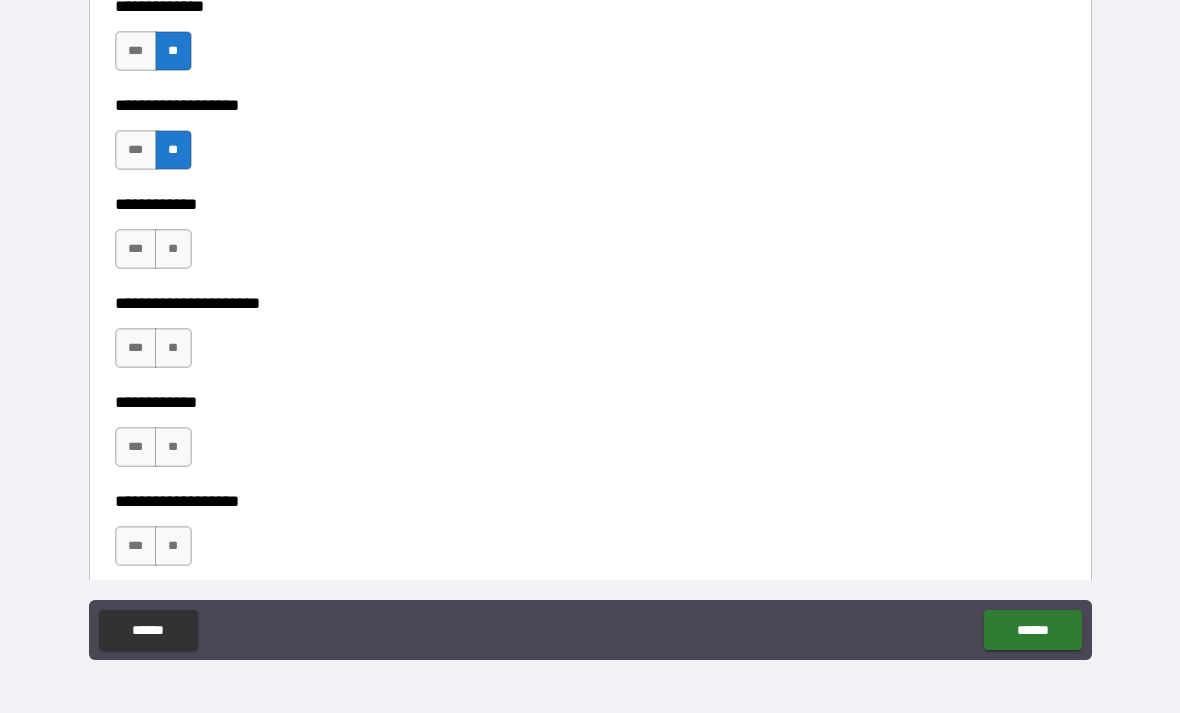 click on "***" at bounding box center (136, 447) 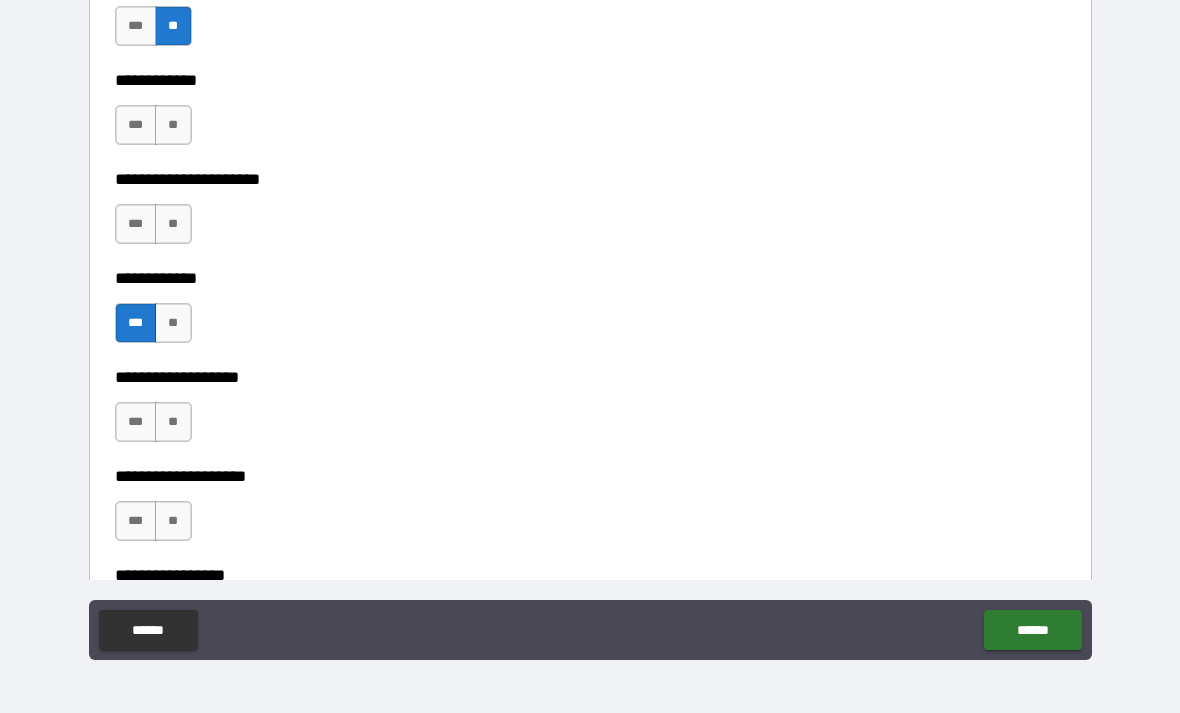scroll, scrollTop: 7586, scrollLeft: 0, axis: vertical 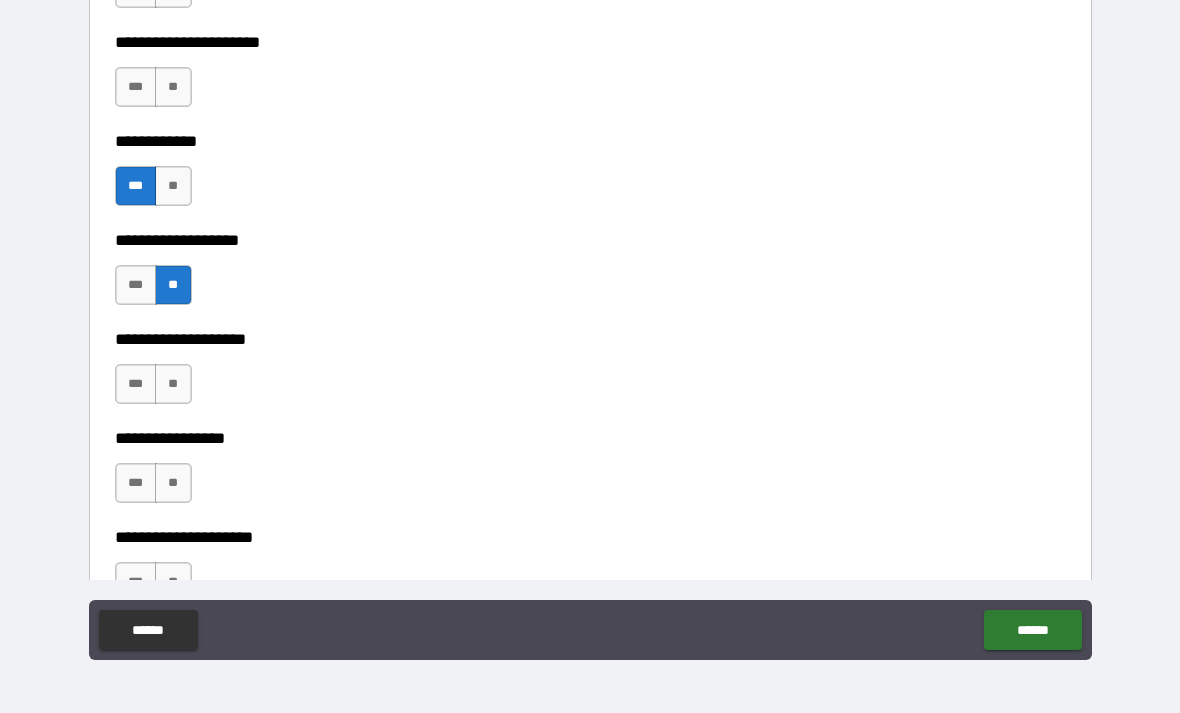 click on "**" at bounding box center [173, 384] 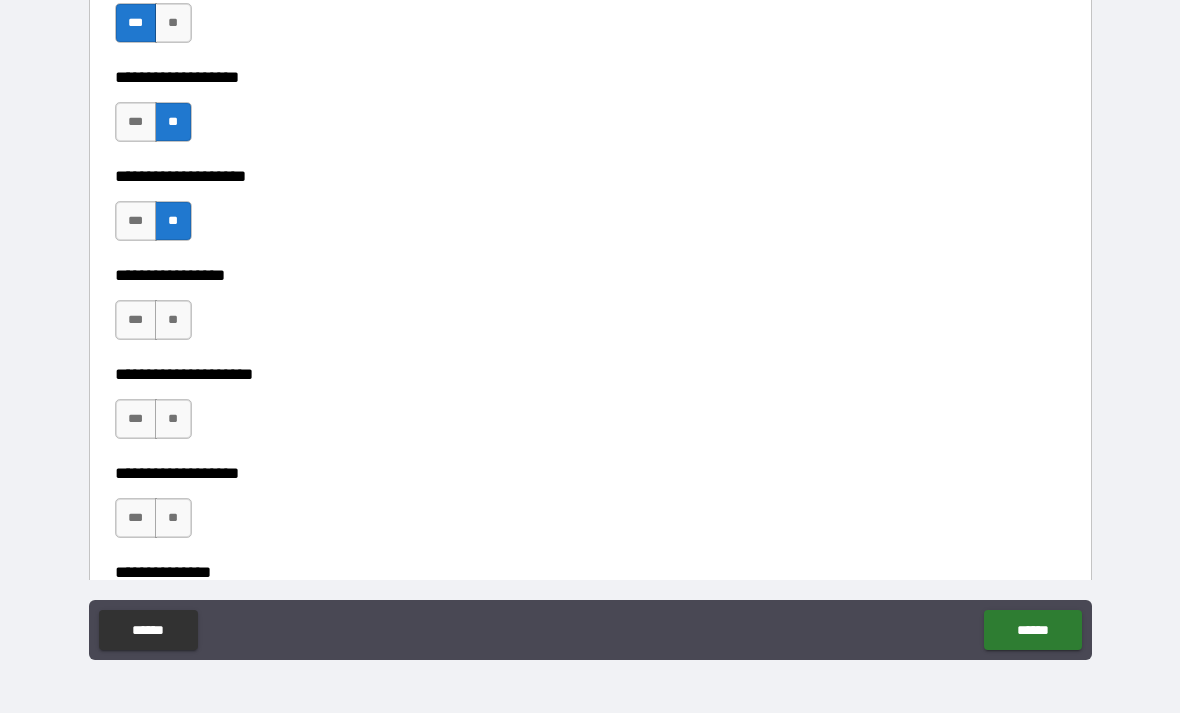 scroll, scrollTop: 7888, scrollLeft: 0, axis: vertical 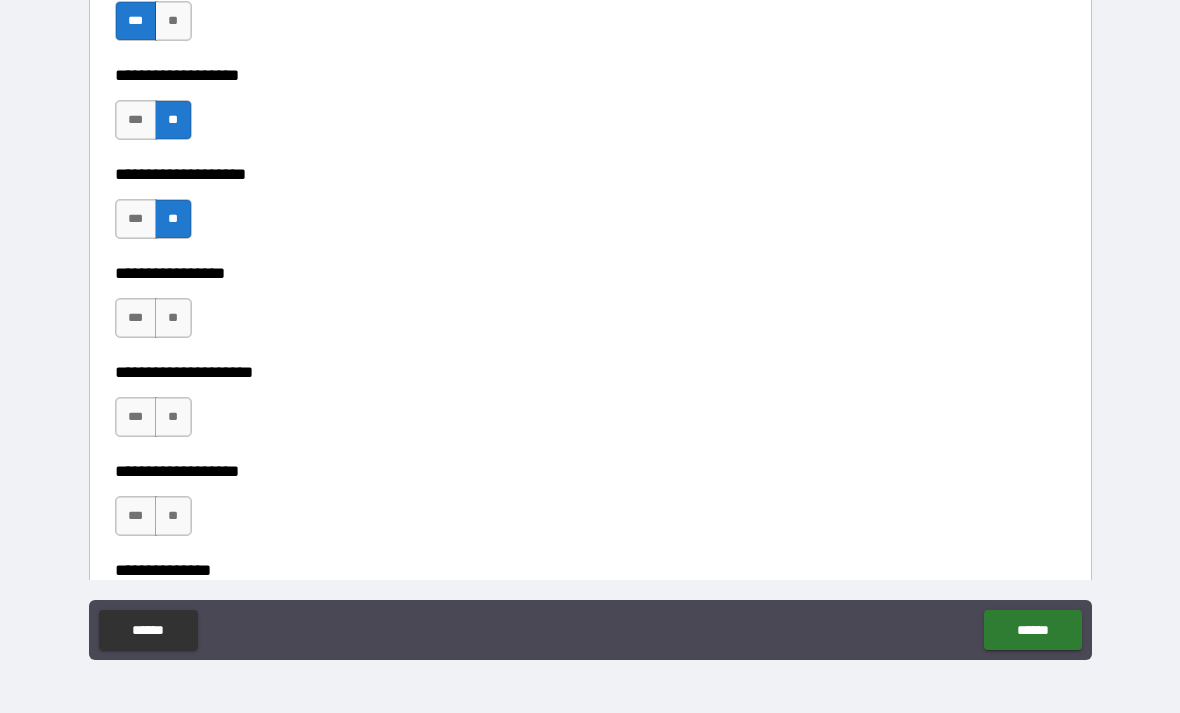 click on "**" at bounding box center (173, 318) 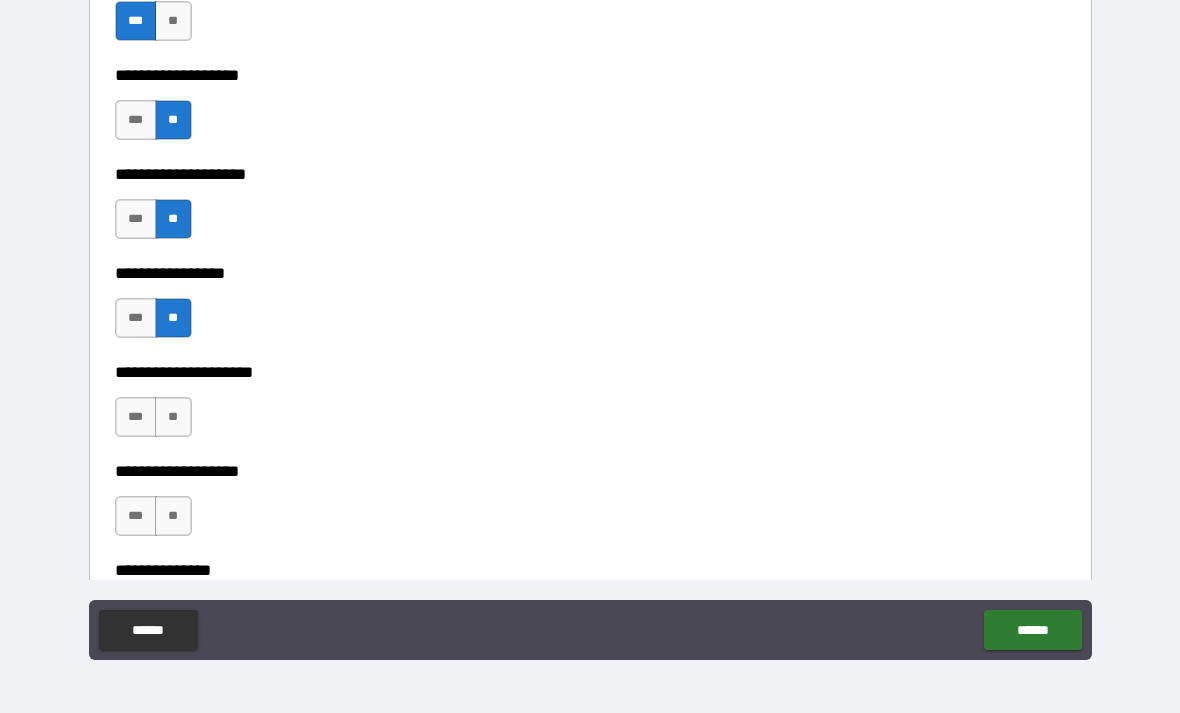 click on "***" at bounding box center [136, 417] 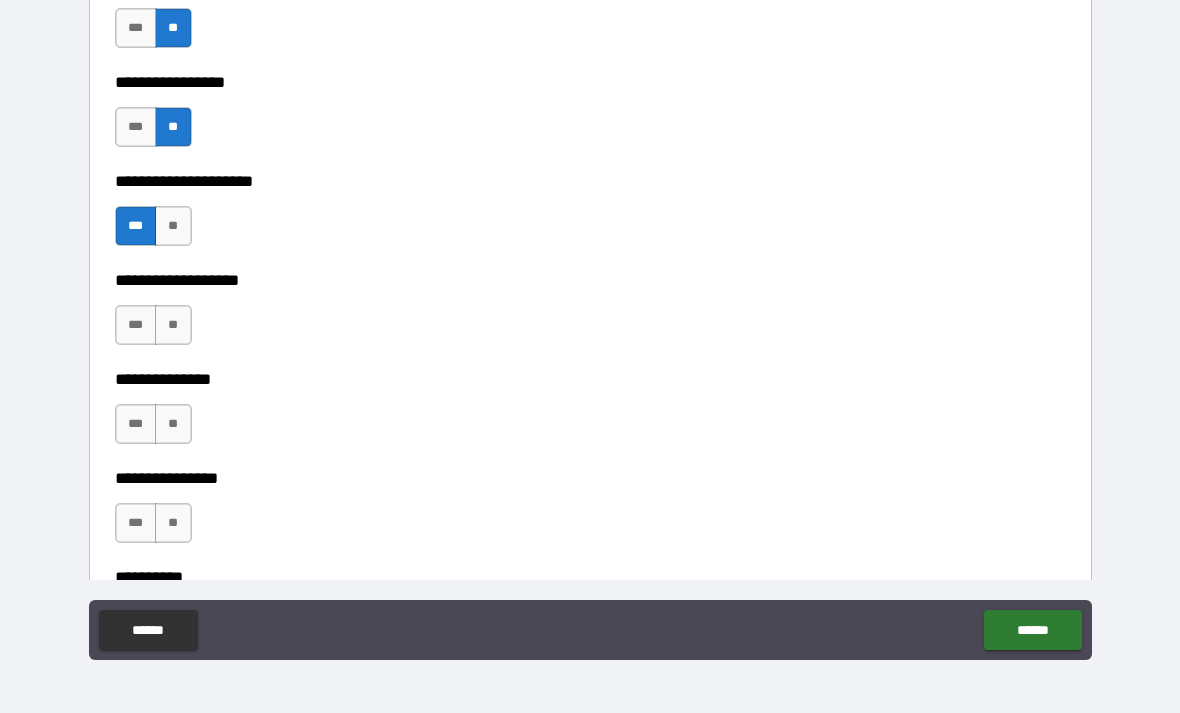 scroll, scrollTop: 8078, scrollLeft: 0, axis: vertical 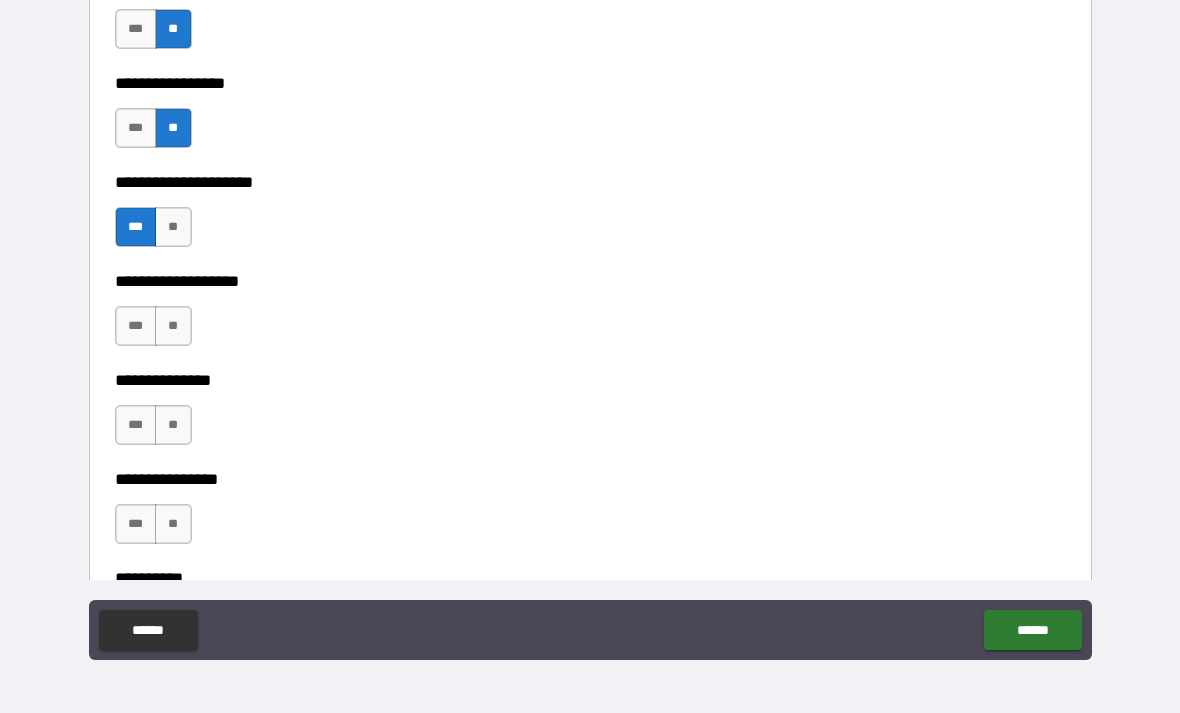 click on "**" at bounding box center [173, 326] 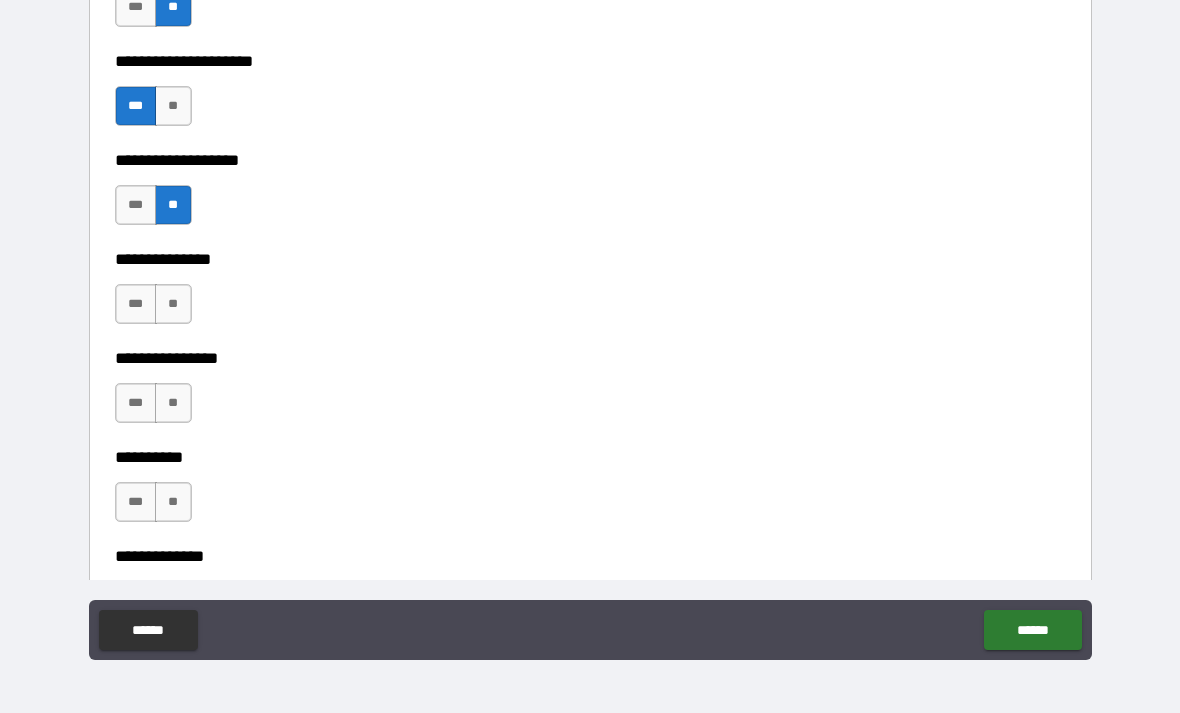 scroll, scrollTop: 8213, scrollLeft: 0, axis: vertical 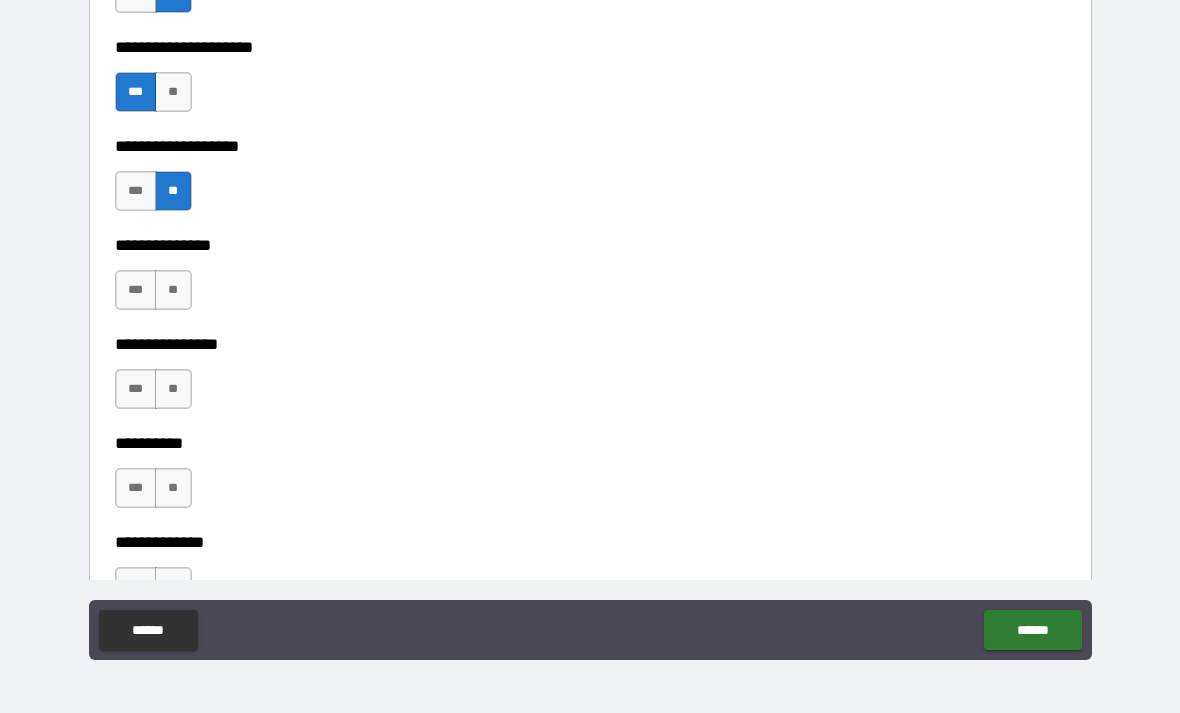 click on "**" at bounding box center (173, 290) 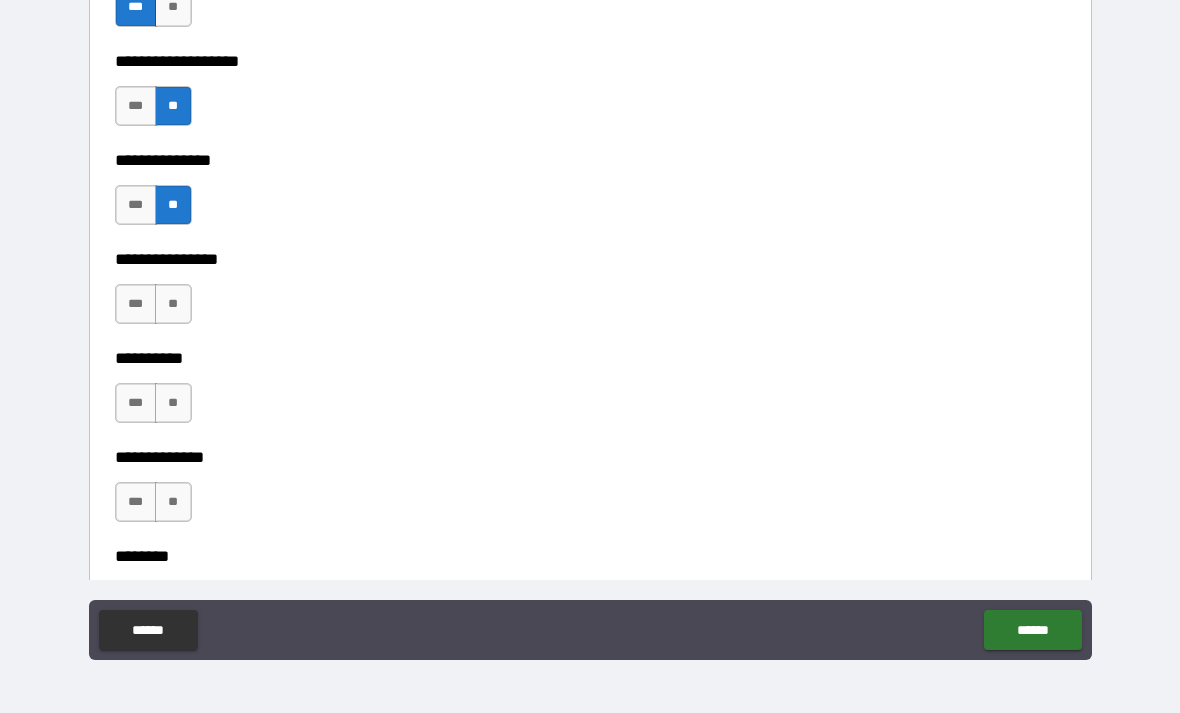 scroll, scrollTop: 8297, scrollLeft: 0, axis: vertical 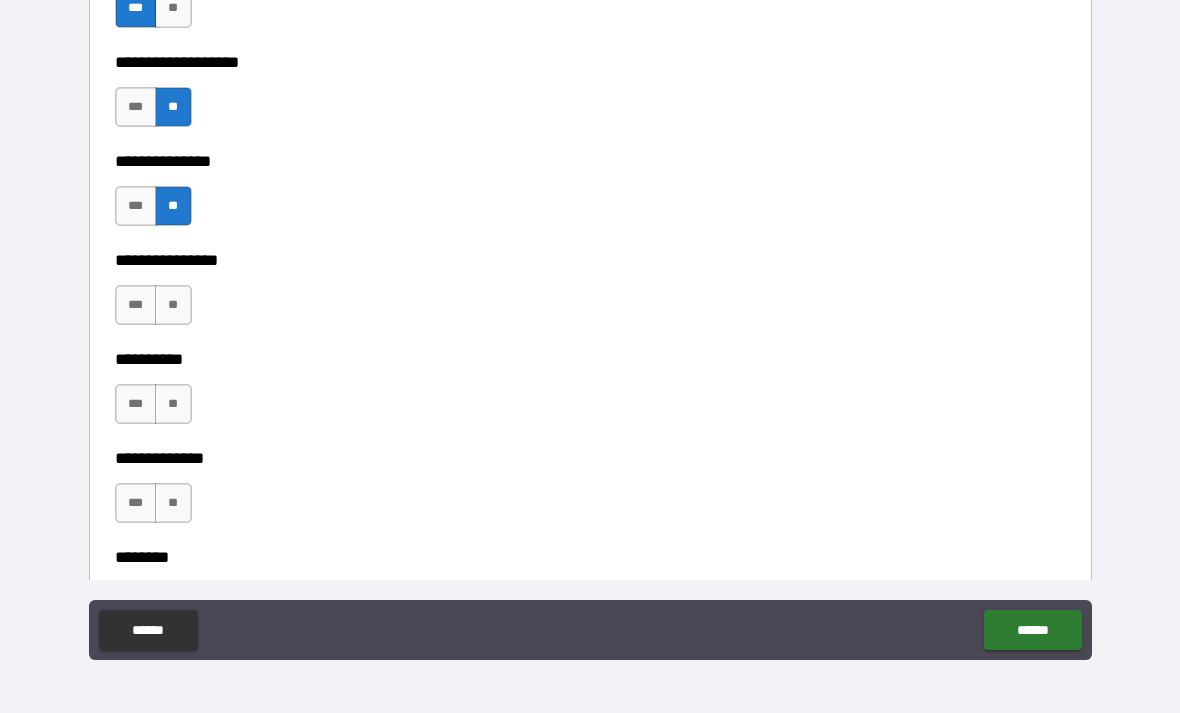 click on "**" at bounding box center (173, 404) 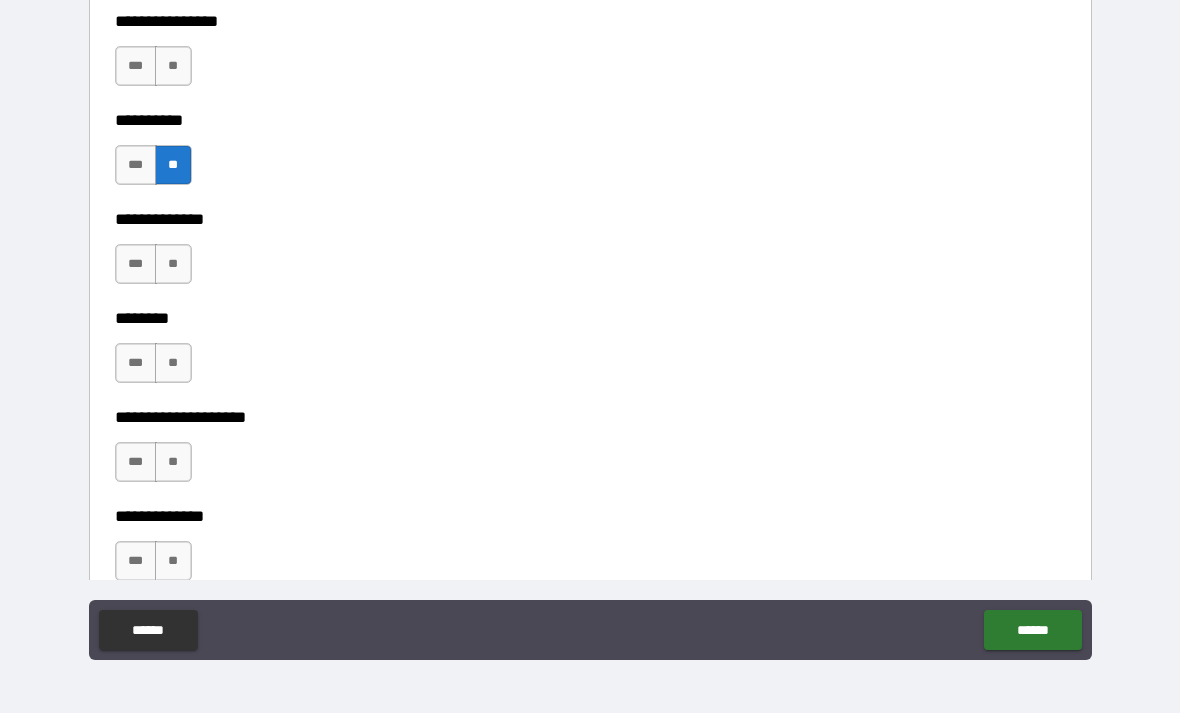 scroll, scrollTop: 8550, scrollLeft: 0, axis: vertical 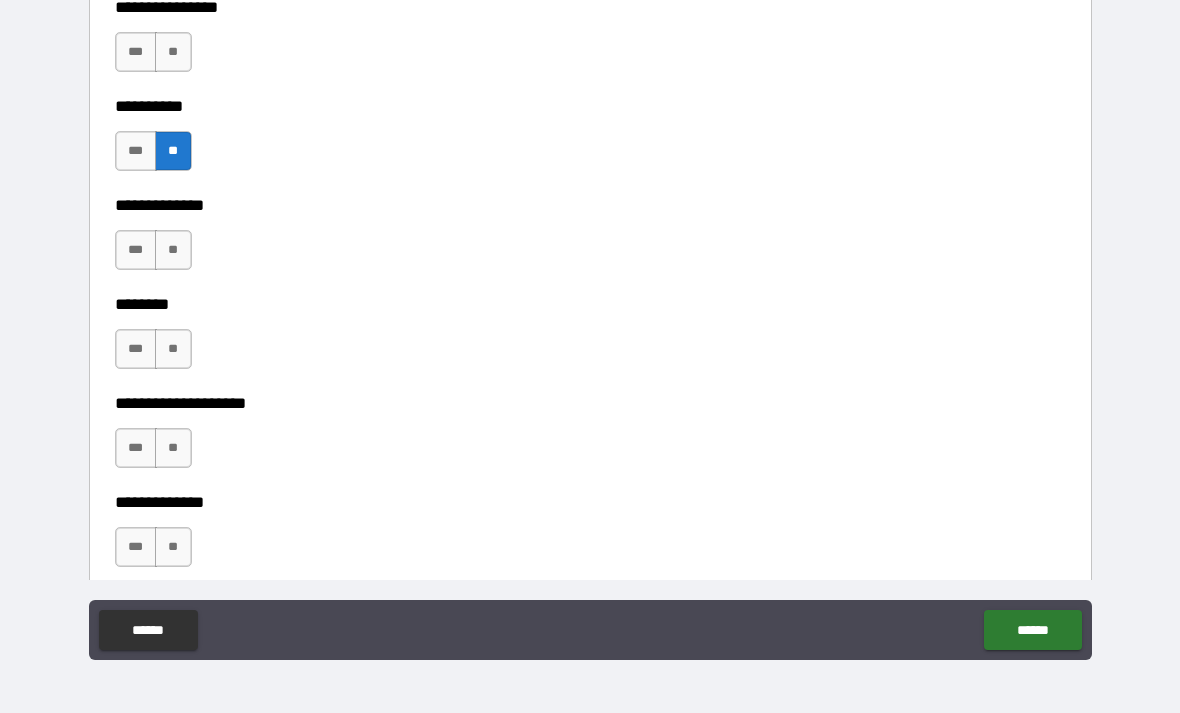 click on "***" at bounding box center (136, 349) 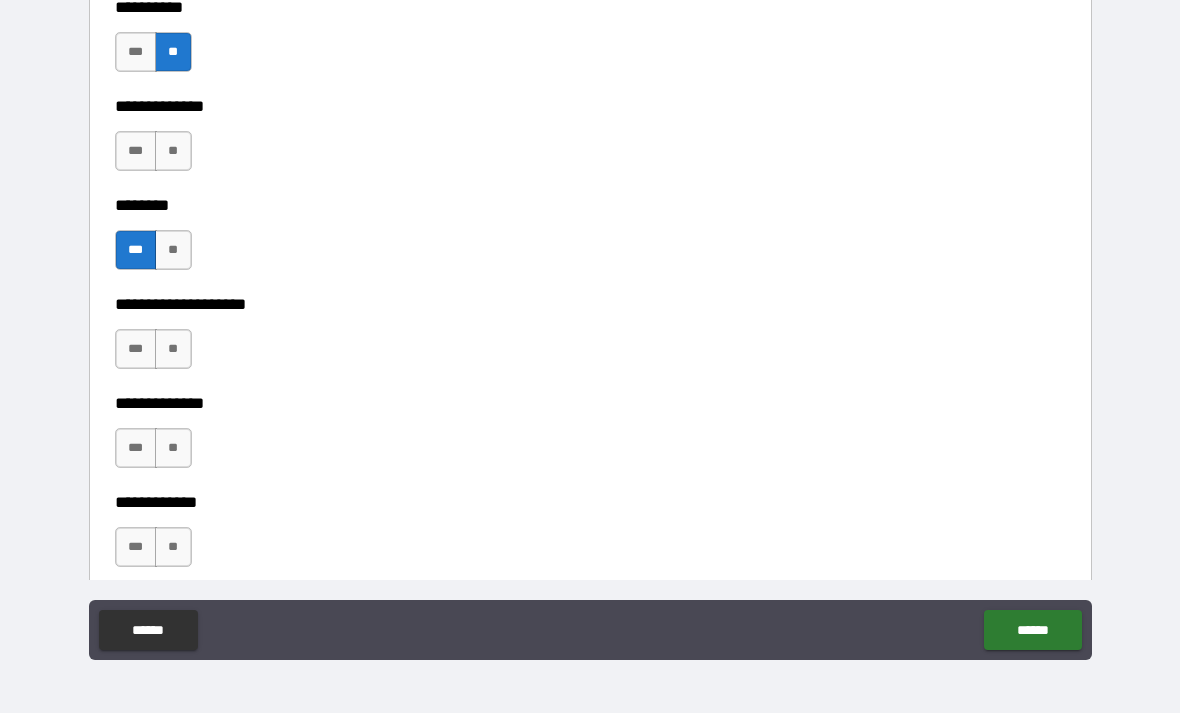 scroll, scrollTop: 8660, scrollLeft: 0, axis: vertical 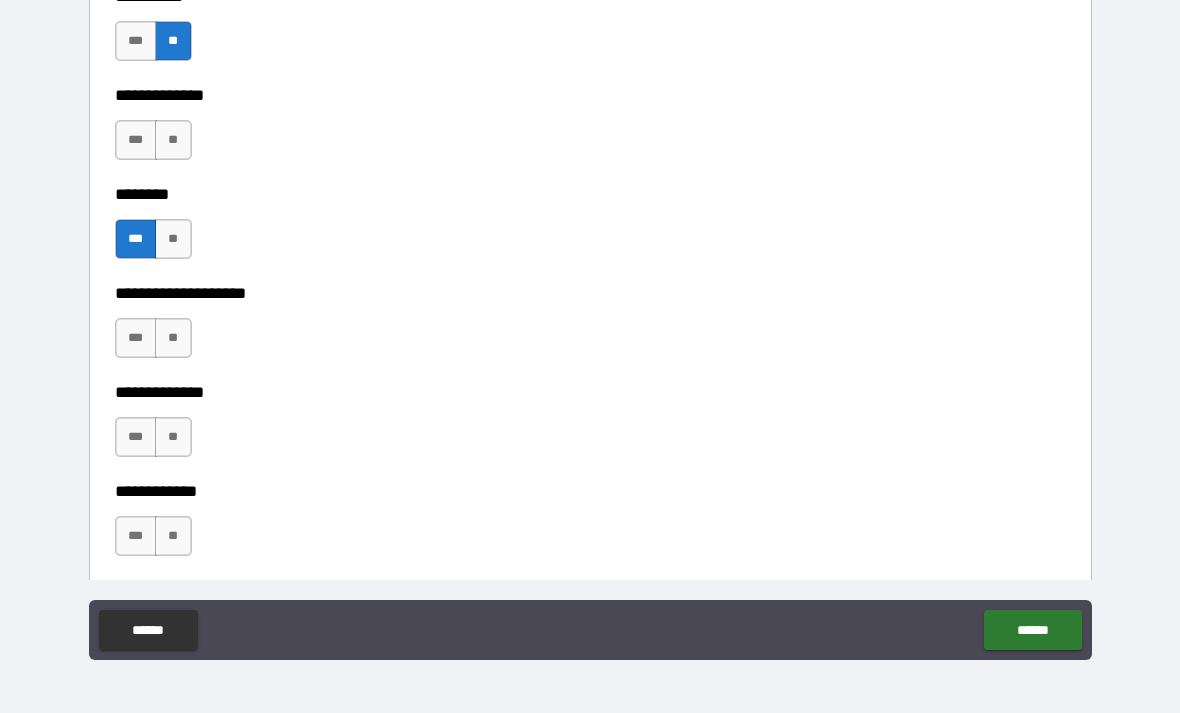 click on "**" at bounding box center [173, 338] 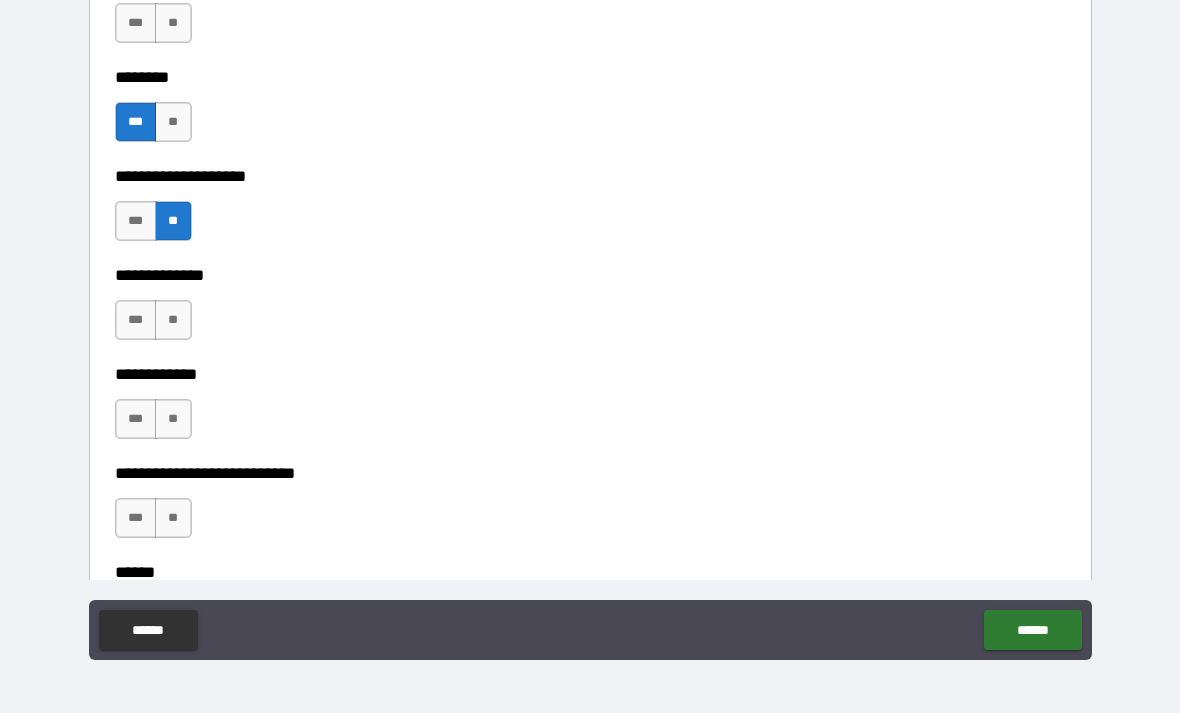 scroll, scrollTop: 8775, scrollLeft: 0, axis: vertical 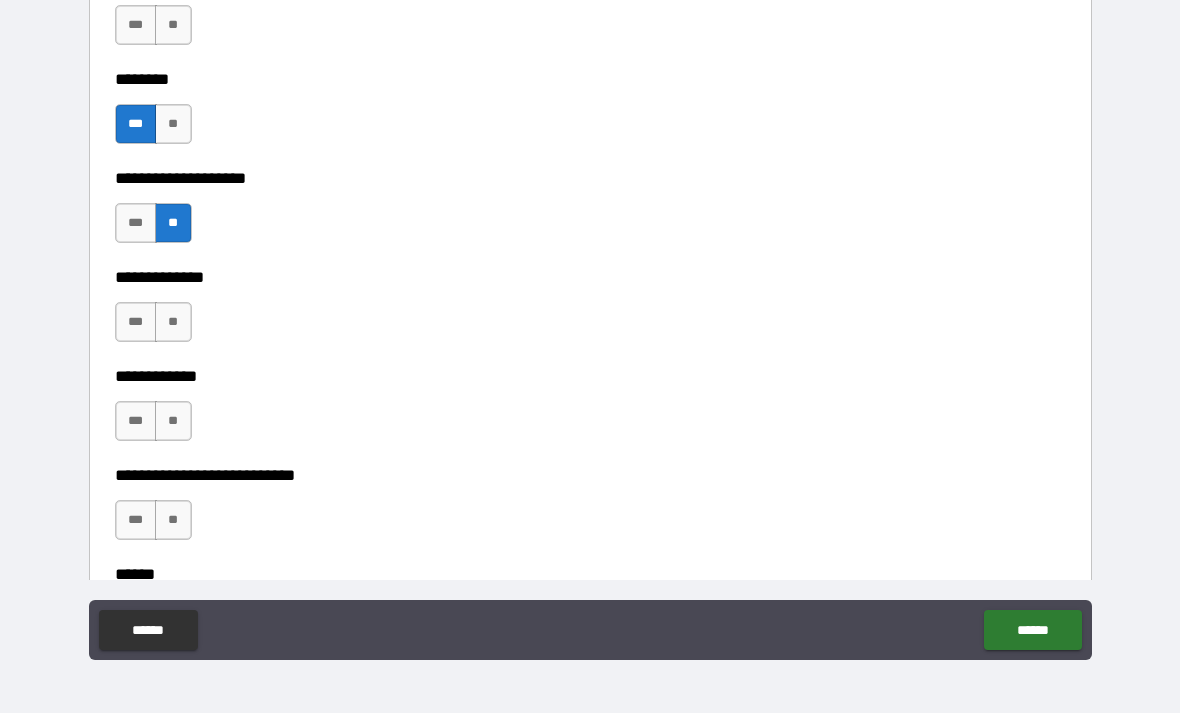 click on "**" at bounding box center (173, 421) 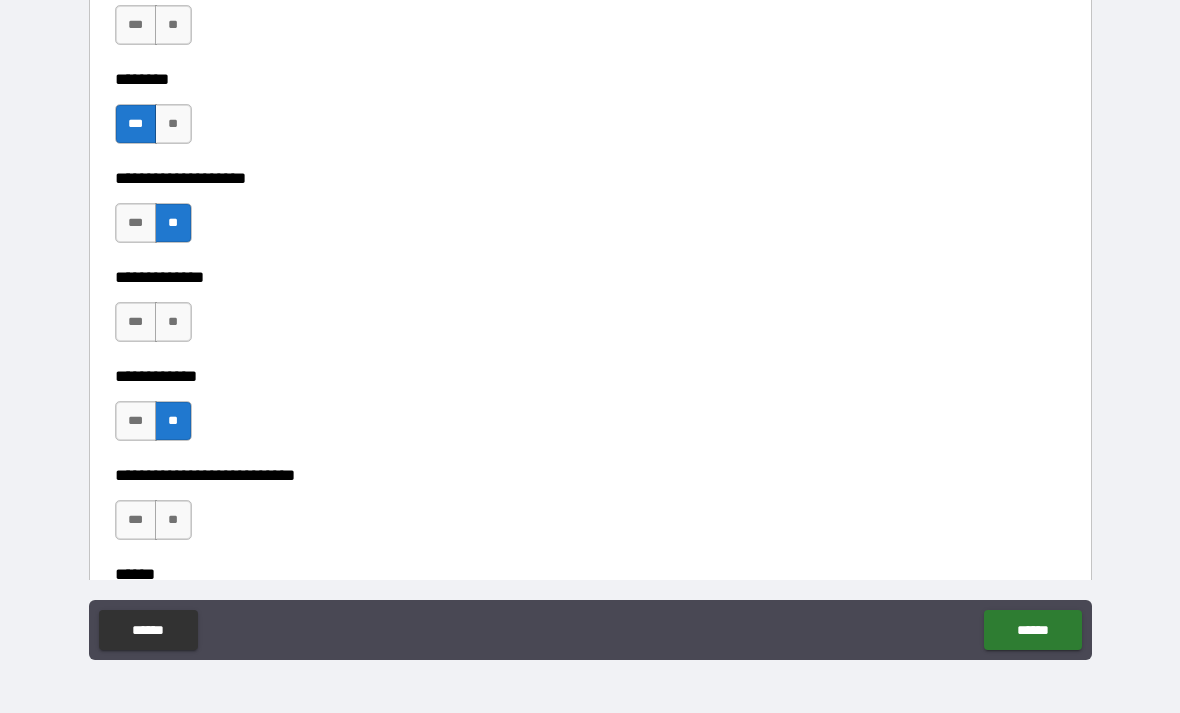 click on "**" at bounding box center (173, 520) 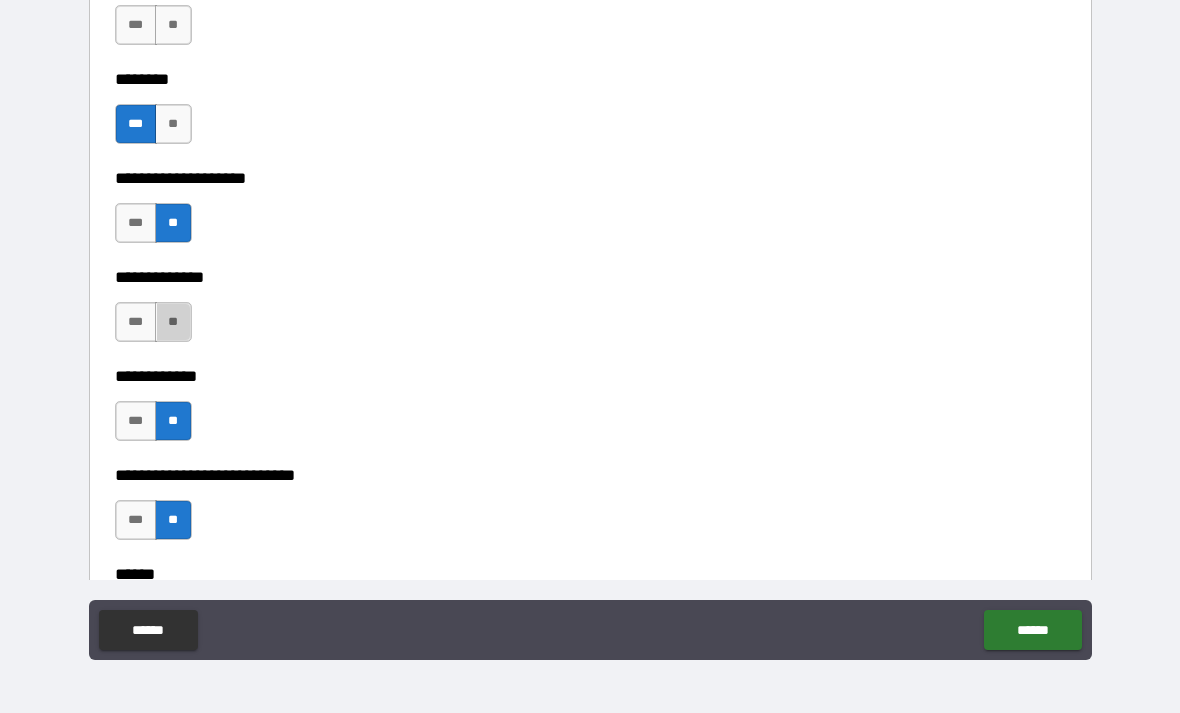 click on "**" at bounding box center (173, 322) 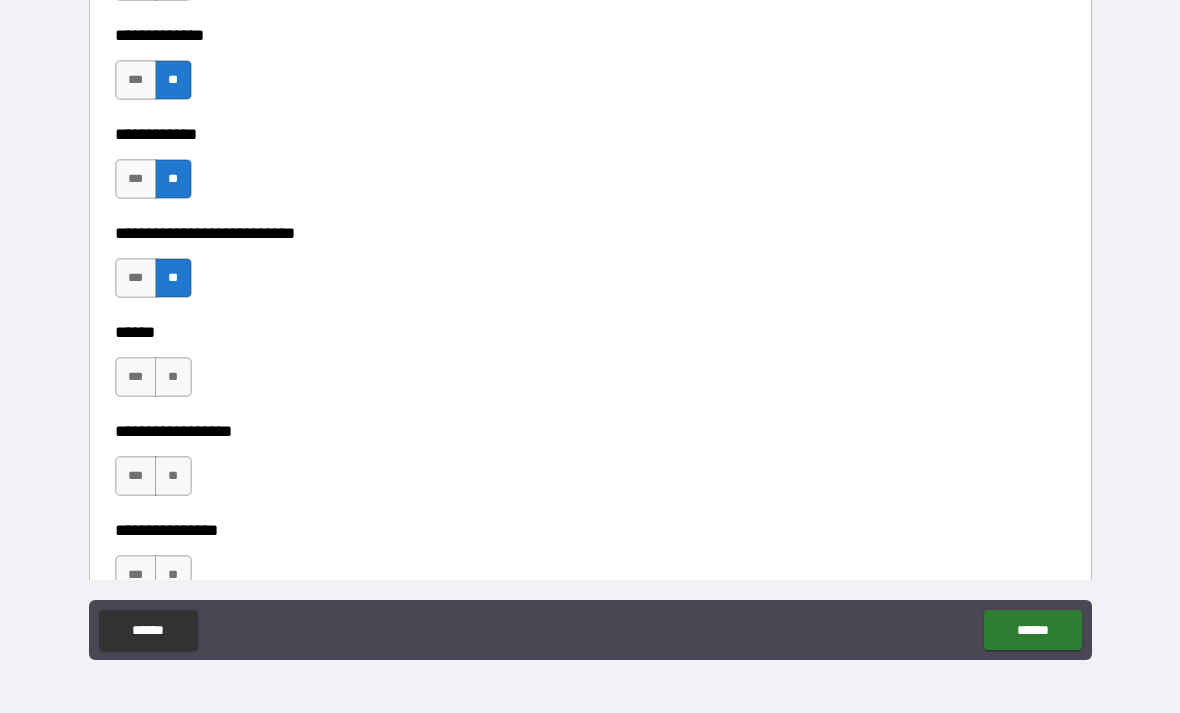scroll, scrollTop: 9077, scrollLeft: 0, axis: vertical 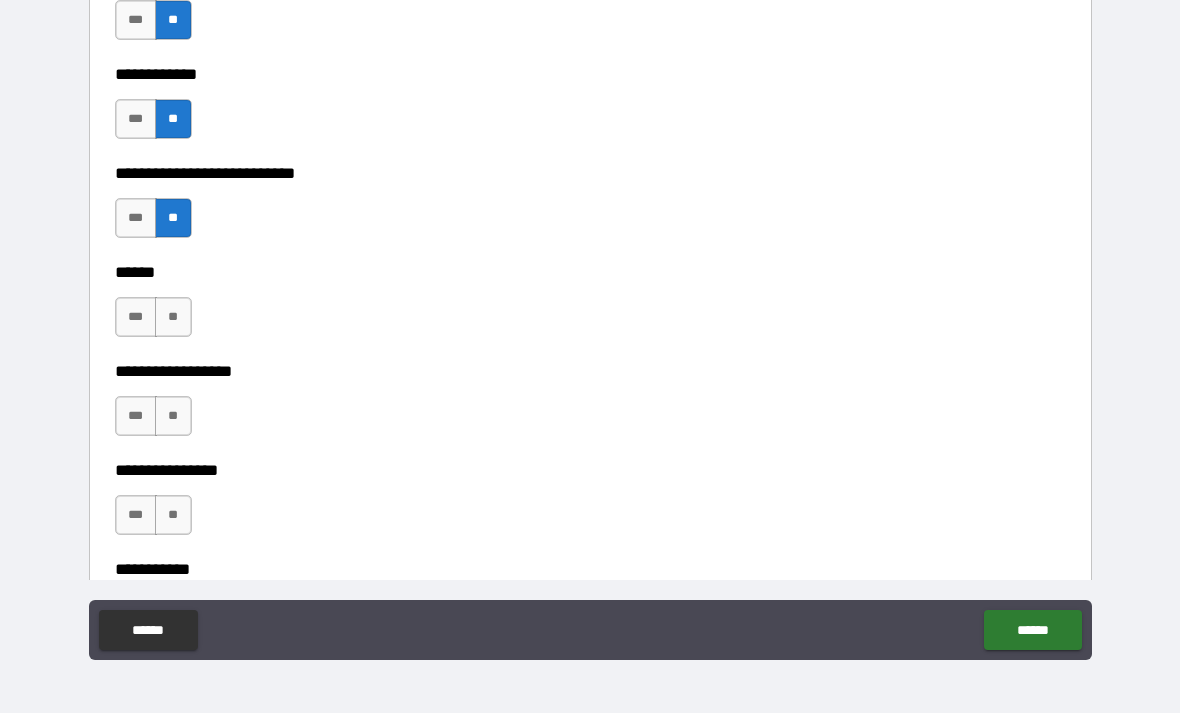 click on "**" at bounding box center (173, 317) 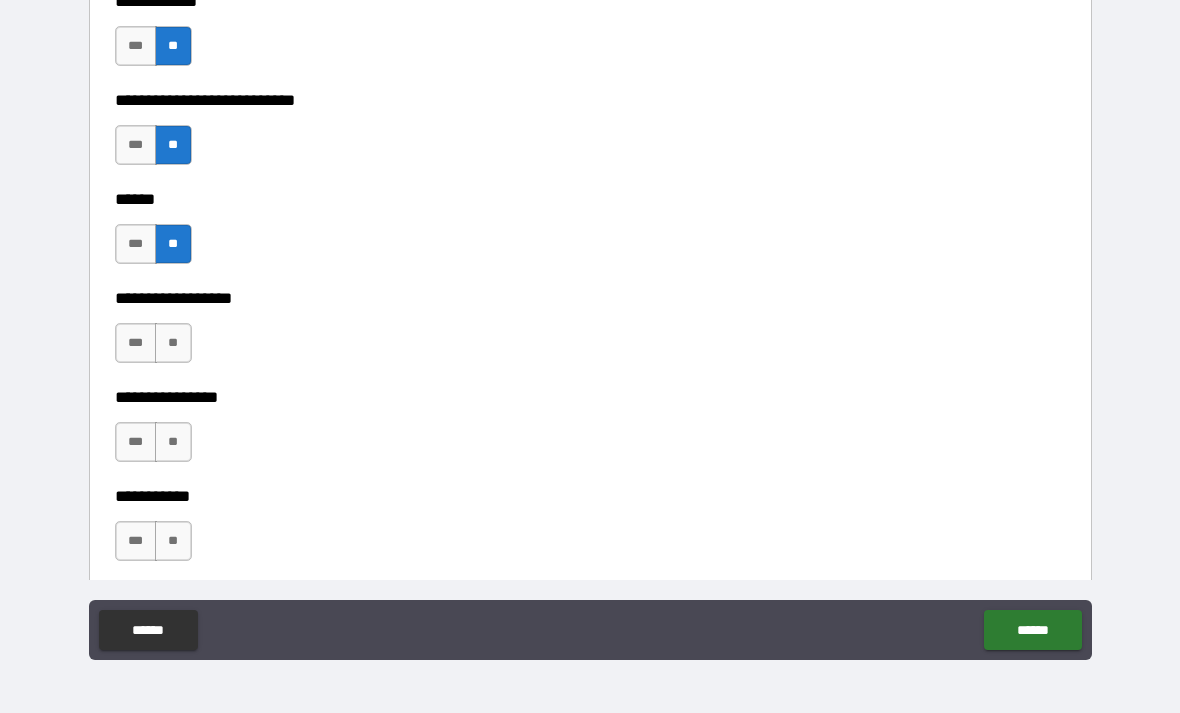 scroll, scrollTop: 9152, scrollLeft: 0, axis: vertical 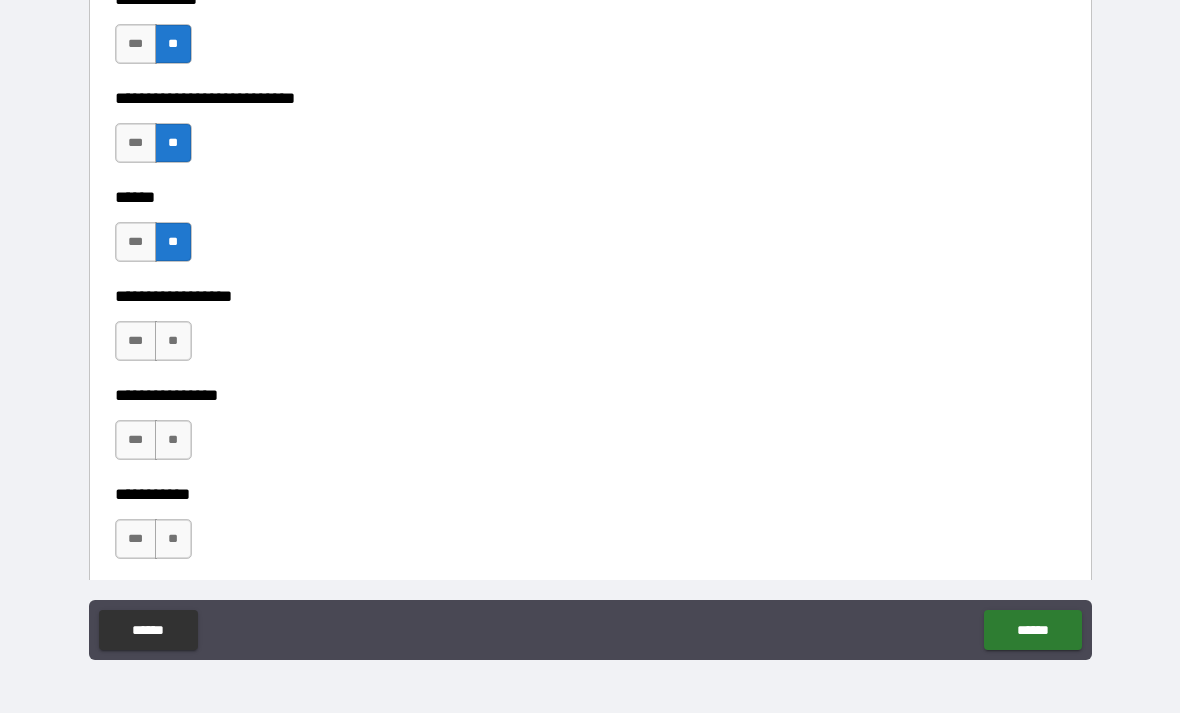 click on "***" at bounding box center [136, 341] 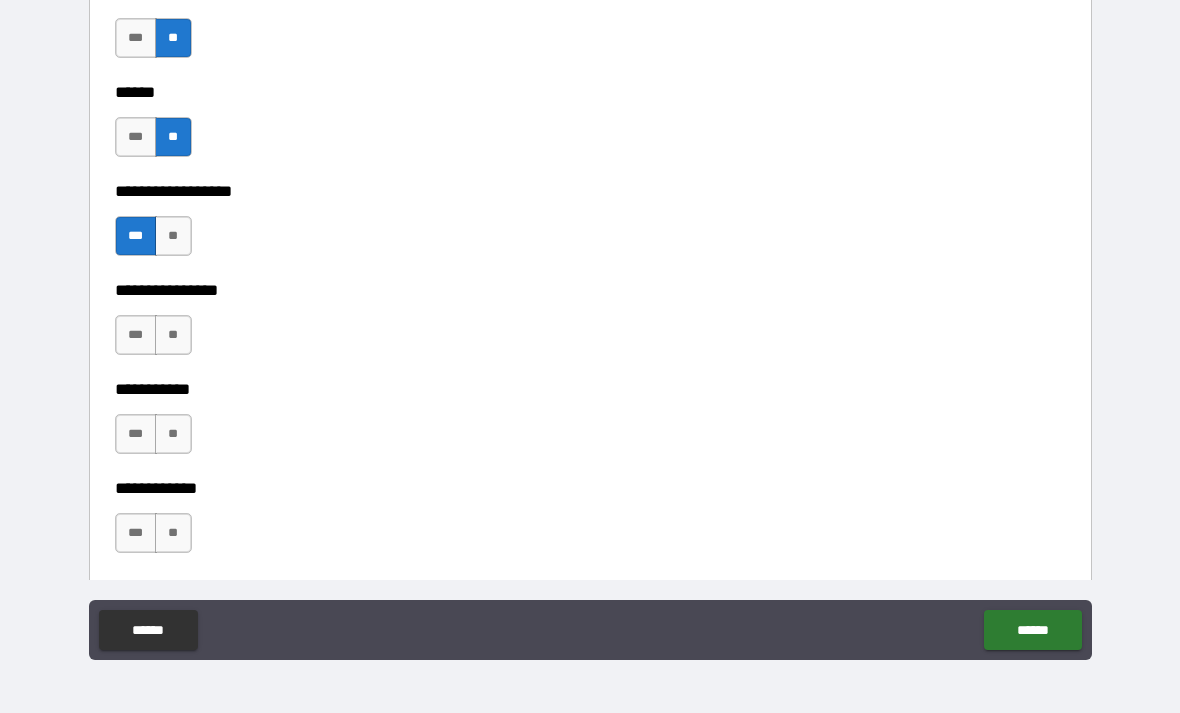scroll, scrollTop: 9259, scrollLeft: 0, axis: vertical 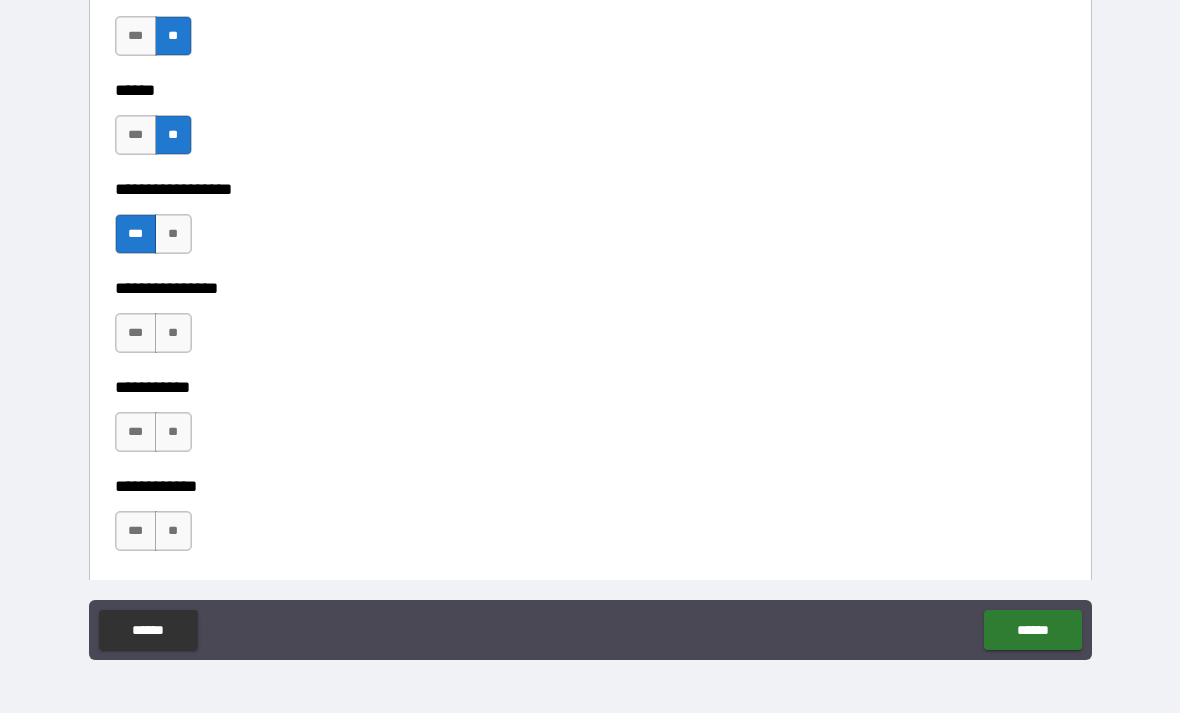 click on "***" at bounding box center [136, 333] 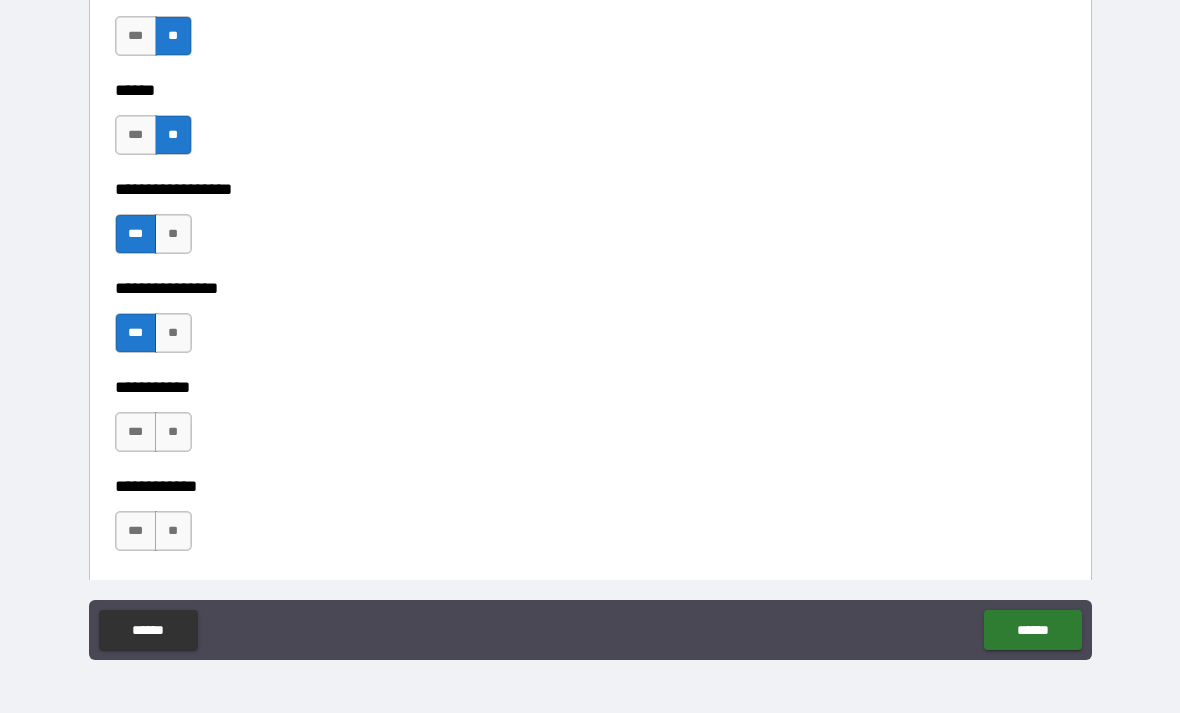scroll, scrollTop: 9379, scrollLeft: 0, axis: vertical 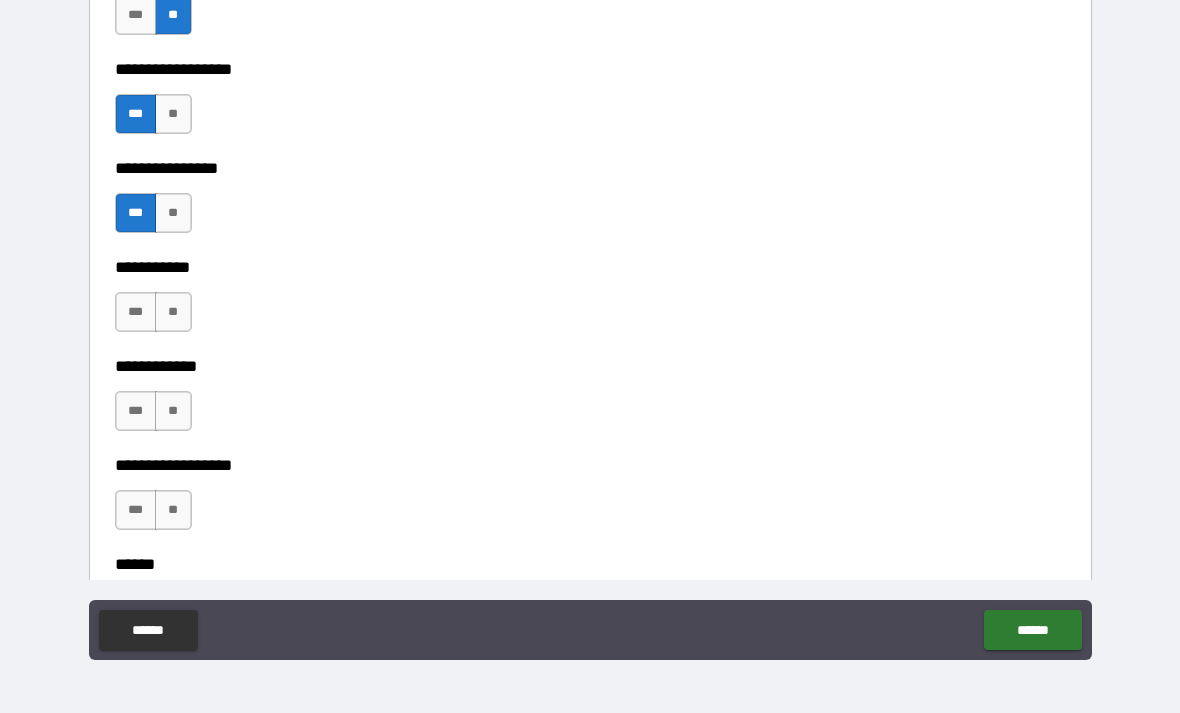 click on "**" at bounding box center [173, 312] 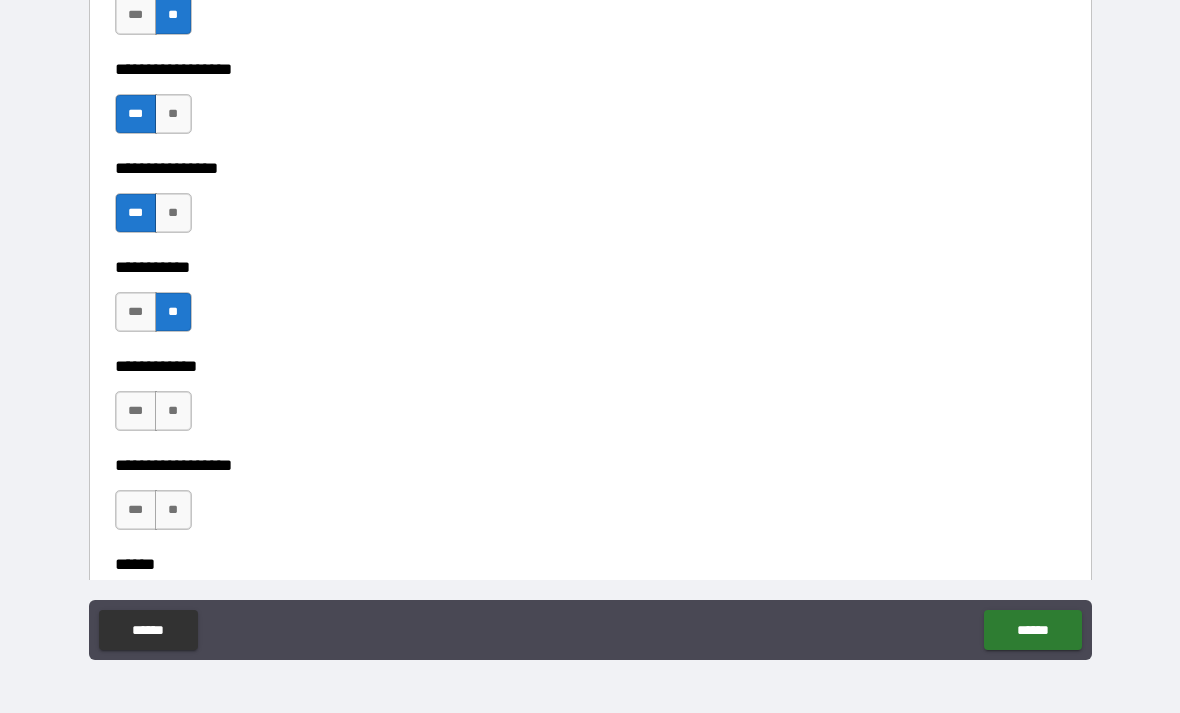 click on "**" at bounding box center [173, 411] 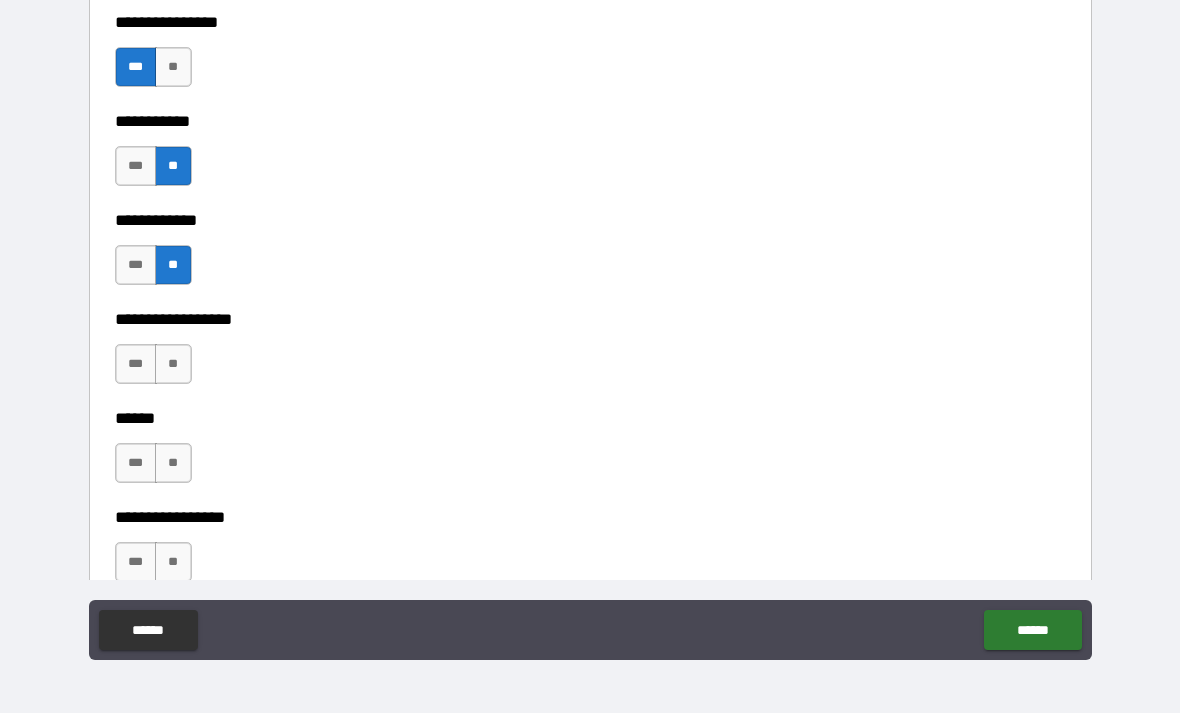scroll, scrollTop: 9551, scrollLeft: 0, axis: vertical 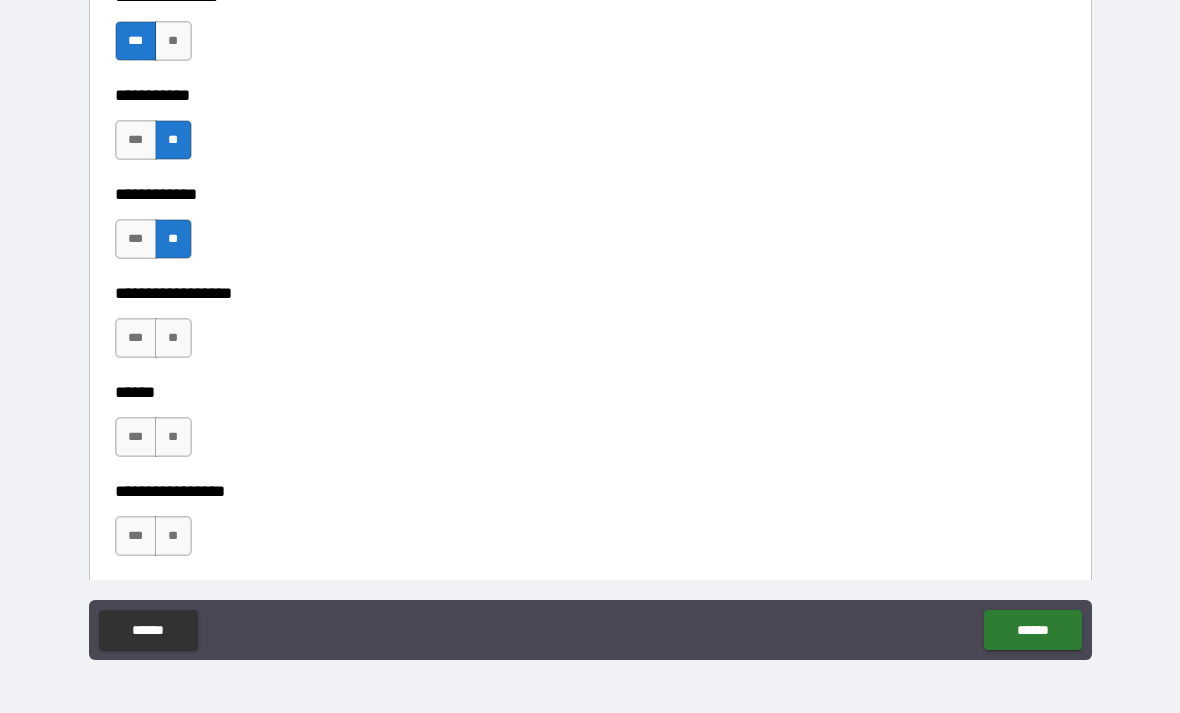 click on "***" at bounding box center [136, 338] 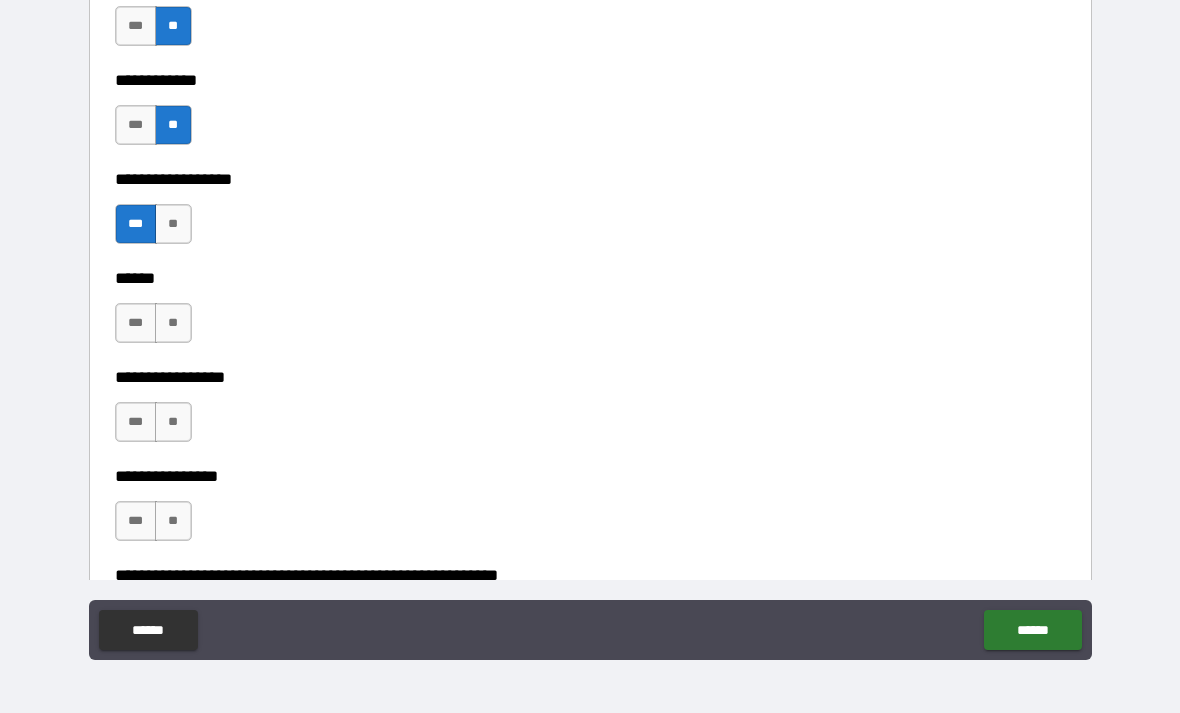scroll, scrollTop: 9666, scrollLeft: 0, axis: vertical 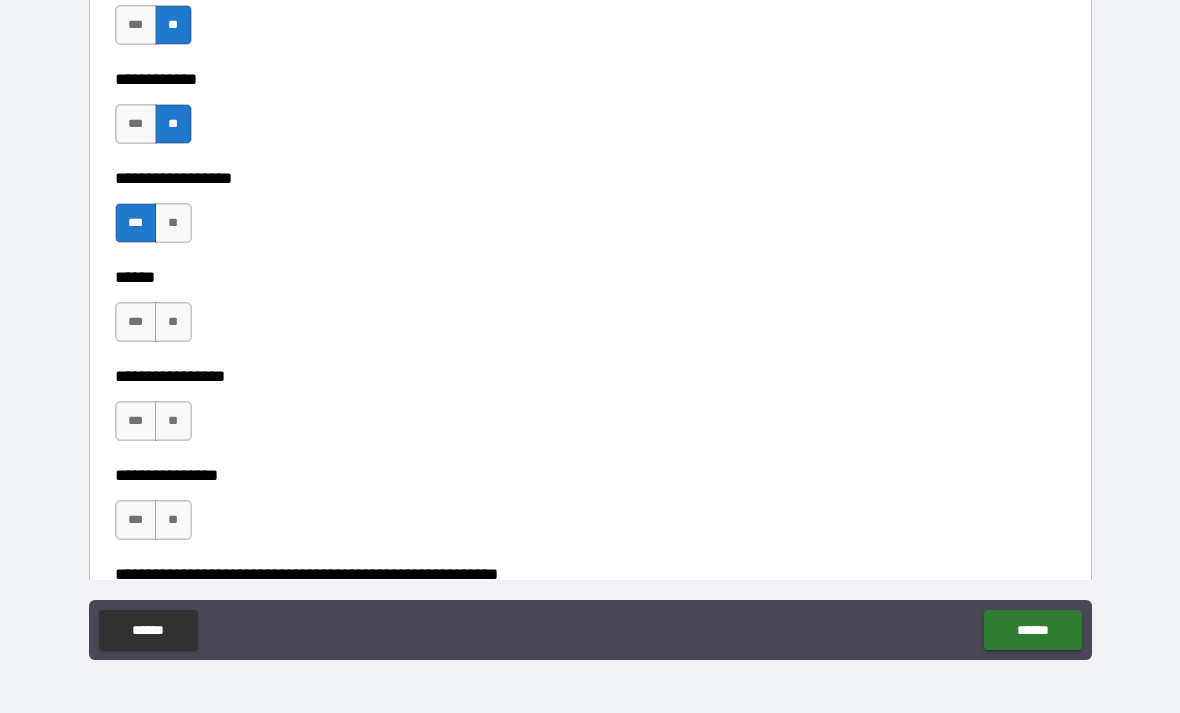 click on "***" at bounding box center (136, 322) 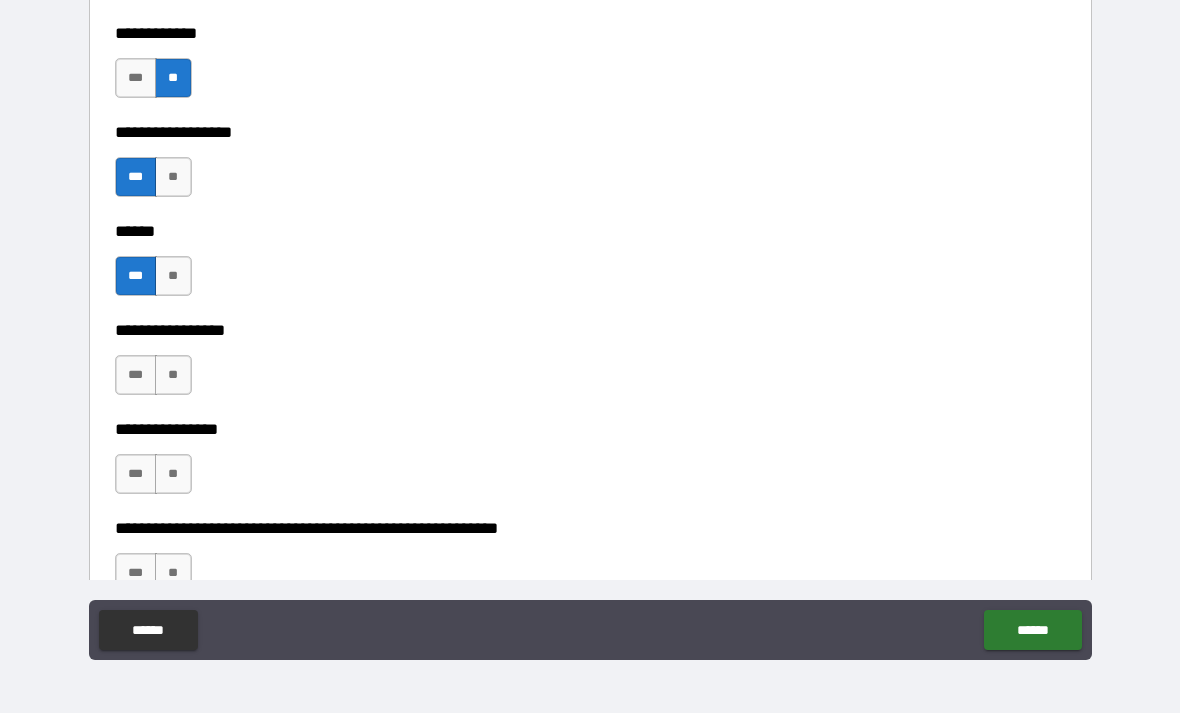 scroll, scrollTop: 9714, scrollLeft: 0, axis: vertical 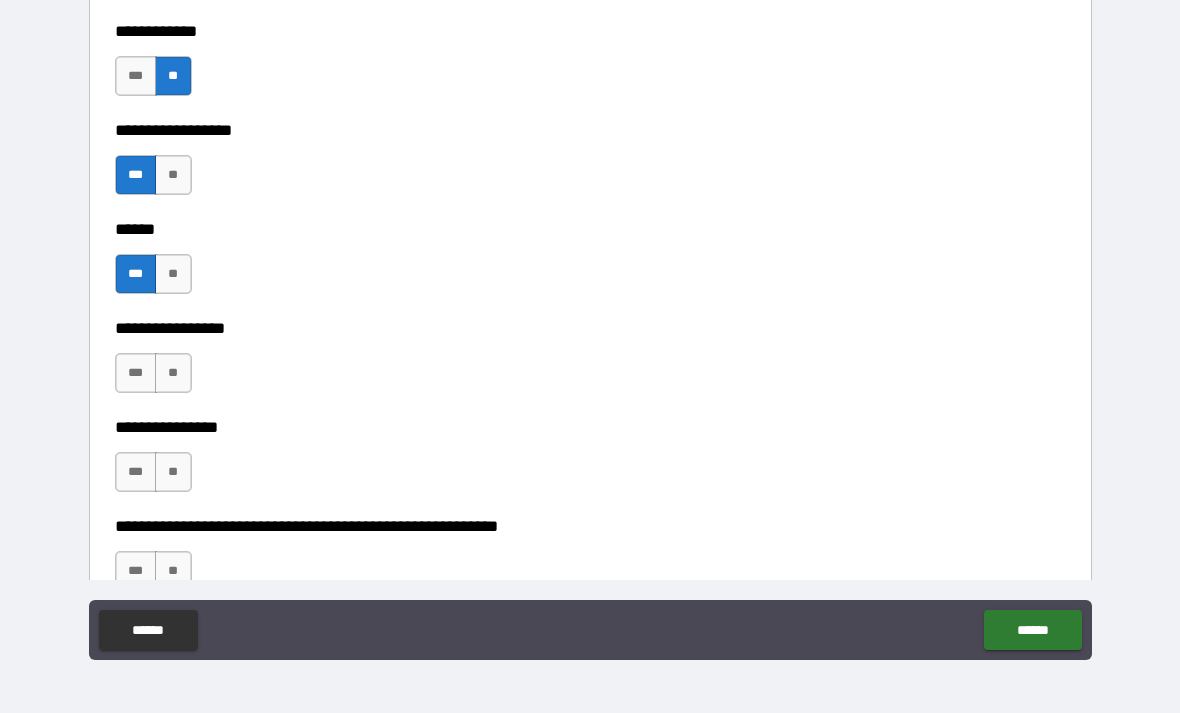 click on "**" at bounding box center [173, 274] 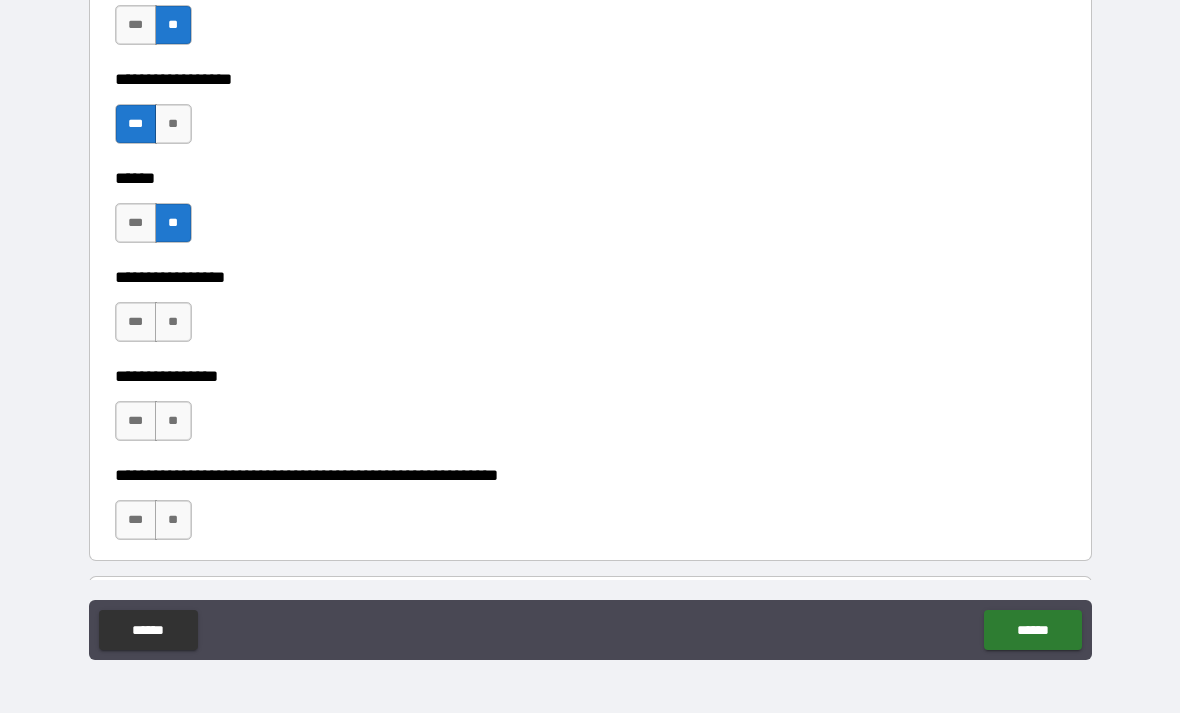 scroll, scrollTop: 9770, scrollLeft: 0, axis: vertical 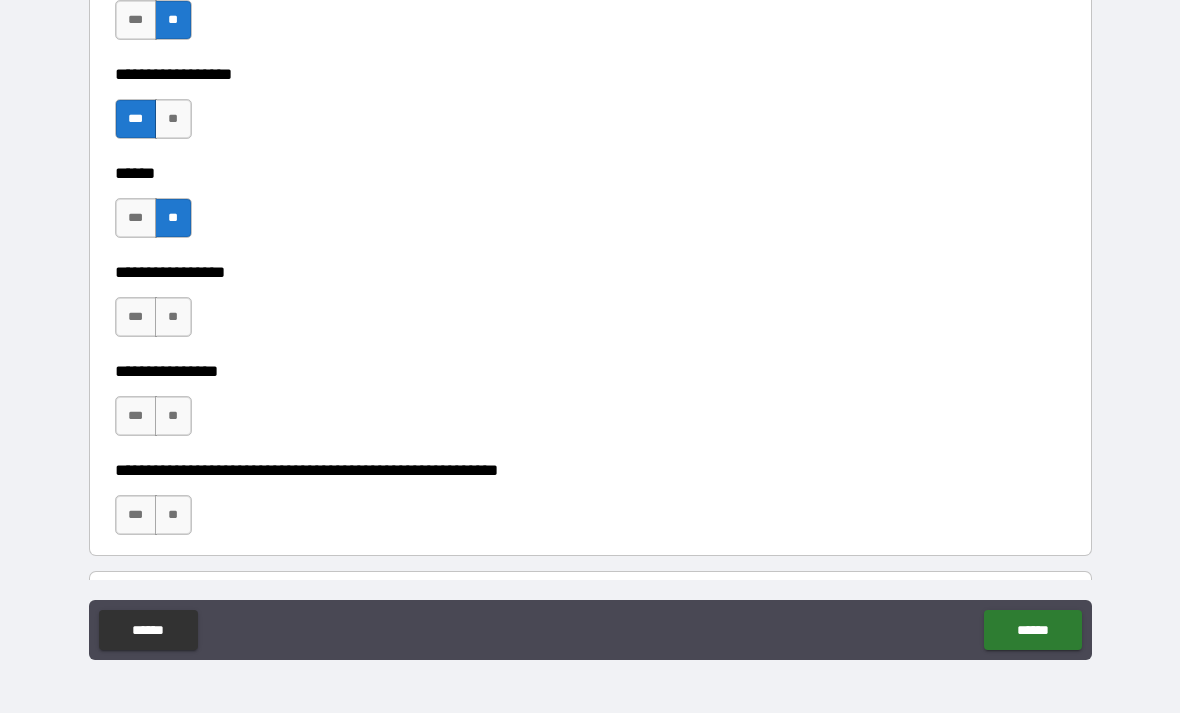 click on "**" at bounding box center [173, 317] 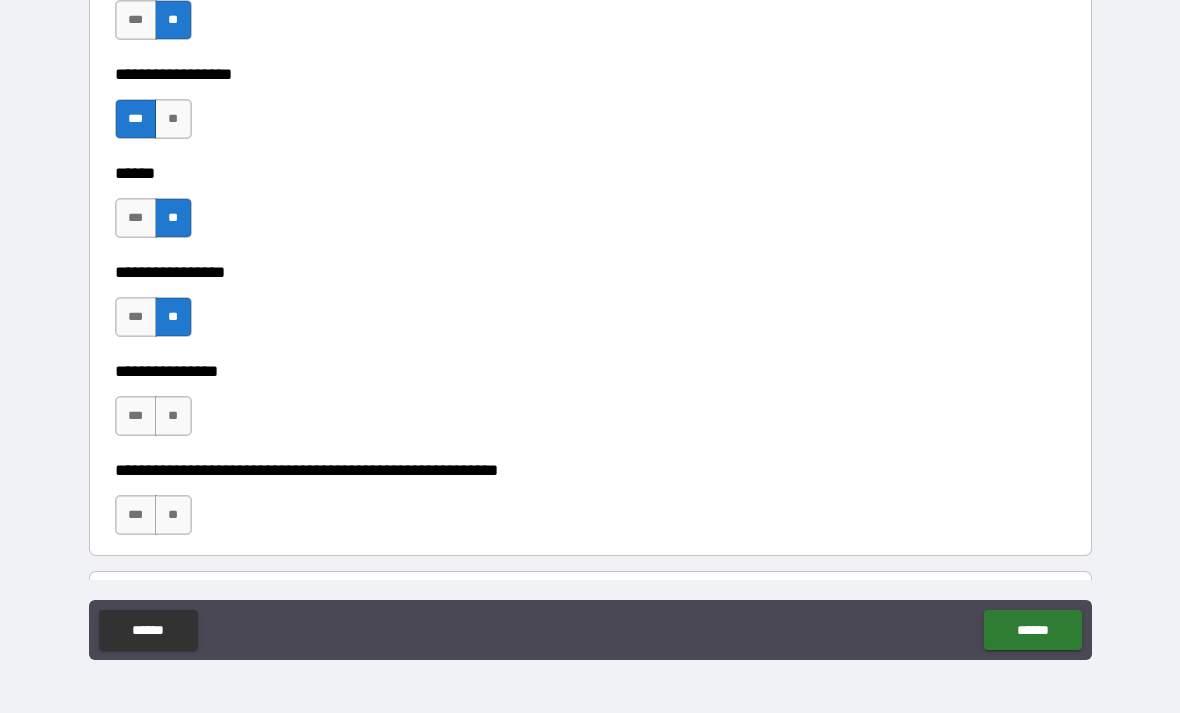 click on "**" at bounding box center (173, 416) 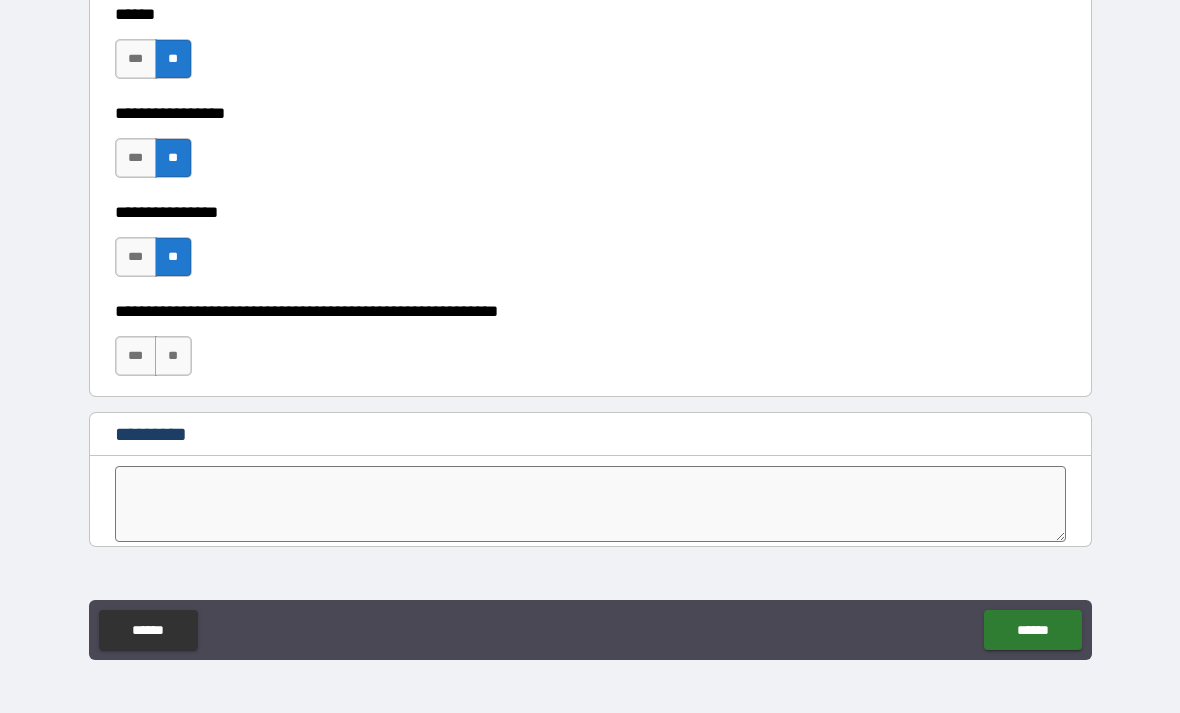 scroll, scrollTop: 9932, scrollLeft: 0, axis: vertical 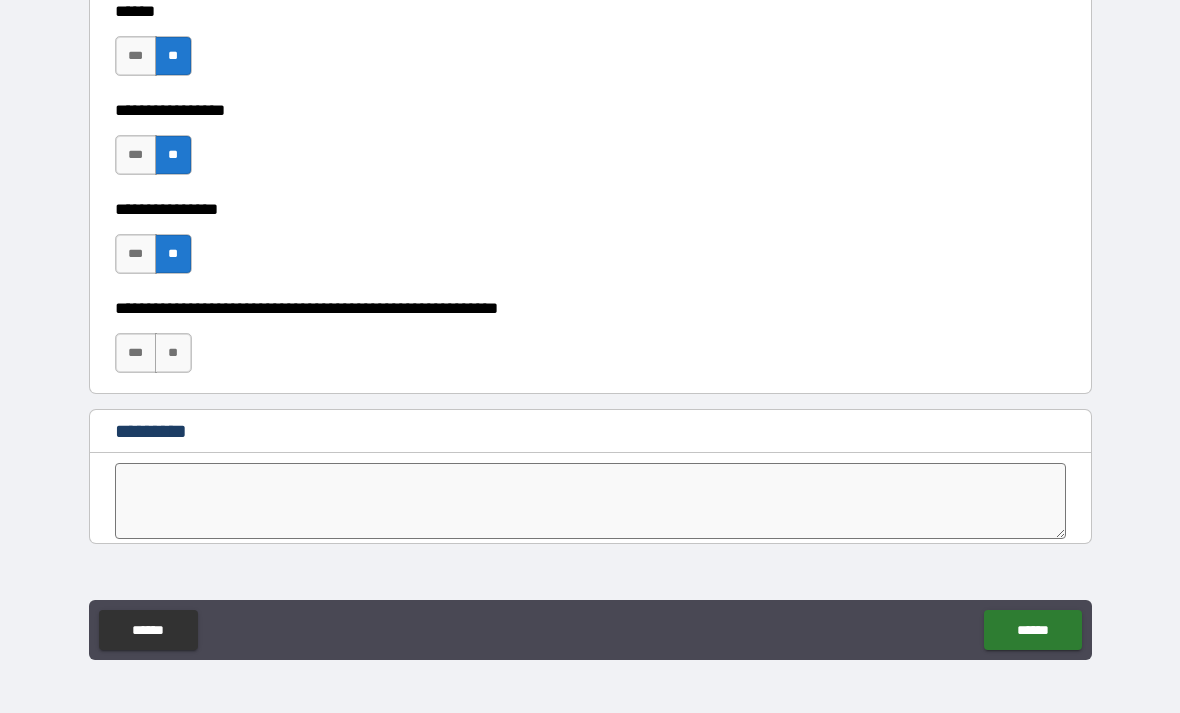 click on "**" at bounding box center [173, 353] 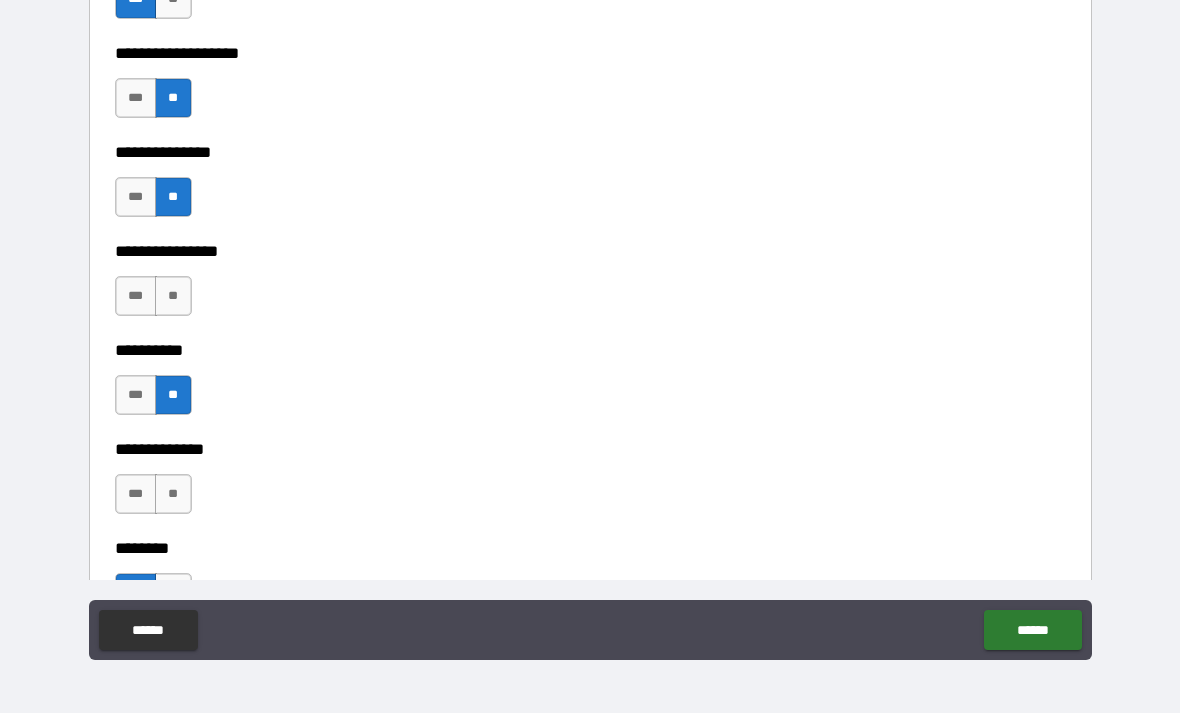 scroll, scrollTop: 8321, scrollLeft: 0, axis: vertical 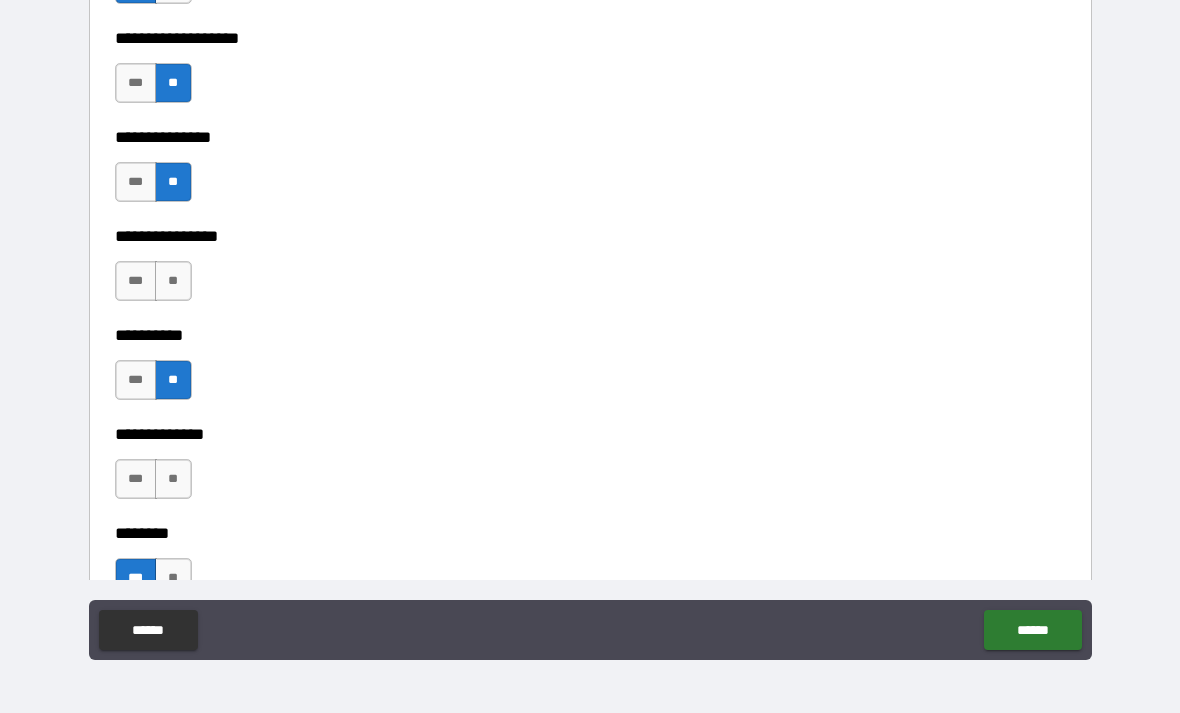 click on "**" at bounding box center (173, 281) 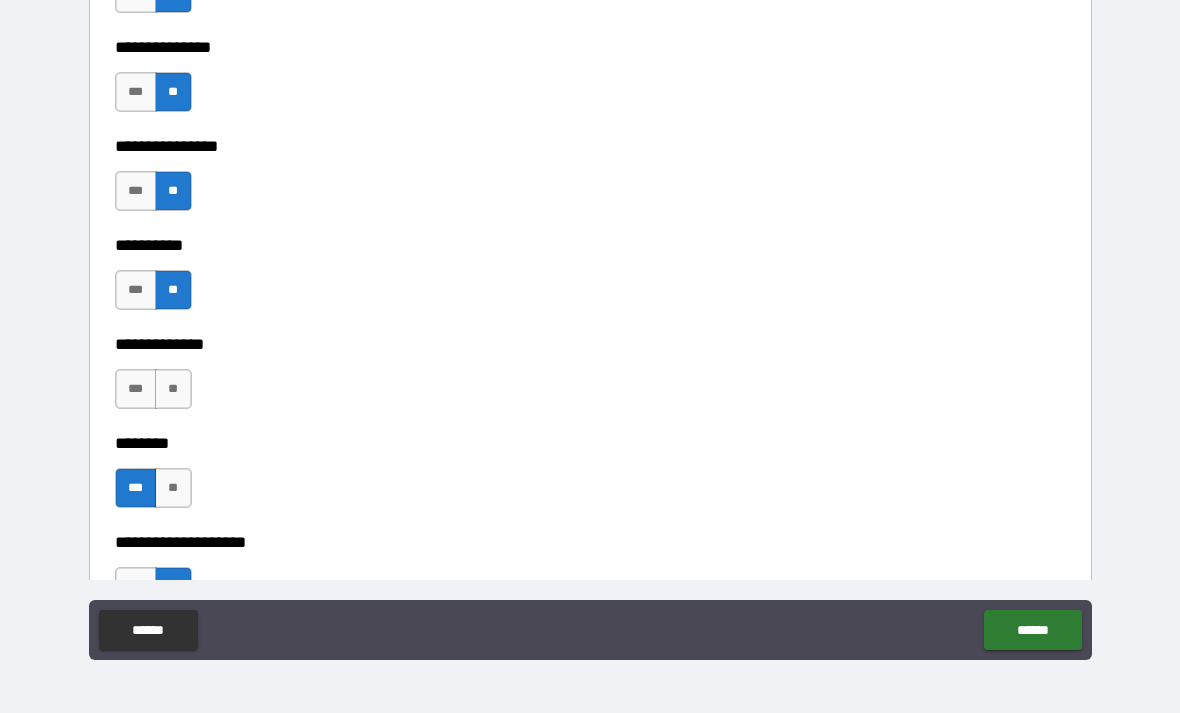 scroll, scrollTop: 8414, scrollLeft: 0, axis: vertical 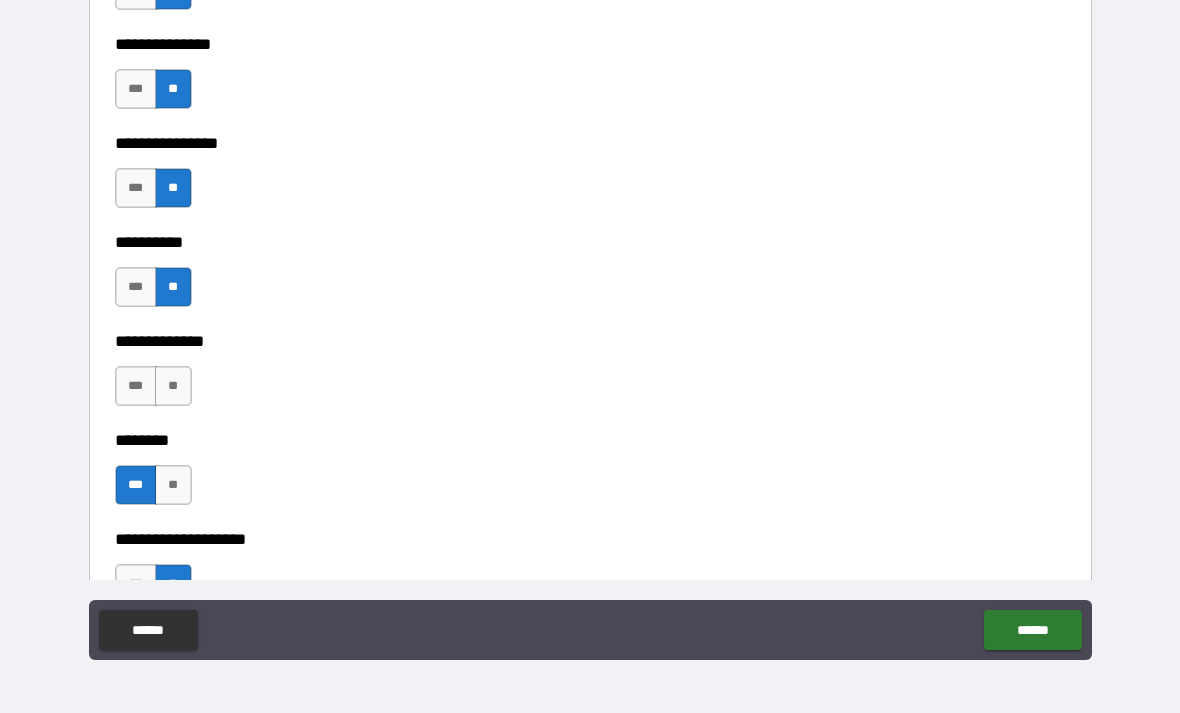 click on "***" at bounding box center (136, 386) 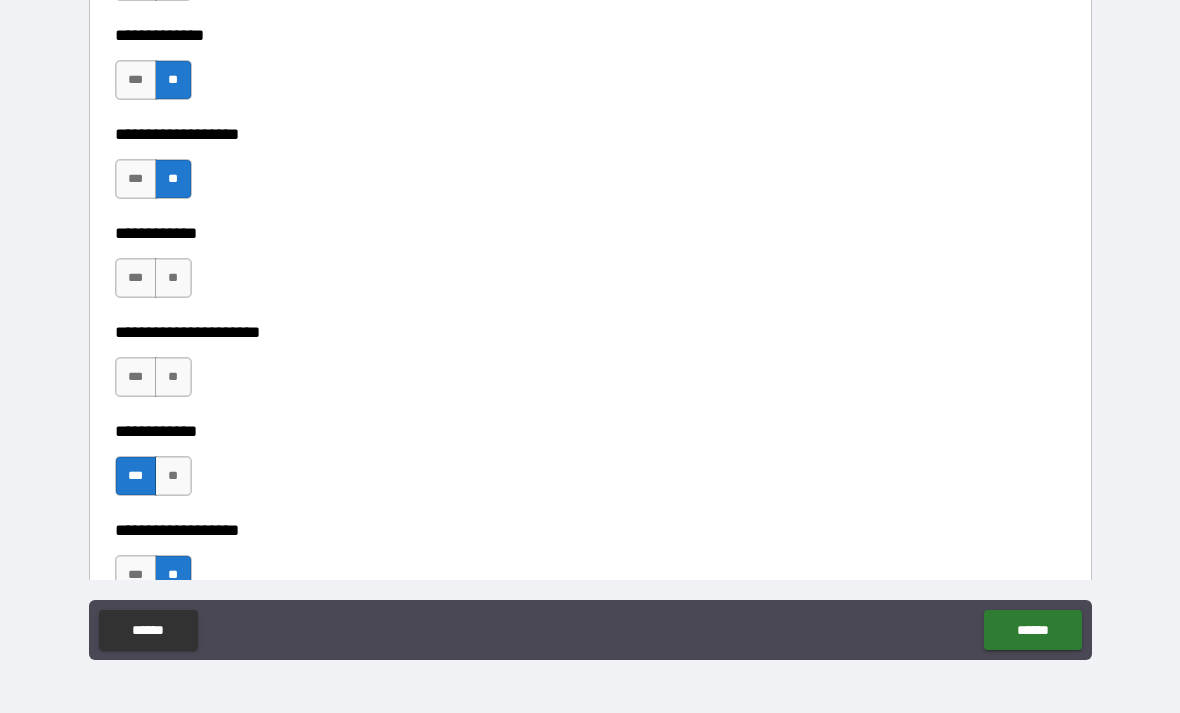 scroll, scrollTop: 7412, scrollLeft: 0, axis: vertical 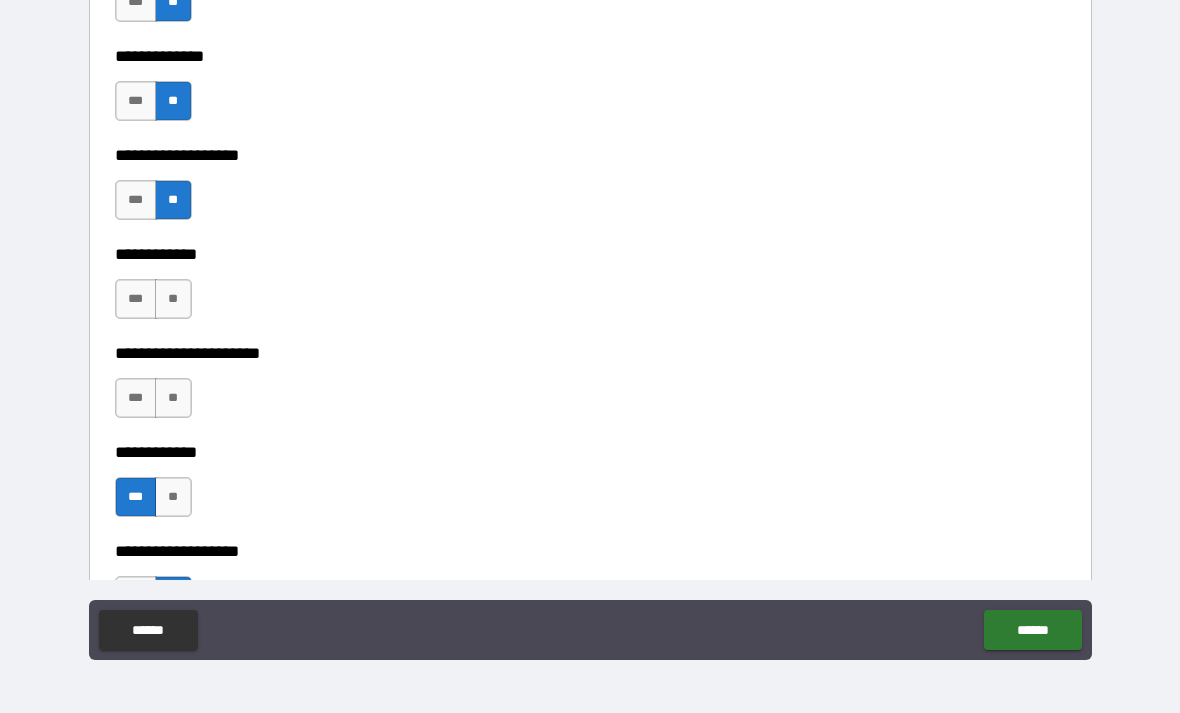 click on "**" at bounding box center [173, 398] 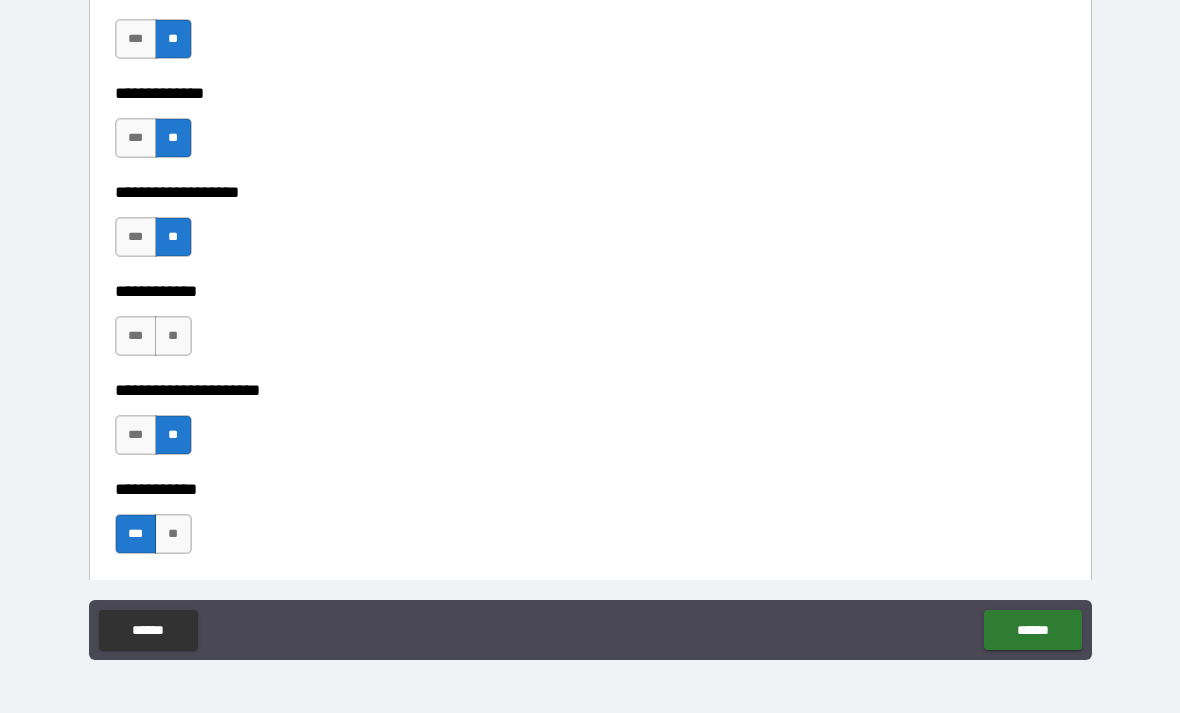 scroll, scrollTop: 7367, scrollLeft: 0, axis: vertical 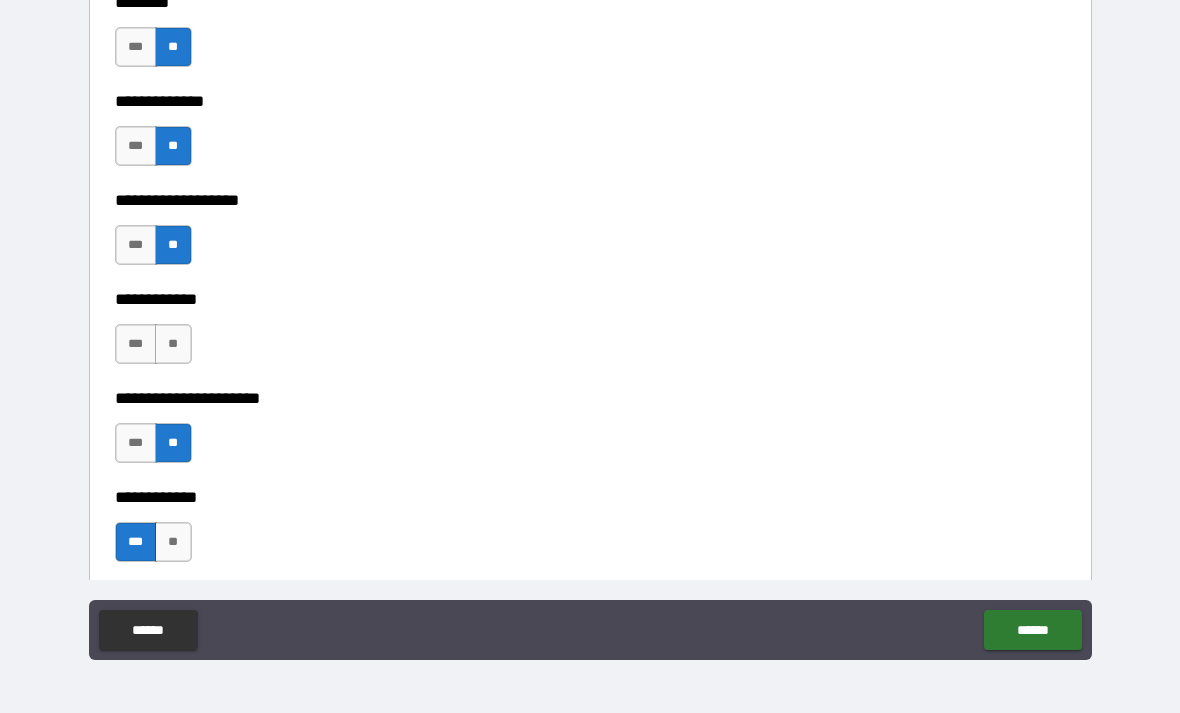 click on "**" at bounding box center (173, 344) 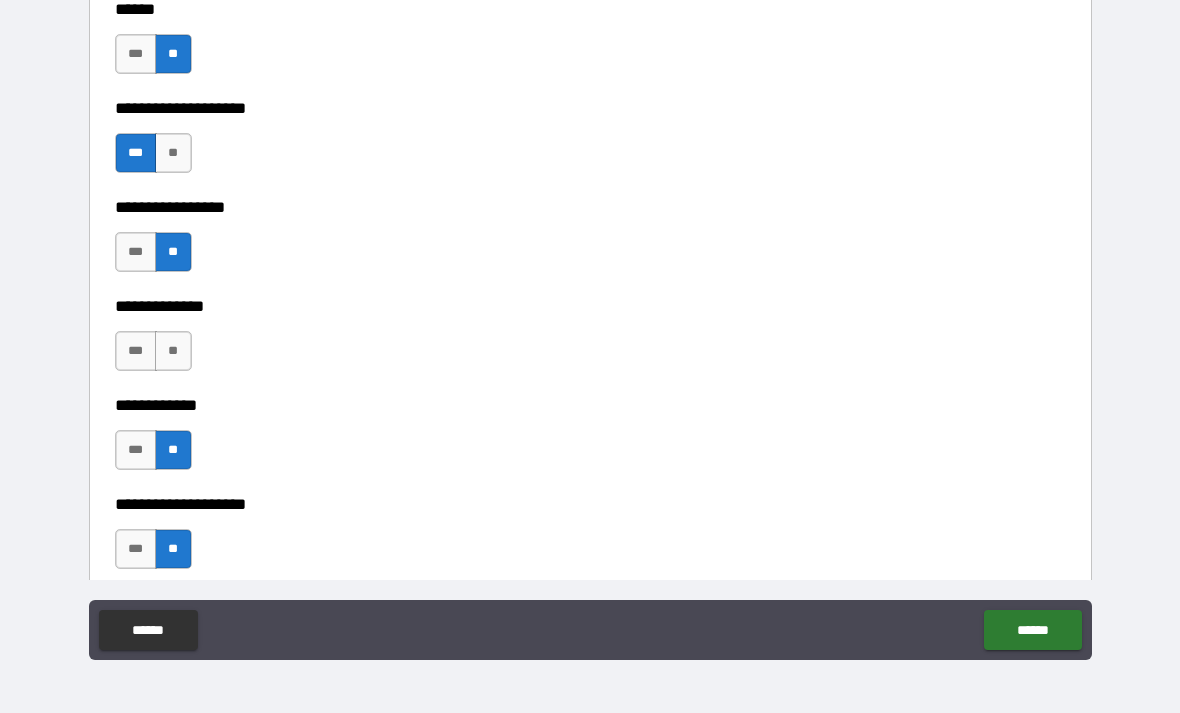 scroll, scrollTop: 6633, scrollLeft: 0, axis: vertical 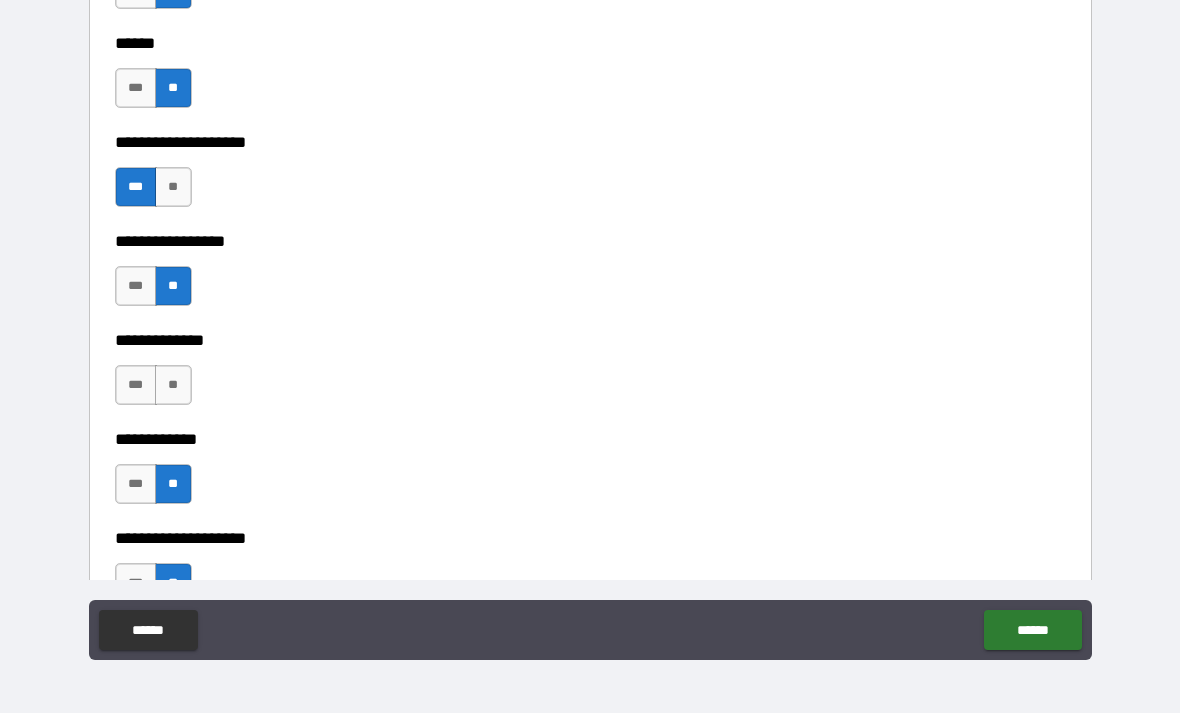 click on "***" at bounding box center [136, 385] 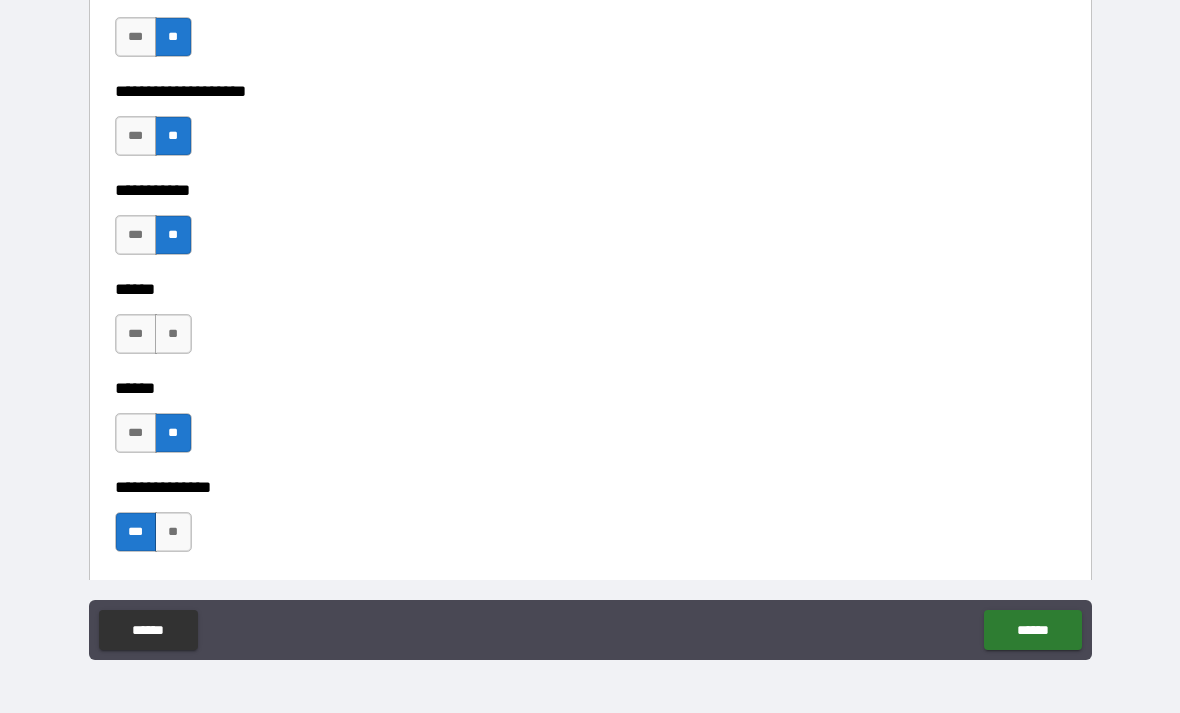 scroll, scrollTop: 2623, scrollLeft: 0, axis: vertical 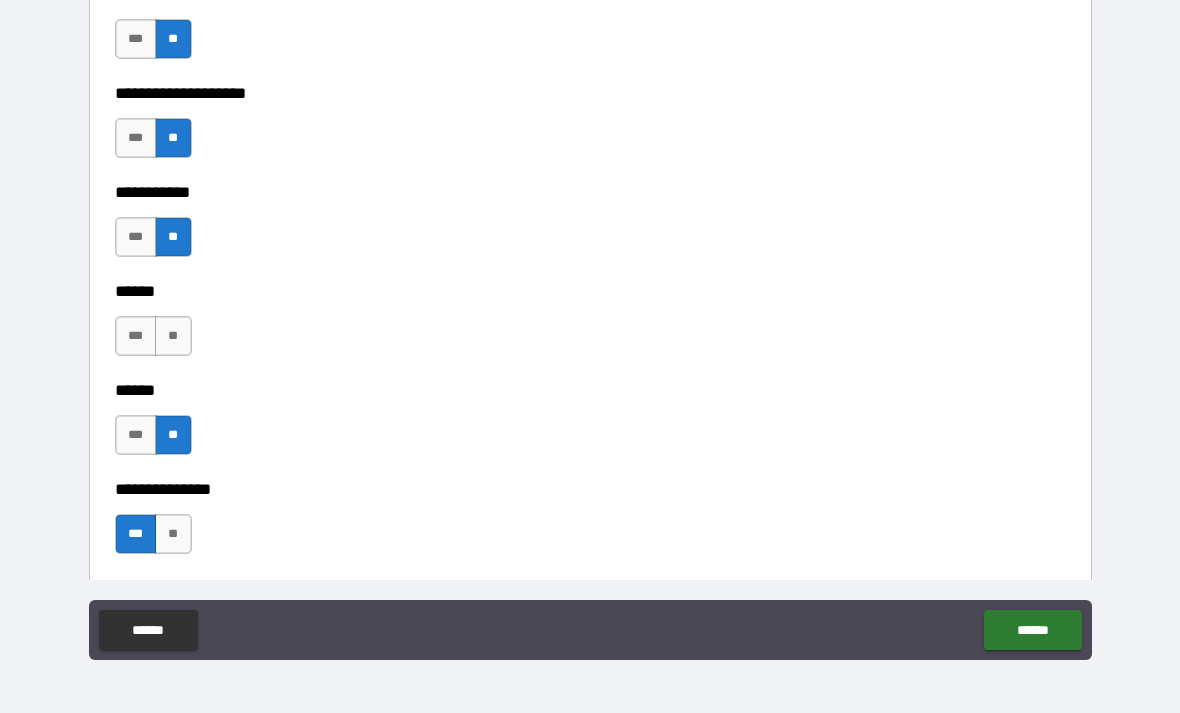 click on "***" at bounding box center (136, 336) 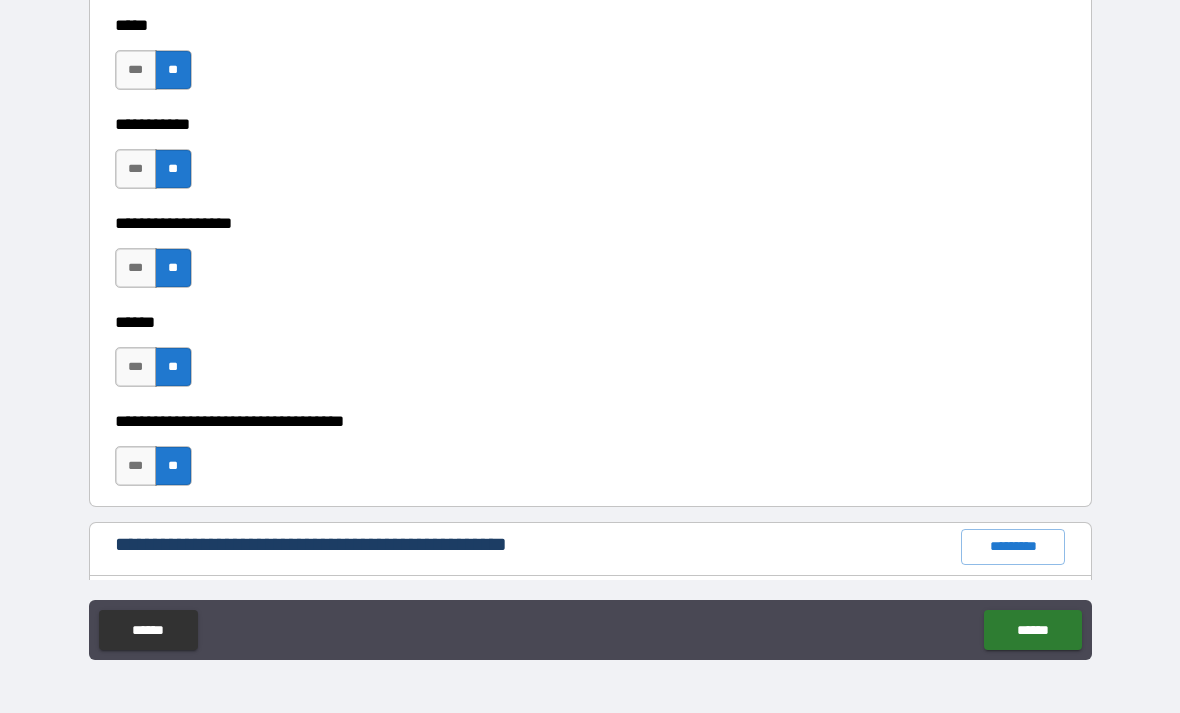 scroll, scrollTop: 2016, scrollLeft: 0, axis: vertical 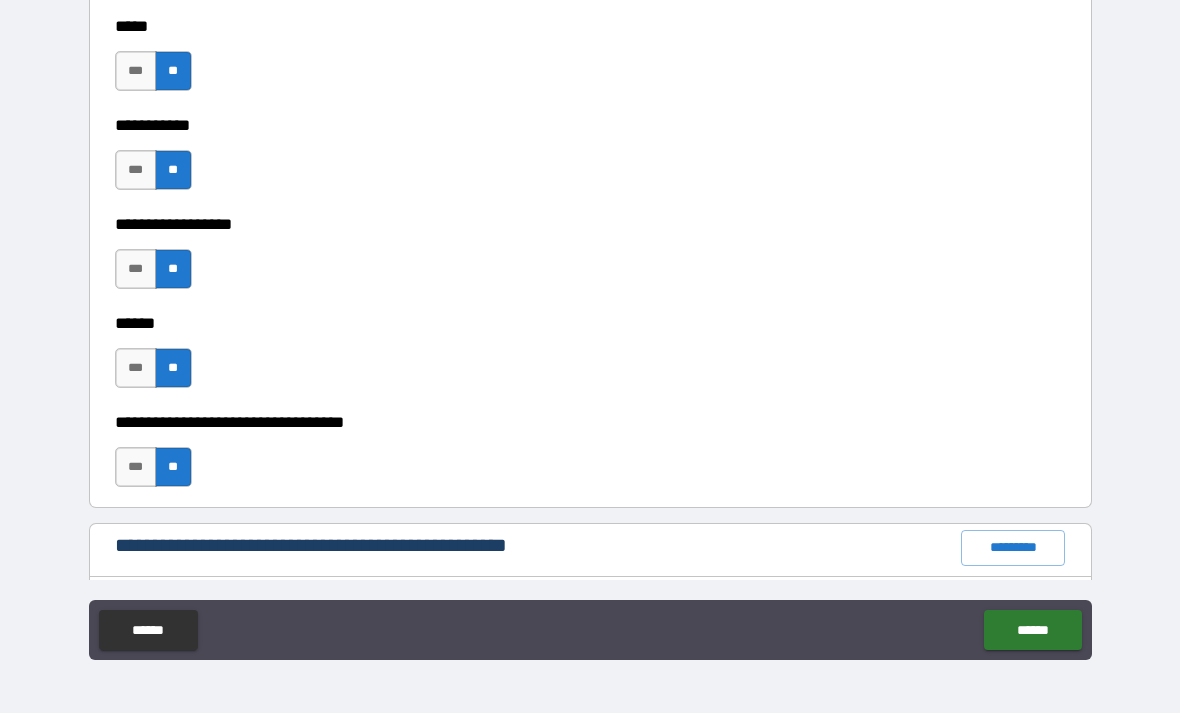 click on "***" at bounding box center [136, 368] 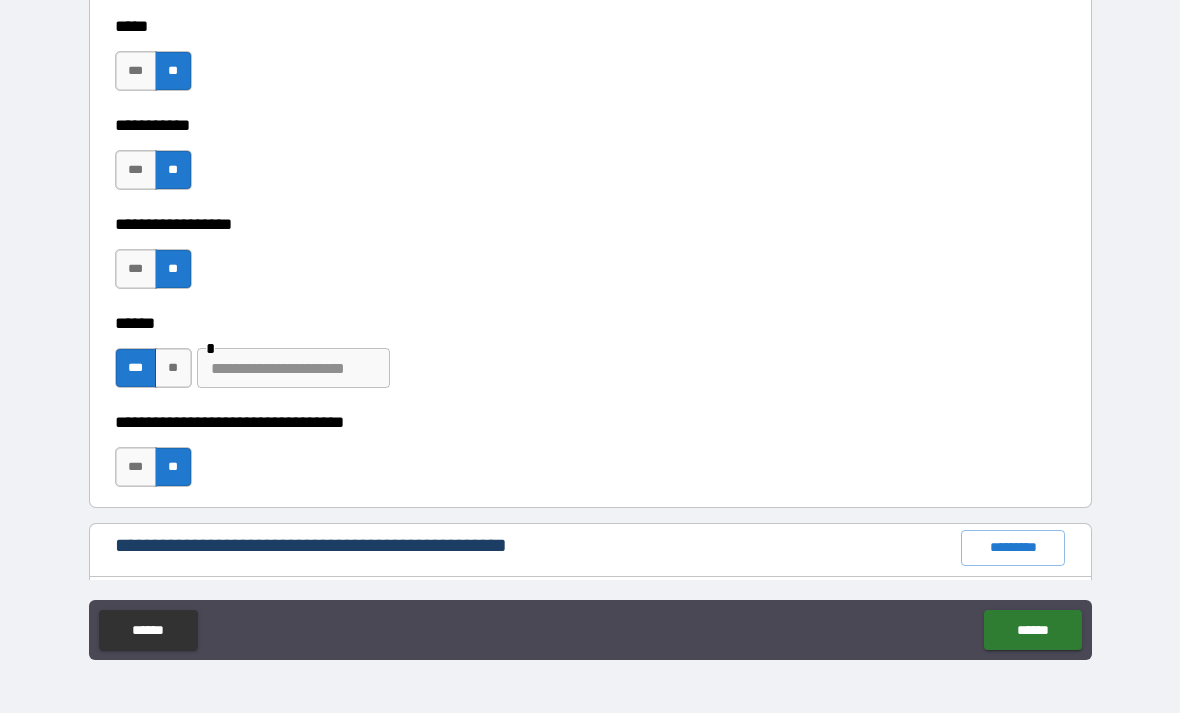 click at bounding box center (293, 368) 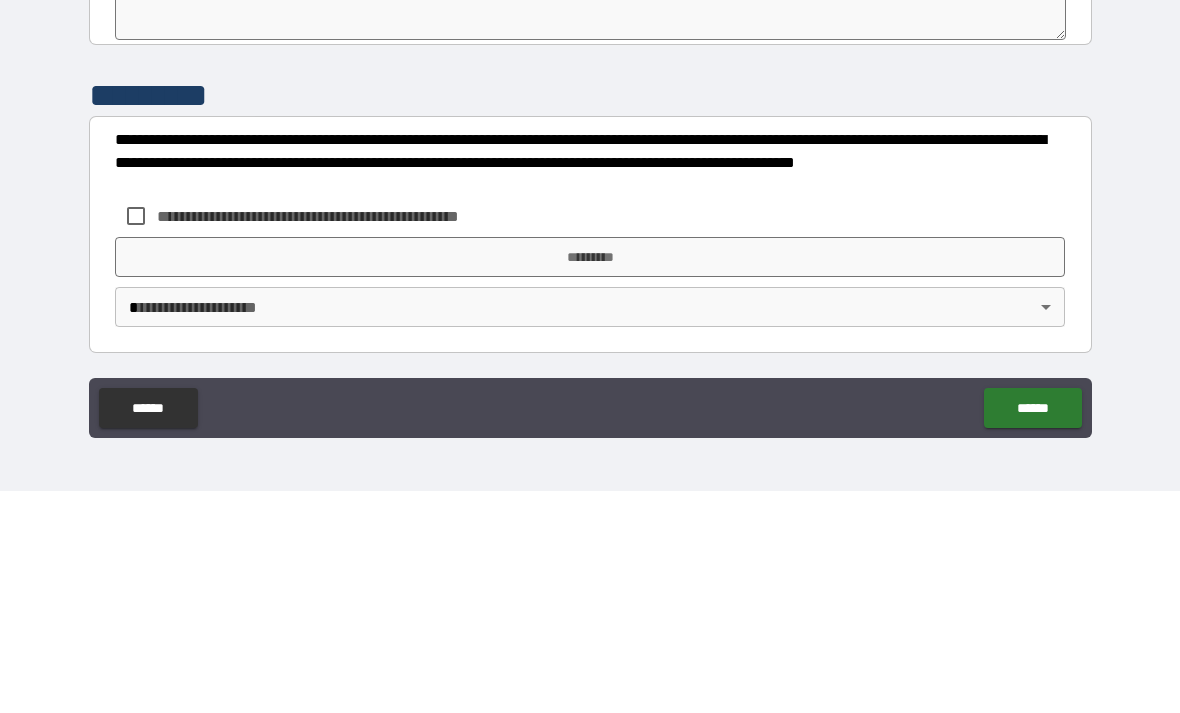 scroll, scrollTop: 10209, scrollLeft: 0, axis: vertical 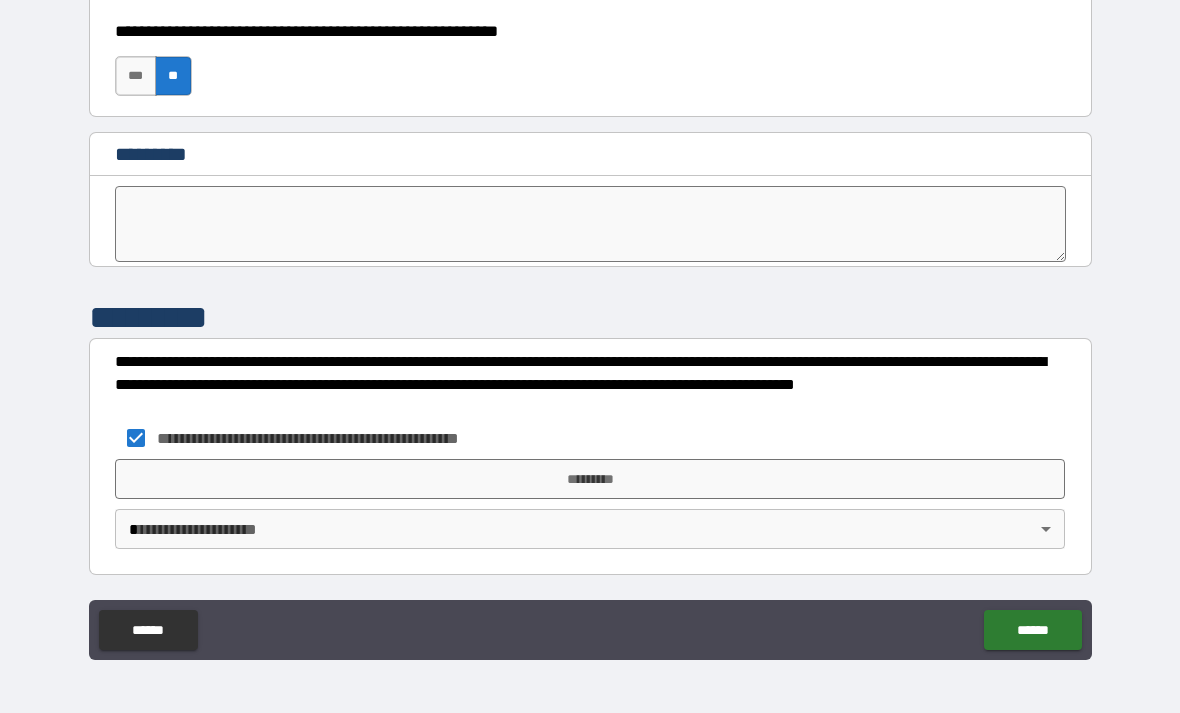 click on "*********" at bounding box center (590, 479) 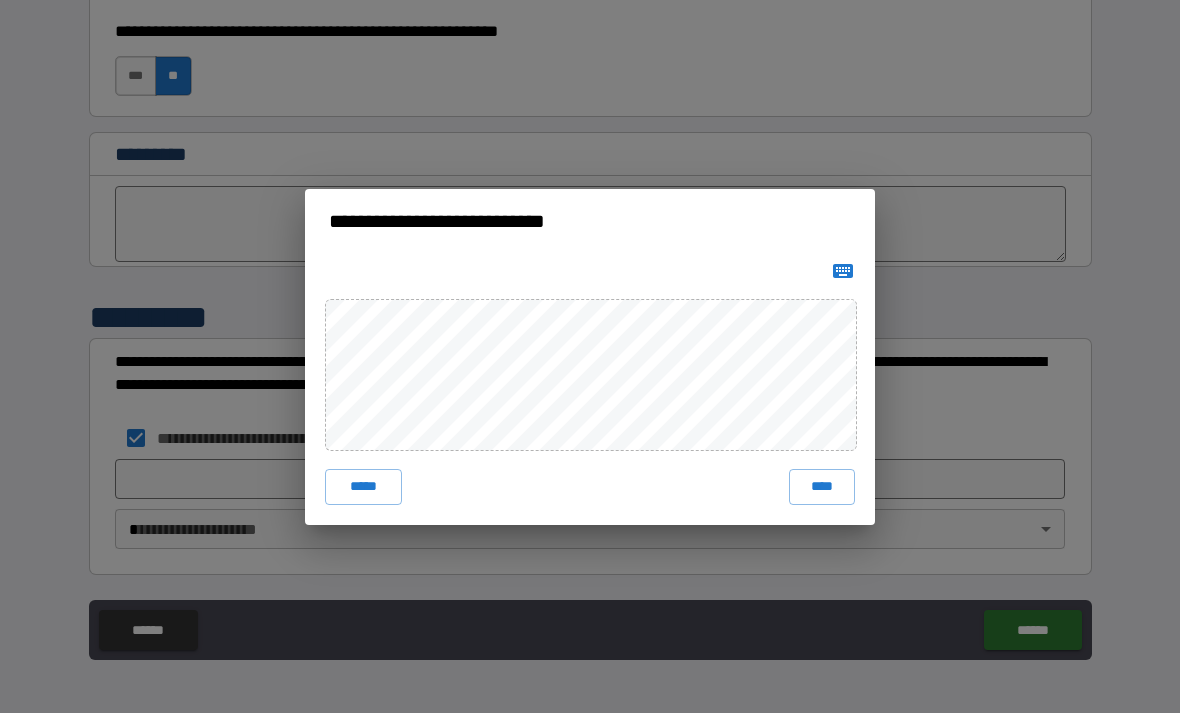 click on "****" at bounding box center [822, 487] 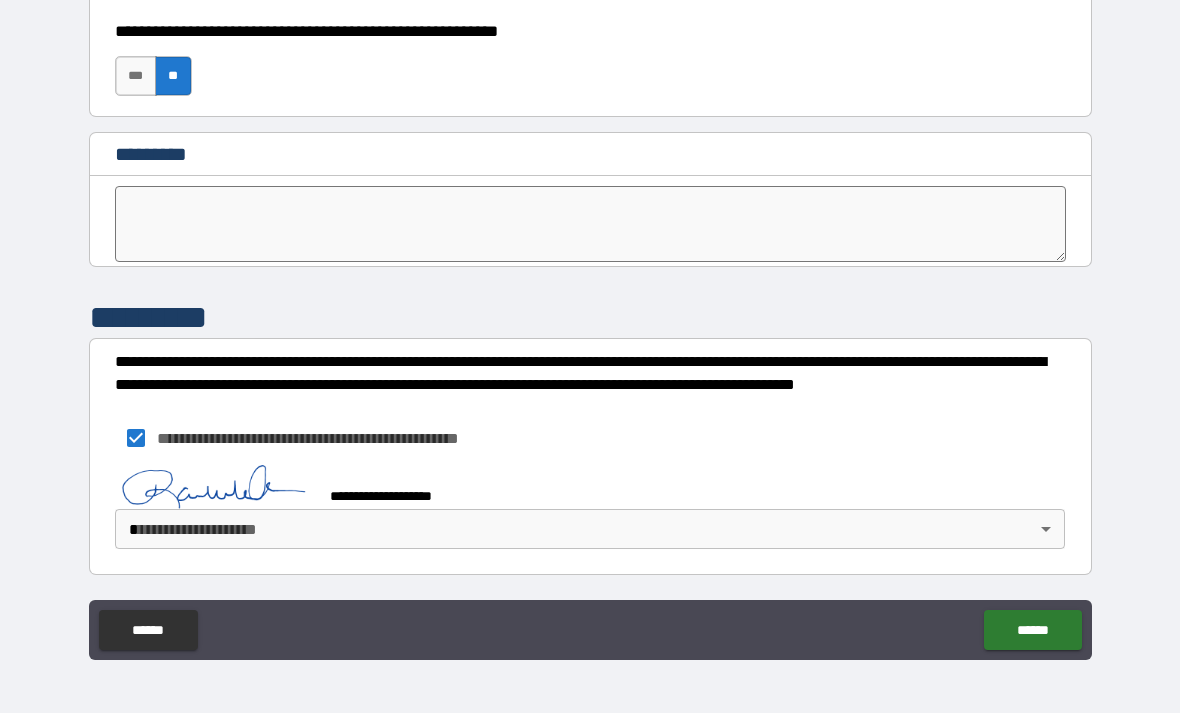 scroll, scrollTop: 10199, scrollLeft: 0, axis: vertical 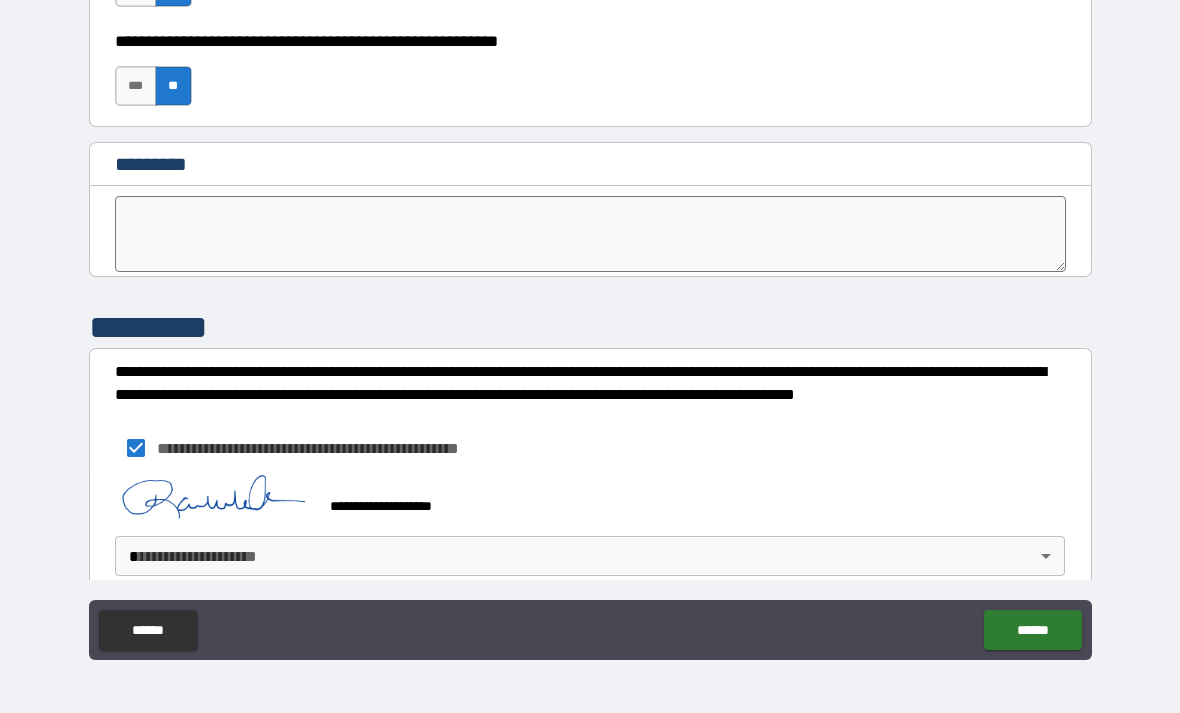 click on "[FIRST] [LAST] [CITY] [STATE] [POSTAL_CODE] [COUNTRY] [ADDRESS_LINE_1] [ADDRESS_LINE_2] [ADDRESS_LINE_3] [ADDRESS_LINE_4] [ADDRESS_LINE_5] [ADDRESS_LINE_6] [ADDRESS_LINE_7] [ADDRESS_LINE_8] [ADDRESS_LINE_9] [ADDRESS_LINE_10] [ADDRESS_LINE_11] [ADDRESS_LINE_12] [ADDRESS_LINE_13] [ADDRESS_LINE_14] [ADDRESS_LINE_15] [ADDRESS_LINE_16] [ADDRESS_LINE_17] [ADDRESS_LINE_18] [ADDRESS_LINE_19] [ADDRESS_LINE_20] [ADDRESS_LINE_21] [ADDRESS_LINE_22] [ADDRESS_LINE_23] [ADDRESS_LINE_24] [ADDRESS_LINE_25] [ADDRESS_LINE_26] [ADDRESS_LINE_27] [ADDRESS_LINE_28] [ADDRESS_LINE_29] [ADDRESS_LINE_30] [ADDRESS_LINE_31] [ADDRESS_LINE_32] [ADDRESS_LINE_33] [ADDRESS_LINE_34] [ADDRESS_LINE_35] [ADDRESS_LINE_36] [ADDRESS_LINE_37] [ADDRESS_LINE_38] [ADDRESS_LINE_39] [ADDRESS_LINE_40] [ADDRESS_LINE_41] [ADDRESS_LINE_42] [ADDRESS_LINE_43] [ADDRESS_LINE_44] [ADDRESS_LINE_45] [ADDRESS_LINE_46] [ADDRESS_LINE_47] [ADDRESS_LINE_48] [ADDRESS_LINE_49] [ADDRESS_LINE_50] [ADDRESS_LINE_51] [ADDRESS_LINE_52] [ADDRESS_LINE_53] [ADDRESS_LINE_54] [ADDRESS_LINE_55] [ADDRESS_LINE_56] [ADDRESS_LINE_57] [ADDRESS_LINE_58] [ADDRESS_LINE_59] [ADDRESS_LINE_60] [ADDRESS_LINE_61] [ADDRESS_LINE_62] [ADDRESS_LINE_63] [ADDRESS_LINE_64] [ADDRESS_LINE_65] [ADDRESS_LINE_66] [ADDRESS_LINE_67] [ADDRESS_LINE_68] [ADDRESS_LINE_69] [ADDRESS_LINE_70] [ADDRESS_LINE_71] [ADDRESS_LINE_72] [ADDRESS_LINE_73] [ADDRESS_LINE_74] [ADDRESS_LINE_75] [ADDRESS_LINE_76] [ADDRESS_LINE_77] [ADDRESS_LINE_78] [ADDRESS_LINE_79] [ADDRESS_LINE_80] [ADDRESS_LINE_81] [ADDRESS_LINE_82] [ADDRESS_LINE_83] [ADDRESS_LINE_84] [ADDRESS_LINE_85] [ADDRESS_LINE_86] [ADDRESS_LINE_87] [ADDRESS_LINE_88] [ADDRESS_LINE_89] [ADDRESS_LINE_90] [ADDRESS_LINE_91] [ADDRESS_LINE_92] [ADDRESS_LINE_93] [ADDRESS_LINE_94] [ADDRESS_LINE_95] [ADDRESS_LINE_96] [ADDRESS_LINE_97] [ADDRESS_LINE_98] [ADDRESS_LINE_99] [ADDRESS_LINE_100]" at bounding box center (590, 324) 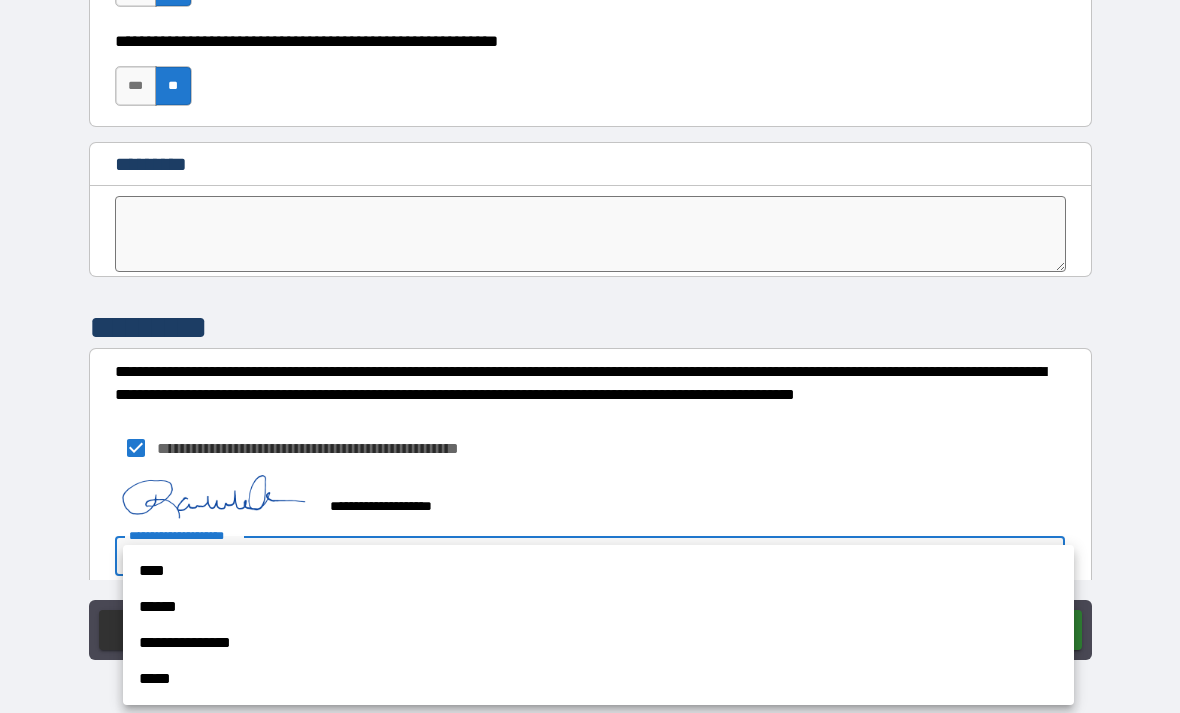 click on "****" at bounding box center [598, 571] 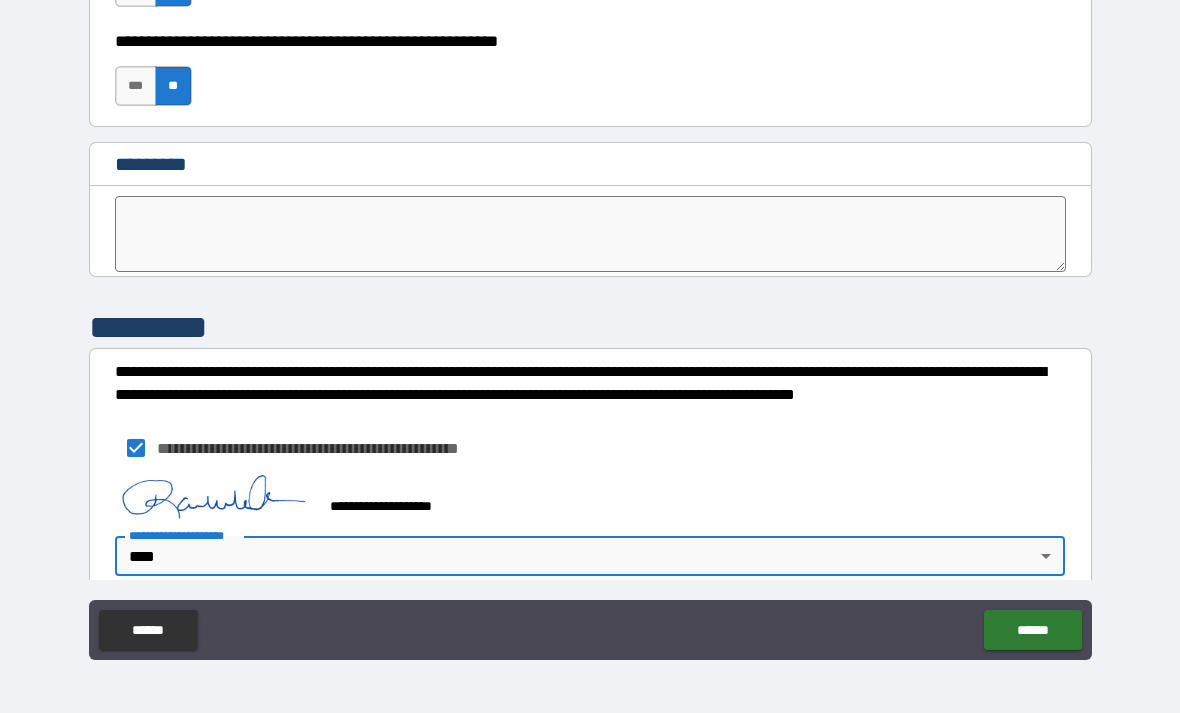click on "******" at bounding box center [1032, 630] 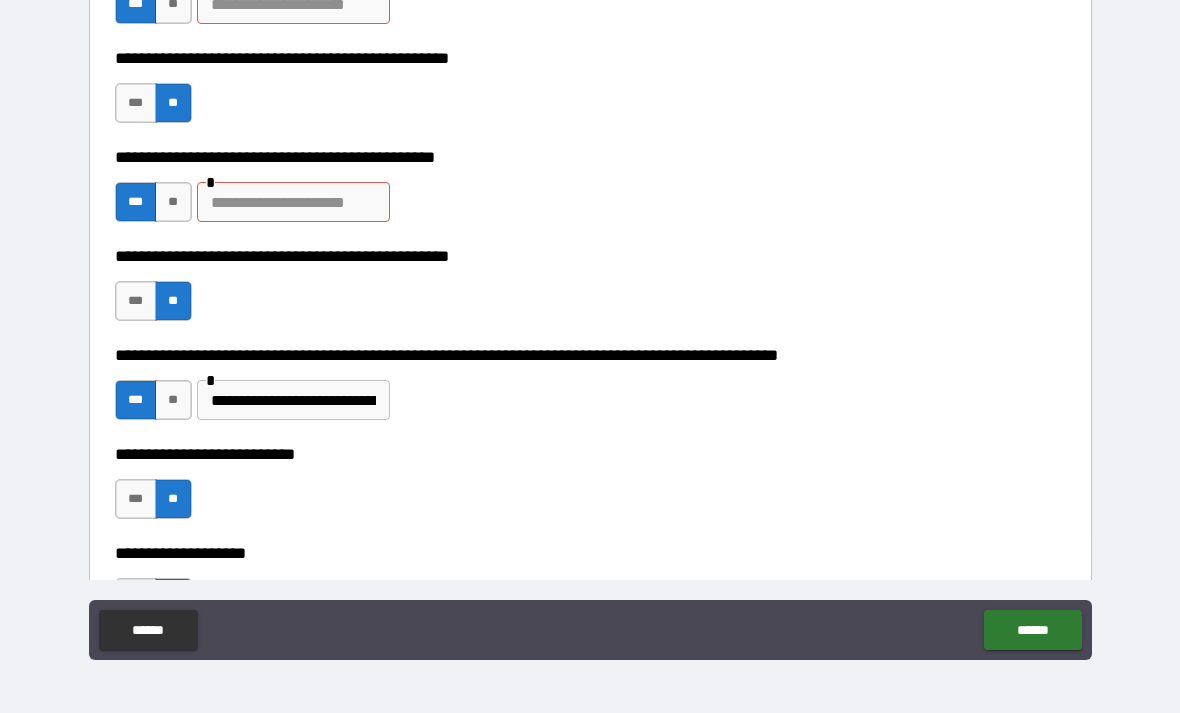 scroll, scrollTop: 386, scrollLeft: 0, axis: vertical 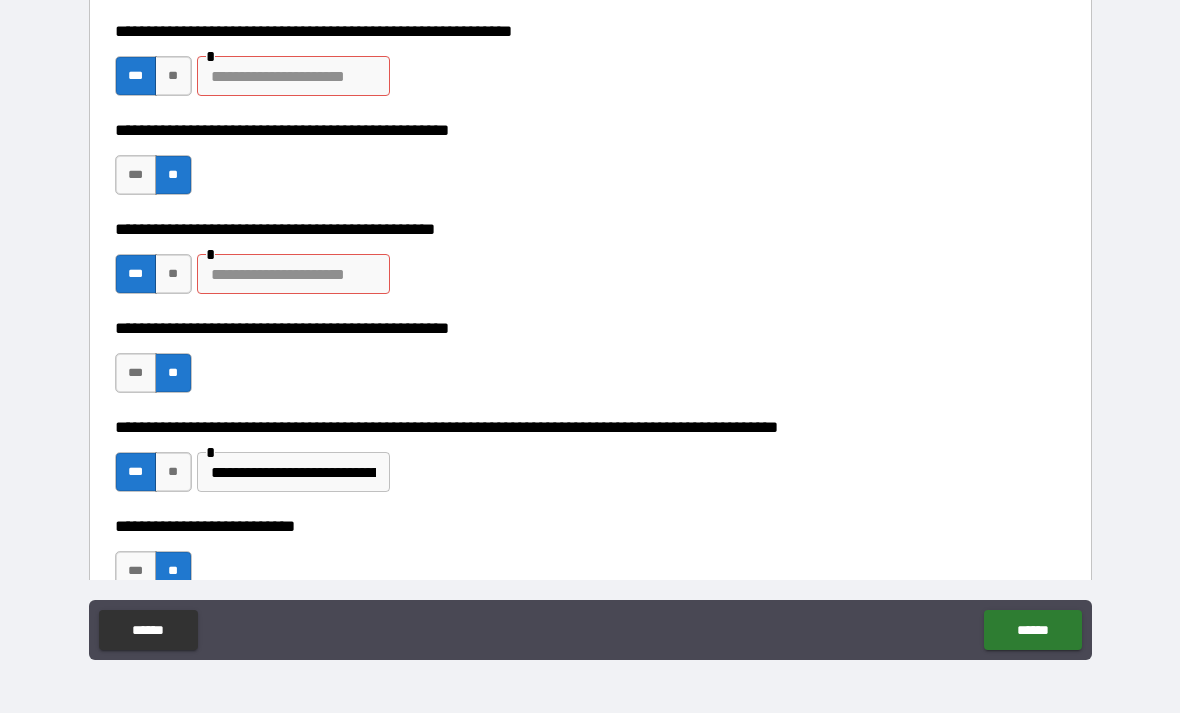 click at bounding box center (293, 274) 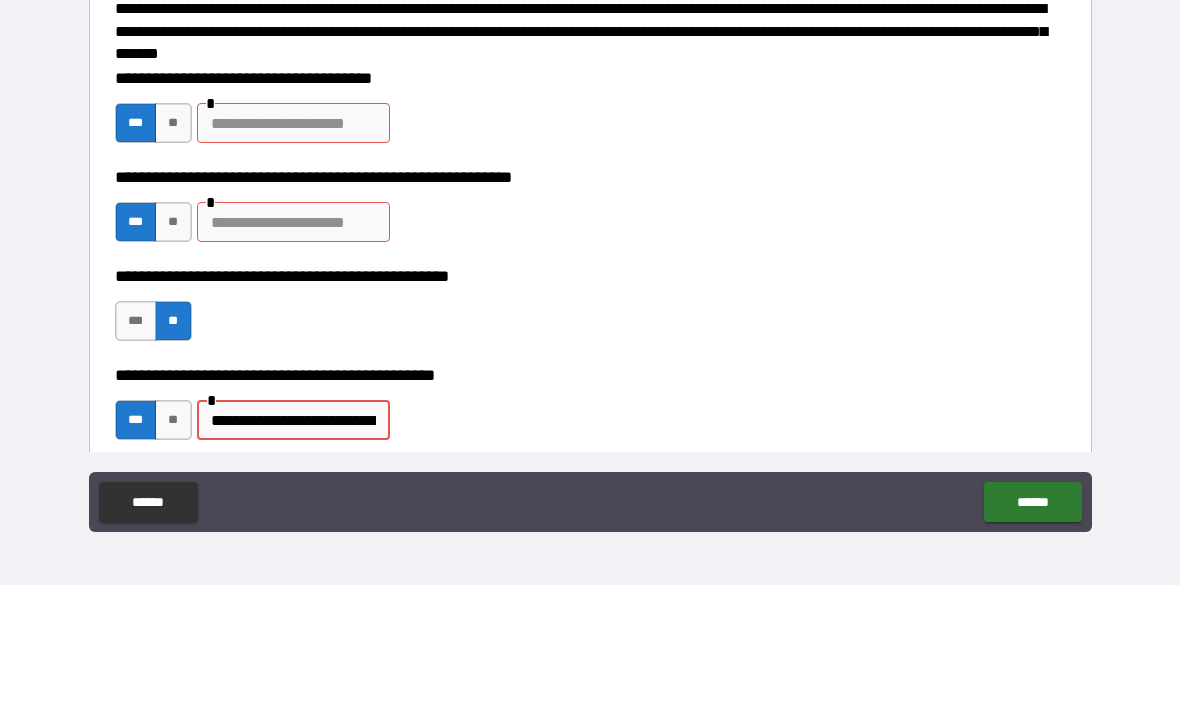 scroll, scrollTop: 113, scrollLeft: 0, axis: vertical 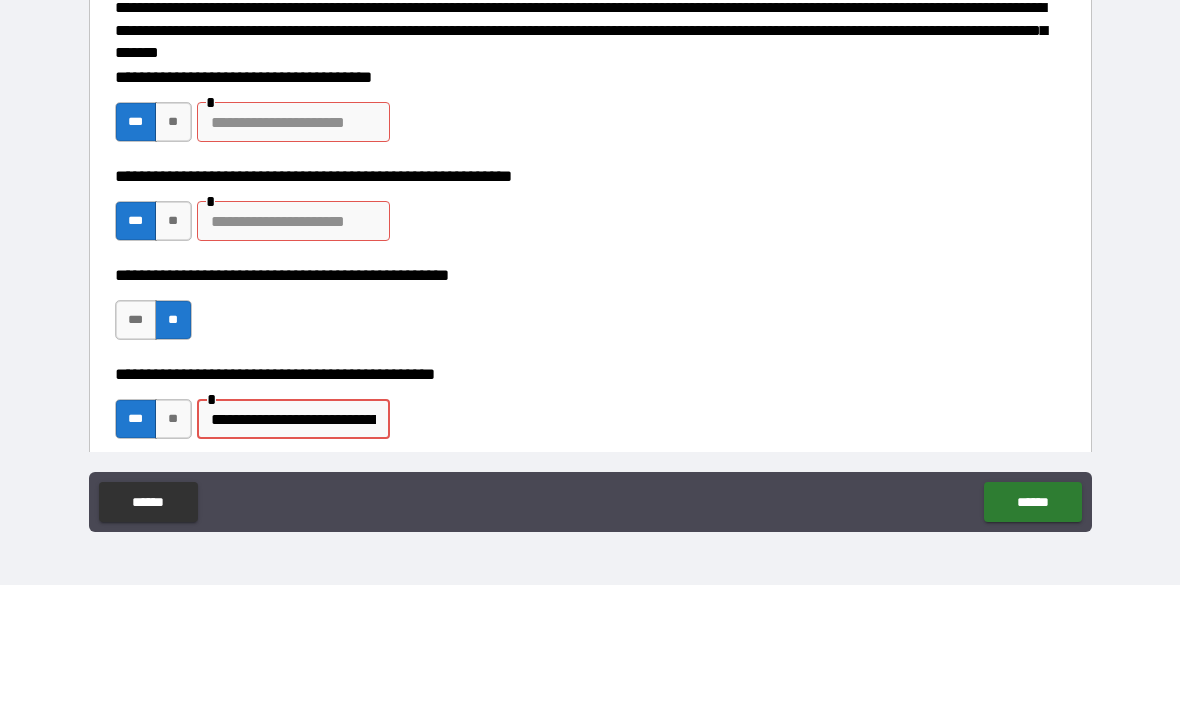 click at bounding box center [293, 250] 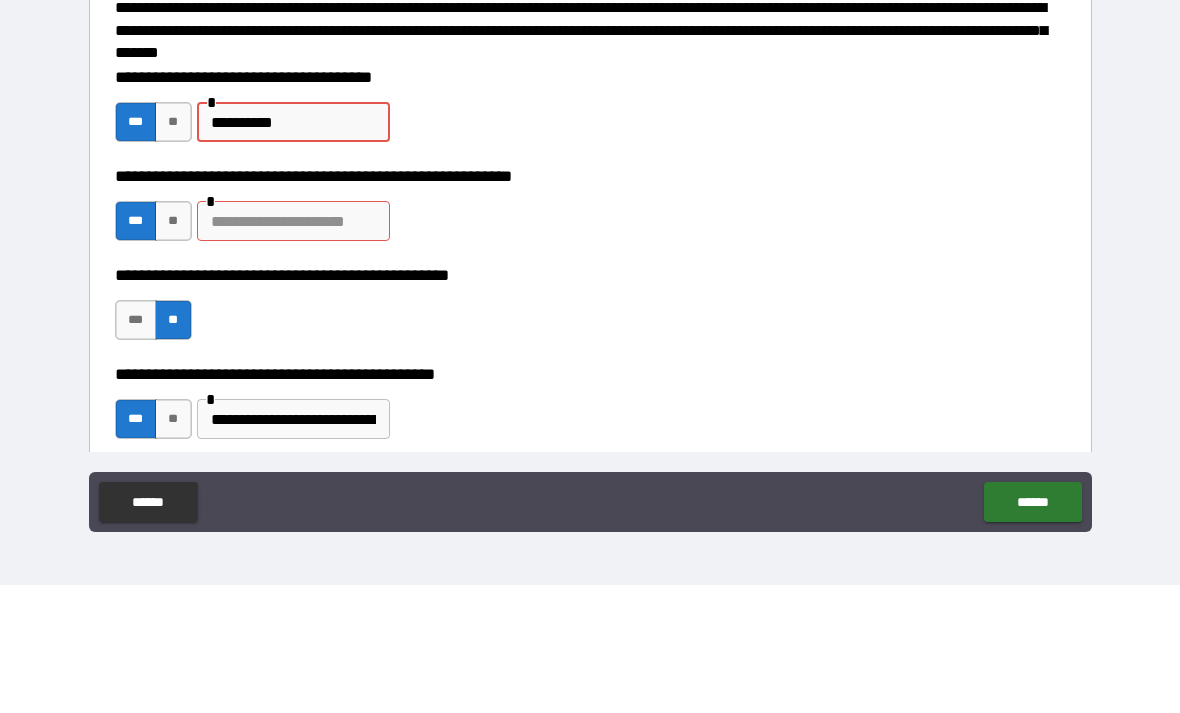 click at bounding box center [293, 349] 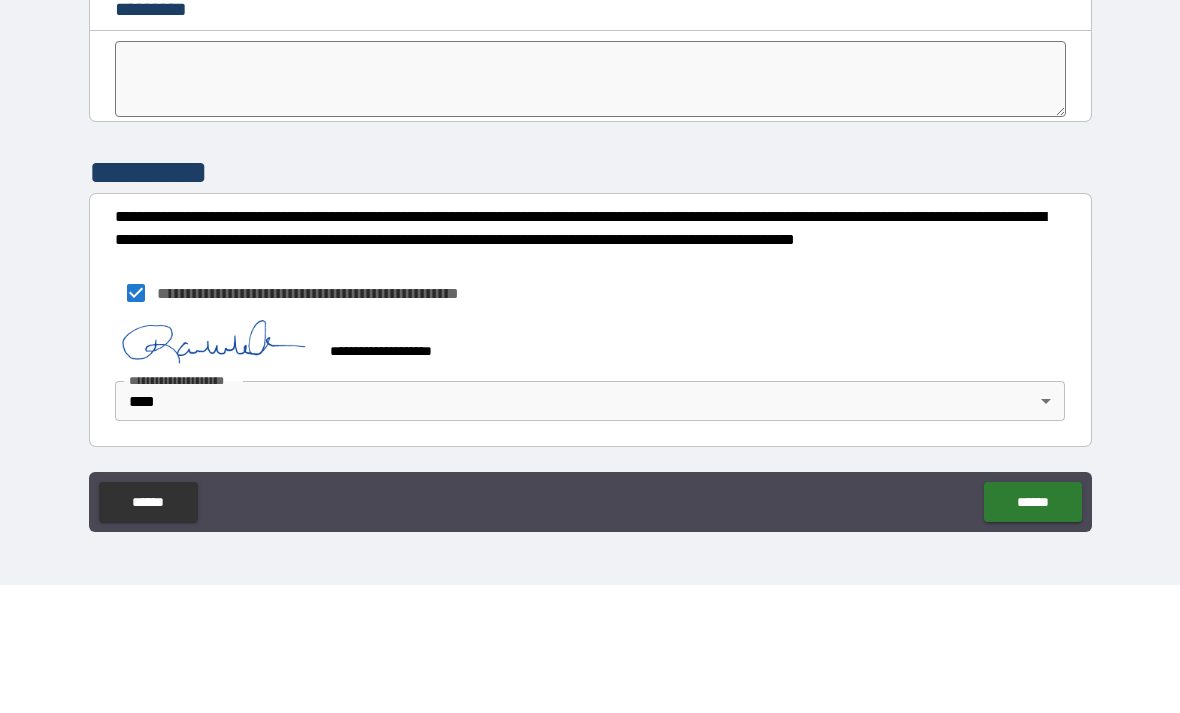 scroll, scrollTop: 10226, scrollLeft: 0, axis: vertical 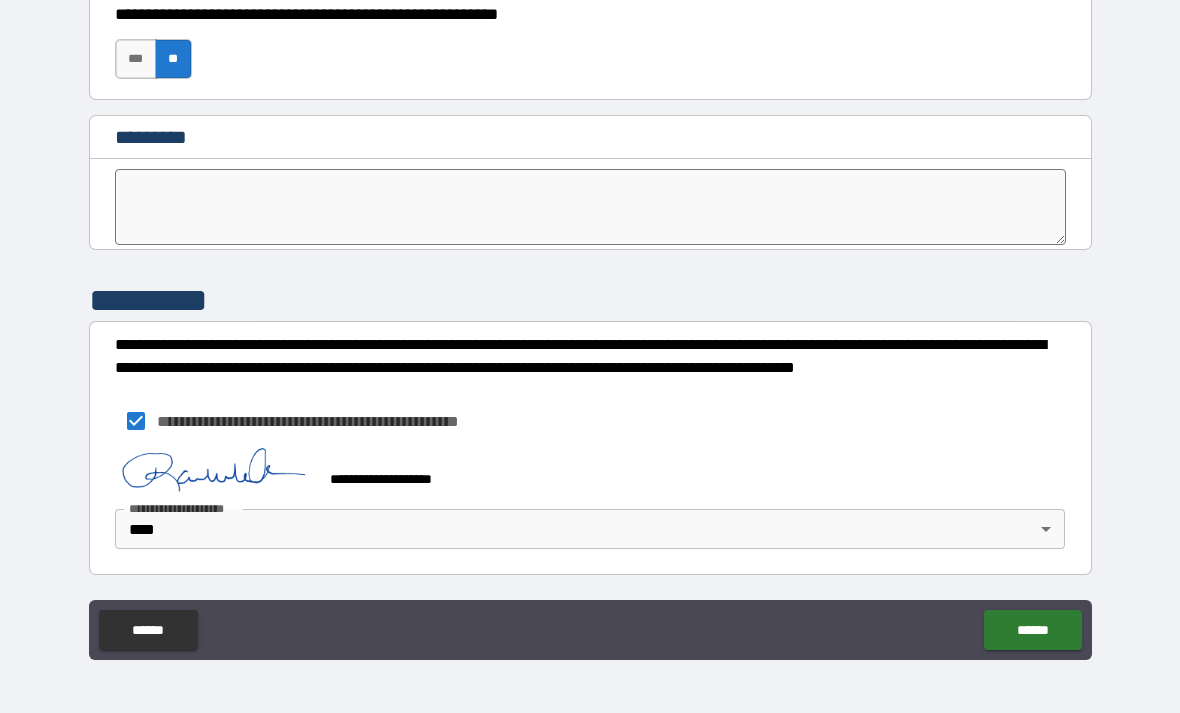 click on "******" at bounding box center (1032, 630) 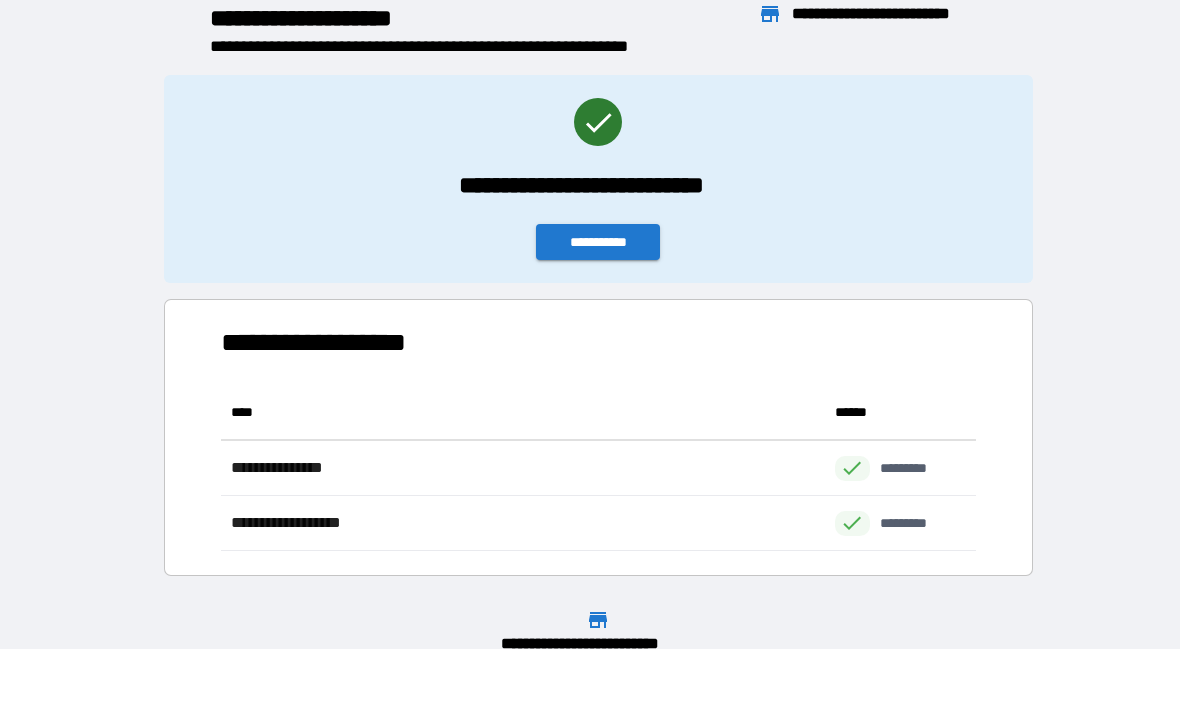 scroll, scrollTop: 166, scrollLeft: 755, axis: both 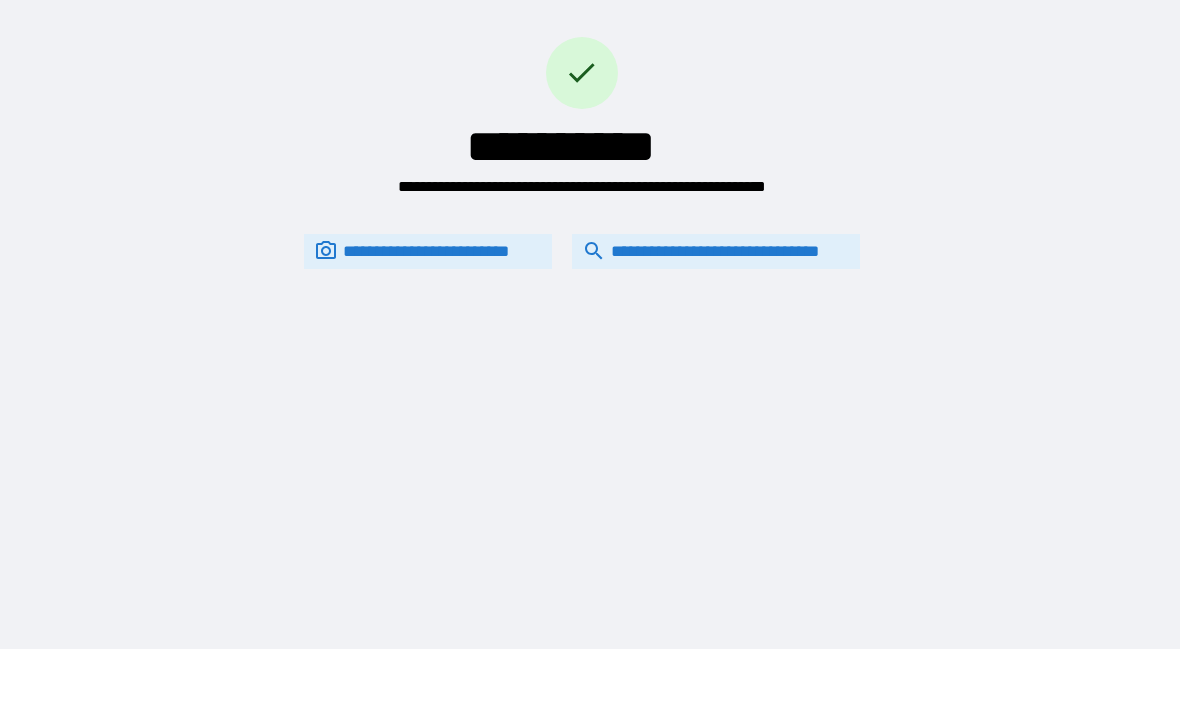 click on "**********" at bounding box center (716, 251) 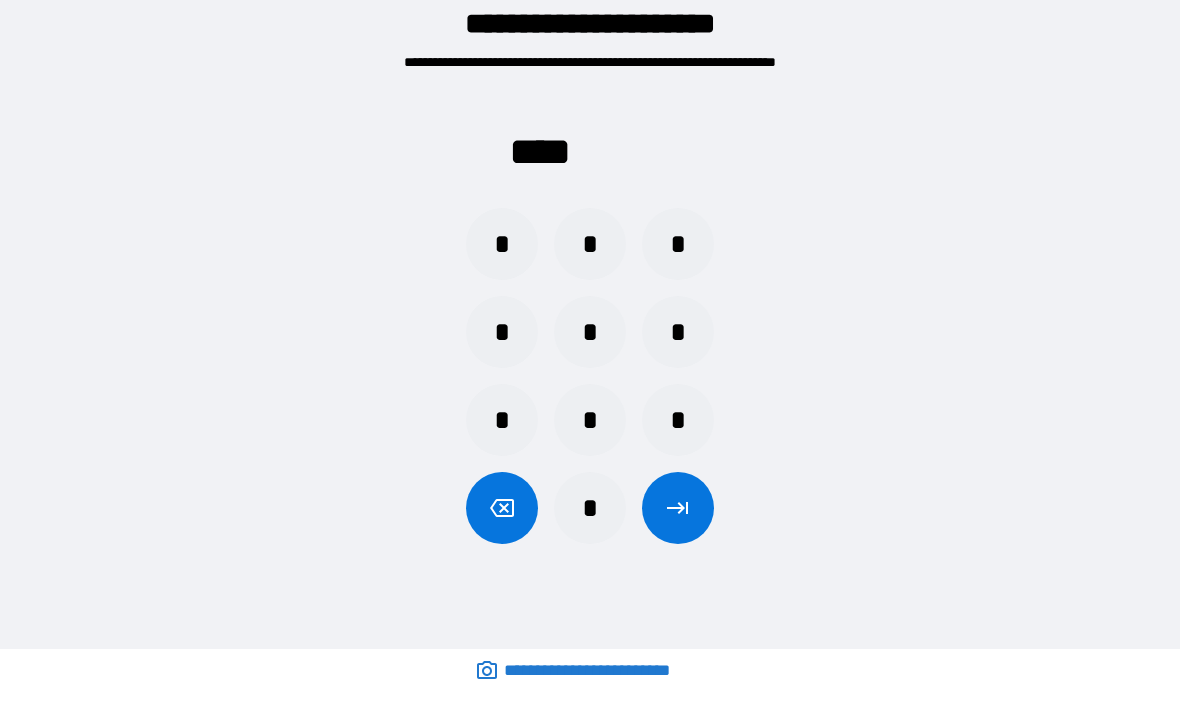 click on "*" at bounding box center (502, 244) 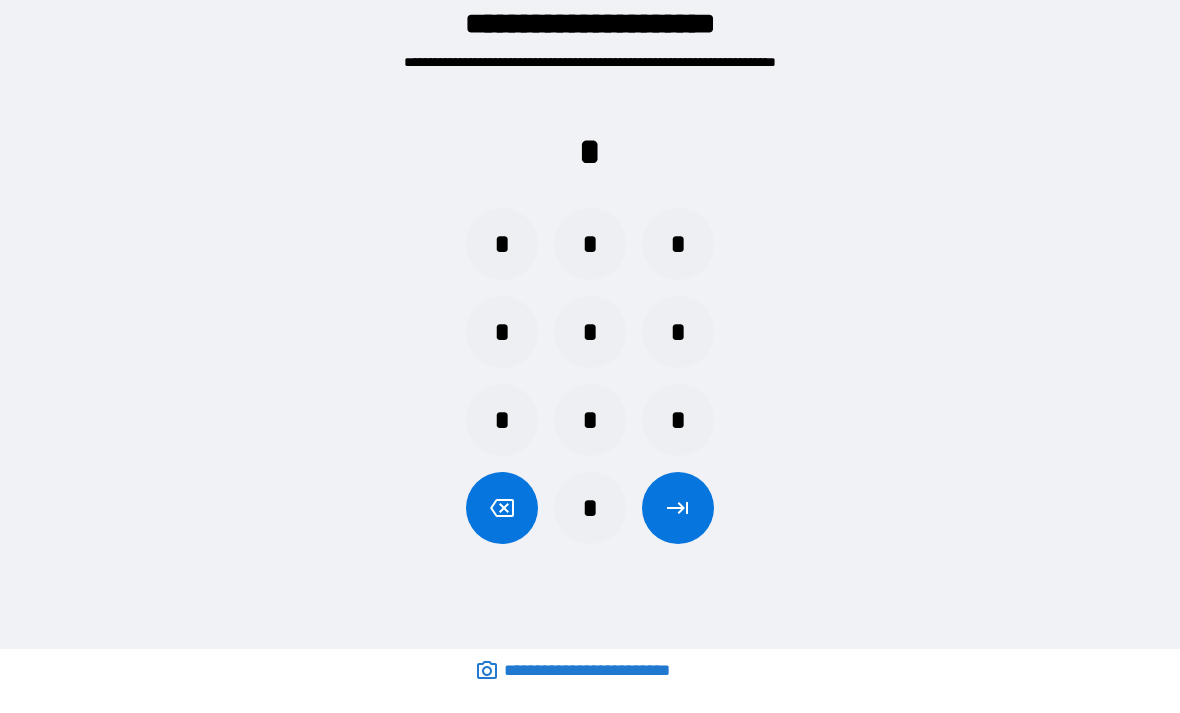 click on "*" at bounding box center [590, 244] 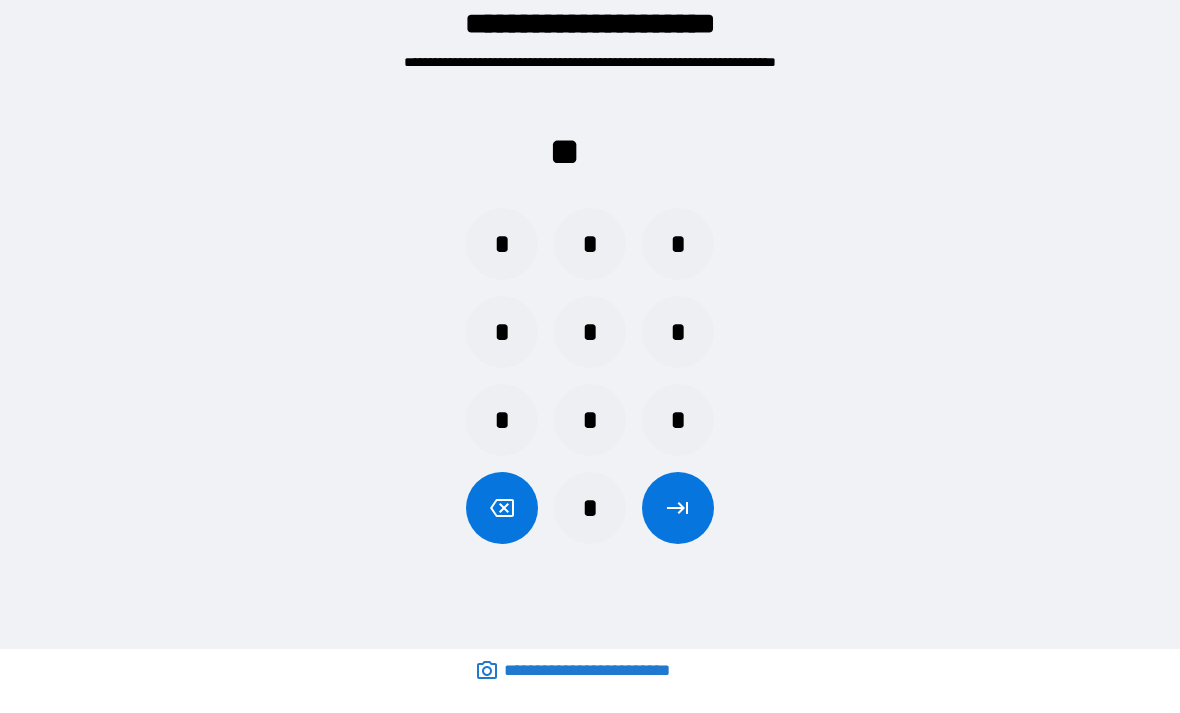 click on "*" at bounding box center (678, 420) 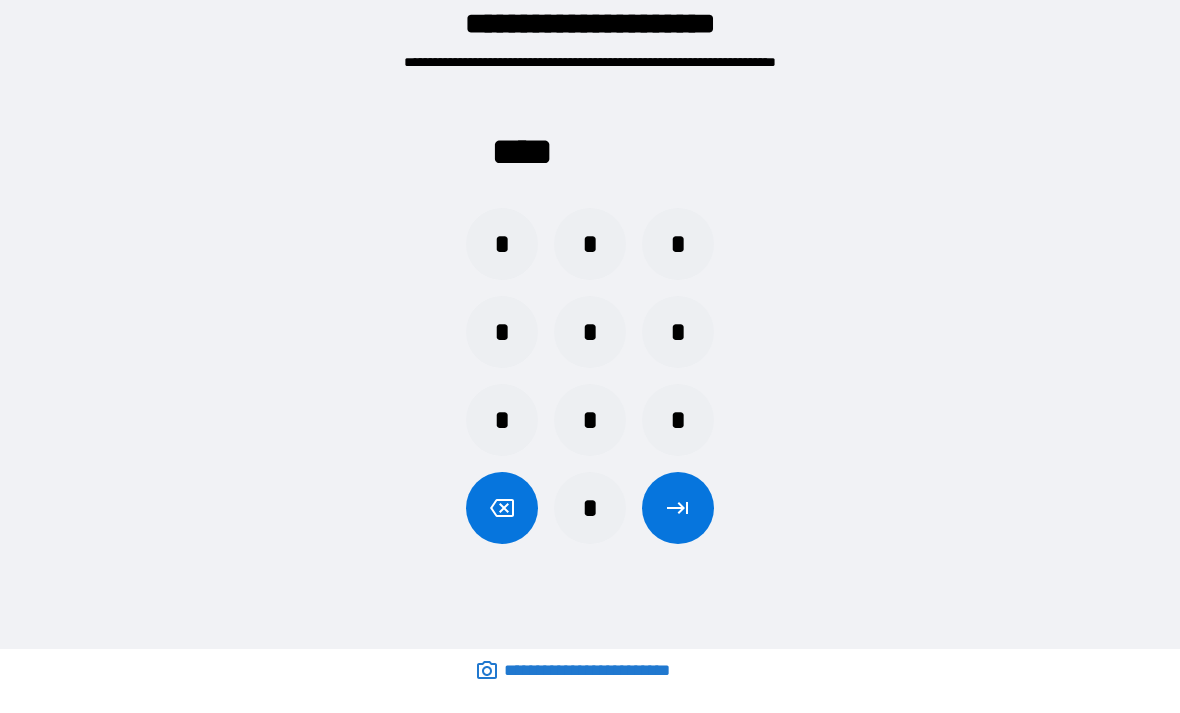 click at bounding box center (678, 508) 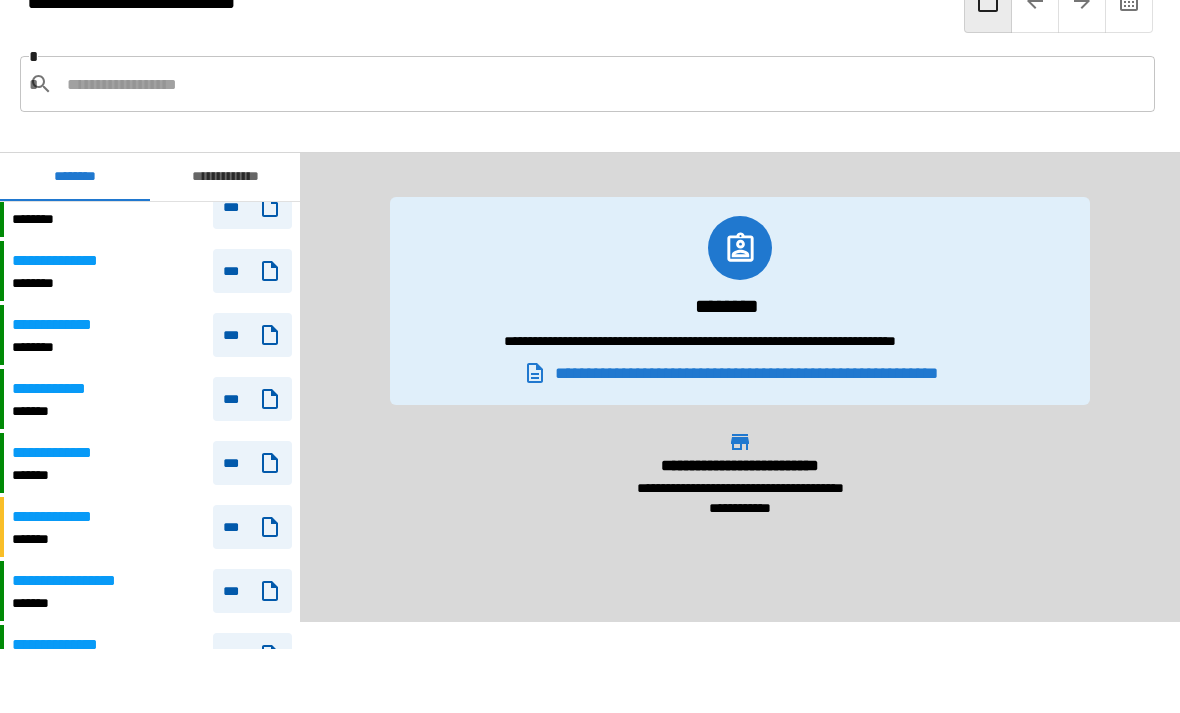 scroll, scrollTop: 2171, scrollLeft: 0, axis: vertical 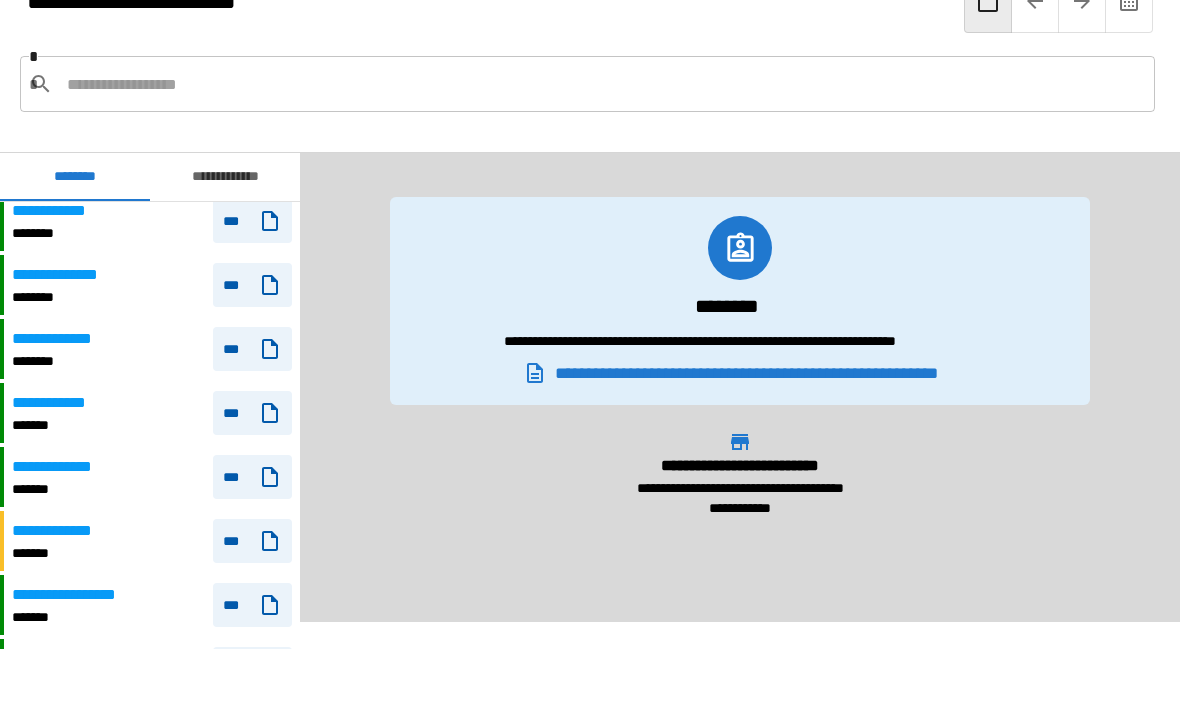 click on "**********" at bounding box center (152, 413) 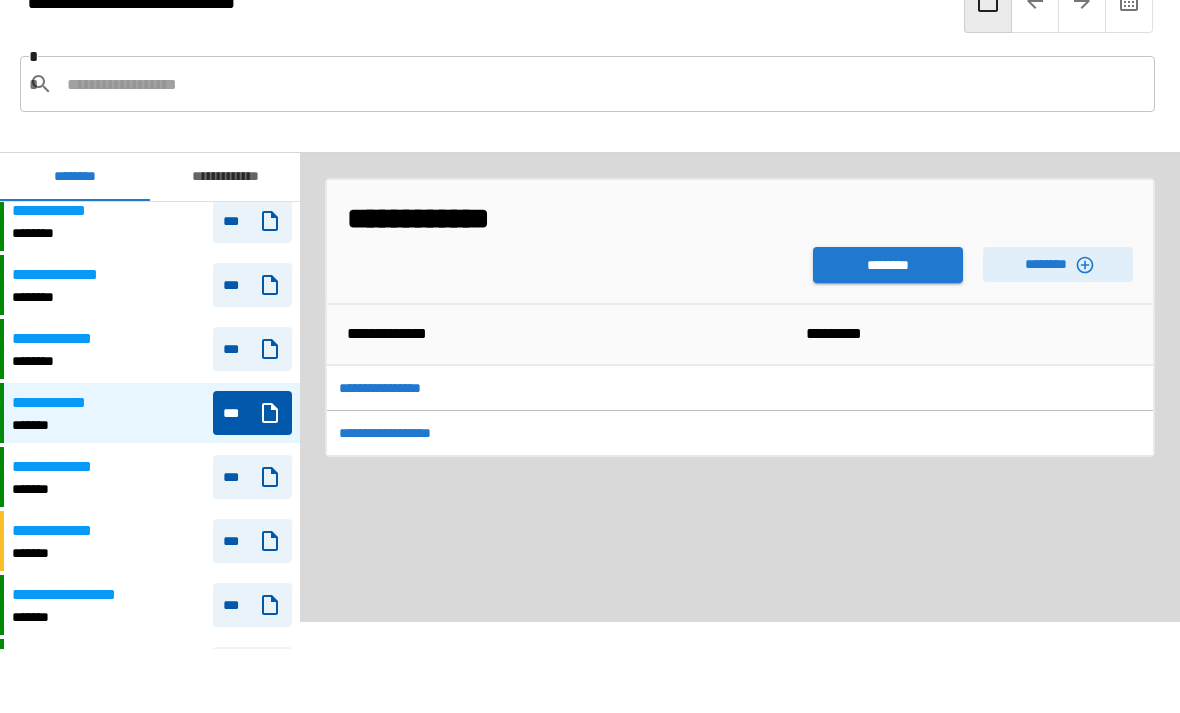 click 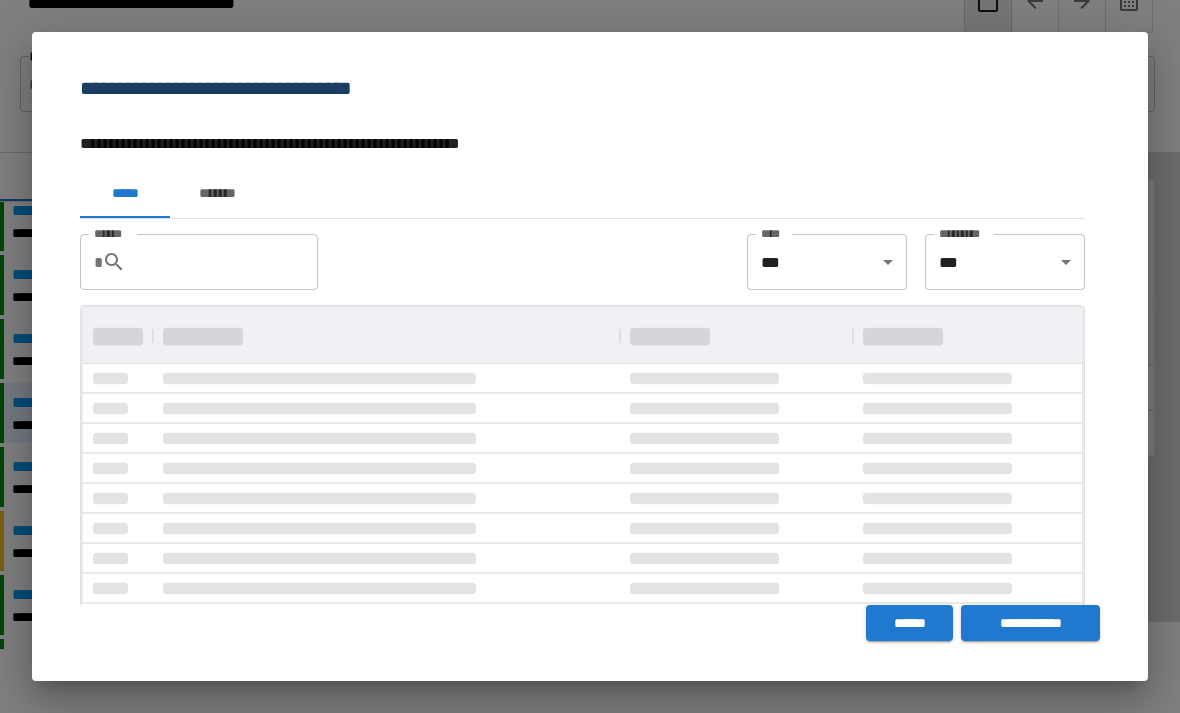 scroll, scrollTop: 0, scrollLeft: 0, axis: both 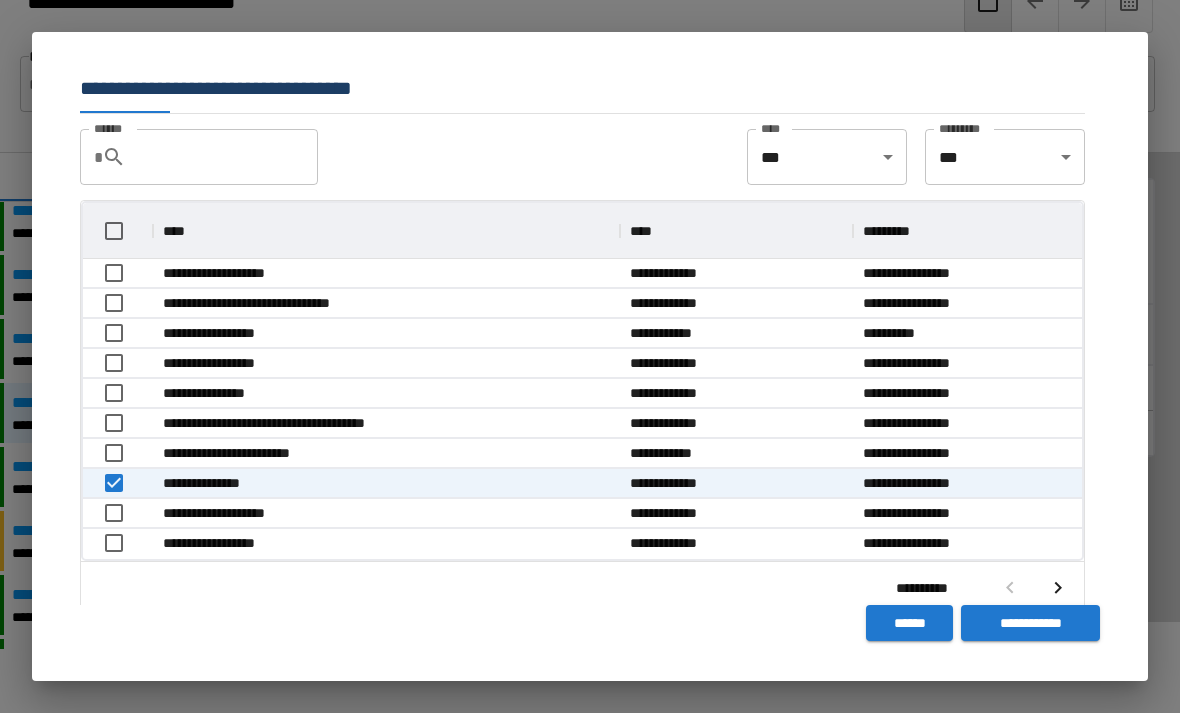 click on "**********" at bounding box center [1030, 623] 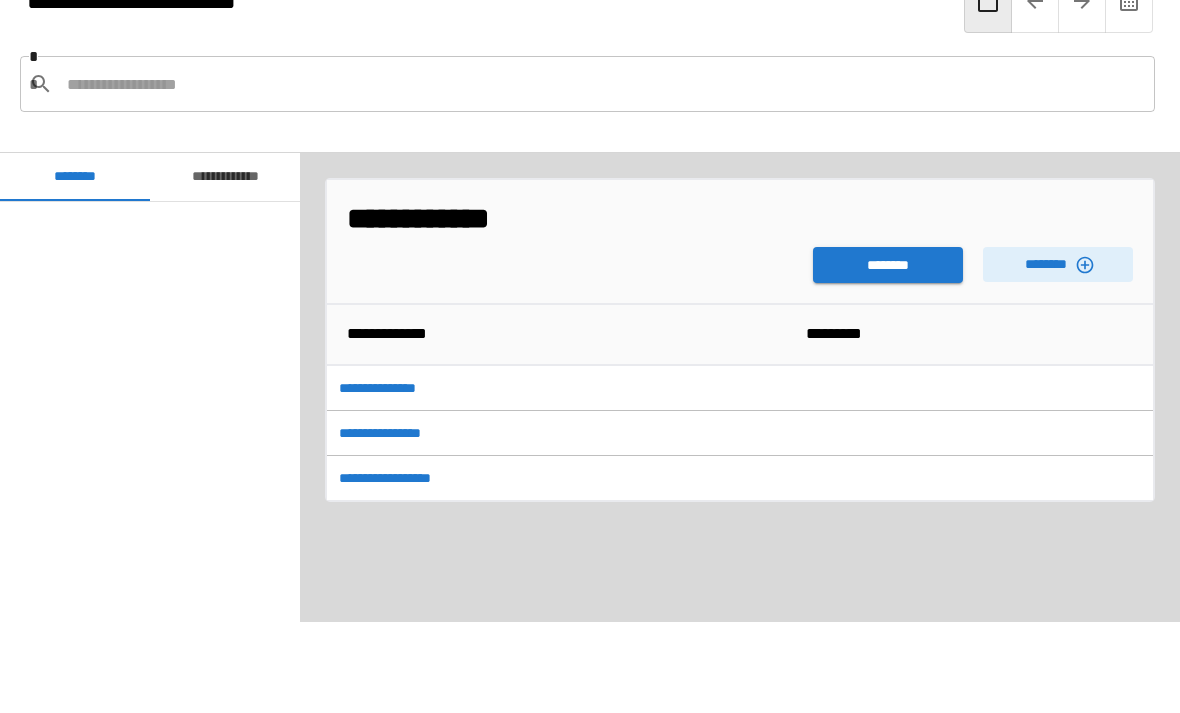 scroll, scrollTop: 2880, scrollLeft: 0, axis: vertical 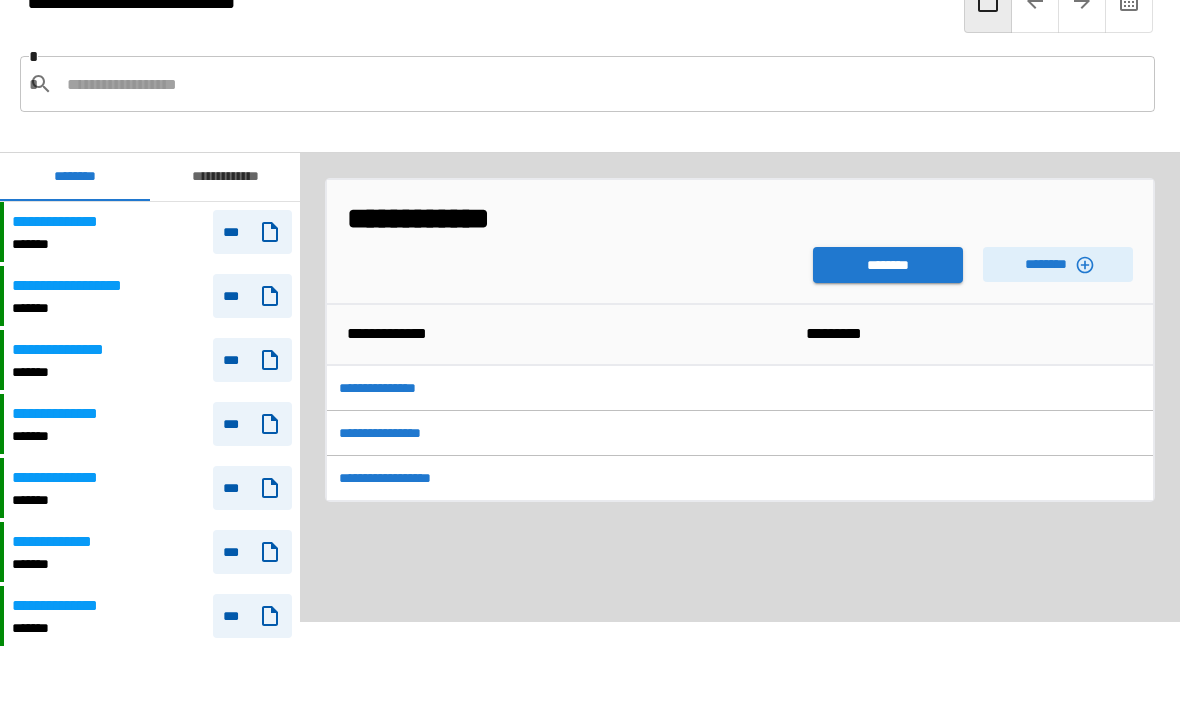 click on "********" at bounding box center [888, 265] 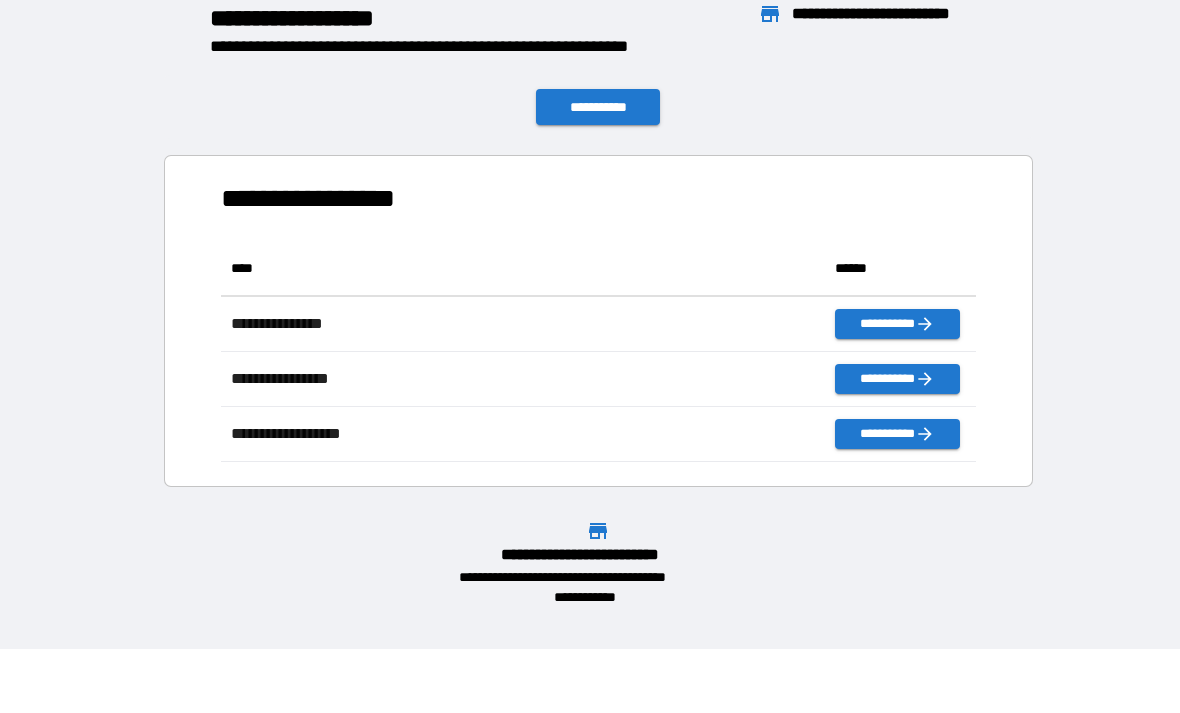 scroll, scrollTop: 1, scrollLeft: 1, axis: both 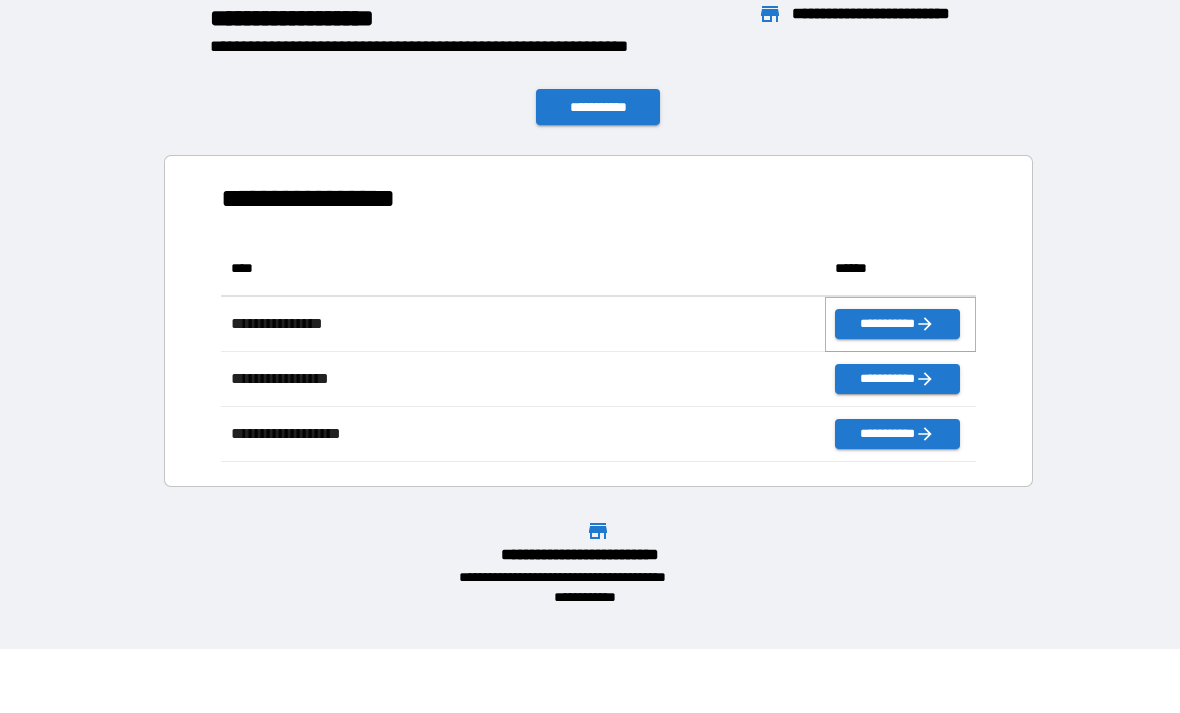 click on "**********" at bounding box center [897, 324] 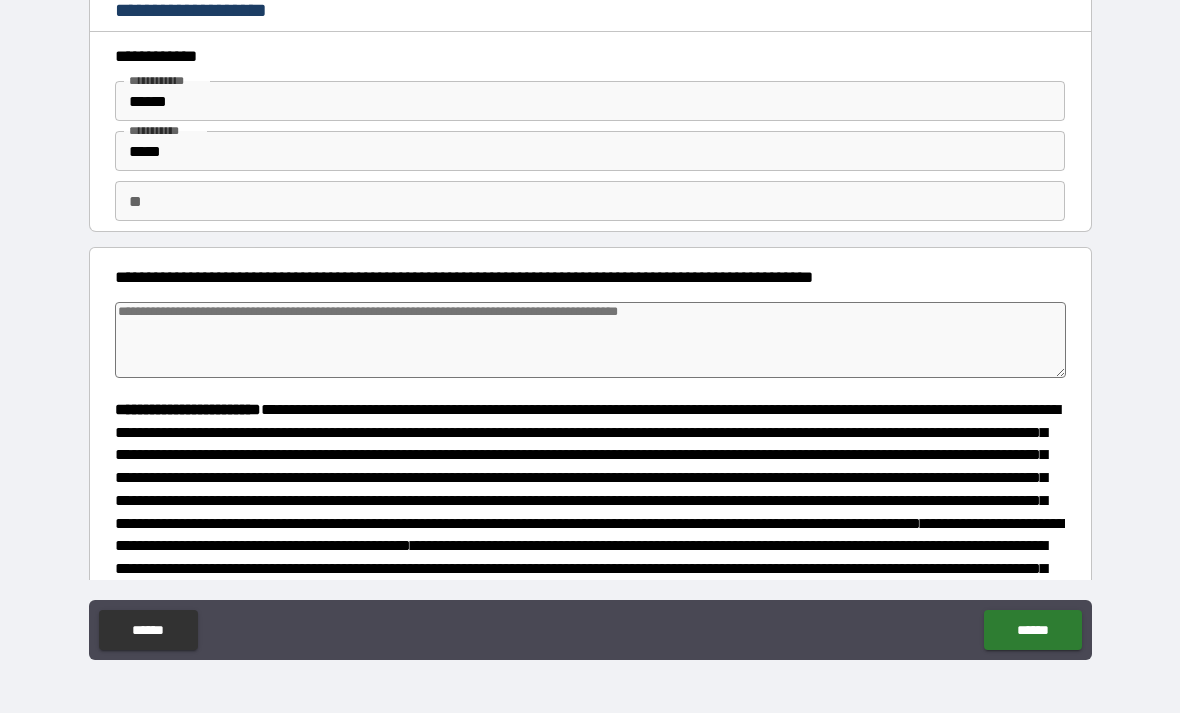 scroll, scrollTop: 0, scrollLeft: 0, axis: both 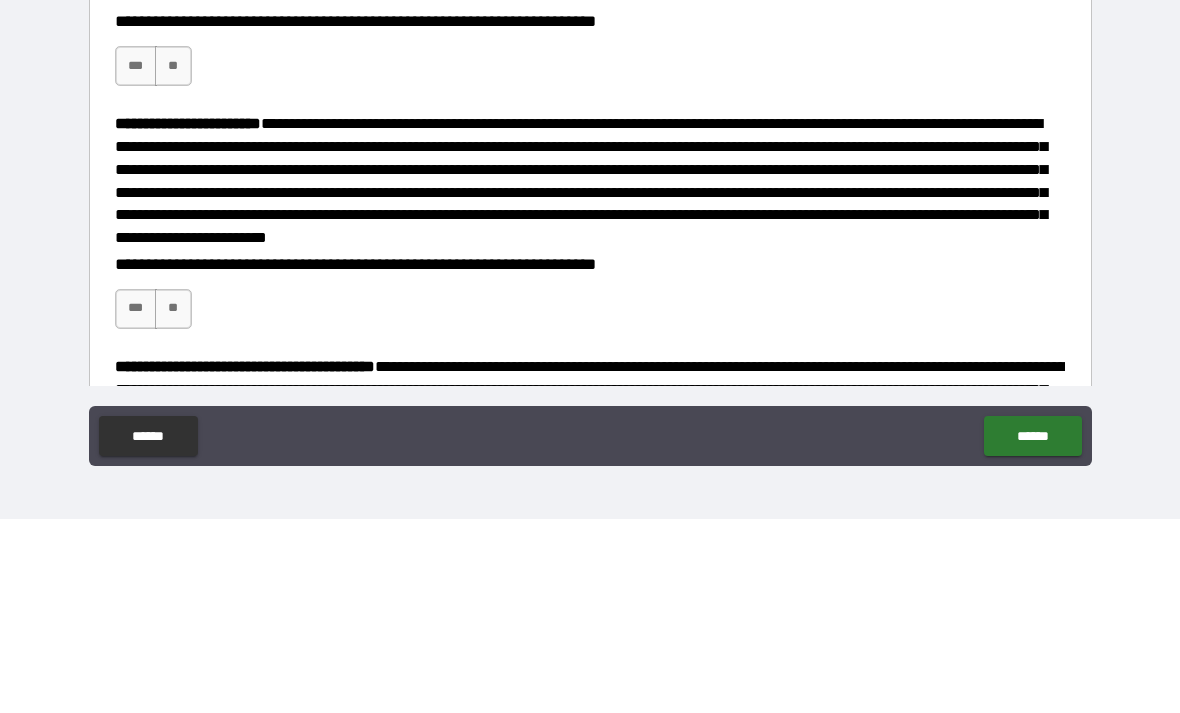 click on "***" at bounding box center (136, 260) 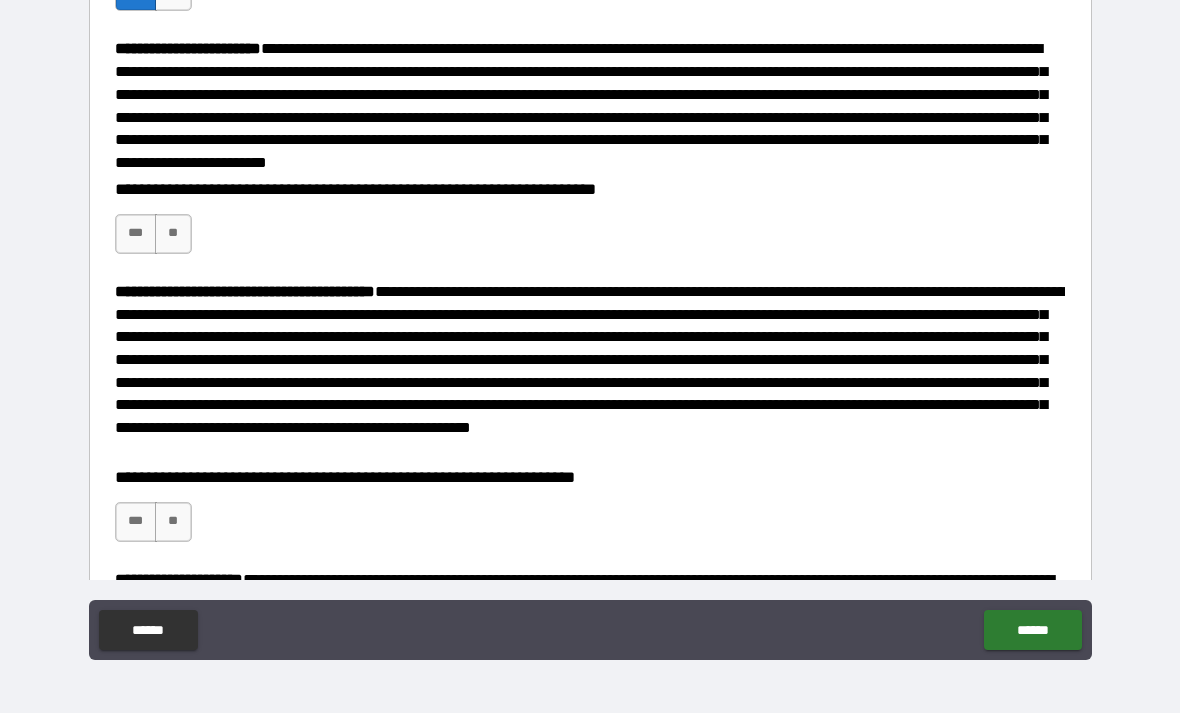 click on "***" at bounding box center (136, 234) 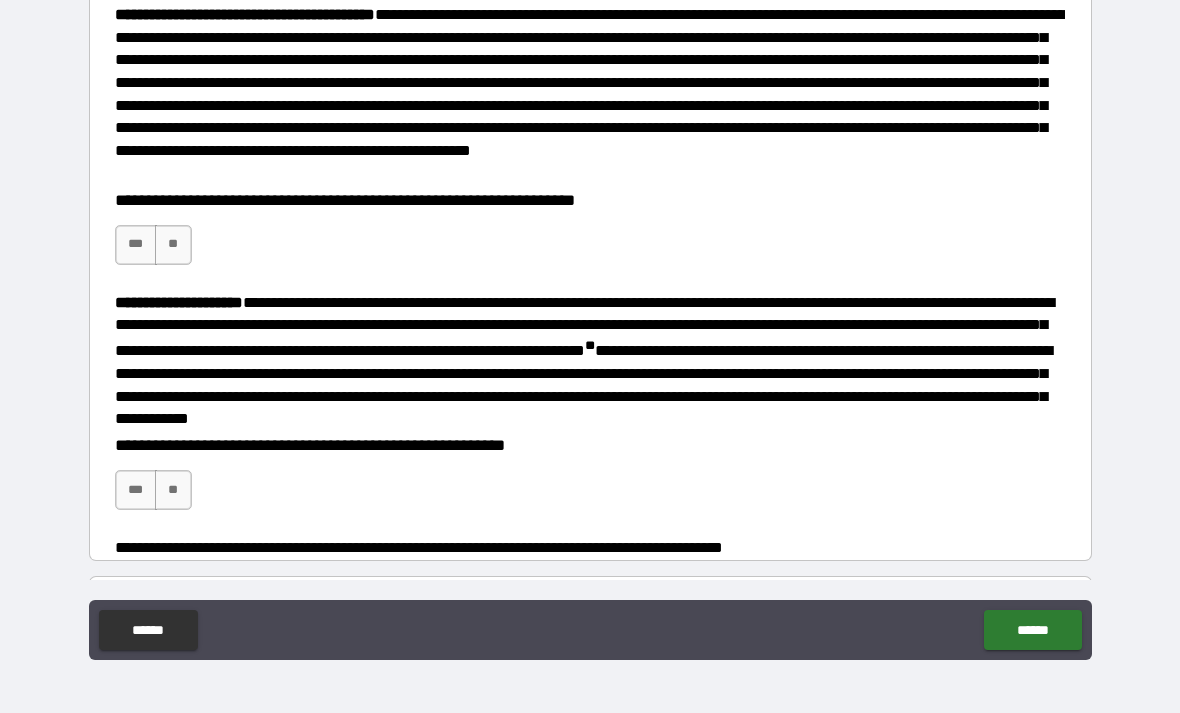 click on "***" at bounding box center (136, 245) 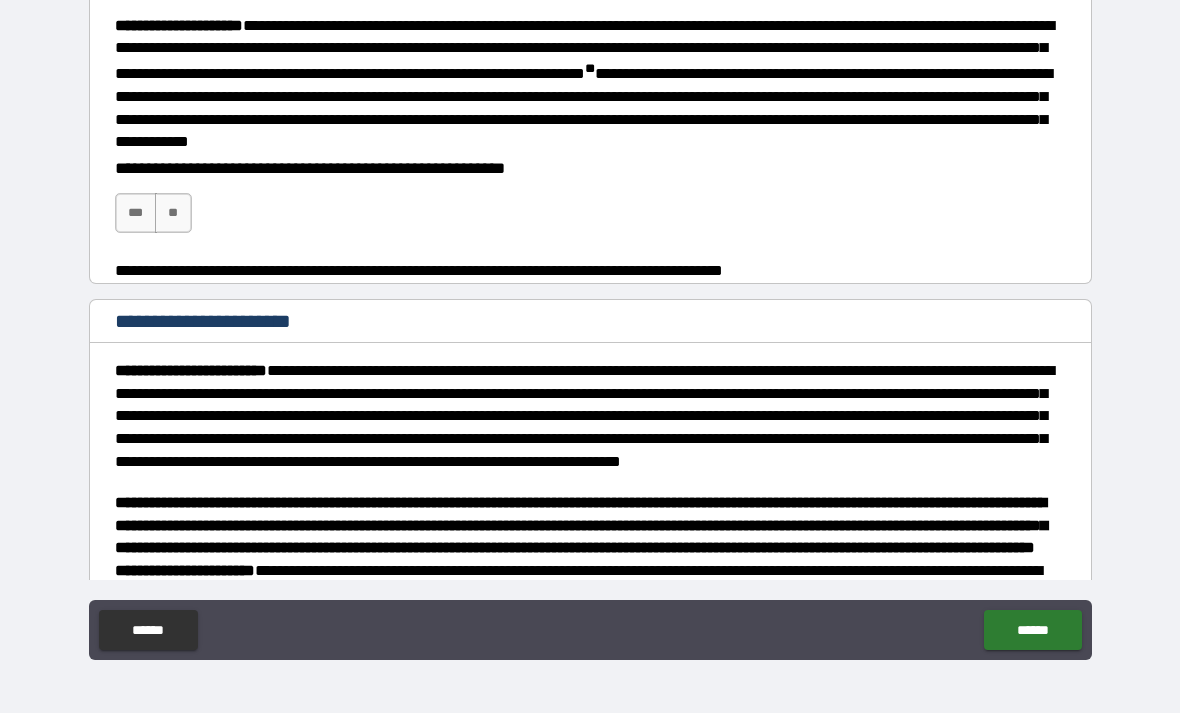 click on "***" at bounding box center (136, 213) 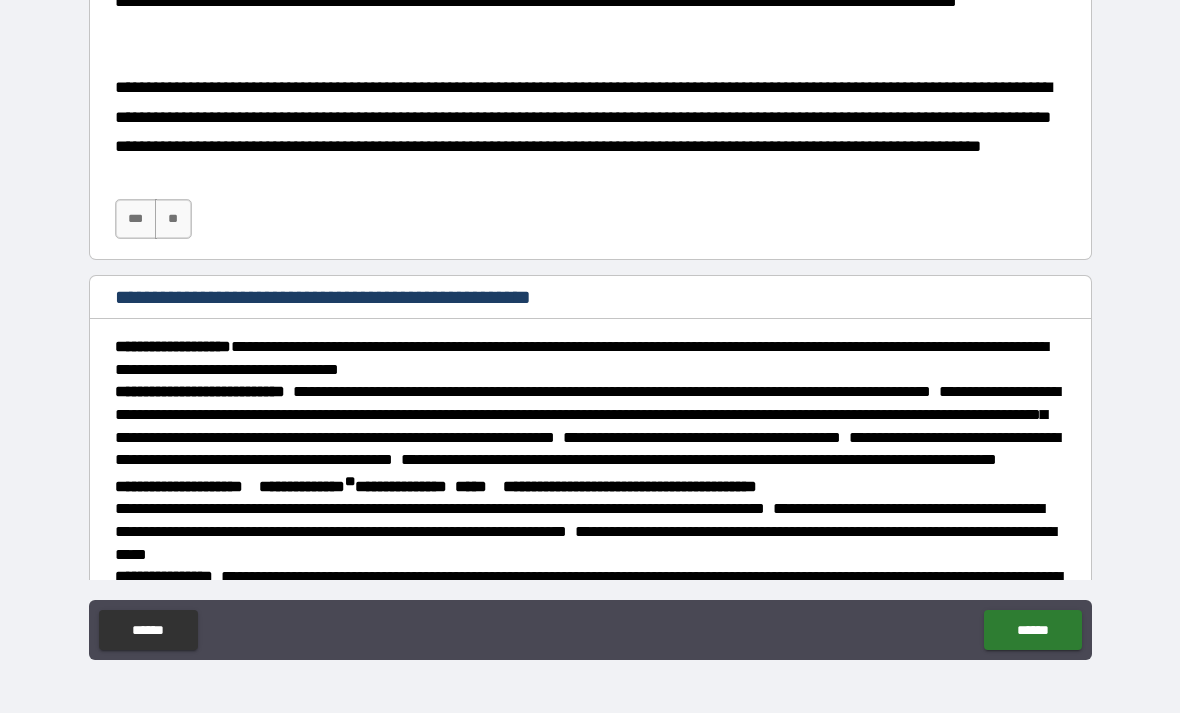 click on "***" at bounding box center (136, 219) 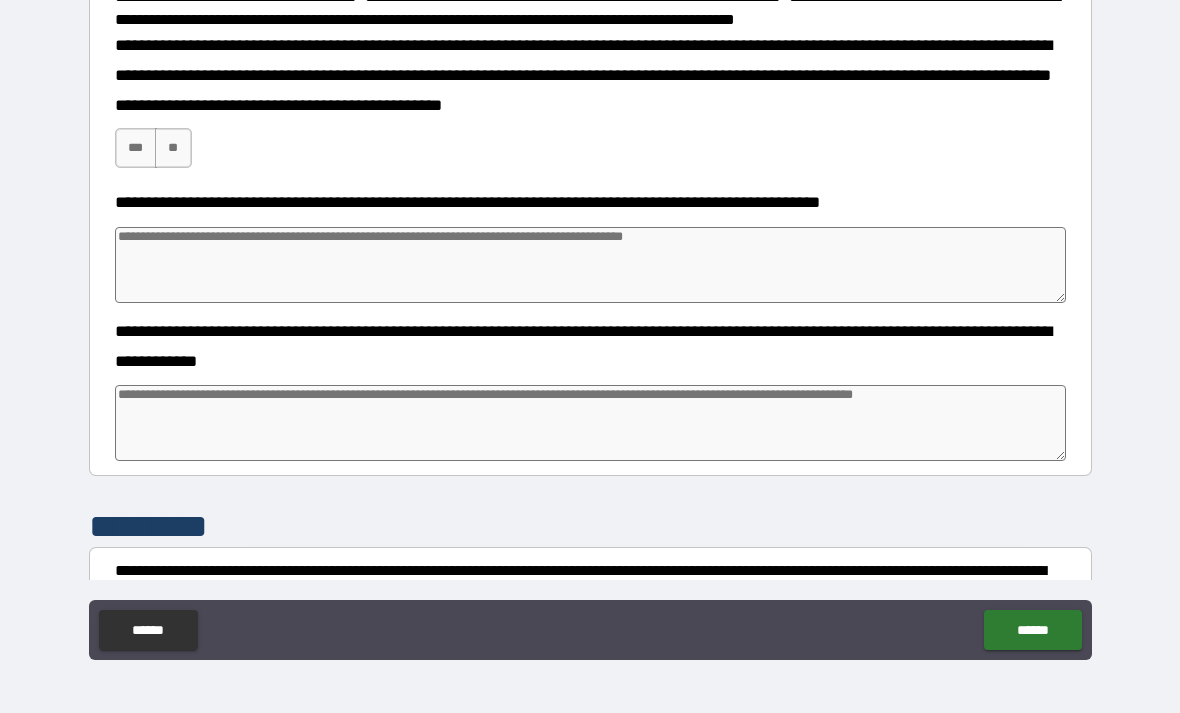 scroll, scrollTop: 2608, scrollLeft: 0, axis: vertical 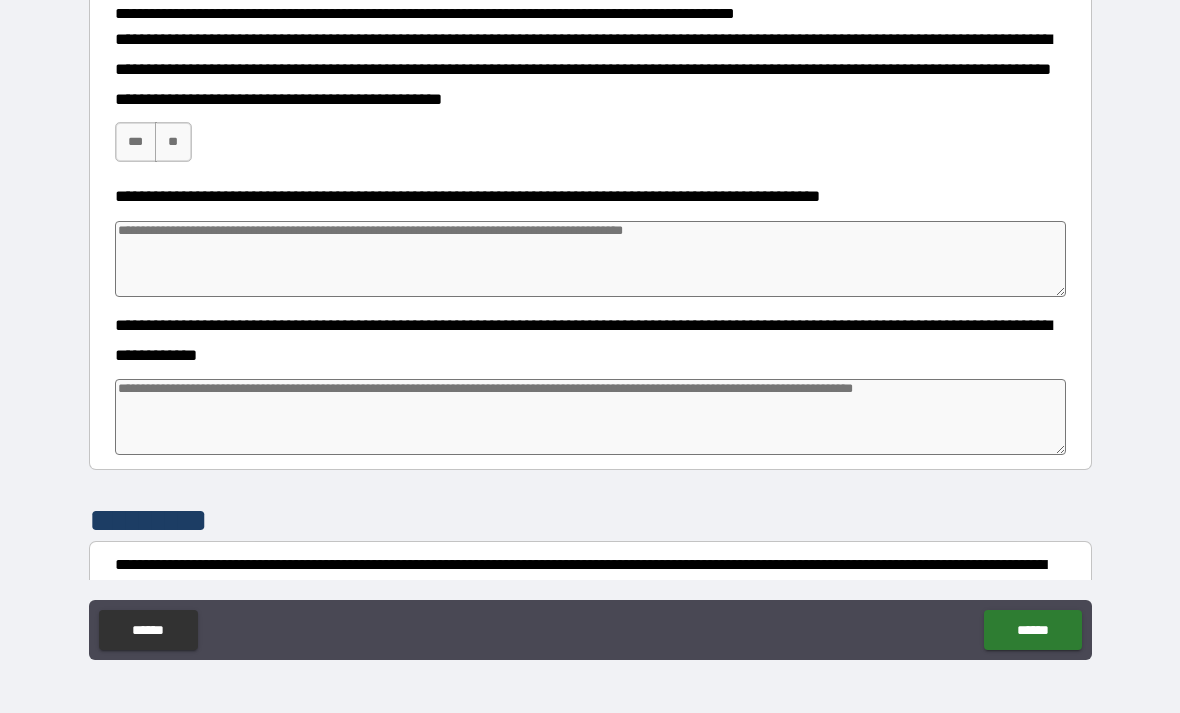 click on "***" at bounding box center (136, 142) 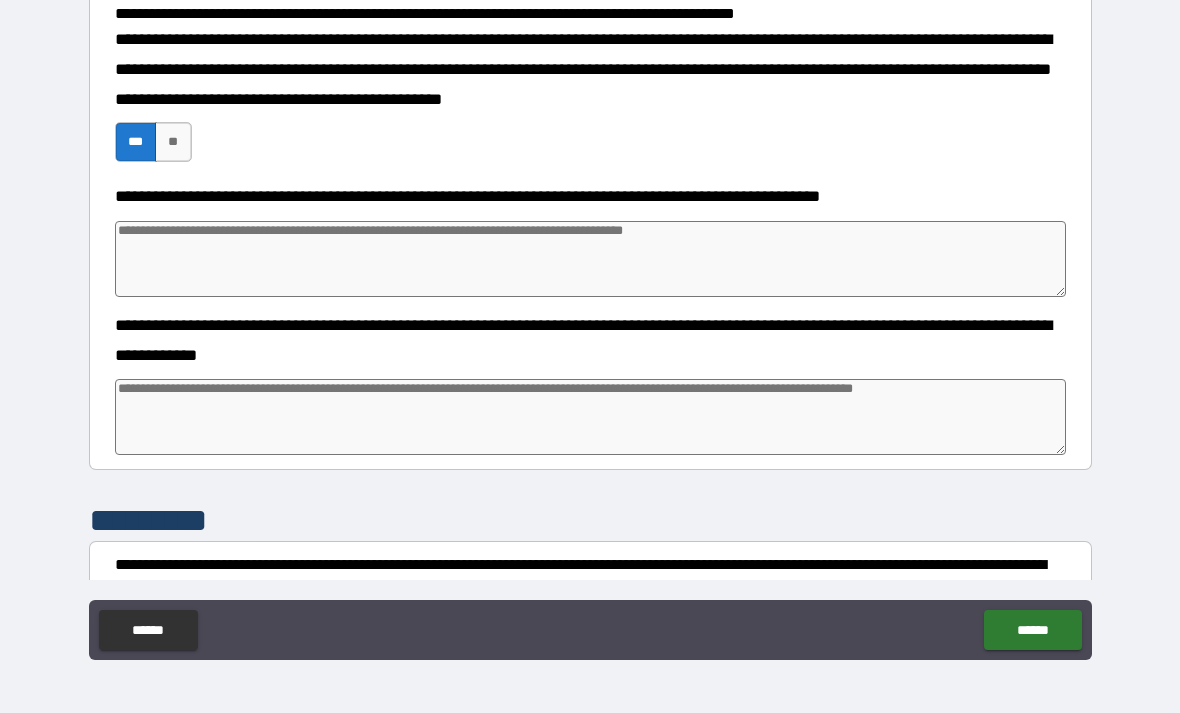 click at bounding box center (591, 259) 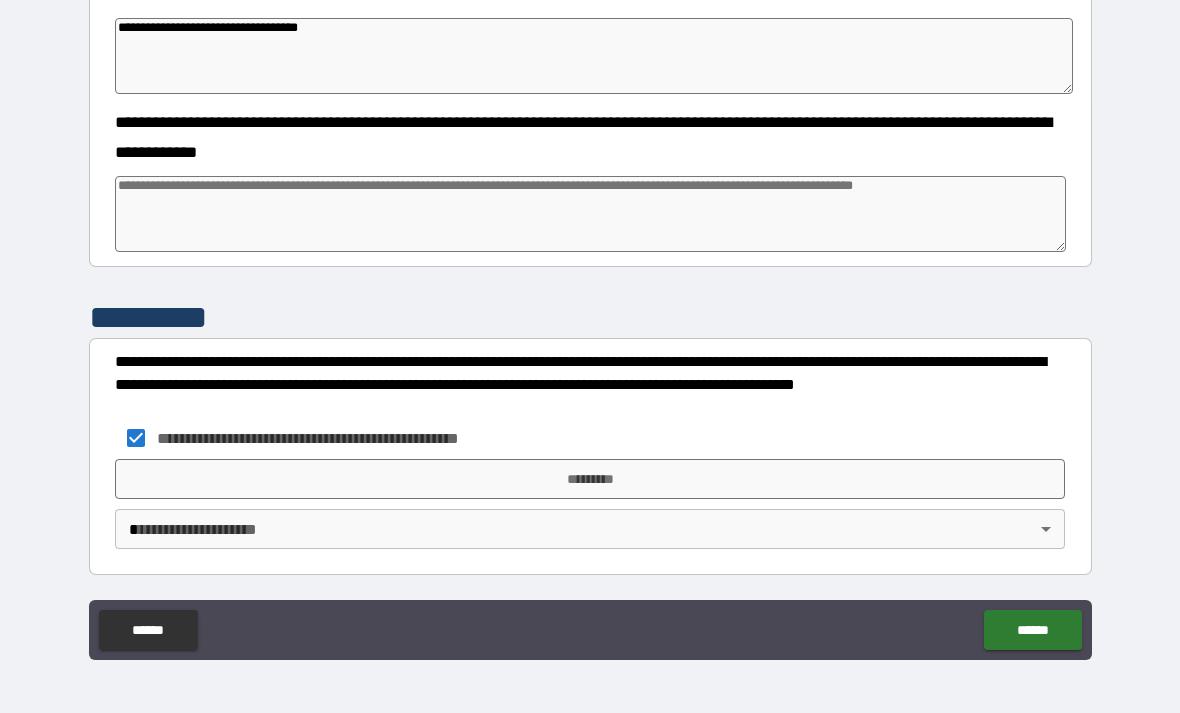 scroll, scrollTop: 2954, scrollLeft: 0, axis: vertical 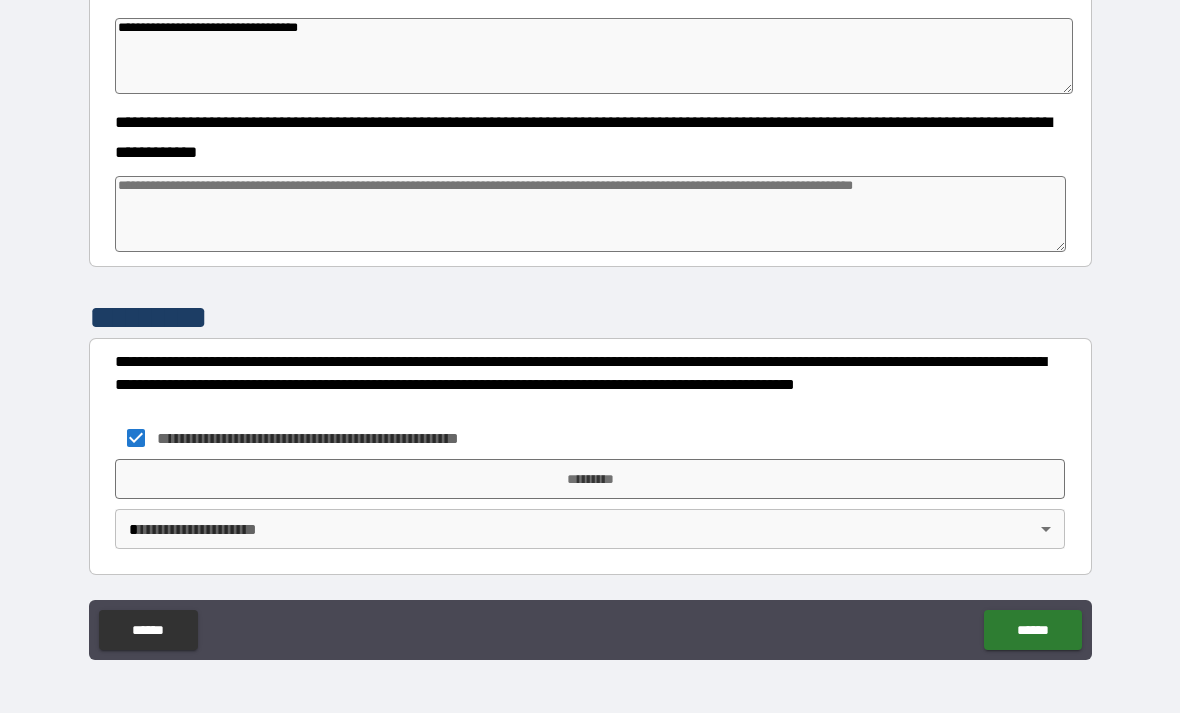 click on "*********" at bounding box center [590, 479] 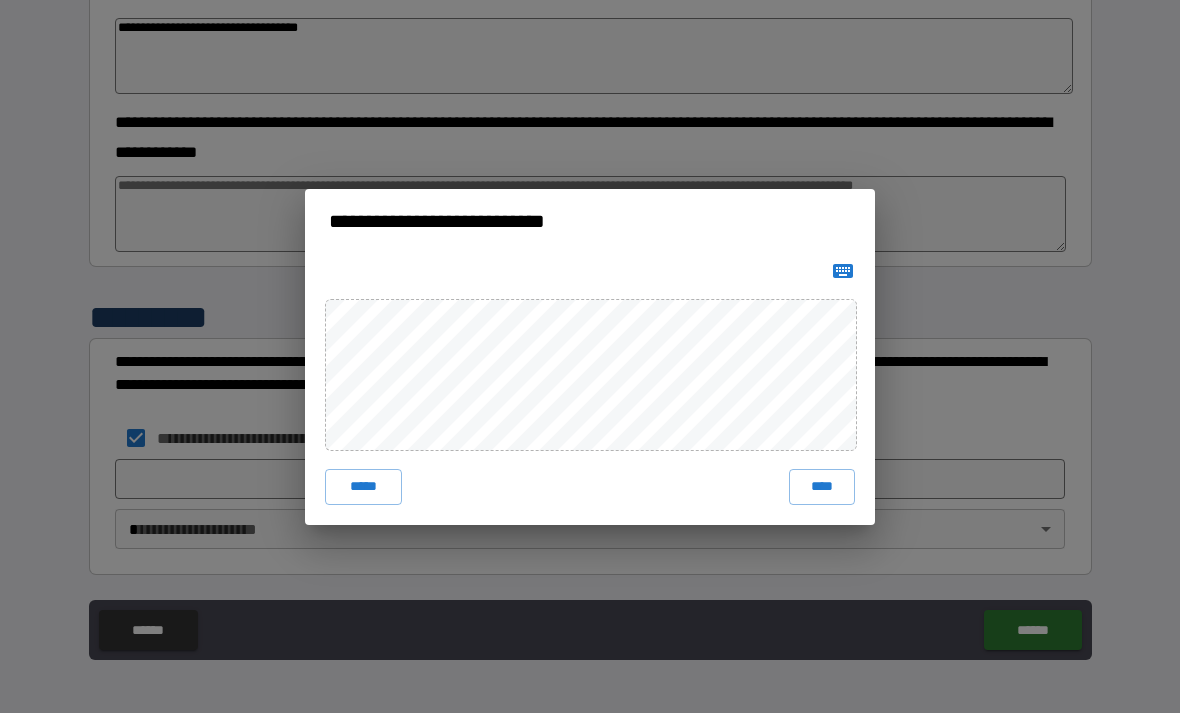 click on "****" at bounding box center (822, 487) 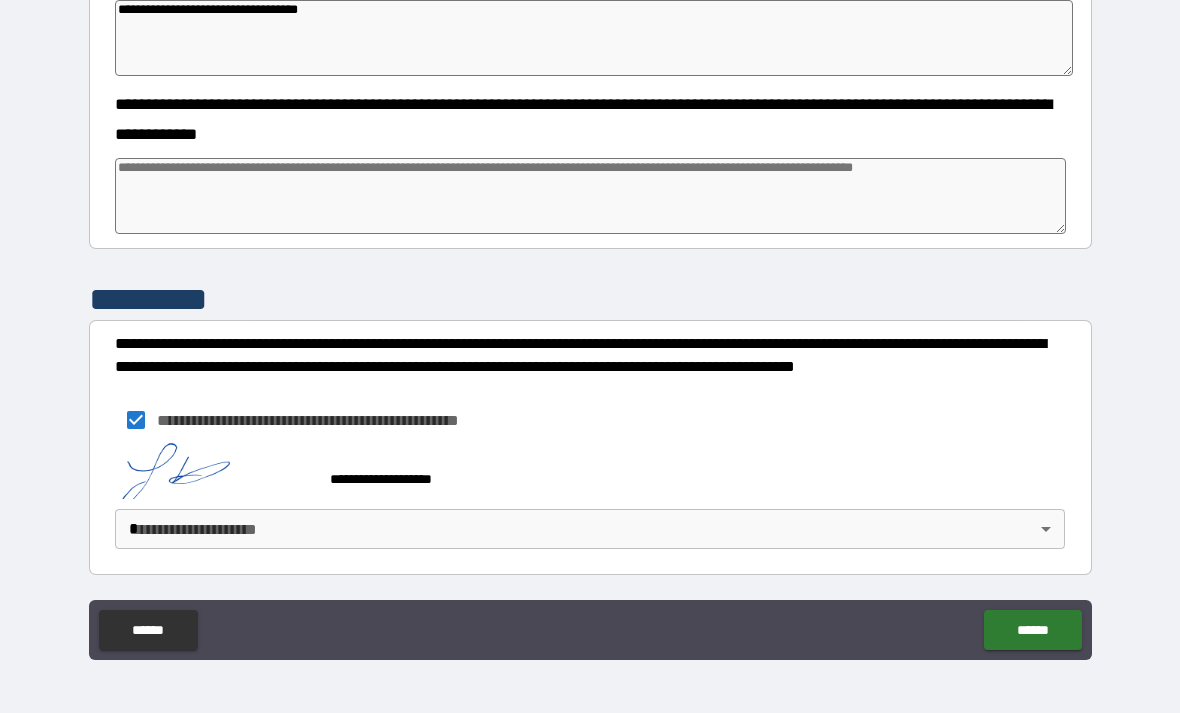 click on "******" at bounding box center [1032, 630] 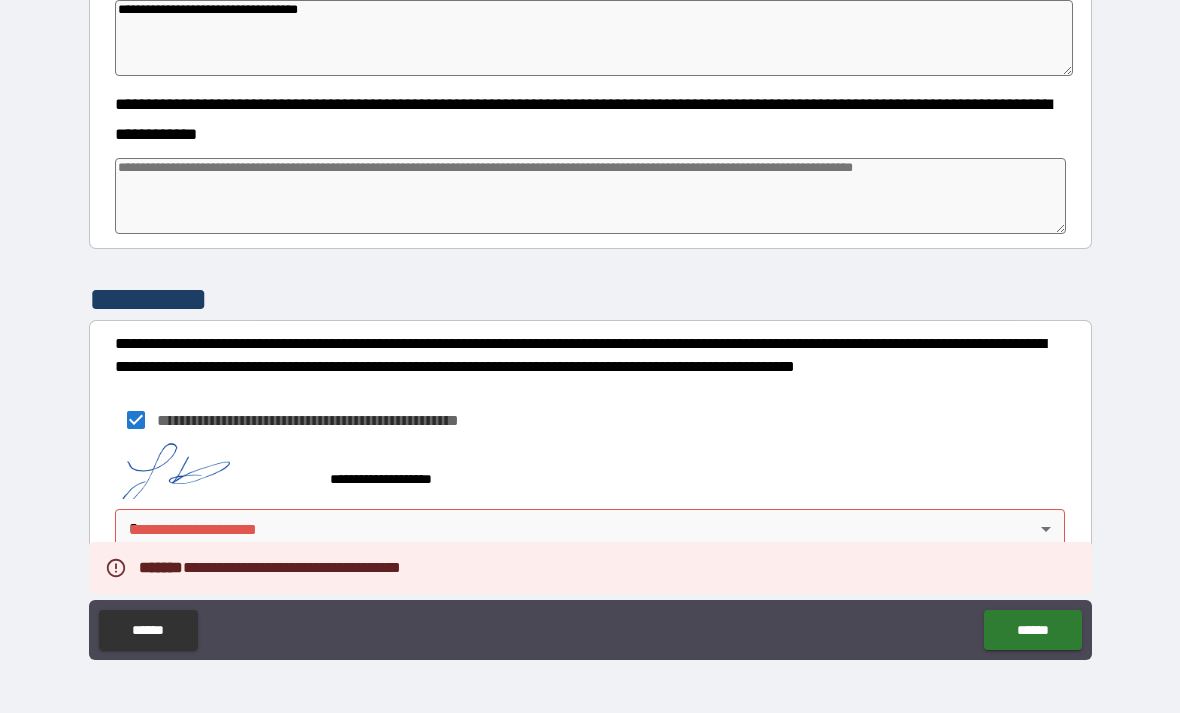 scroll, scrollTop: 2971, scrollLeft: 0, axis: vertical 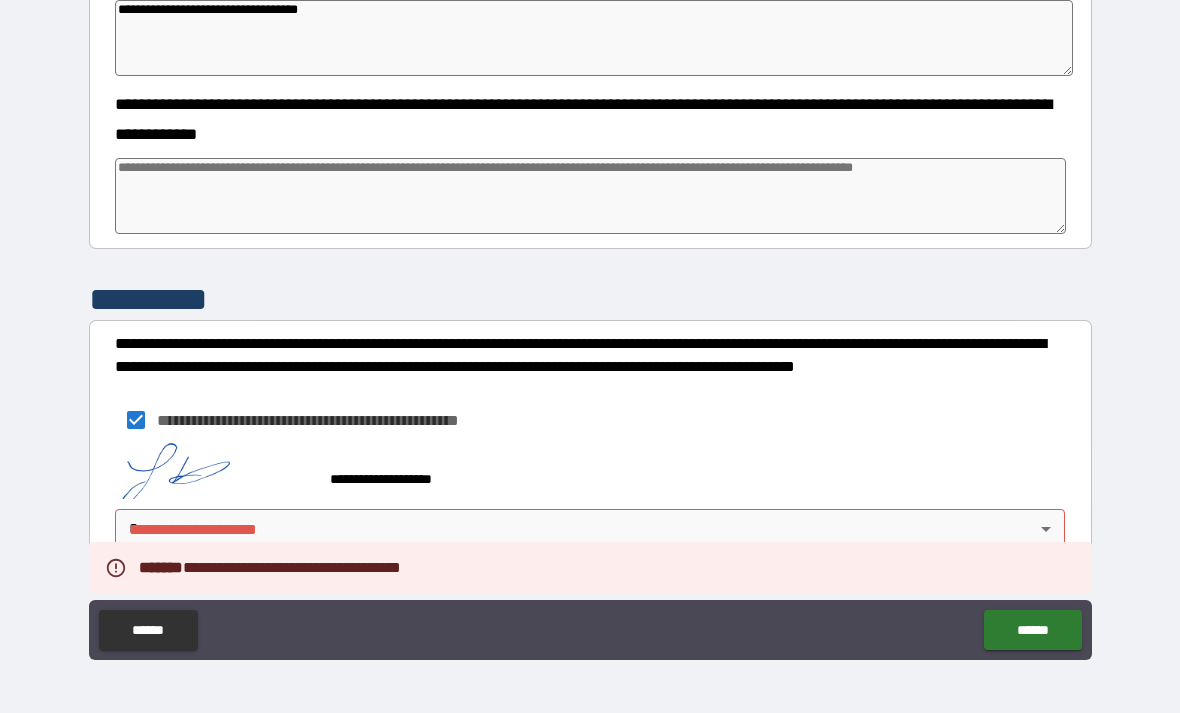 click on "[FIRST] [LAST] [CITY] [STATE] [POSTAL_CODE] [COUNTRY] [ADDRESS_LINE_1] [ADDRESS_LINE_2] [ADDRESS_LINE_3] [ADDRESS_LINE_4] [ADDRESS_LINE_5] [ADDRESS_LINE_6] [ADDRESS_LINE_7] [ADDRESS_LINE_8] [ADDRESS_LINE_9] [ADDRESS_LINE_10] [ADDRESS_LINE_11] [ADDRESS_LINE_12] [ADDRESS_LINE_13] [ADDRESS_LINE_14] [ADDRESS_LINE_15] [ADDRESS_LINE_16] [ADDRESS_LINE_17] [ADDRESS_LINE_18] [ADDRESS_LINE_19] [ADDRESS_LINE_20] [ADDRESS_LINE_21] [ADDRESS_LINE_22] [ADDRESS_LINE_23] [ADDRESS_LINE_24] [ADDRESS_LINE_25] [ADDRESS_LINE_26] [ADDRESS_LINE_27] [ADDRESS_LINE_28] [ADDRESS_LINE_29] [ADDRESS_LINE_30] [ADDRESS_LINE_31] [ADDRESS_LINE_32] [ADDRESS_LINE_33] [ADDRESS_LINE_34] [ADDRESS_LINE_35] [ADDRESS_LINE_36] [ADDRESS_LINE_37] [ADDRESS_LINE_38] [ADDRESS_LINE_39] [ADDRESS_LINE_40] [ADDRESS_LINE_41] [ADDRESS_LINE_42] [ADDRESS_LINE_43] [ADDRESS_LINE_44] [ADDRESS_LINE_45] [ADDRESS_LINE_46] [ADDRESS_LINE_47] [ADDRESS_LINE_48] [ADDRESS_LINE_49] [ADDRESS_LINE_50] [ADDRESS_LINE_51] [ADDRESS_LINE_52] [ADDRESS_LINE_53] [ADDRESS_LINE_54] [ADDRESS_LINE_55] [ADDRESS_LINE_56] [ADDRESS_LINE_57] [ADDRESS_LINE_58] [ADDRESS_LINE_59] [ADDRESS_LINE_60] [ADDRESS_LINE_61] [ADDRESS_LINE_62] [ADDRESS_LINE_63] [ADDRESS_LINE_64] [ADDRESS_LINE_65] [ADDRESS_LINE_66] [ADDRESS_LINE_67] [ADDRESS_LINE_68] [ADDRESS_LINE_69] [ADDRESS_LINE_70] [ADDRESS_LINE_71] [ADDRESS_LINE_72] [ADDRESS_LINE_73] [ADDRESS_LINE_74] [ADDRESS_LINE_75] [ADDRESS_LINE_76] [ADDRESS_LINE_77] [ADDRESS_LINE_78] [ADDRESS_LINE_79] [ADDRESS_LINE_80] [ADDRESS_LINE_81] [ADDRESS_LINE_82] [ADDRESS_LINE_83] [ADDRESS_LINE_84] [ADDRESS_LINE_85] [ADDRESS_LINE_86] [ADDRESS_LINE_87] [ADDRESS_LINE_88] [ADDRESS_LINE_89] [ADDRESS_LINE_90] [ADDRESS_LINE_91] [ADDRESS_LINE_92] [ADDRESS_LINE_93] [ADDRESS_LINE_94] [ADDRESS_LINE_95] [ADDRESS_LINE_96] [ADDRESS_LINE_97] [ADDRESS_LINE_98] [ADDRESS_LINE_99] [ADDRESS_LINE_100]" at bounding box center [590, 324] 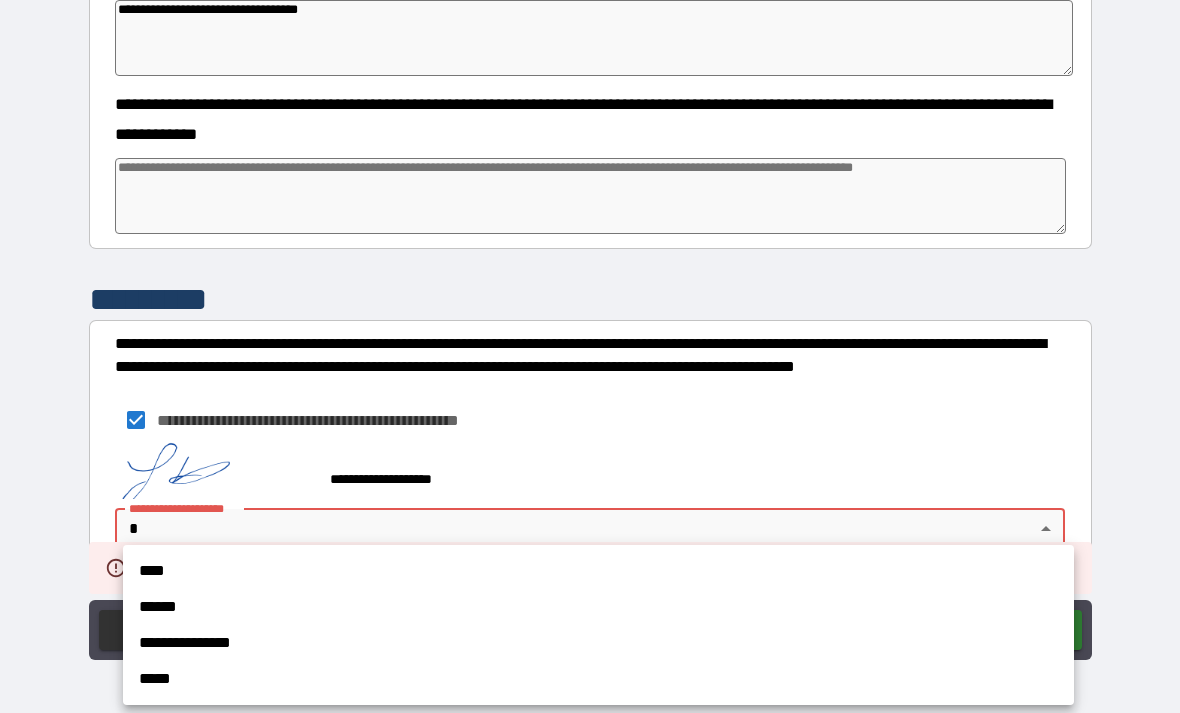 click on "**********" at bounding box center (598, 643) 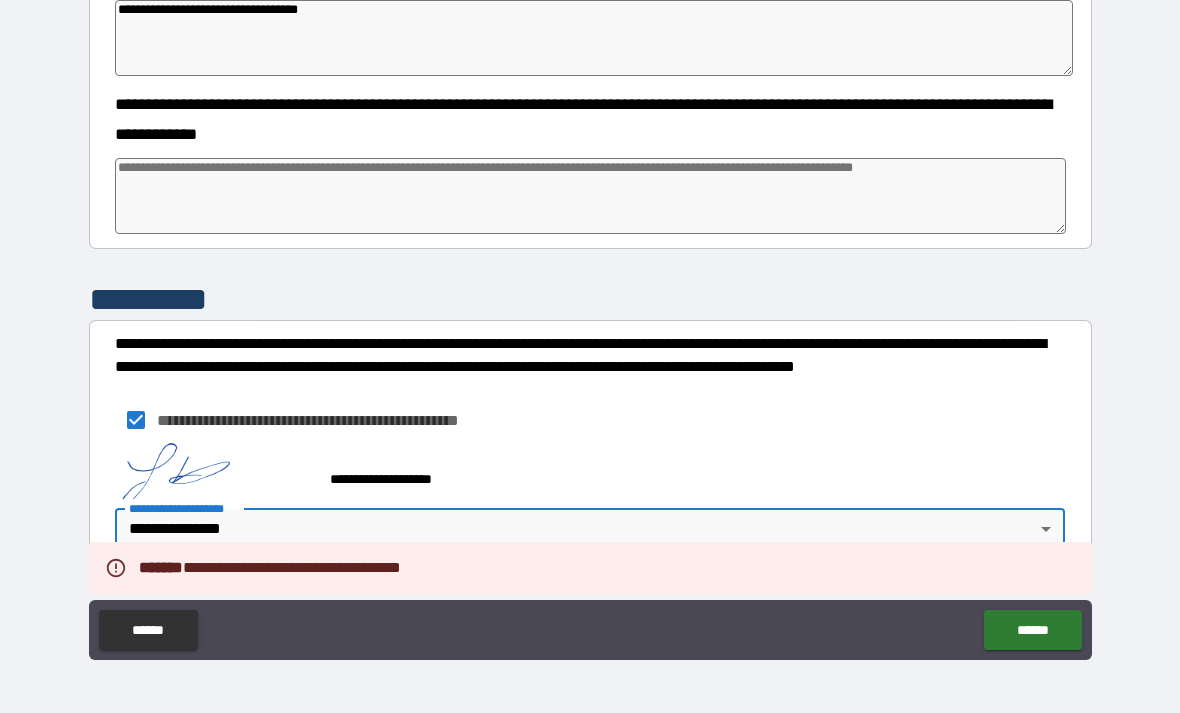 click on "******" at bounding box center (1032, 630) 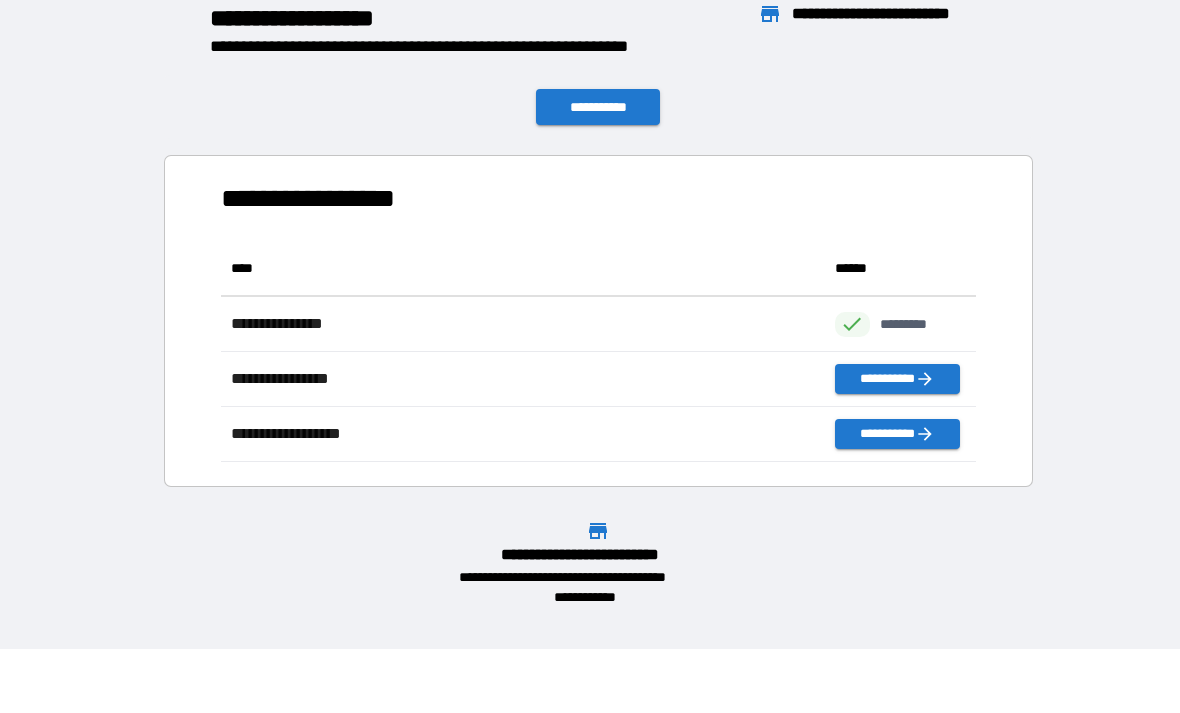 scroll, scrollTop: 1, scrollLeft: 1, axis: both 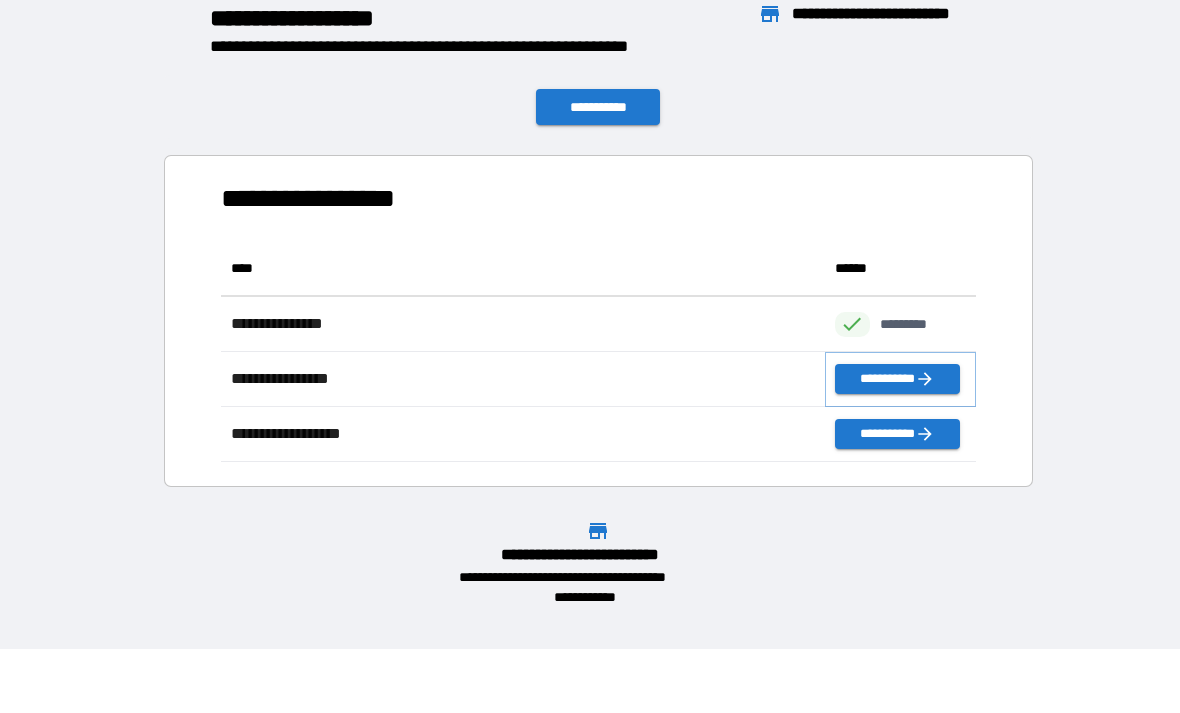 click on "**********" at bounding box center [897, 379] 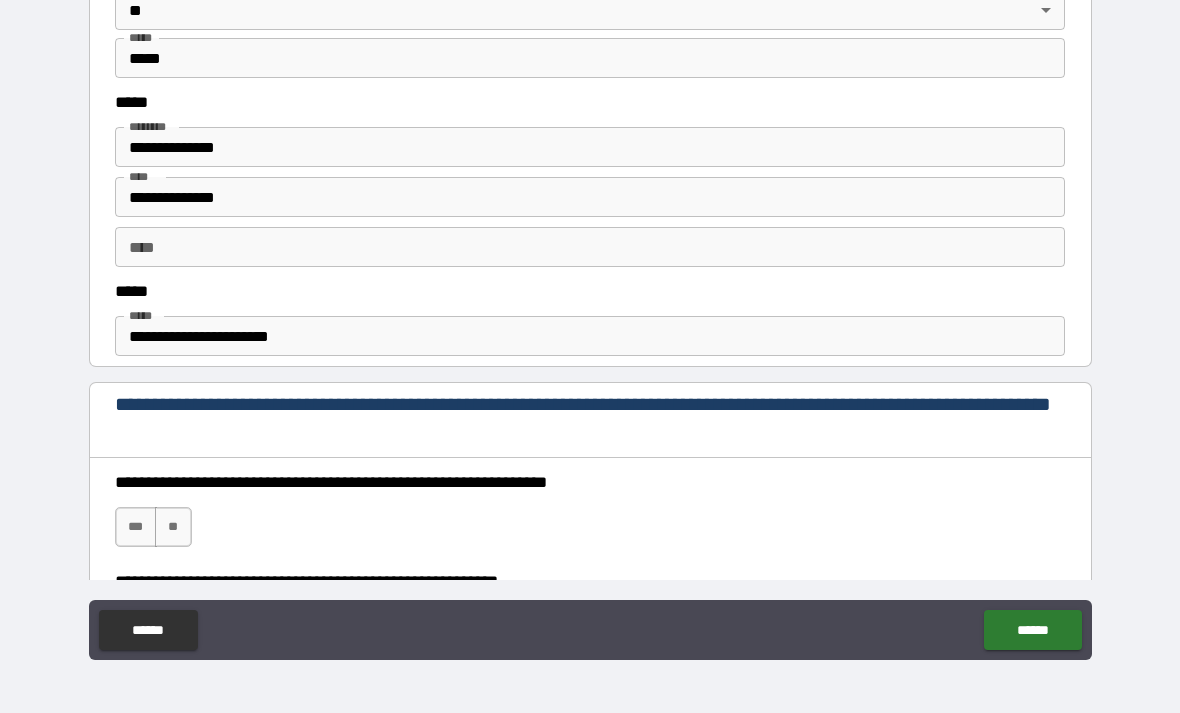 scroll, scrollTop: 968, scrollLeft: 0, axis: vertical 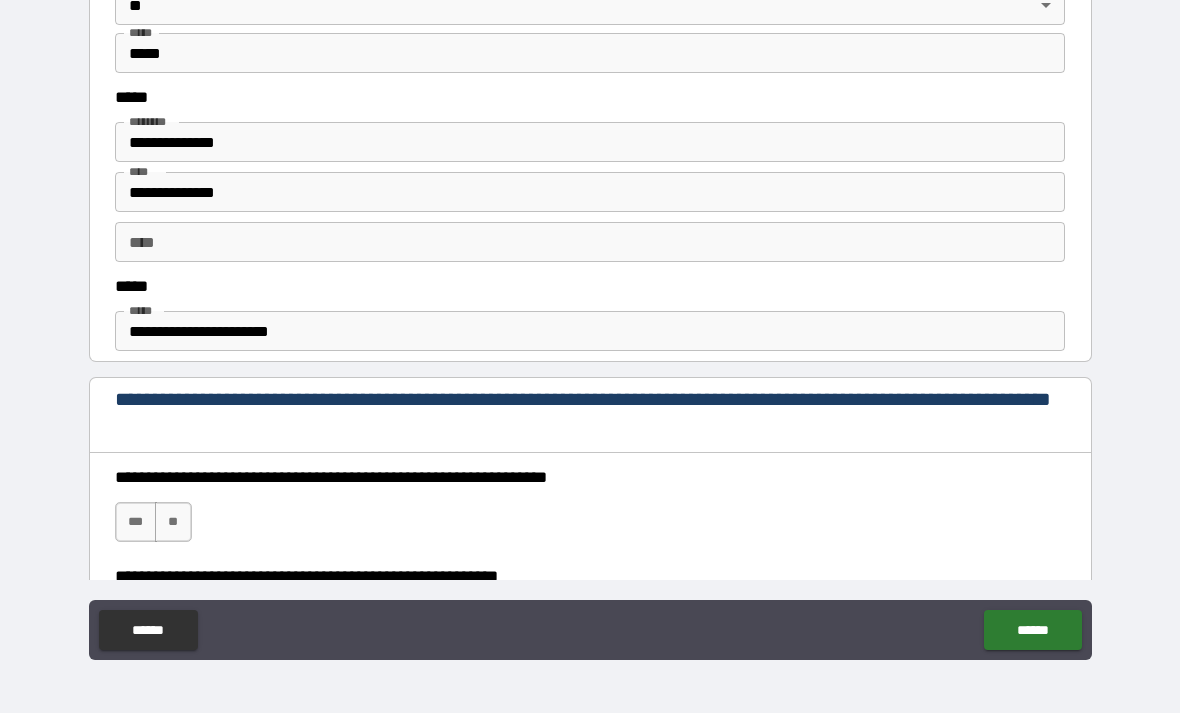 click on "**********" at bounding box center [590, 331] 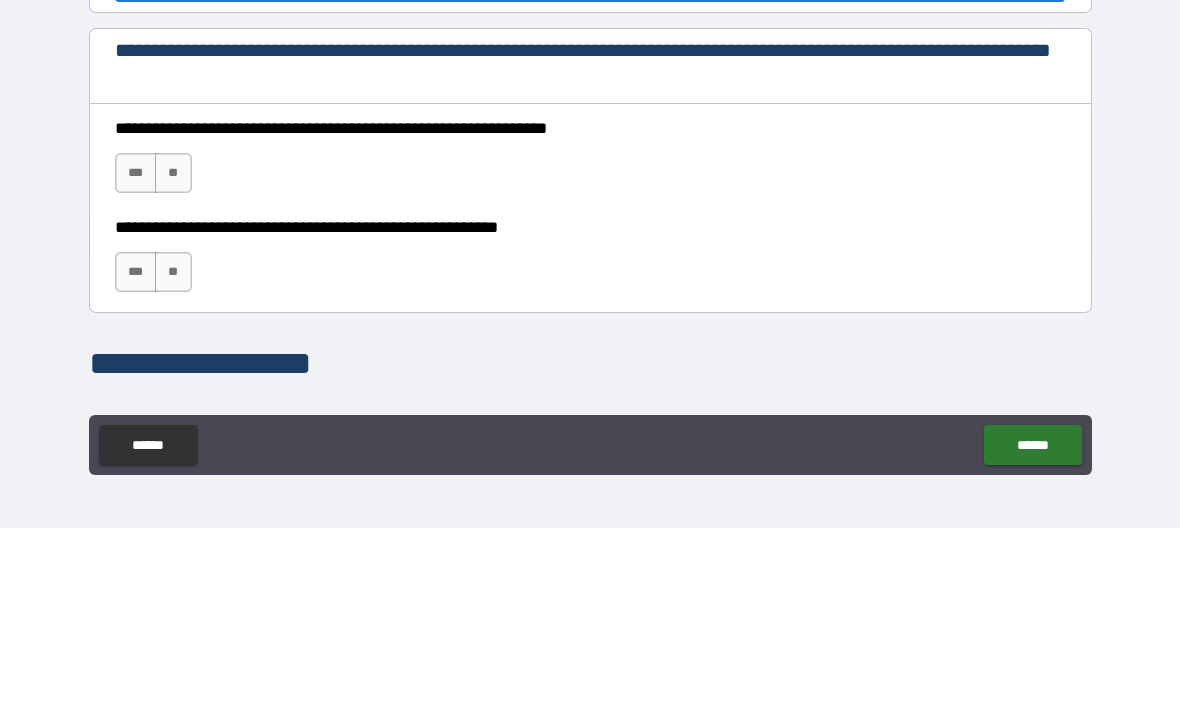 scroll, scrollTop: 1160, scrollLeft: 0, axis: vertical 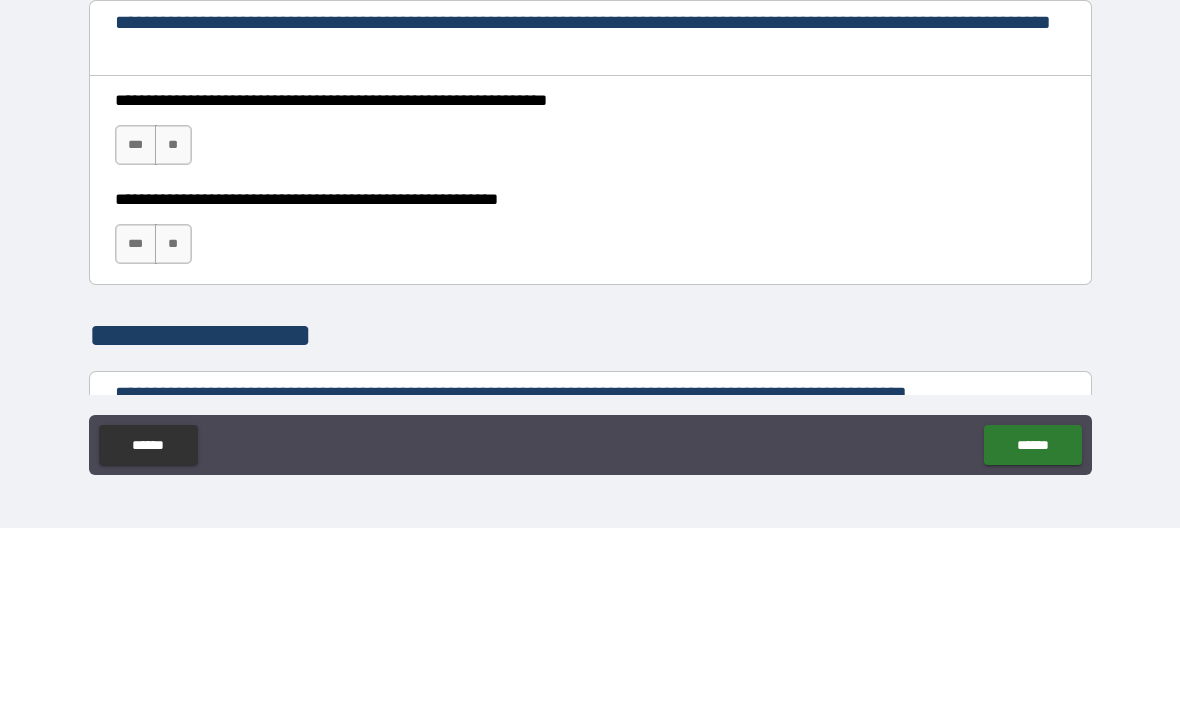 click on "***" at bounding box center [136, 330] 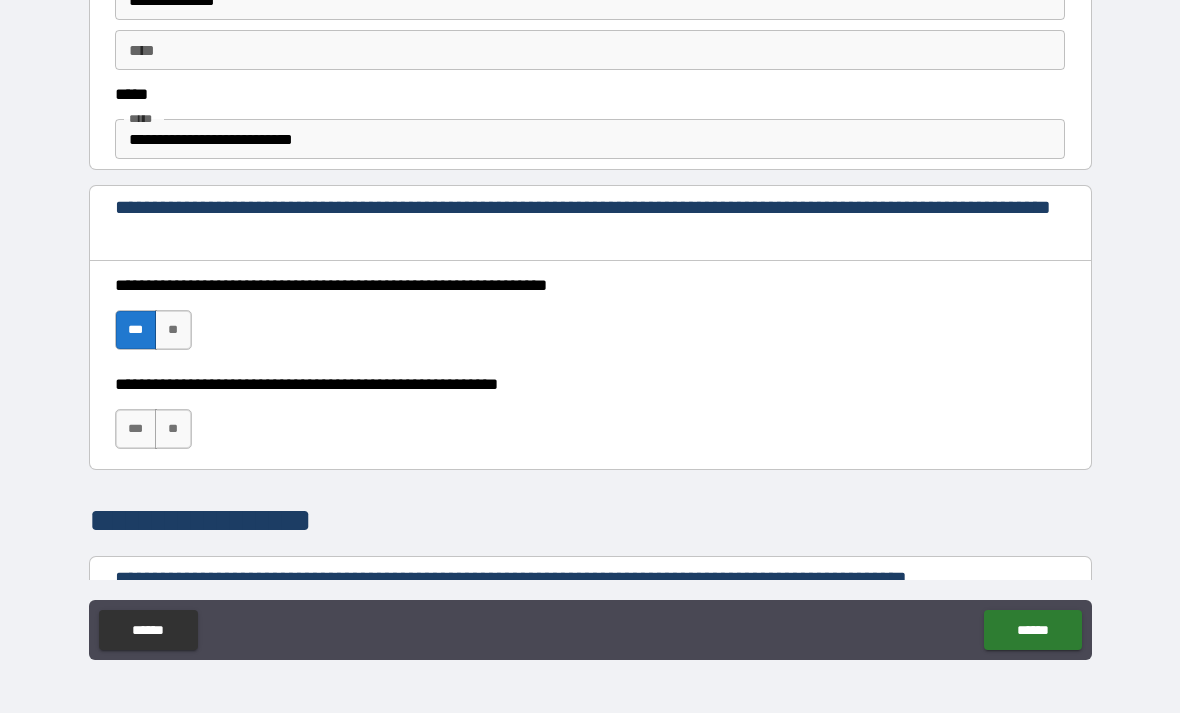 click on "***" at bounding box center (136, 429) 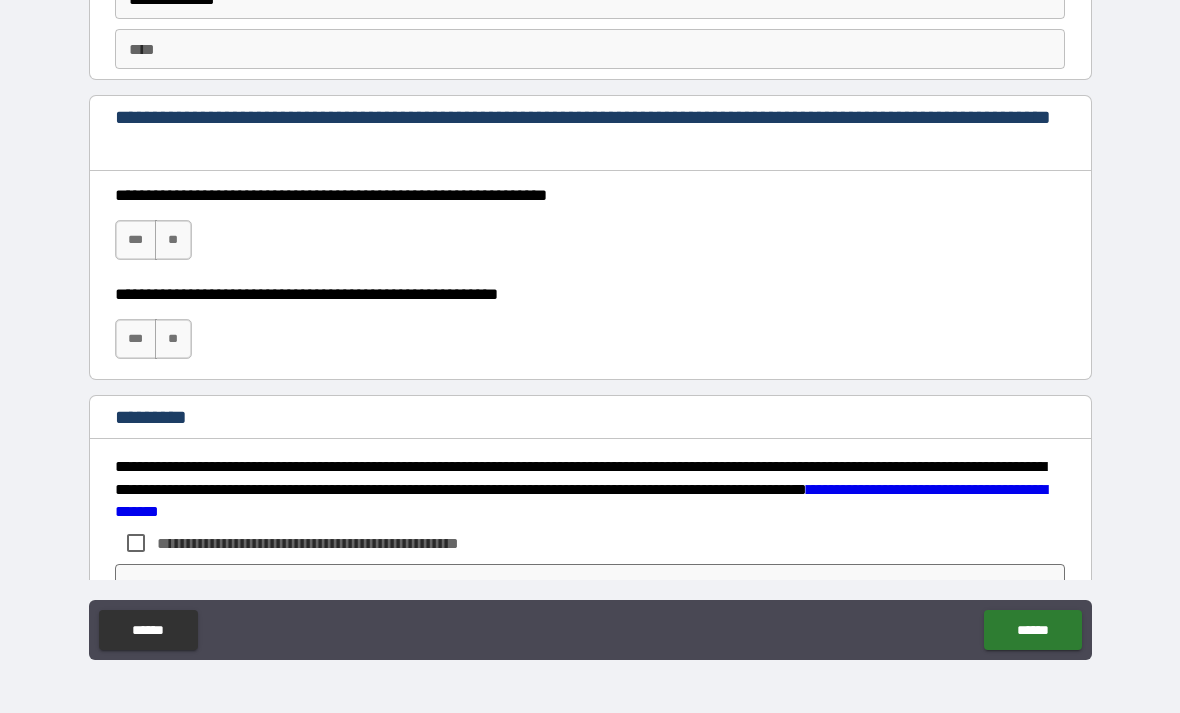 scroll, scrollTop: 2863, scrollLeft: 0, axis: vertical 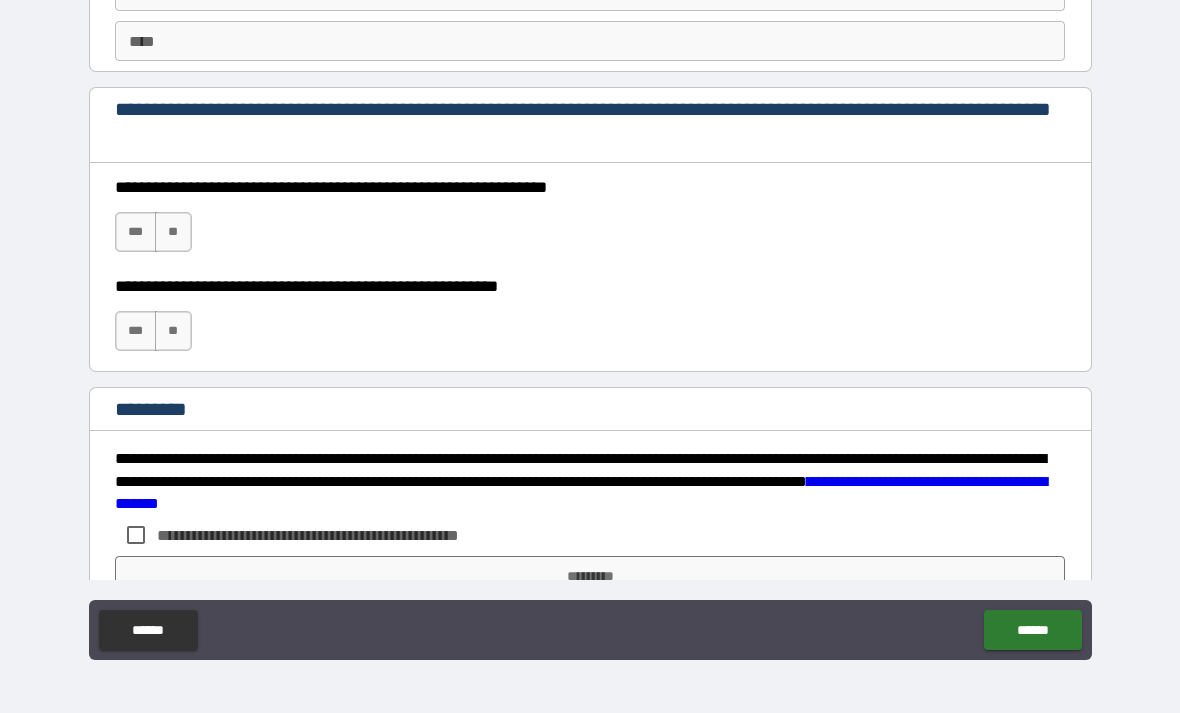 click on "***" at bounding box center [136, 232] 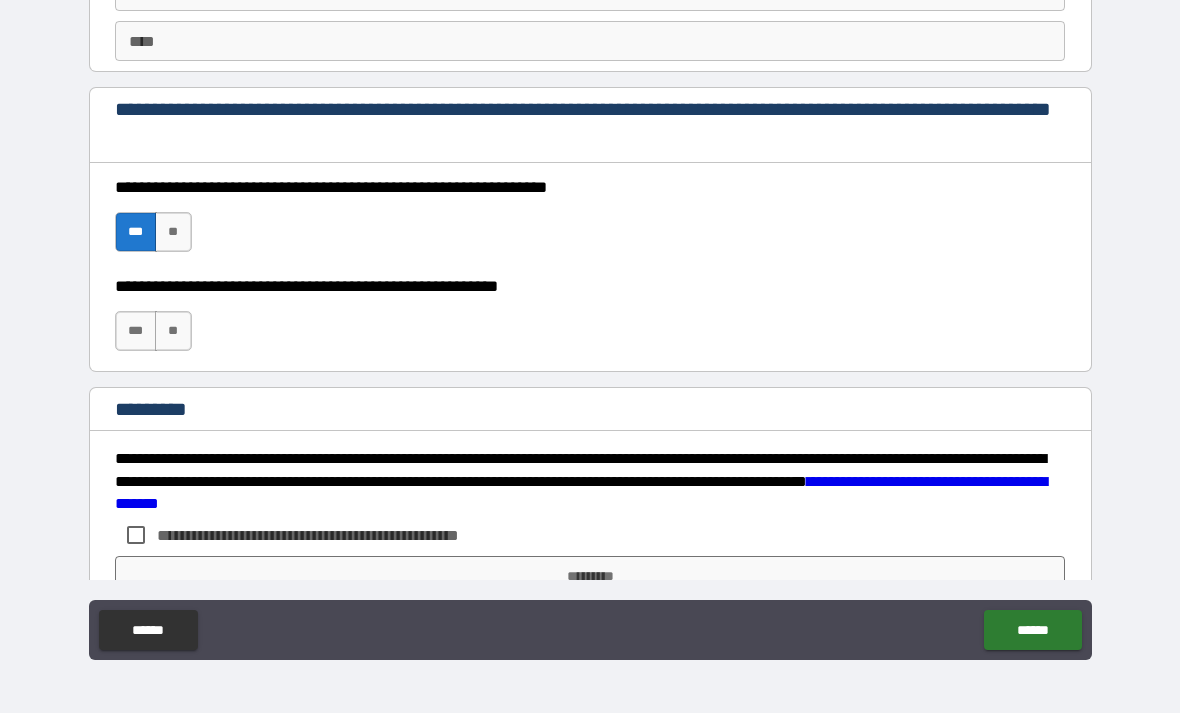 click on "***" at bounding box center (136, 331) 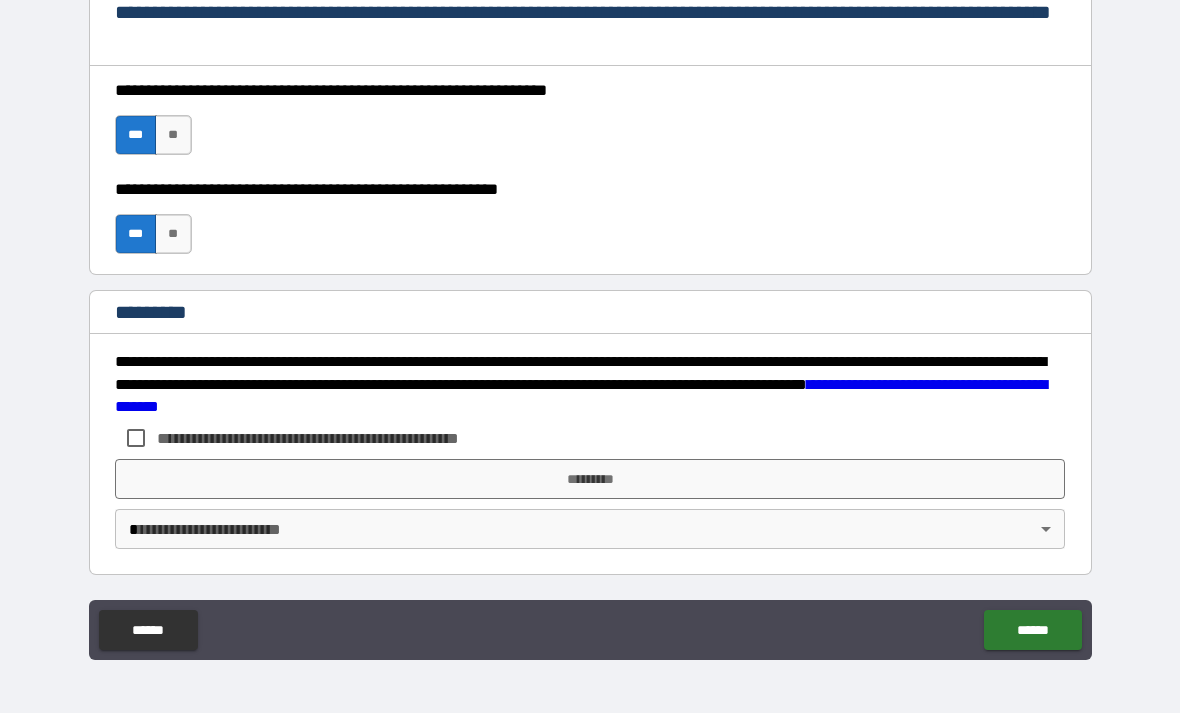 scroll, scrollTop: 2960, scrollLeft: 0, axis: vertical 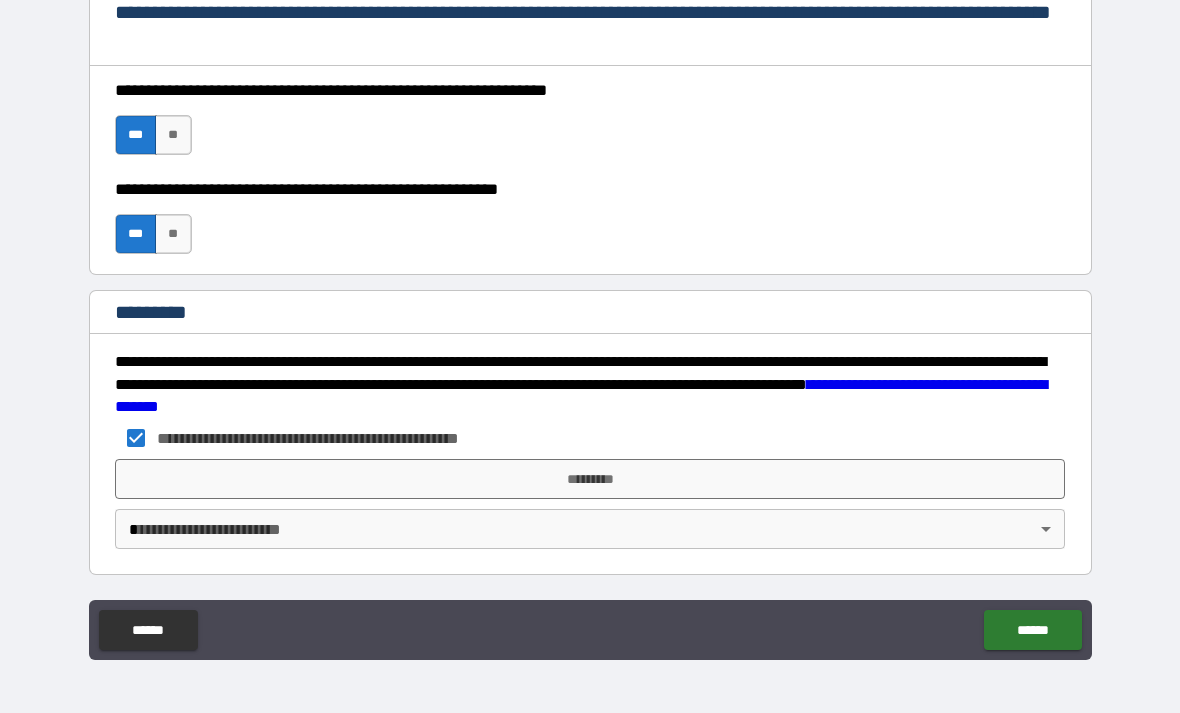click on "*********" at bounding box center (590, 479) 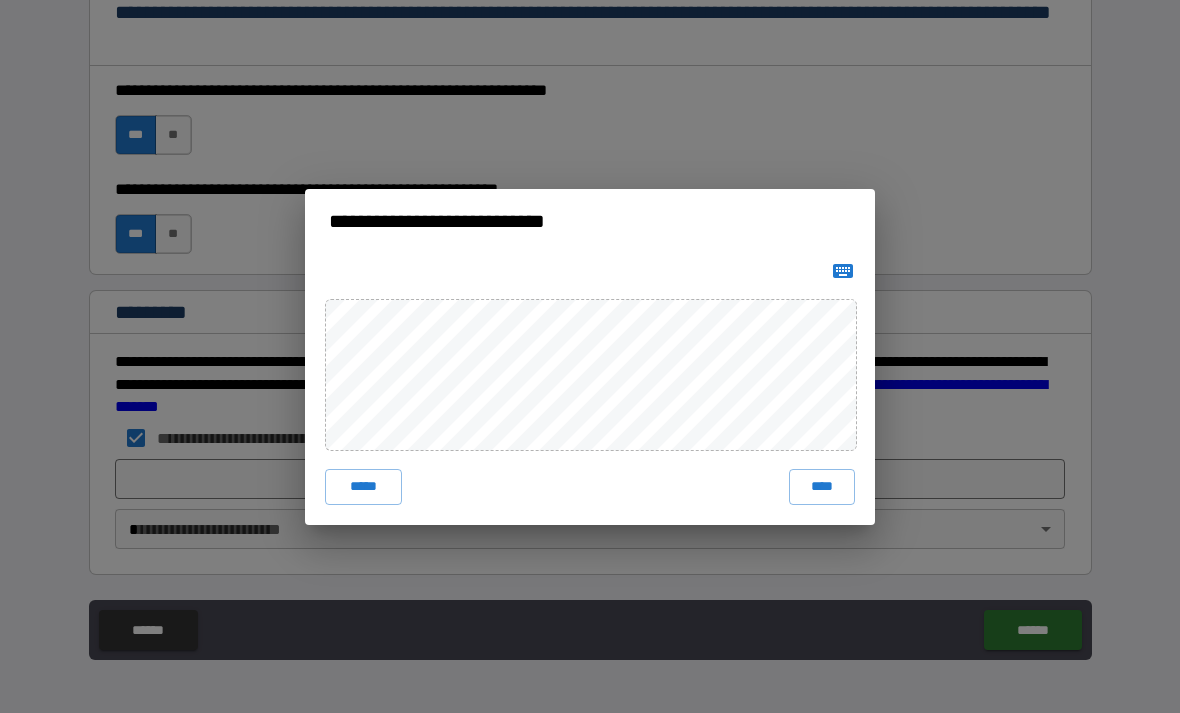click on "****" at bounding box center [822, 487] 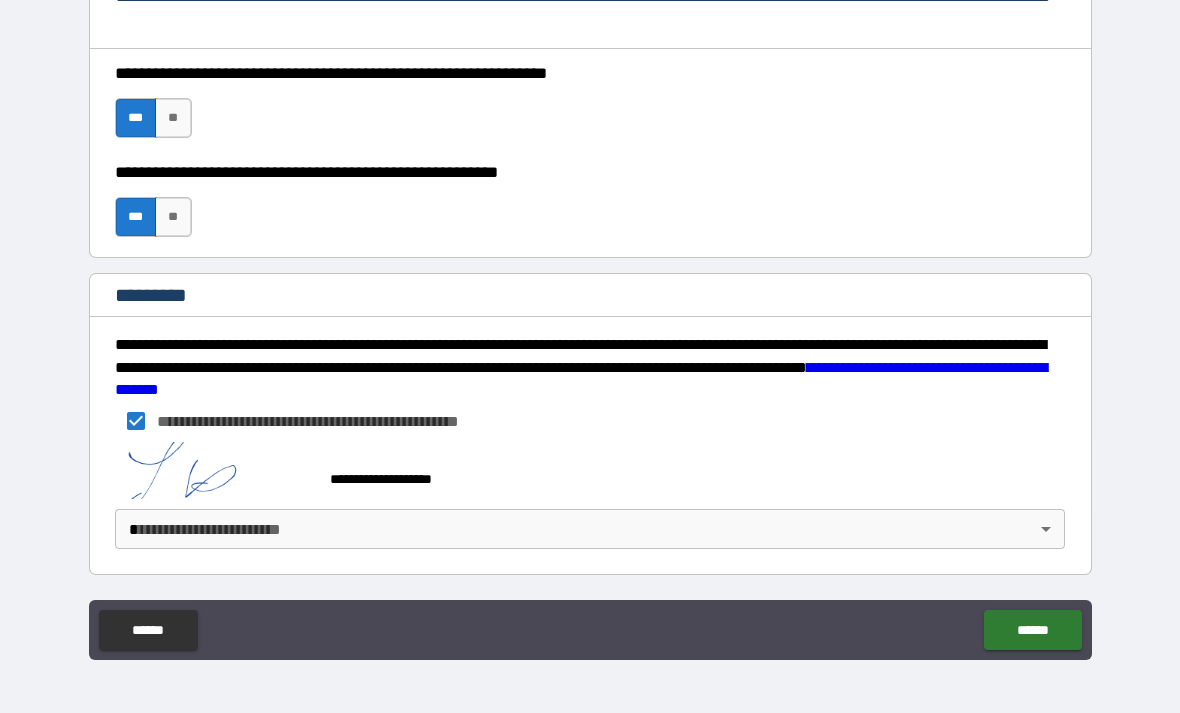 scroll, scrollTop: 2977, scrollLeft: 0, axis: vertical 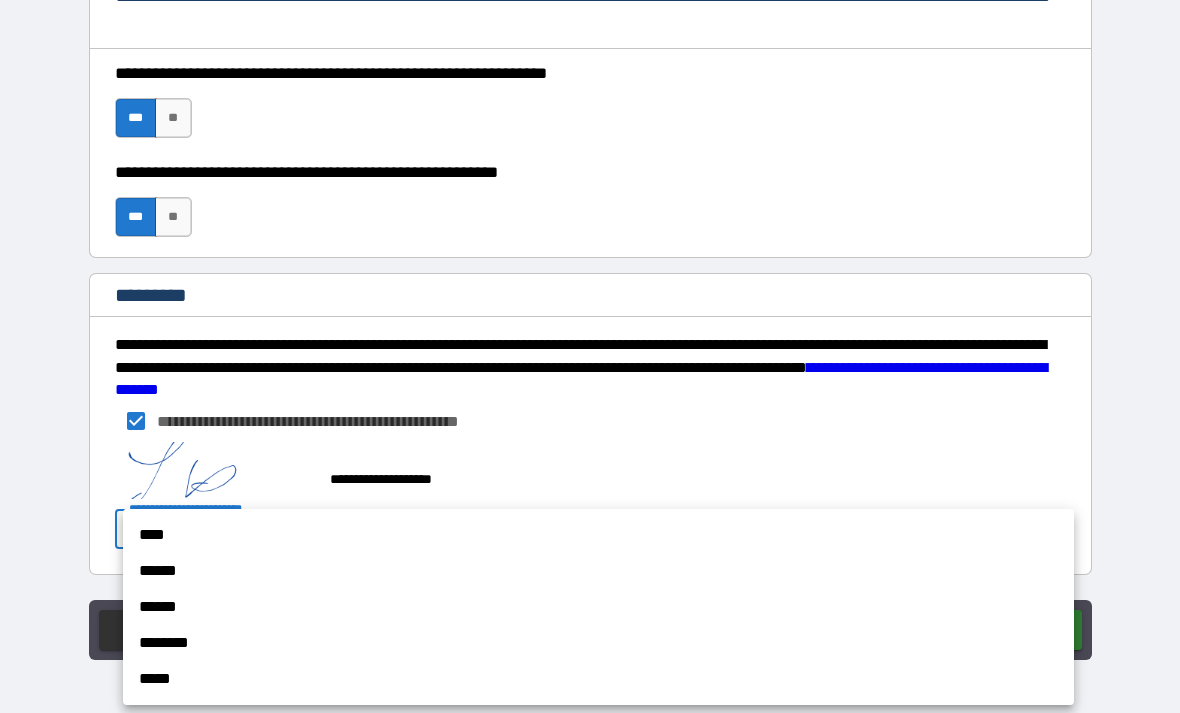 click on "********" at bounding box center (598, 643) 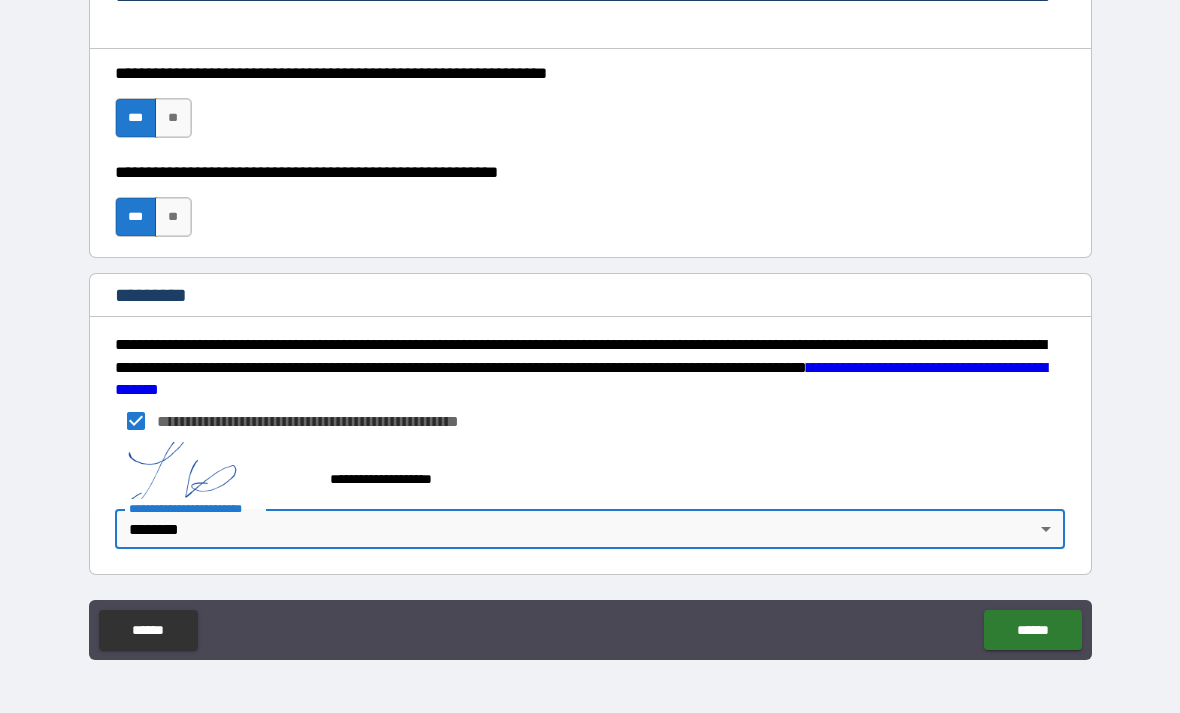 click on "******" at bounding box center [1032, 630] 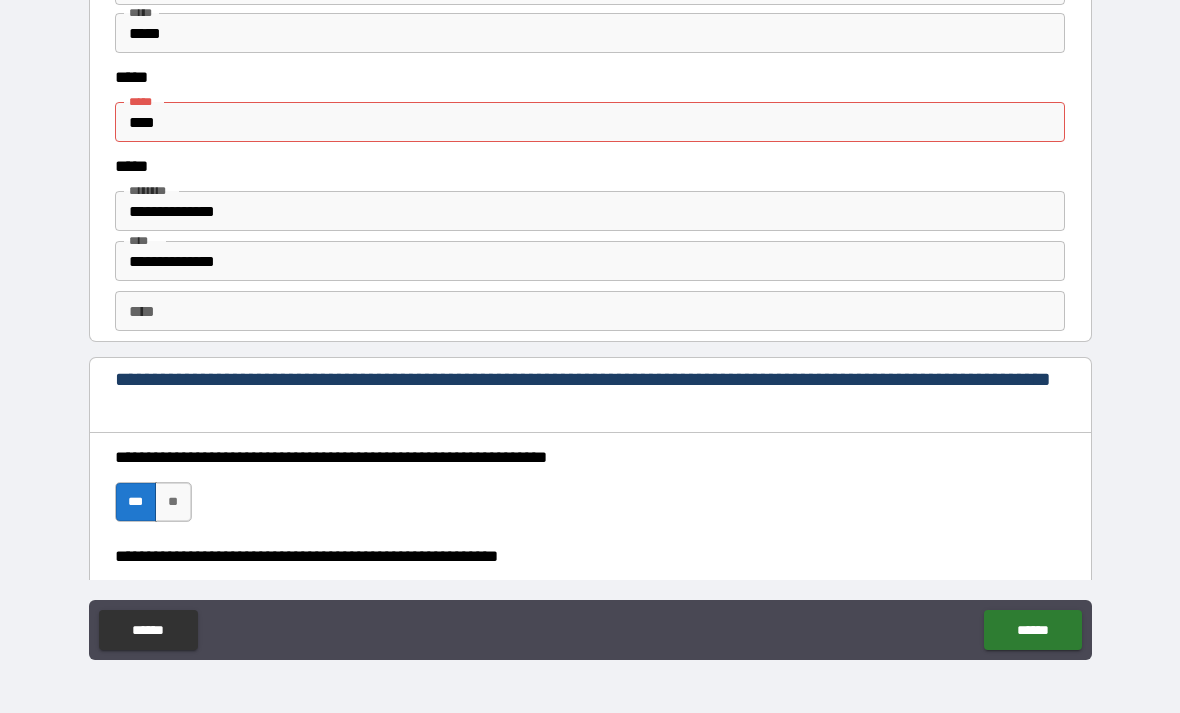 scroll, scrollTop: 2594, scrollLeft: 0, axis: vertical 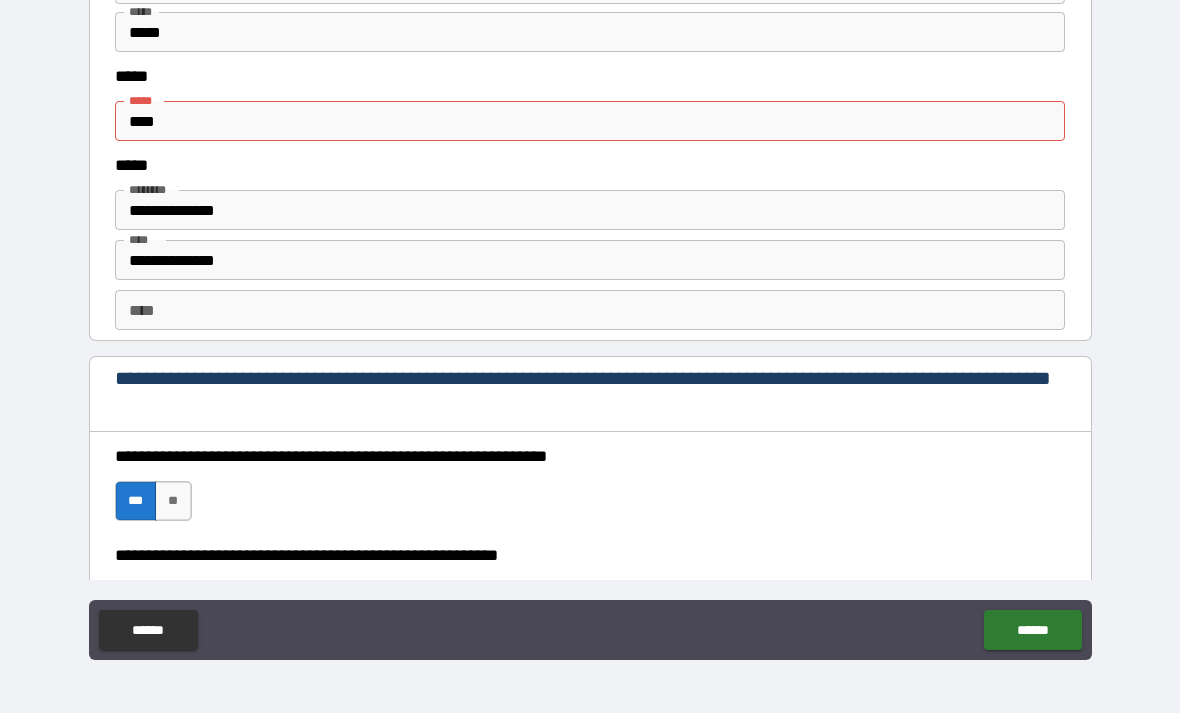 click on "****" at bounding box center [590, 121] 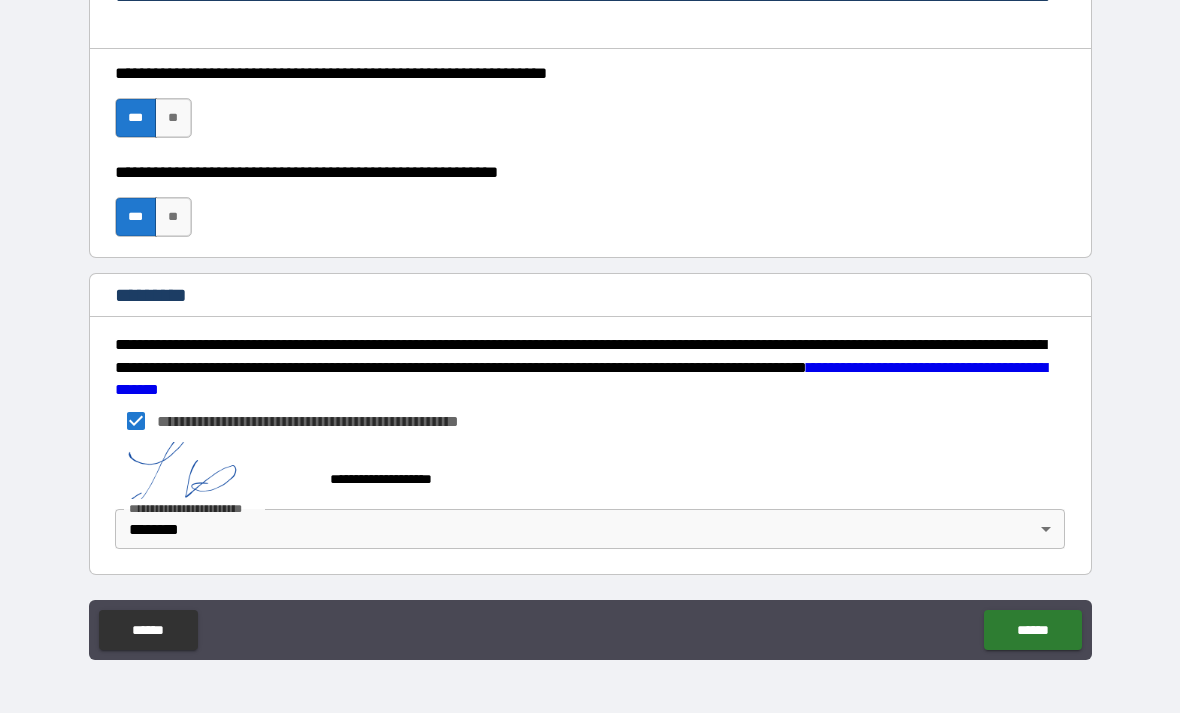 scroll, scrollTop: 2977, scrollLeft: 0, axis: vertical 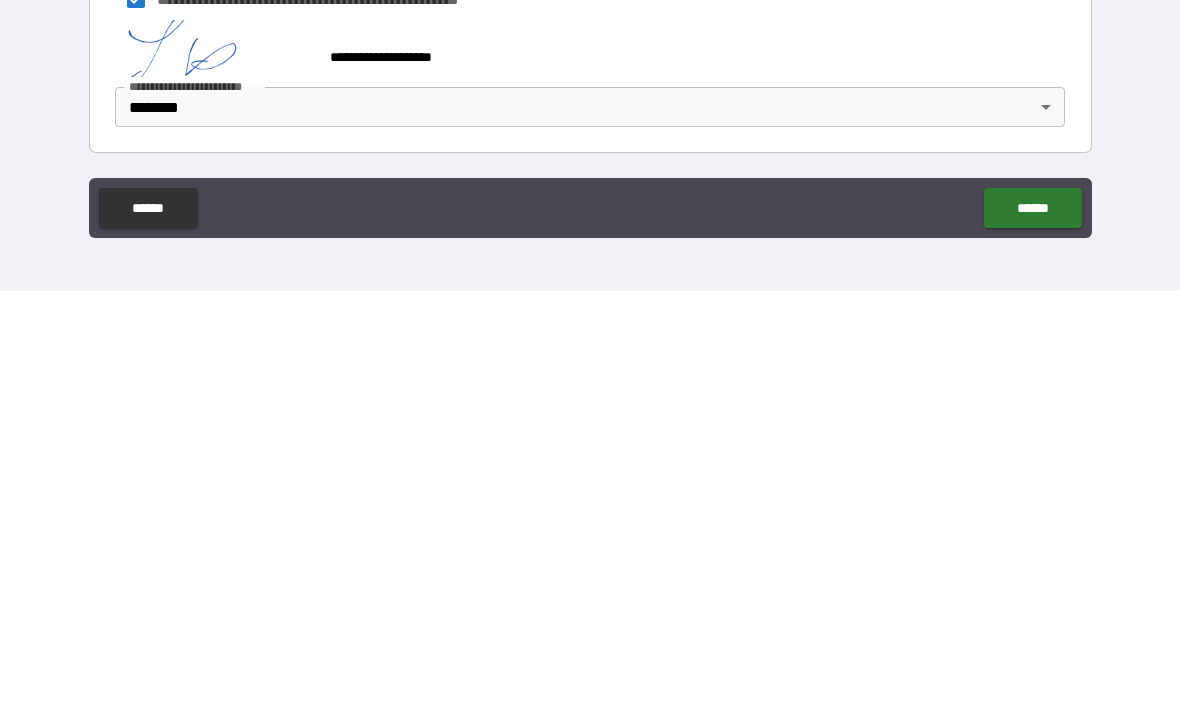 click on "******" at bounding box center (1032, 630) 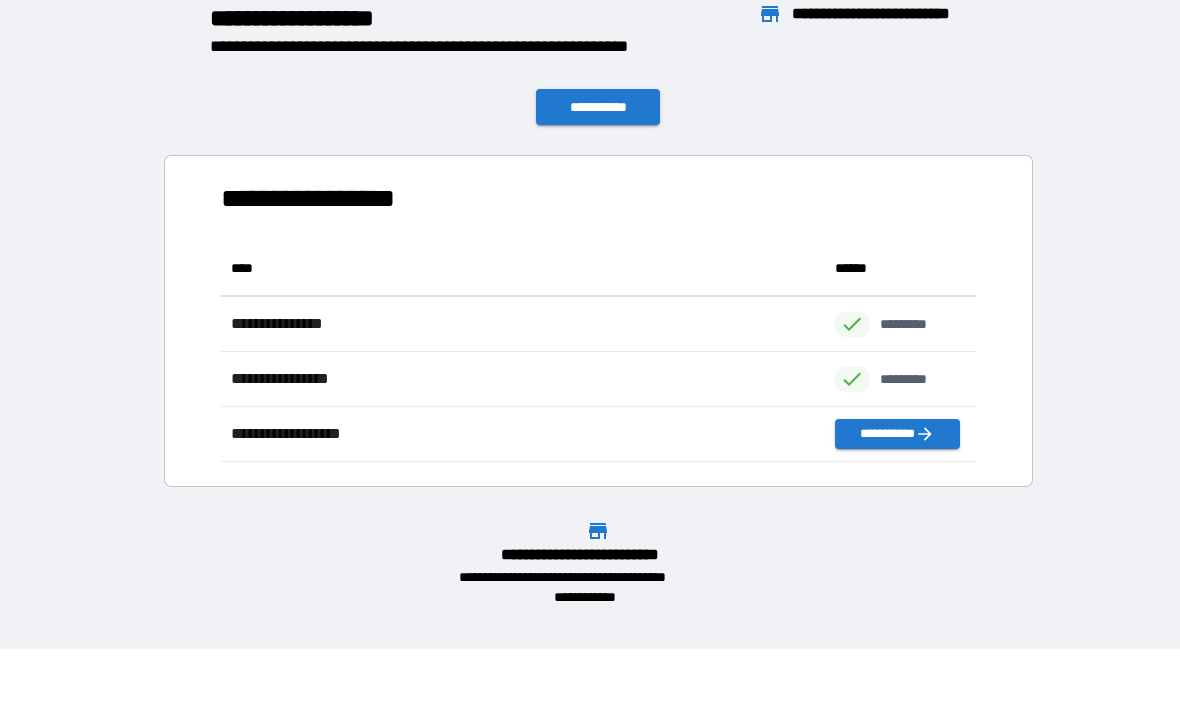 scroll, scrollTop: 221, scrollLeft: 755, axis: both 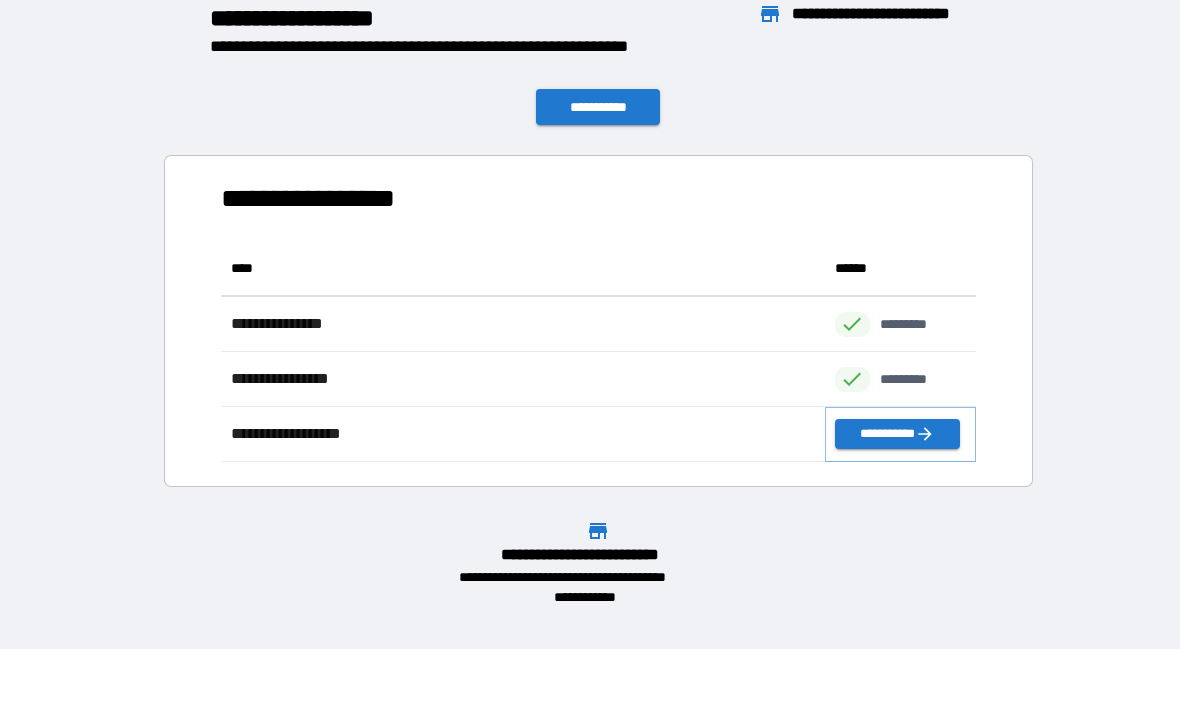 click on "**********" at bounding box center [897, 434] 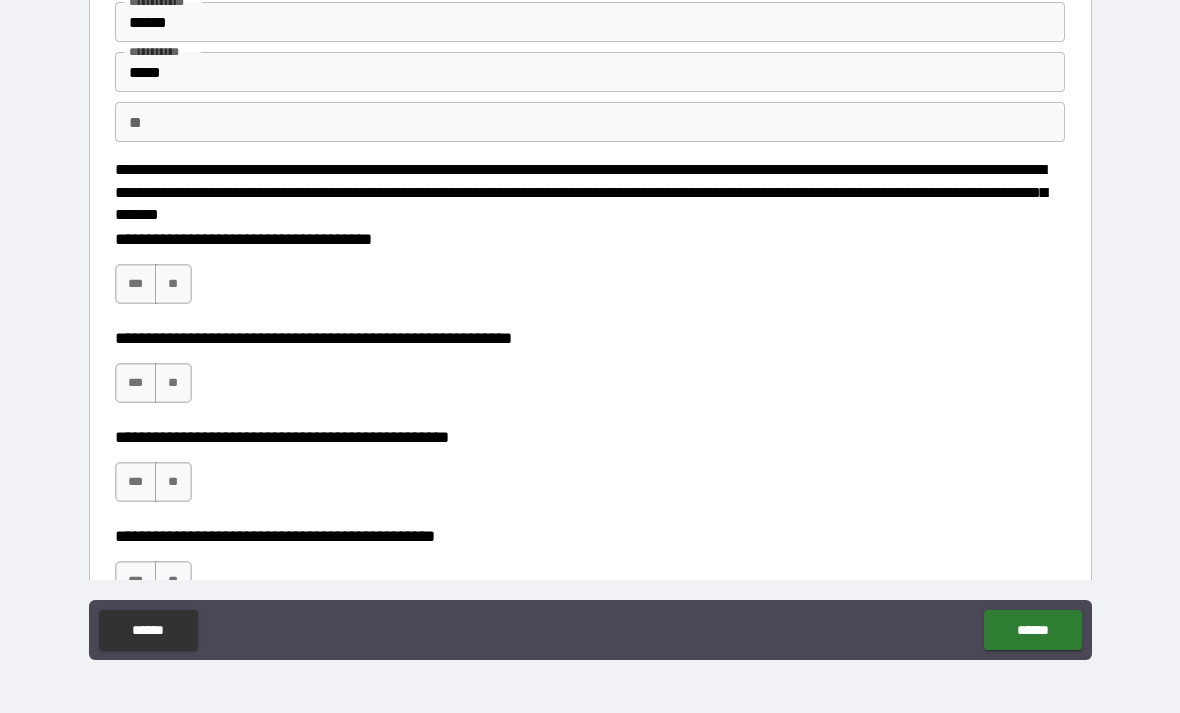scroll, scrollTop: 103, scrollLeft: 0, axis: vertical 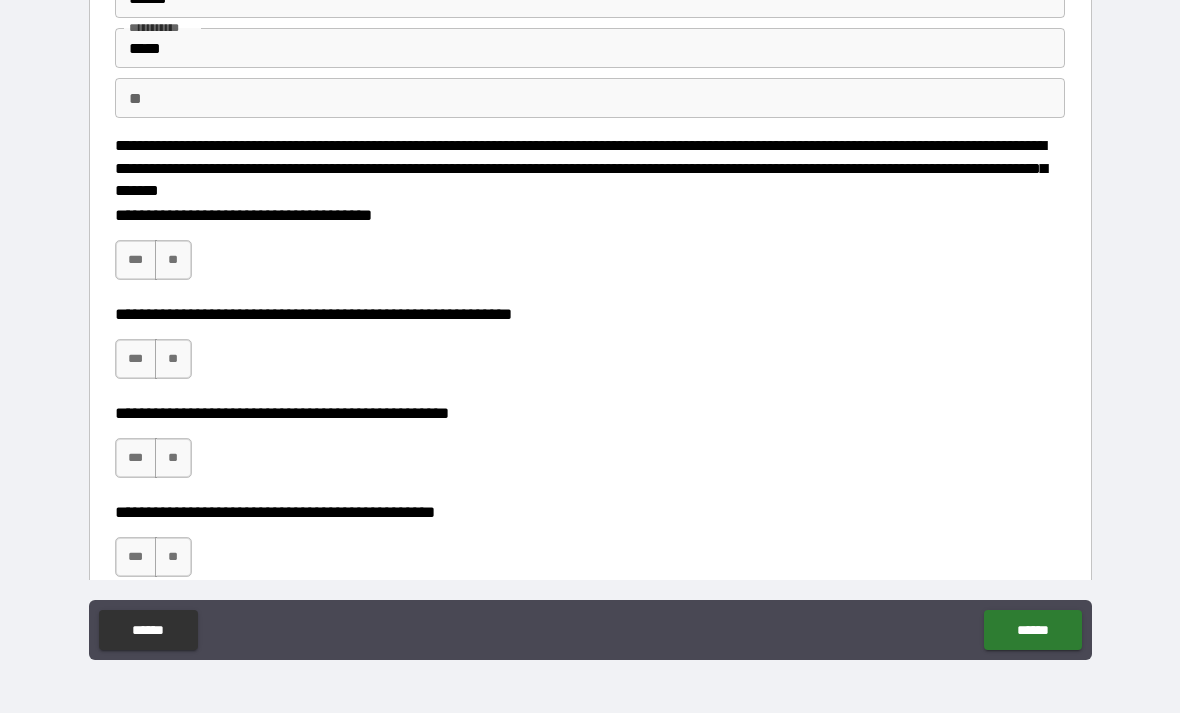 click on "**" at bounding box center [173, 260] 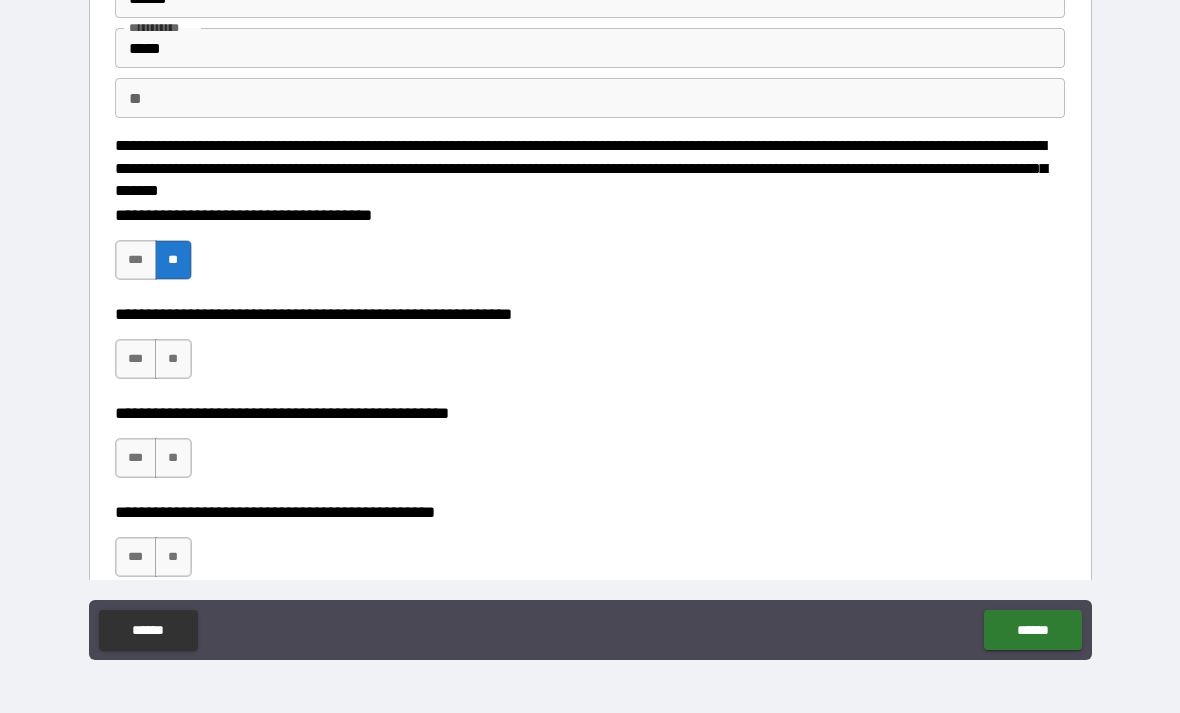 click on "**" at bounding box center (173, 359) 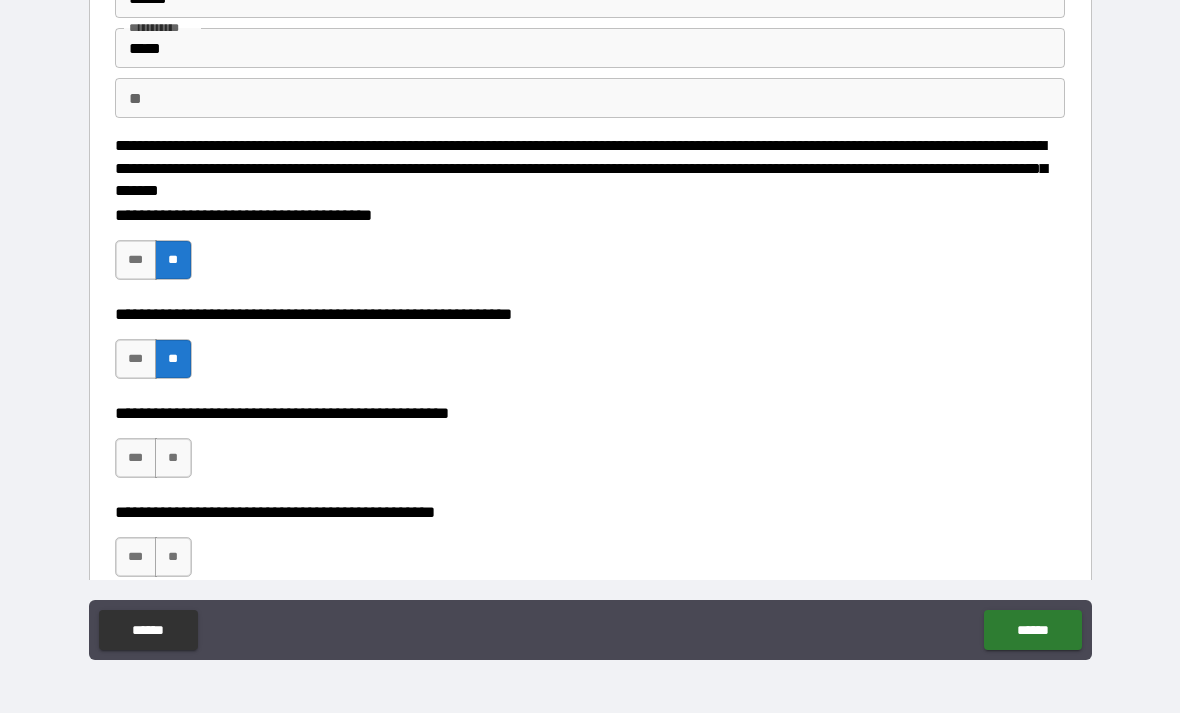 click on "**" at bounding box center (173, 458) 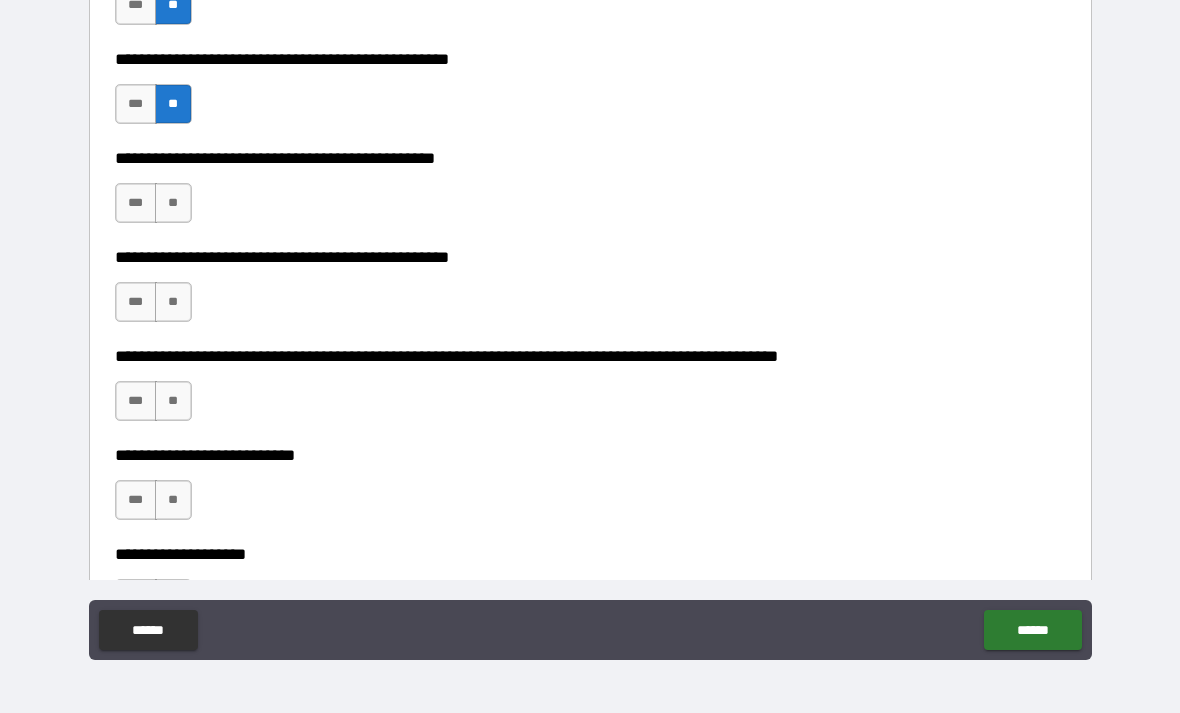 scroll, scrollTop: 459, scrollLeft: 0, axis: vertical 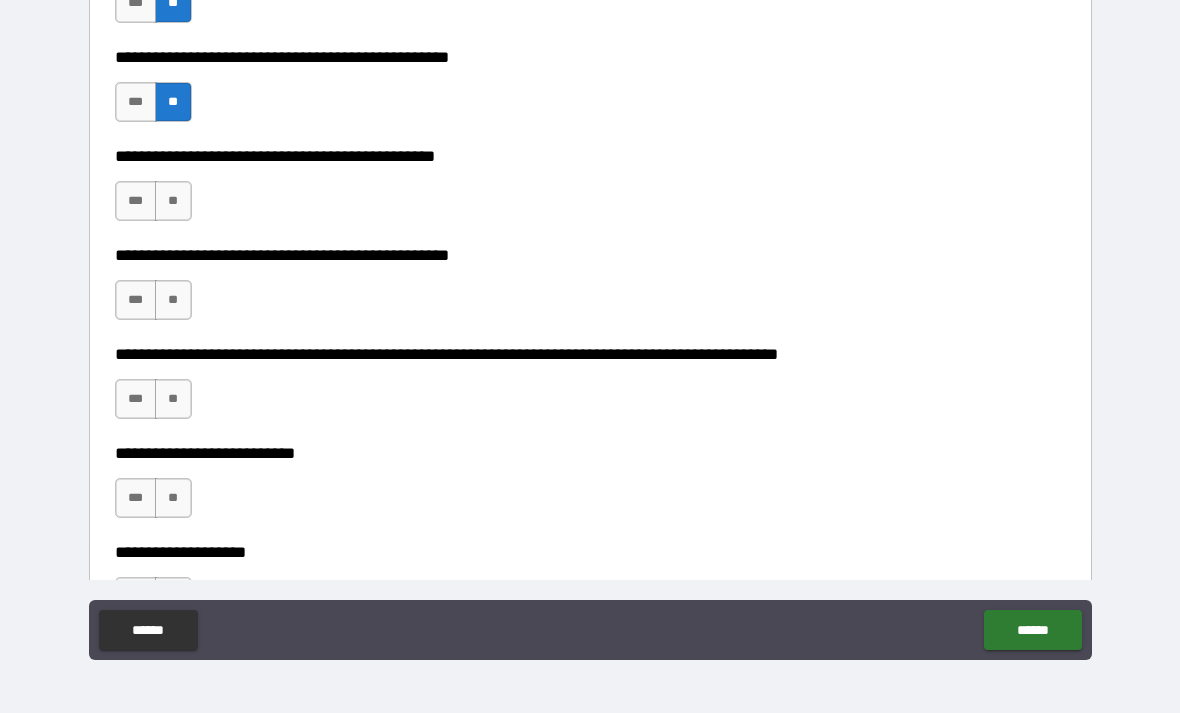click on "**" at bounding box center (173, 201) 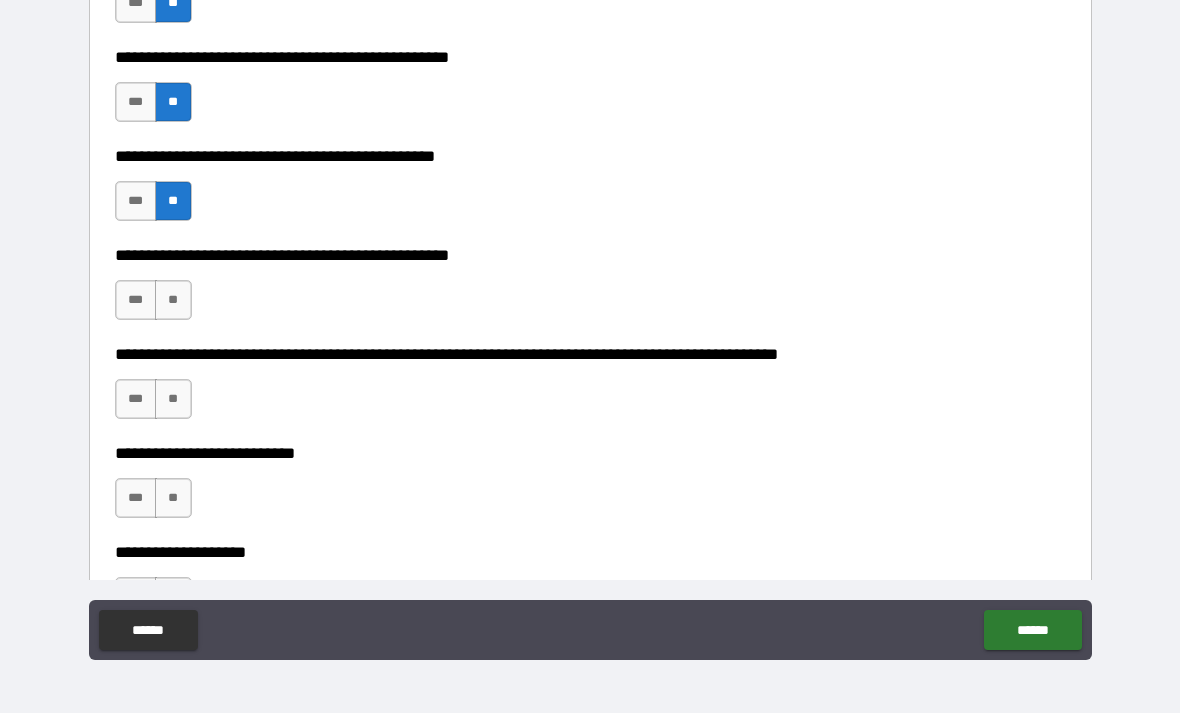 click on "**" at bounding box center [173, 300] 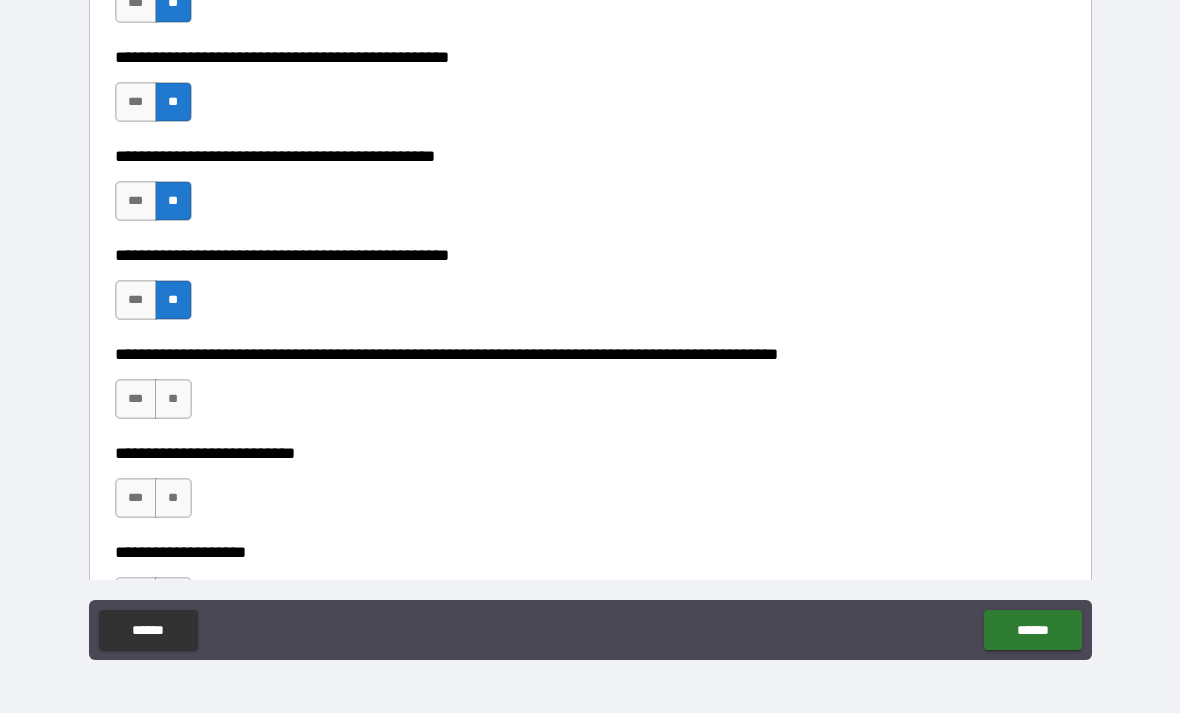 click on "**" at bounding box center [173, 399] 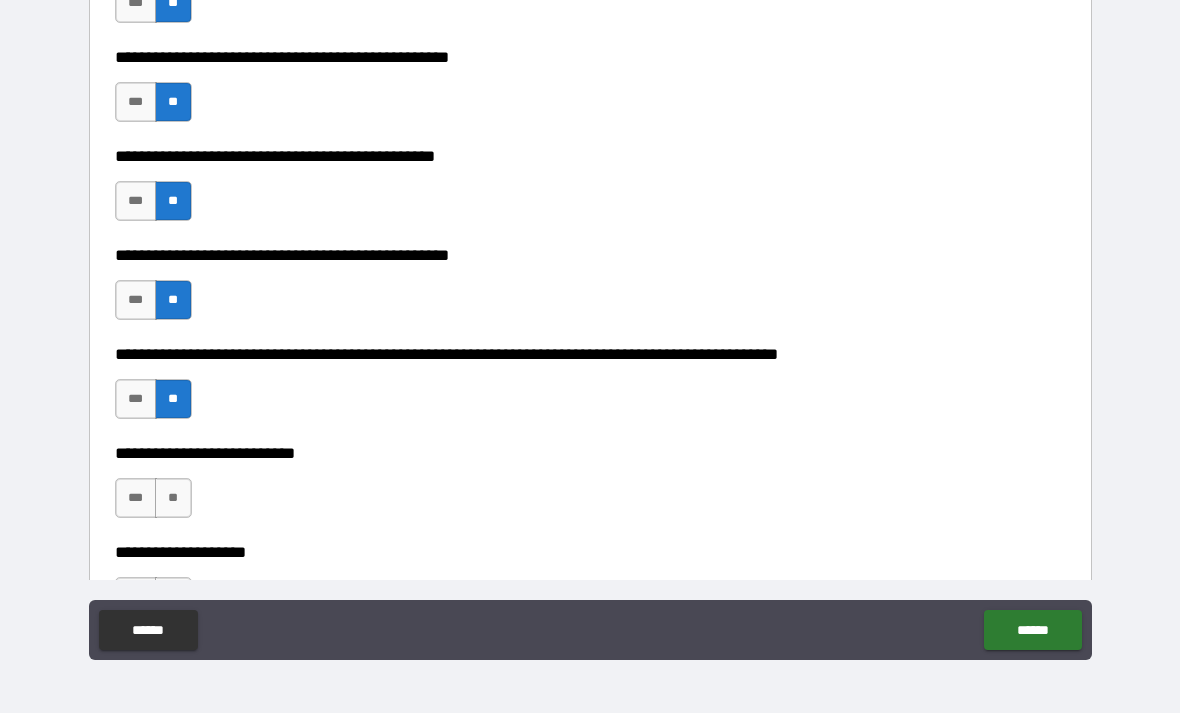 click on "**" at bounding box center [173, 498] 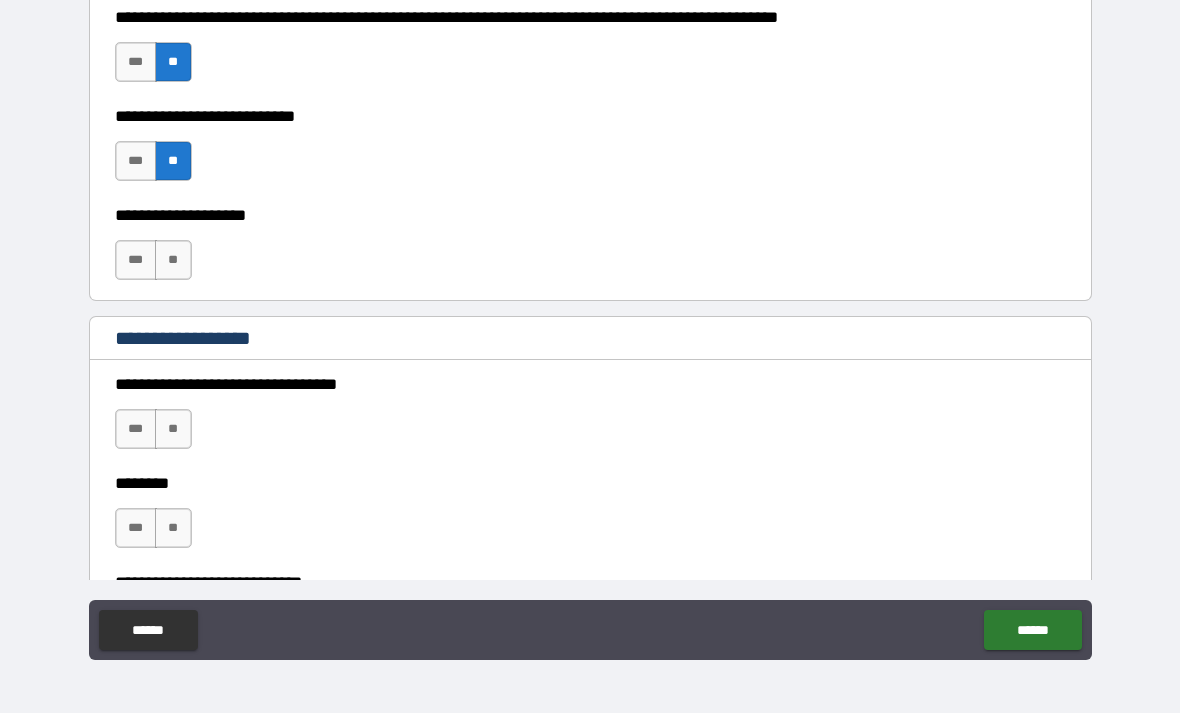 scroll, scrollTop: 797, scrollLeft: 0, axis: vertical 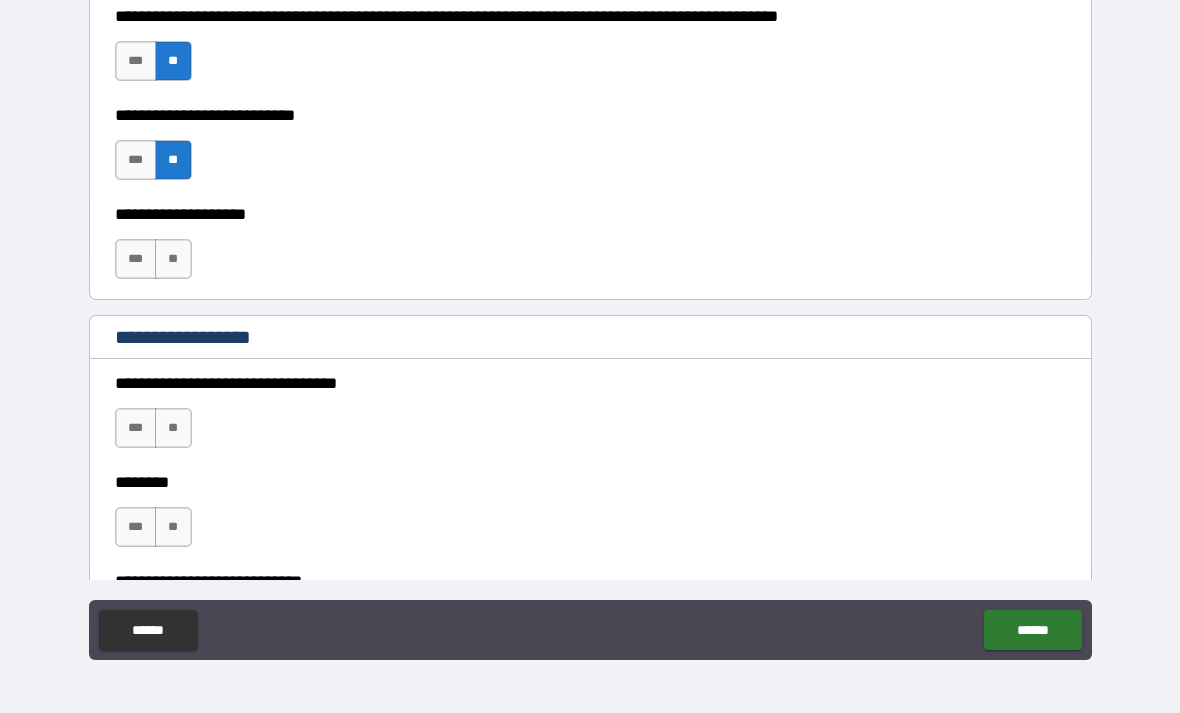 click on "**" at bounding box center [173, 259] 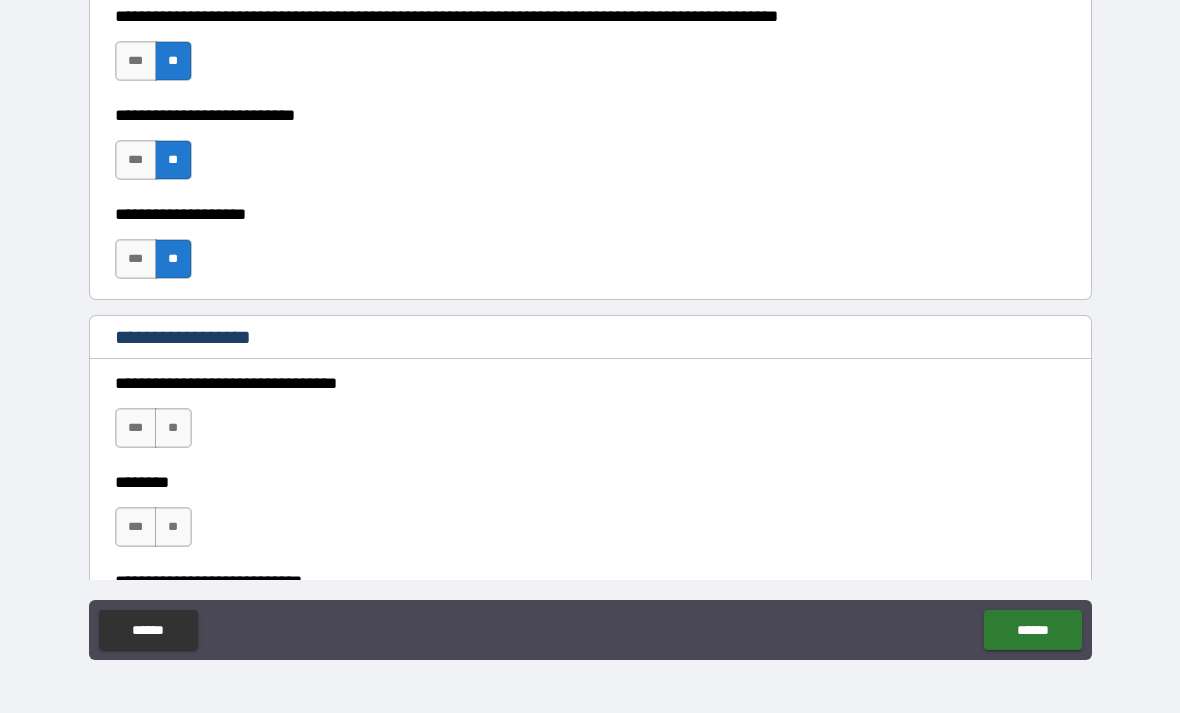 click on "**" at bounding box center [173, 428] 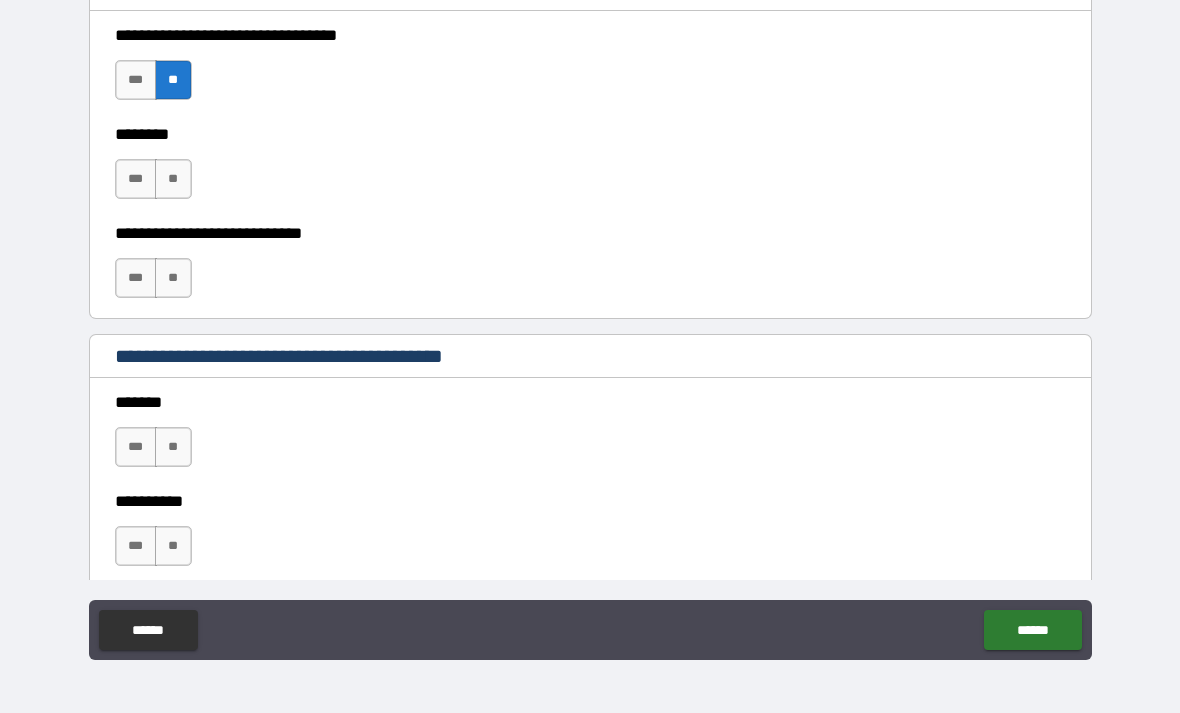 scroll, scrollTop: 1166, scrollLeft: 0, axis: vertical 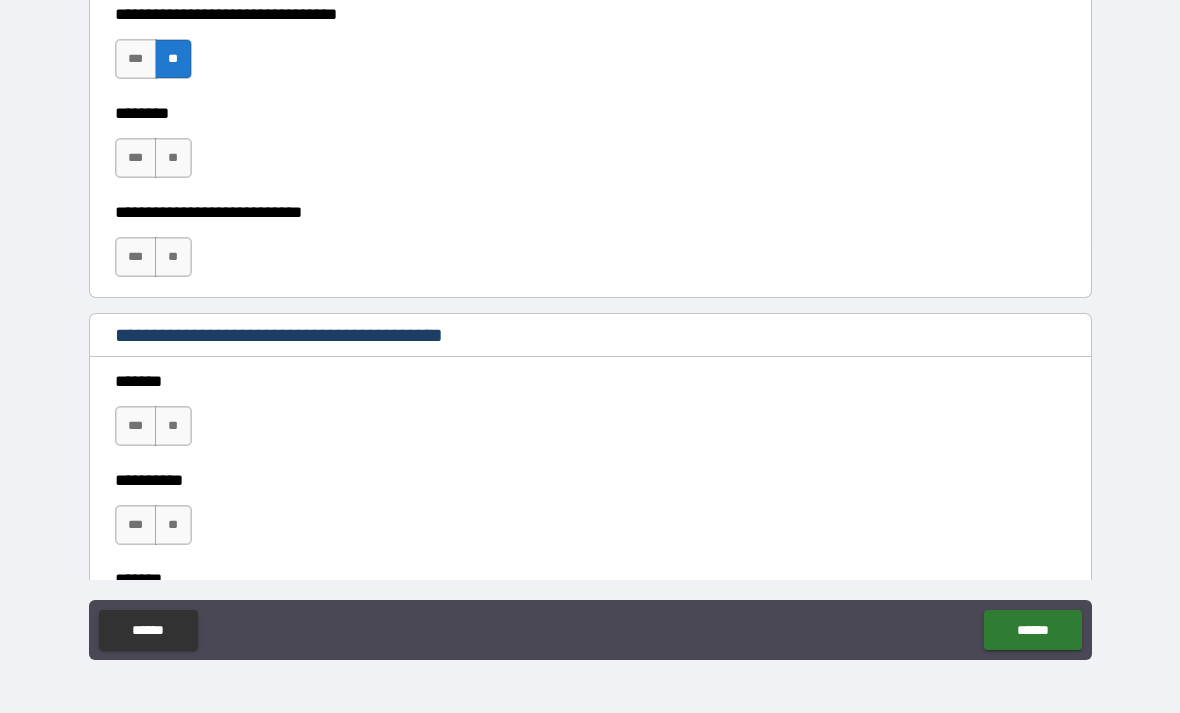 click on "**" at bounding box center [173, 158] 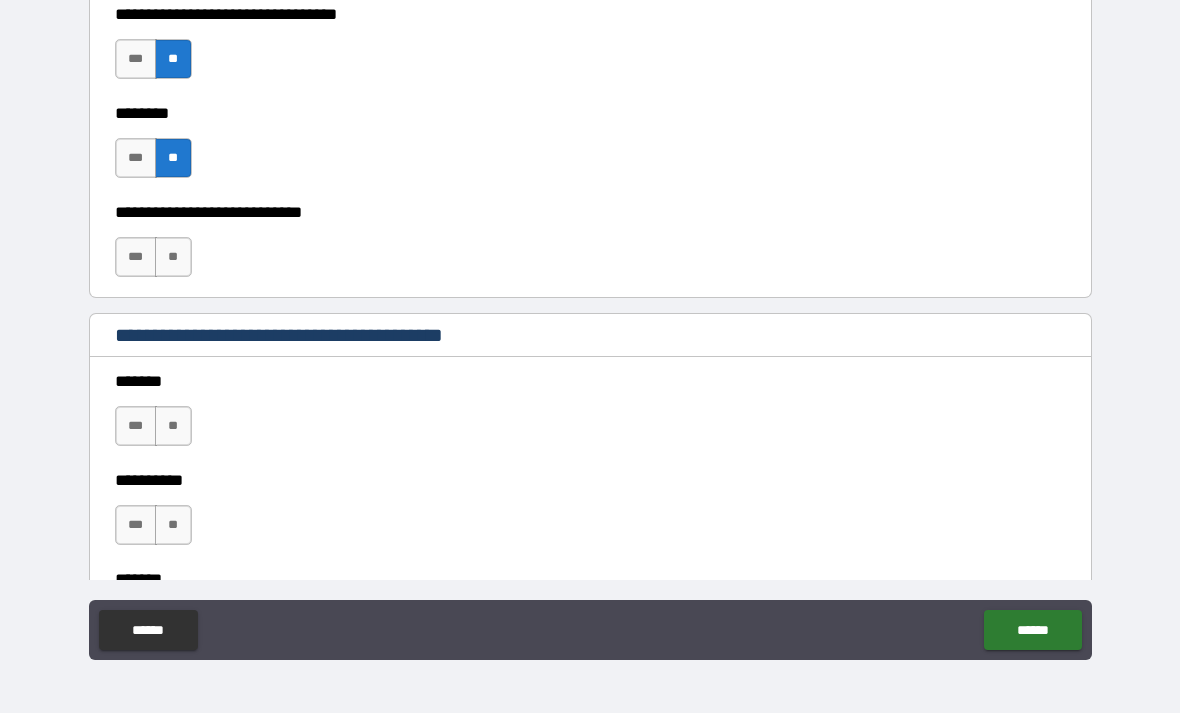 click on "**" at bounding box center [173, 257] 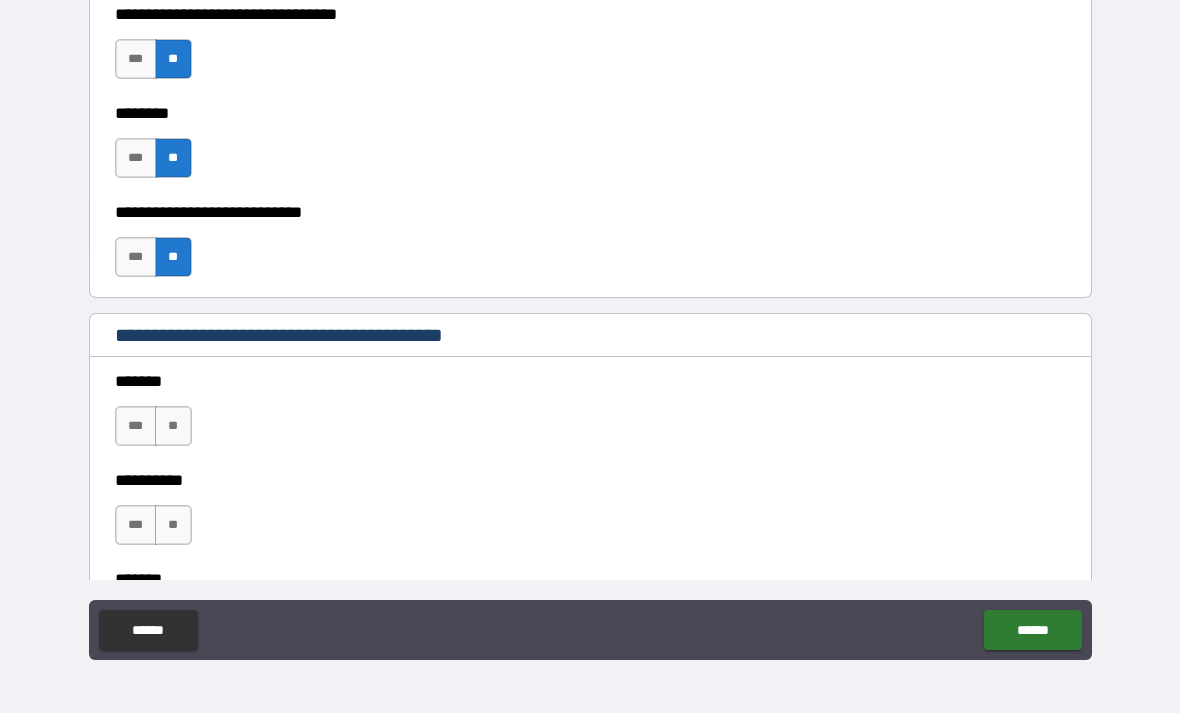 click on "**" at bounding box center (173, 426) 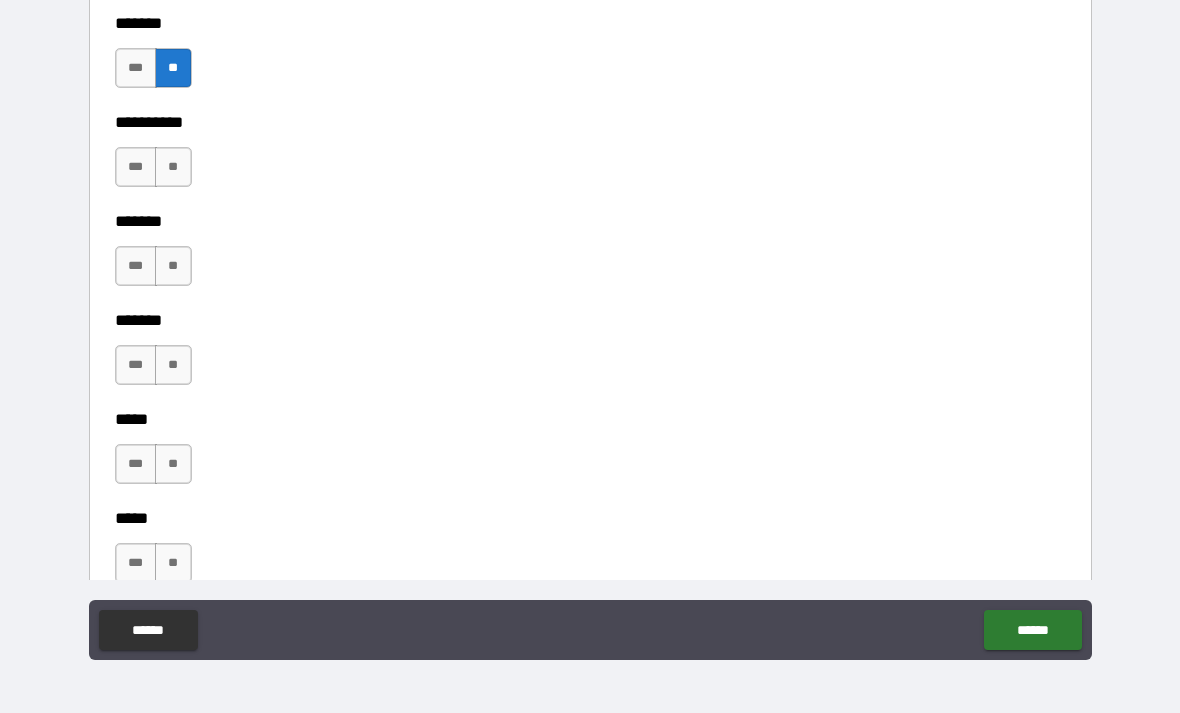 scroll, scrollTop: 1533, scrollLeft: 0, axis: vertical 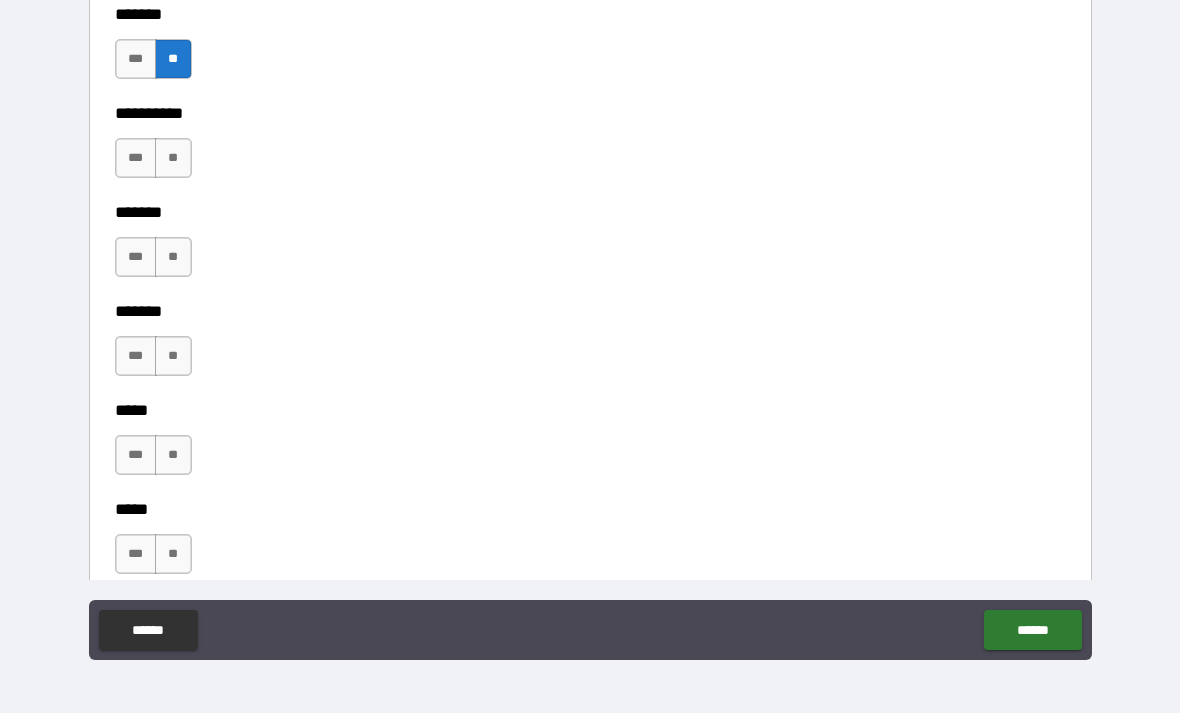click on "**" at bounding box center (173, 158) 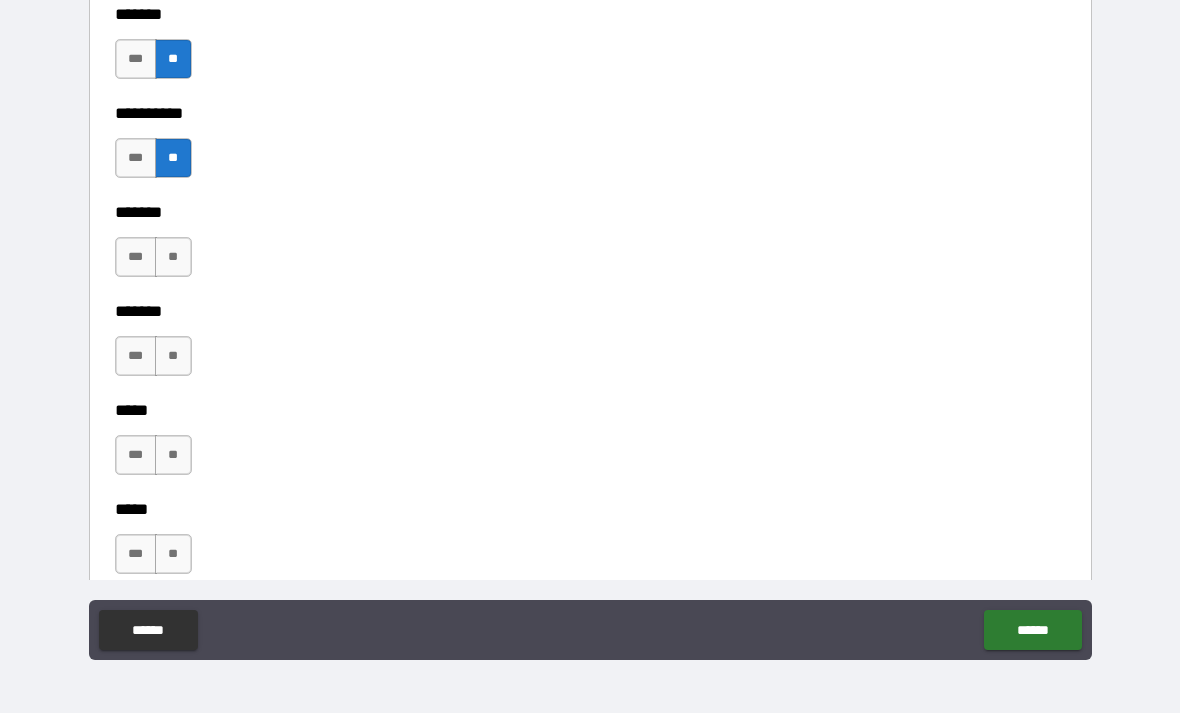 click on "**" at bounding box center (173, 257) 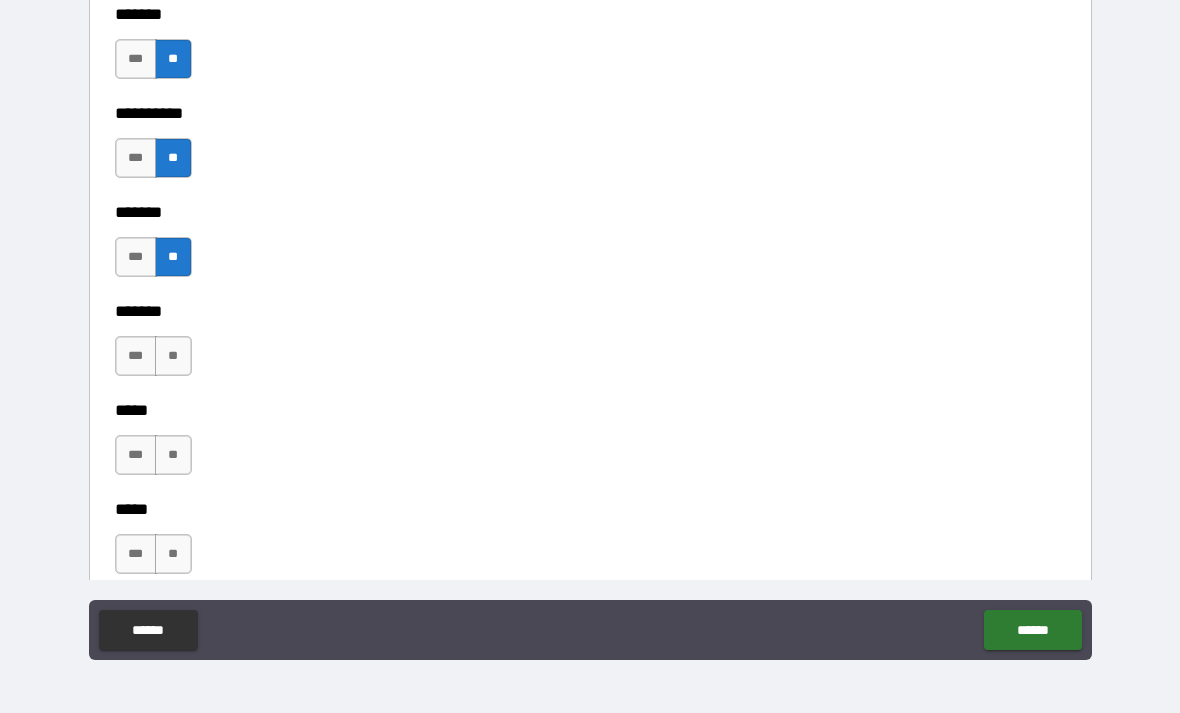 click on "**" at bounding box center [173, 356] 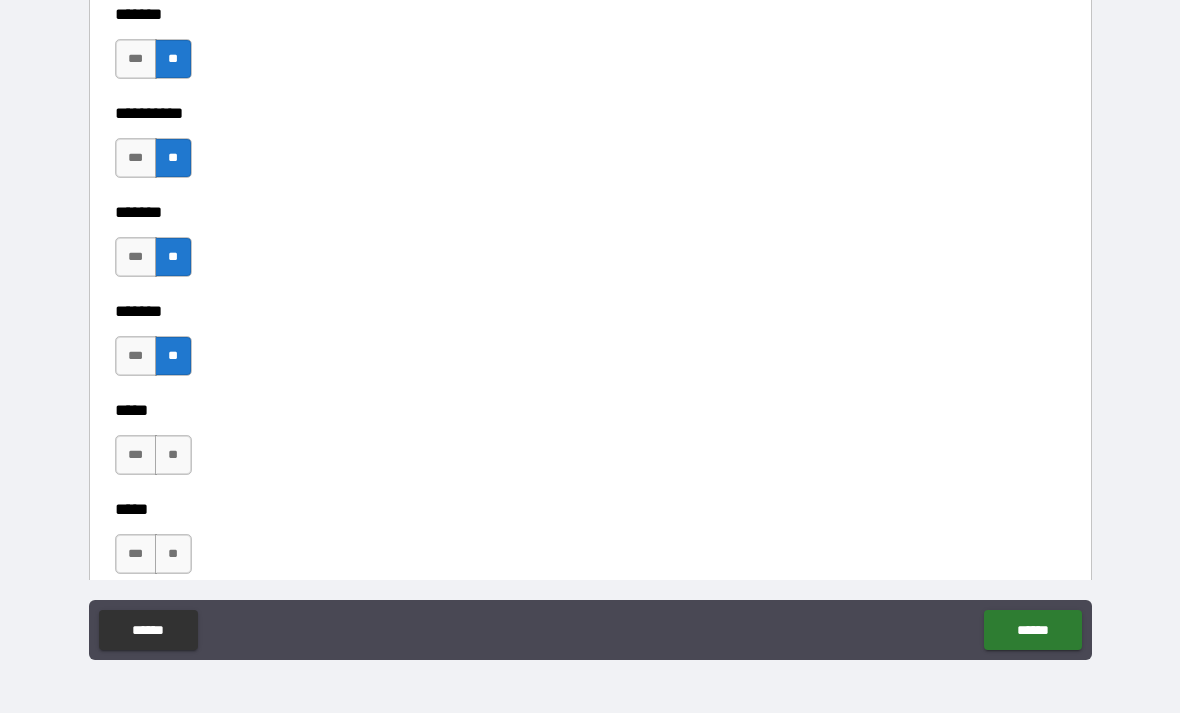 click on "**" at bounding box center (173, 455) 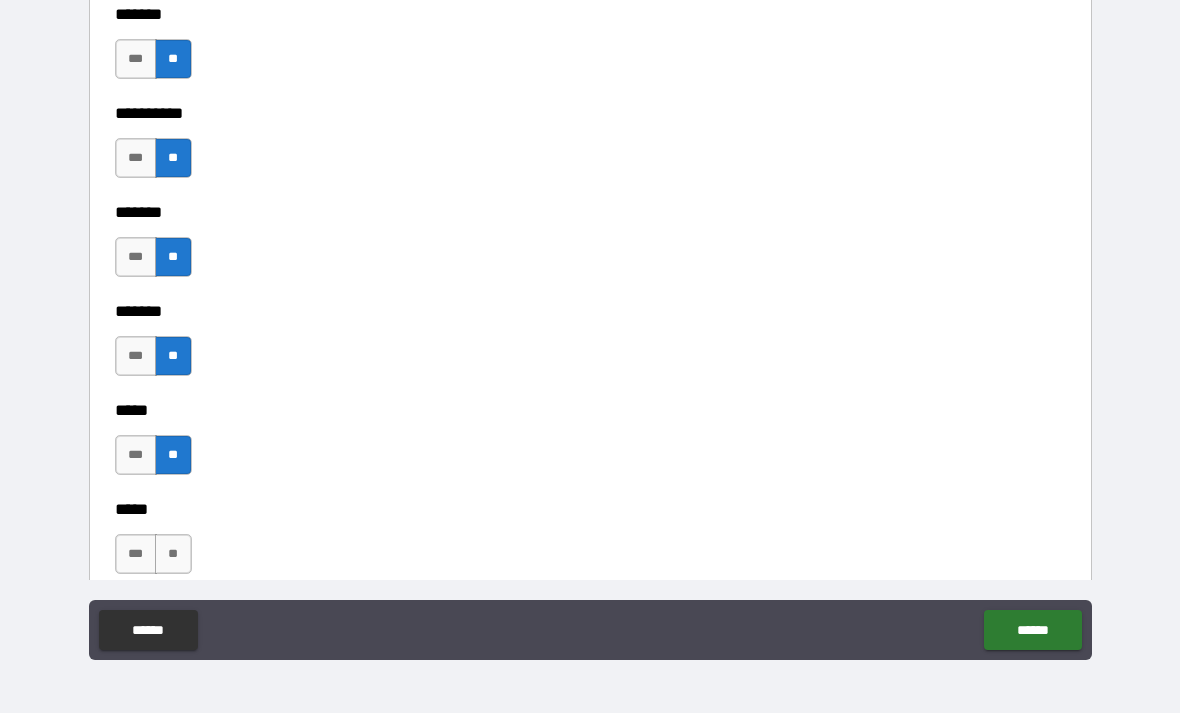 click on "**" at bounding box center [173, 554] 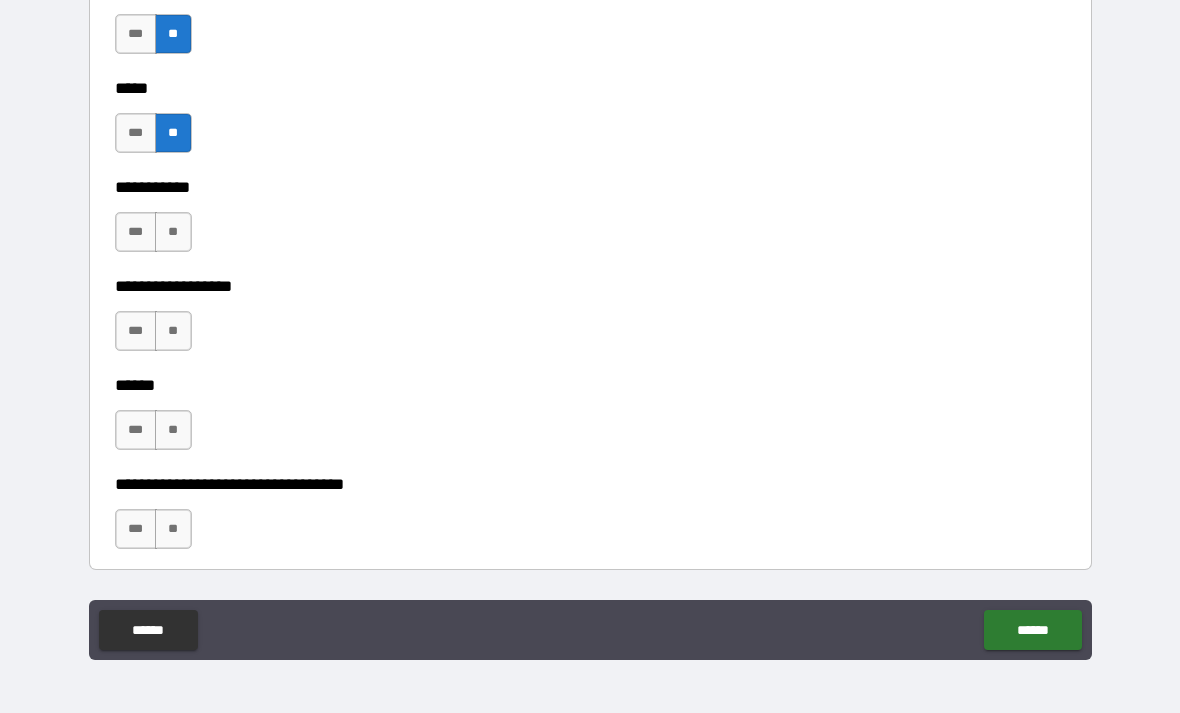 scroll, scrollTop: 1965, scrollLeft: 0, axis: vertical 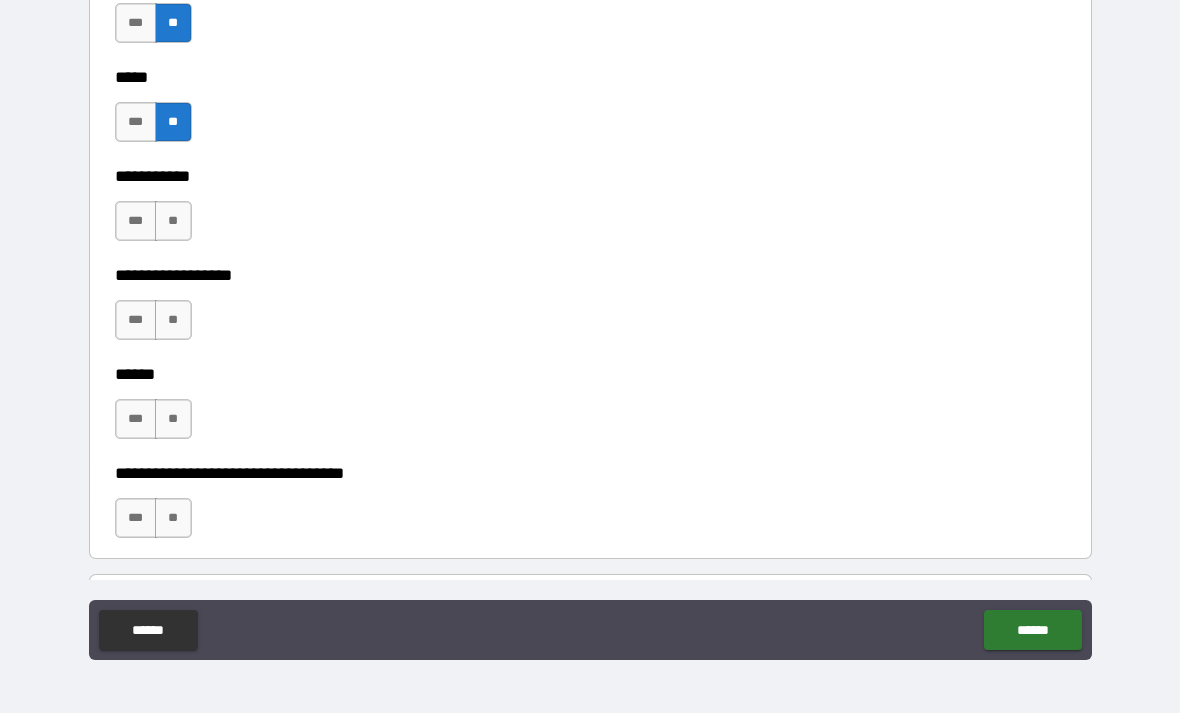 click on "**" at bounding box center [173, 221] 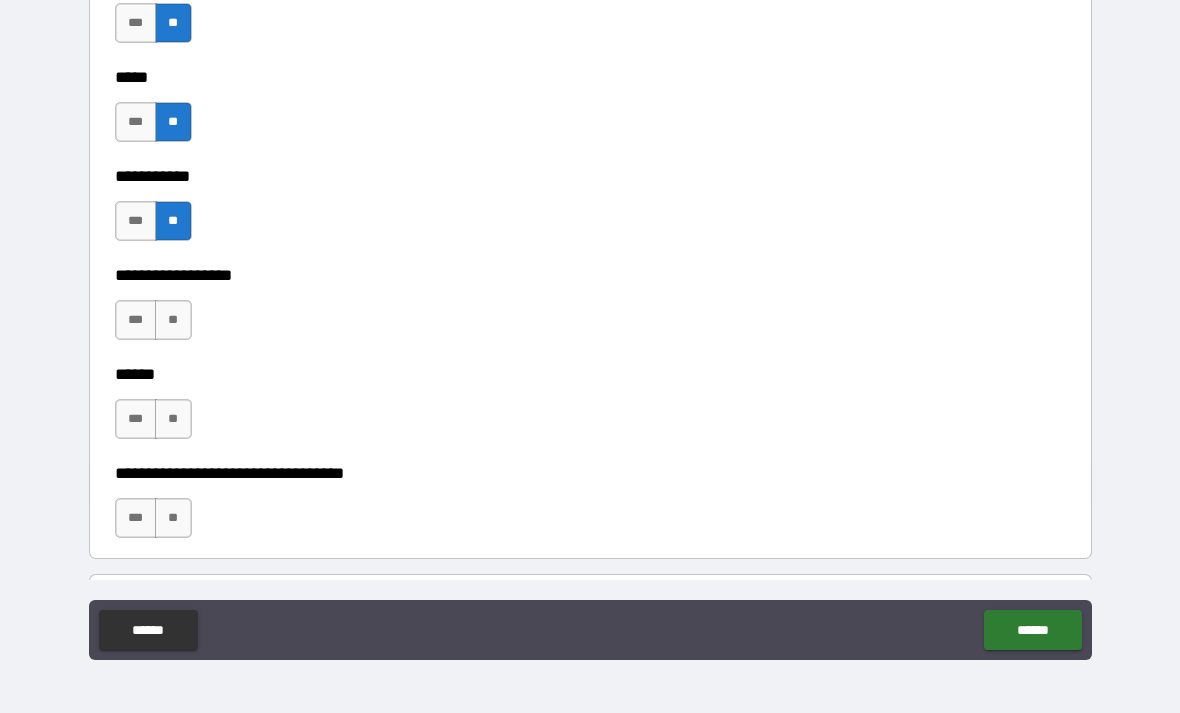 click on "**" at bounding box center (173, 320) 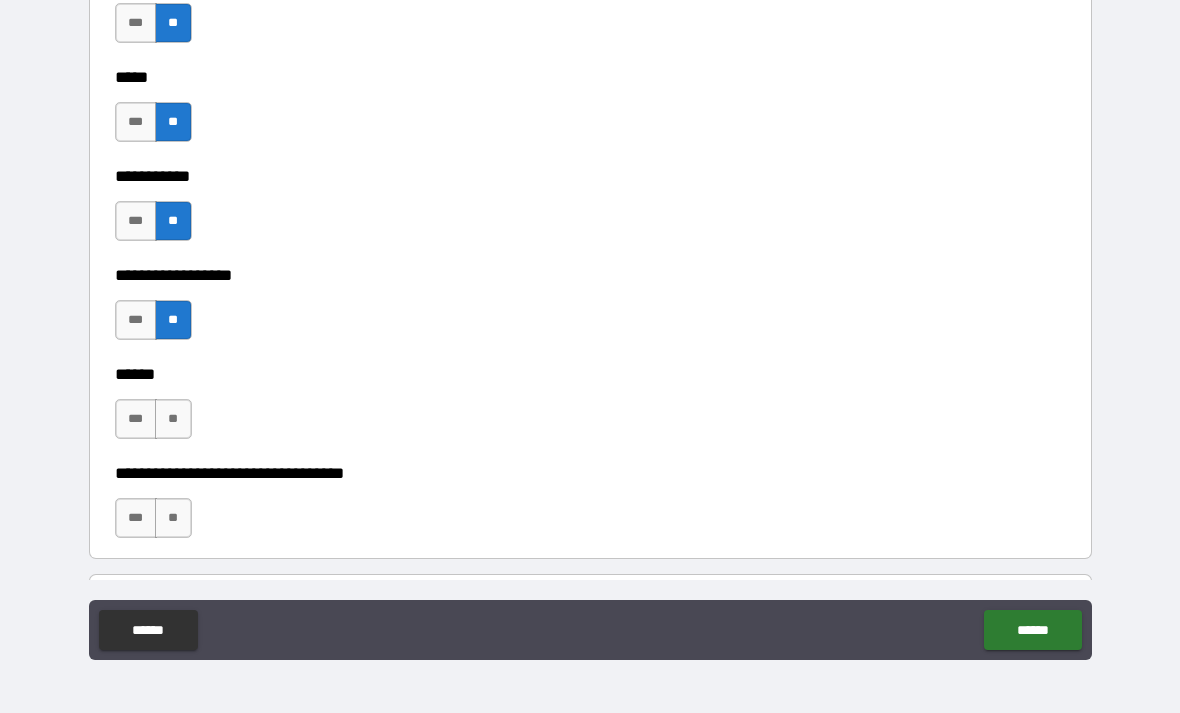 click on "**" at bounding box center [173, 419] 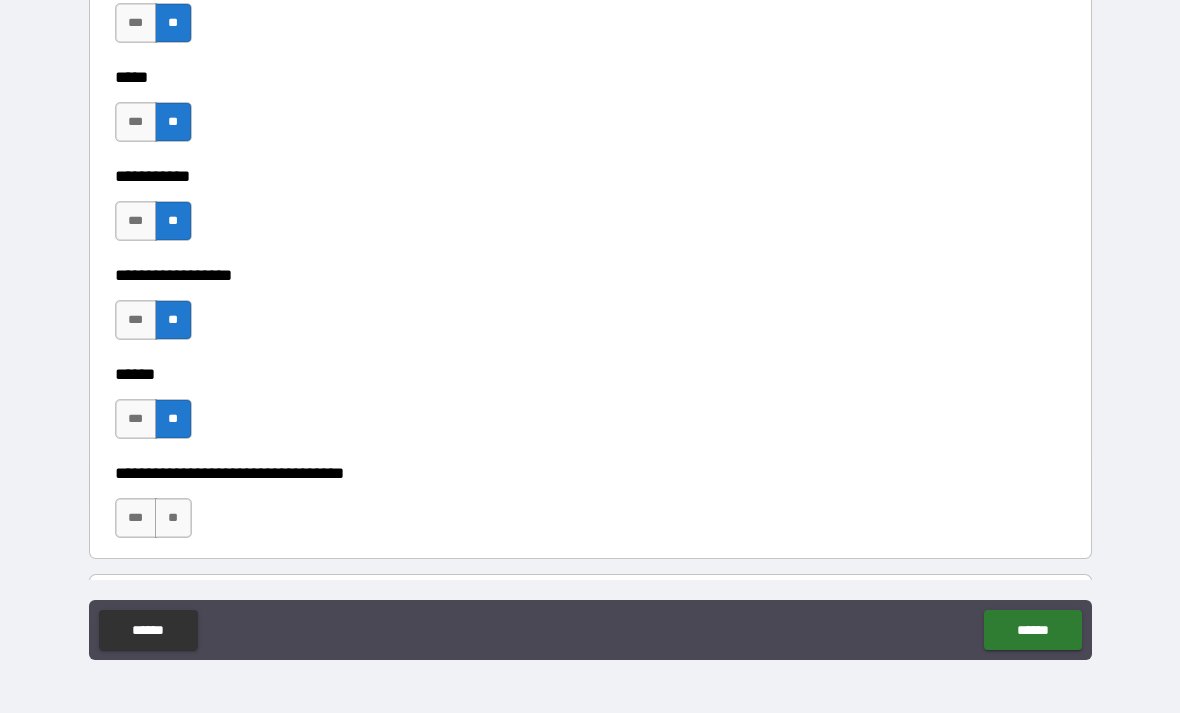 click on "**" at bounding box center (173, 518) 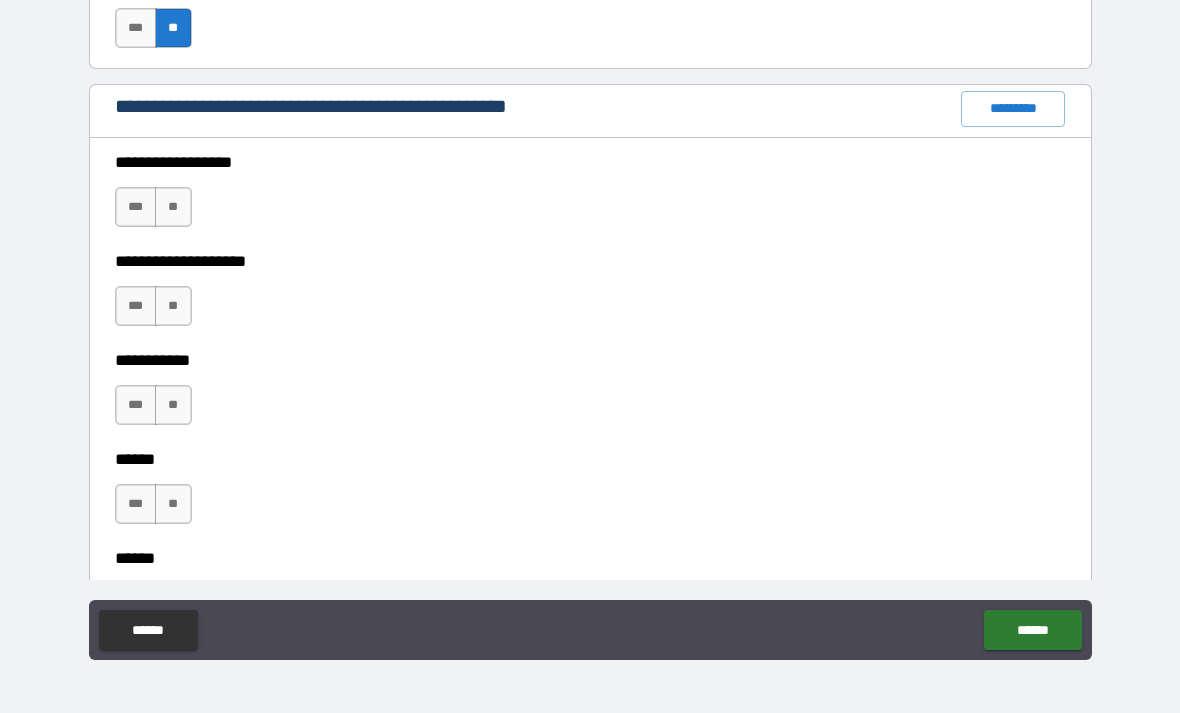 scroll, scrollTop: 2521, scrollLeft: 0, axis: vertical 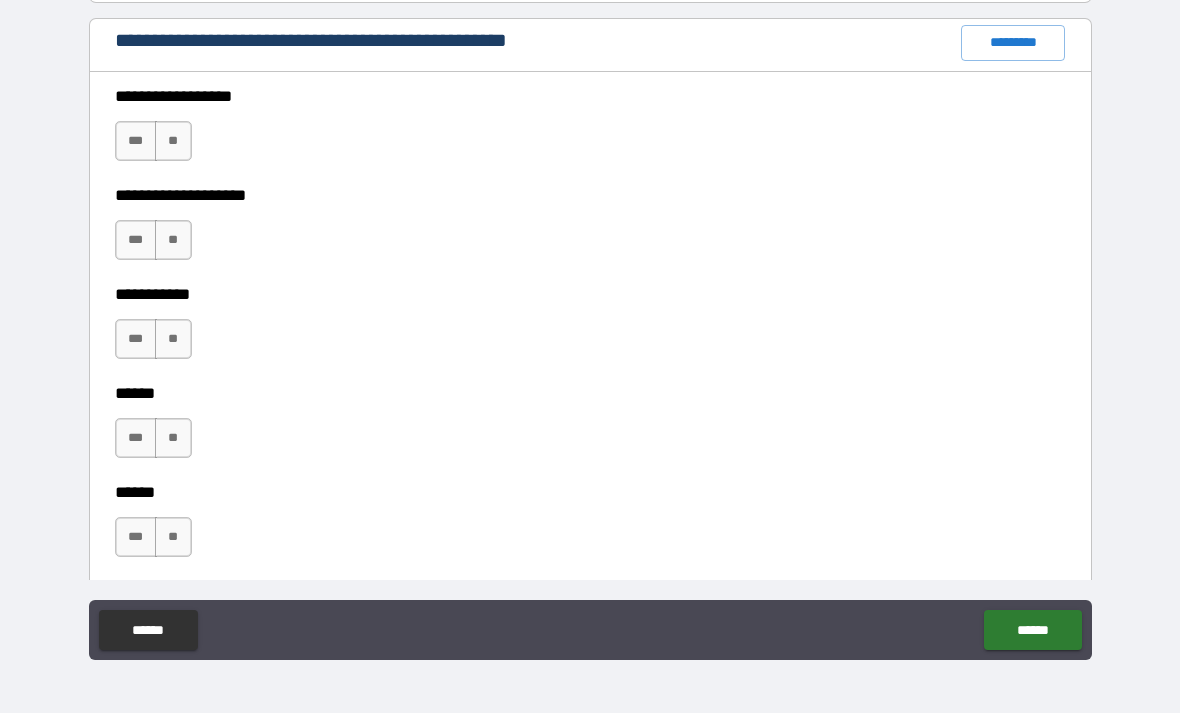 click on "**" at bounding box center (173, 141) 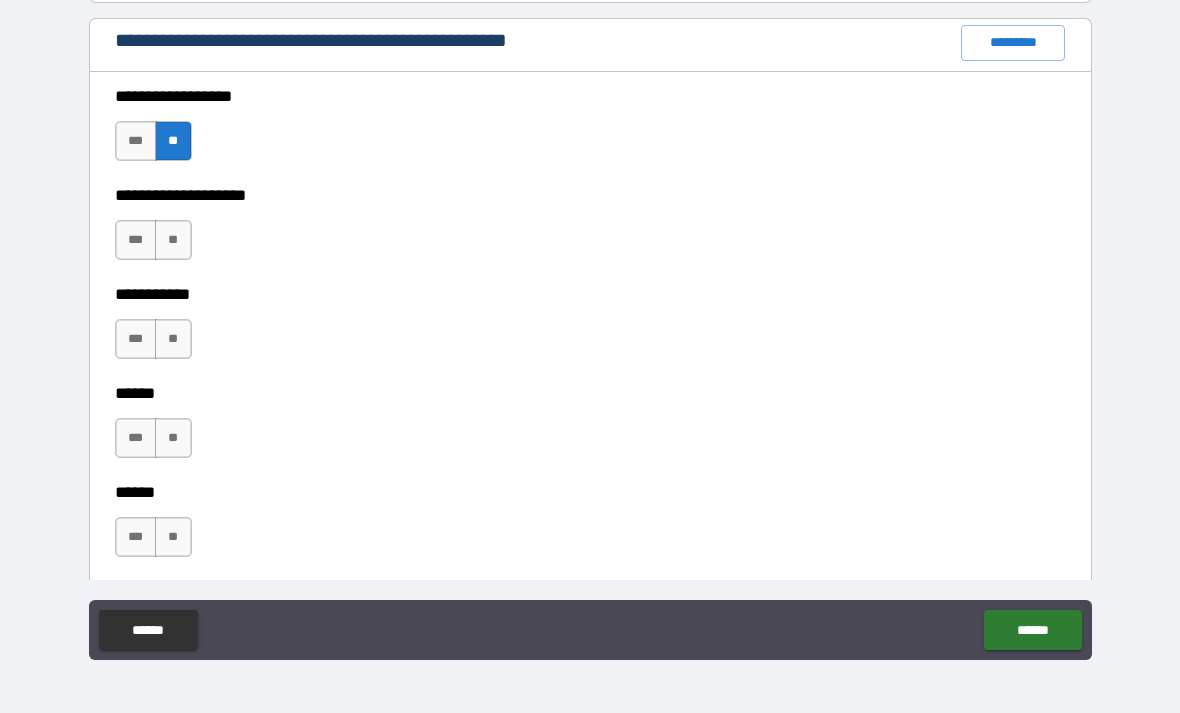 click on "**" at bounding box center (173, 240) 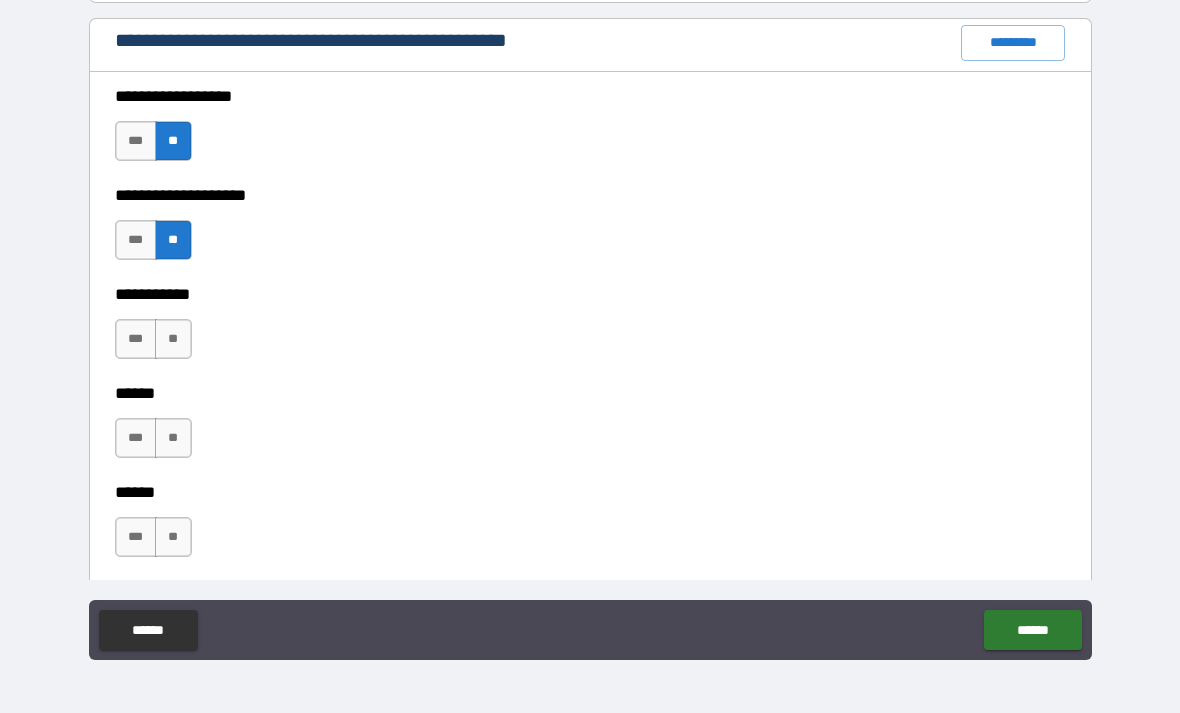 click on "**" at bounding box center (173, 339) 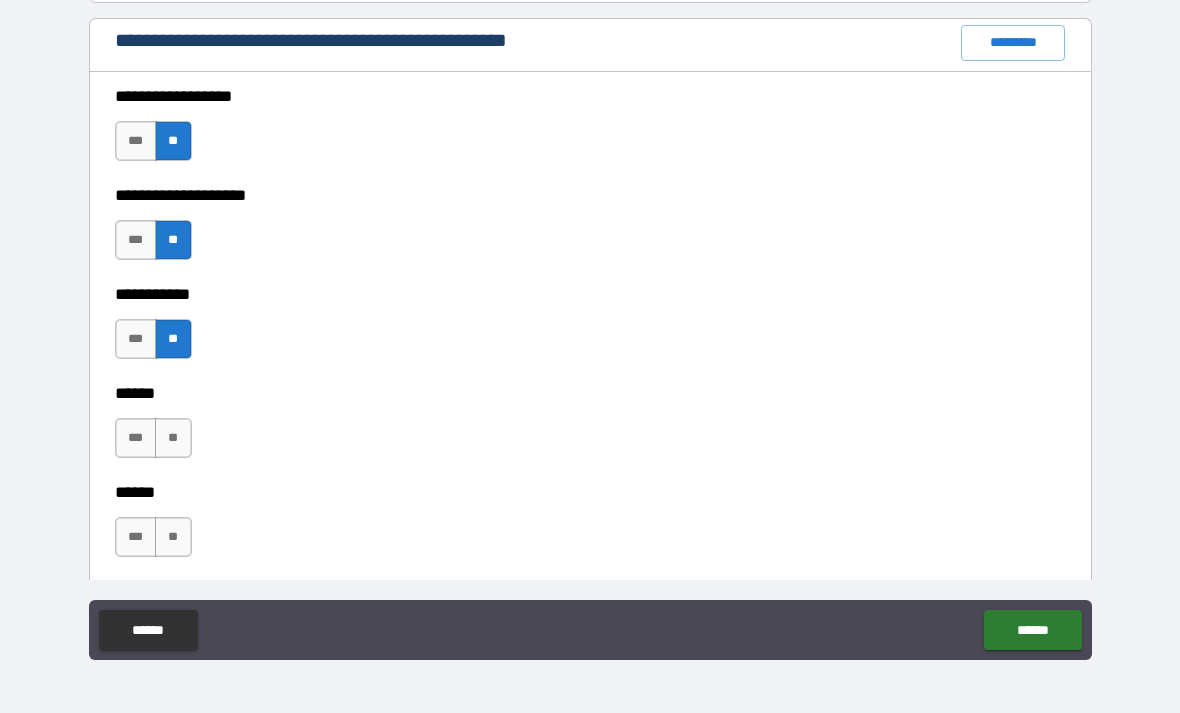 click on "**" at bounding box center (173, 438) 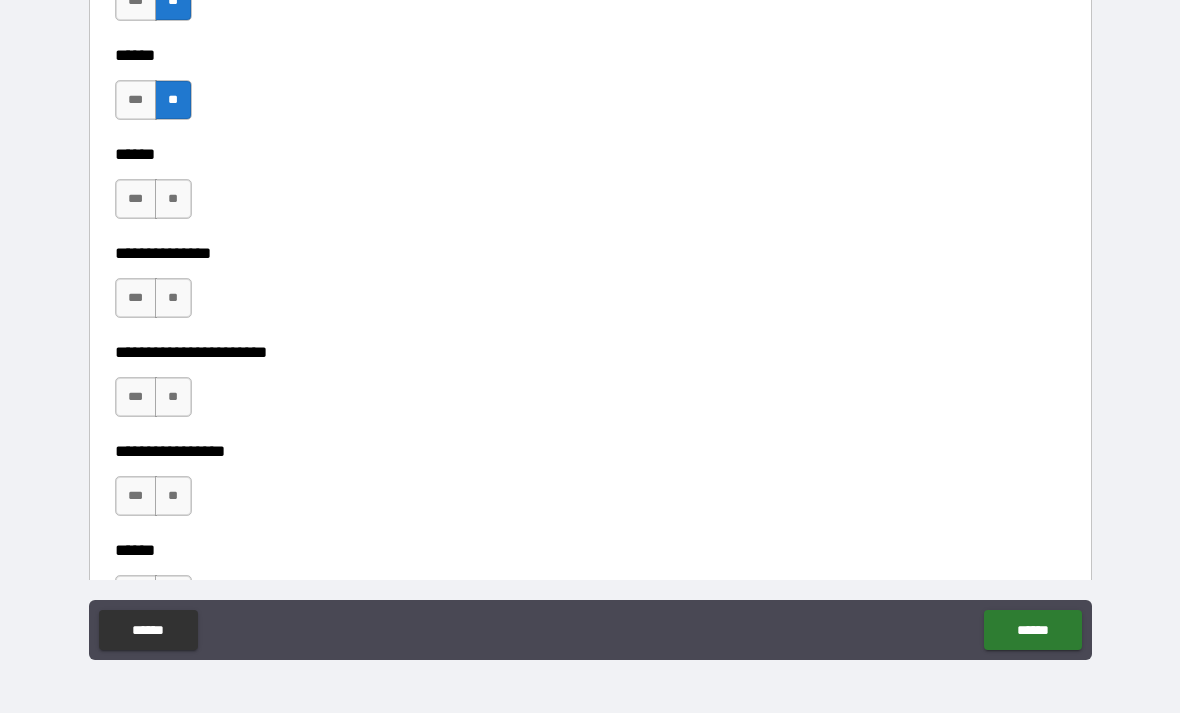 scroll, scrollTop: 2884, scrollLeft: 0, axis: vertical 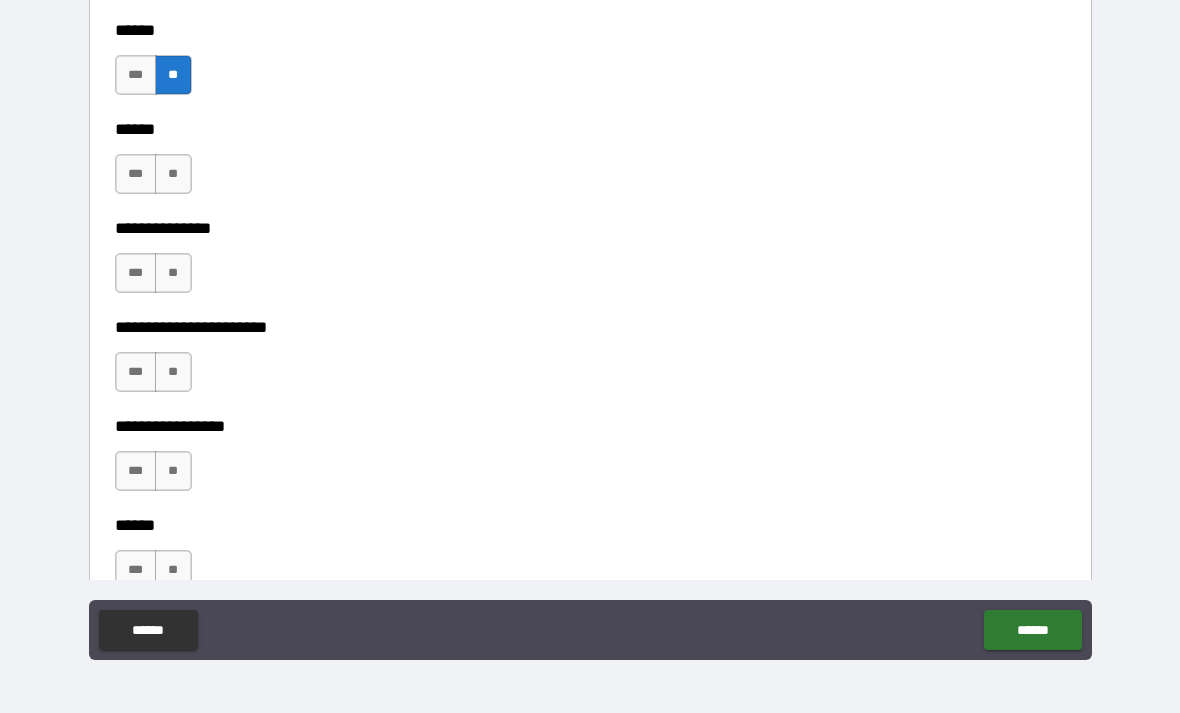 click on "**" at bounding box center [173, 174] 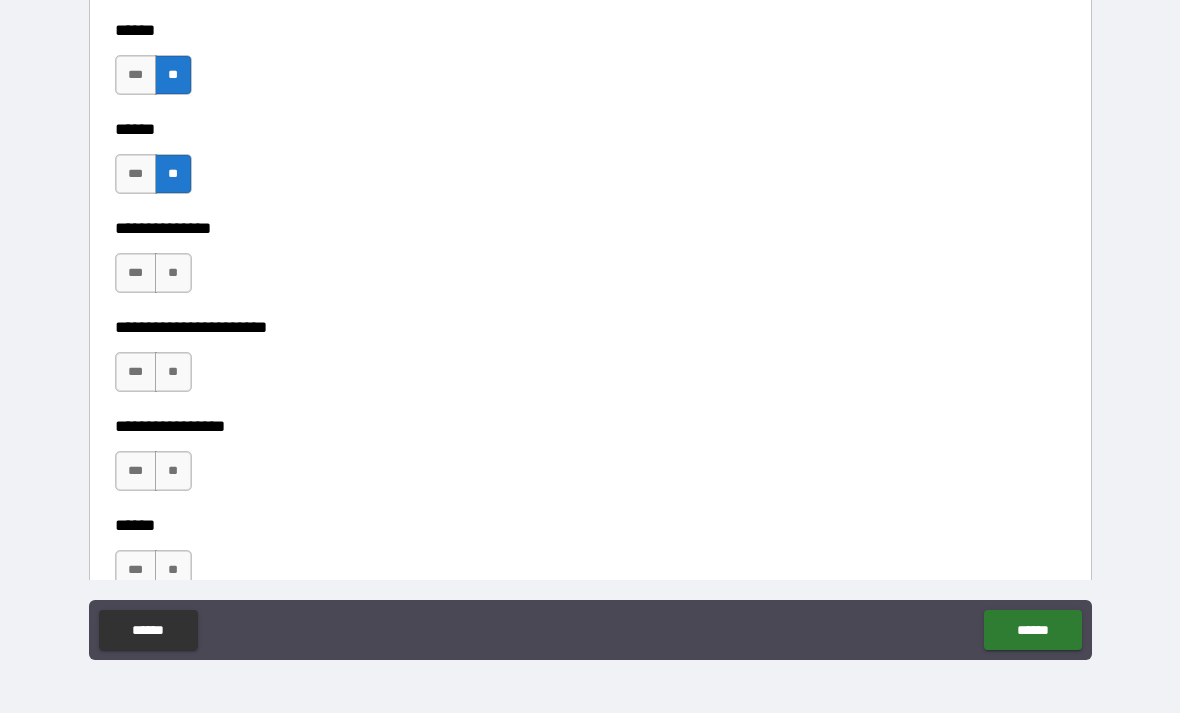 click on "**" at bounding box center [173, 273] 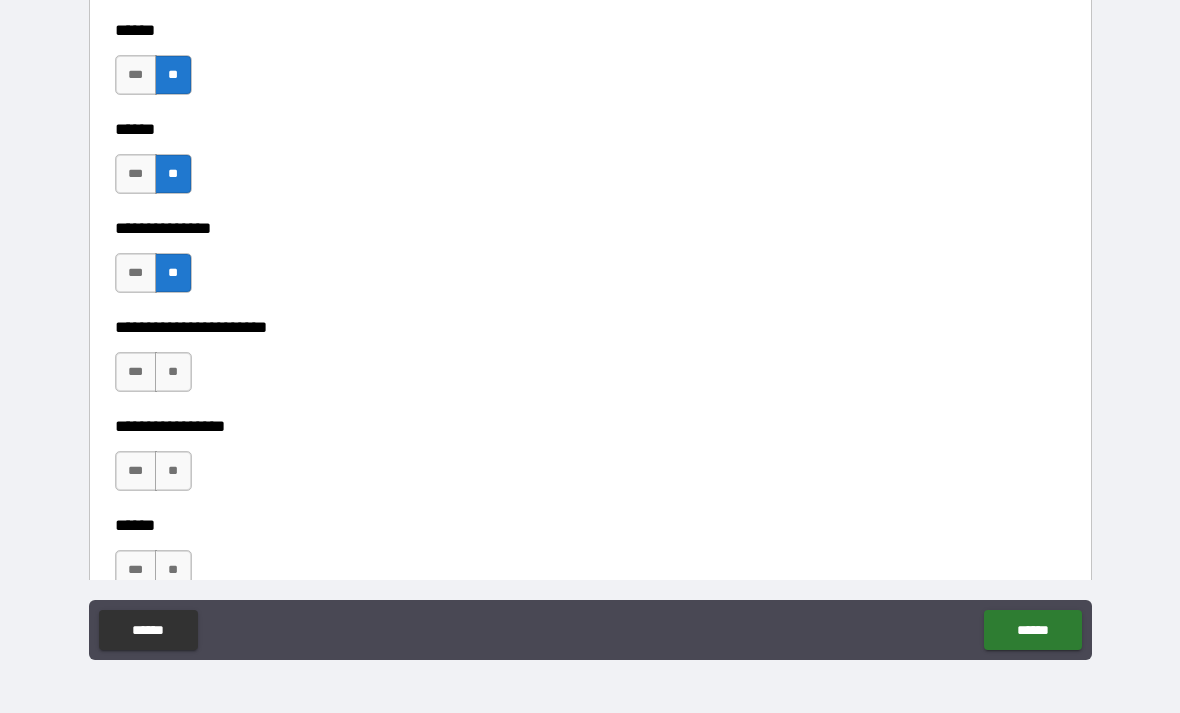 click on "**" at bounding box center (173, 372) 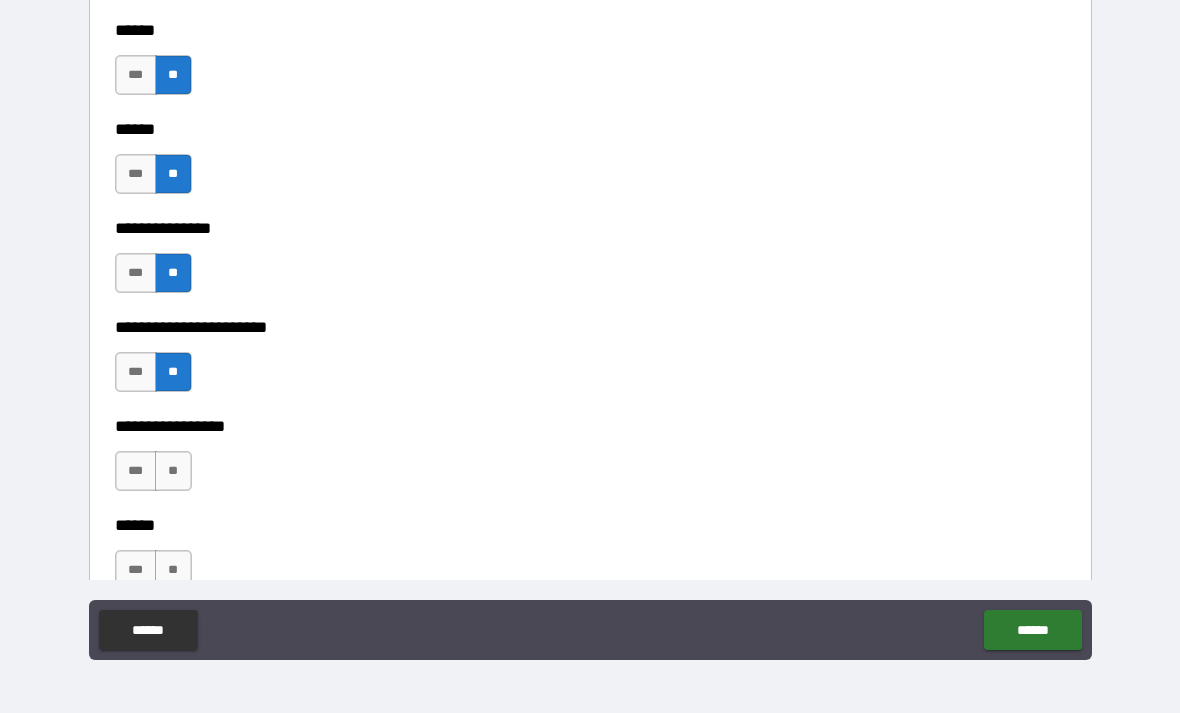 click on "**" at bounding box center (173, 471) 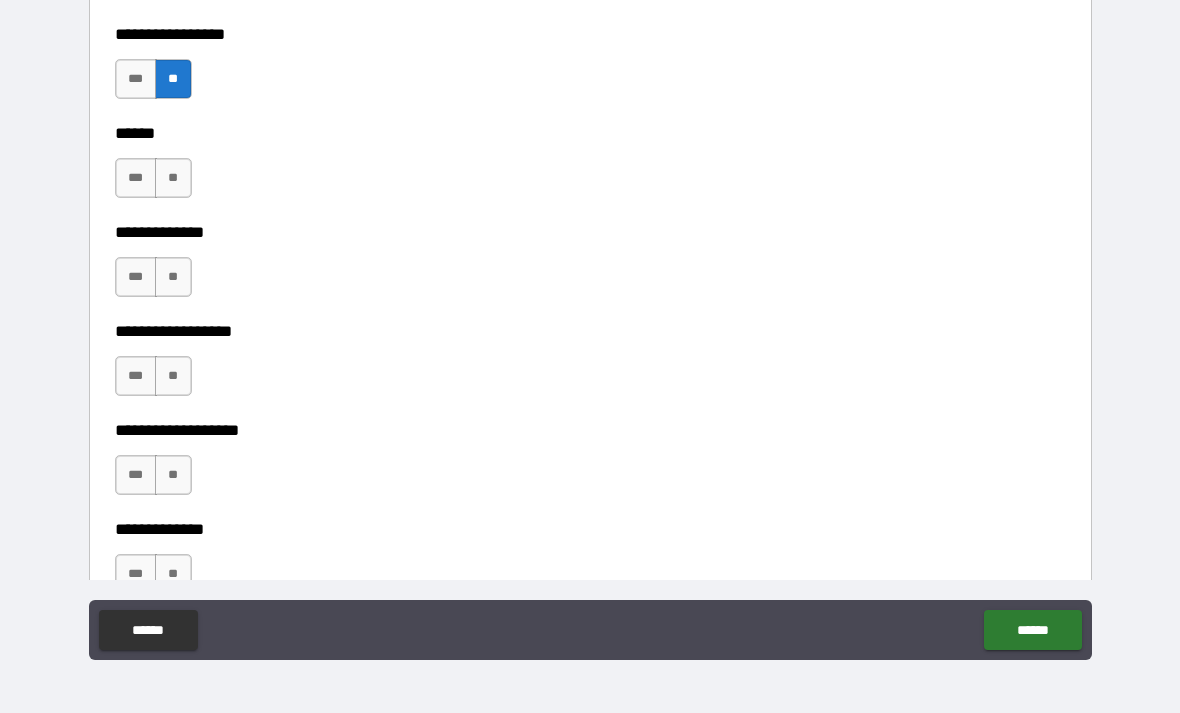 scroll, scrollTop: 3279, scrollLeft: 0, axis: vertical 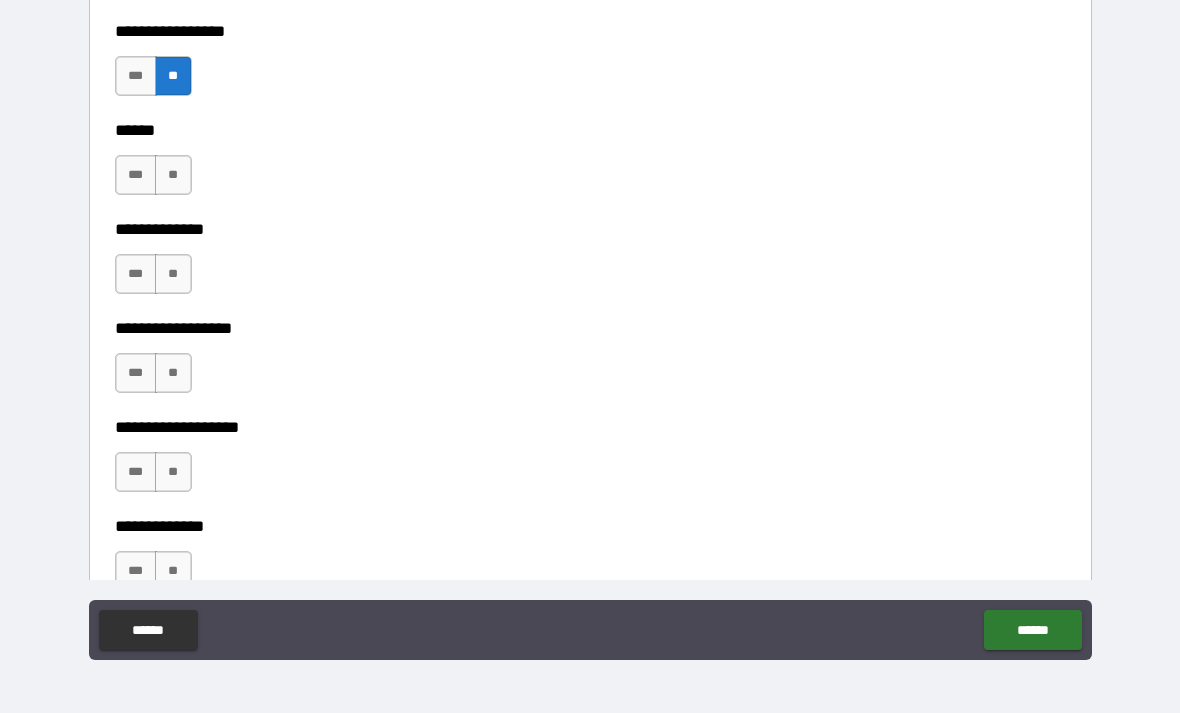 click on "**" at bounding box center (173, 175) 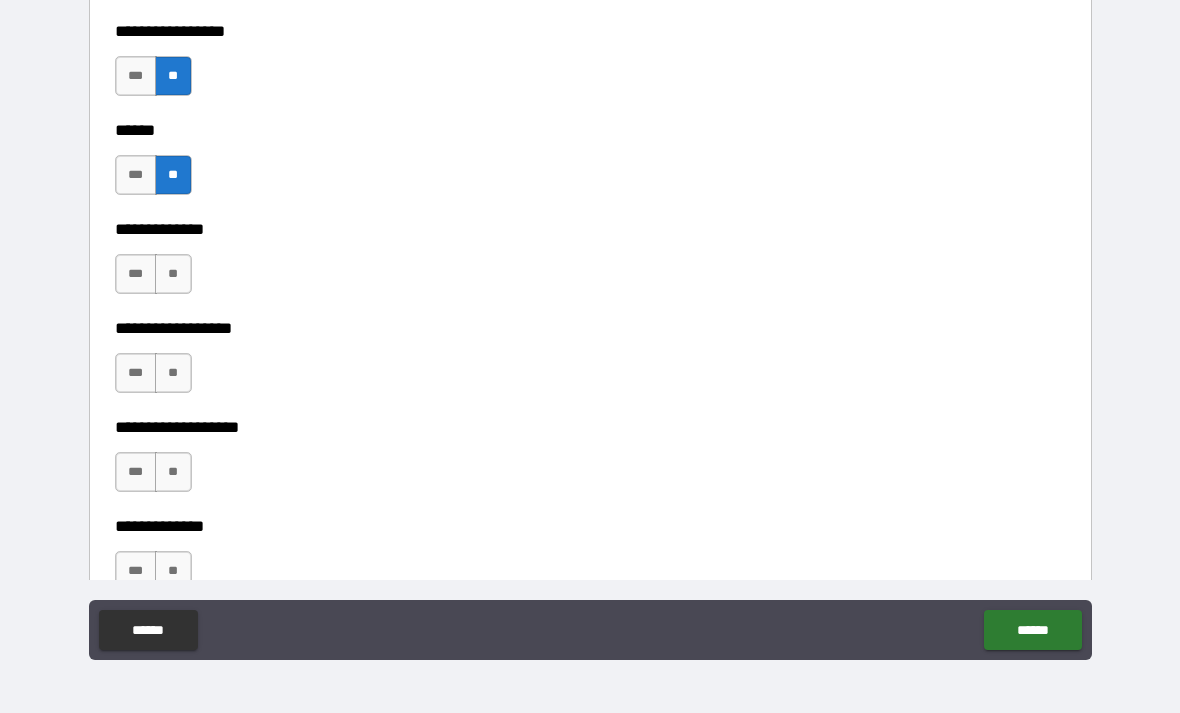 click on "**" at bounding box center (173, 274) 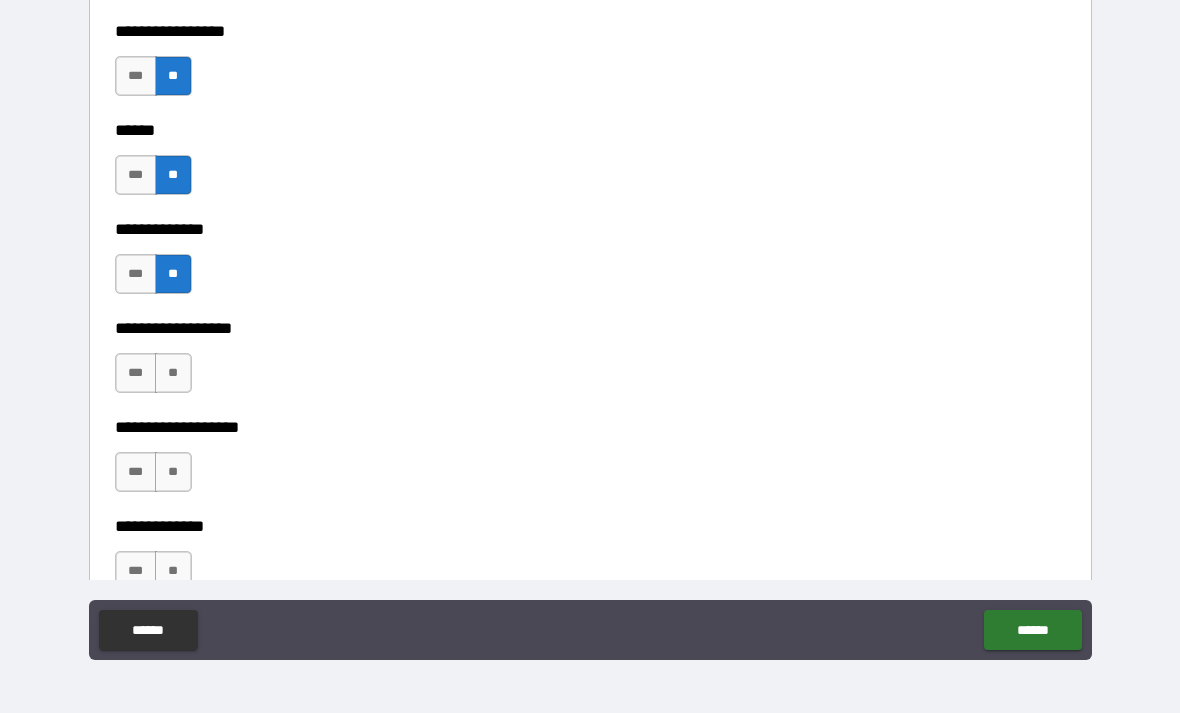 click on "**" at bounding box center (173, 373) 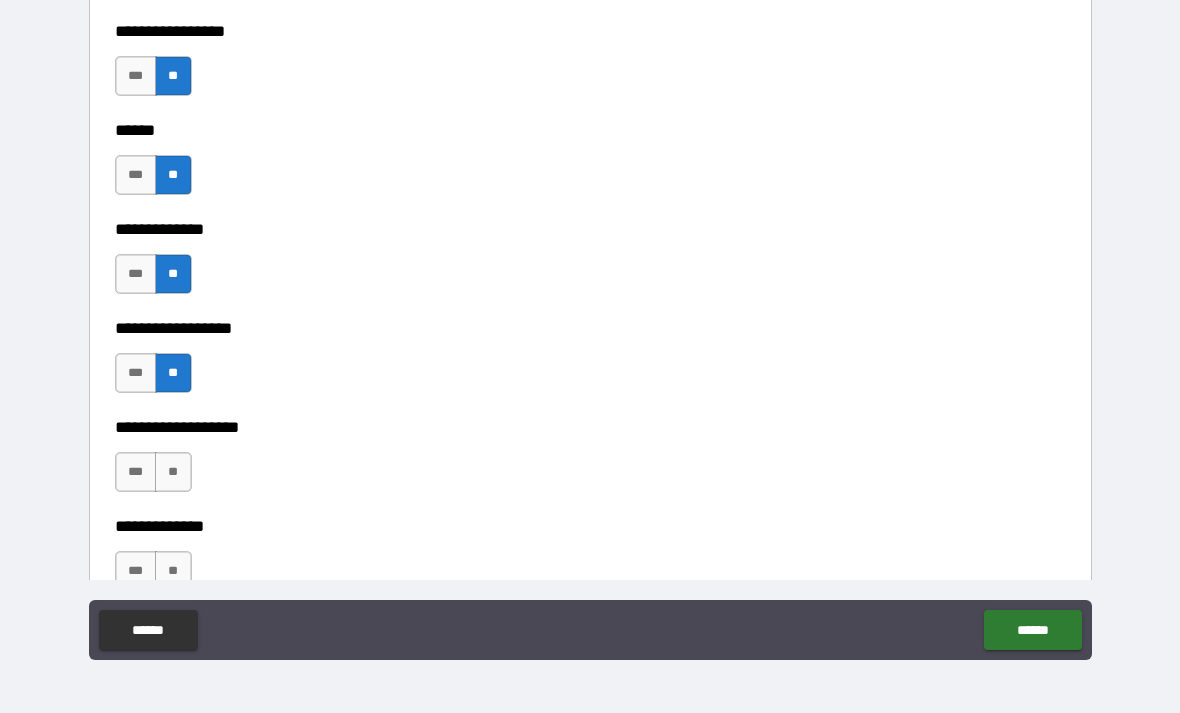 click on "**" at bounding box center [173, 472] 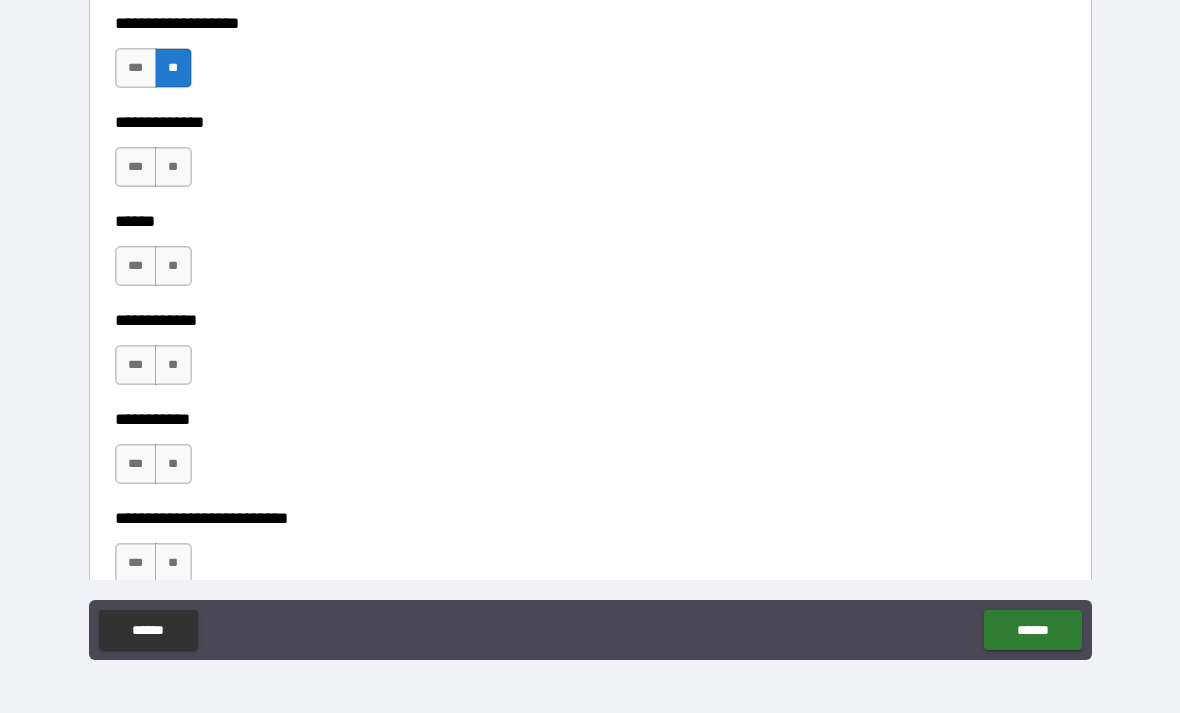 scroll, scrollTop: 3703, scrollLeft: 0, axis: vertical 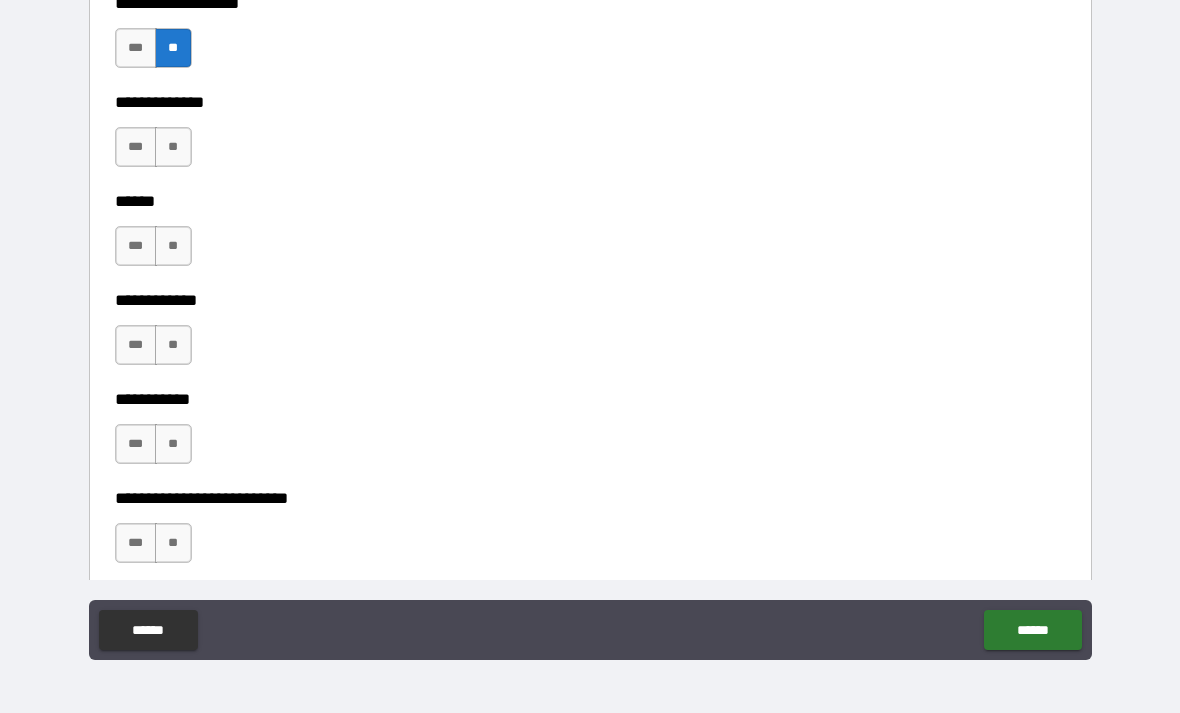 click on "**" at bounding box center [173, 147] 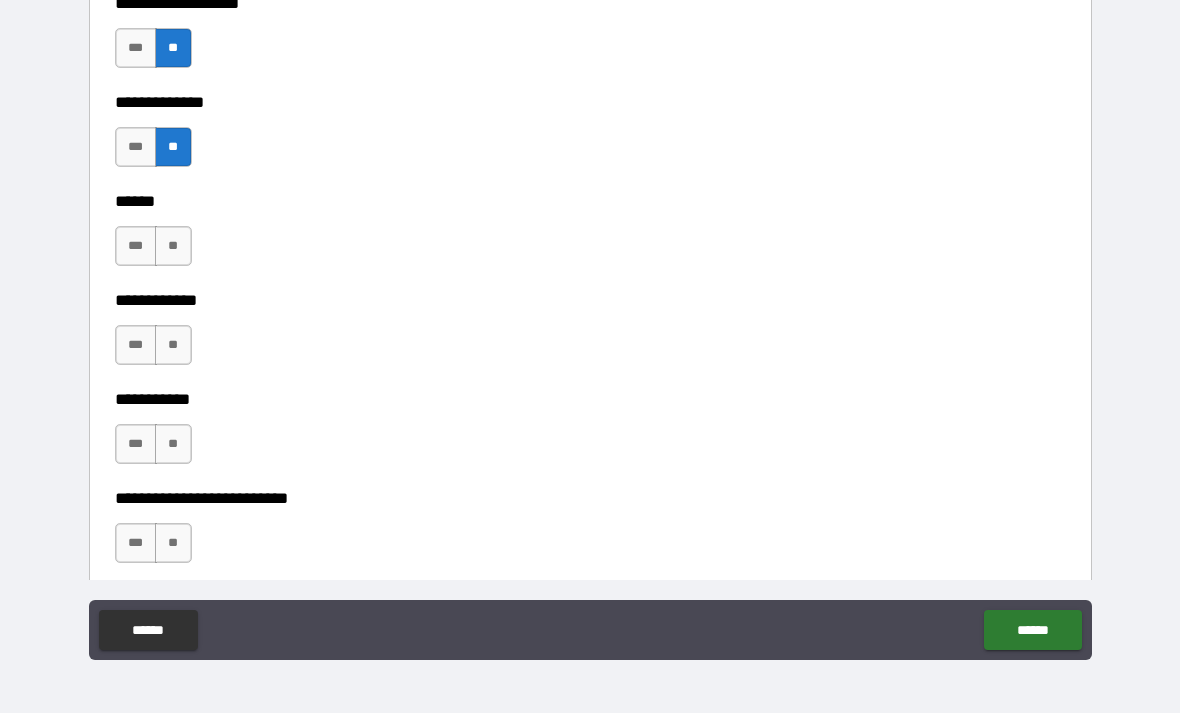 click on "**" at bounding box center [173, 246] 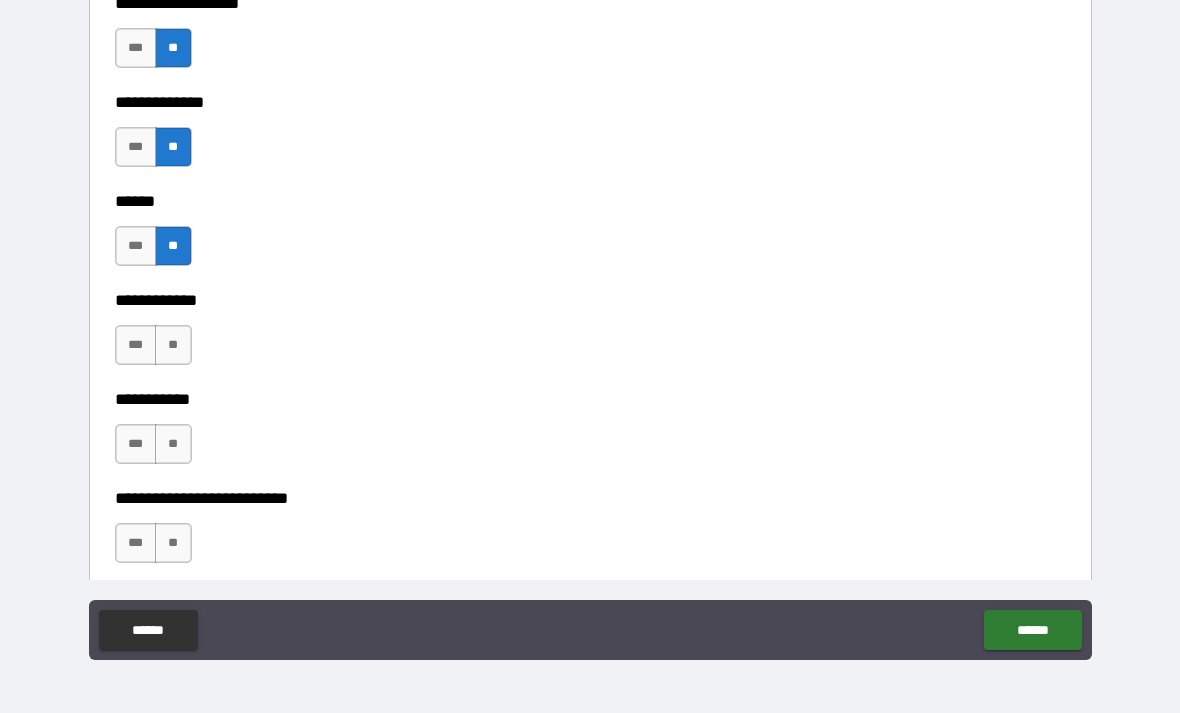 click on "**" at bounding box center (173, 345) 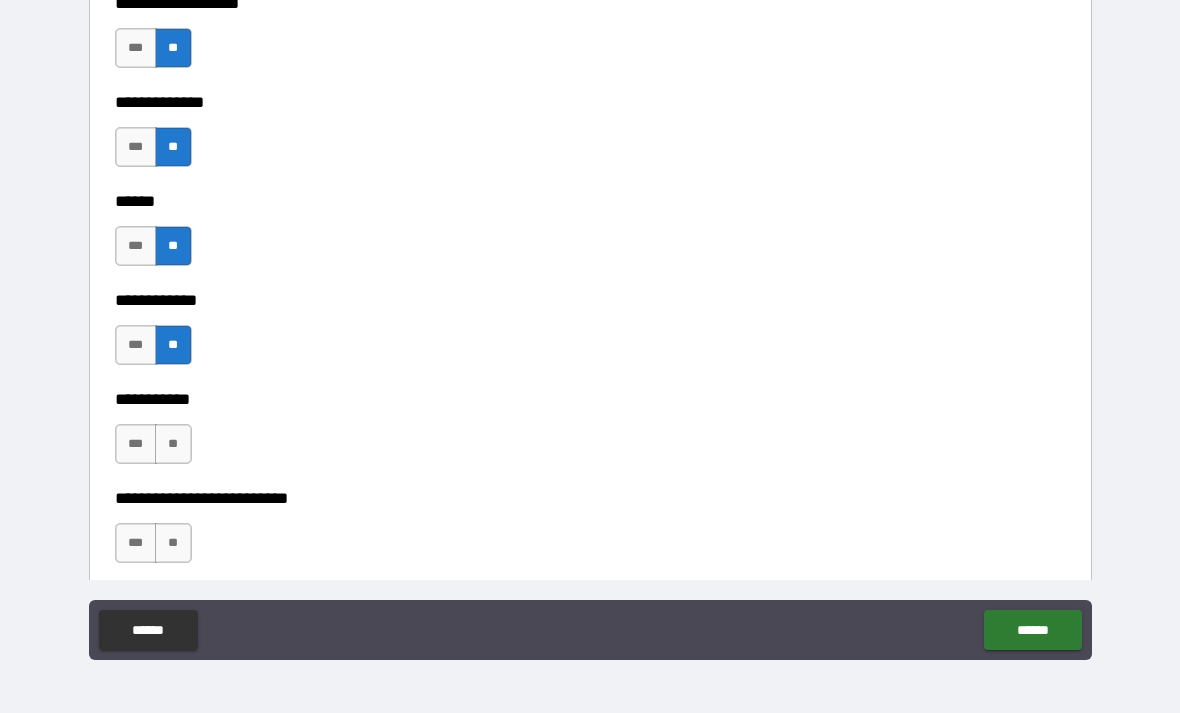 click on "**" at bounding box center (173, 444) 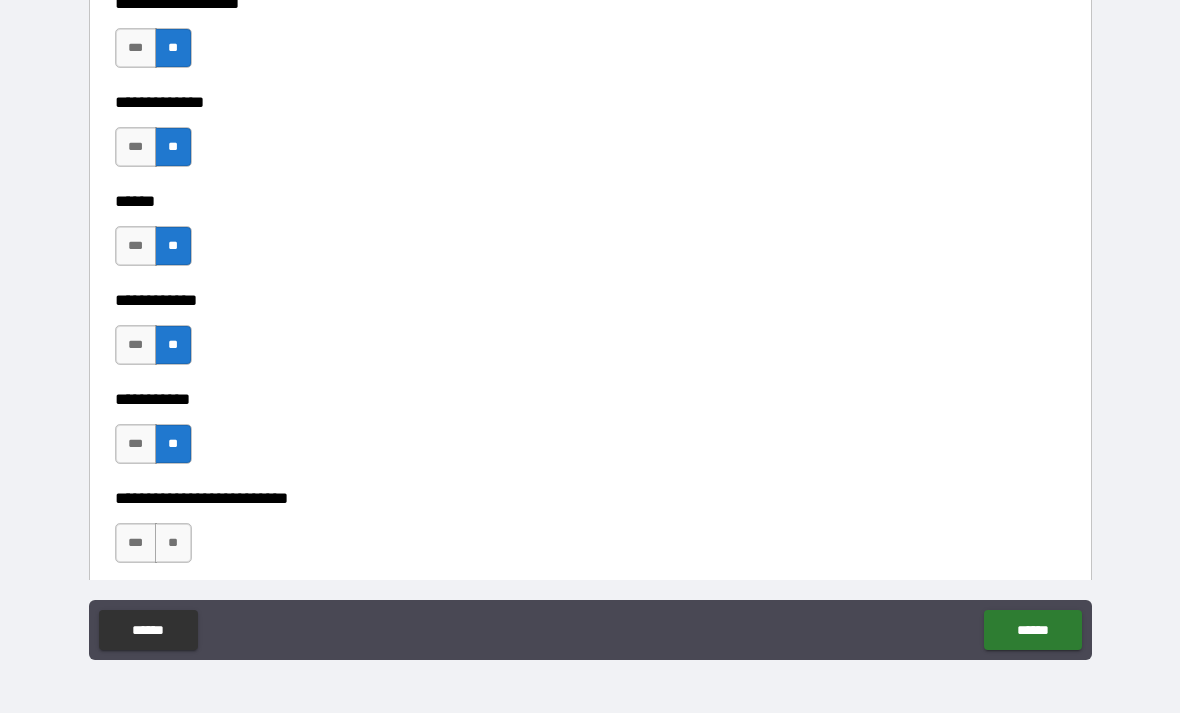 click on "**" at bounding box center (173, 543) 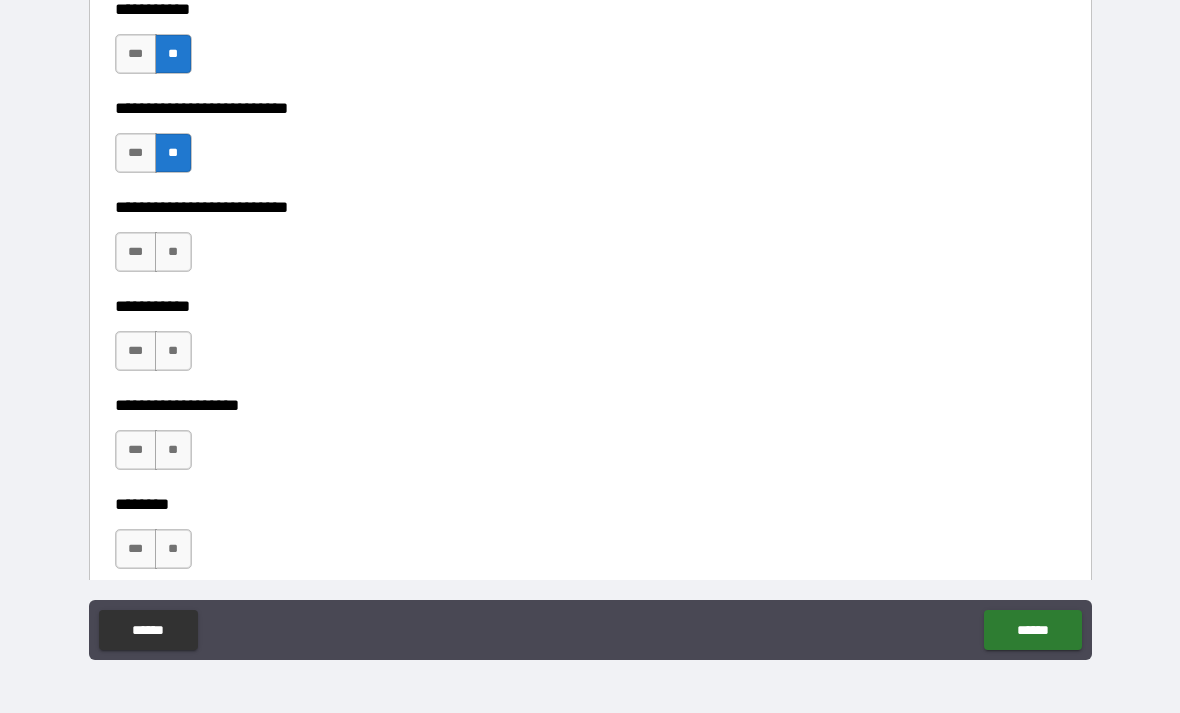scroll, scrollTop: 4171, scrollLeft: 0, axis: vertical 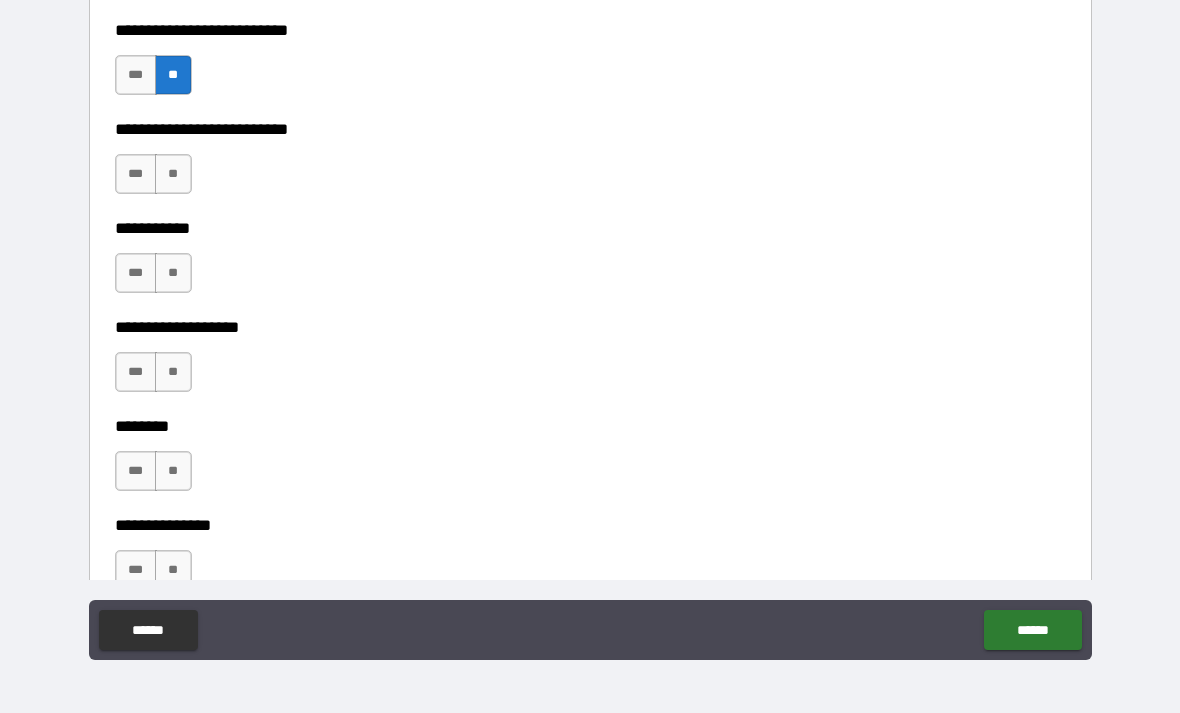 click on "**" at bounding box center [173, 174] 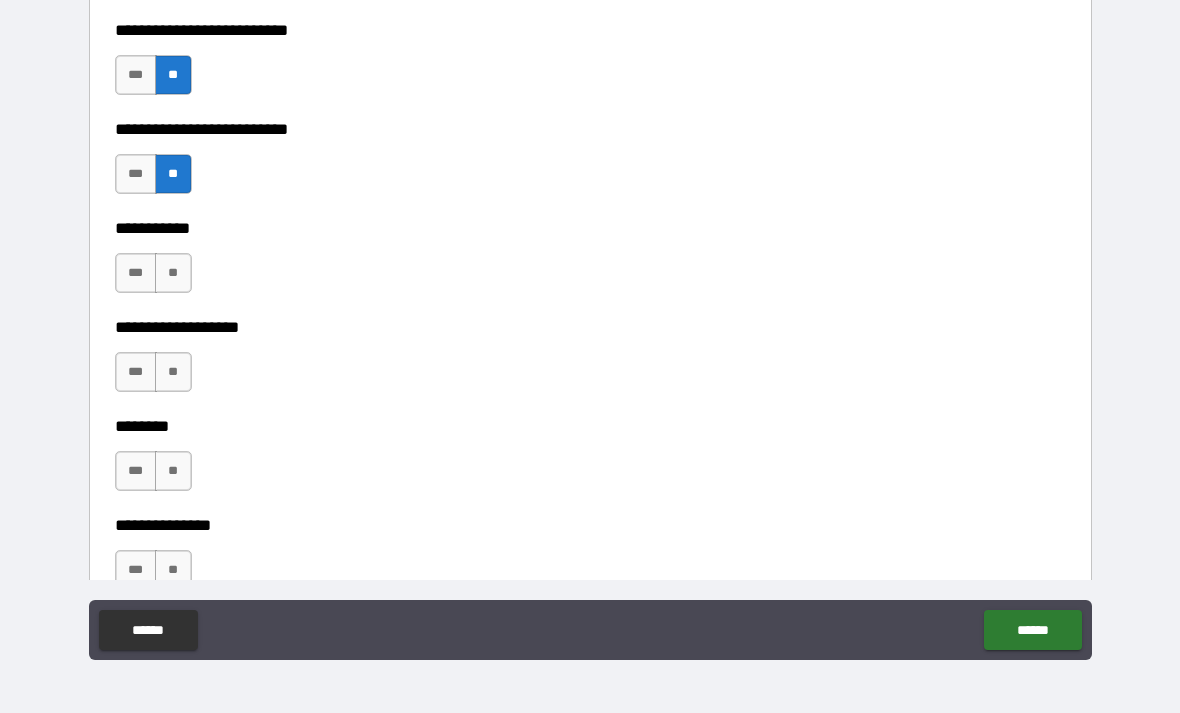 click on "**" at bounding box center (173, 273) 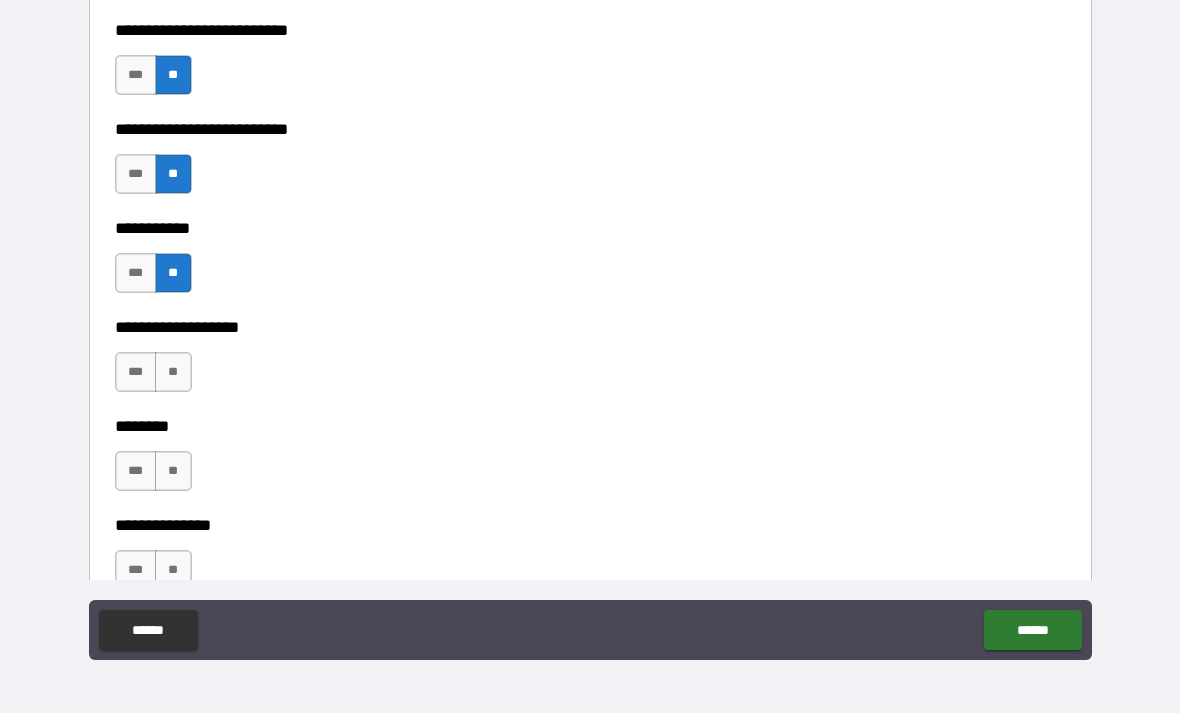click on "**" at bounding box center (173, 372) 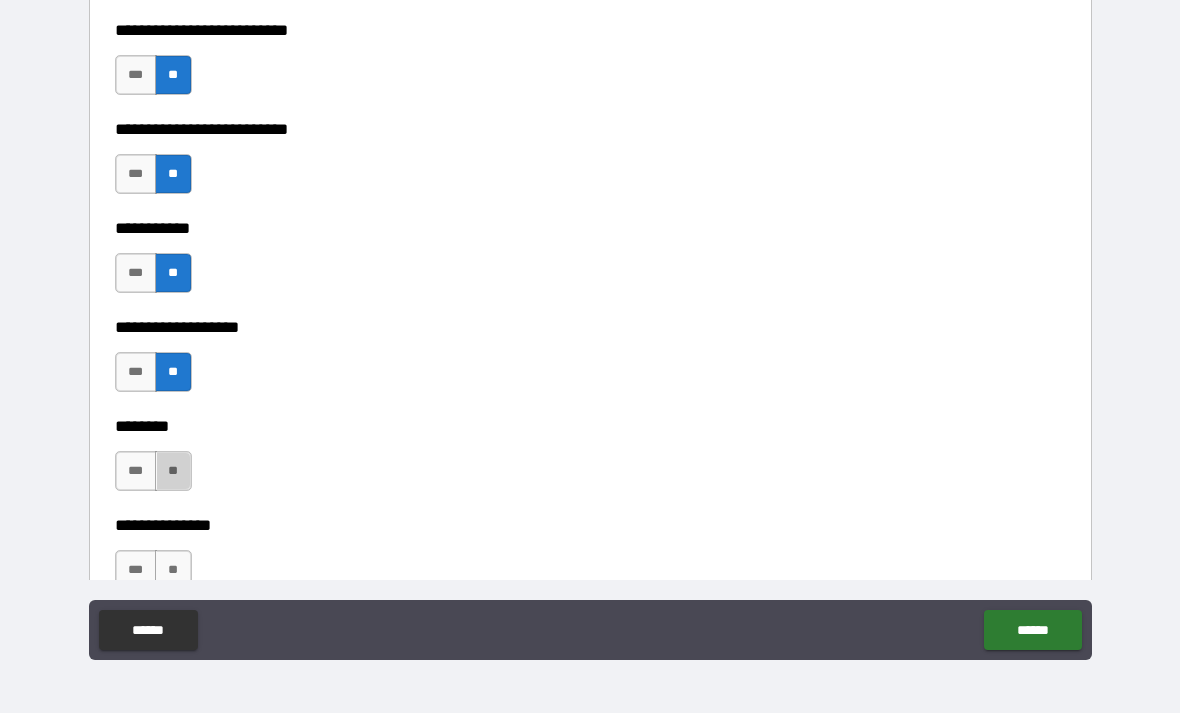 click on "**" at bounding box center [173, 471] 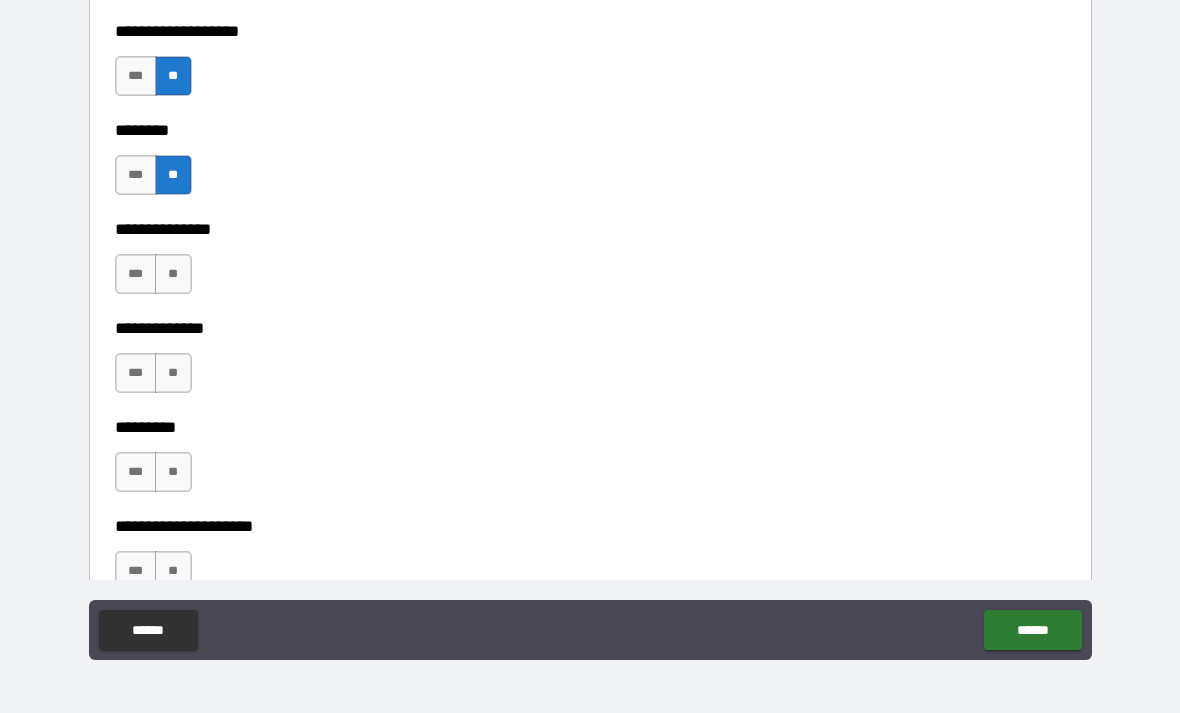scroll, scrollTop: 4478, scrollLeft: 0, axis: vertical 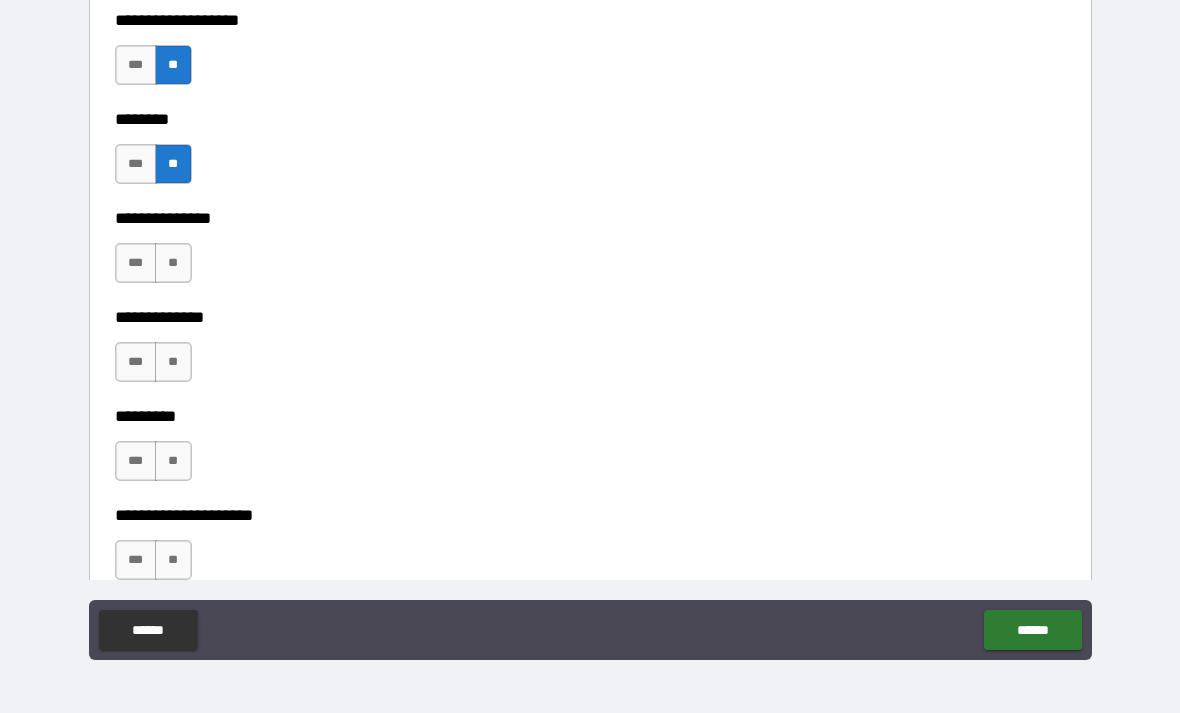 click on "**" at bounding box center (173, 263) 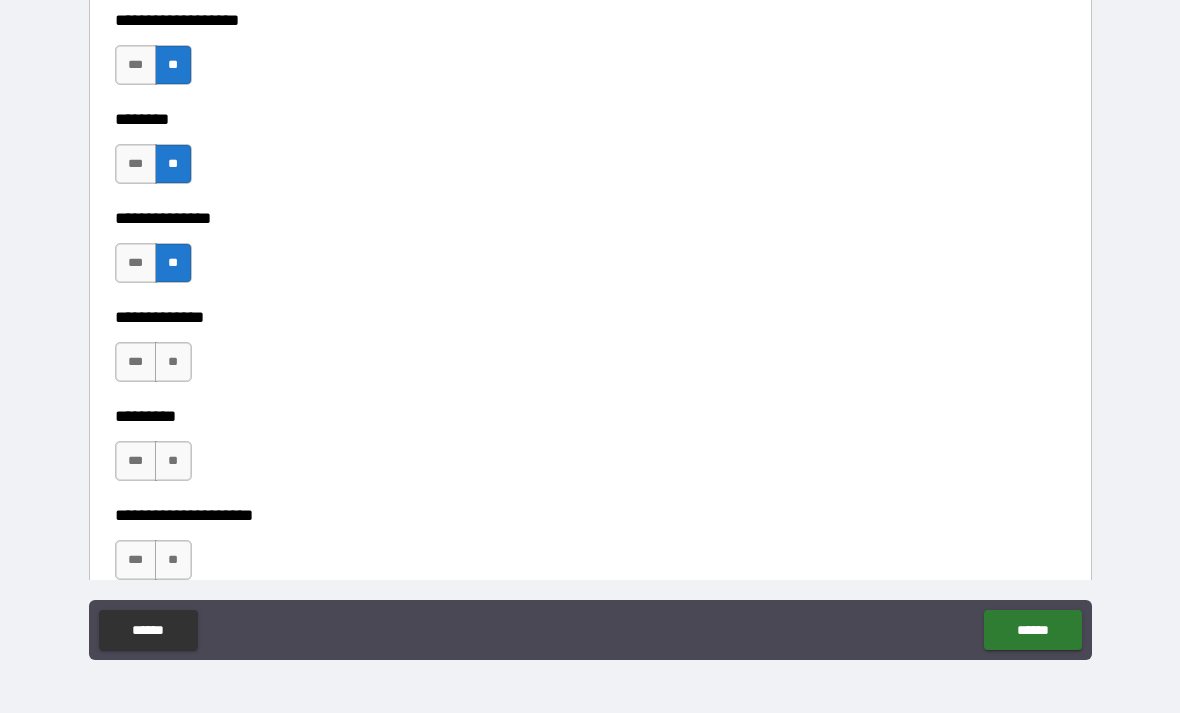 click on "**" at bounding box center (173, 362) 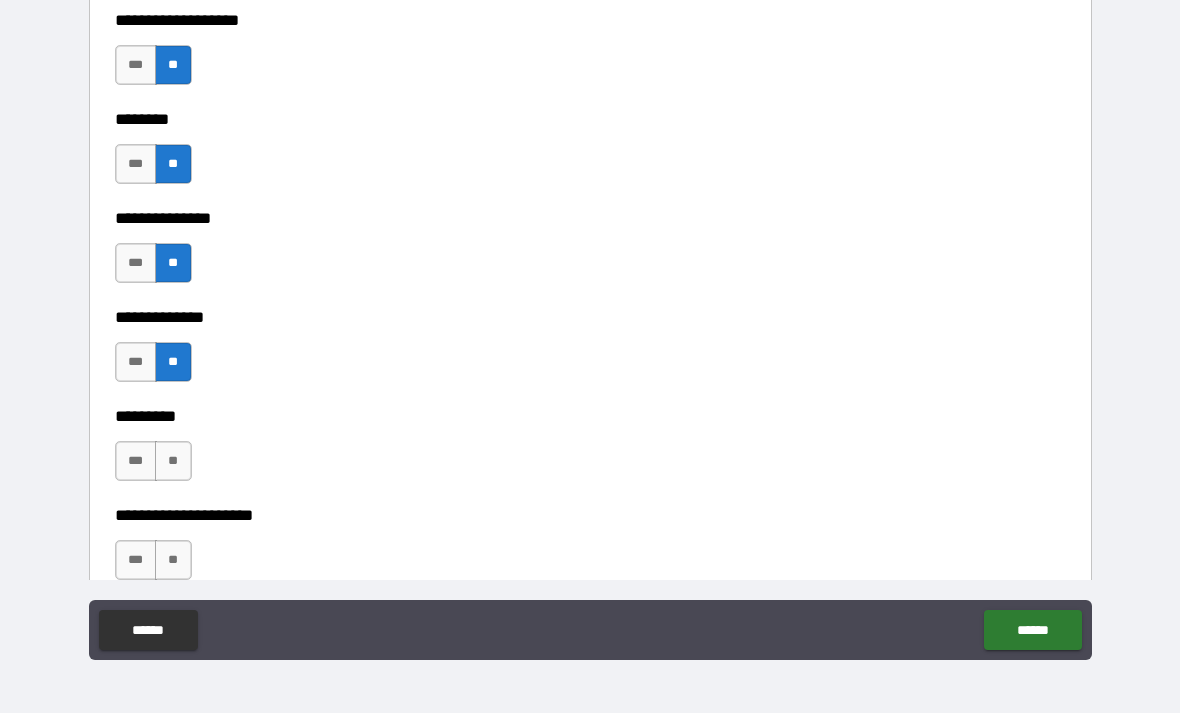 click on "**" at bounding box center (173, 461) 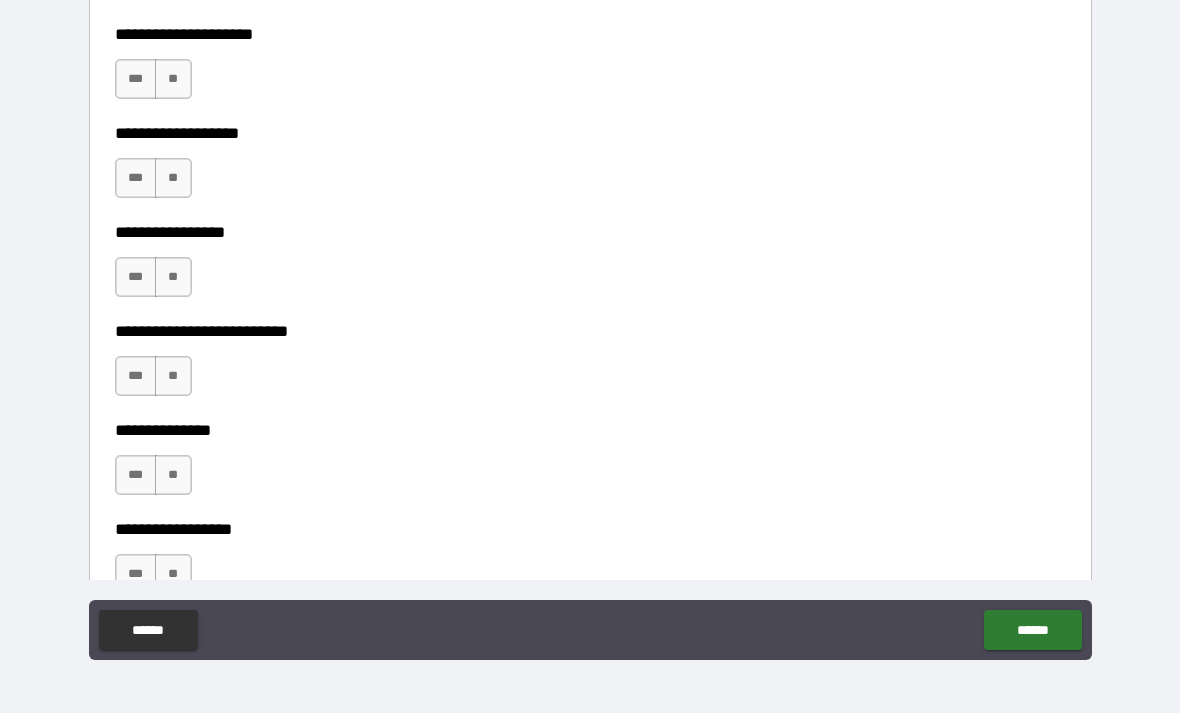 scroll, scrollTop: 4965, scrollLeft: 0, axis: vertical 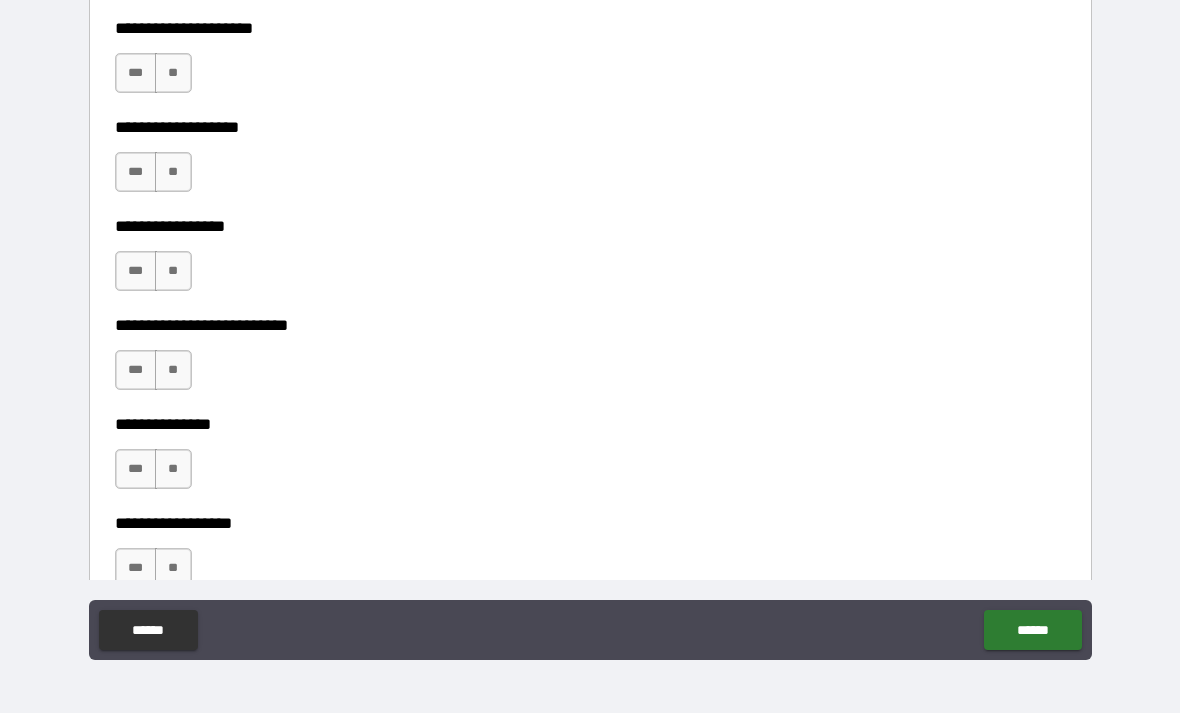 click on "**" at bounding box center (173, 73) 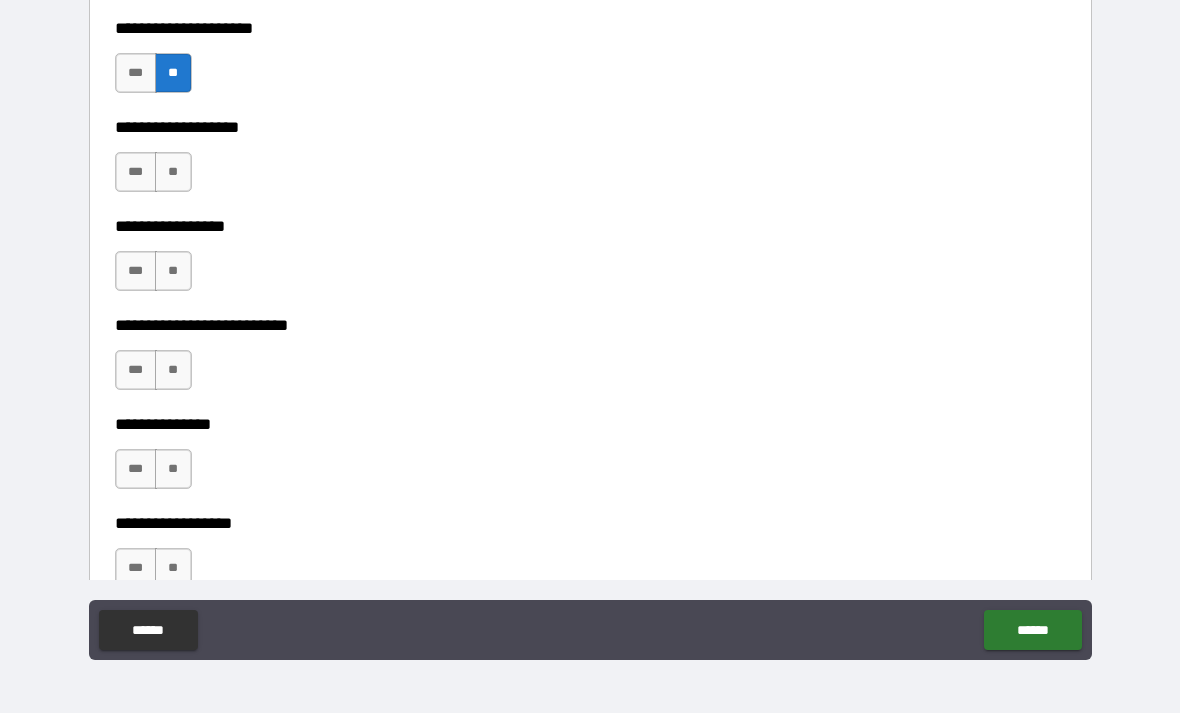 click on "**" at bounding box center (173, 172) 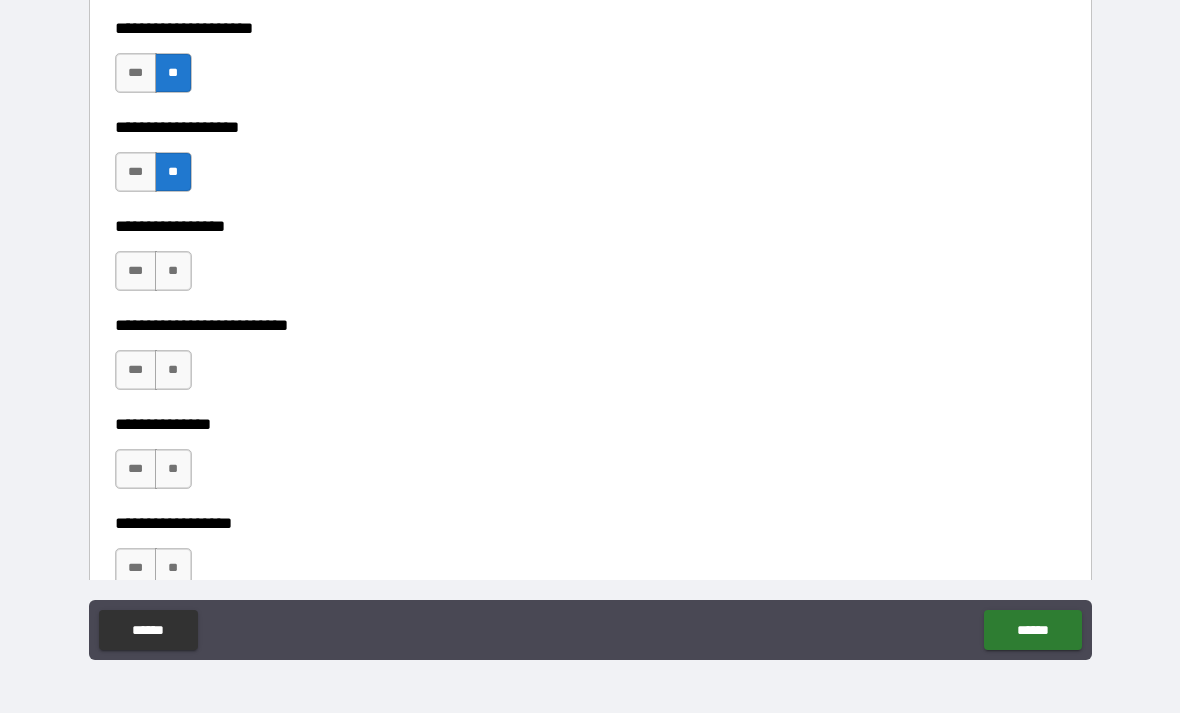 click on "**" at bounding box center (173, 271) 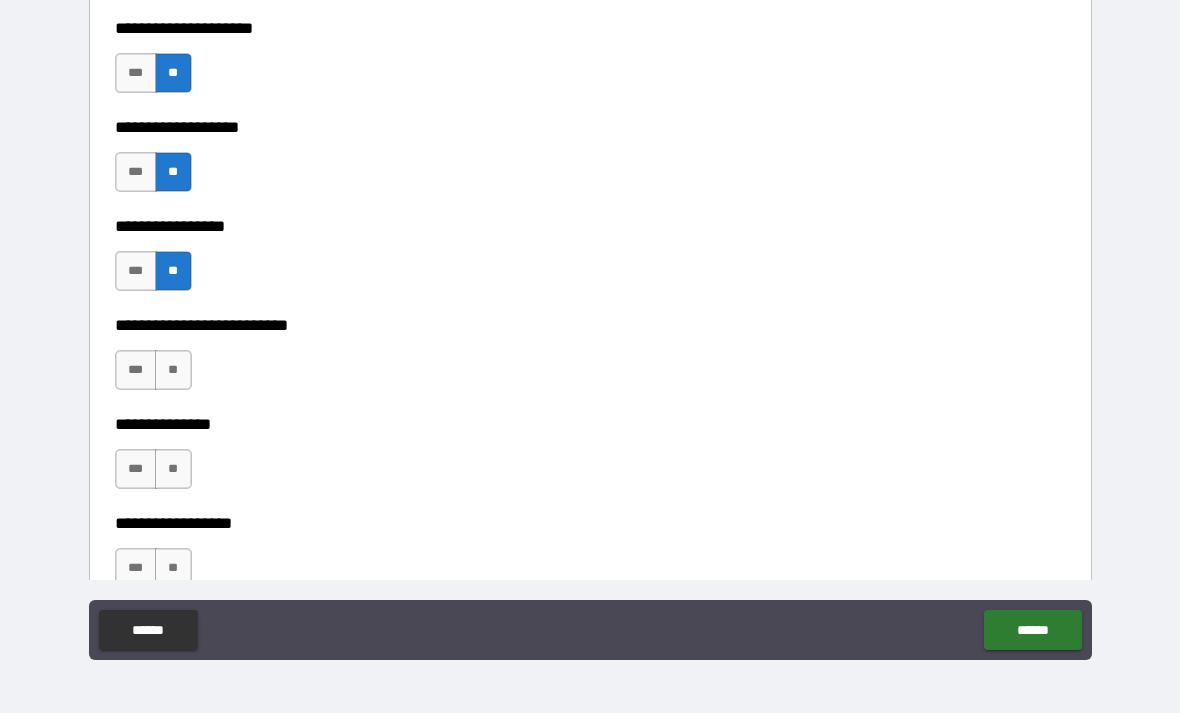 click on "**" at bounding box center [173, 370] 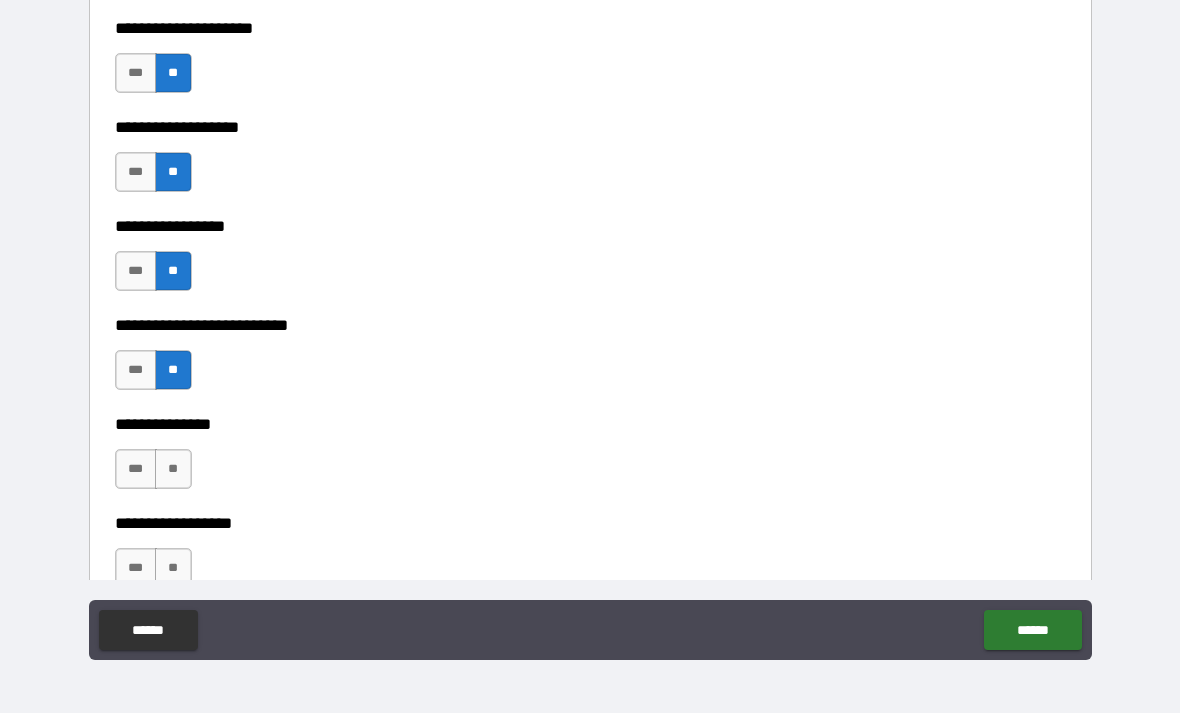 click on "**" at bounding box center [173, 469] 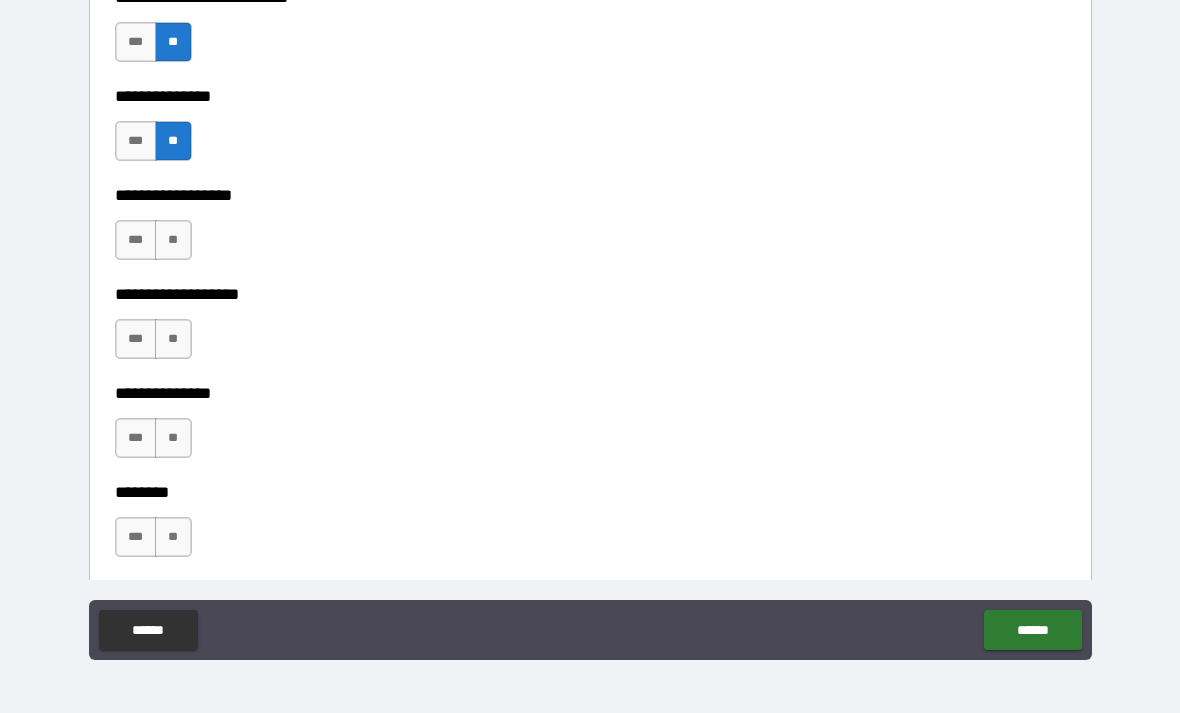 scroll, scrollTop: 5301, scrollLeft: 0, axis: vertical 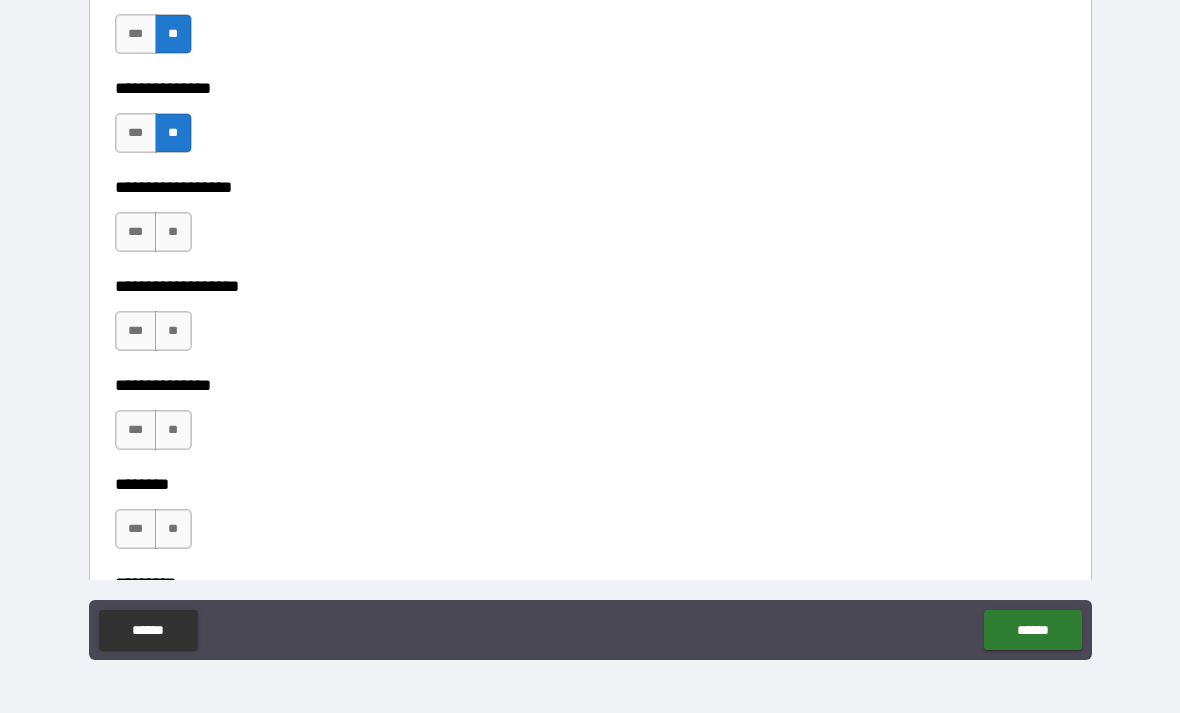 click on "**" at bounding box center [173, 232] 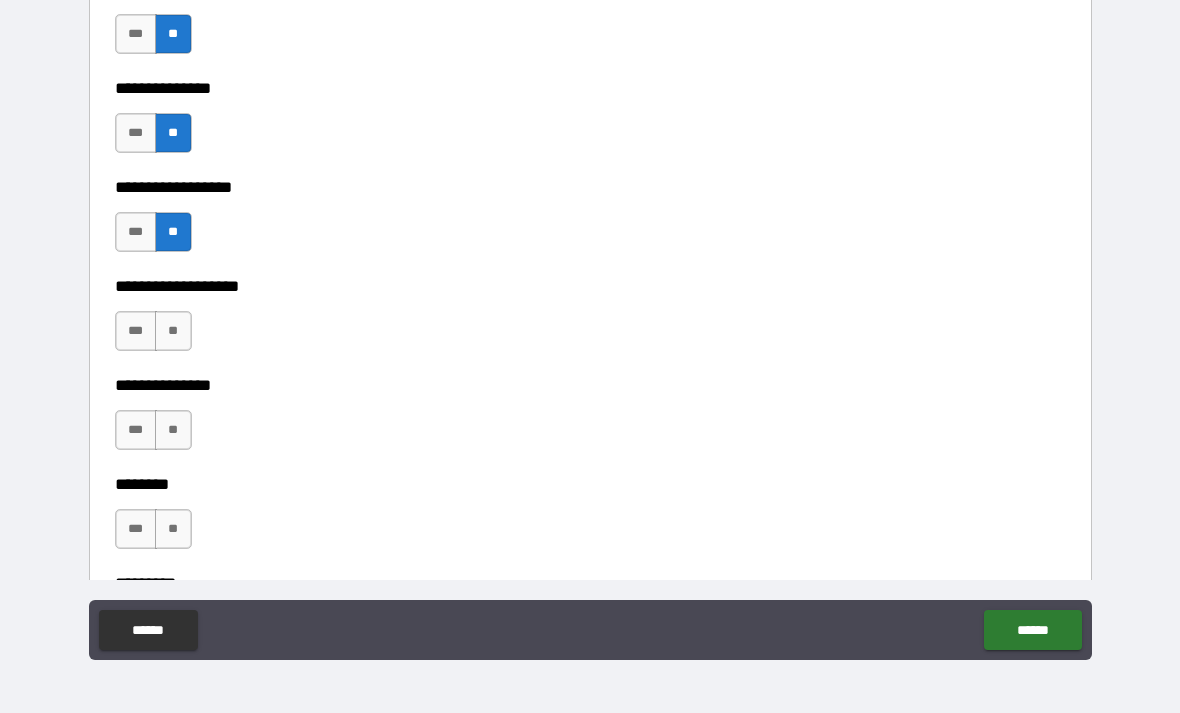 click on "**" at bounding box center [173, 331] 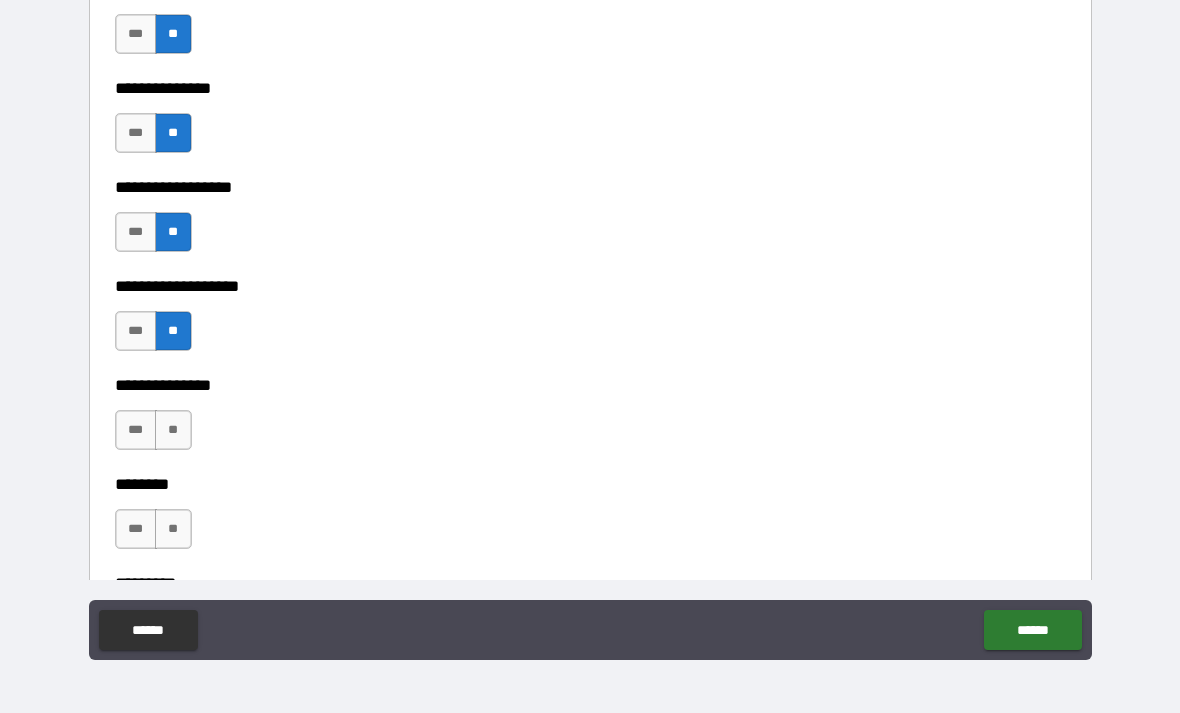 click on "**" at bounding box center [173, 430] 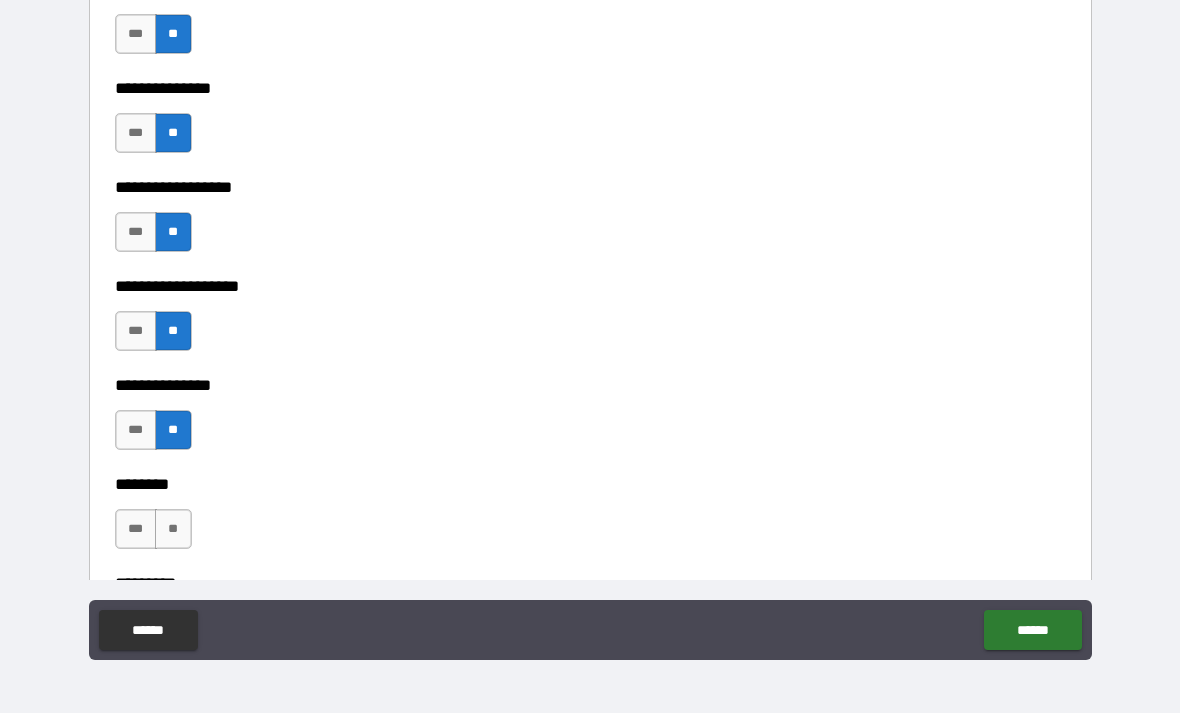 click on "**" at bounding box center [173, 529] 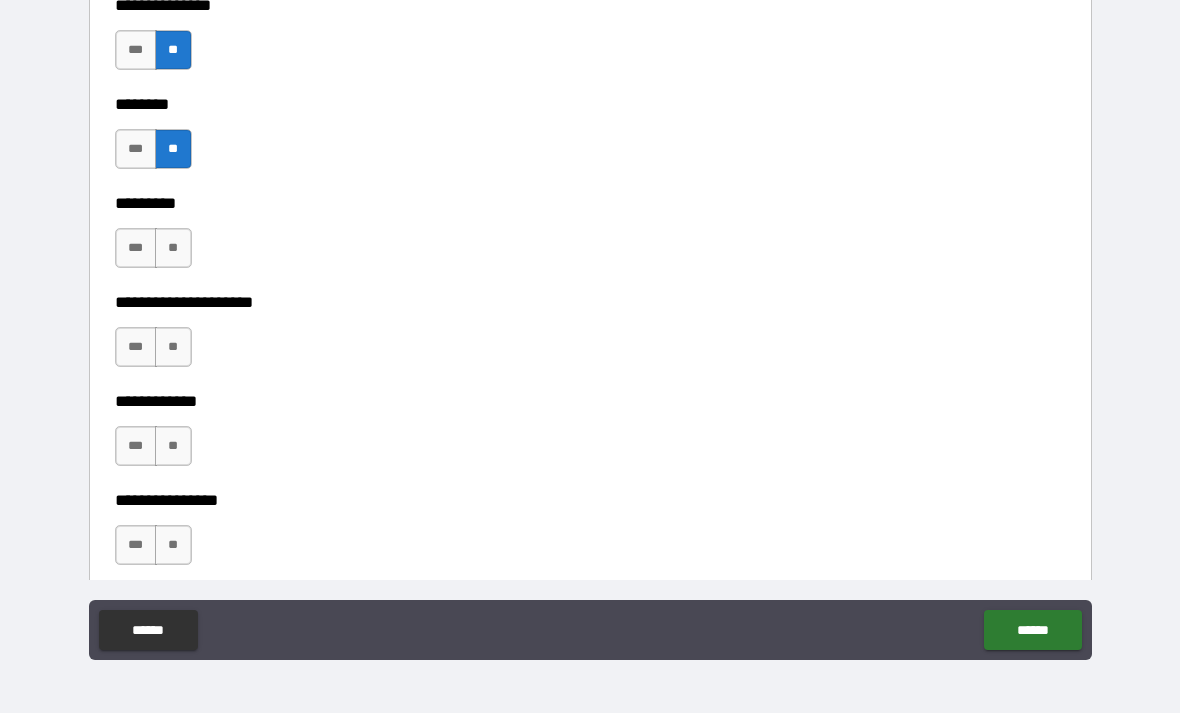 scroll, scrollTop: 5697, scrollLeft: 0, axis: vertical 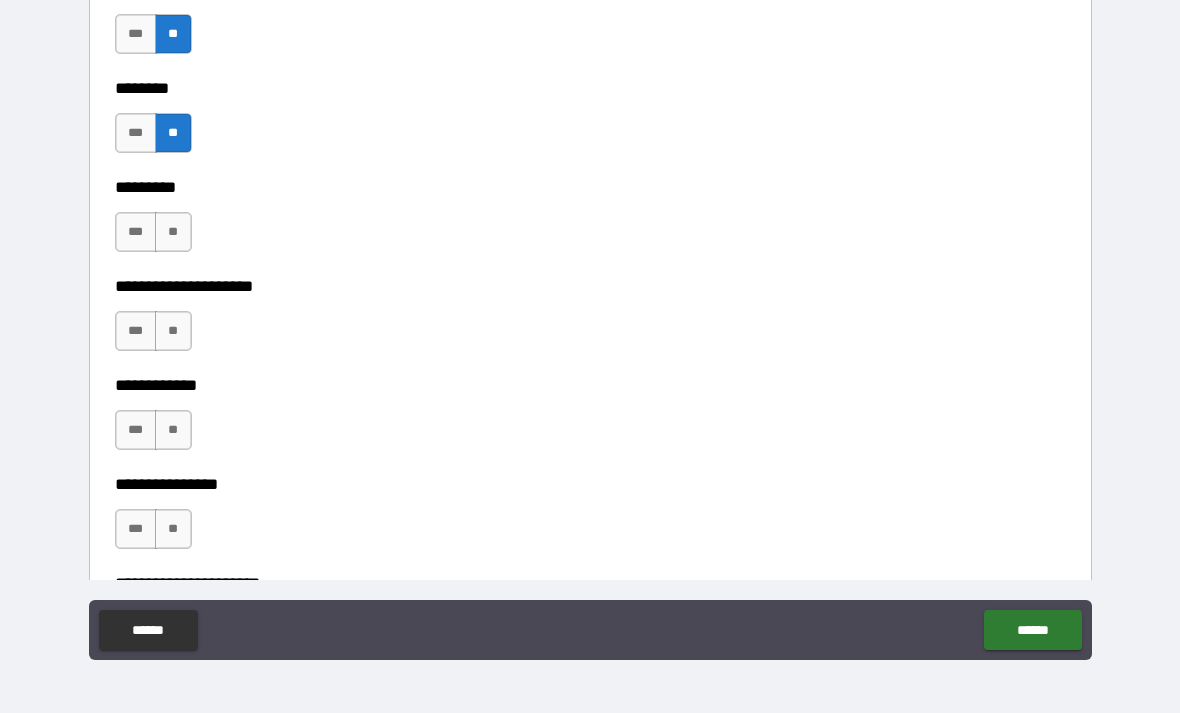 click on "**" at bounding box center (173, 232) 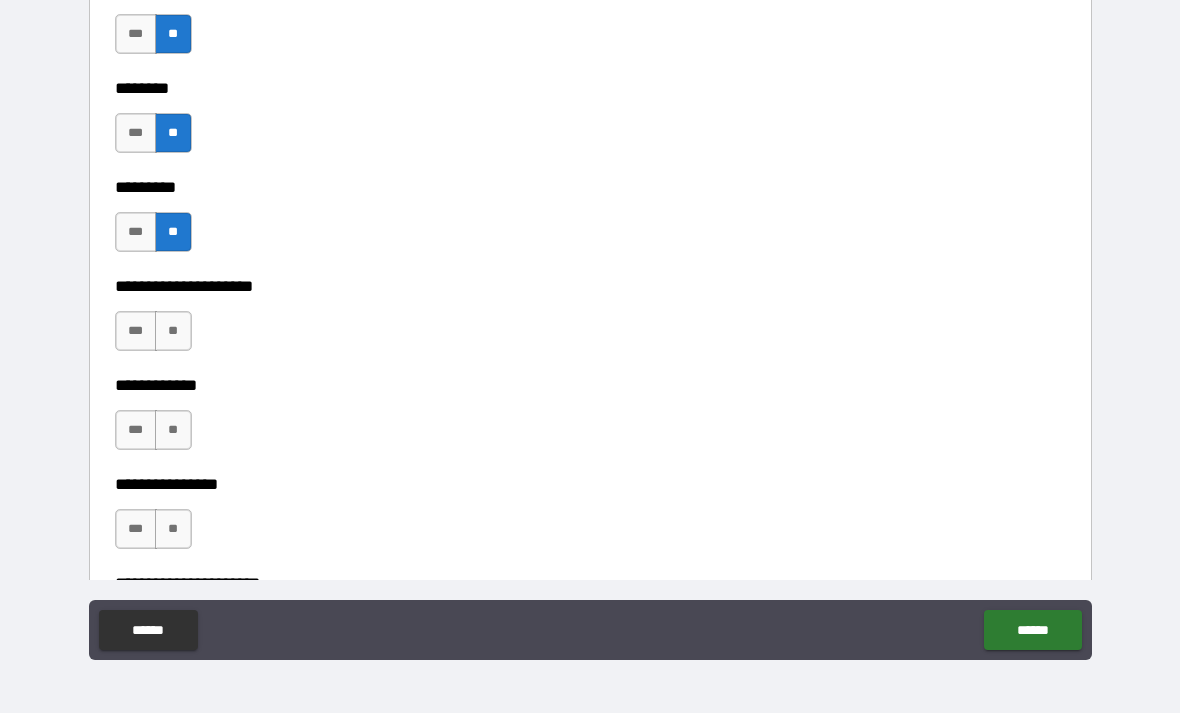 click on "**" at bounding box center (173, 331) 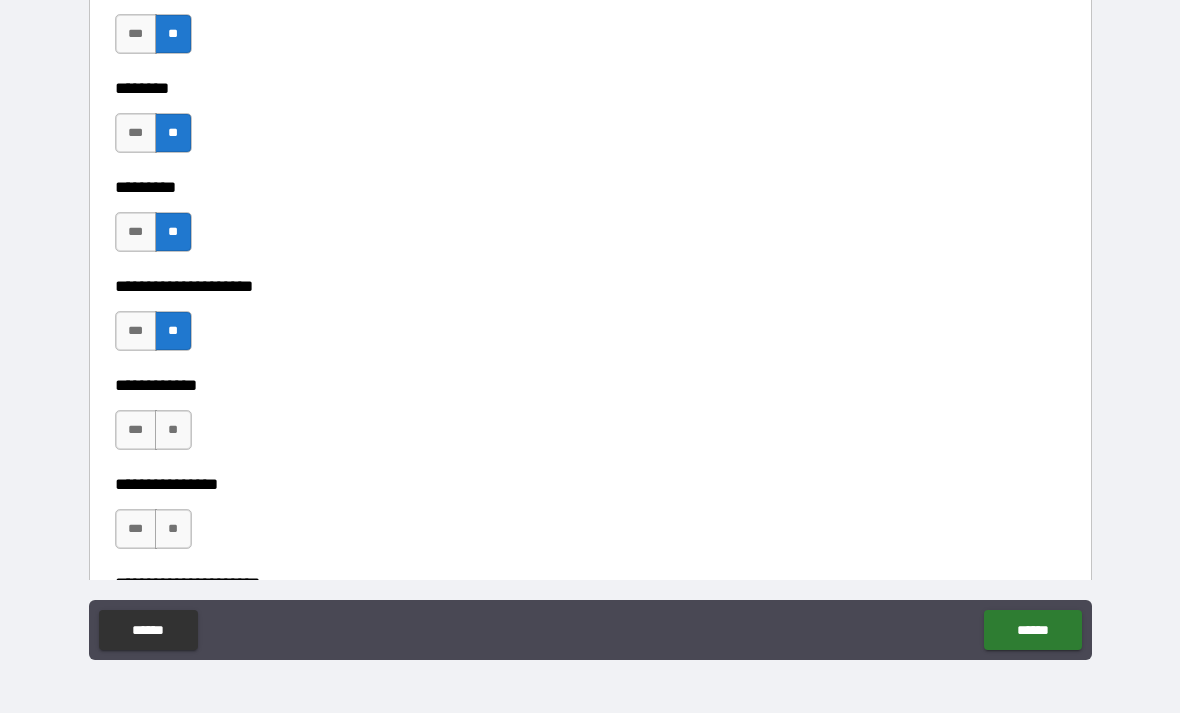 click on "**" at bounding box center (173, 430) 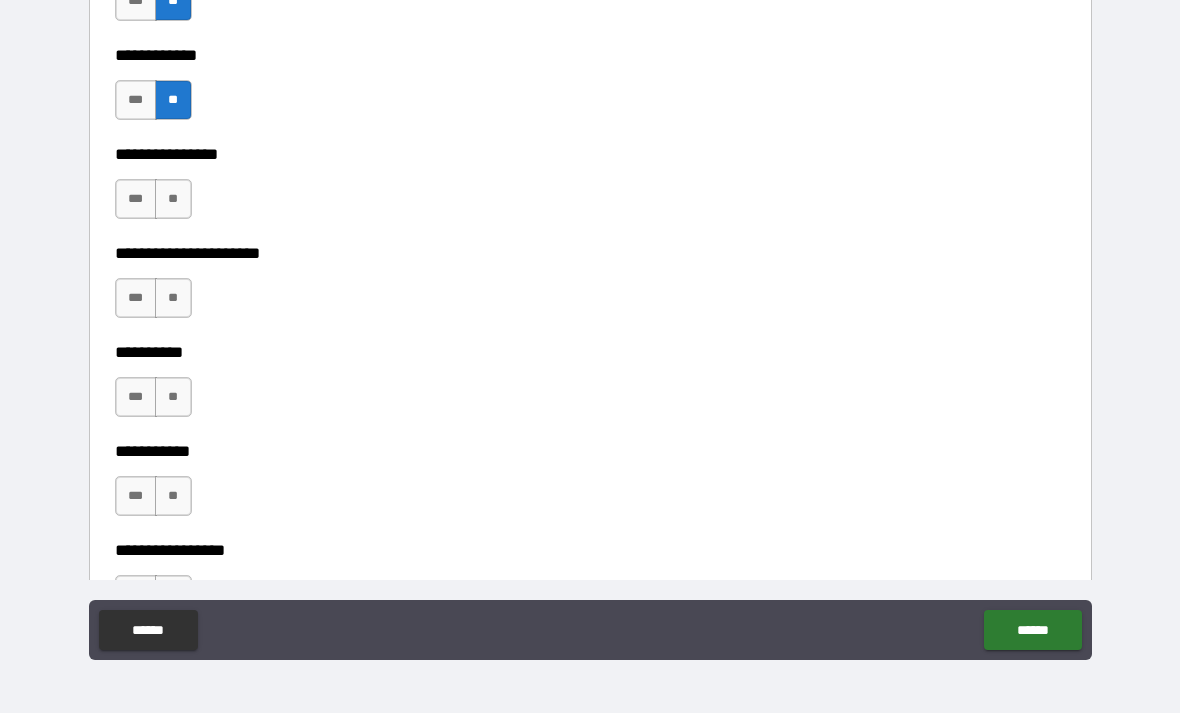 scroll, scrollTop: 6048, scrollLeft: 0, axis: vertical 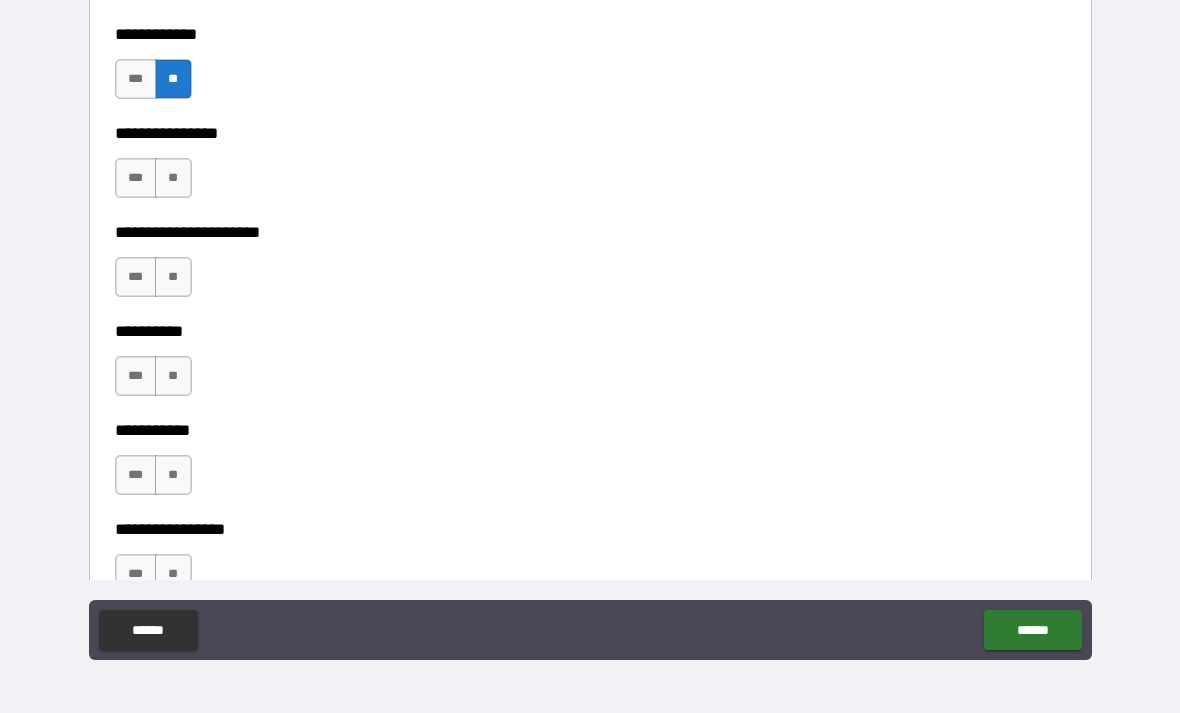 click on "**" at bounding box center (173, 178) 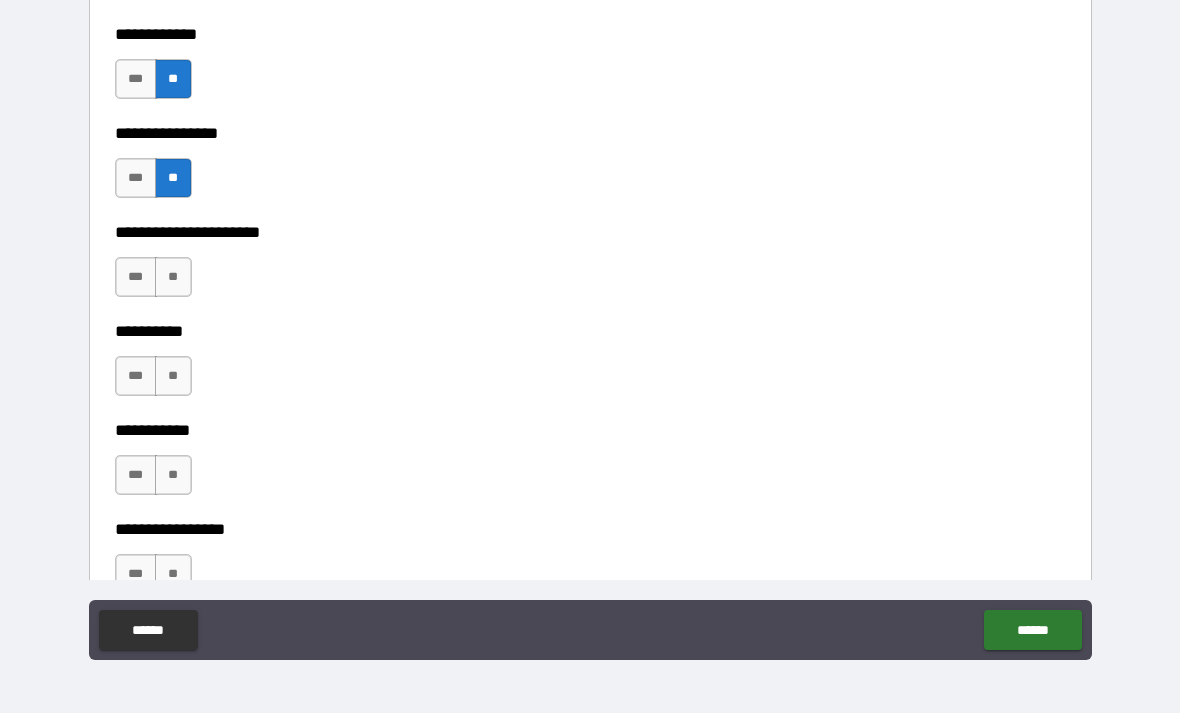 click on "**" at bounding box center (173, 277) 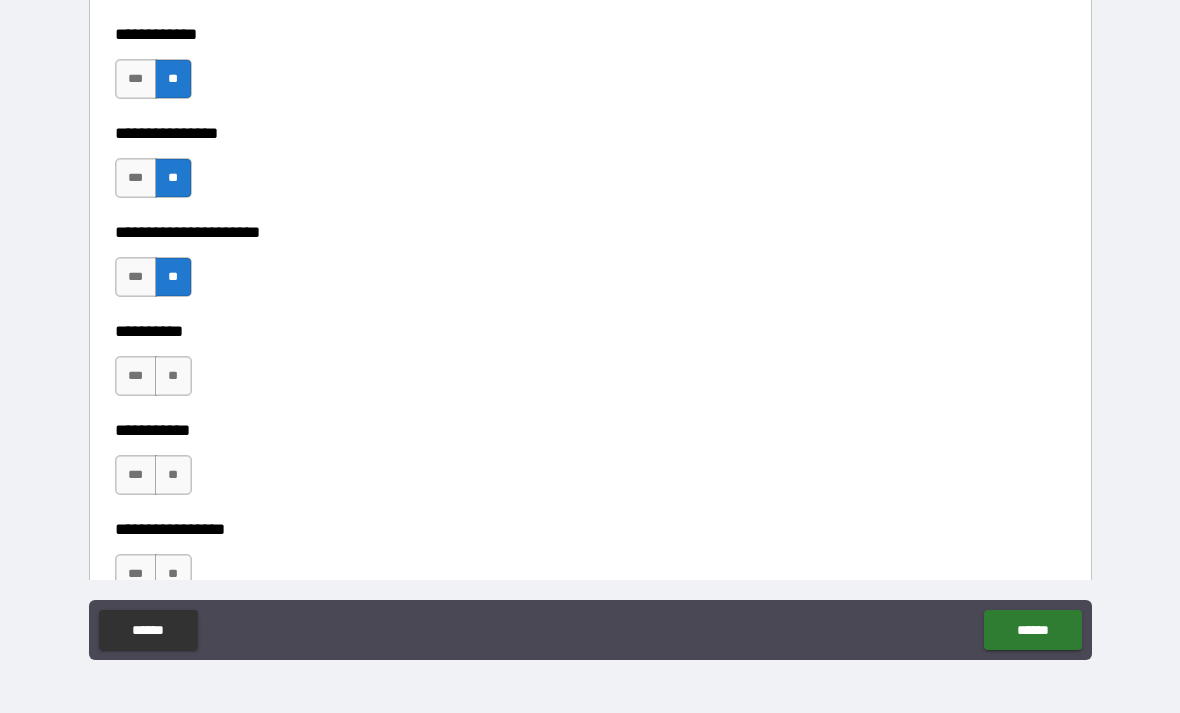 click on "**" at bounding box center [173, 376] 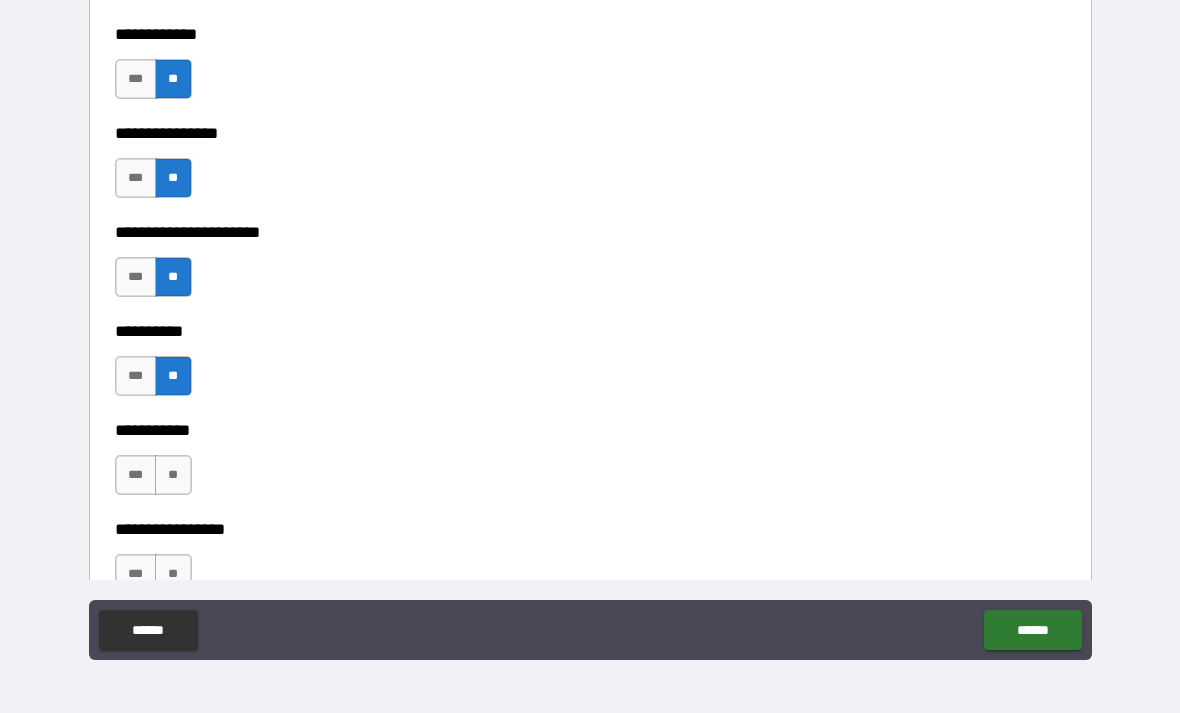 click on "**" at bounding box center [173, 475] 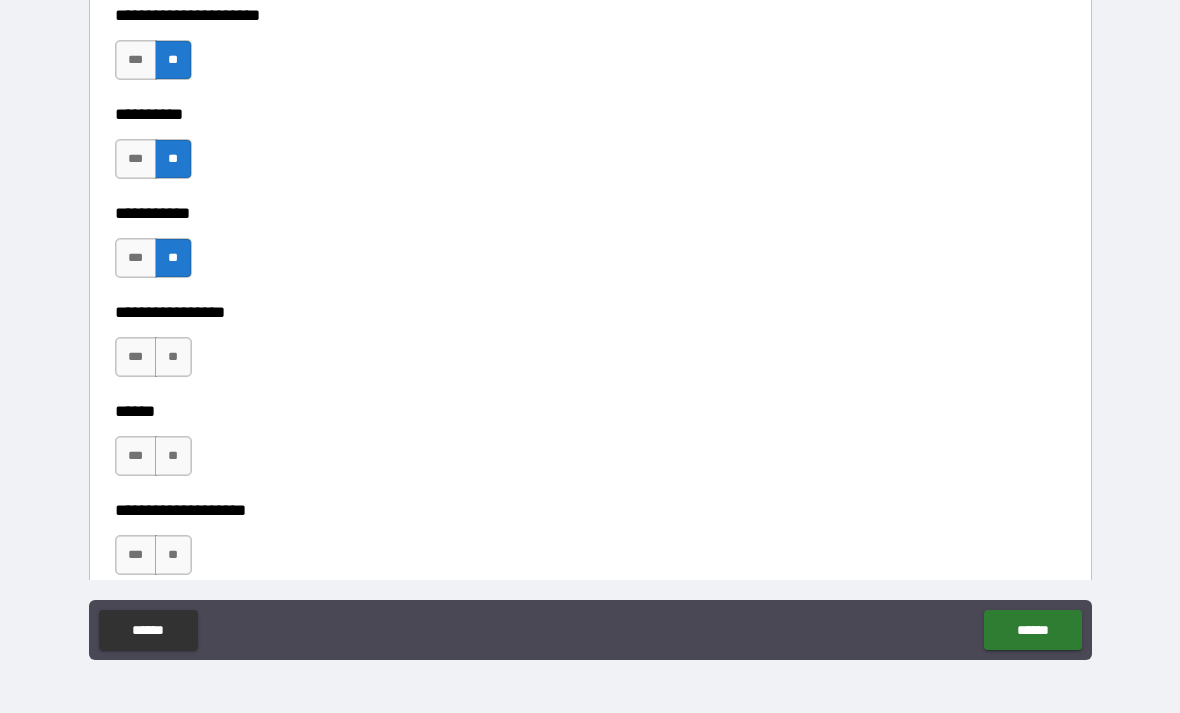 scroll, scrollTop: 6418, scrollLeft: 0, axis: vertical 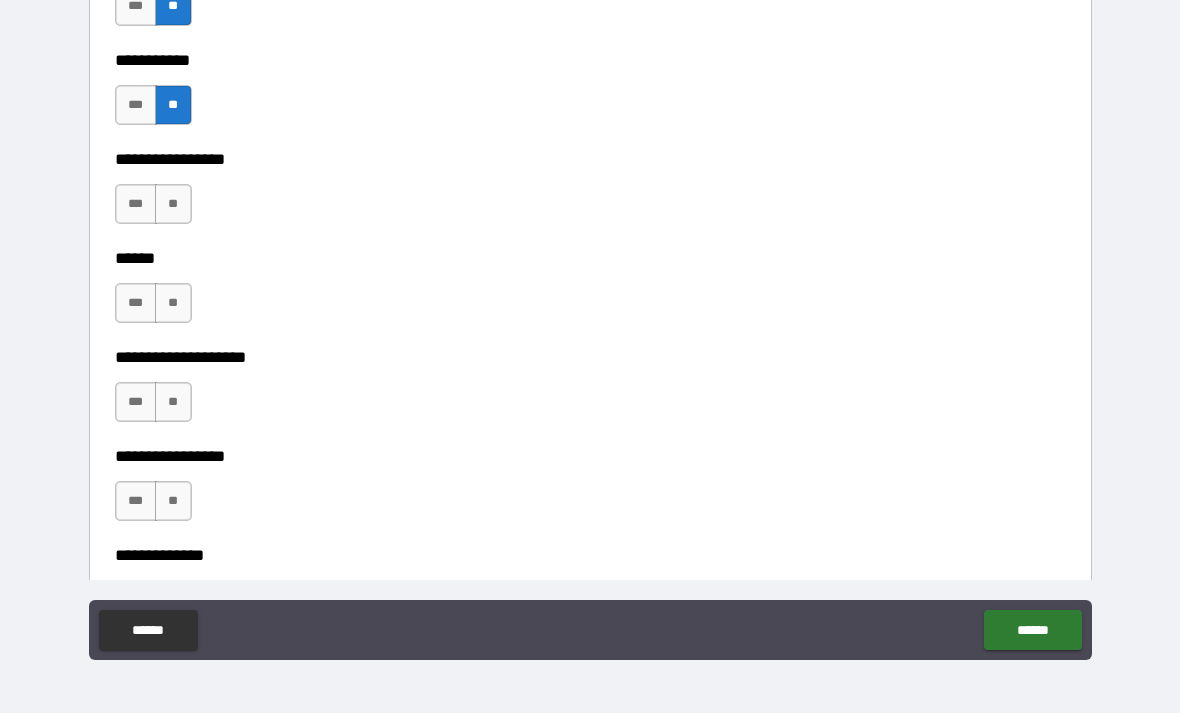 click on "**" at bounding box center [173, 204] 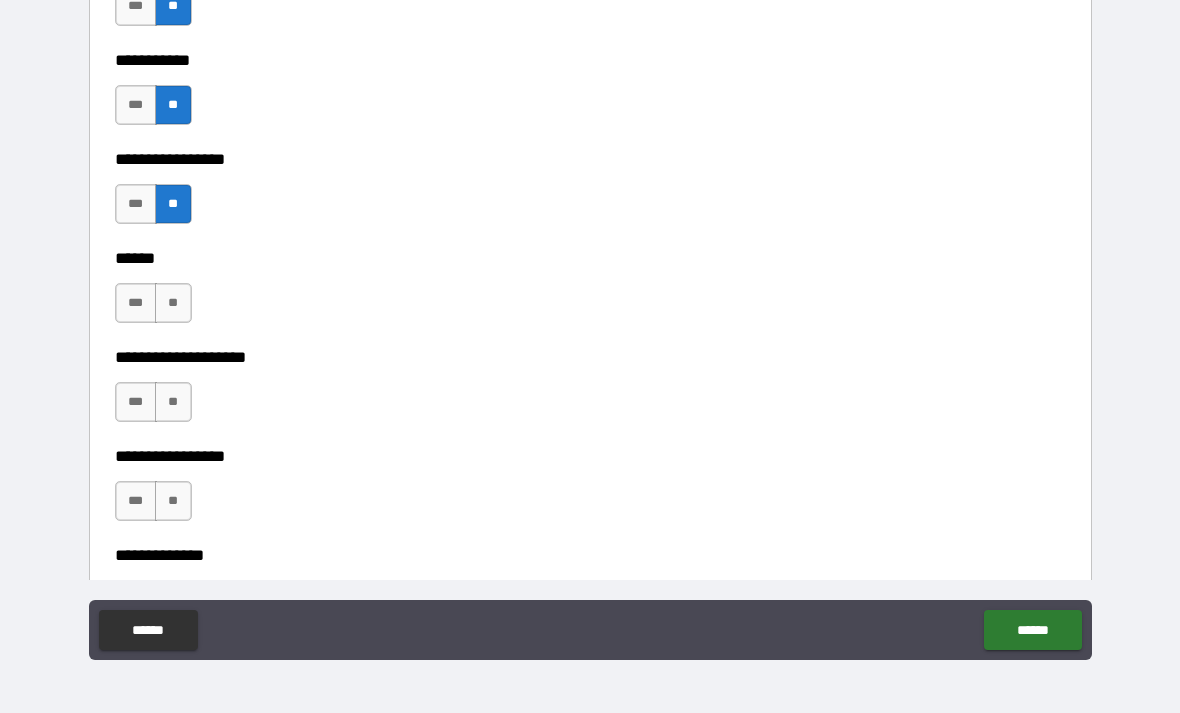 click on "**" at bounding box center [173, 303] 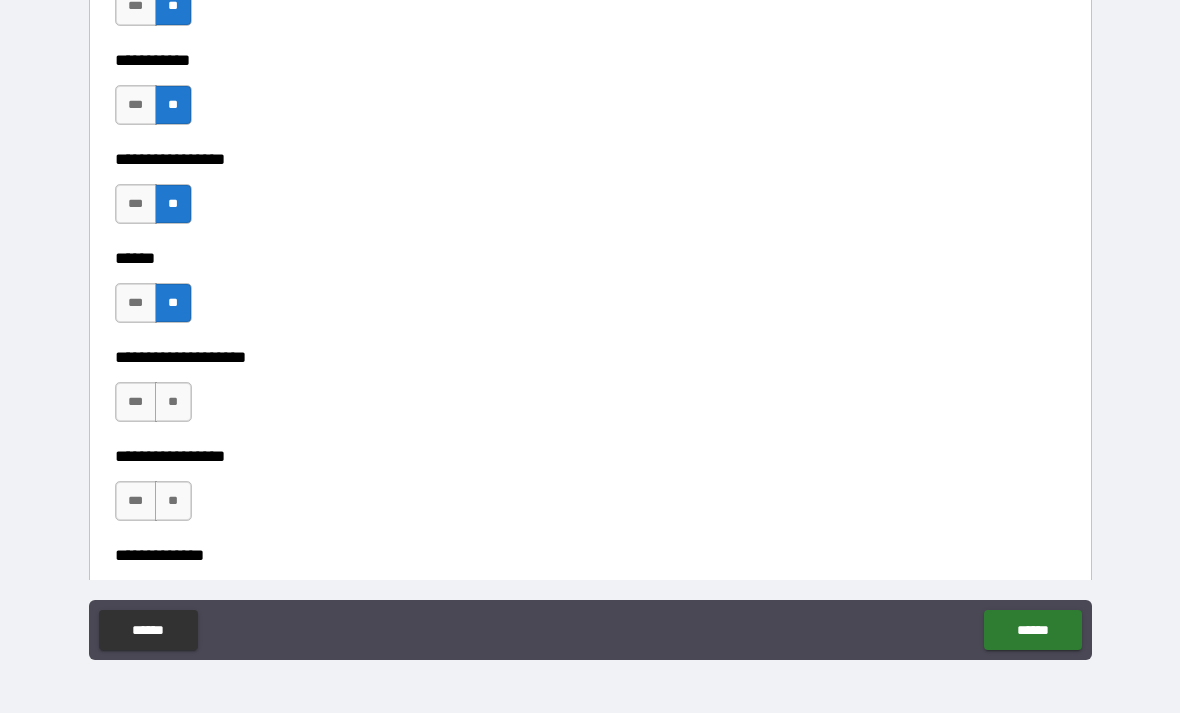 click on "**" at bounding box center (173, 402) 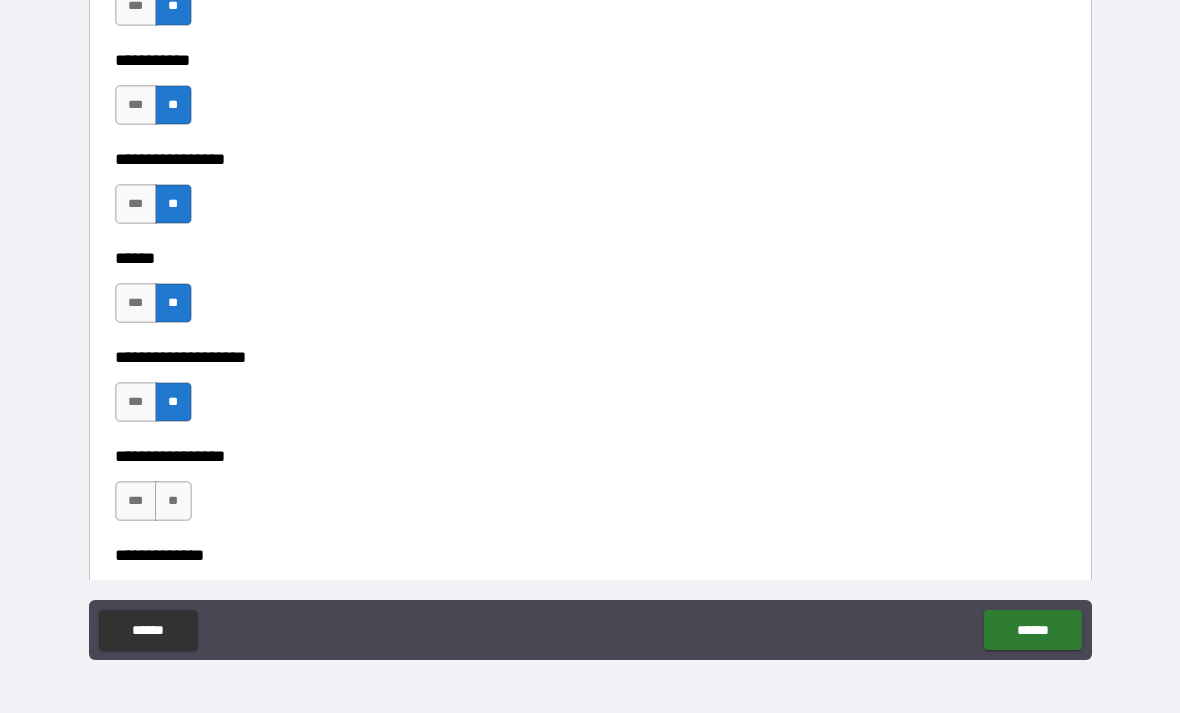 click on "**" at bounding box center [173, 501] 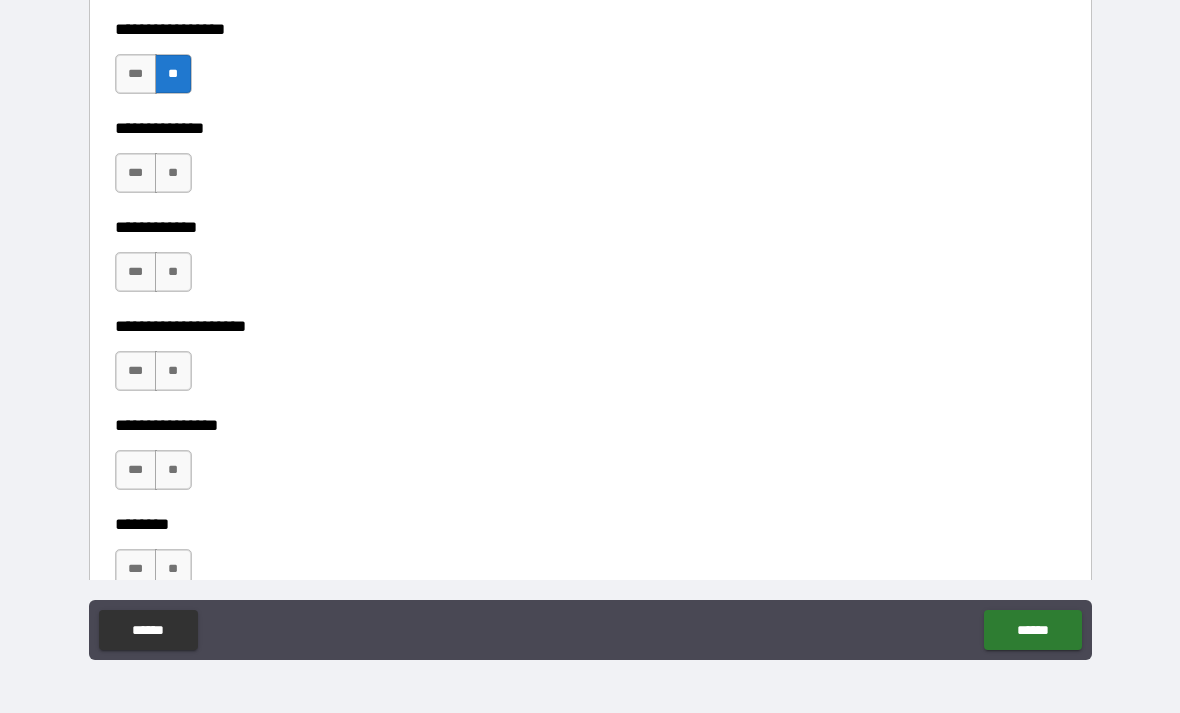 scroll, scrollTop: 6846, scrollLeft: 0, axis: vertical 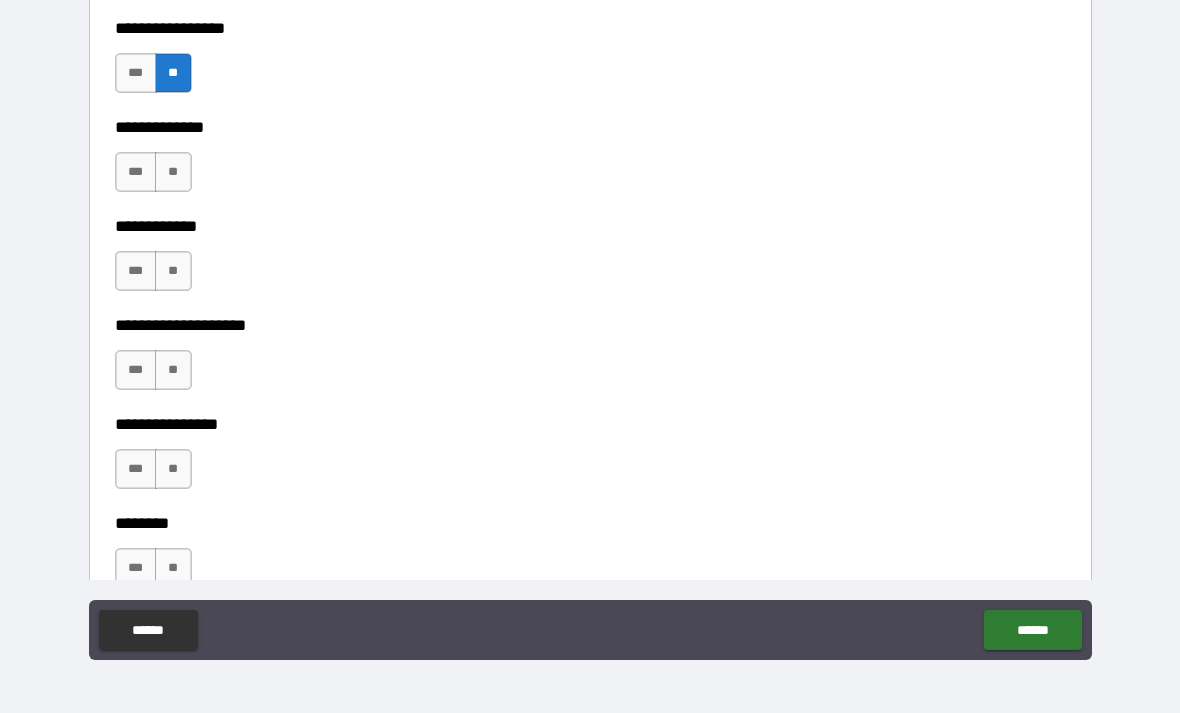 click on "**" at bounding box center (173, 172) 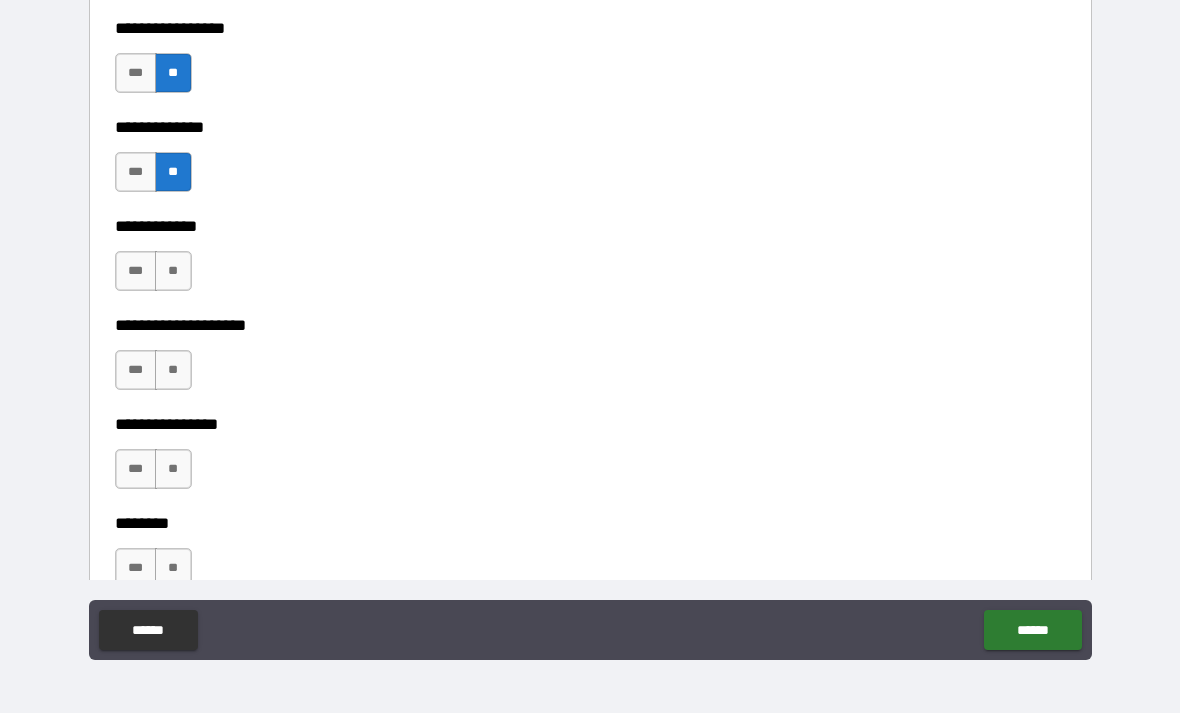 click on "**" at bounding box center [173, 271] 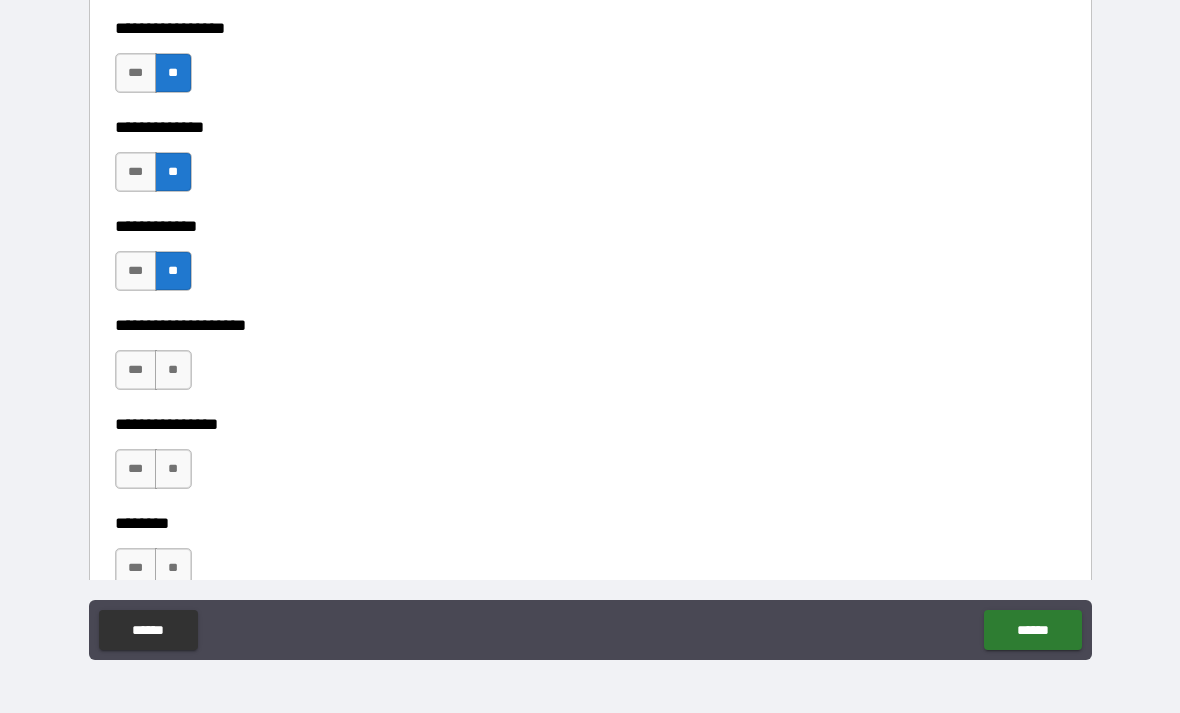 click on "**" at bounding box center (173, 370) 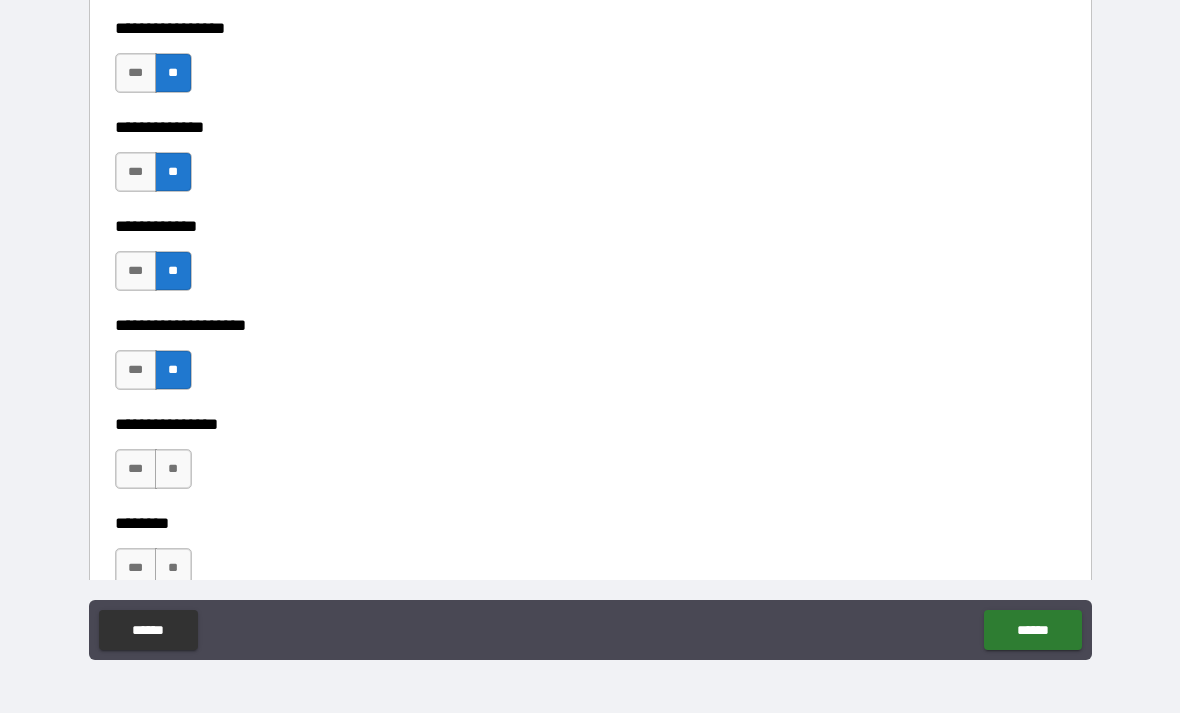 click on "**" at bounding box center [173, 469] 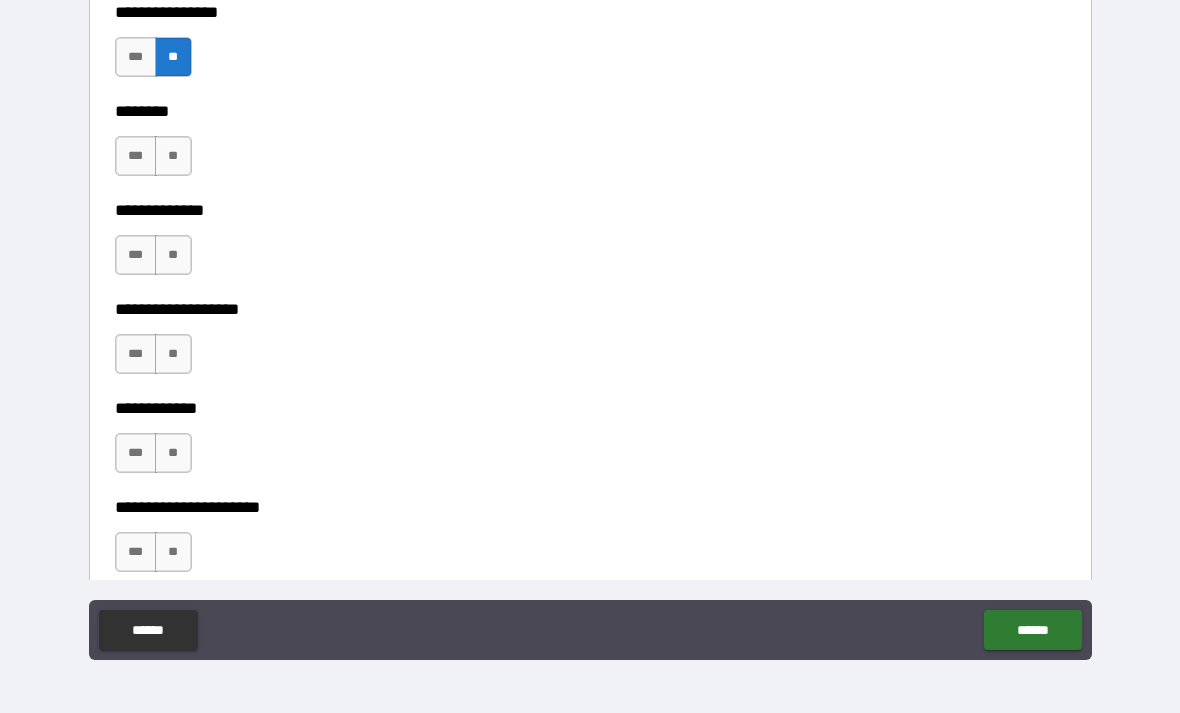 scroll, scrollTop: 7291, scrollLeft: 0, axis: vertical 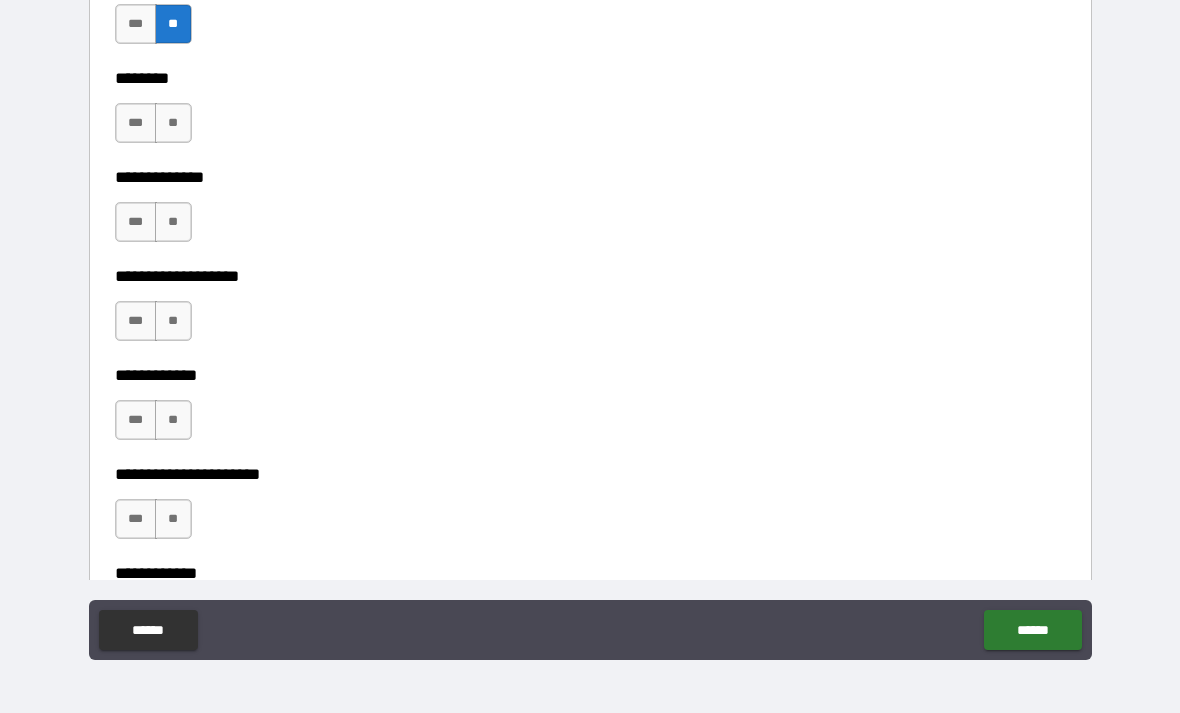 click on "**" at bounding box center (173, 123) 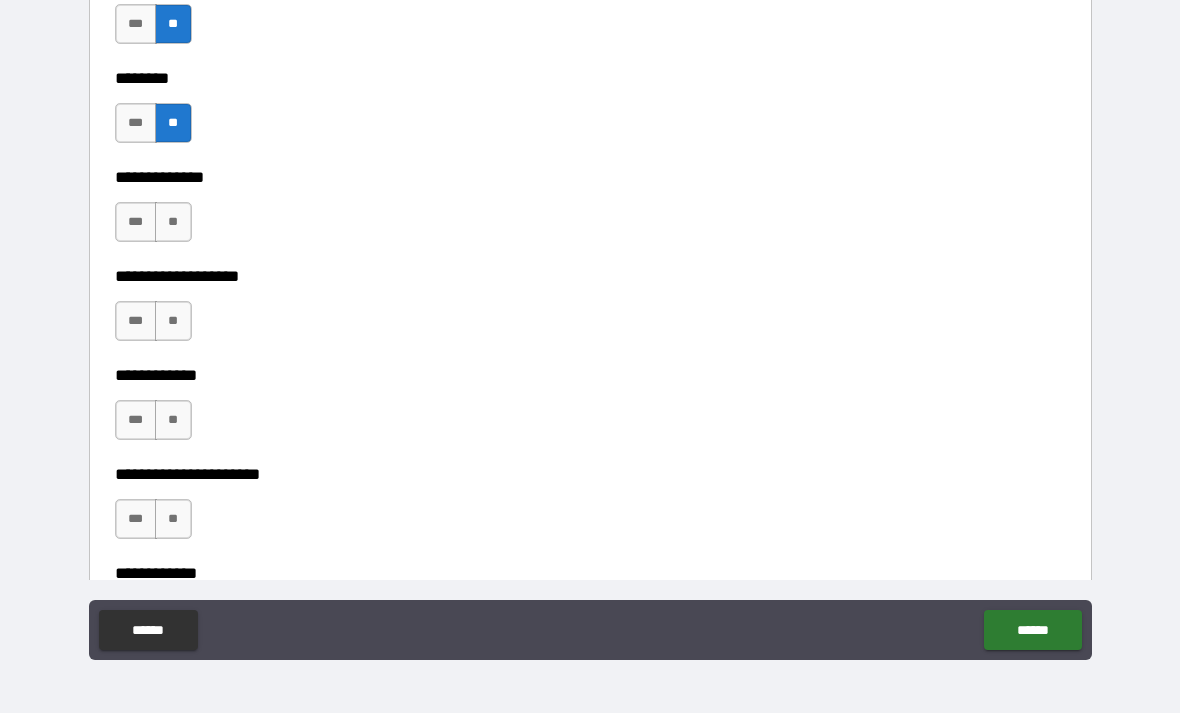 click on "**" at bounding box center [173, 222] 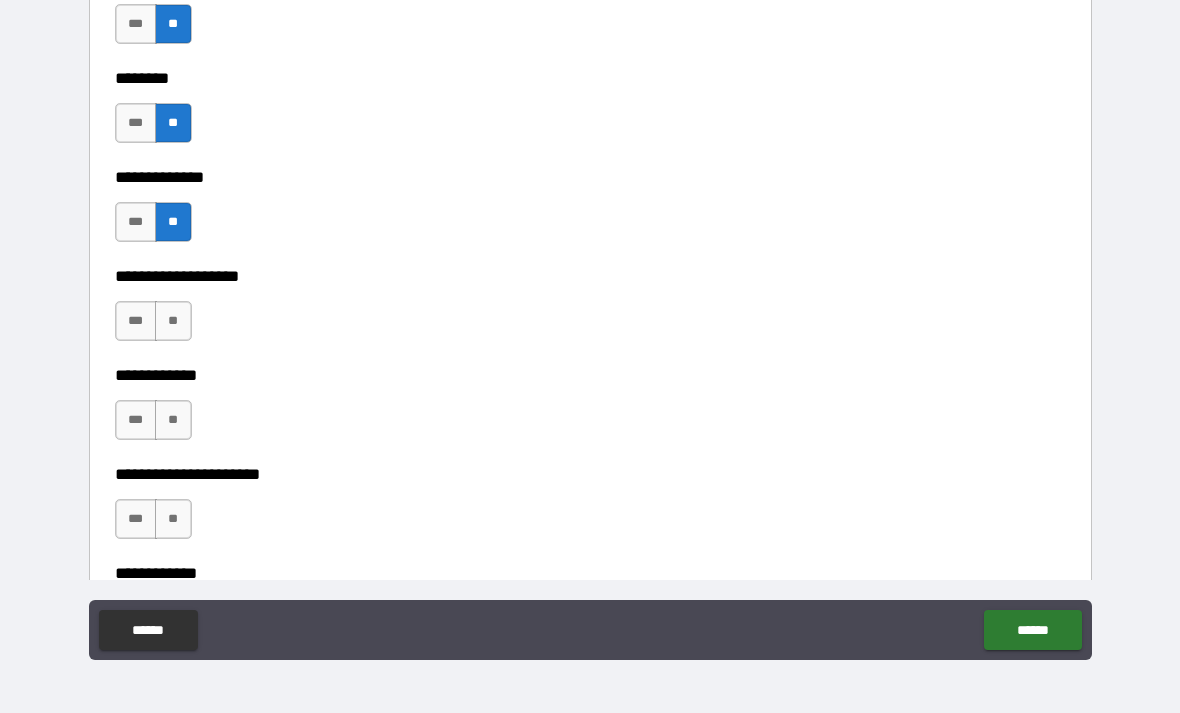 click on "**" at bounding box center [173, 321] 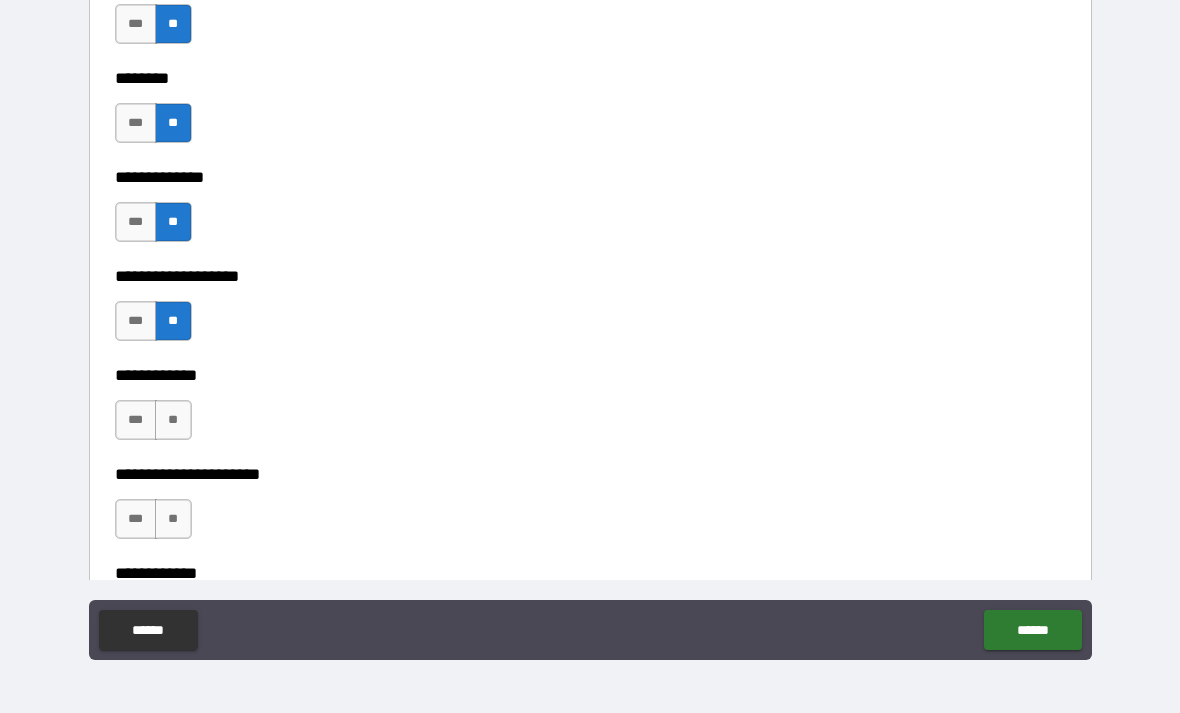 click on "**" at bounding box center (173, 420) 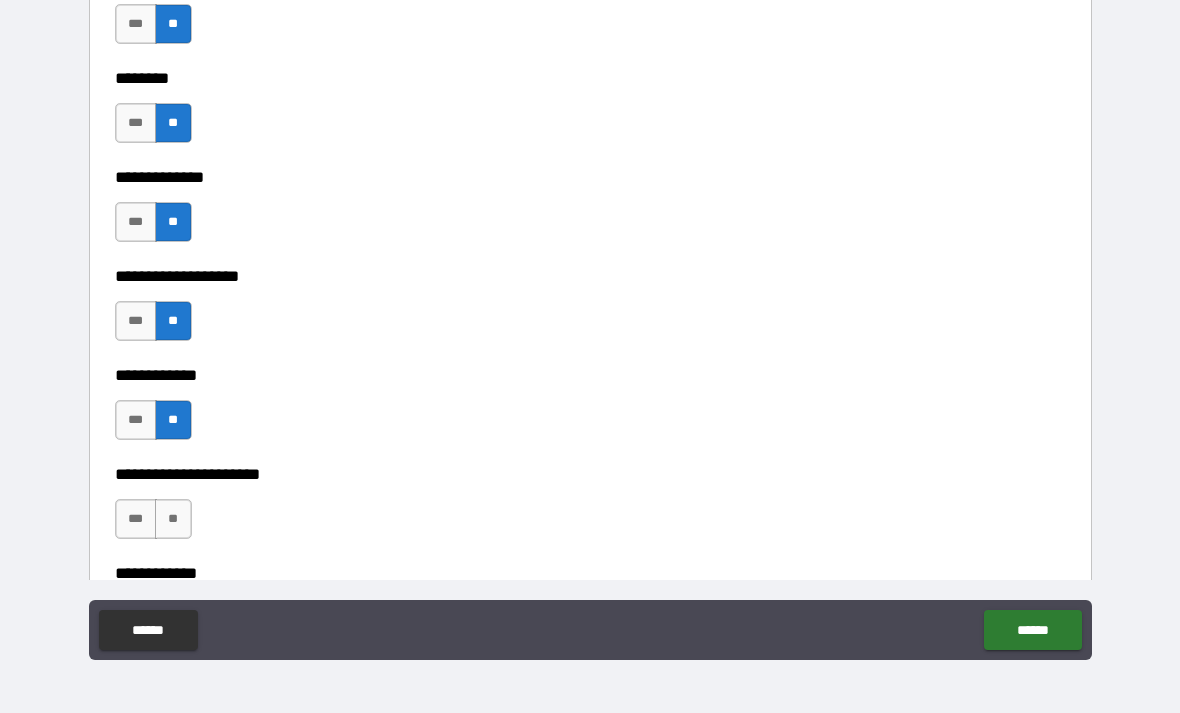click on "**" at bounding box center (173, 519) 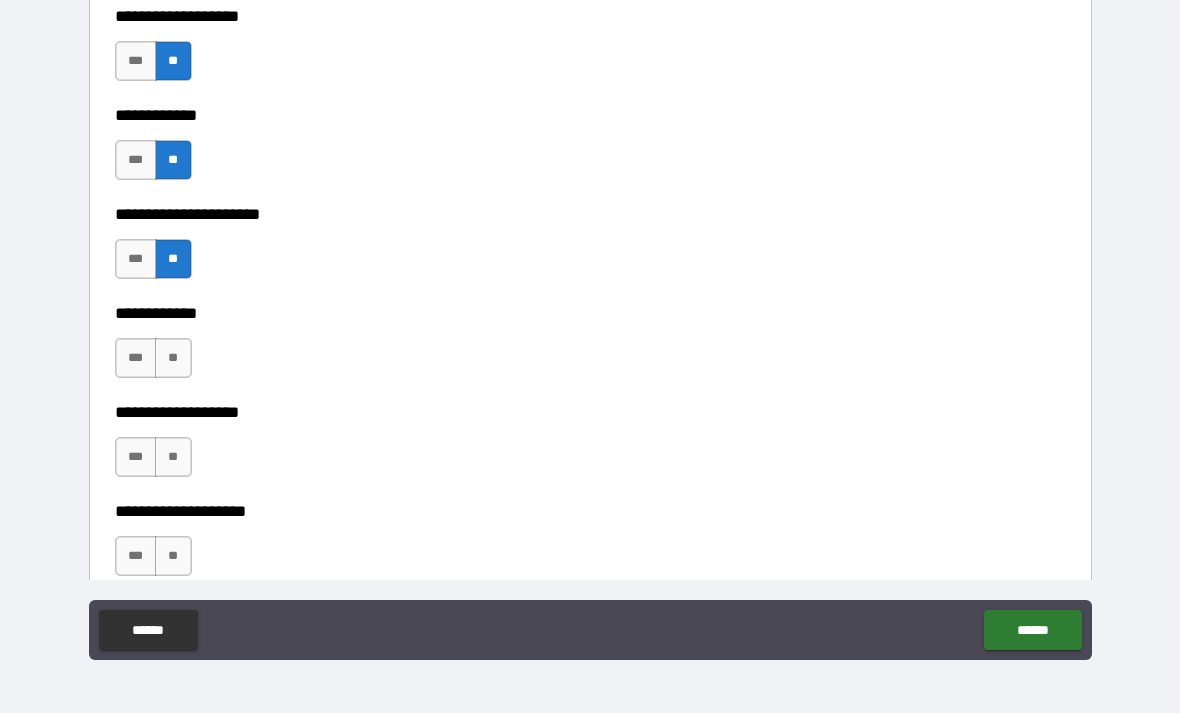 scroll, scrollTop: 7705, scrollLeft: 0, axis: vertical 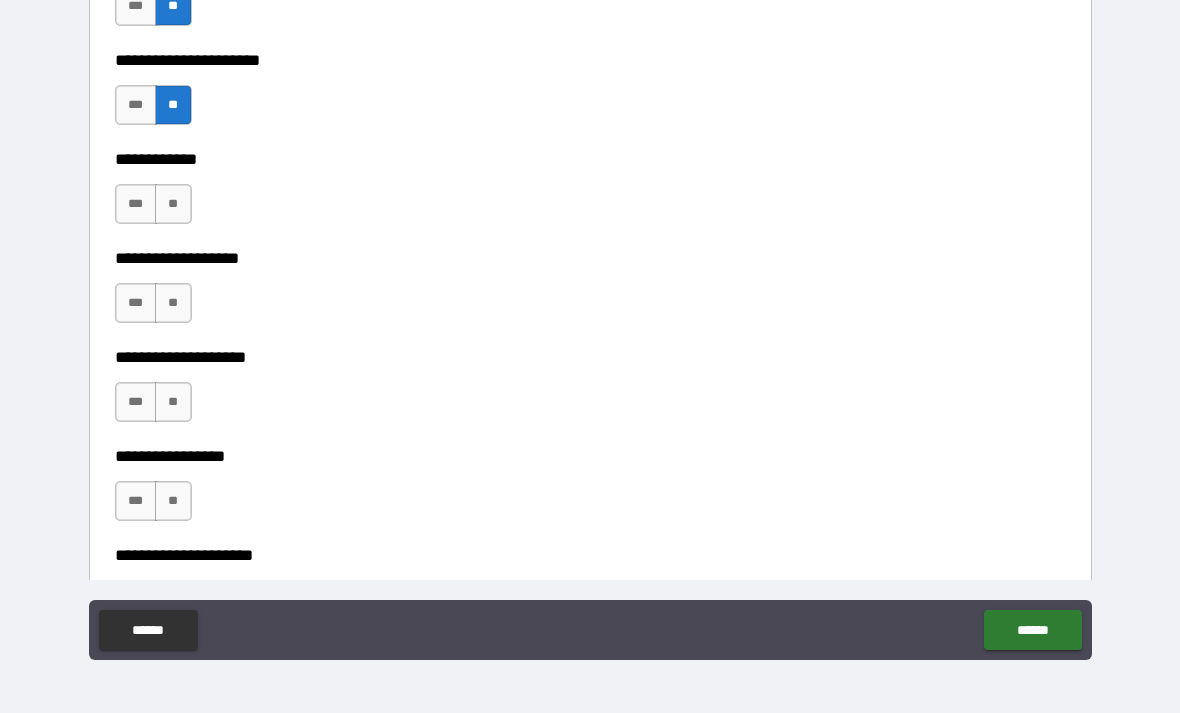 click on "**" at bounding box center (173, 204) 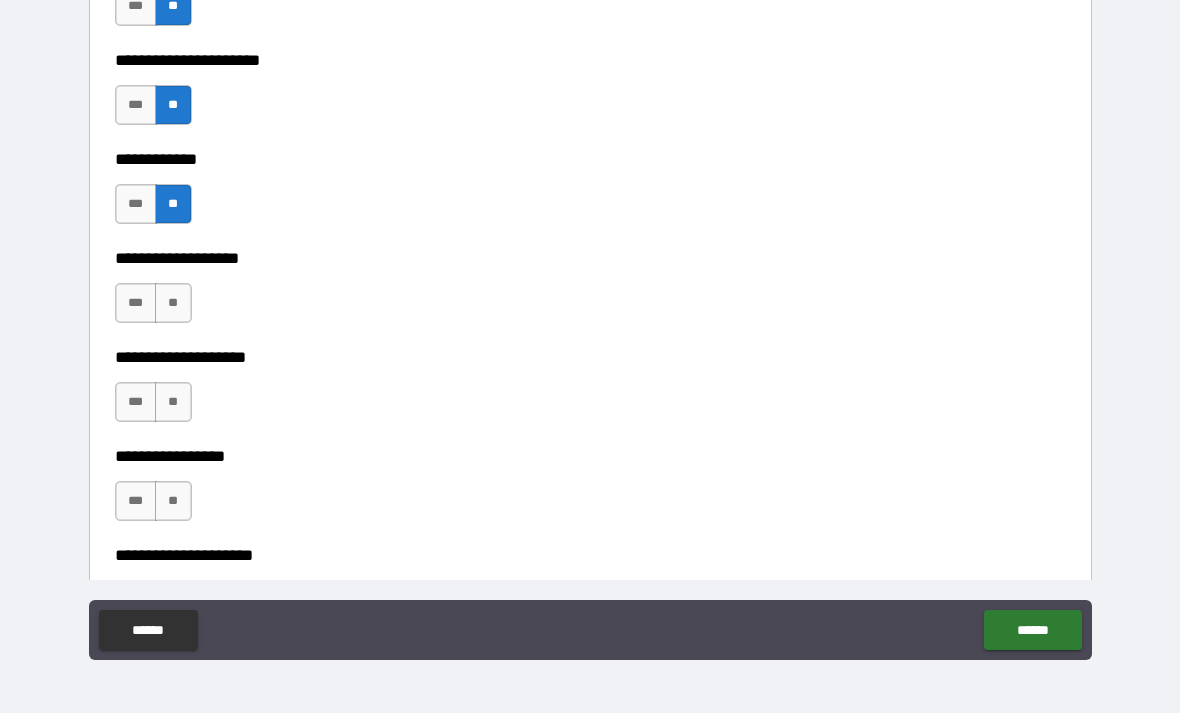 click on "**" at bounding box center [173, 303] 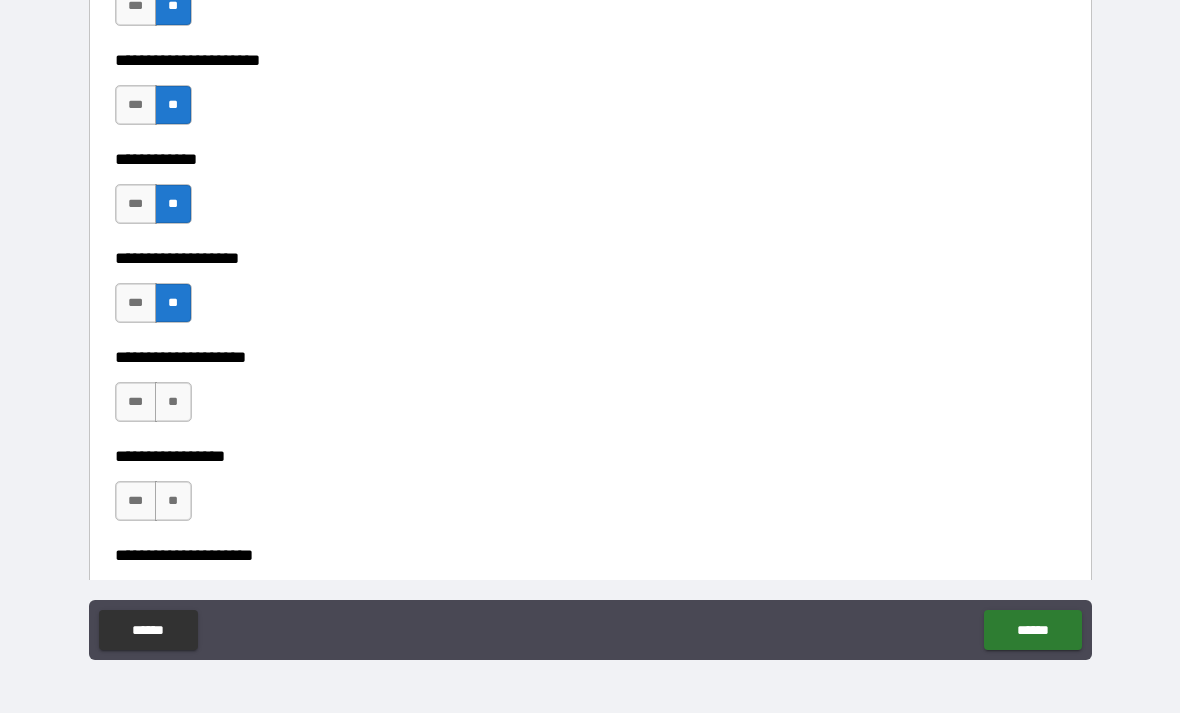 click on "**" at bounding box center (173, 402) 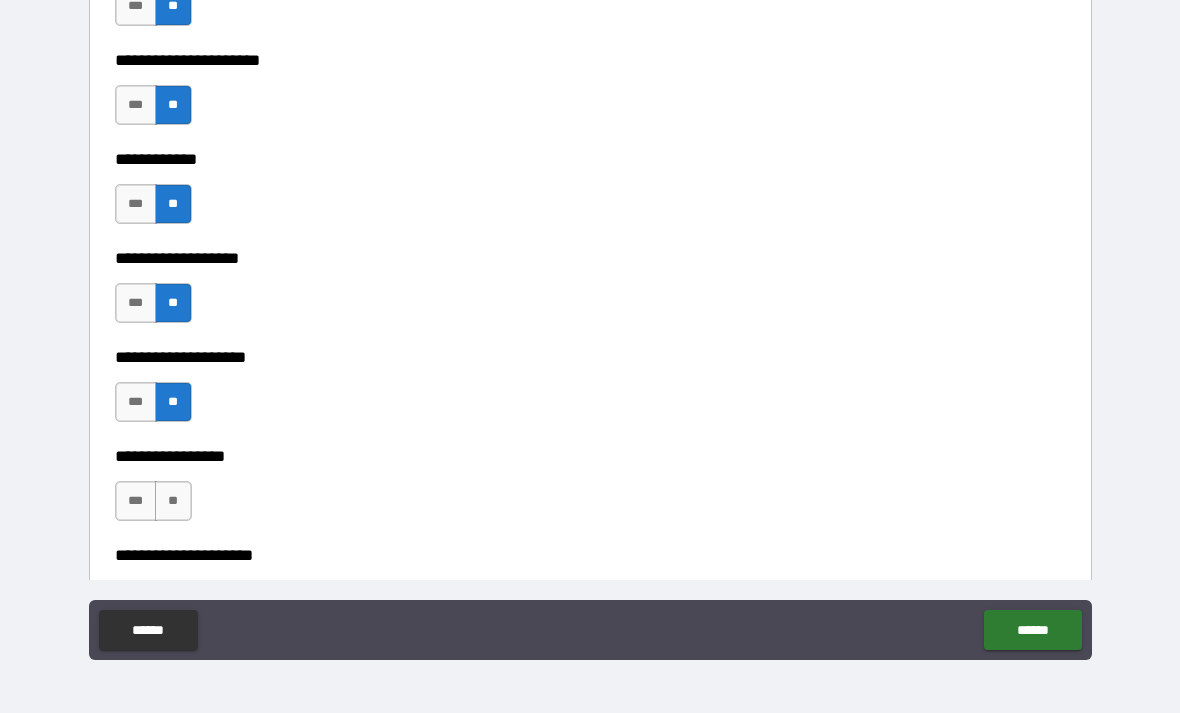 click on "**********" at bounding box center [590, 541] 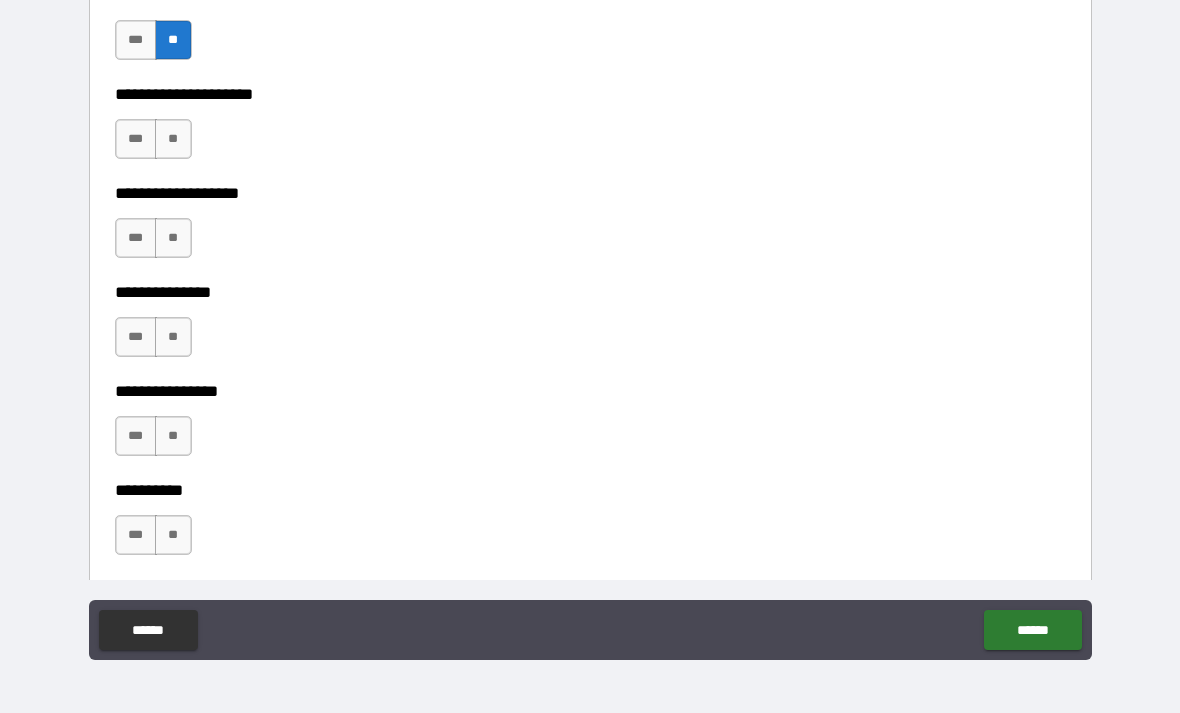 scroll, scrollTop: 8179, scrollLeft: 0, axis: vertical 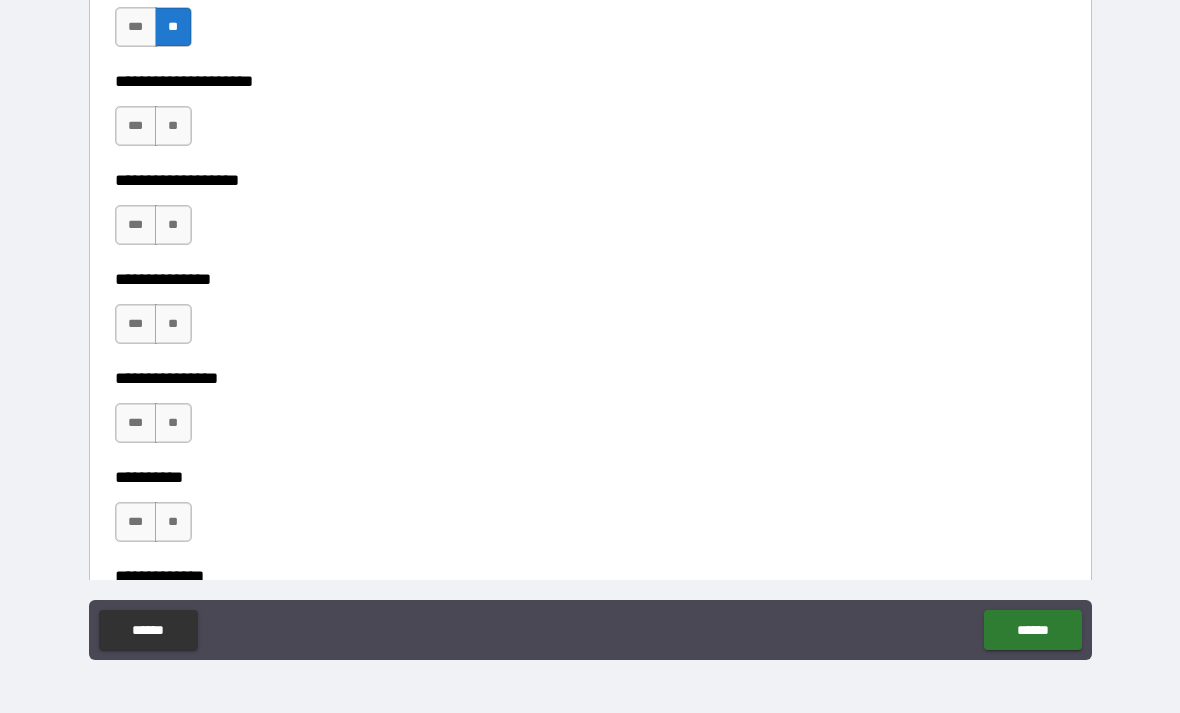 click on "**" at bounding box center (173, 126) 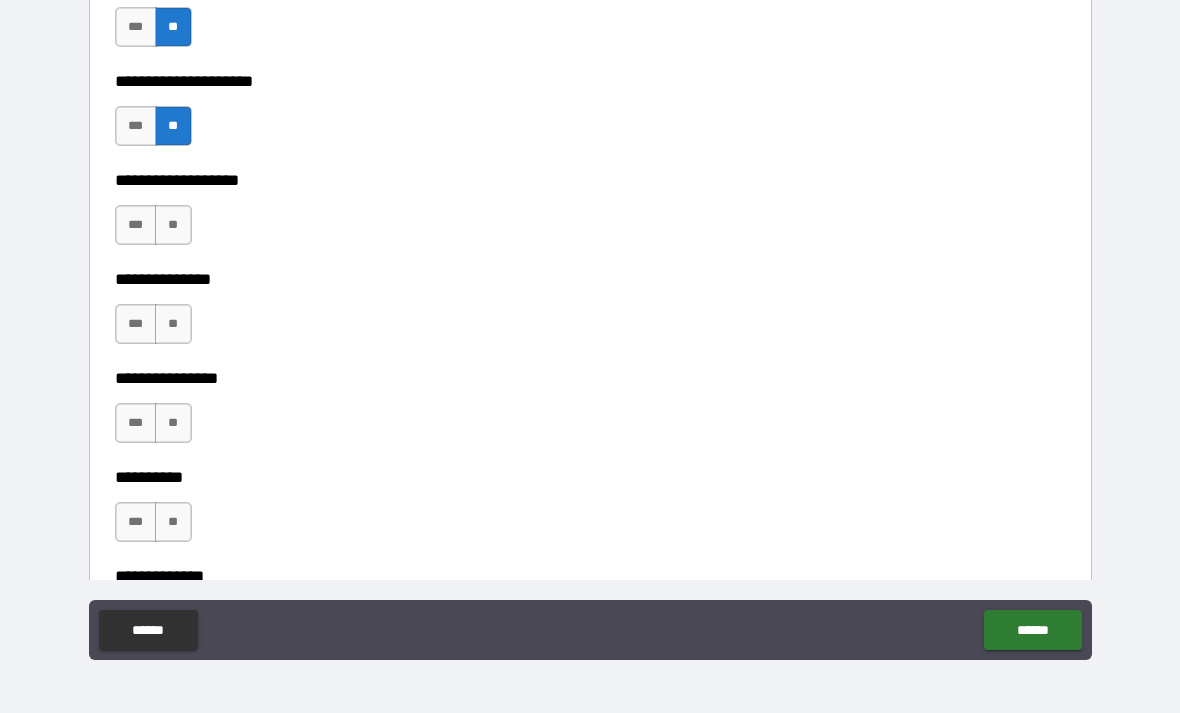 click on "**" at bounding box center (173, 225) 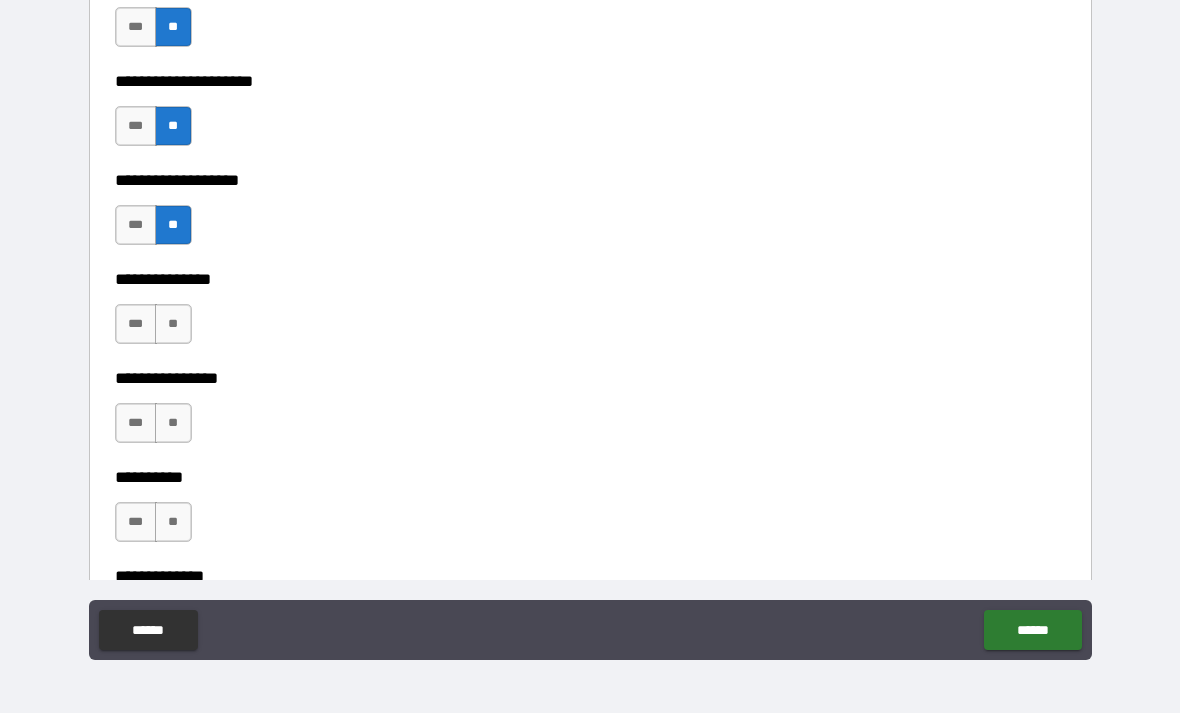 click on "**" at bounding box center [173, 324] 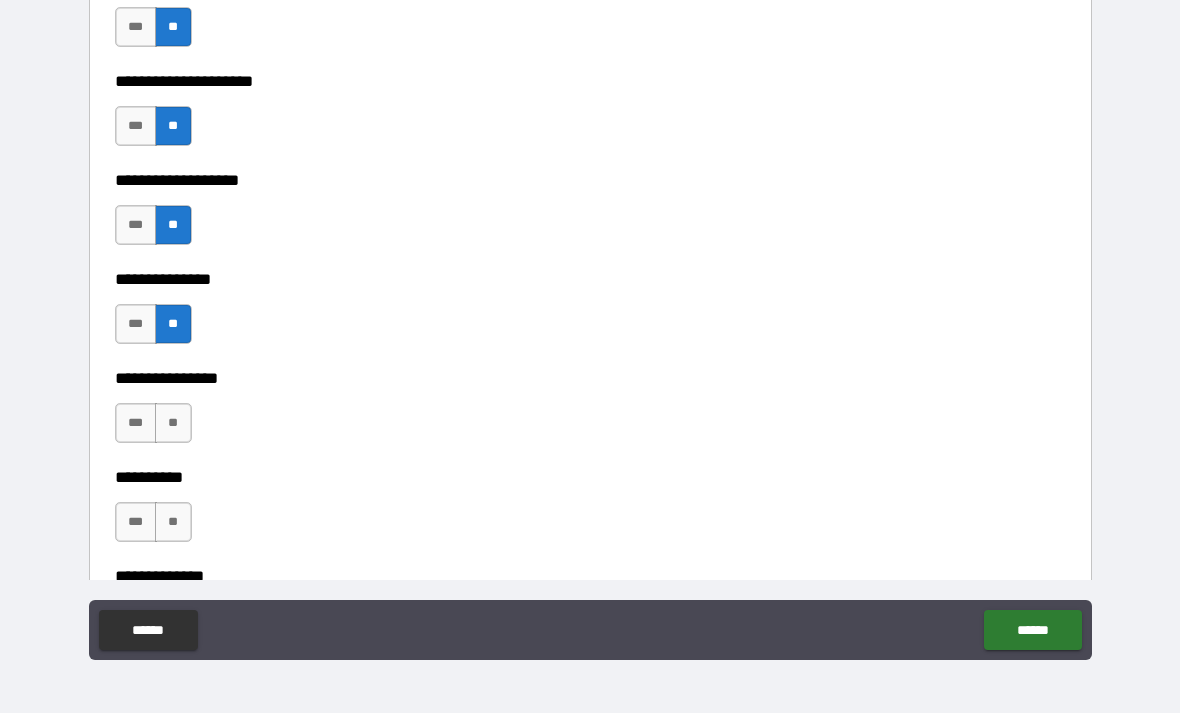 click on "**" at bounding box center (173, 423) 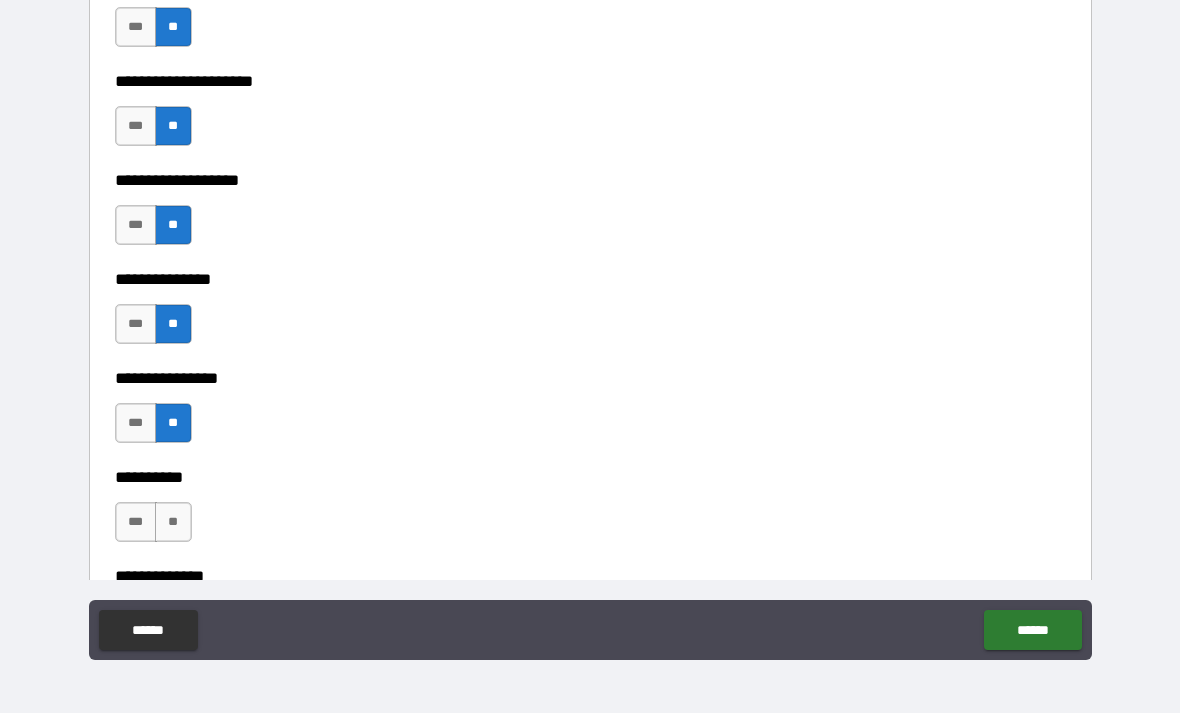 click on "**" at bounding box center [173, 522] 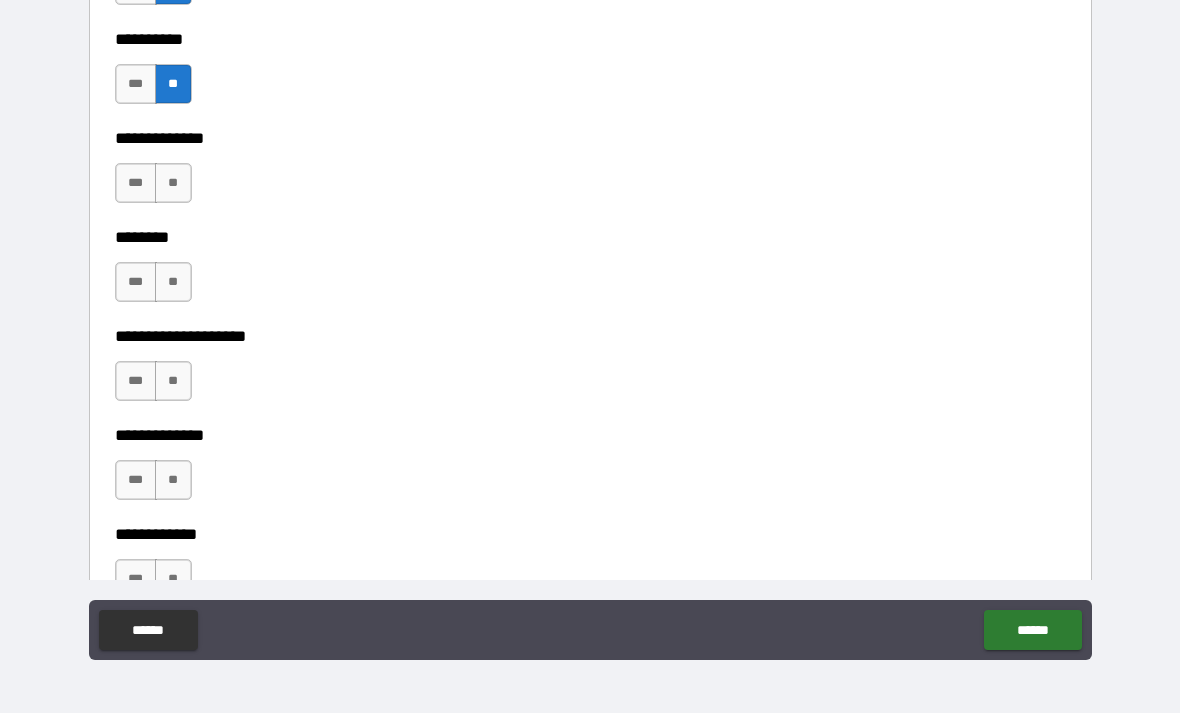scroll, scrollTop: 8652, scrollLeft: 0, axis: vertical 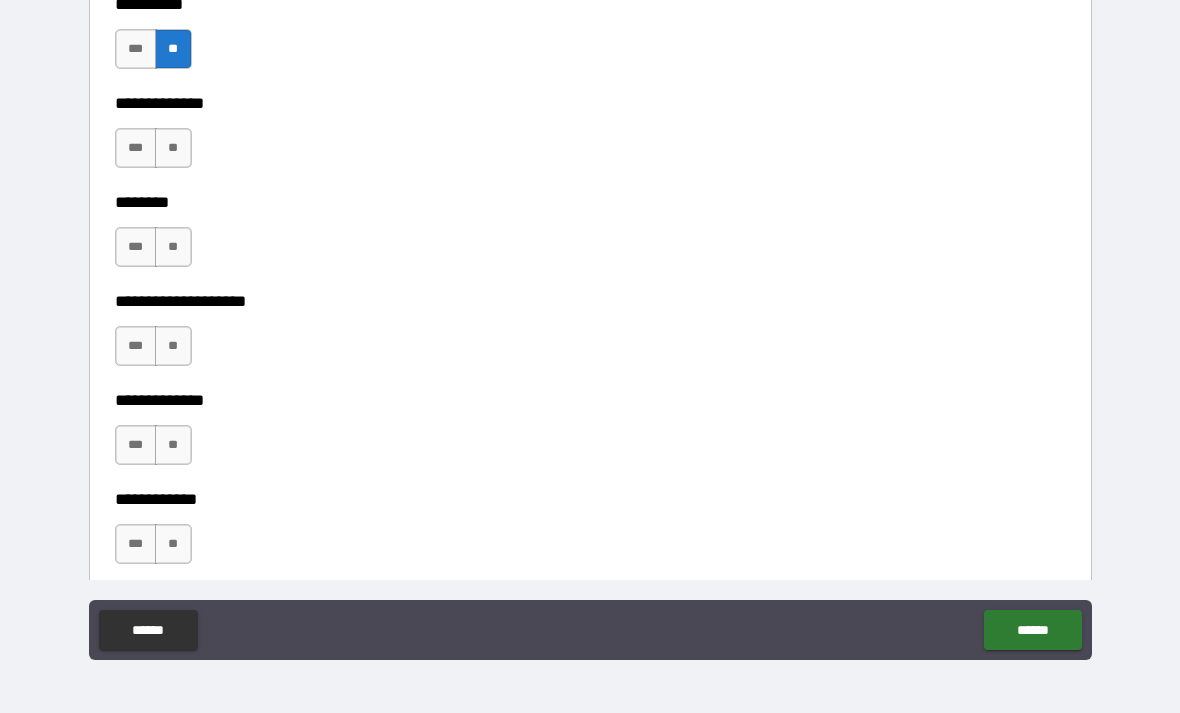 click on "**" at bounding box center [173, 148] 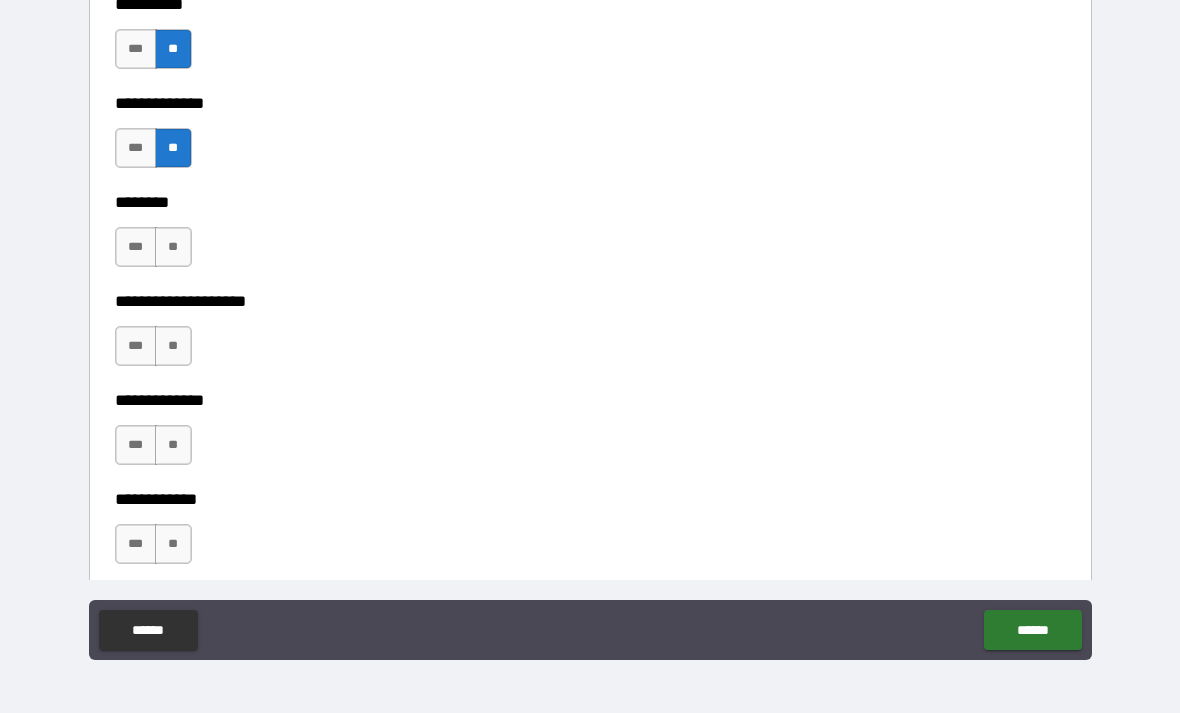 click on "**" at bounding box center (173, 247) 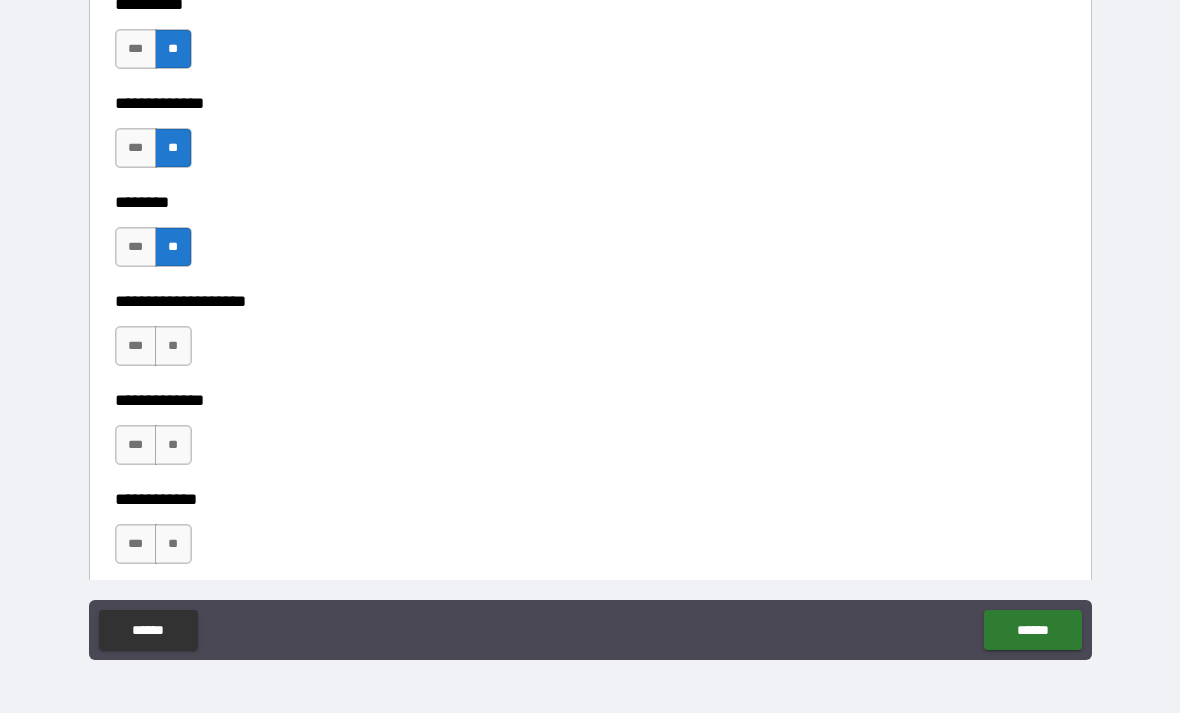 click on "**" at bounding box center [173, 346] 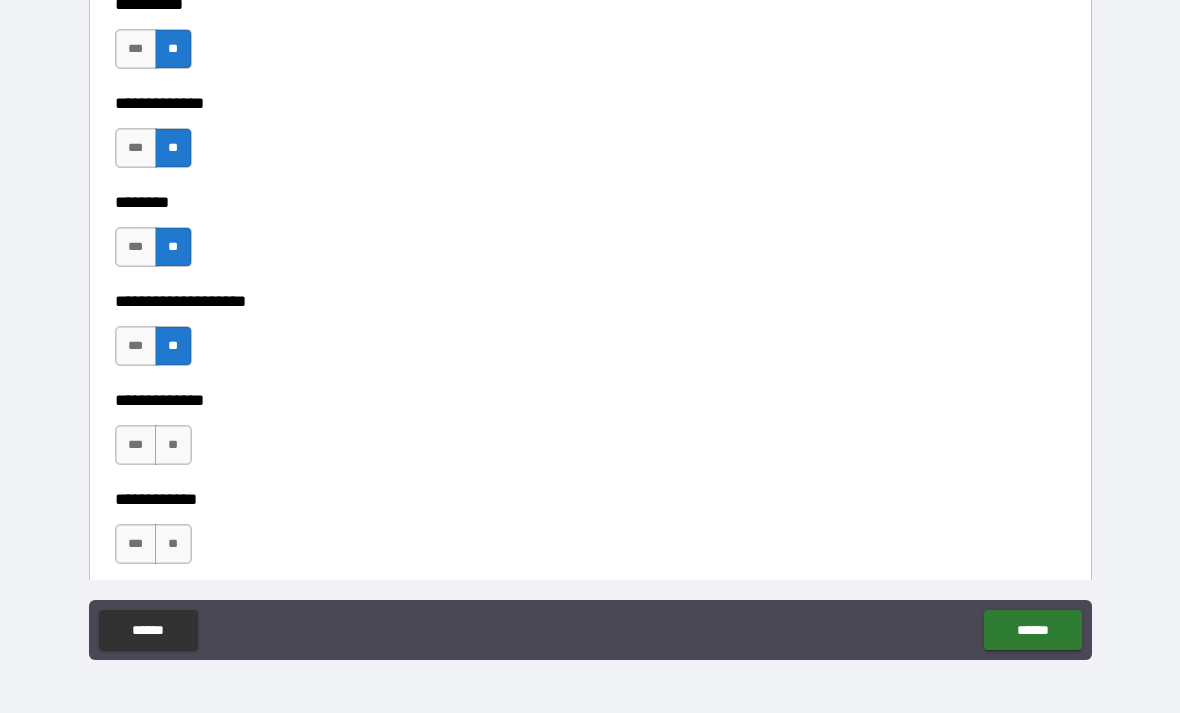 click on "***" at bounding box center [136, 445] 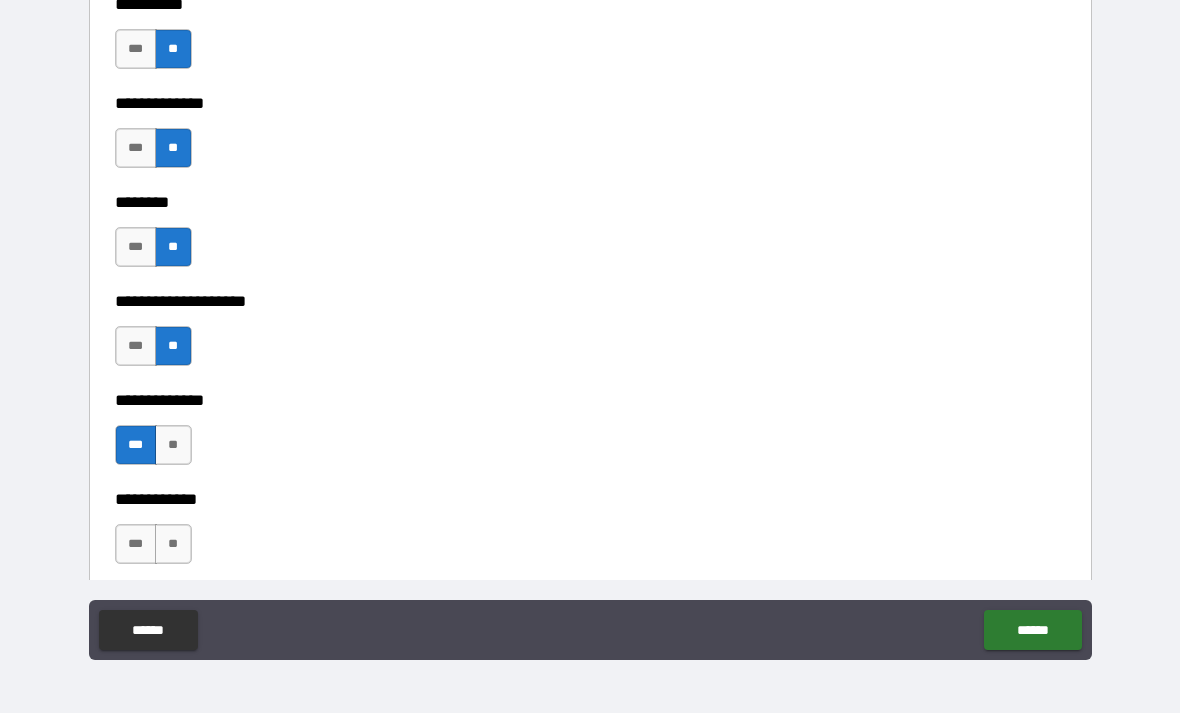 click on "**" at bounding box center [173, 544] 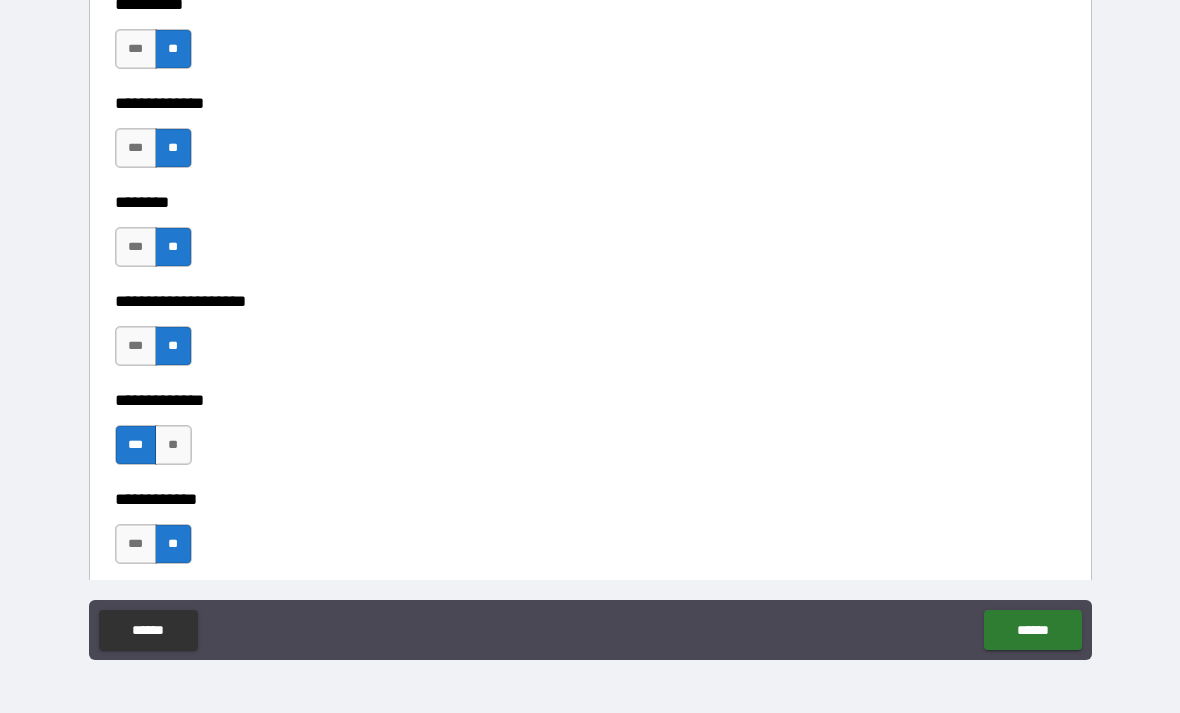 click on "**" at bounding box center [173, 445] 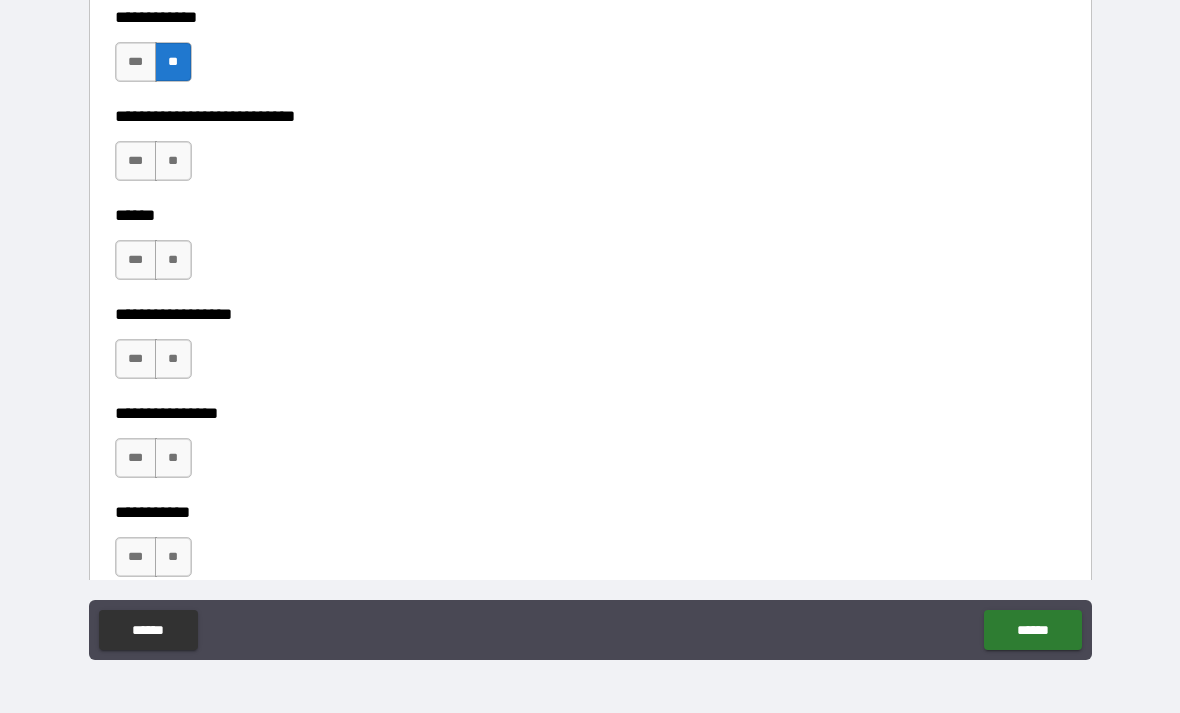 scroll, scrollTop: 9139, scrollLeft: 0, axis: vertical 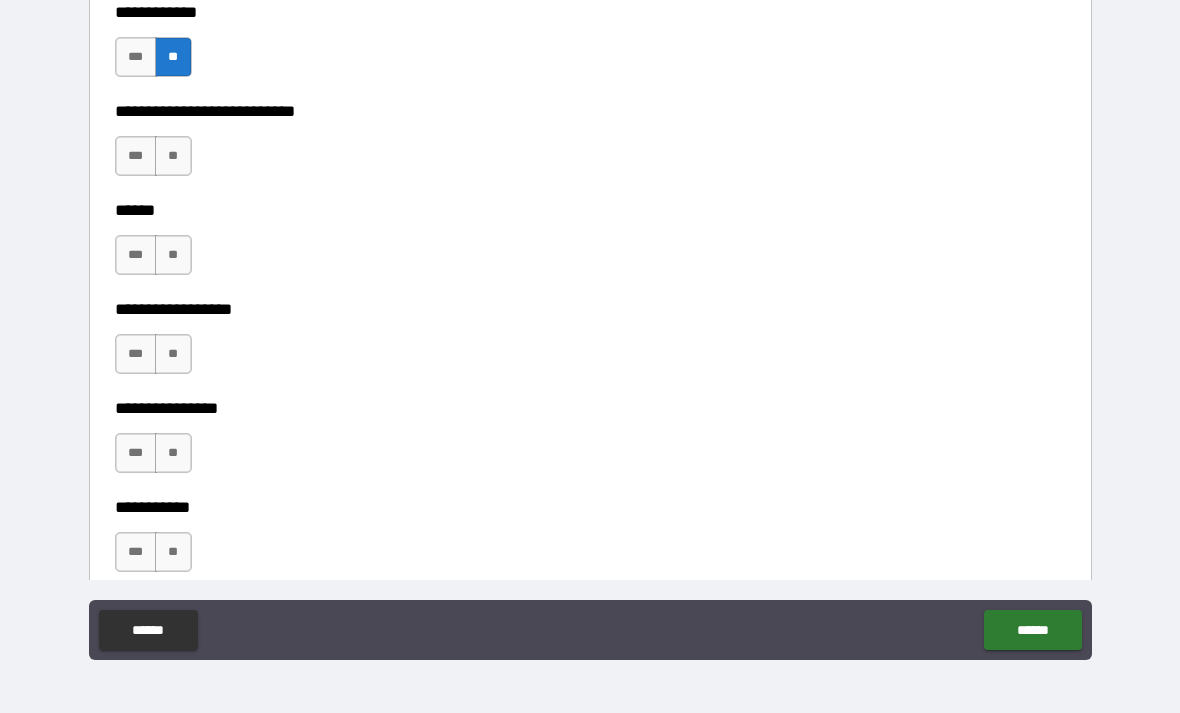 click on "**" at bounding box center (173, 156) 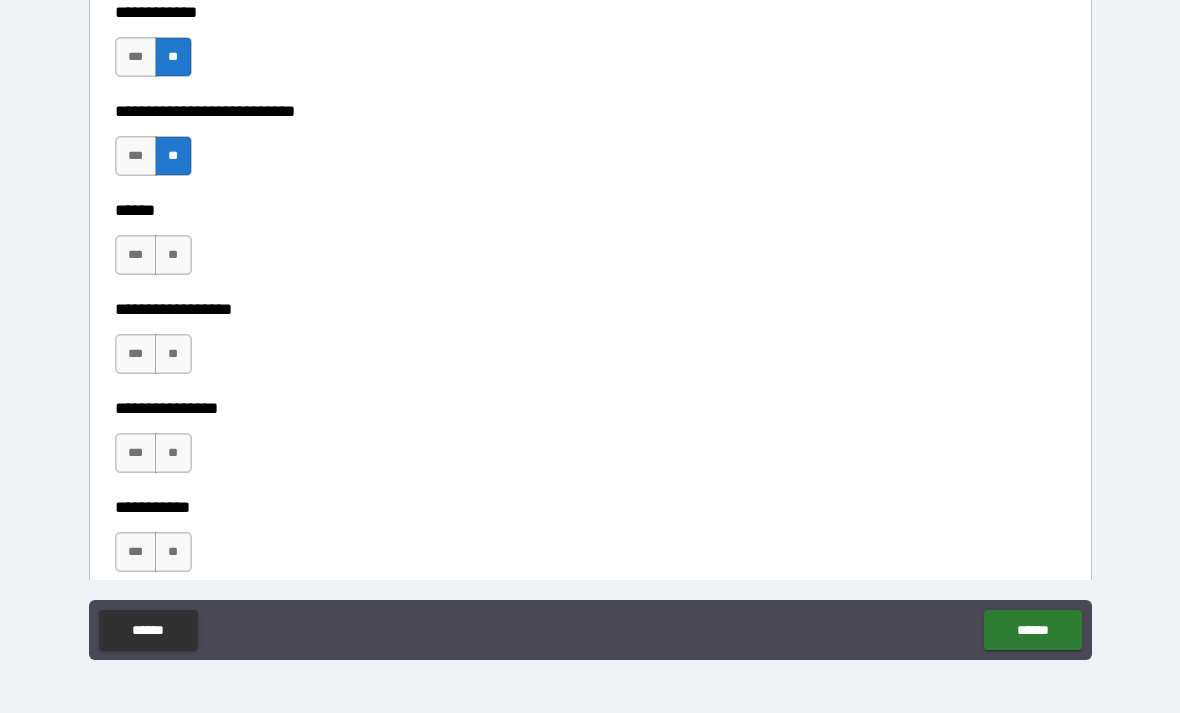 click on "**" at bounding box center [173, 255] 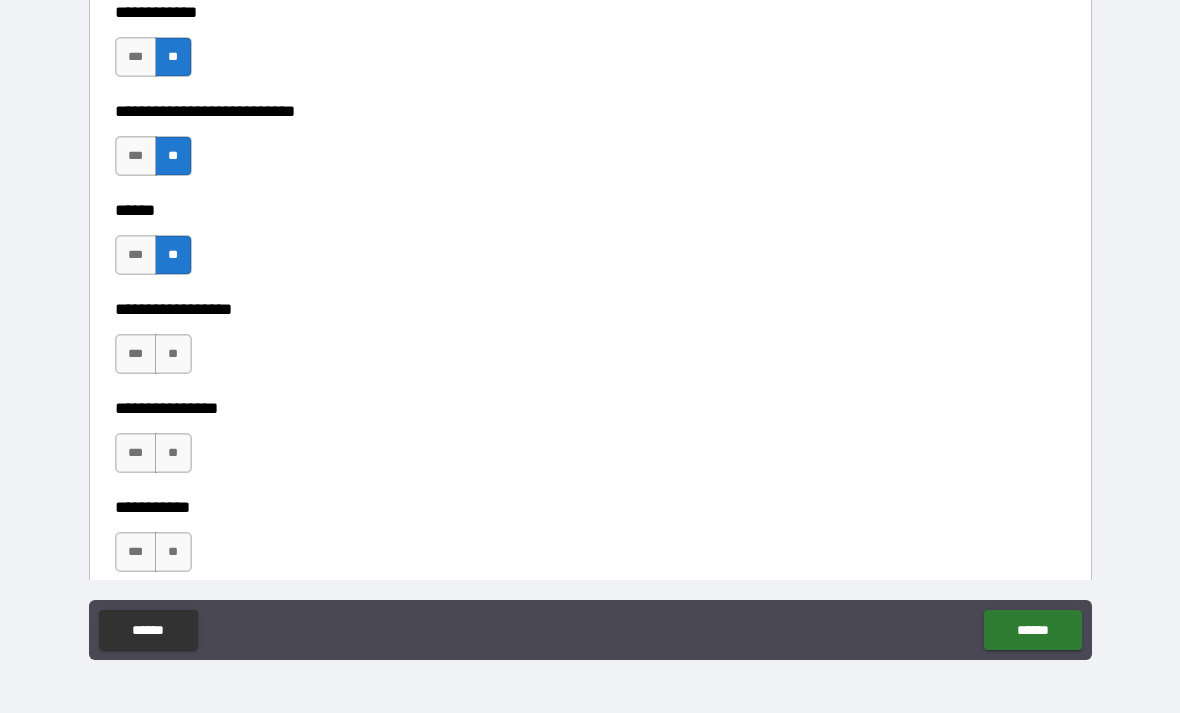 click on "**" at bounding box center [173, 354] 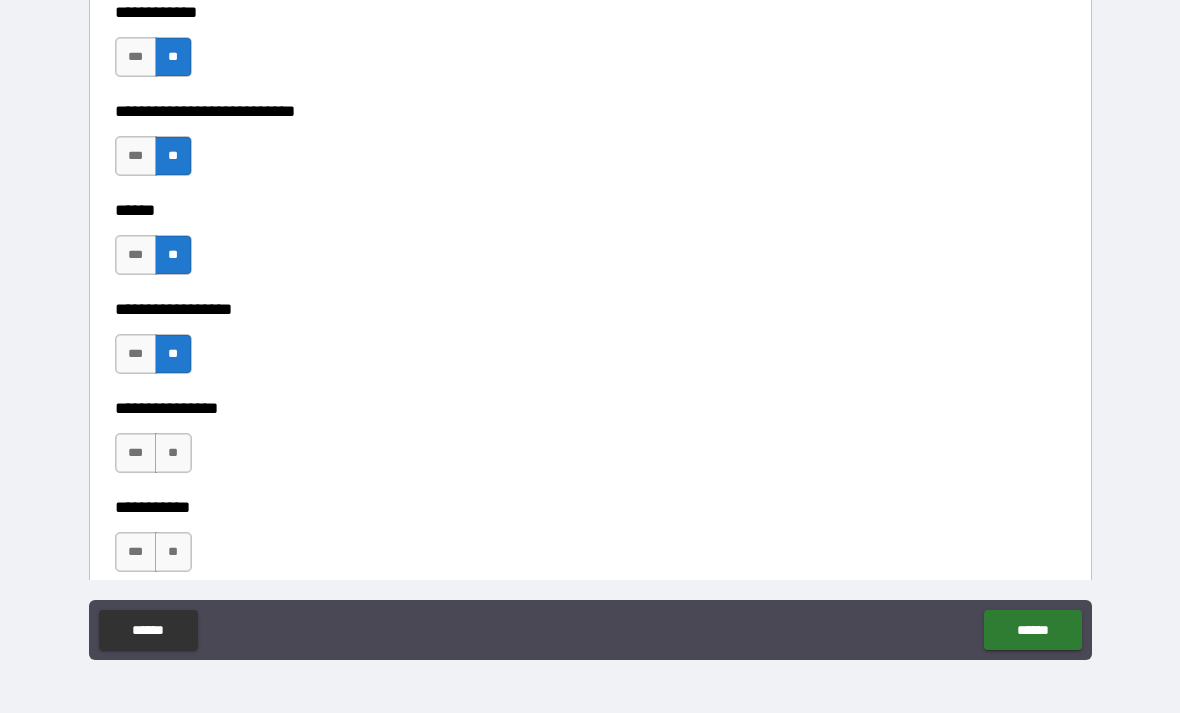 click on "**" at bounding box center (173, 453) 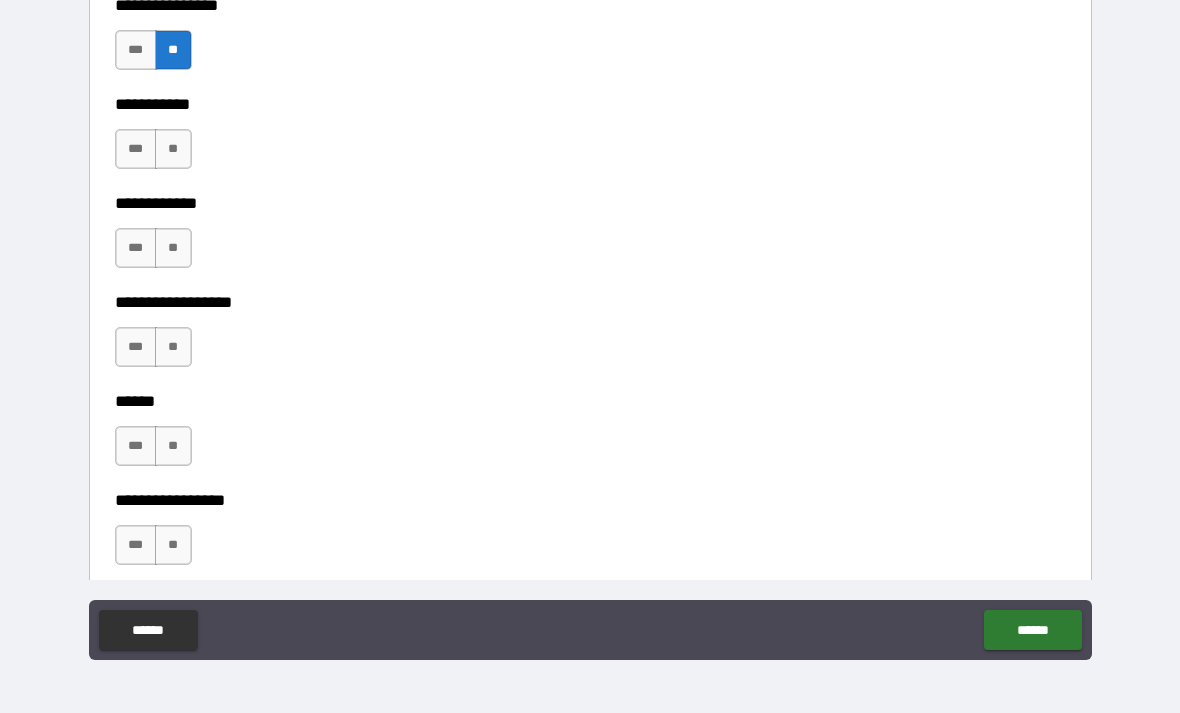 scroll, scrollTop: 9546, scrollLeft: 0, axis: vertical 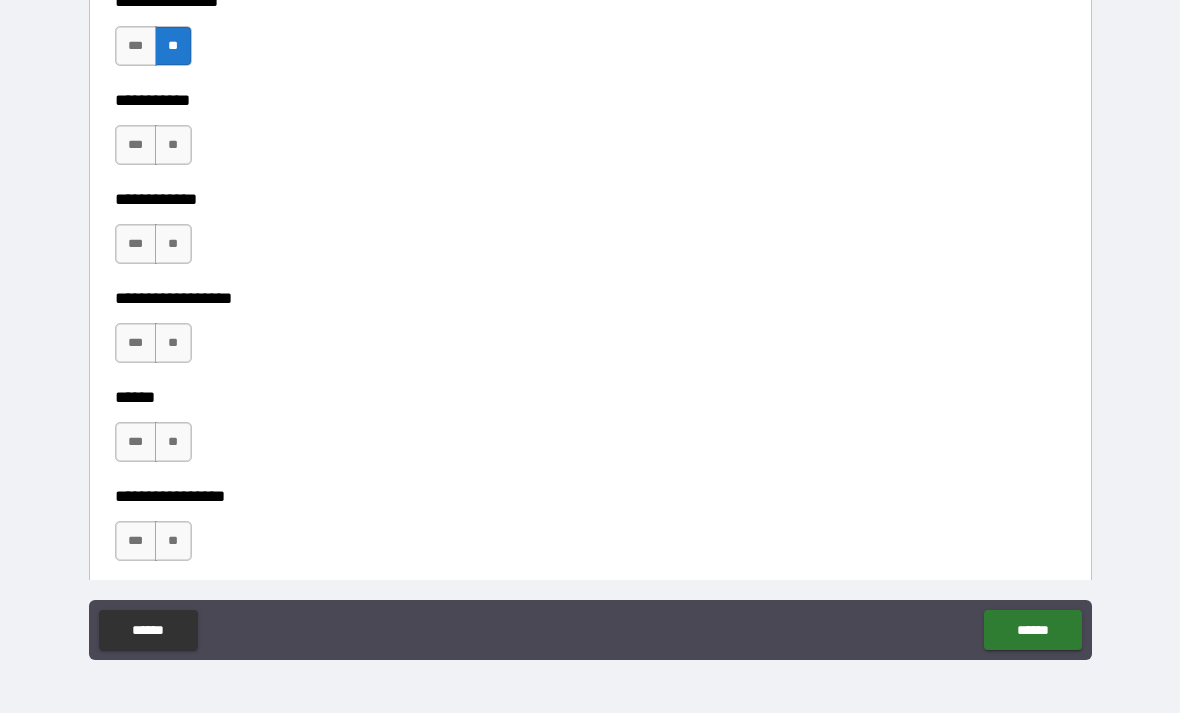 click on "**" at bounding box center (173, 145) 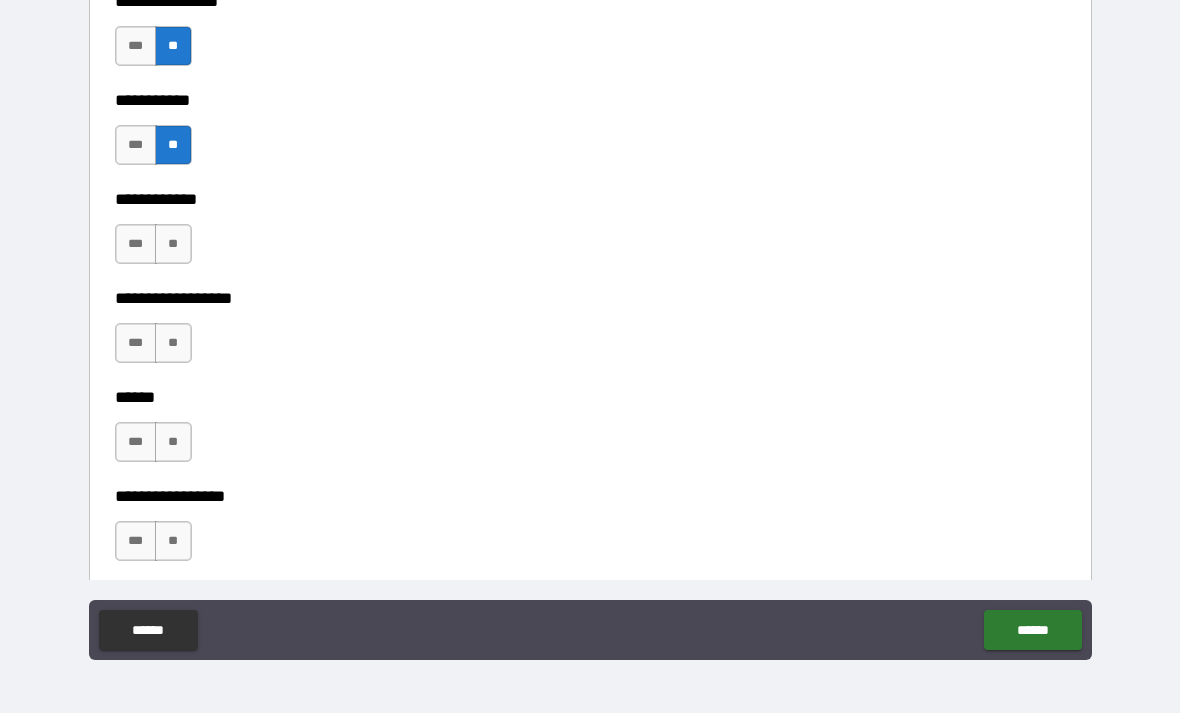 click on "**" at bounding box center [173, 244] 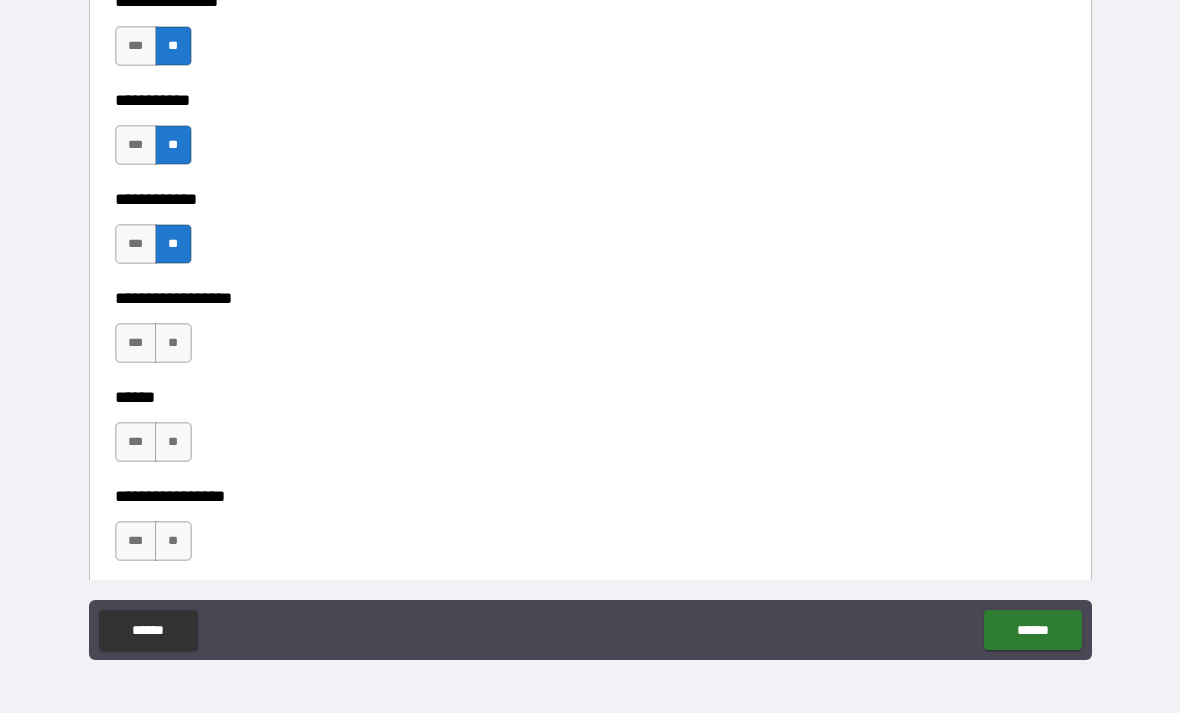 click on "**" at bounding box center (173, 343) 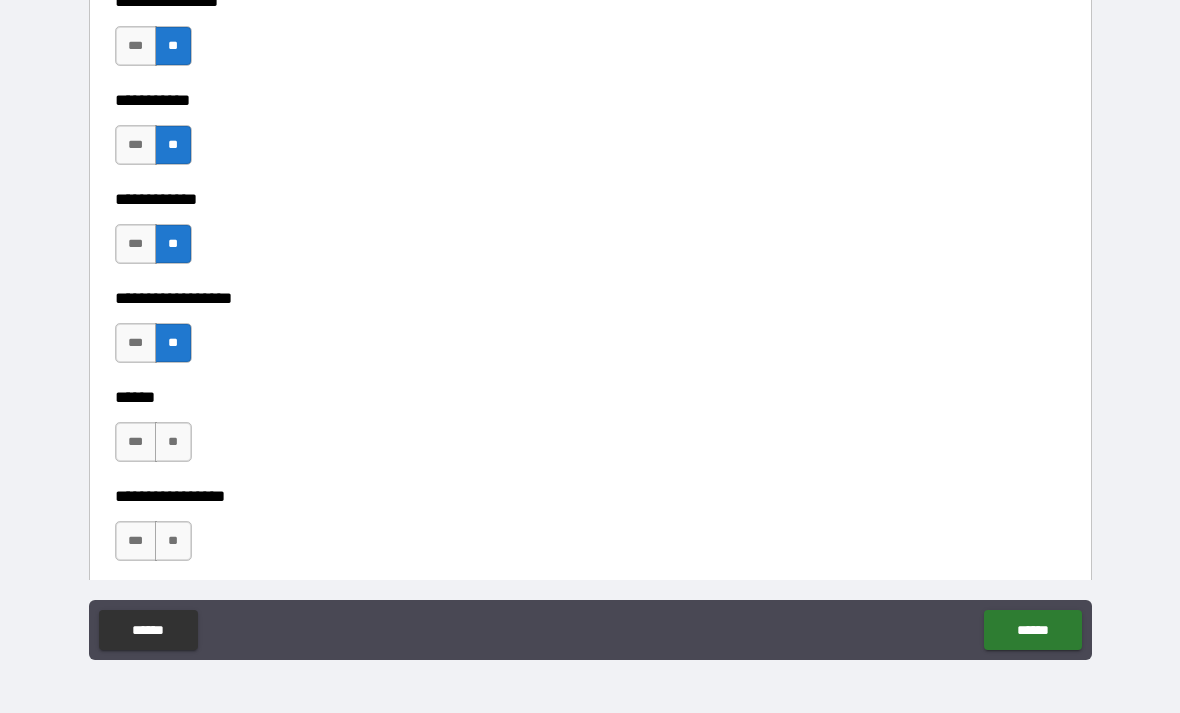 click on "**" at bounding box center [173, 442] 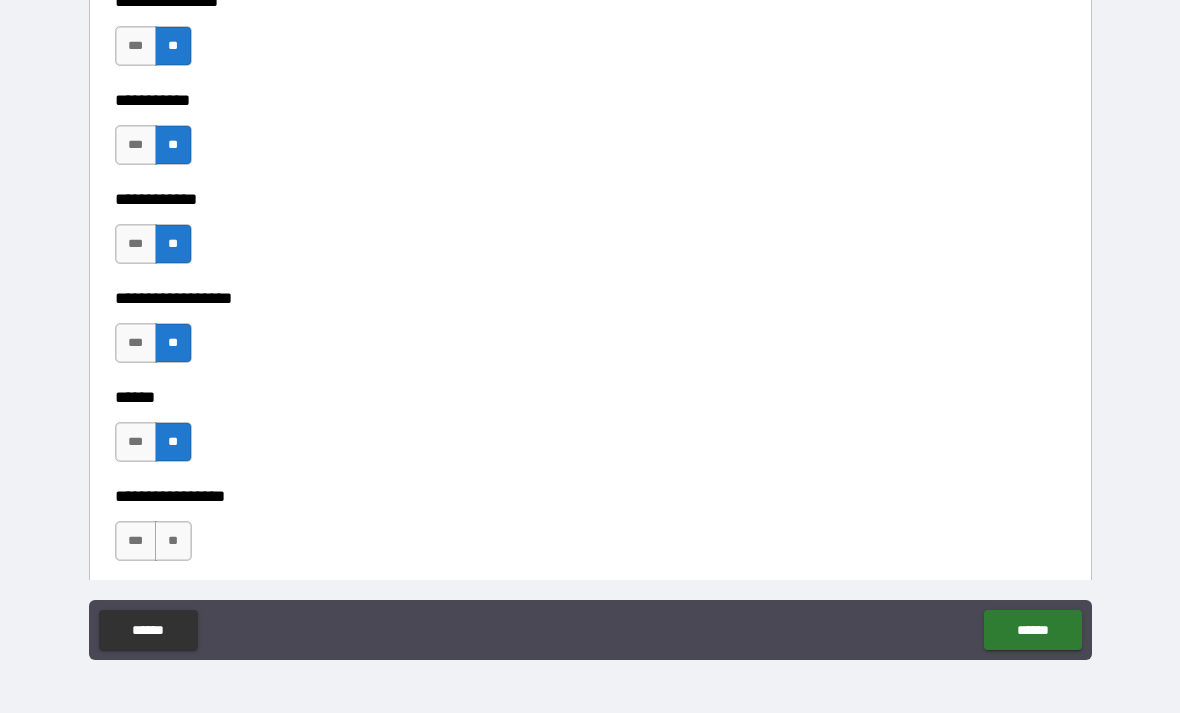 click on "**" at bounding box center (173, 541) 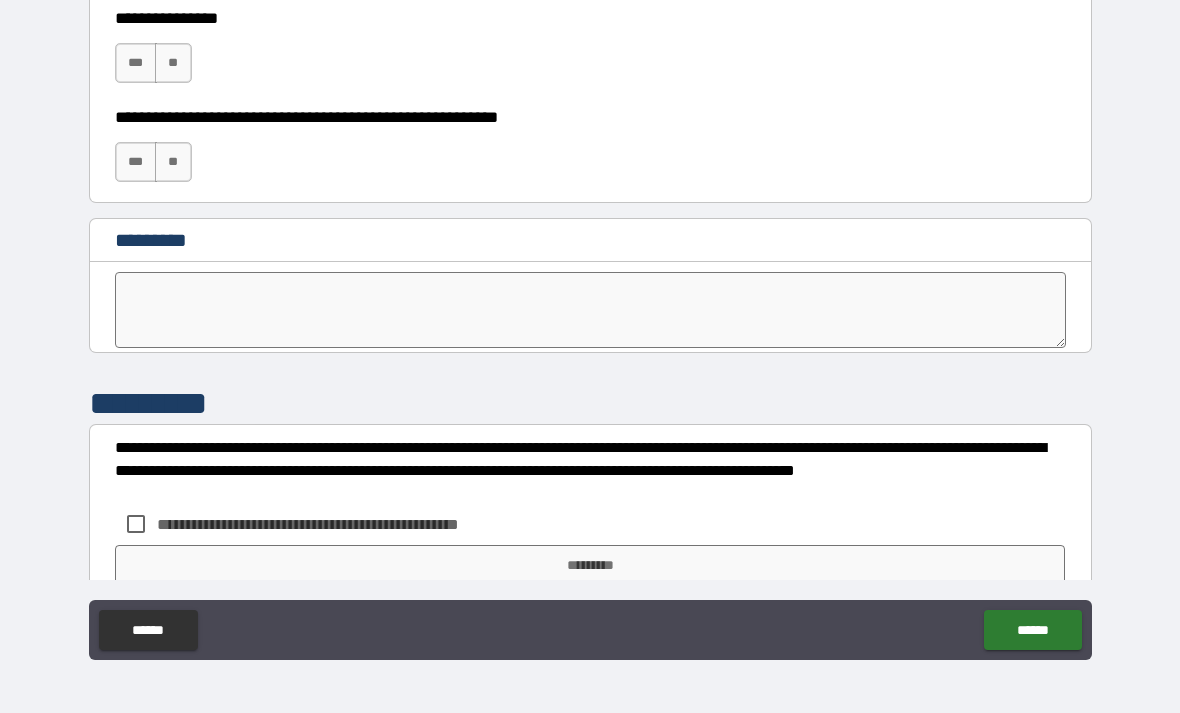 scroll, scrollTop: 10122, scrollLeft: 0, axis: vertical 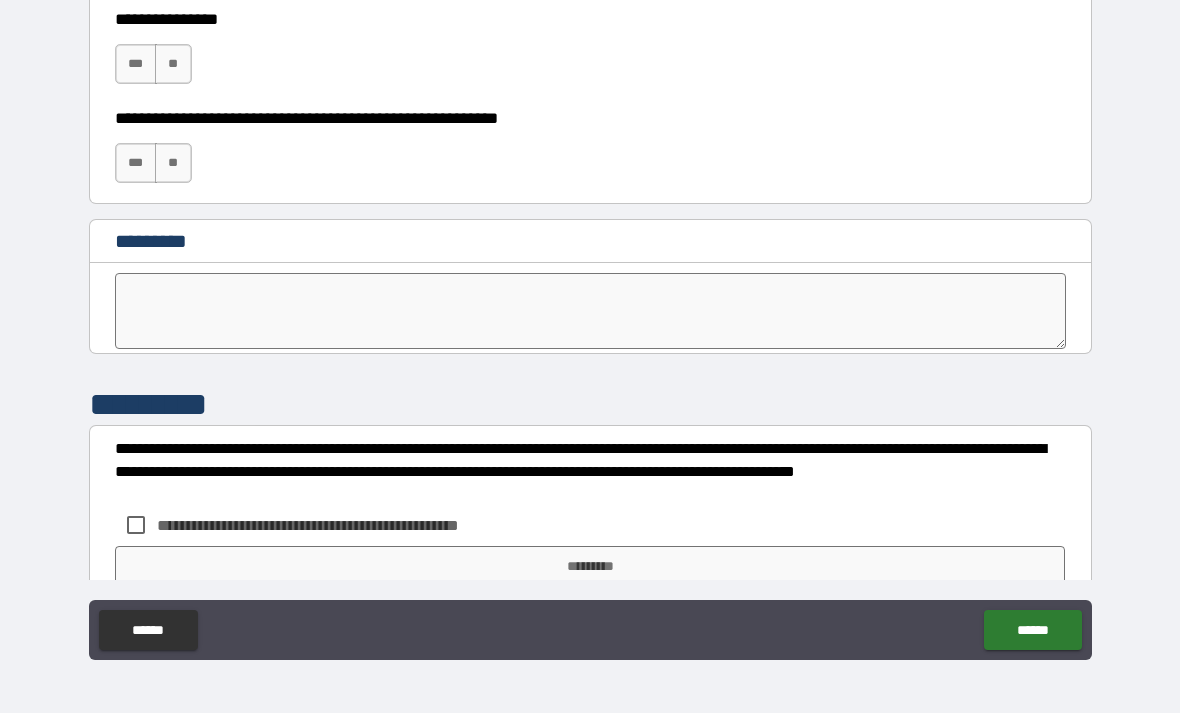 click on "**" at bounding box center [173, 64] 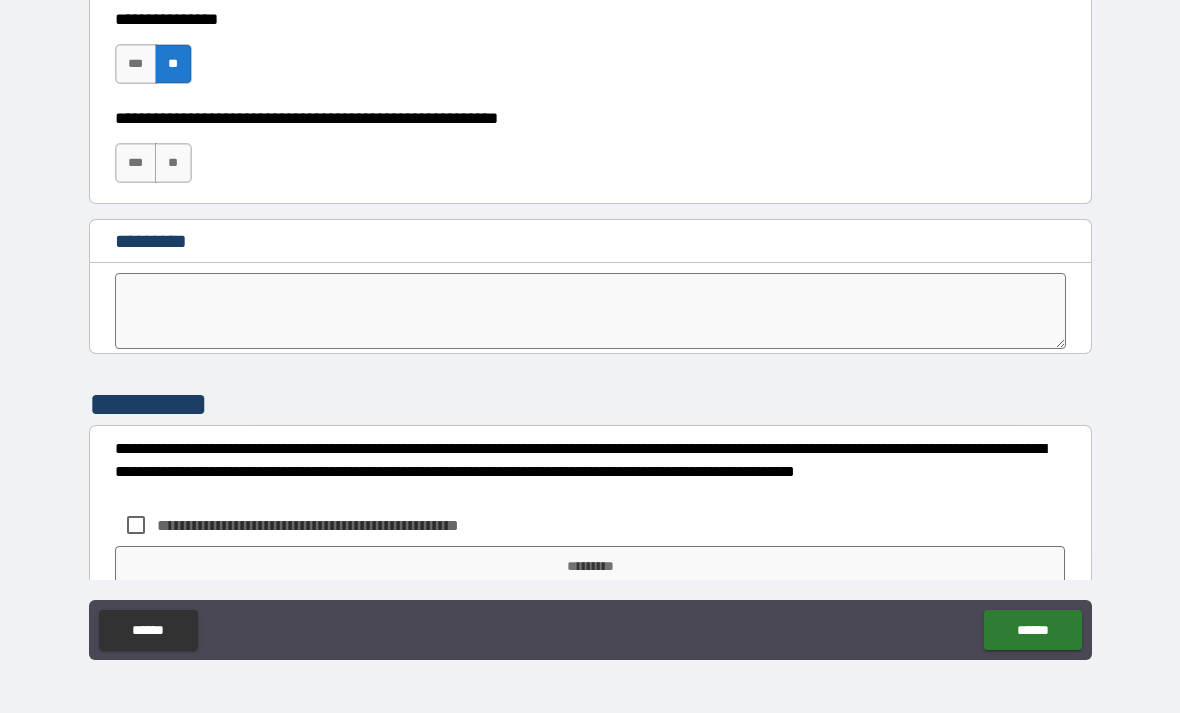 click on "**" at bounding box center [173, 163] 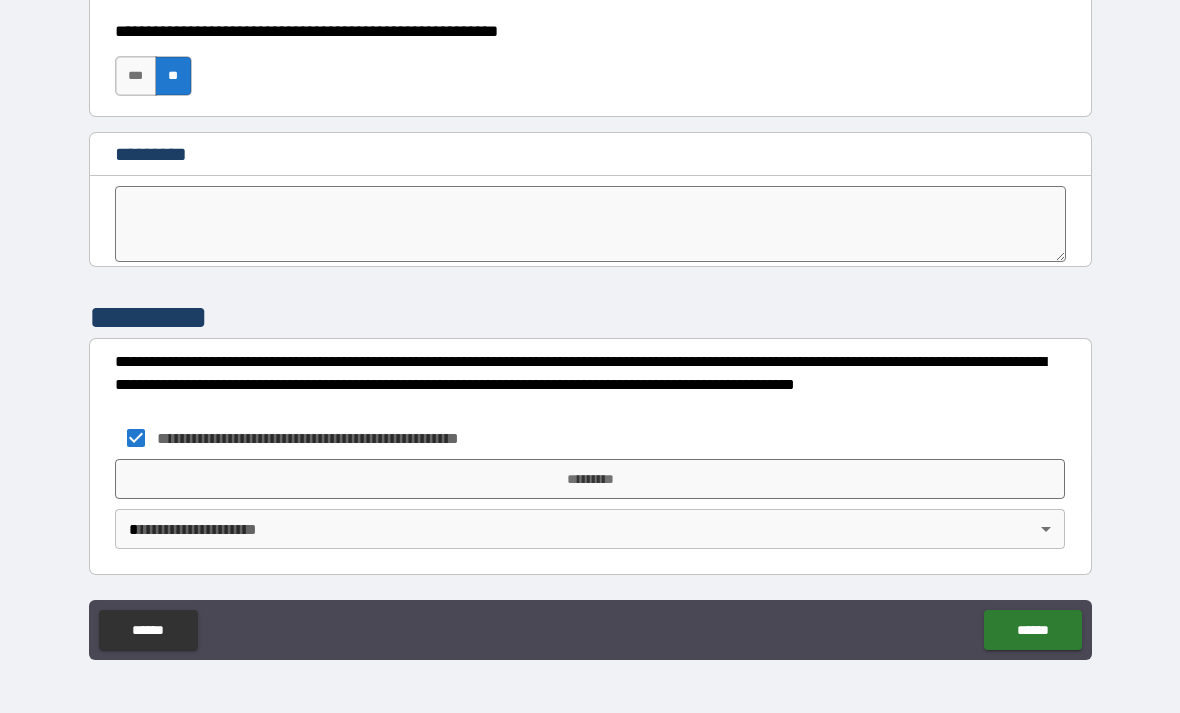scroll, scrollTop: 10209, scrollLeft: 0, axis: vertical 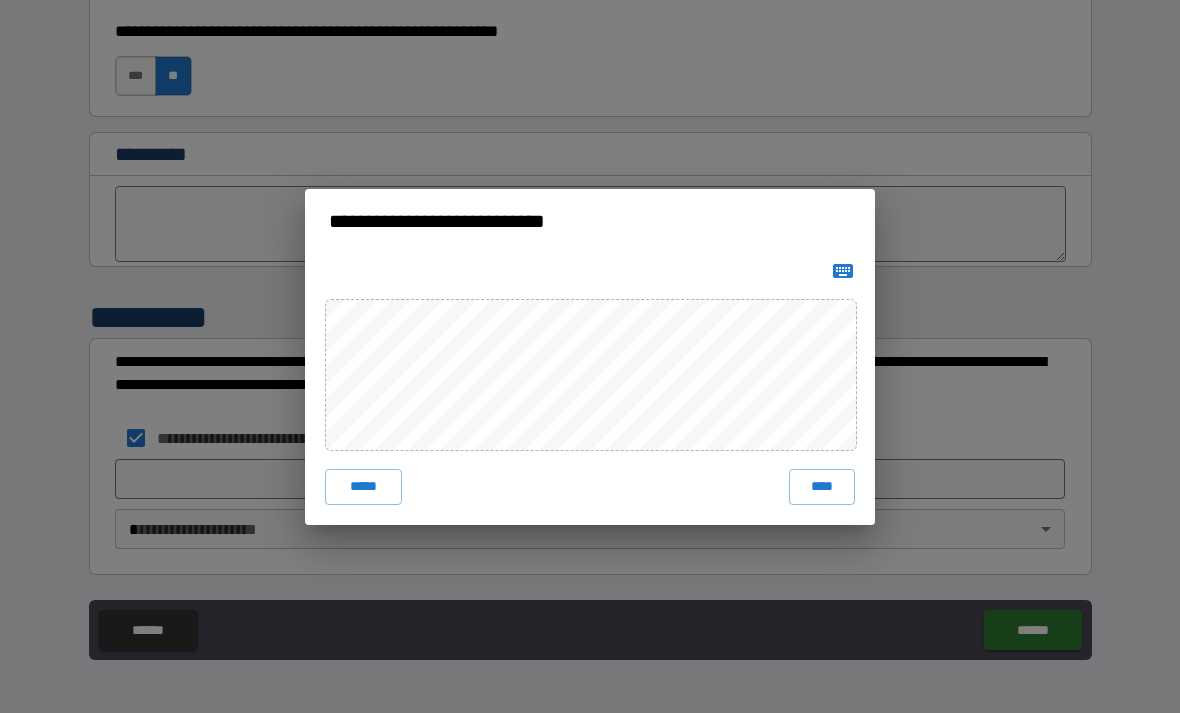 click on "****" at bounding box center [822, 487] 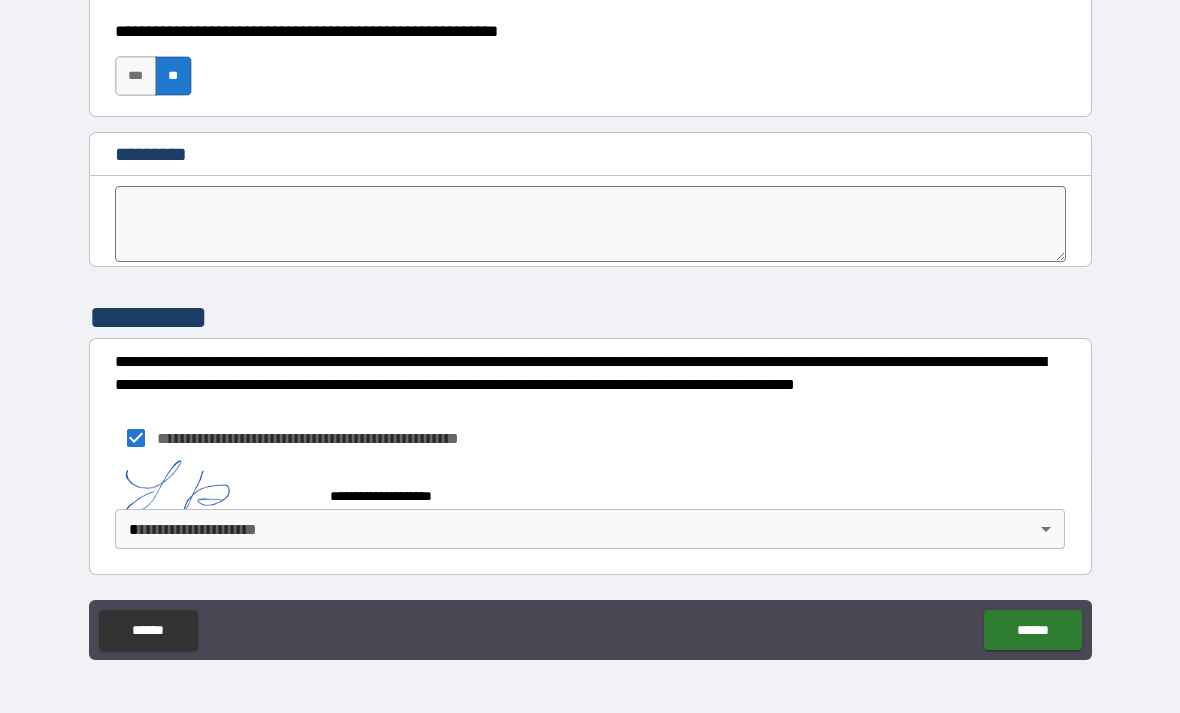 scroll, scrollTop: 10199, scrollLeft: 0, axis: vertical 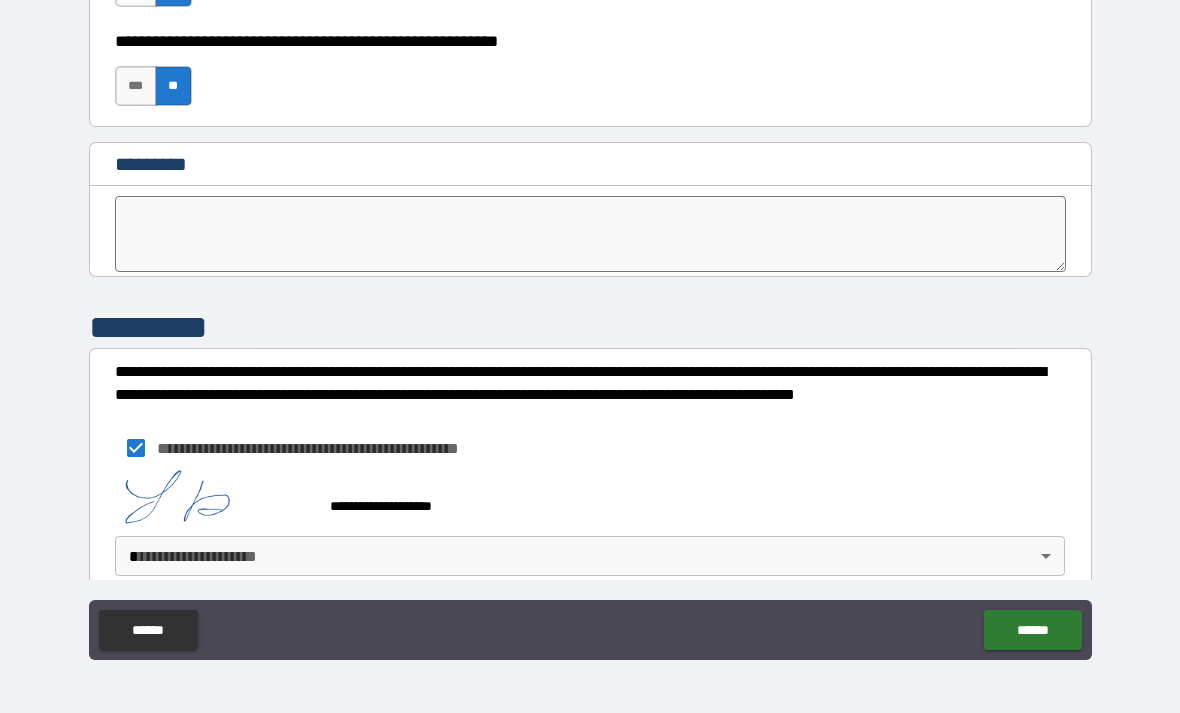 click on "[FIRST] [LAST] [CITY] [STATE] [POSTAL_CODE] [COUNTRY] [ADDRESS_LINE_1] [ADDRESS_LINE_2] [ADDRESS_LINE_3] [ADDRESS_LINE_4] [ADDRESS_LINE_5] [ADDRESS_LINE_6] [ADDRESS_LINE_7] [ADDRESS_LINE_8] [ADDRESS_LINE_9] [ADDRESS_LINE_10] [ADDRESS_LINE_11] [ADDRESS_LINE_12] [ADDRESS_LINE_13] [ADDRESS_LINE_14] [ADDRESS_LINE_15] [ADDRESS_LINE_16] [ADDRESS_LINE_17] [ADDRESS_LINE_18] [ADDRESS_LINE_19] [ADDRESS_LINE_20] [ADDRESS_LINE_21] [ADDRESS_LINE_22] [ADDRESS_LINE_23] [ADDRESS_LINE_24] [ADDRESS_LINE_25] [ADDRESS_LINE_26] [ADDRESS_LINE_27] [ADDRESS_LINE_28] [ADDRESS_LINE_29] [ADDRESS_LINE_30] [ADDRESS_LINE_31] [ADDRESS_LINE_32] [ADDRESS_LINE_33] [ADDRESS_LINE_34] [ADDRESS_LINE_35] [ADDRESS_LINE_36] [ADDRESS_LINE_37] [ADDRESS_LINE_38] [ADDRESS_LINE_39] [ADDRESS_LINE_40] [ADDRESS_LINE_41] [ADDRESS_LINE_42] [ADDRESS_LINE_43] [ADDRESS_LINE_44] [ADDRESS_LINE_45] [ADDRESS_LINE_46] [ADDRESS_LINE_47] [ADDRESS_LINE_48] [ADDRESS_LINE_49] [ADDRESS_LINE_50] [ADDRESS_LINE_51] [ADDRESS_LINE_52] [ADDRESS_LINE_53] [ADDRESS_LINE_54] [ADDRESS_LINE_55] [ADDRESS_LINE_56] [ADDRESS_LINE_57] [ADDRESS_LINE_58] [ADDRESS_LINE_59] [ADDRESS_LINE_60] [ADDRESS_LINE_61] [ADDRESS_LINE_62] [ADDRESS_LINE_63] [ADDRESS_LINE_64] [ADDRESS_LINE_65] [ADDRESS_LINE_66] [ADDRESS_LINE_67] [ADDRESS_LINE_68] [ADDRESS_LINE_69] [ADDRESS_LINE_70] [ADDRESS_LINE_71] [ADDRESS_LINE_72] [ADDRESS_LINE_73] [ADDRESS_LINE_74] [ADDRESS_LINE_75] [ADDRESS_LINE_76] [ADDRESS_LINE_77] [ADDRESS_LINE_78] [ADDRESS_LINE_79] [ADDRESS_LINE_80] [ADDRESS_LINE_81] [ADDRESS_LINE_82] [ADDRESS_LINE_83] [ADDRESS_LINE_84] [ADDRESS_LINE_85] [ADDRESS_LINE_86] [ADDRESS_LINE_87] [ADDRESS_LINE_88] [ADDRESS_LINE_89] [ADDRESS_LINE_90] [ADDRESS_LINE_91] [ADDRESS_LINE_92] [ADDRESS_LINE_93] [ADDRESS_LINE_94] [ADDRESS_LINE_95] [ADDRESS_LINE_96] [ADDRESS_LINE_97] [ADDRESS_LINE_98] [ADDRESS_LINE_99] [ADDRESS_LINE_100]" at bounding box center [590, 324] 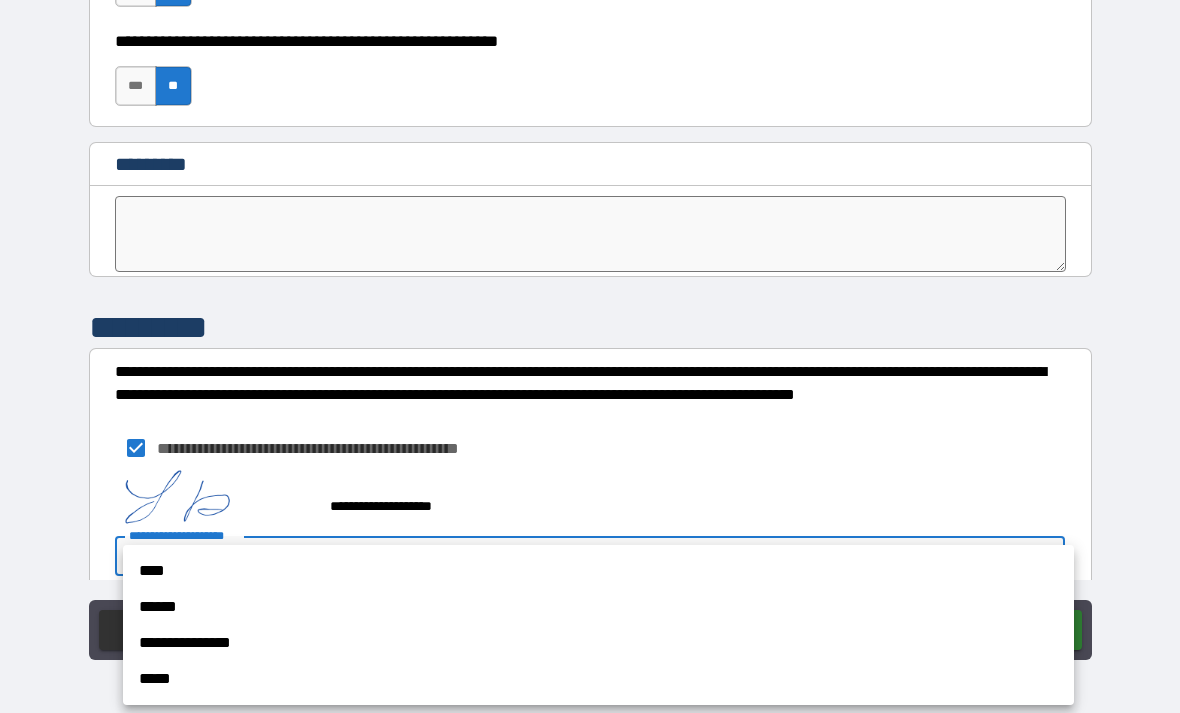 click on "**********" at bounding box center [598, 643] 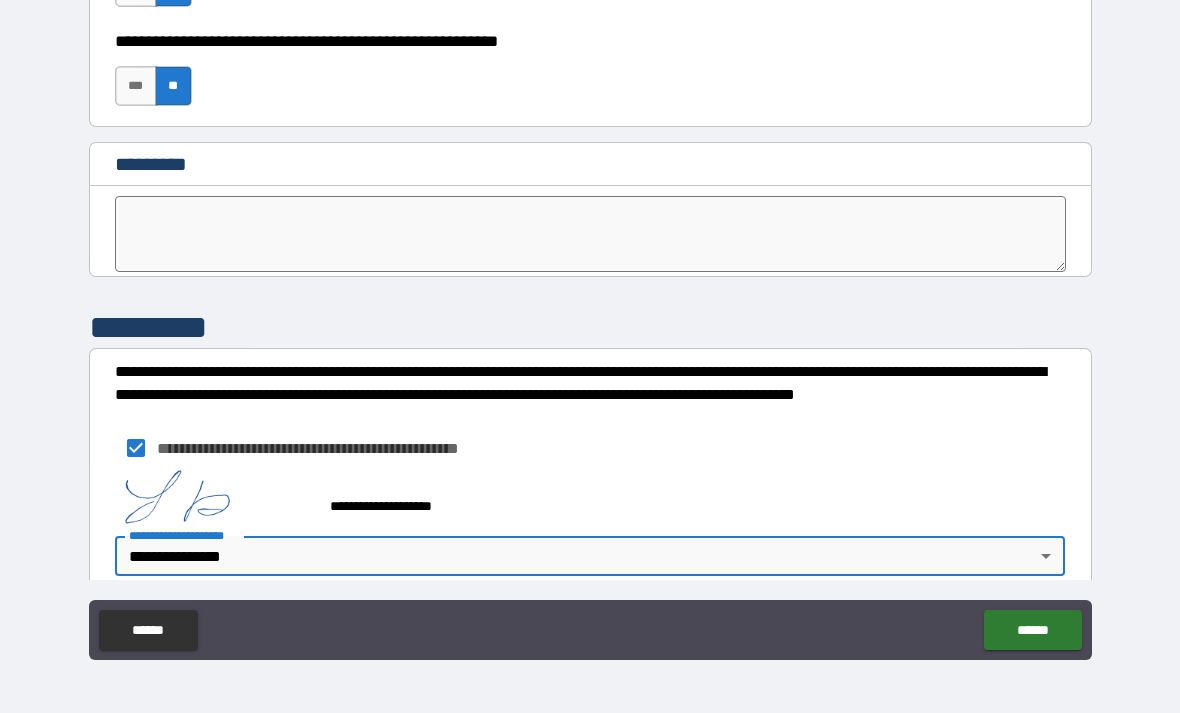 click on "******" at bounding box center (1032, 630) 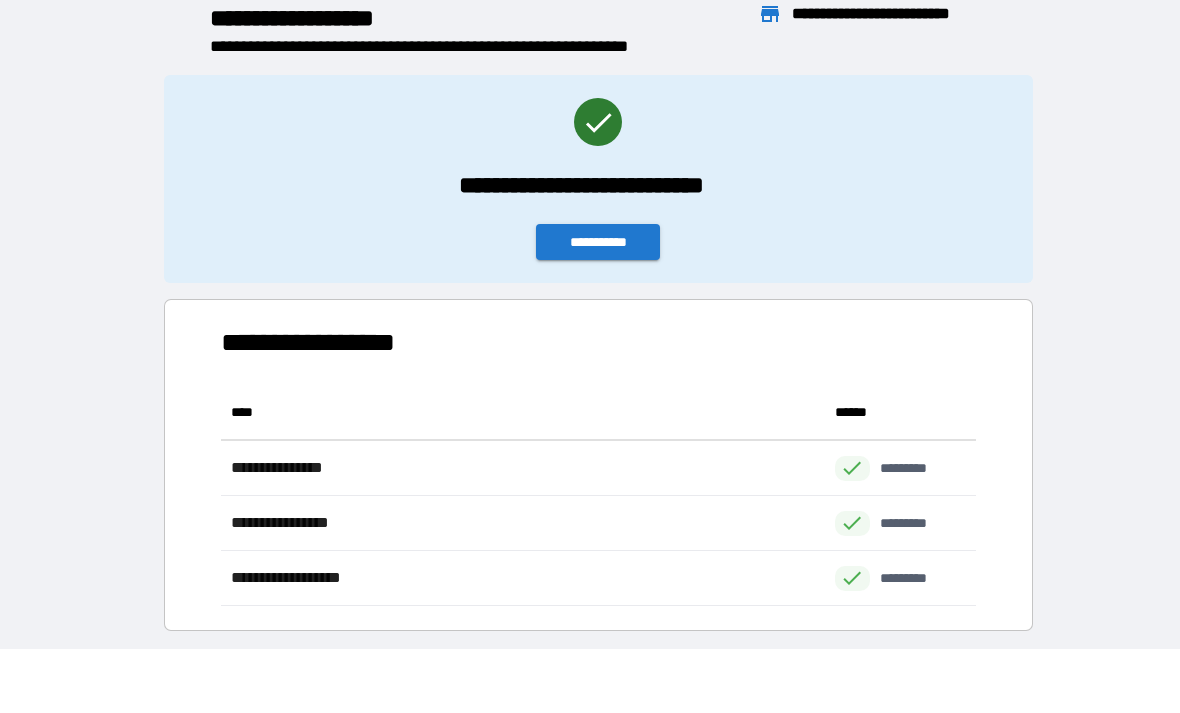 scroll, scrollTop: 1, scrollLeft: 1, axis: both 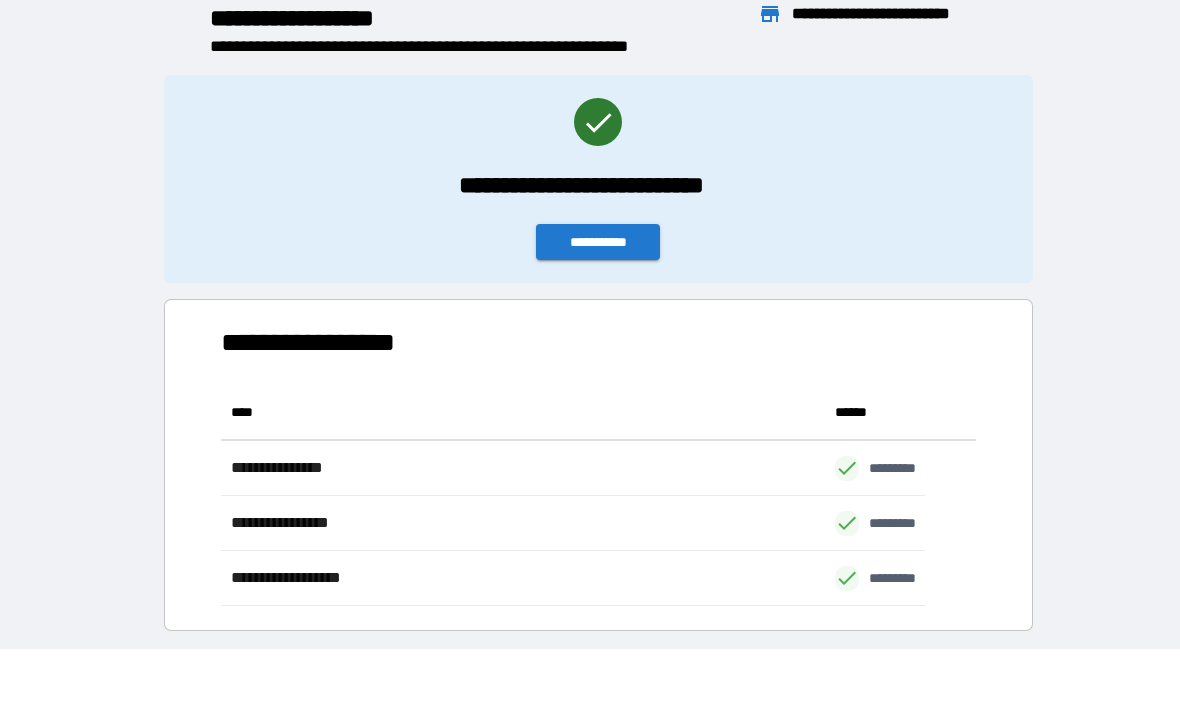 click on "**********" at bounding box center (598, 242) 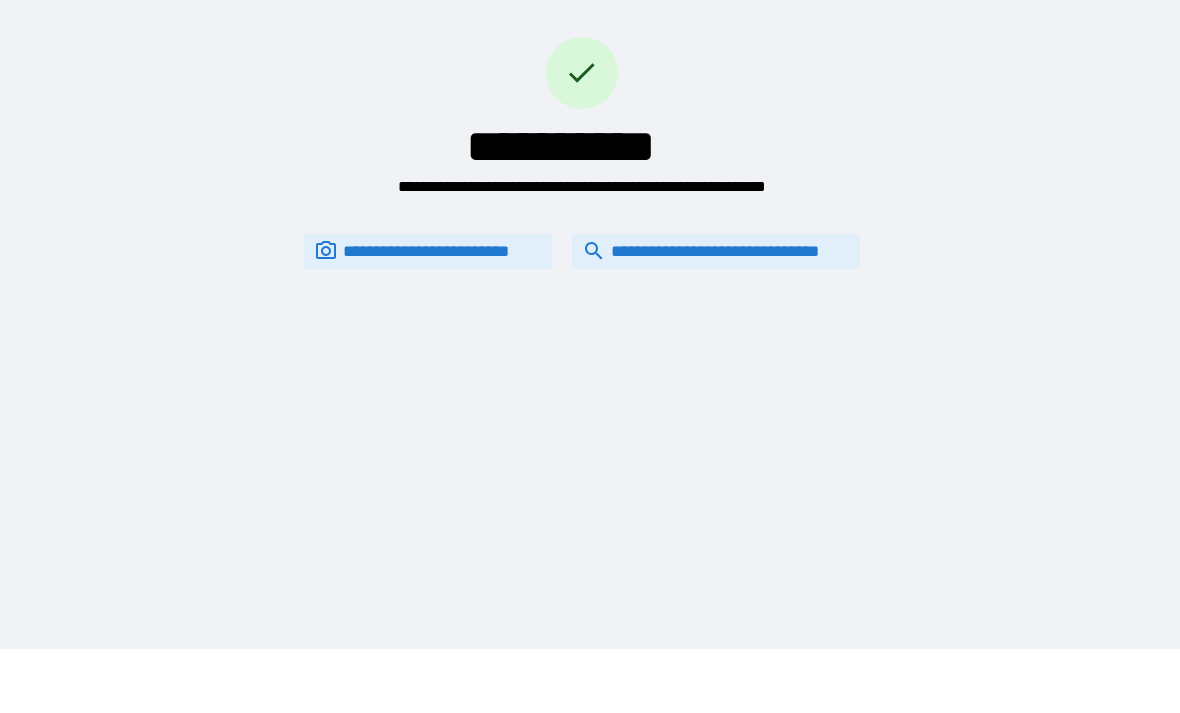 click on "**********" at bounding box center [716, 251] 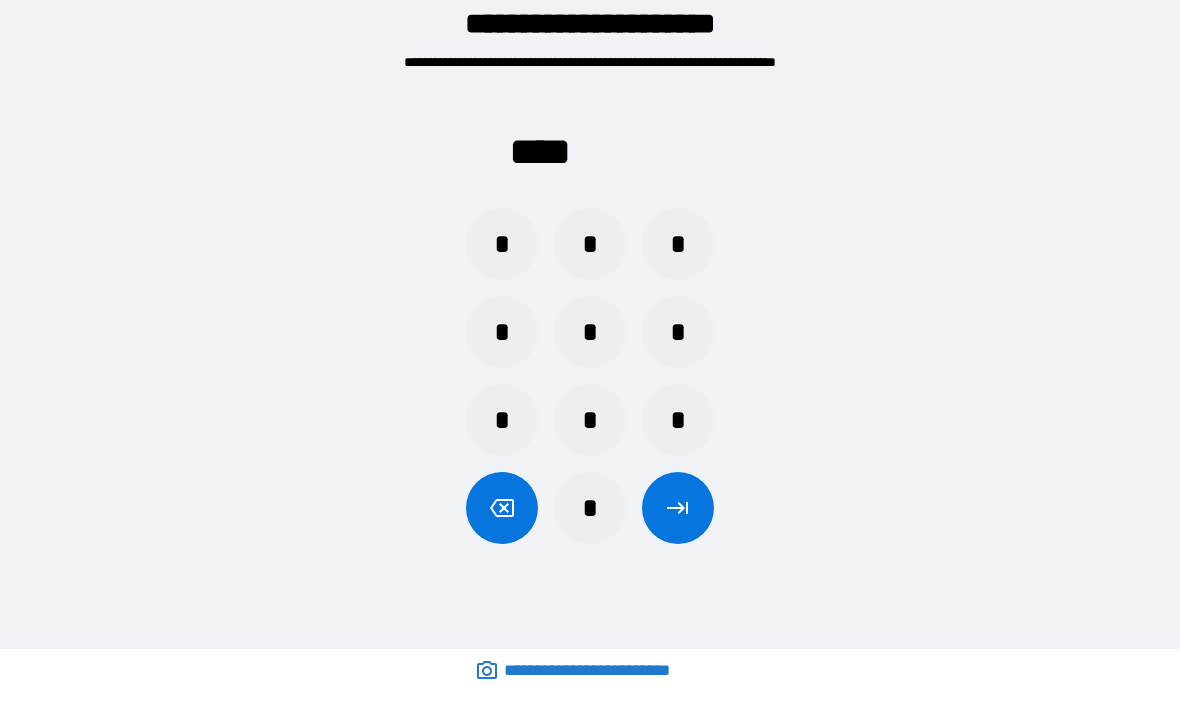 click on "*" at bounding box center (502, 244) 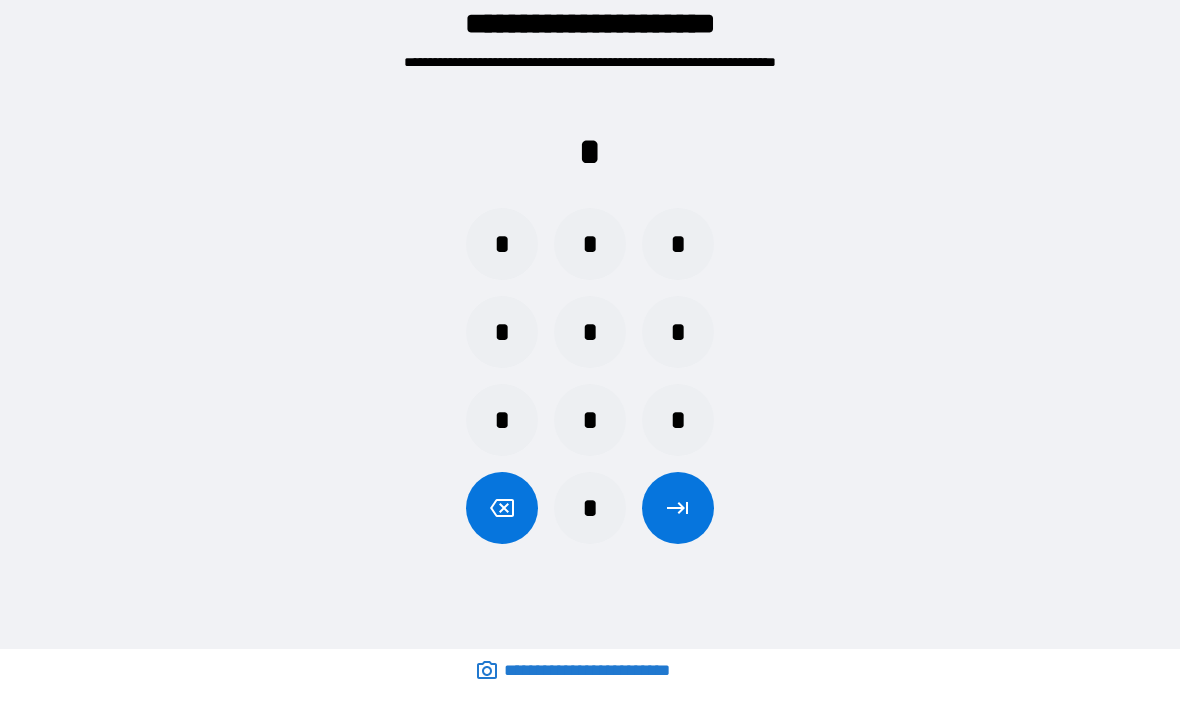 click on "*" at bounding box center [590, 244] 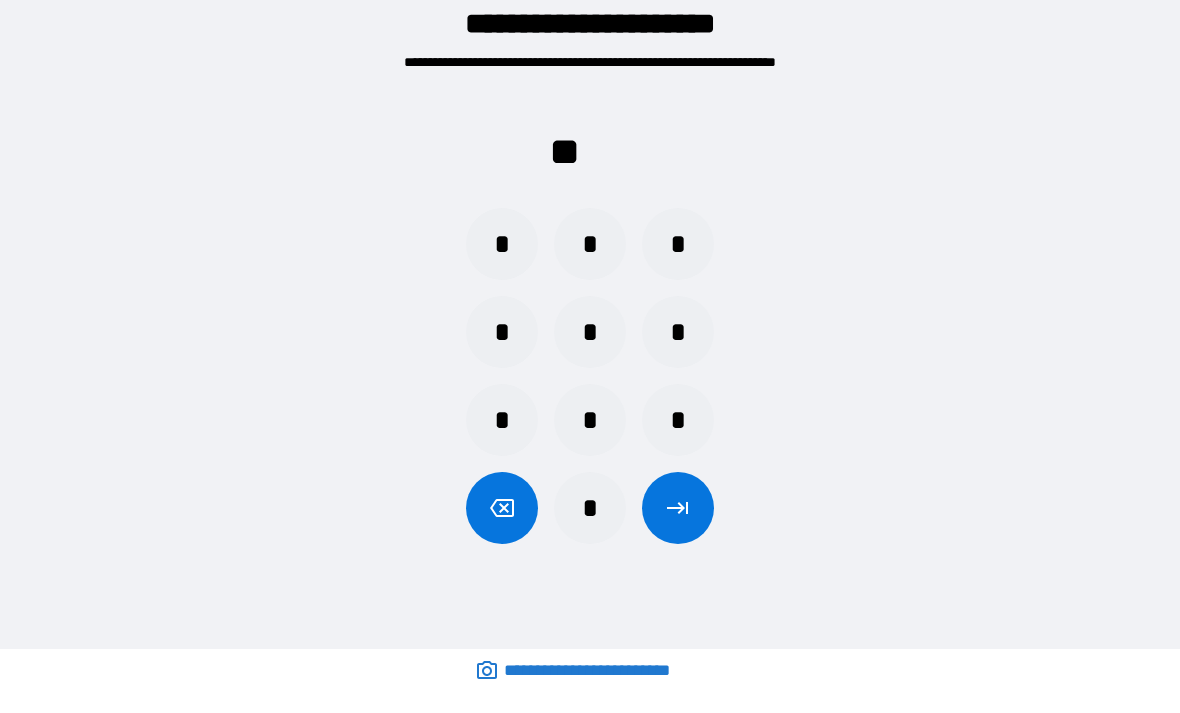 click on "*" at bounding box center [678, 420] 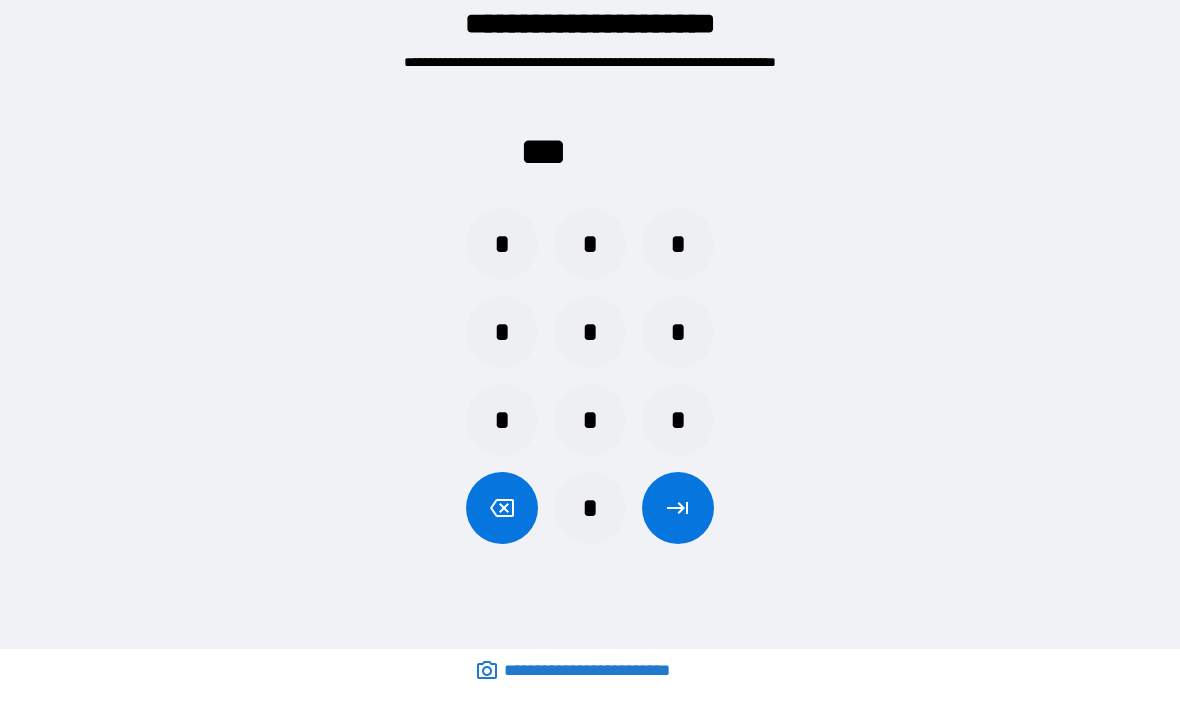click on "*" at bounding box center (590, 332) 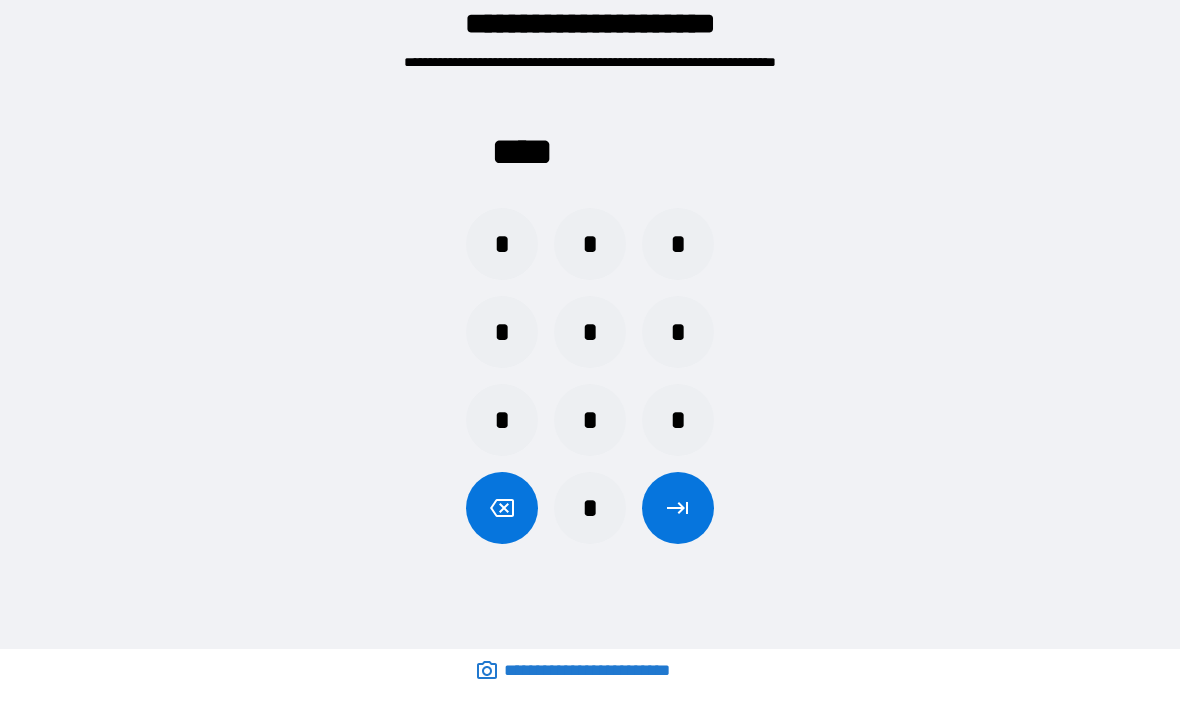 click at bounding box center [678, 508] 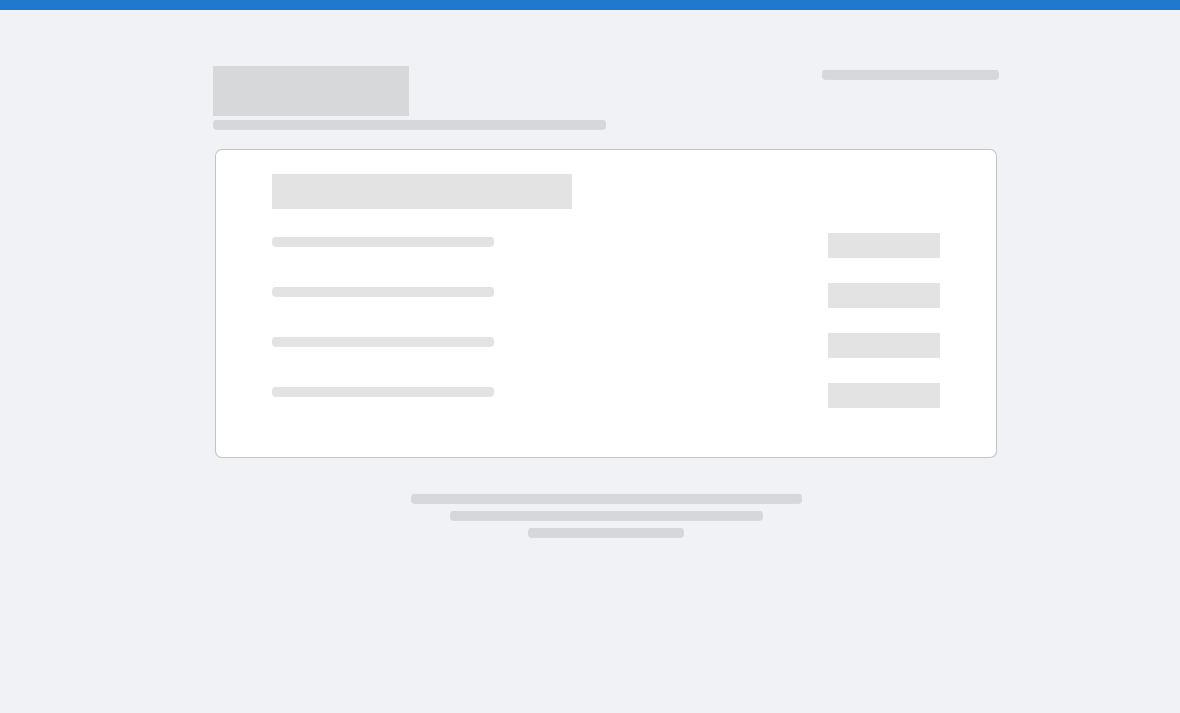 scroll, scrollTop: 0, scrollLeft: 0, axis: both 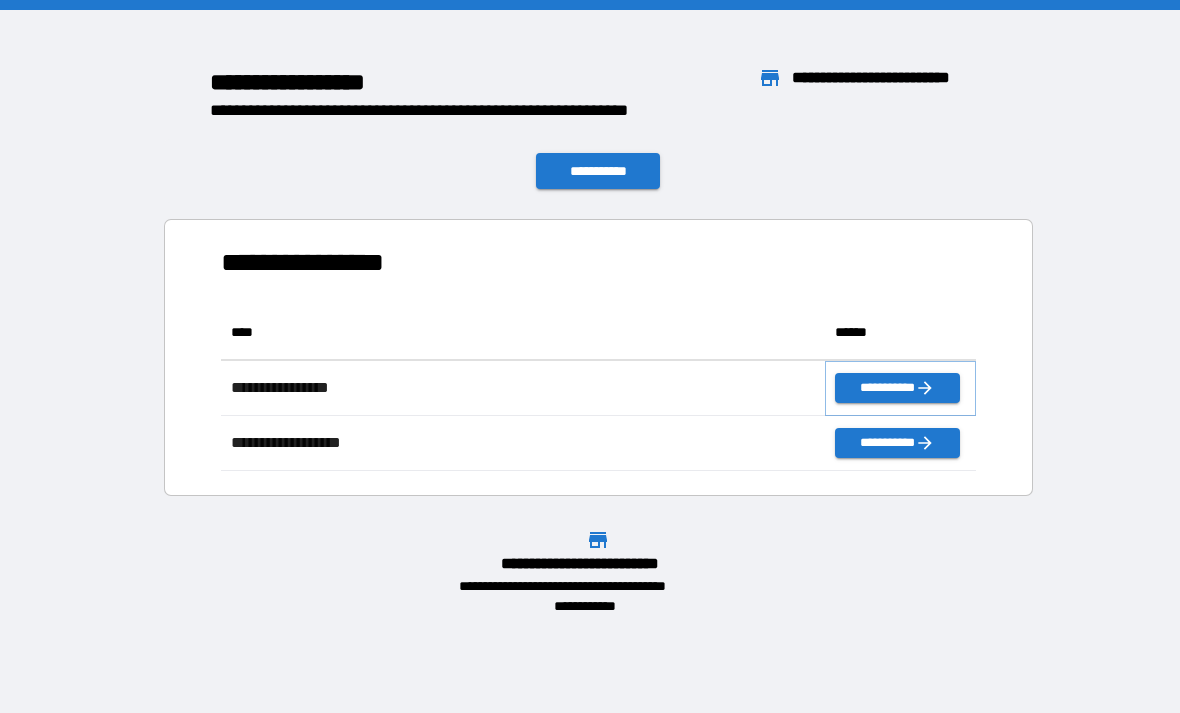 click on "**********" at bounding box center [897, 388] 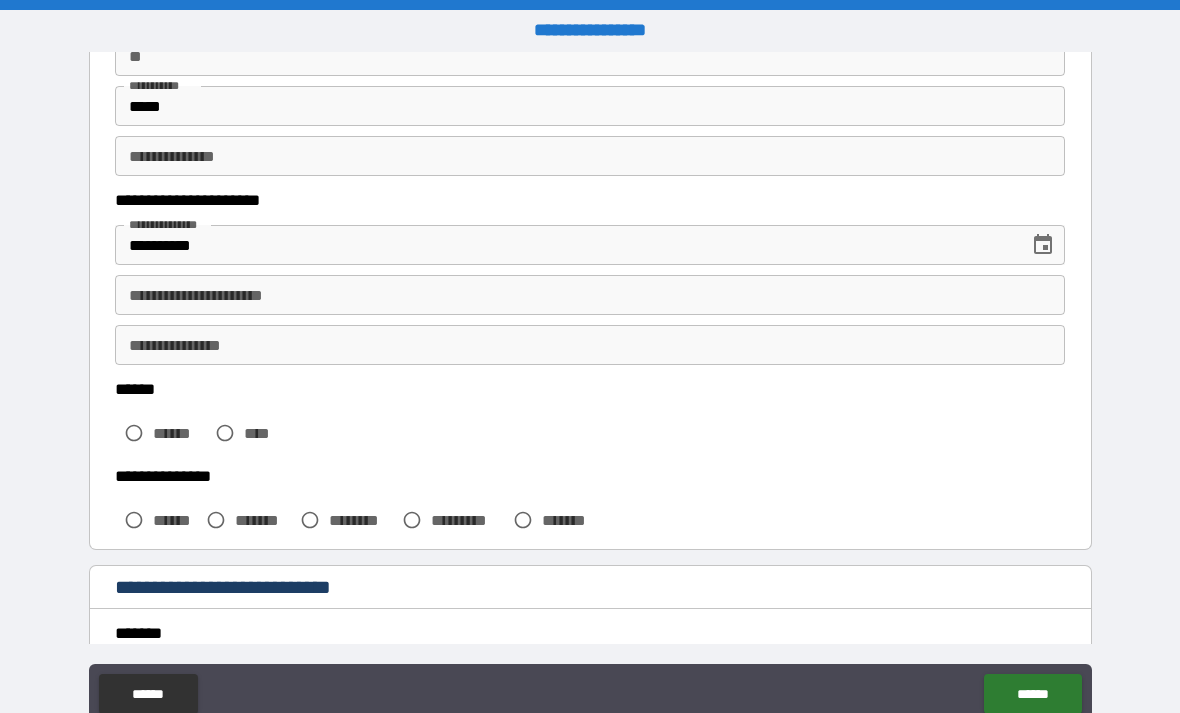 scroll, scrollTop: 228, scrollLeft: 0, axis: vertical 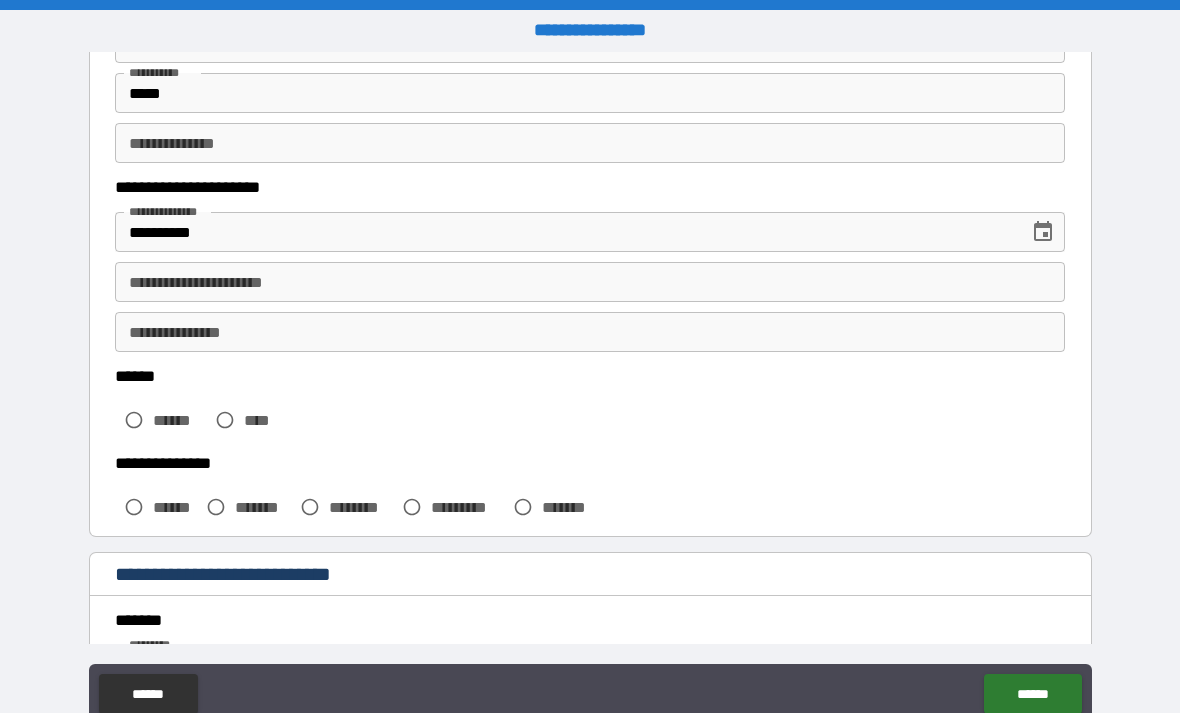 click on "**********" at bounding box center [590, 282] 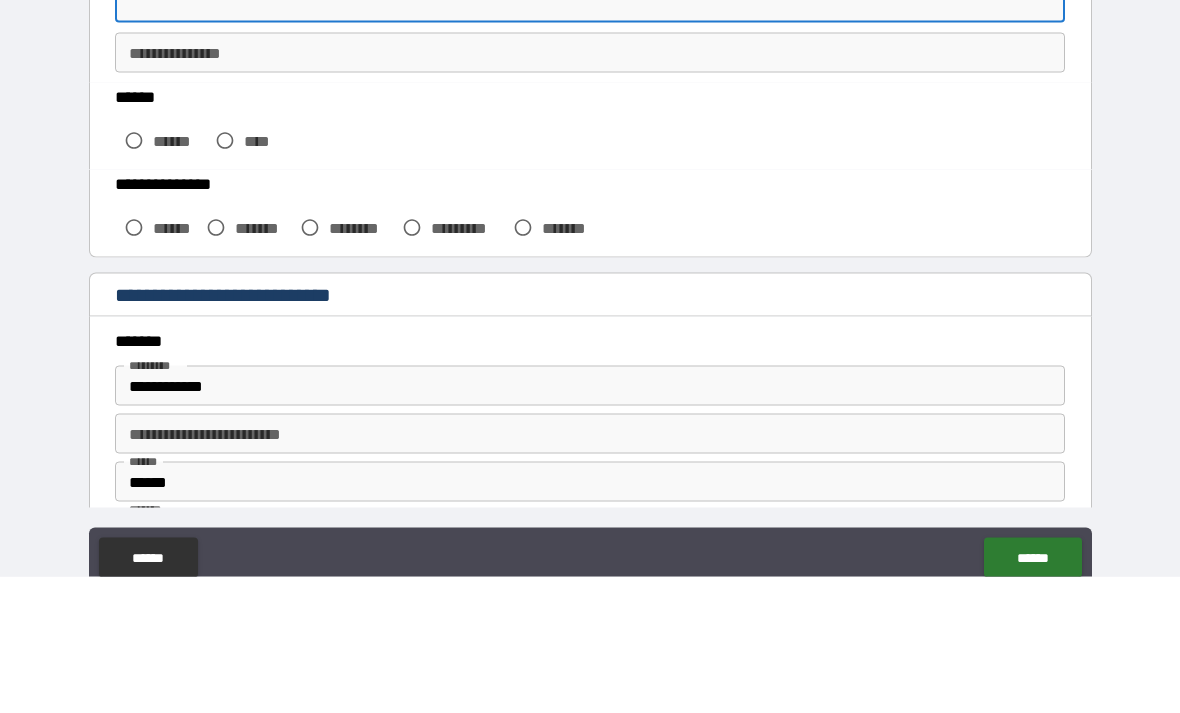 scroll, scrollTop: 373, scrollLeft: 0, axis: vertical 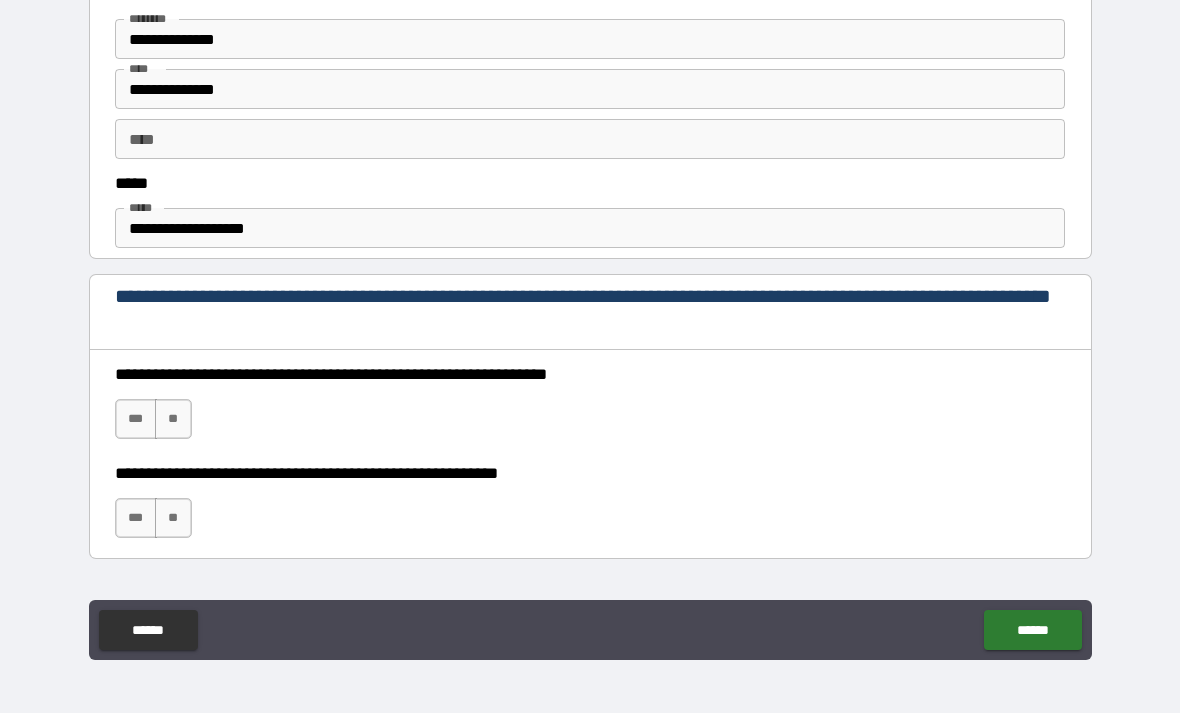 click on "***" at bounding box center [136, 419] 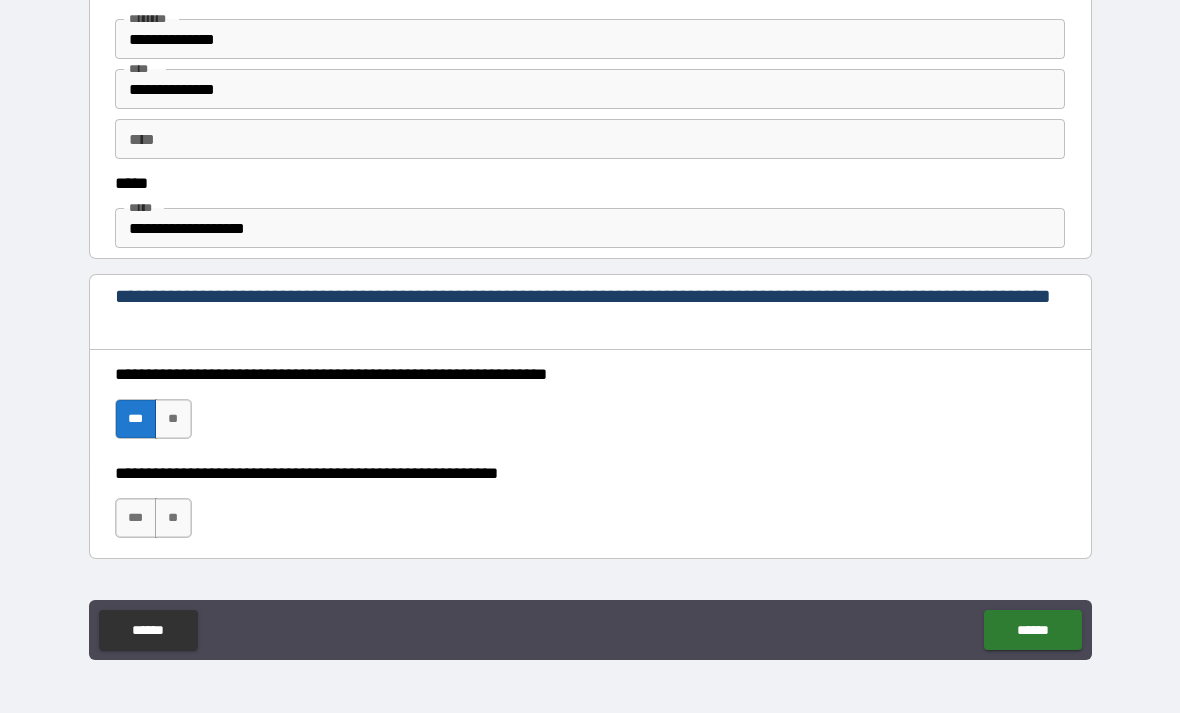 click on "***" at bounding box center (136, 518) 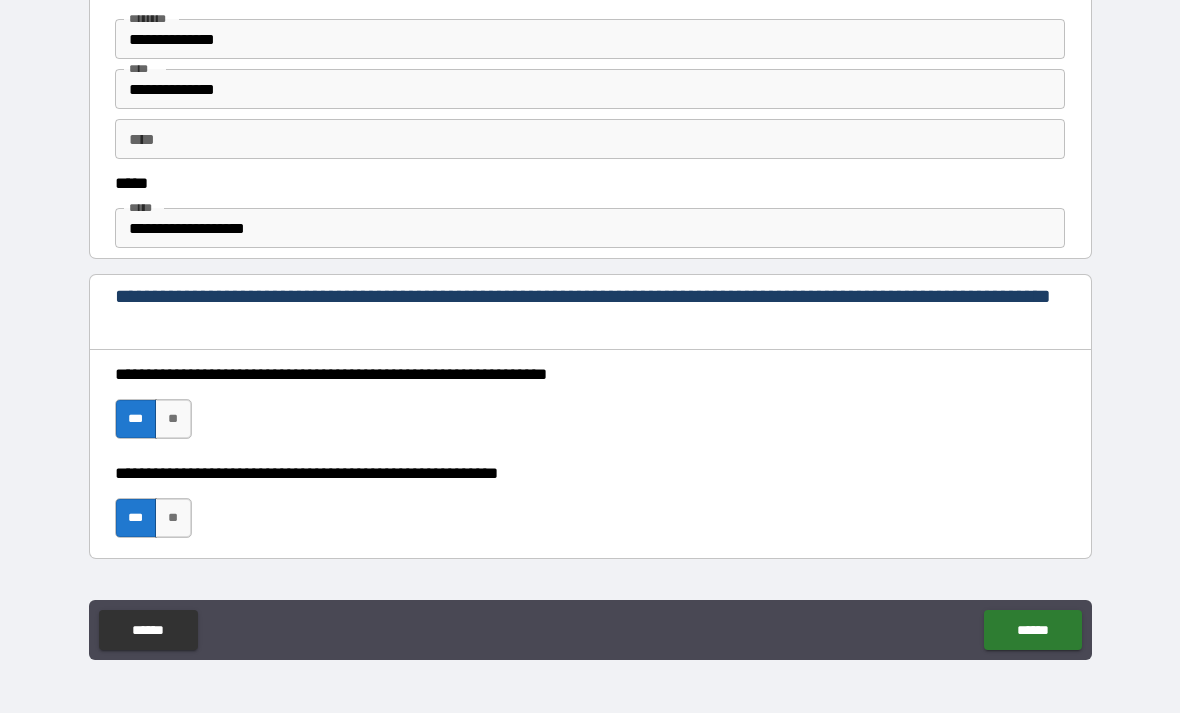 click on "******" at bounding box center (1032, 630) 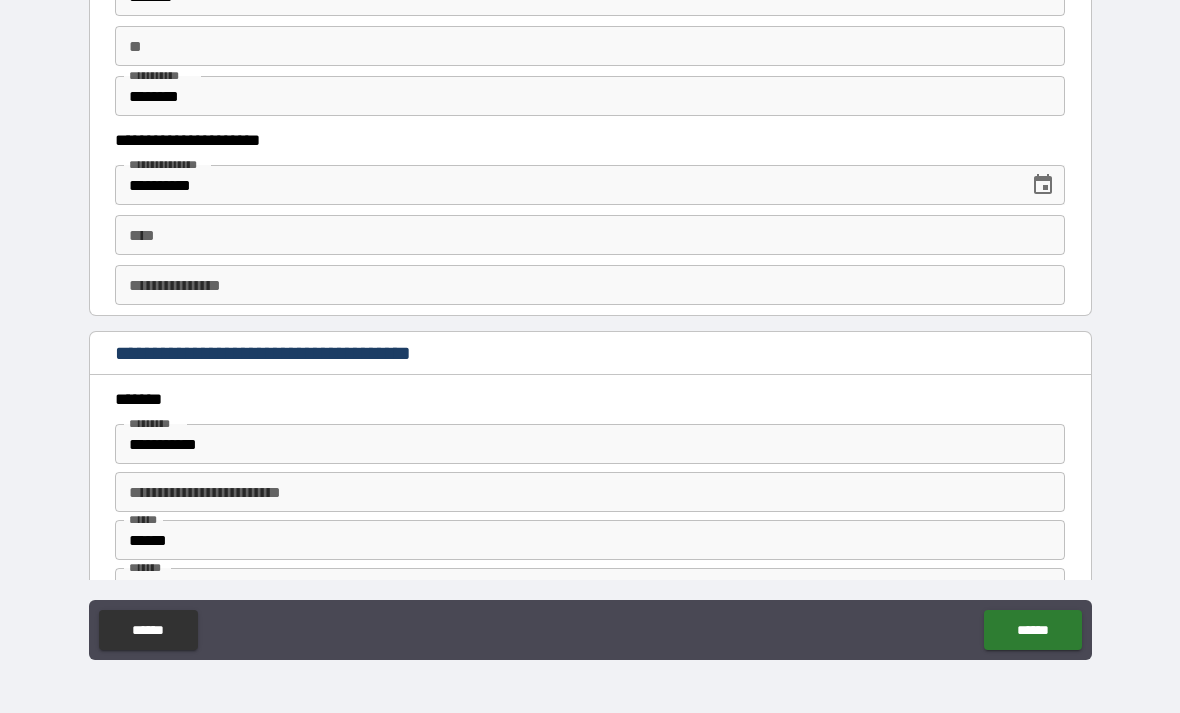 scroll, scrollTop: 1992, scrollLeft: 0, axis: vertical 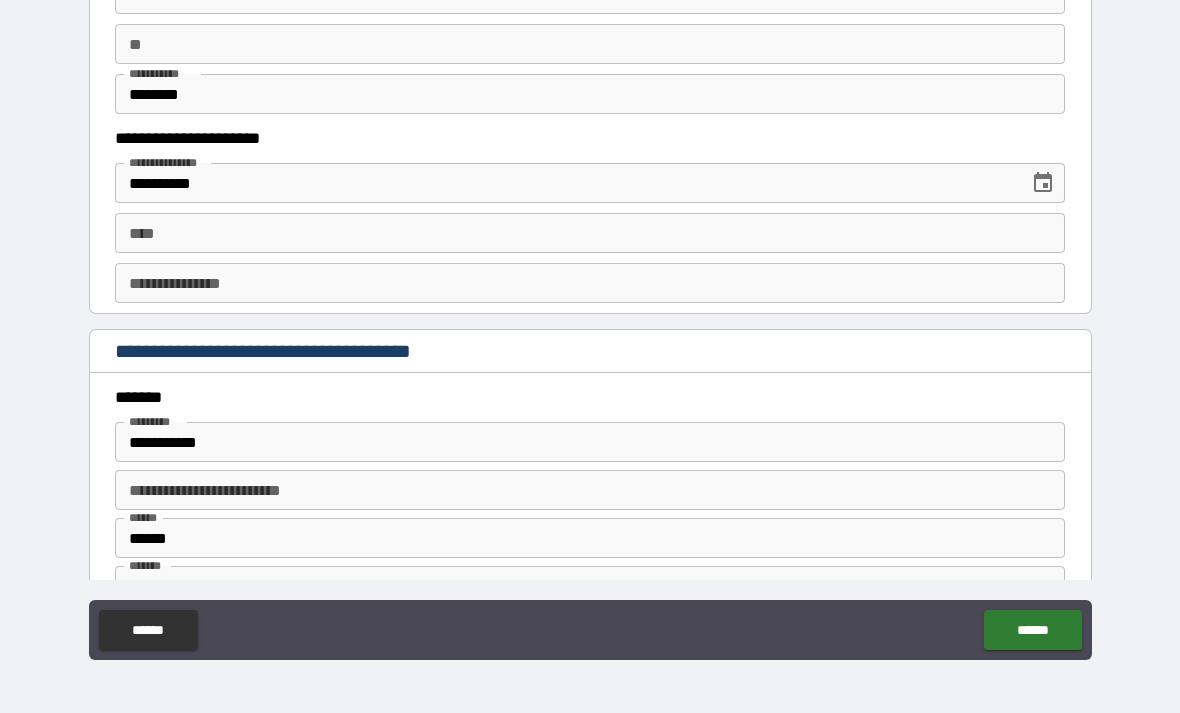 click on "****" at bounding box center (590, 233) 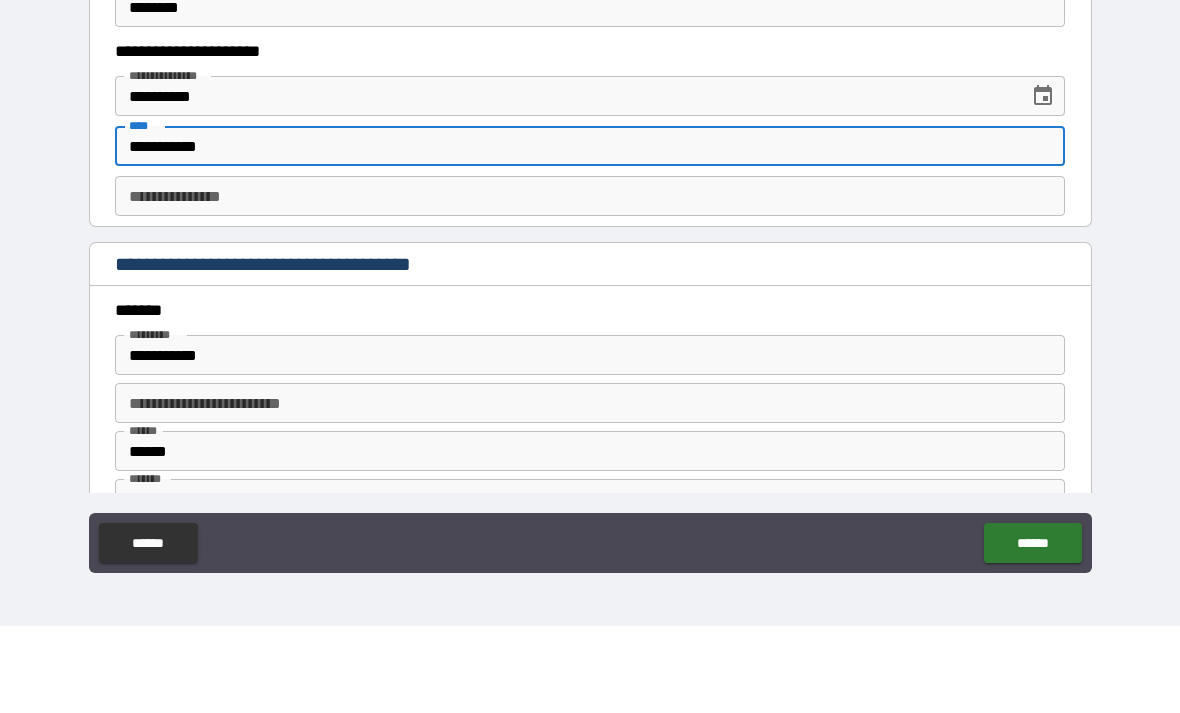 type on "**********" 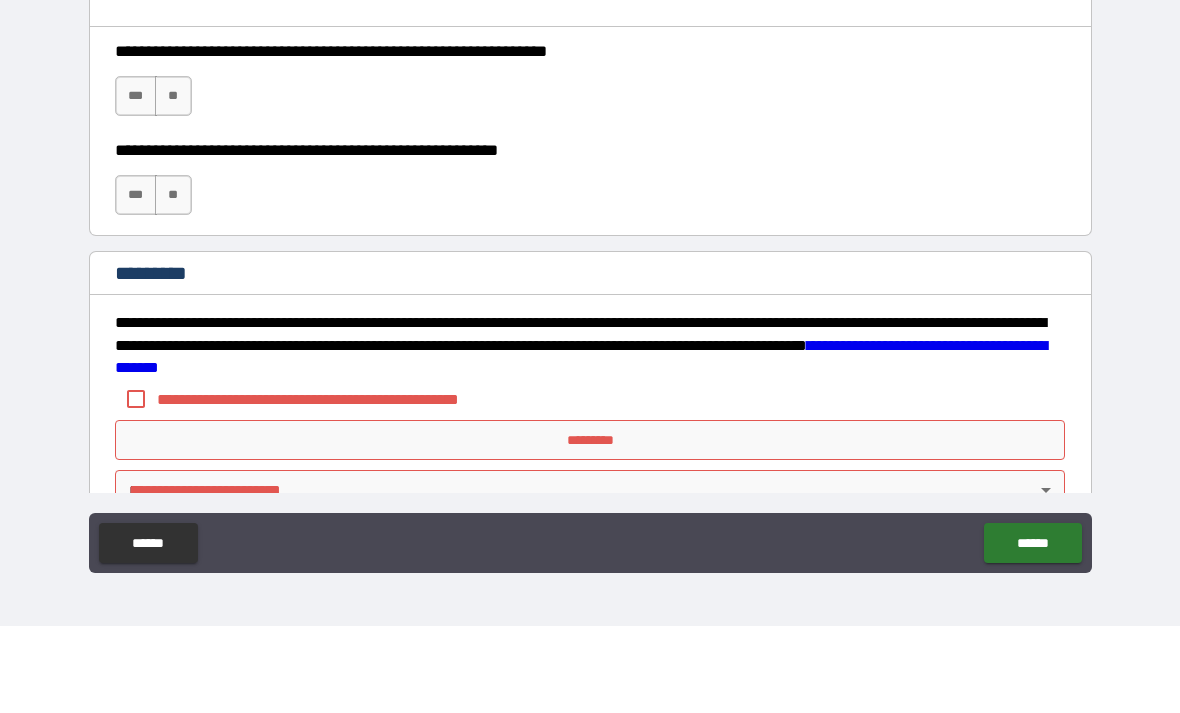 scroll, scrollTop: 2836, scrollLeft: 0, axis: vertical 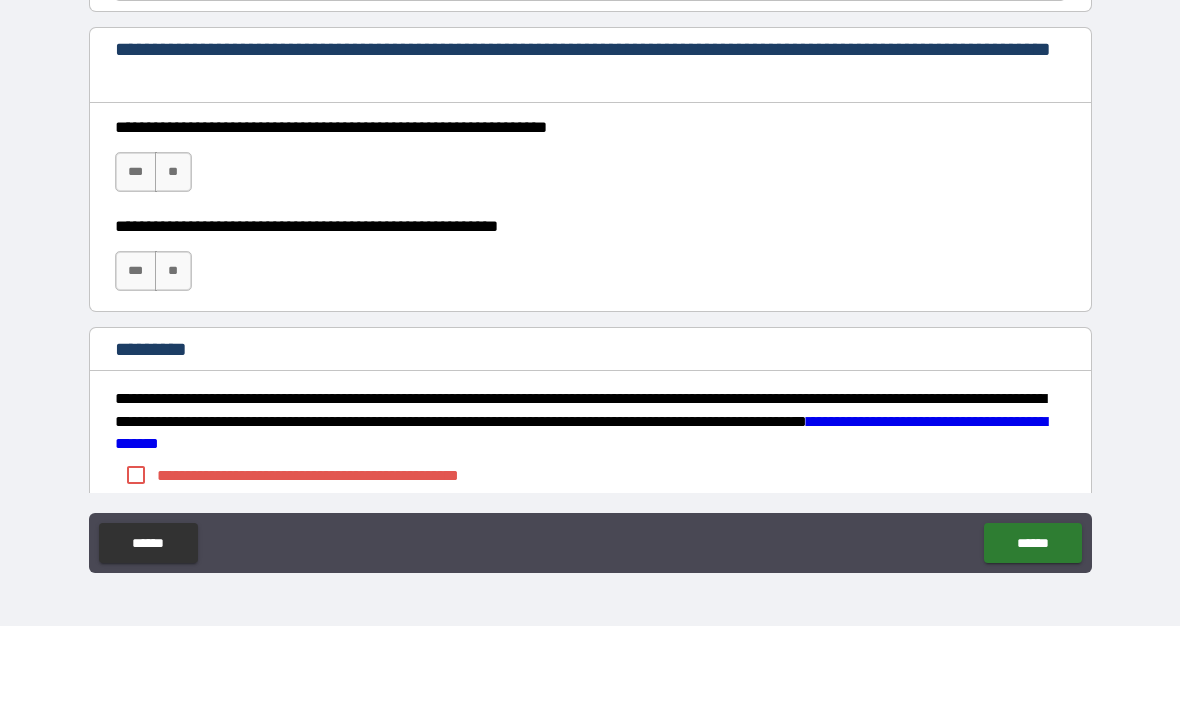 type on "*********" 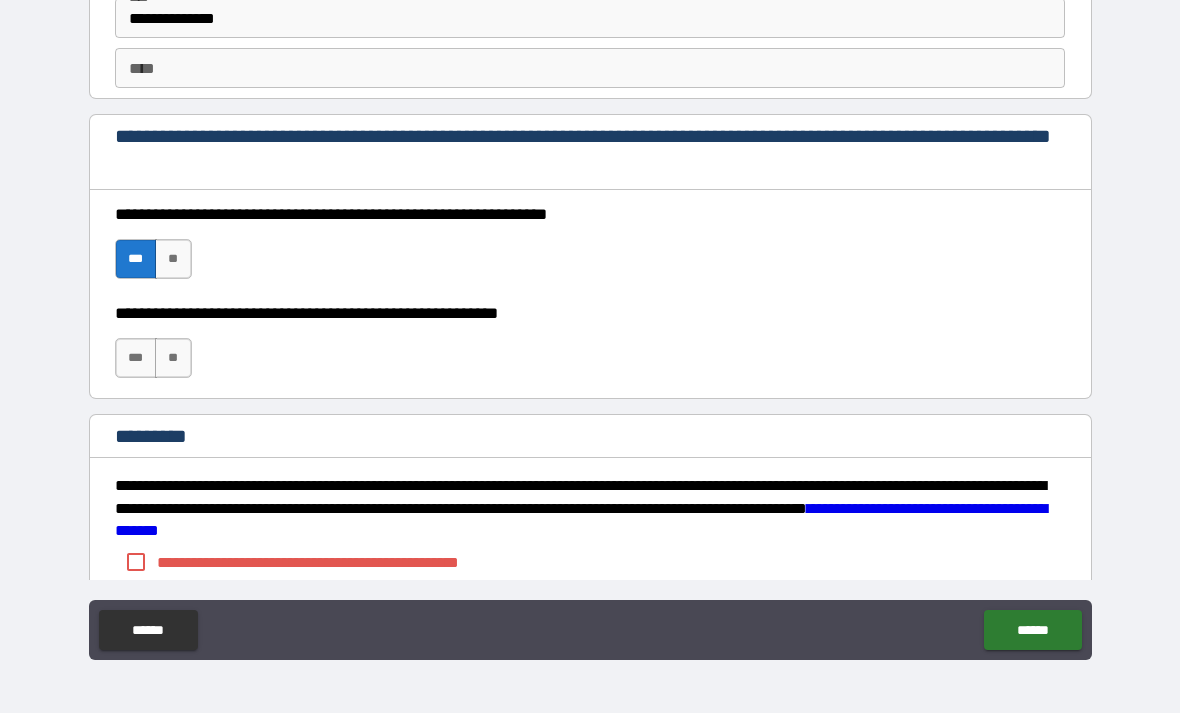 click on "***" at bounding box center [136, 358] 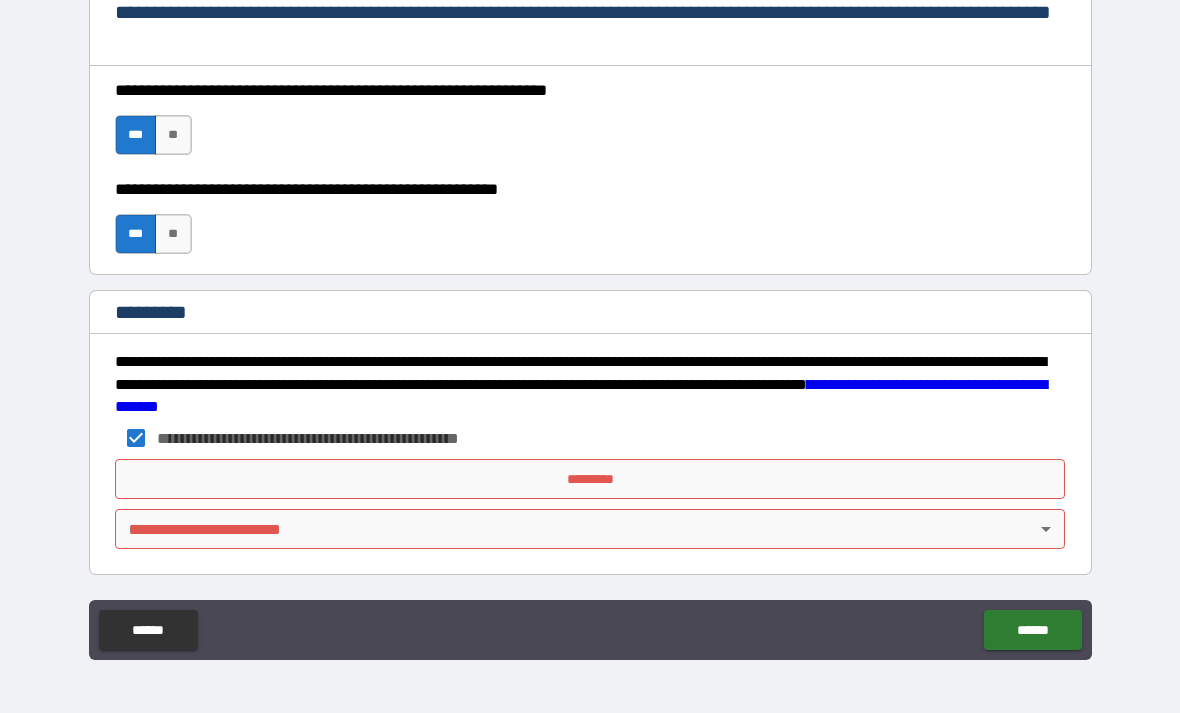 scroll, scrollTop: 2960, scrollLeft: 0, axis: vertical 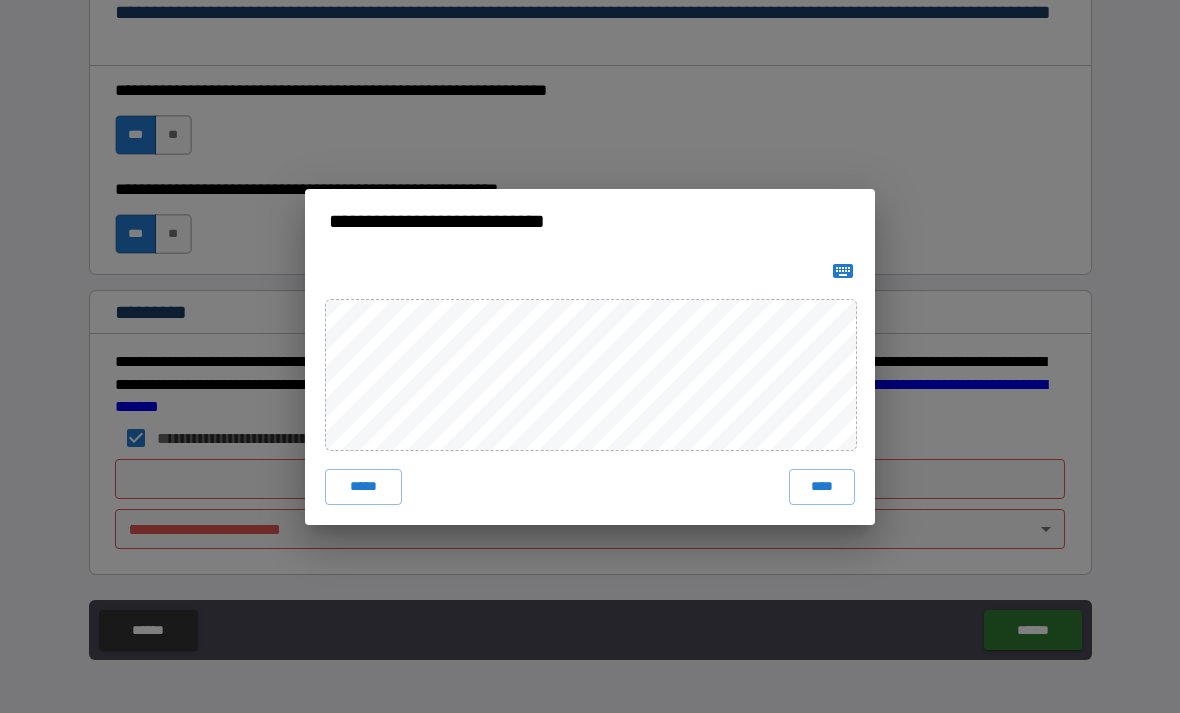 click on "****" at bounding box center [822, 487] 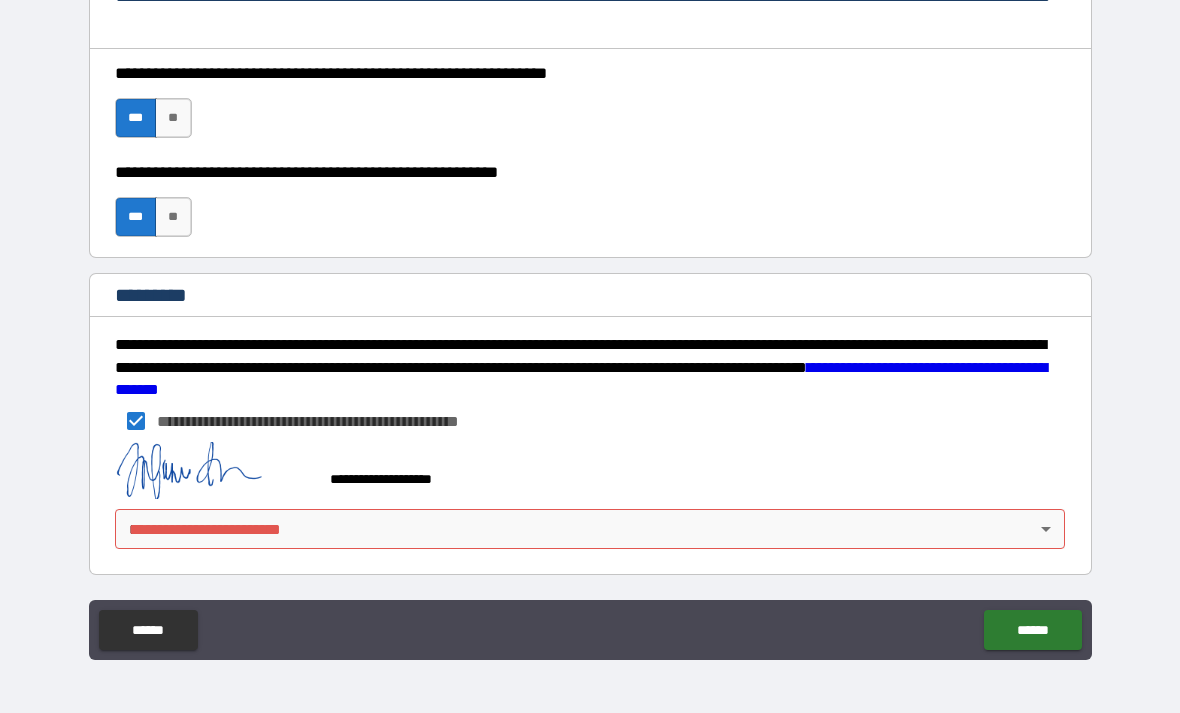 scroll, scrollTop: 2977, scrollLeft: 0, axis: vertical 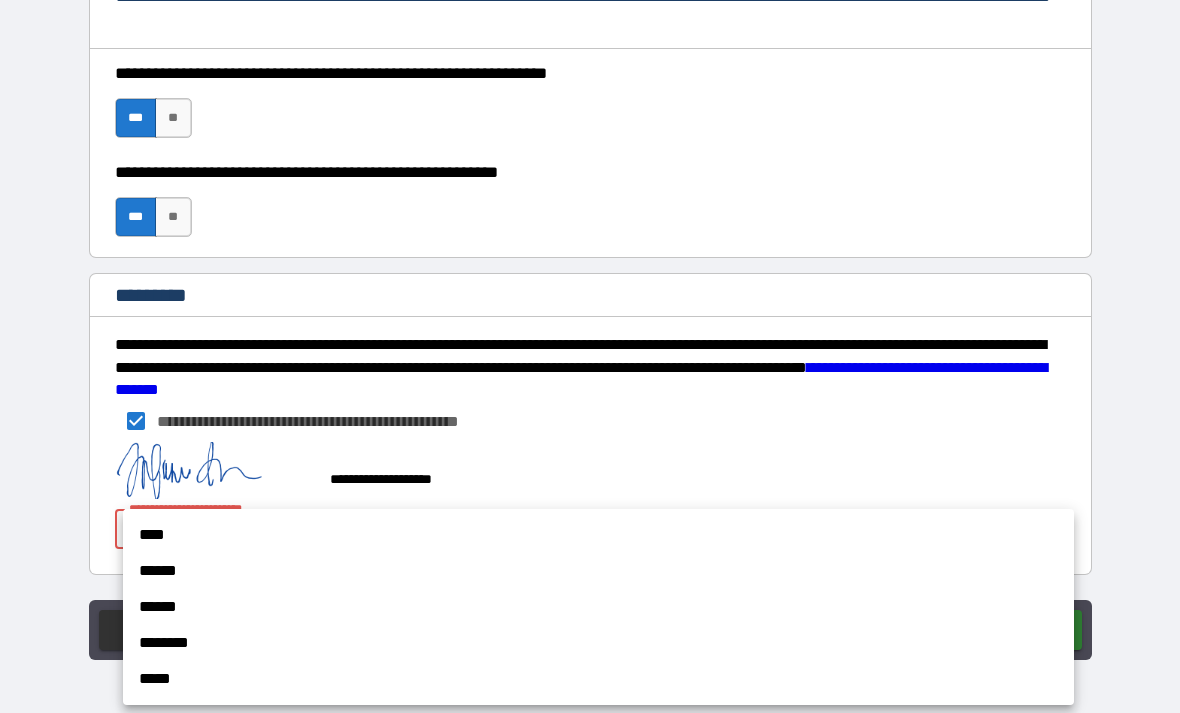 click on "******" at bounding box center [598, 571] 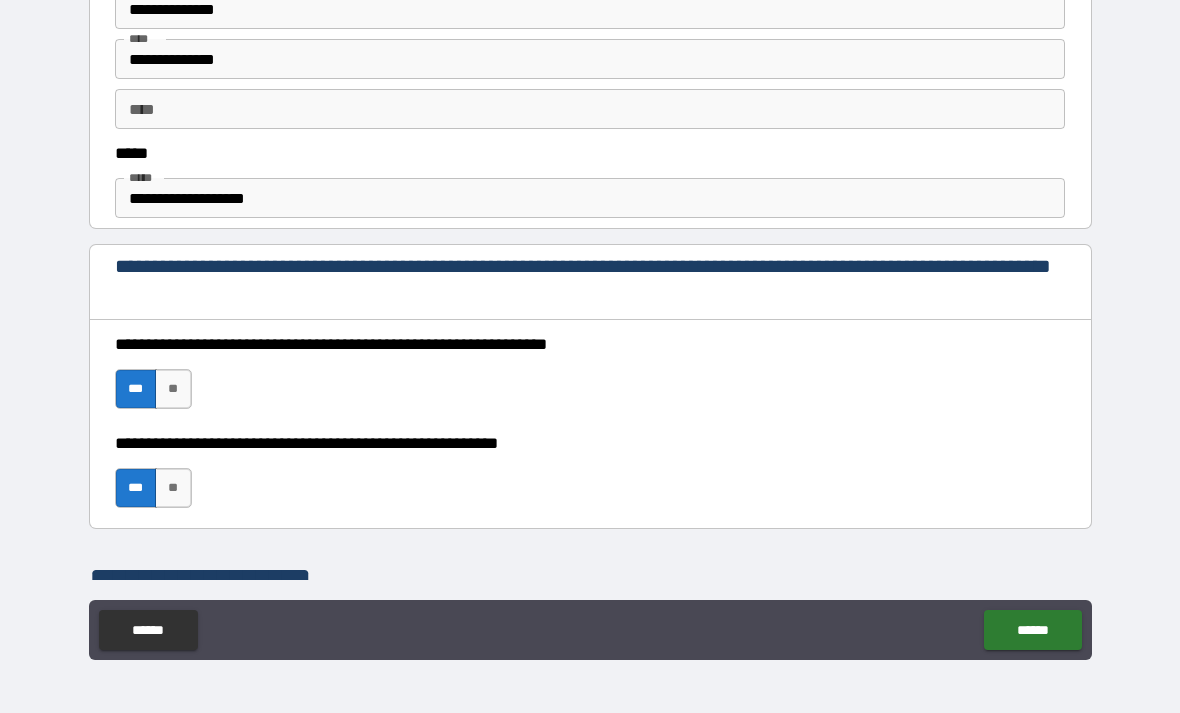 scroll, scrollTop: 1134, scrollLeft: 0, axis: vertical 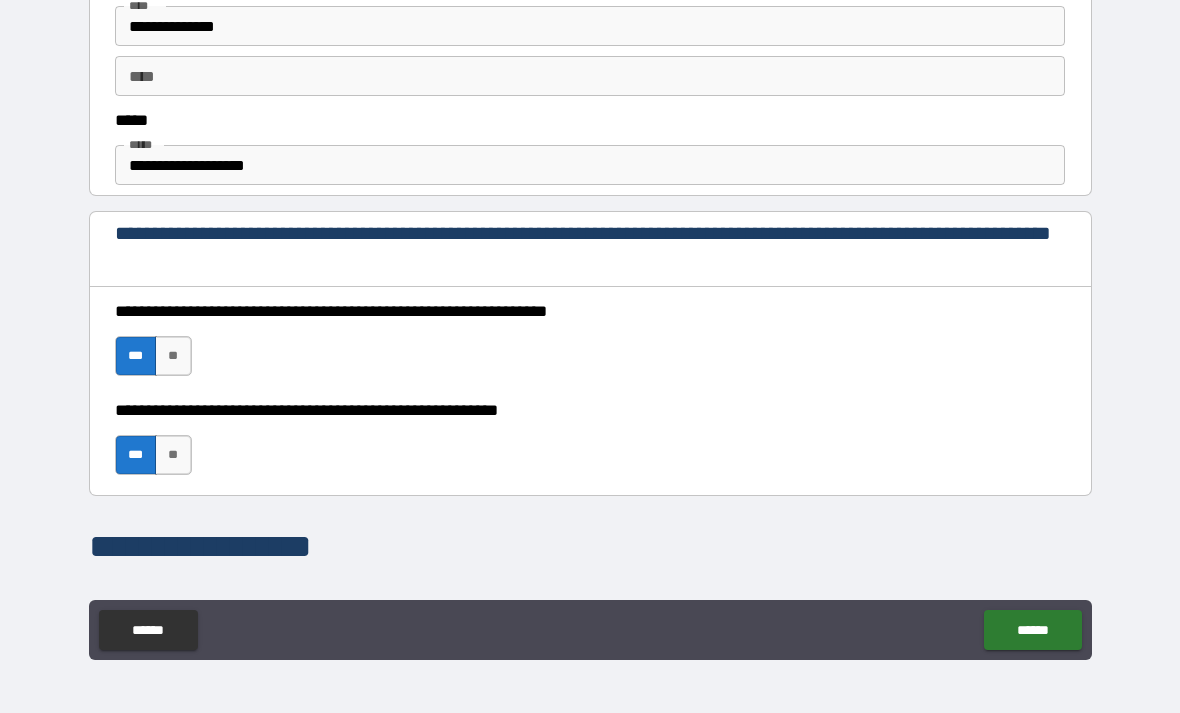 click on "******" at bounding box center (1032, 630) 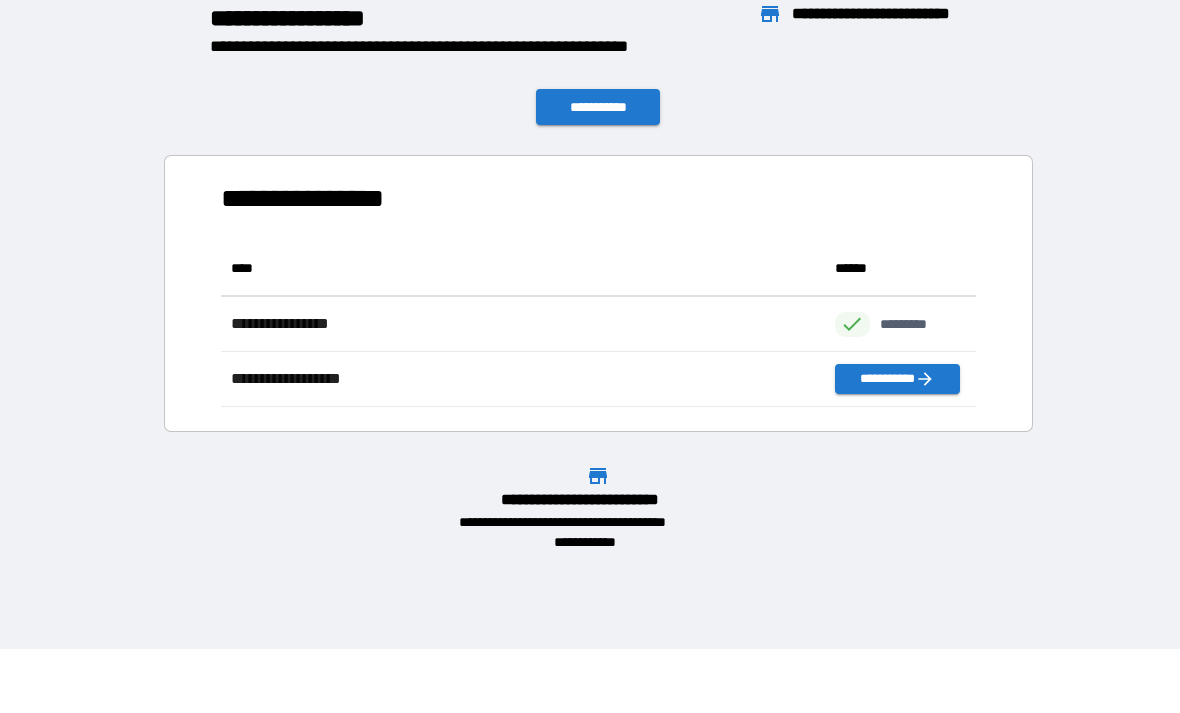 scroll, scrollTop: 1, scrollLeft: 1, axis: both 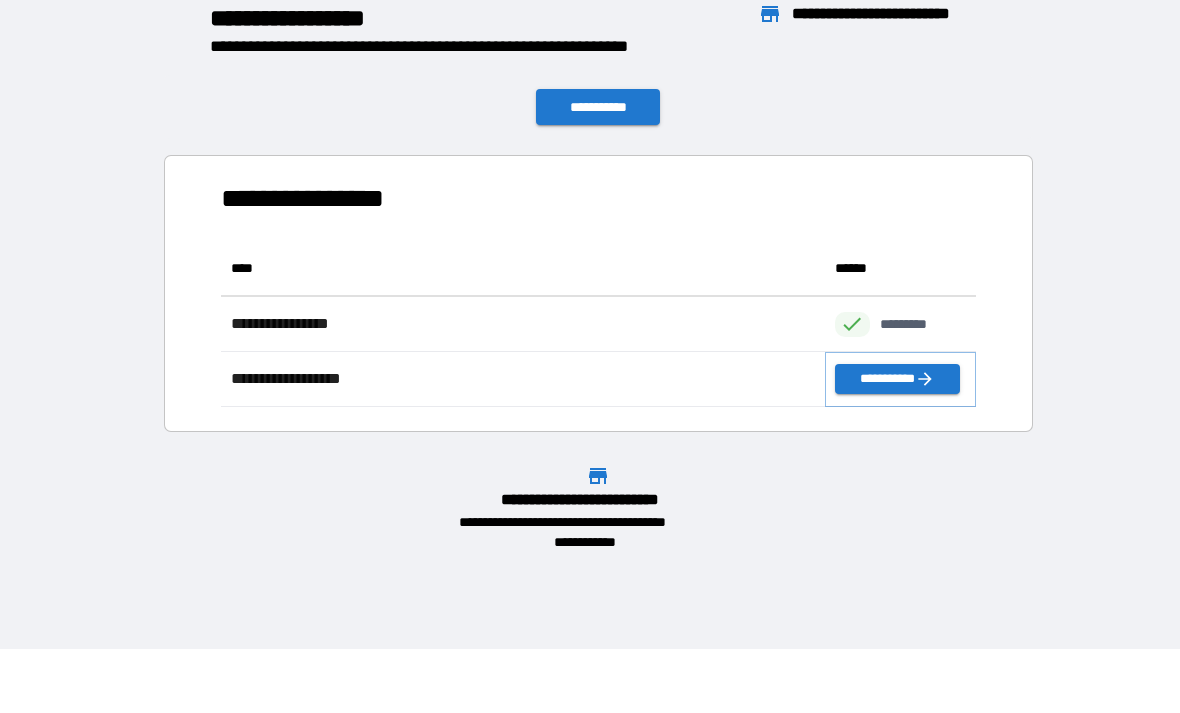 click on "**********" at bounding box center [897, 379] 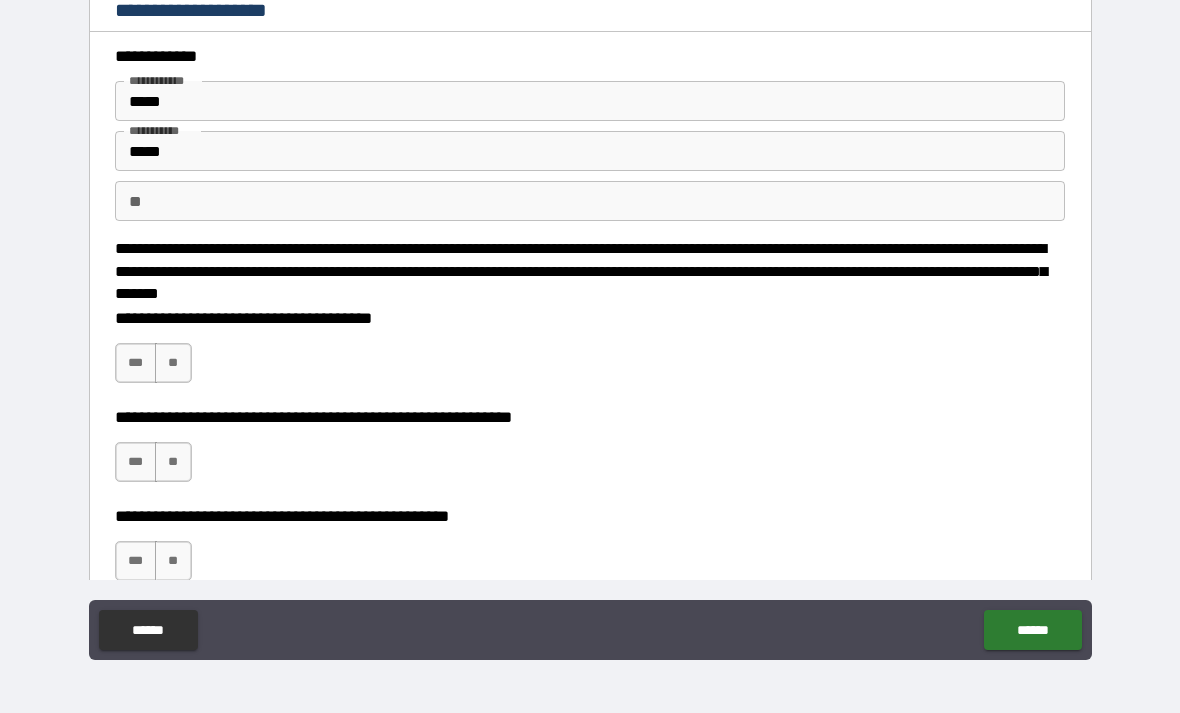 click on "***" at bounding box center (136, 363) 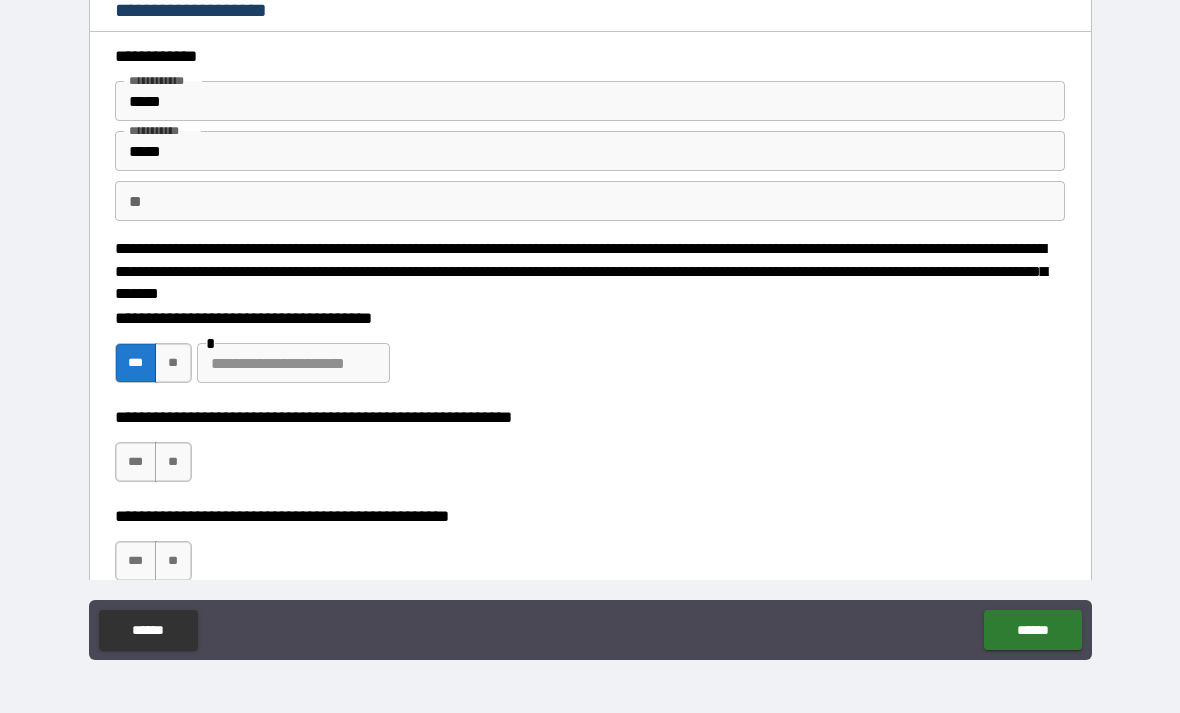 click at bounding box center [293, 363] 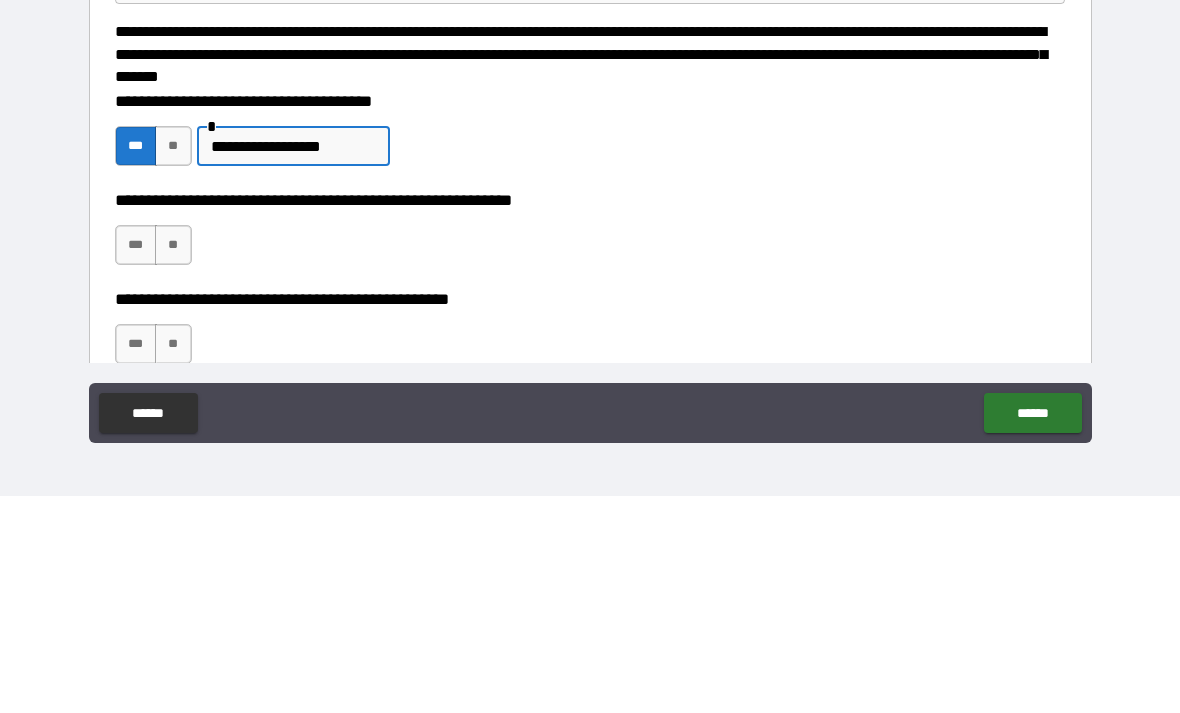 type on "**********" 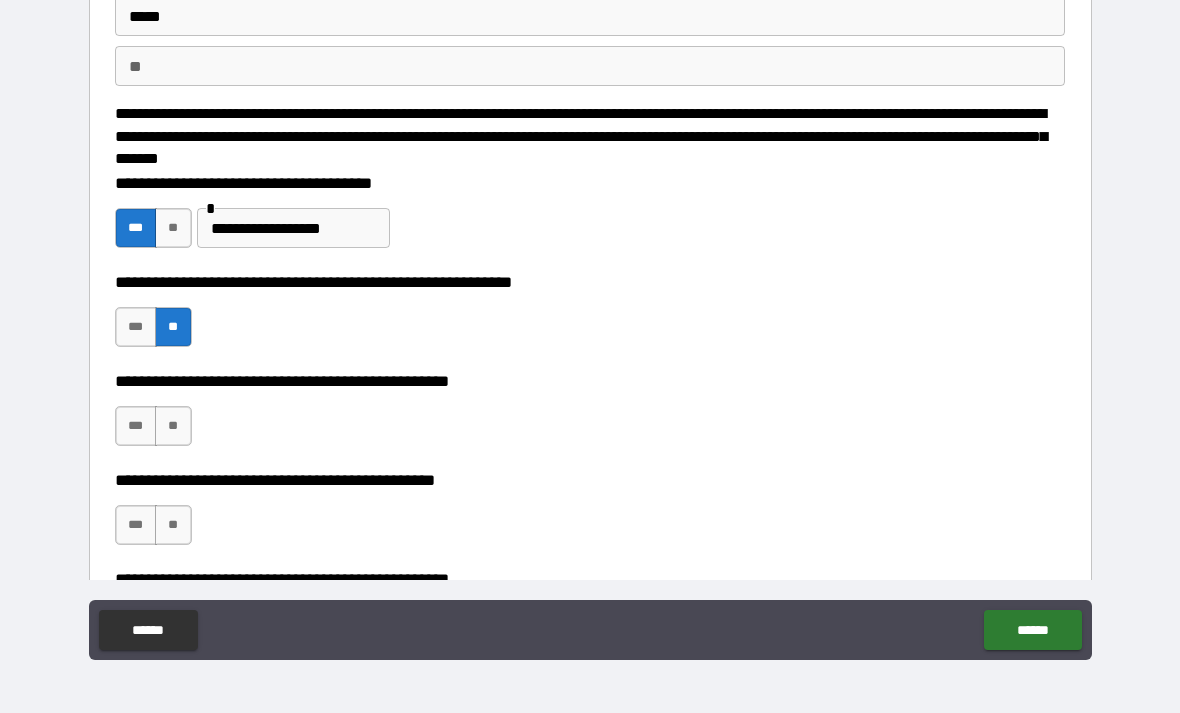 scroll, scrollTop: 182, scrollLeft: 0, axis: vertical 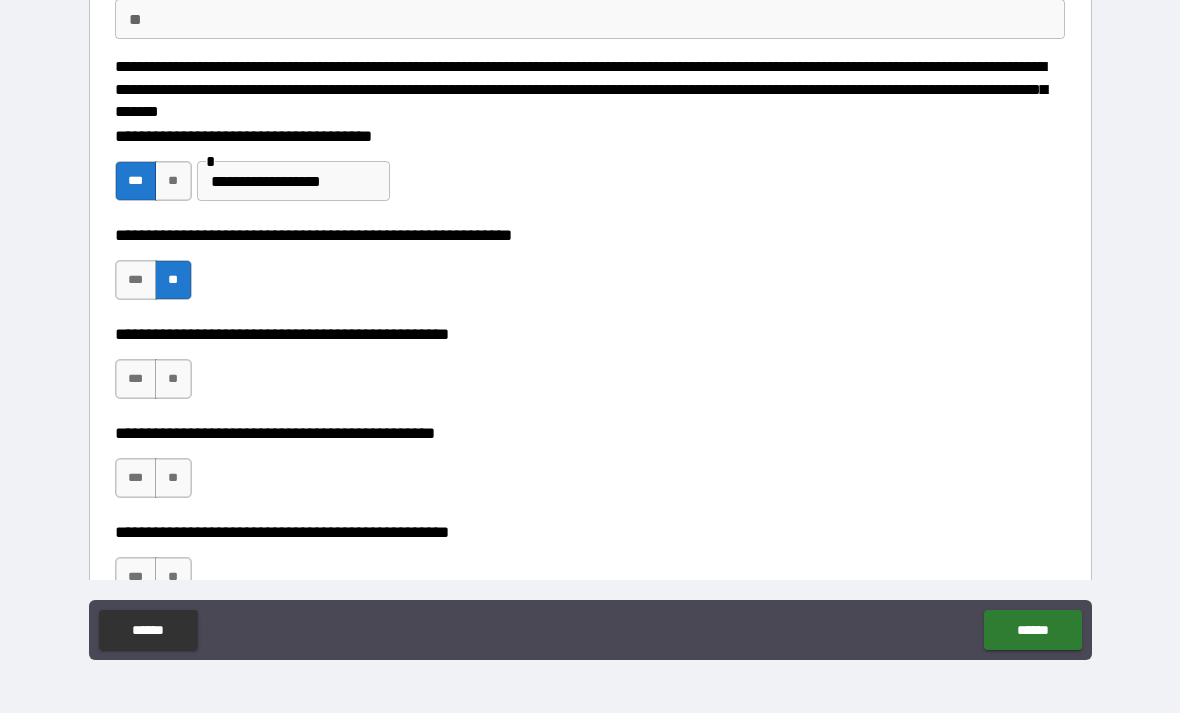 click on "**" at bounding box center (173, 379) 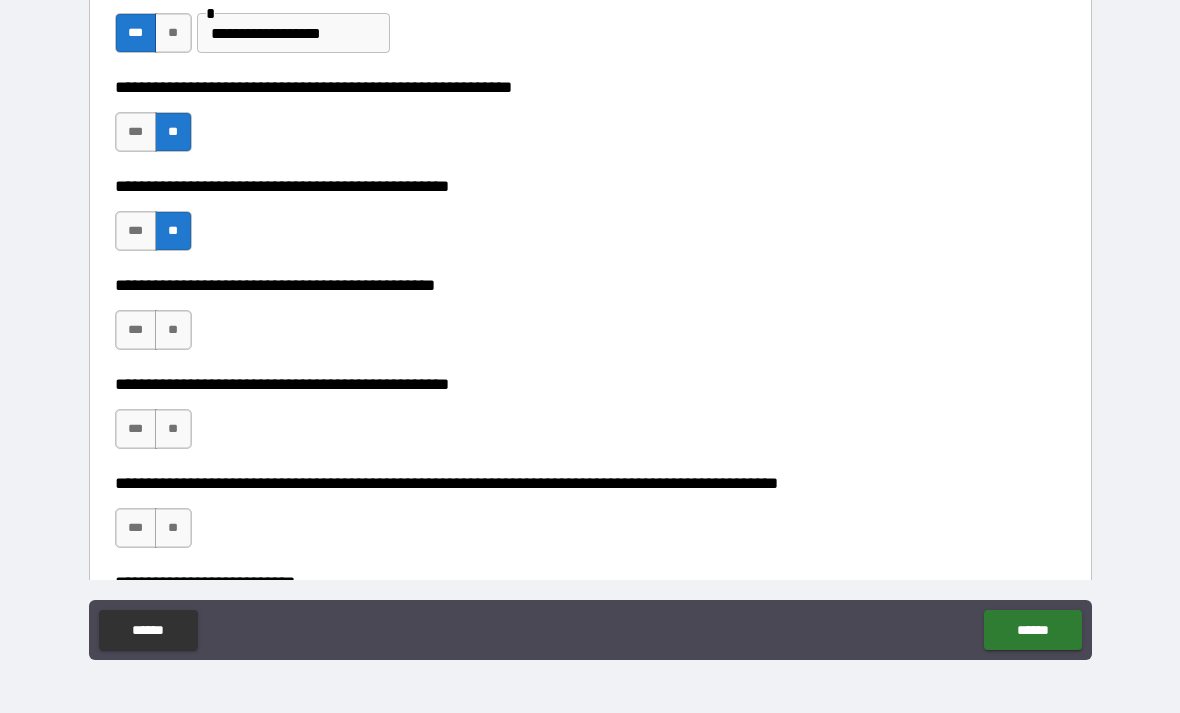 scroll, scrollTop: 332, scrollLeft: 0, axis: vertical 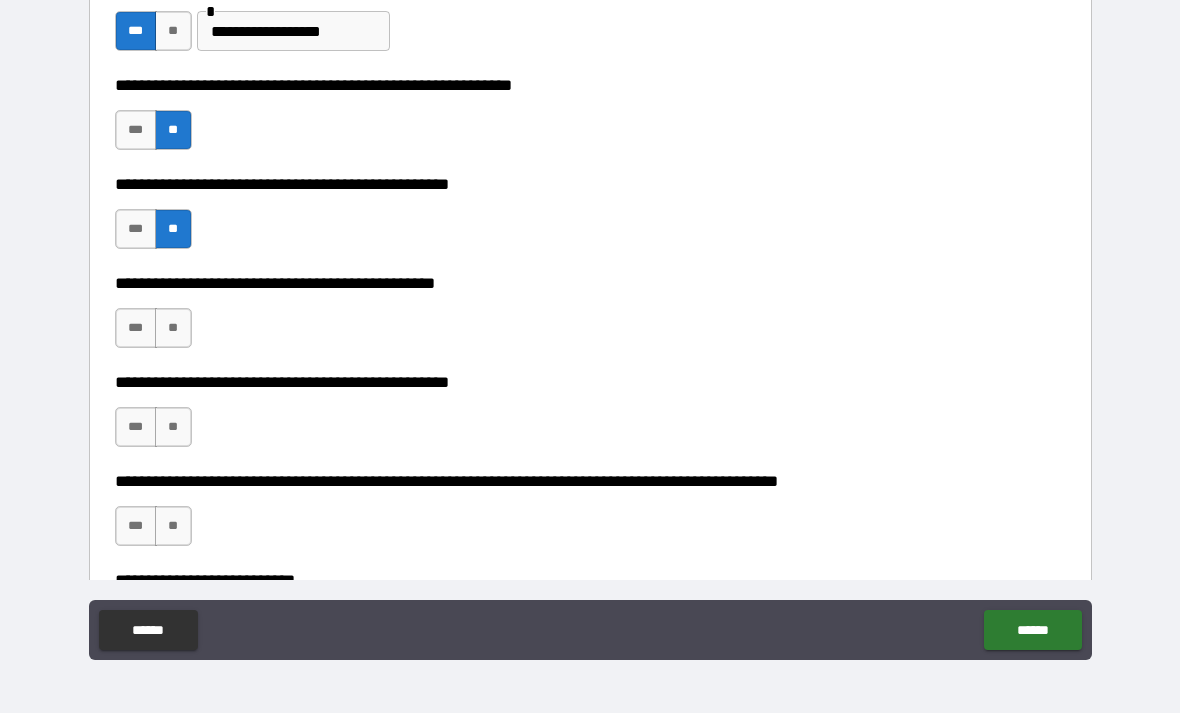 click on "***" at bounding box center [136, 328] 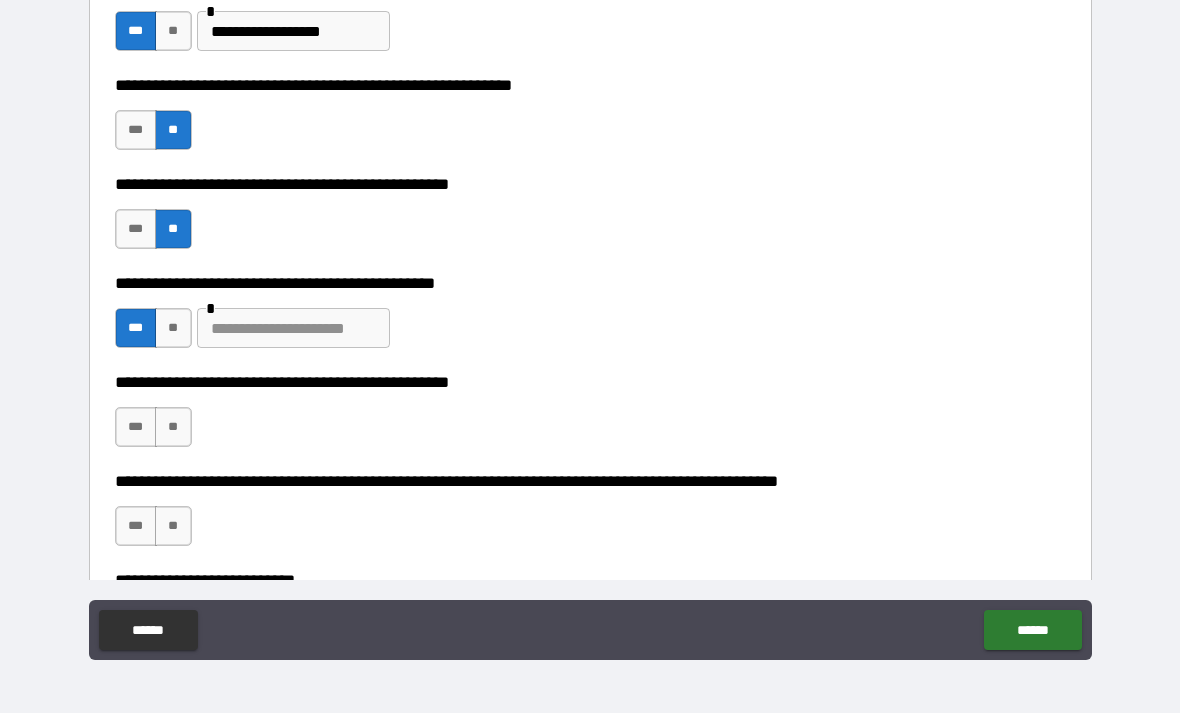 click at bounding box center (293, 328) 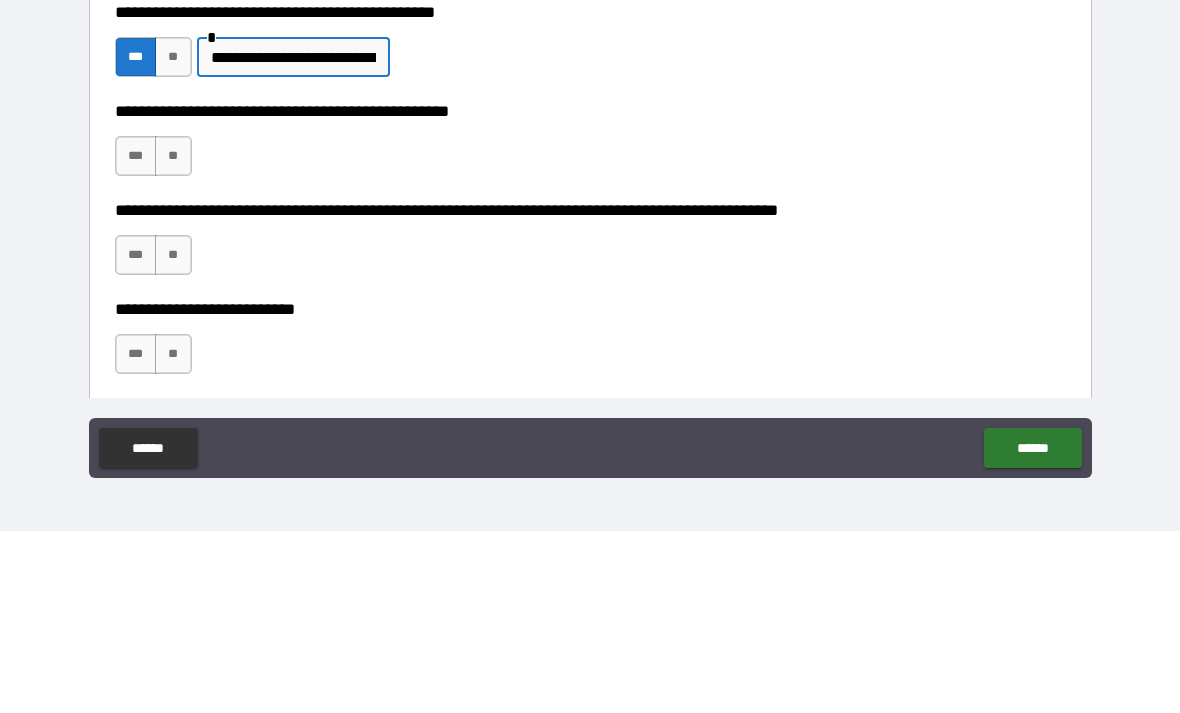 scroll, scrollTop: 423, scrollLeft: 0, axis: vertical 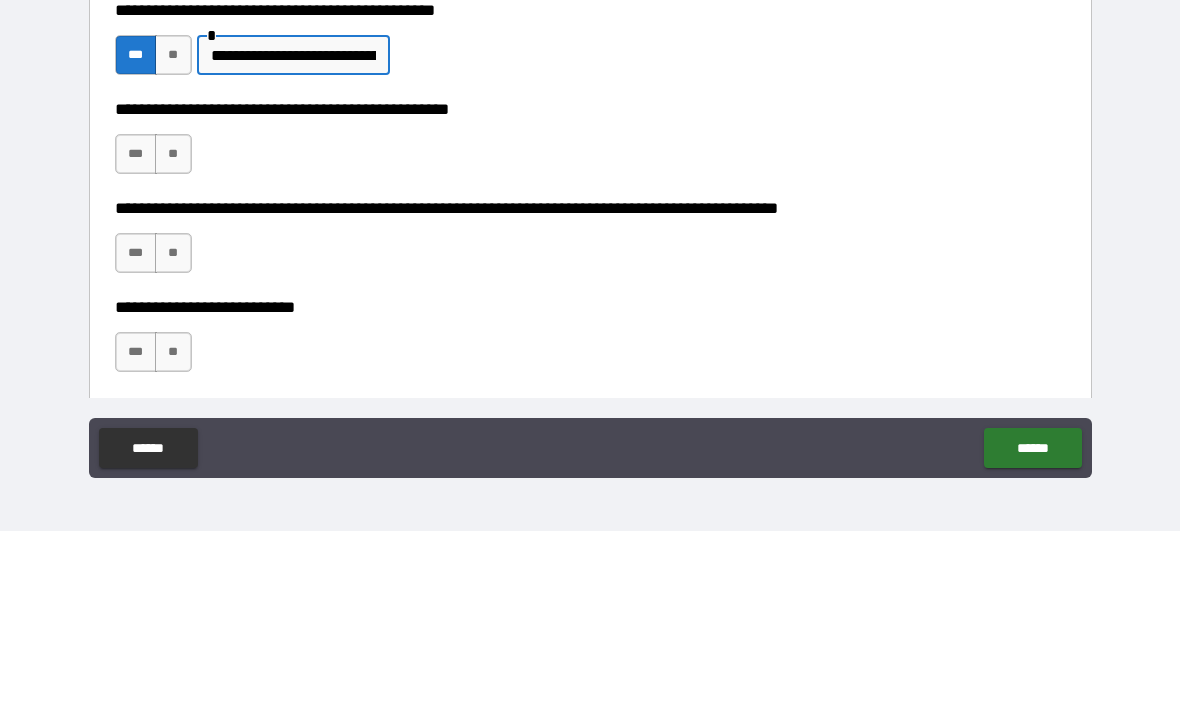 type on "**********" 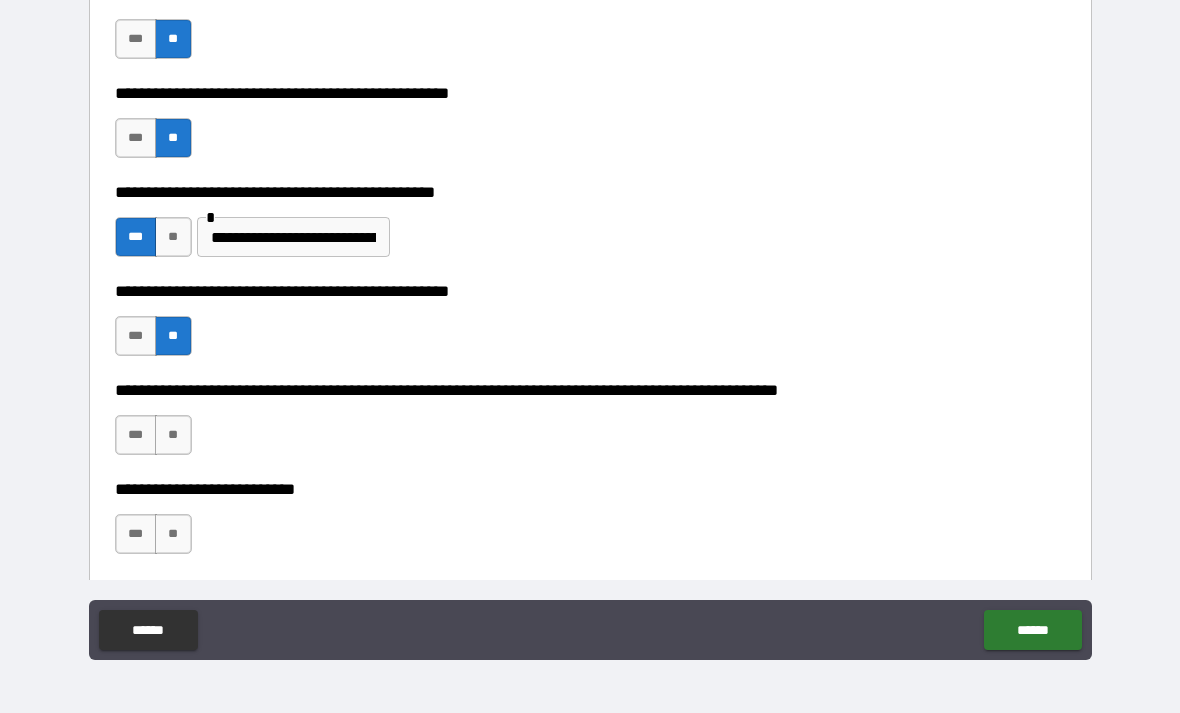 click on "**" at bounding box center [173, 435] 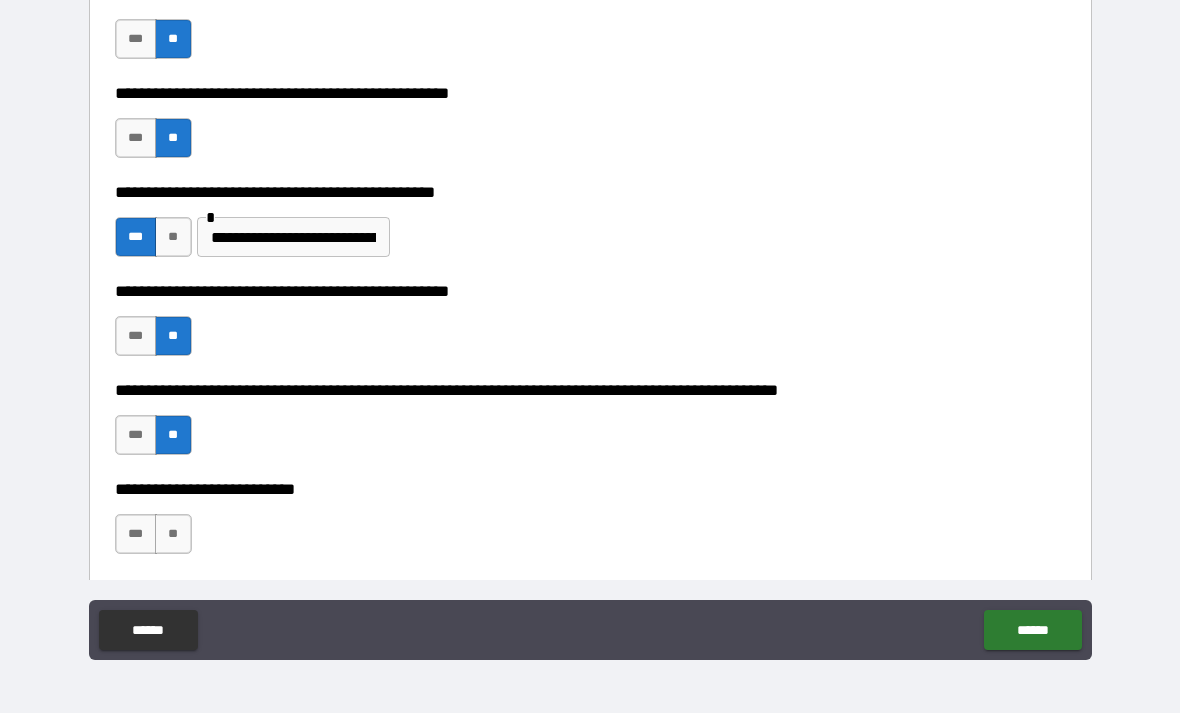 click on "**" at bounding box center (173, 534) 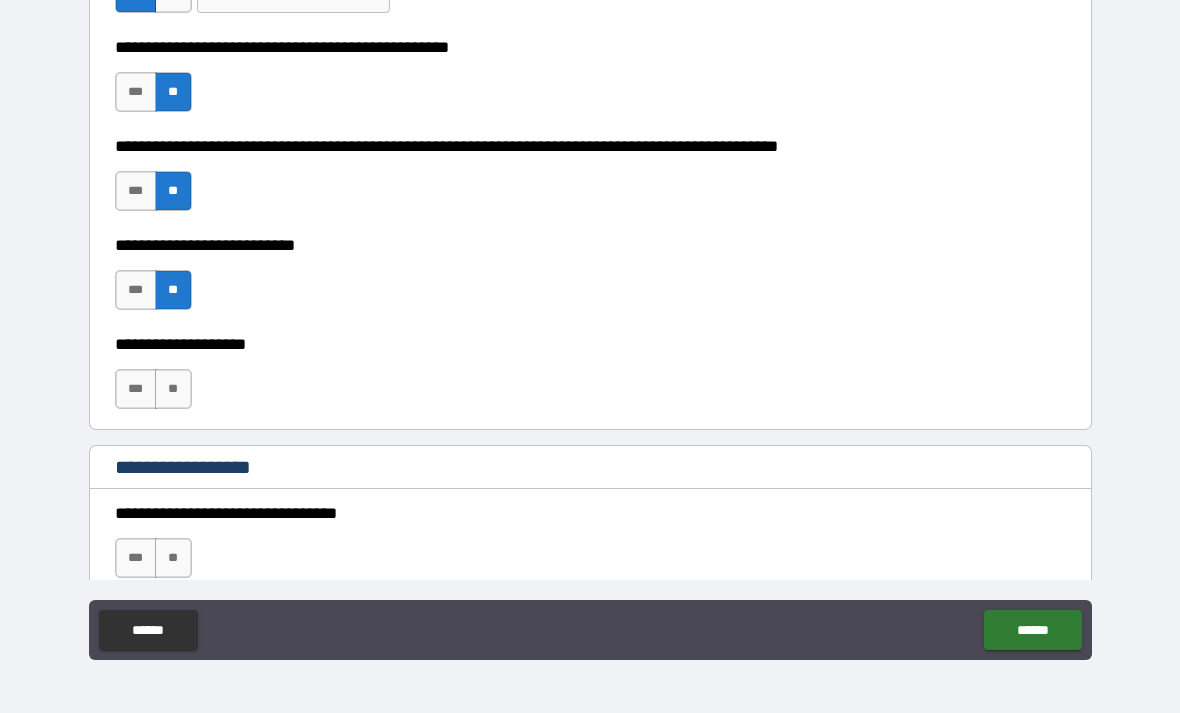 scroll, scrollTop: 674, scrollLeft: 0, axis: vertical 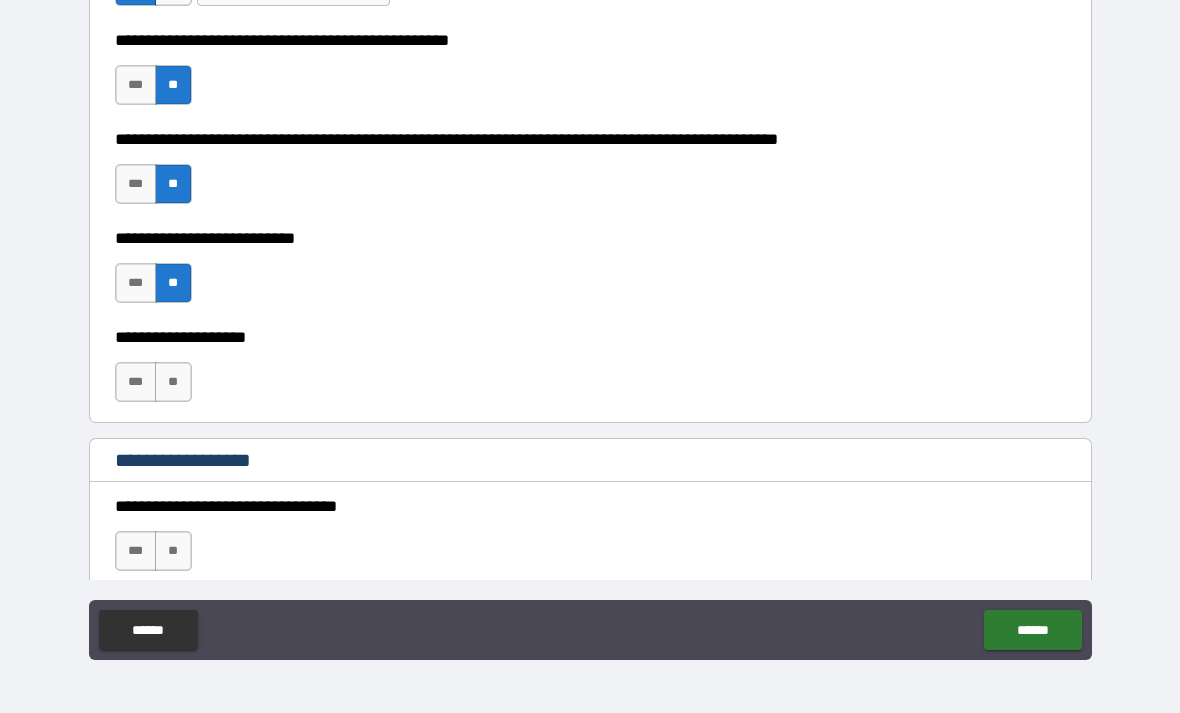 click on "**" at bounding box center (173, 382) 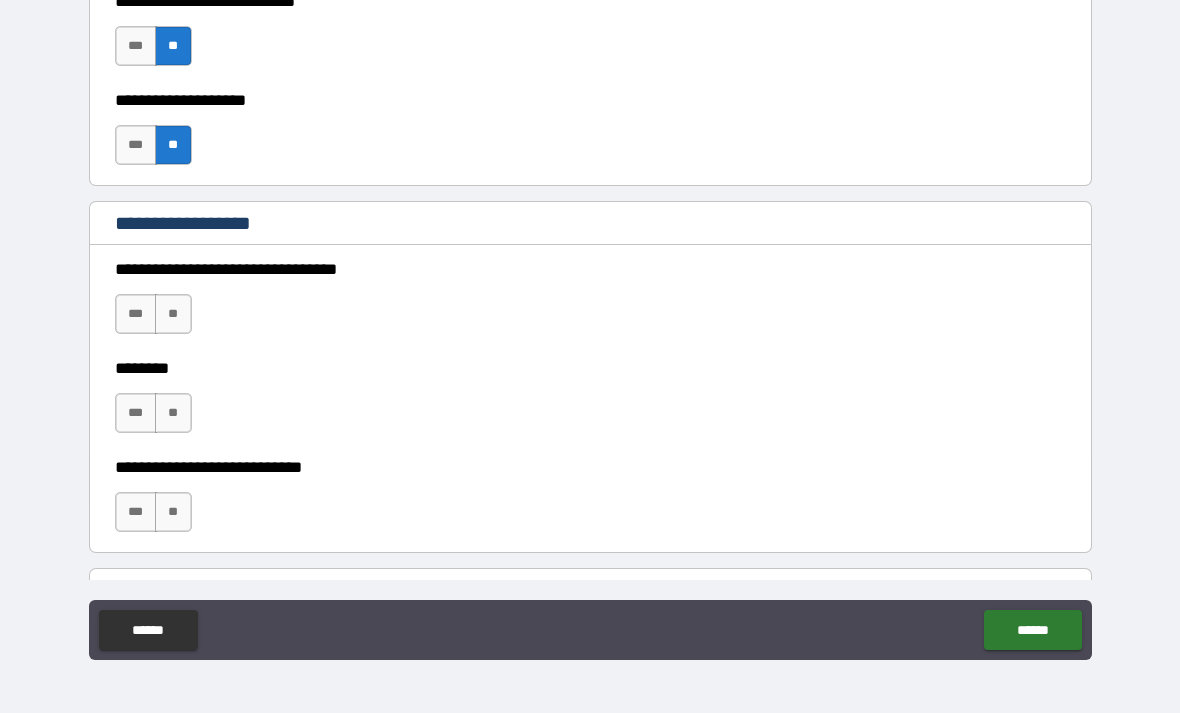 scroll, scrollTop: 923, scrollLeft: 0, axis: vertical 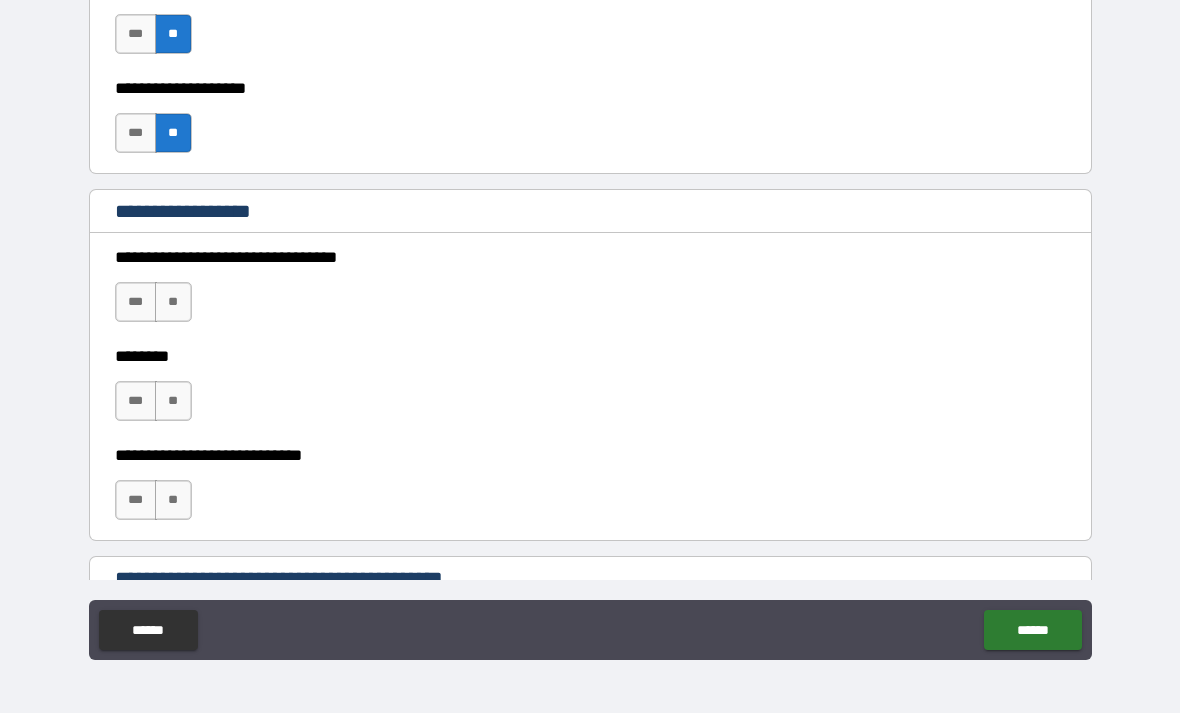 click on "***" at bounding box center [136, 302] 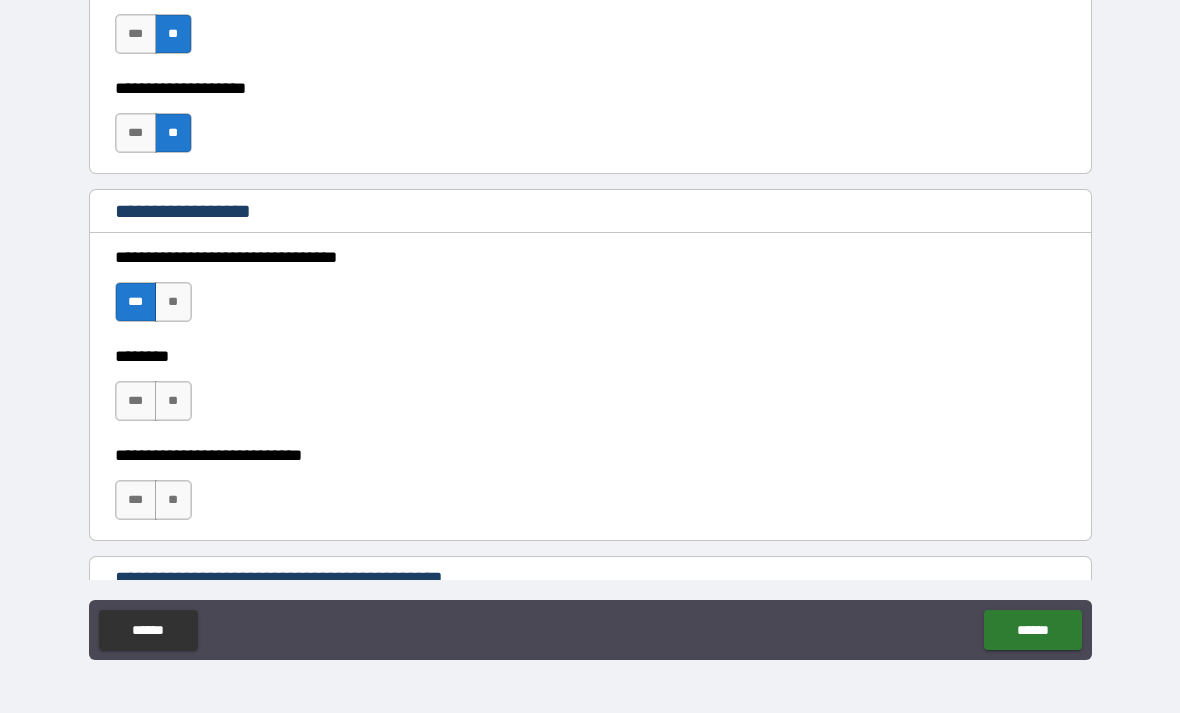 click on "**" at bounding box center (173, 401) 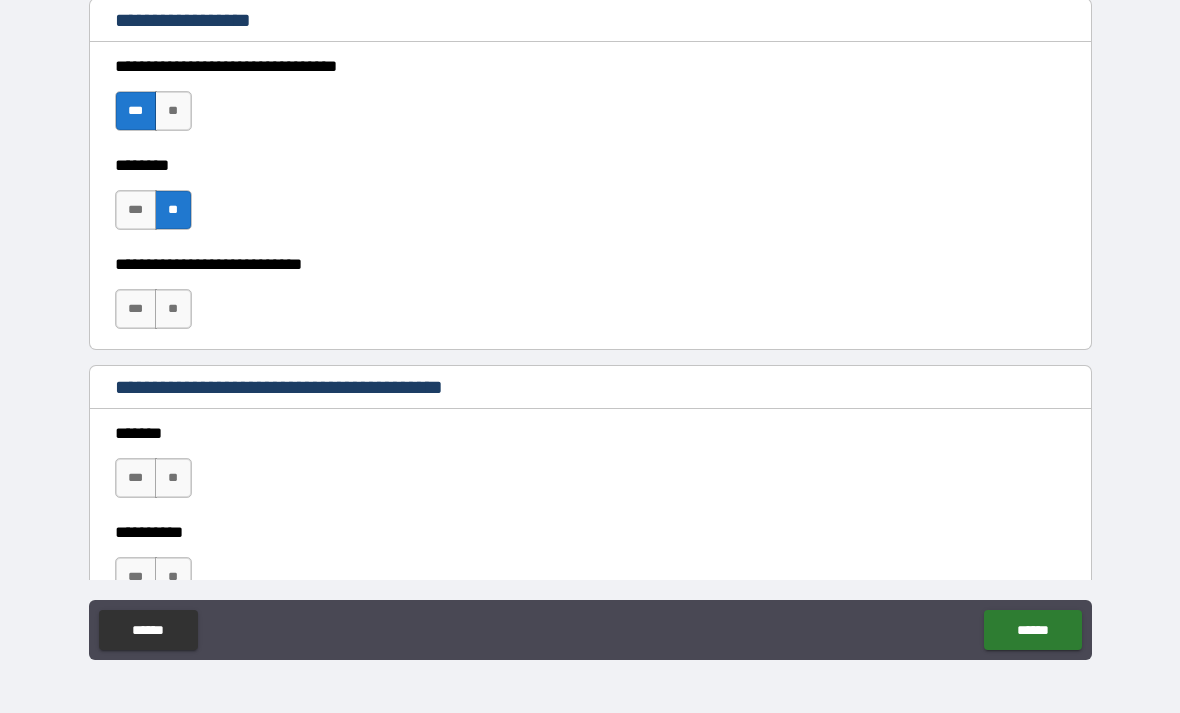 scroll, scrollTop: 1118, scrollLeft: 0, axis: vertical 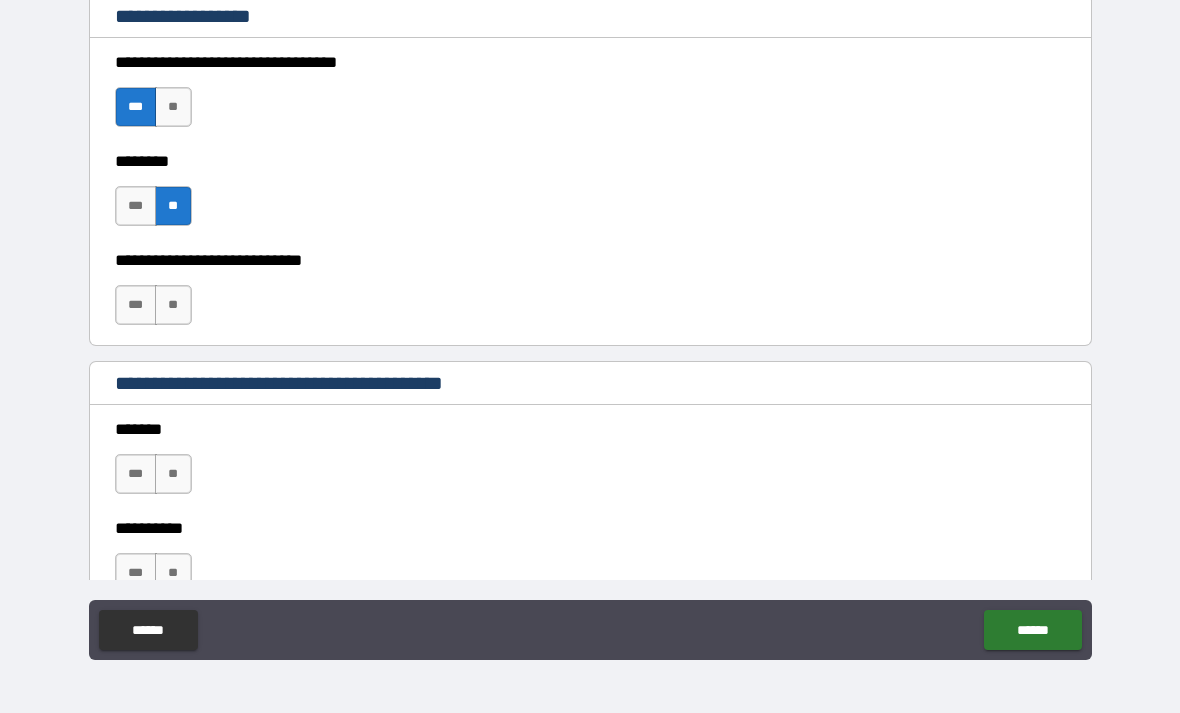 click on "**" at bounding box center [173, 305] 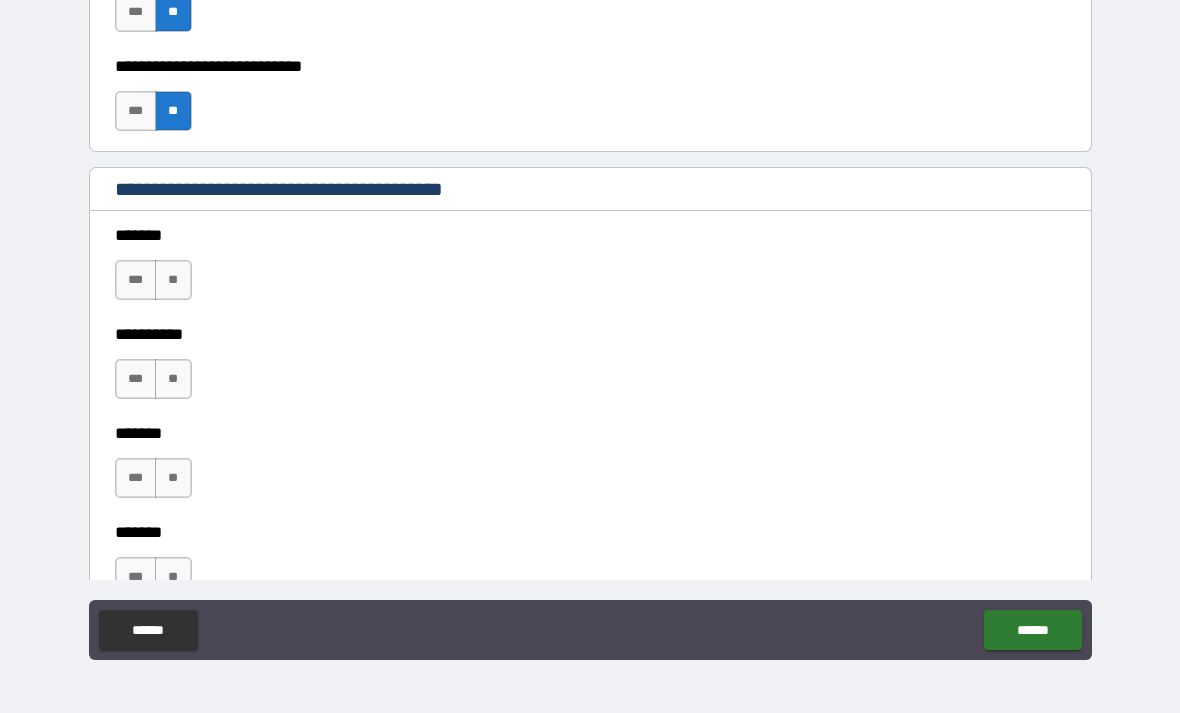 scroll, scrollTop: 1323, scrollLeft: 0, axis: vertical 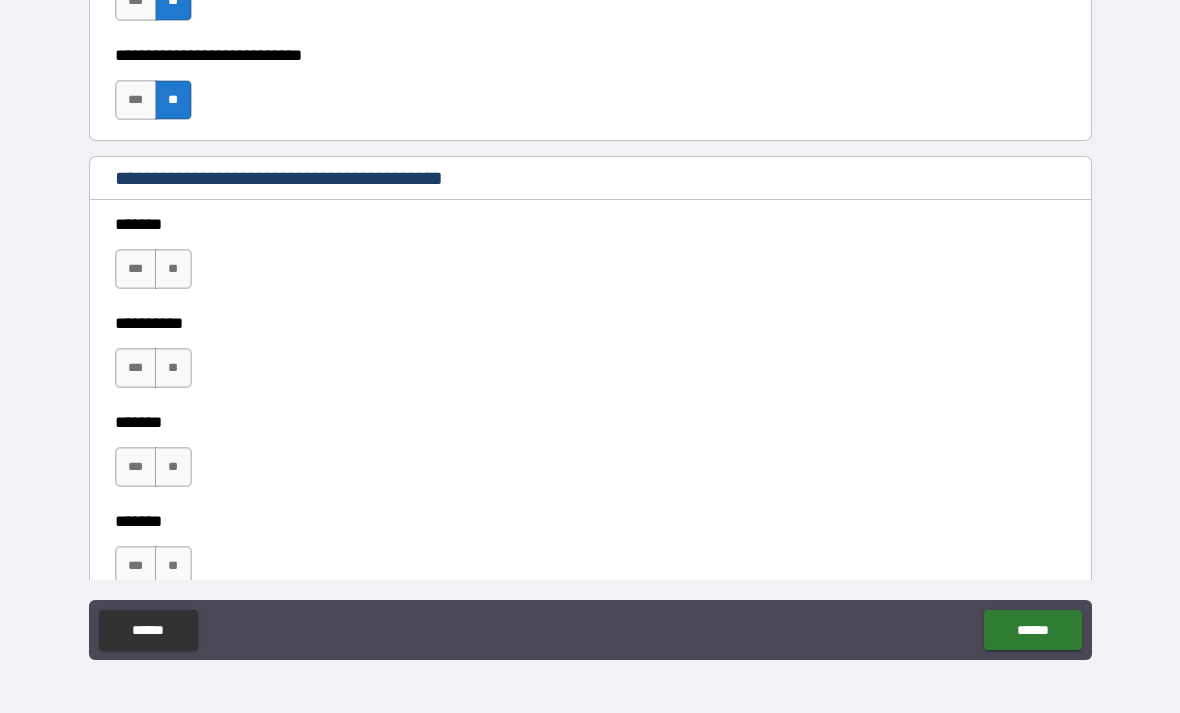 click on "**" at bounding box center [173, 269] 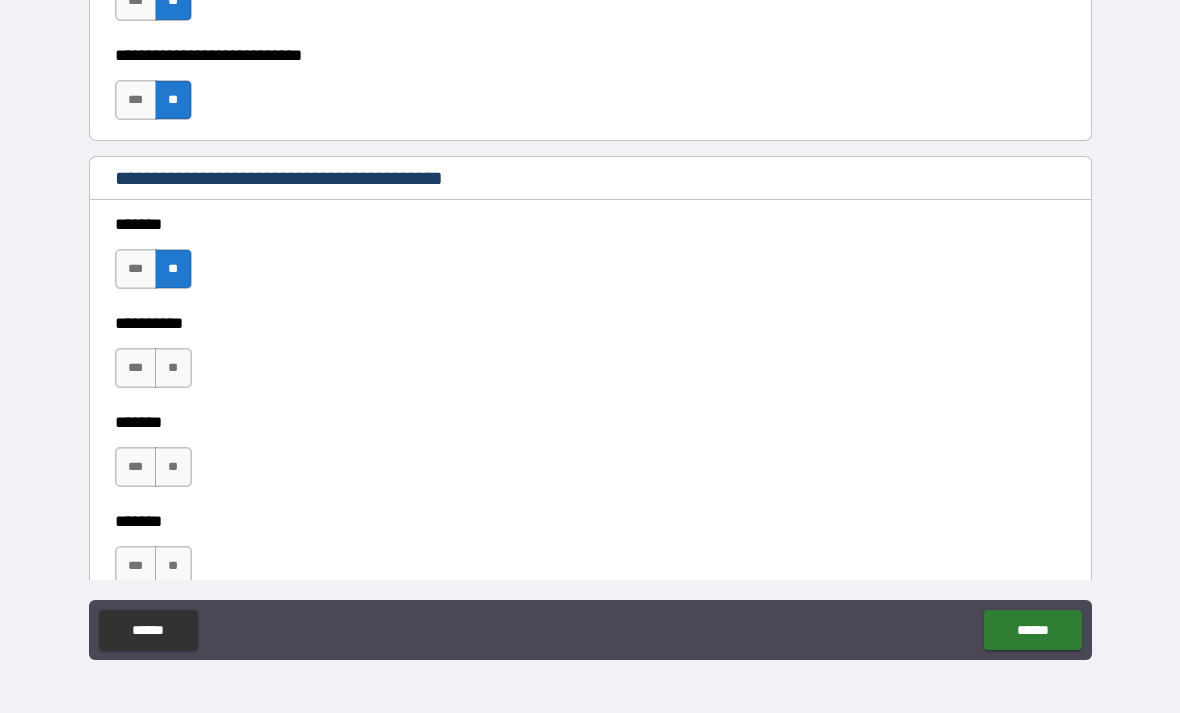 click on "**" at bounding box center [173, 368] 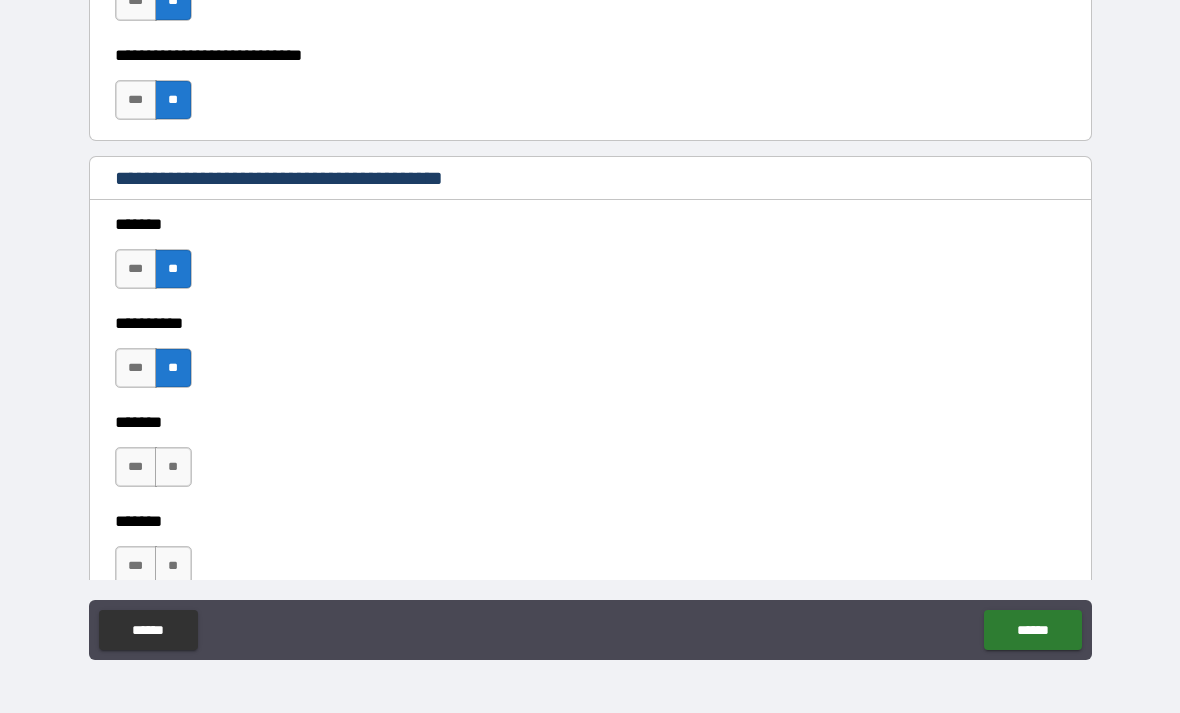 click on "**" at bounding box center [173, 467] 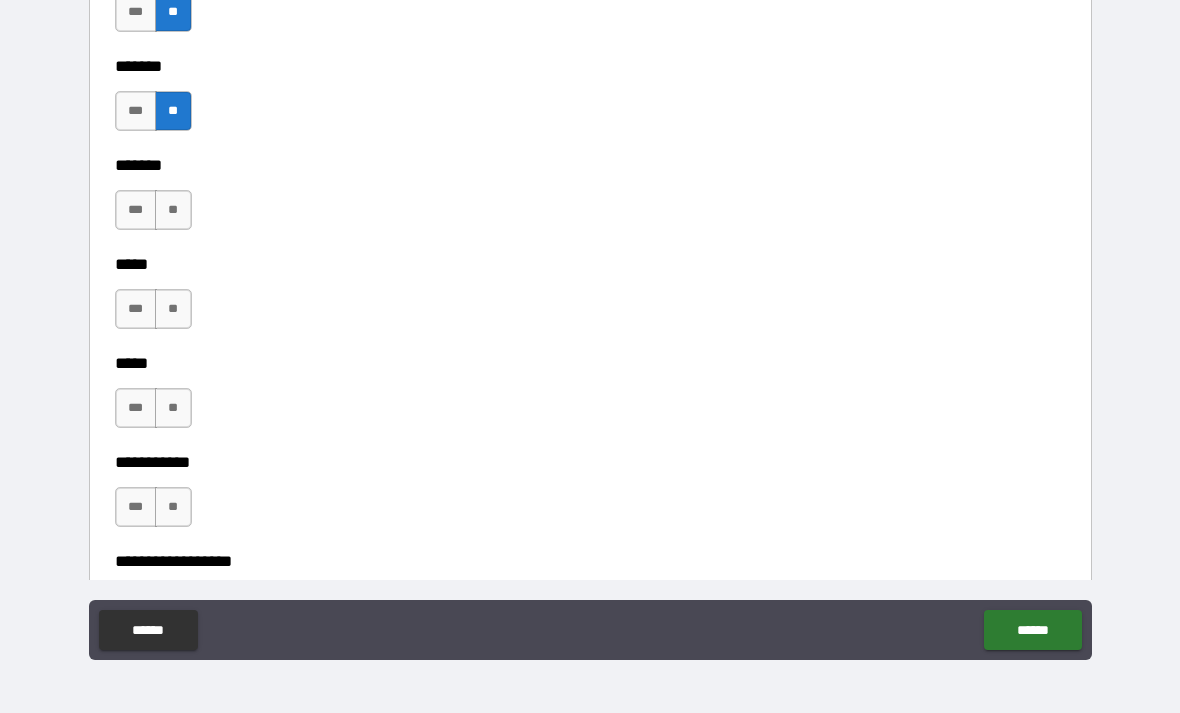 scroll, scrollTop: 1702, scrollLeft: 0, axis: vertical 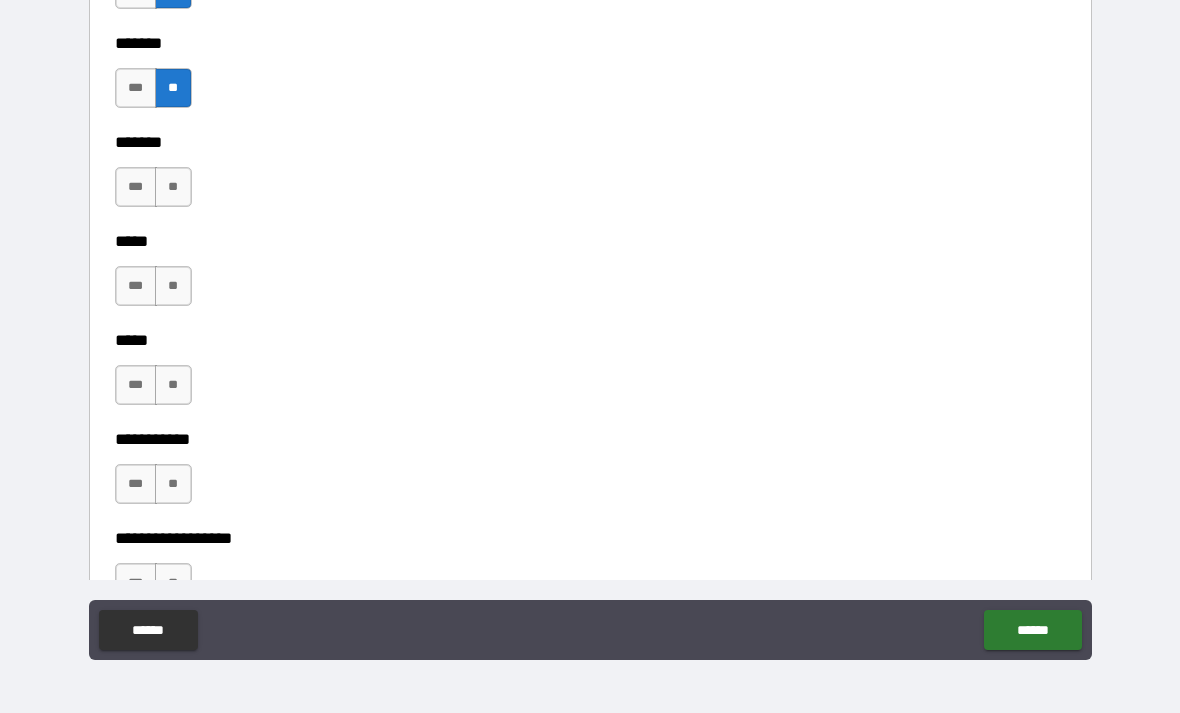 click on "**" at bounding box center [173, 187] 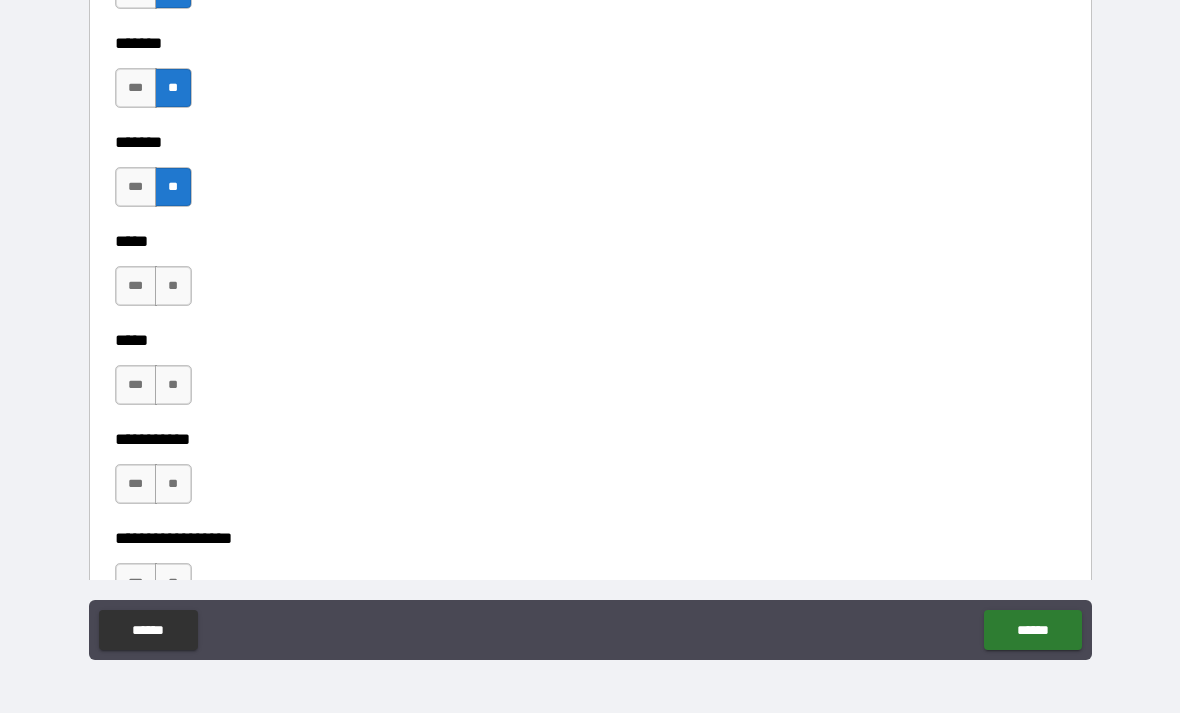 click on "**" at bounding box center (173, 286) 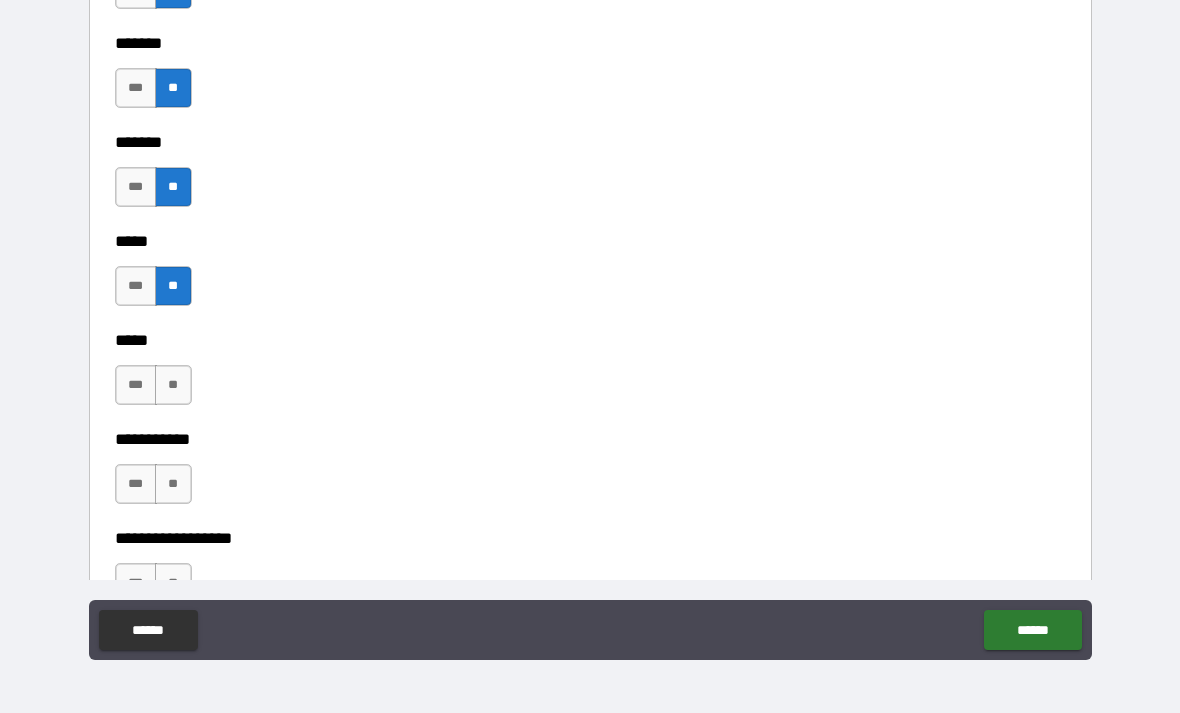 click on "**" at bounding box center [173, 385] 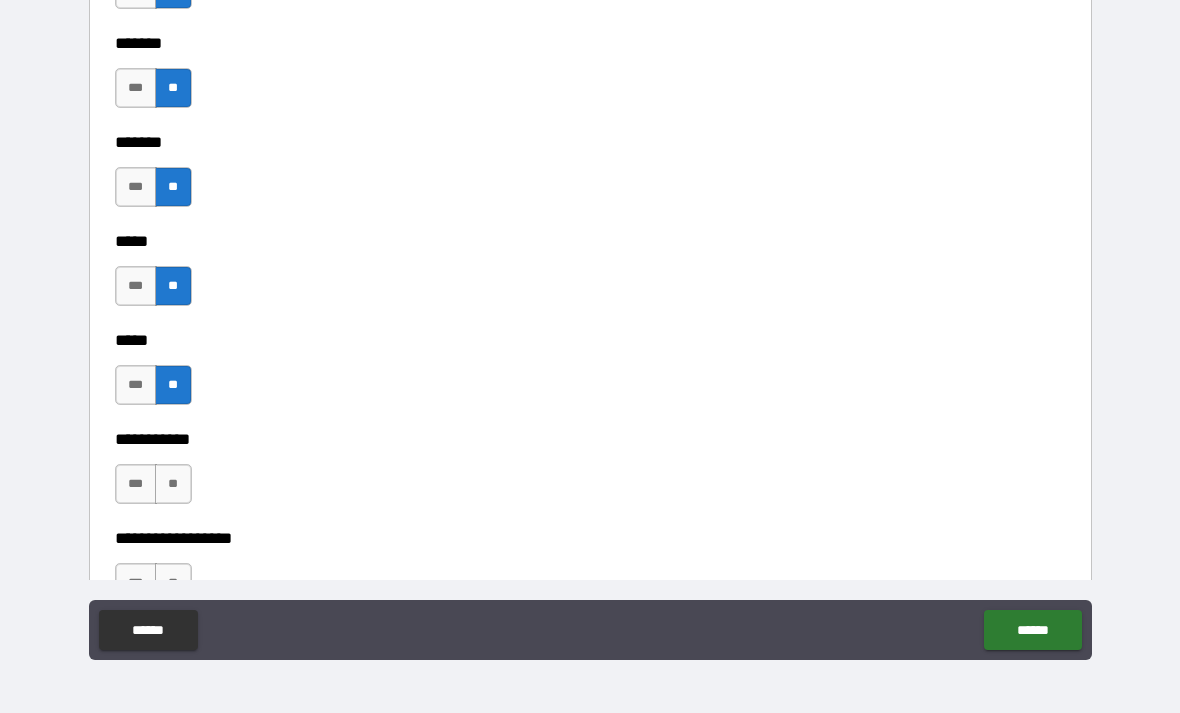 click on "**" at bounding box center [173, 484] 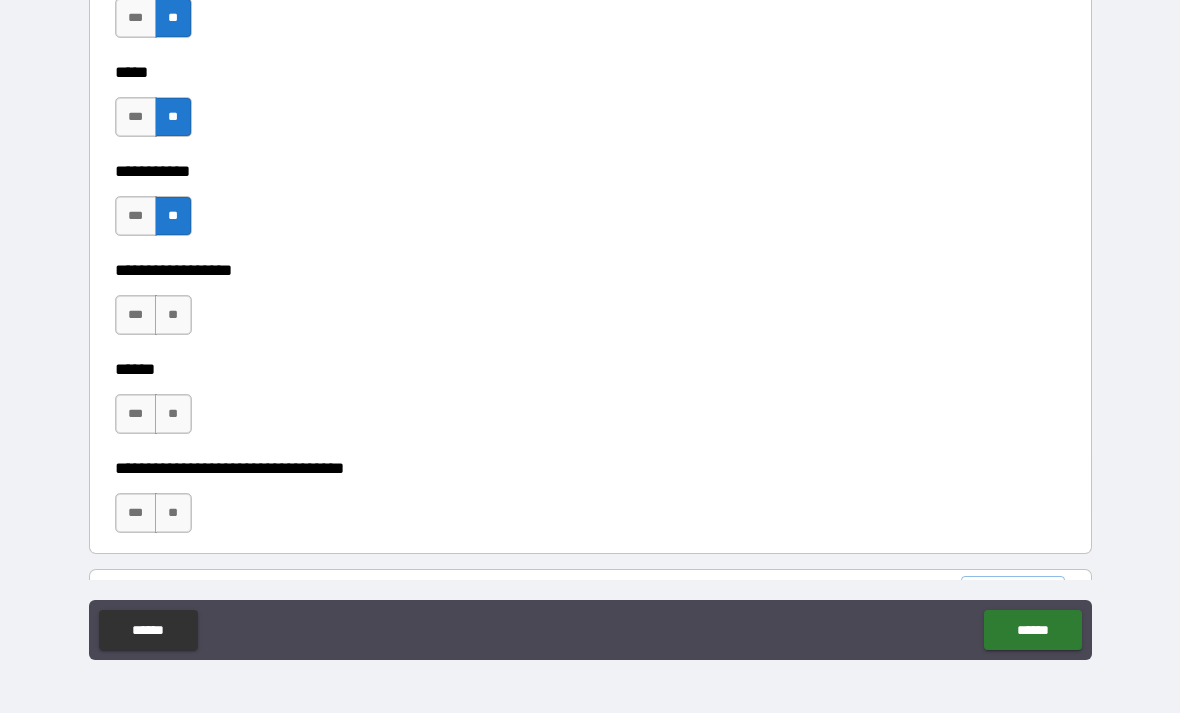 scroll, scrollTop: 2020, scrollLeft: 0, axis: vertical 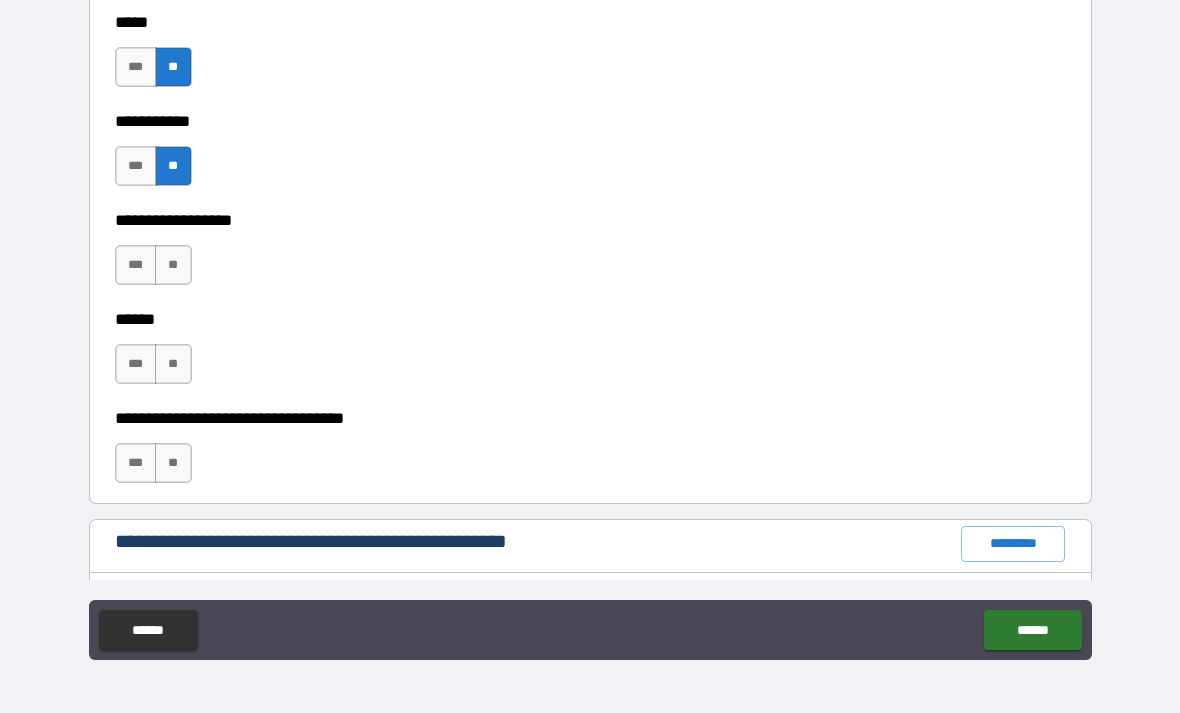 click on "**" at bounding box center [173, 265] 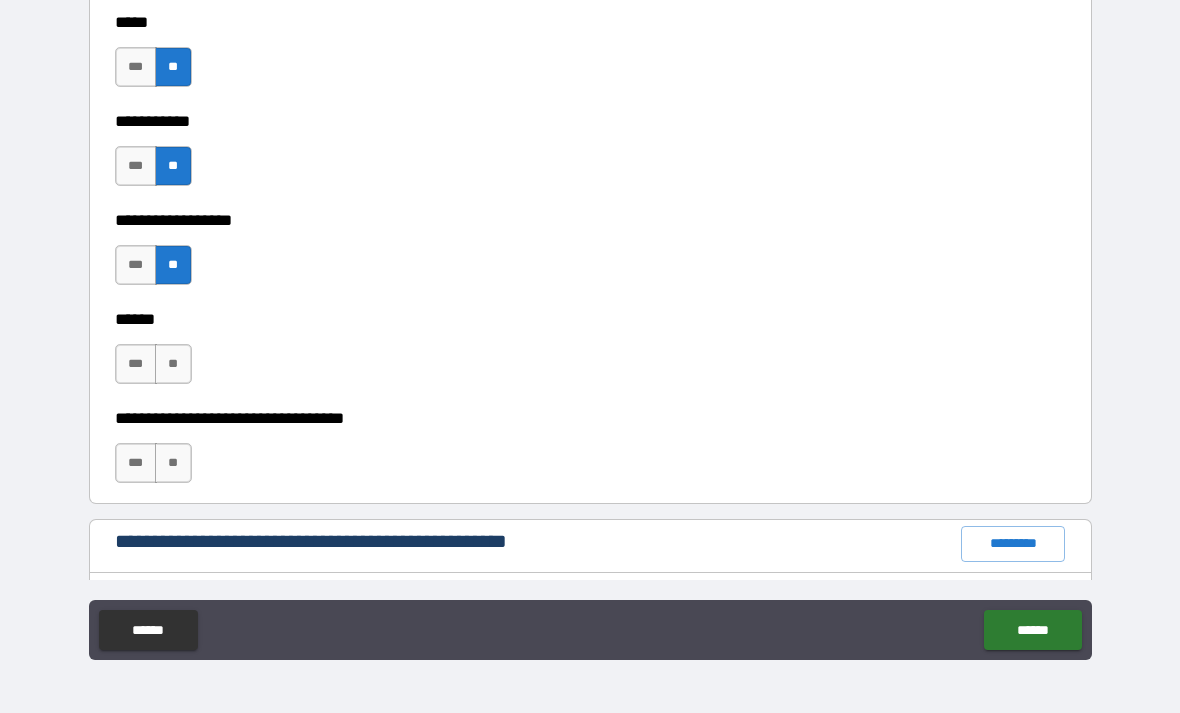 click on "**" at bounding box center (173, 364) 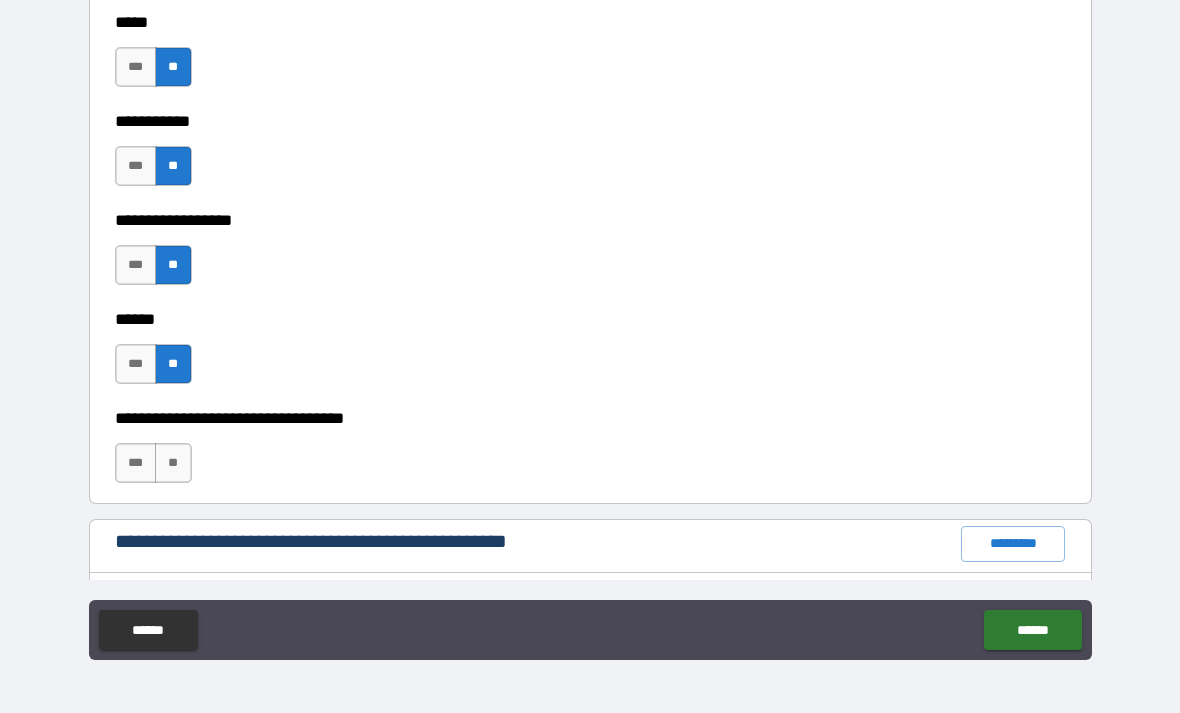 click on "**" at bounding box center (173, 463) 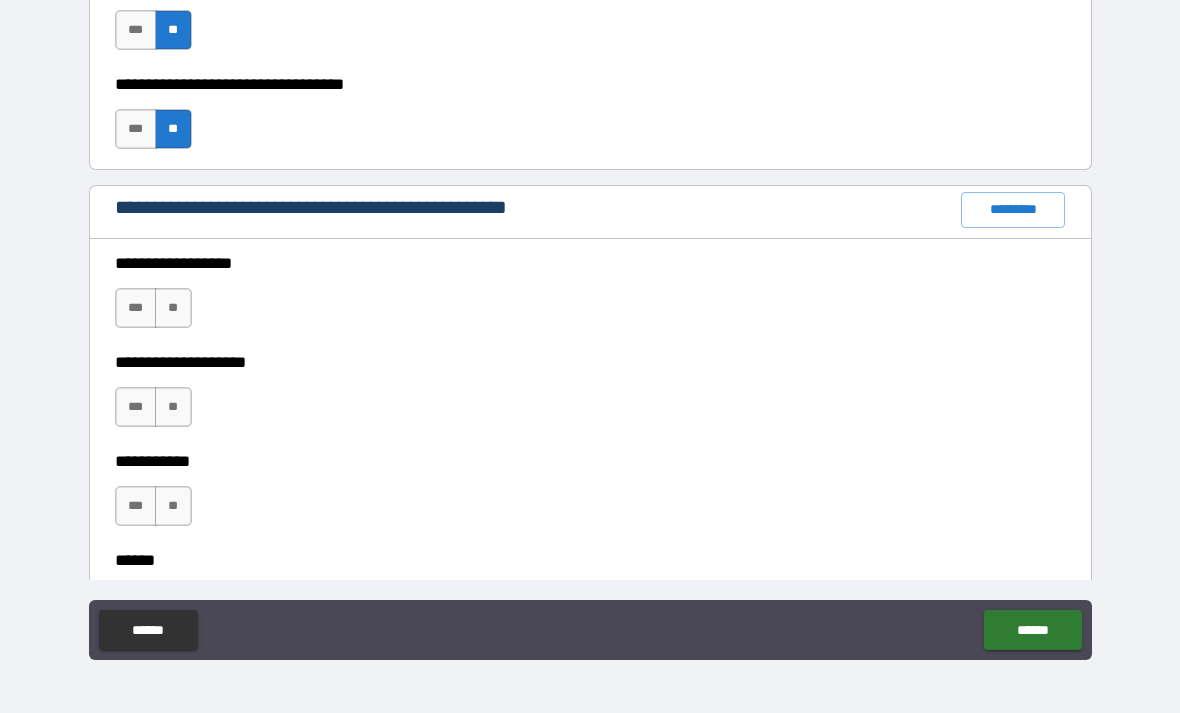 scroll, scrollTop: 2355, scrollLeft: 0, axis: vertical 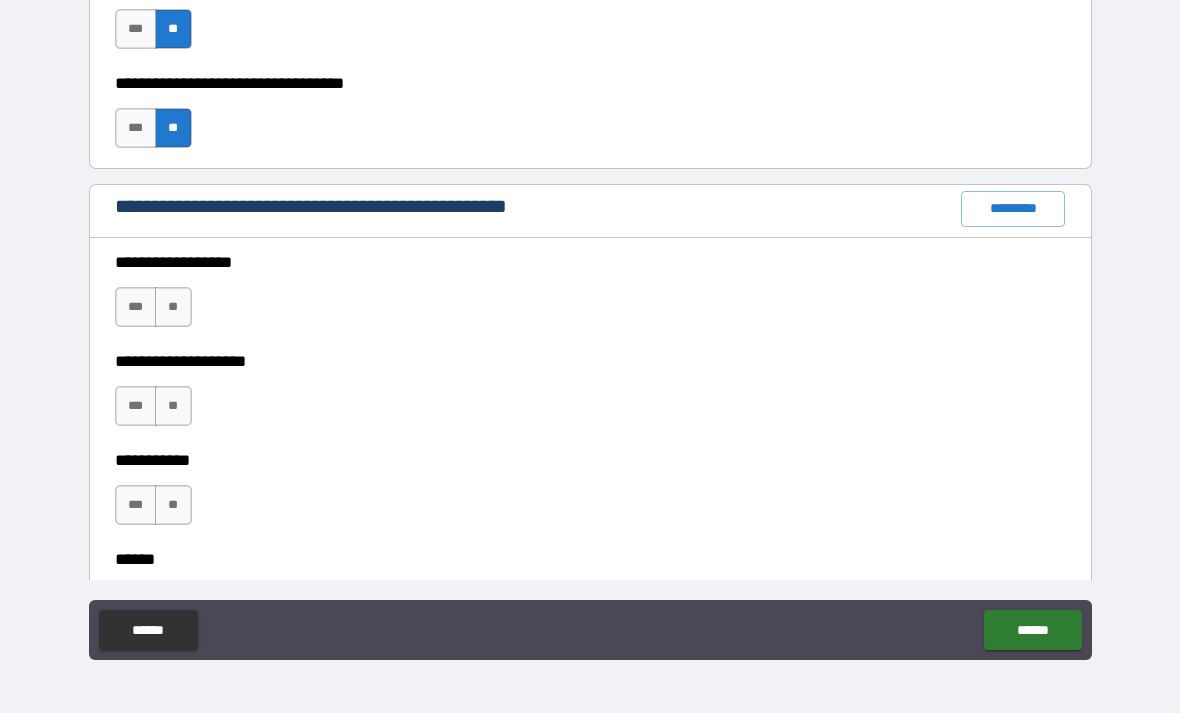 click on "**" at bounding box center (173, 307) 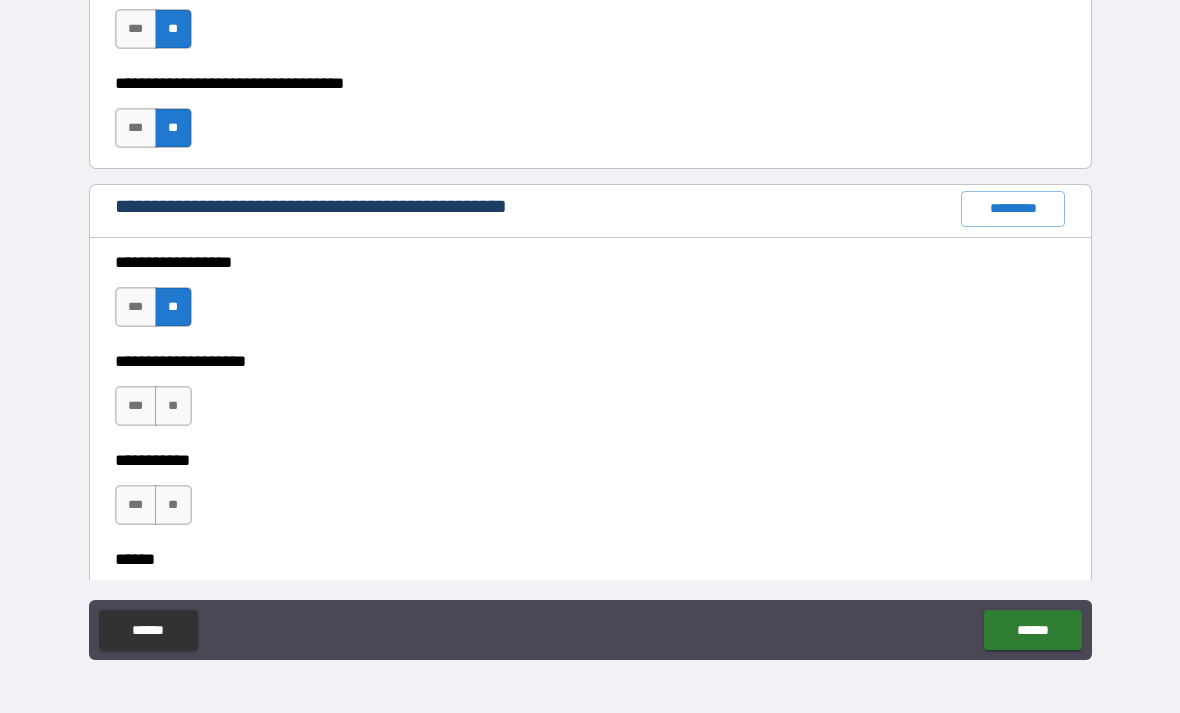 click on "**" at bounding box center (173, 406) 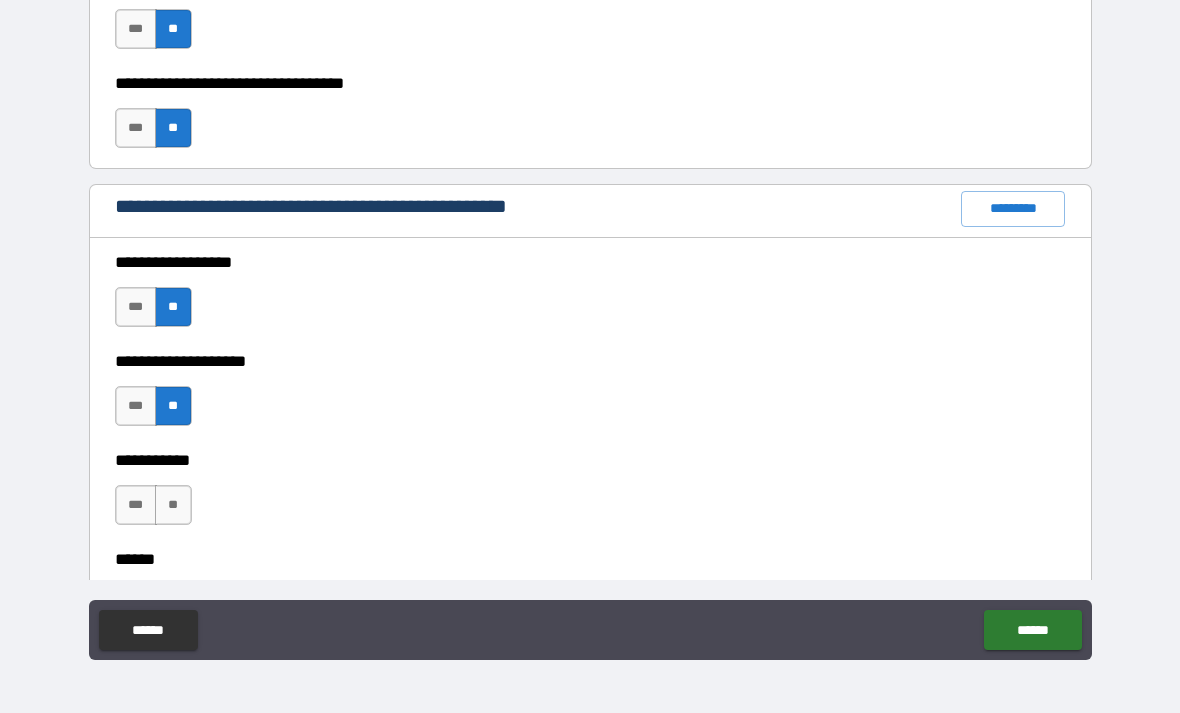 click on "**" at bounding box center (173, 505) 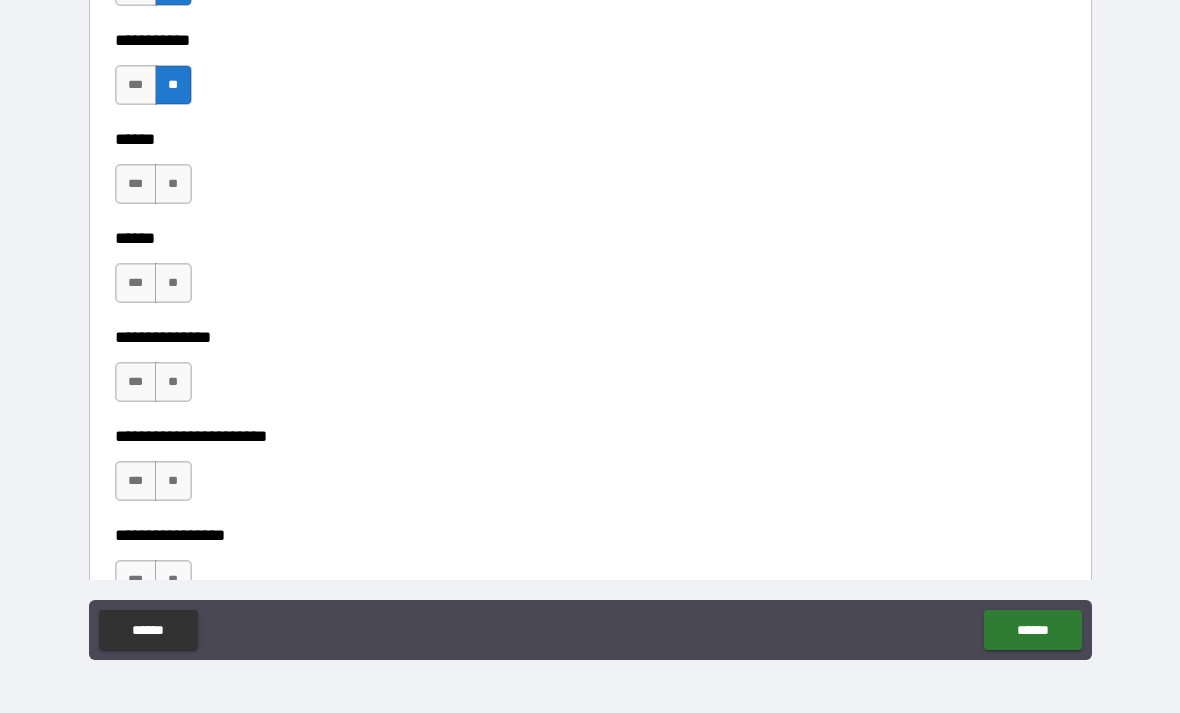 scroll, scrollTop: 2777, scrollLeft: 0, axis: vertical 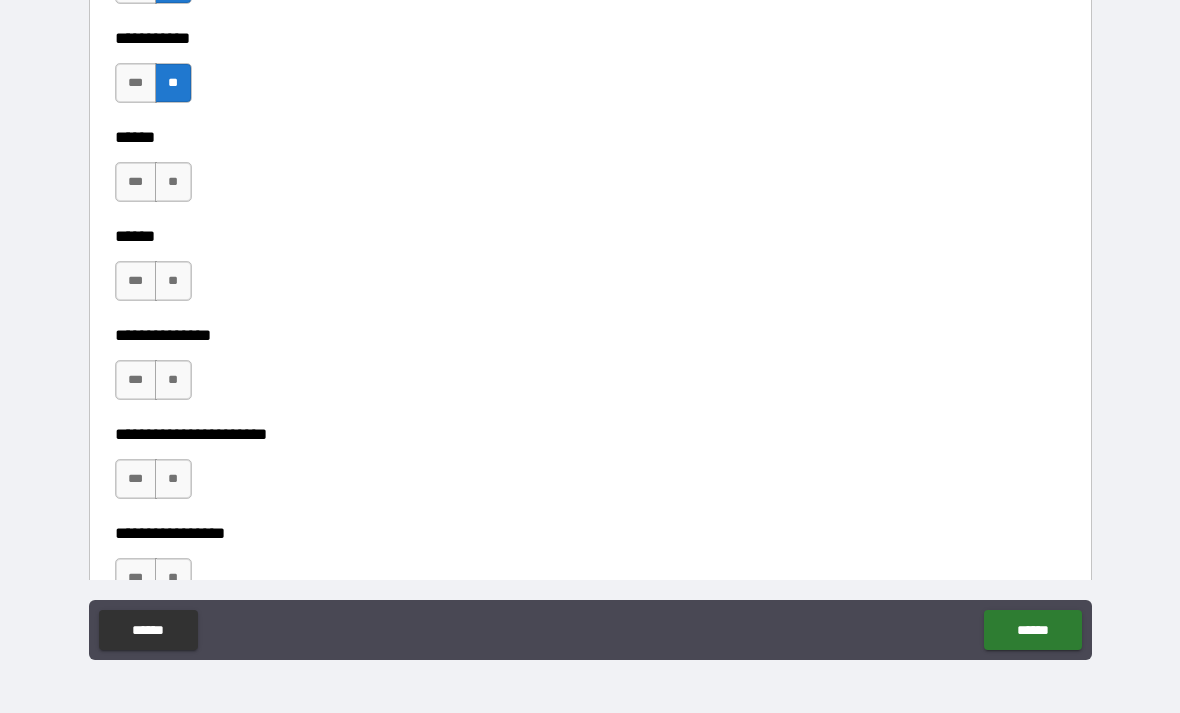 click on "**" at bounding box center [173, 182] 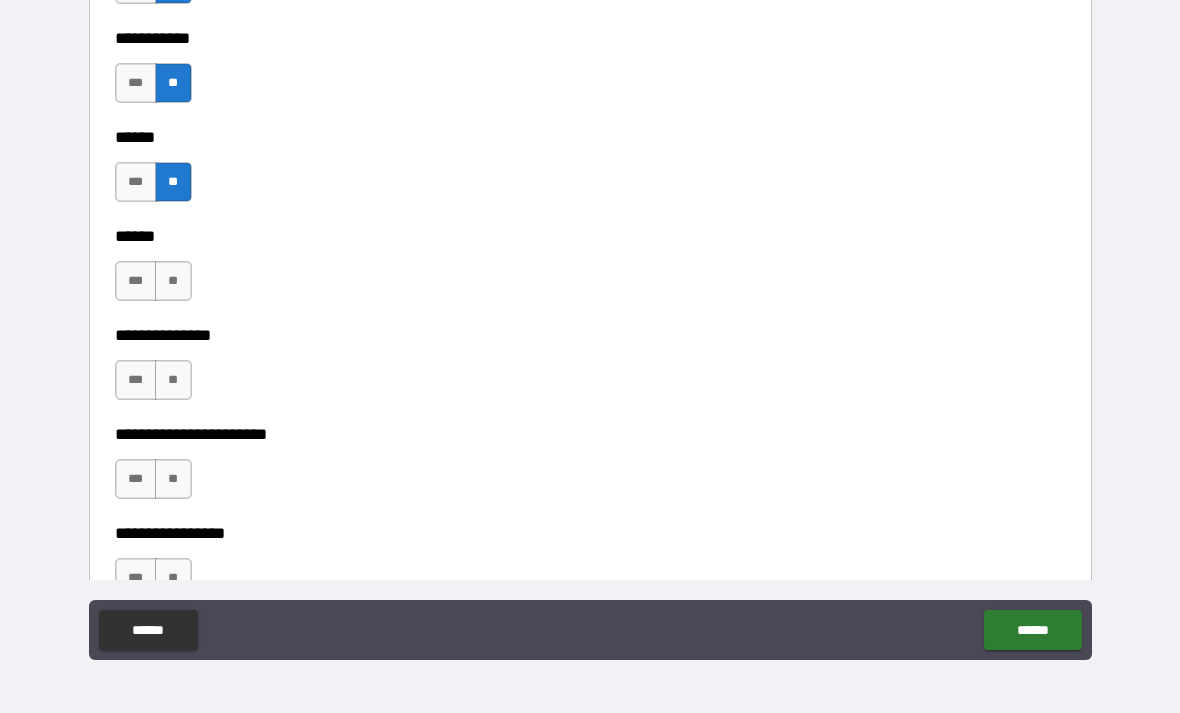 click on "**" at bounding box center [173, 281] 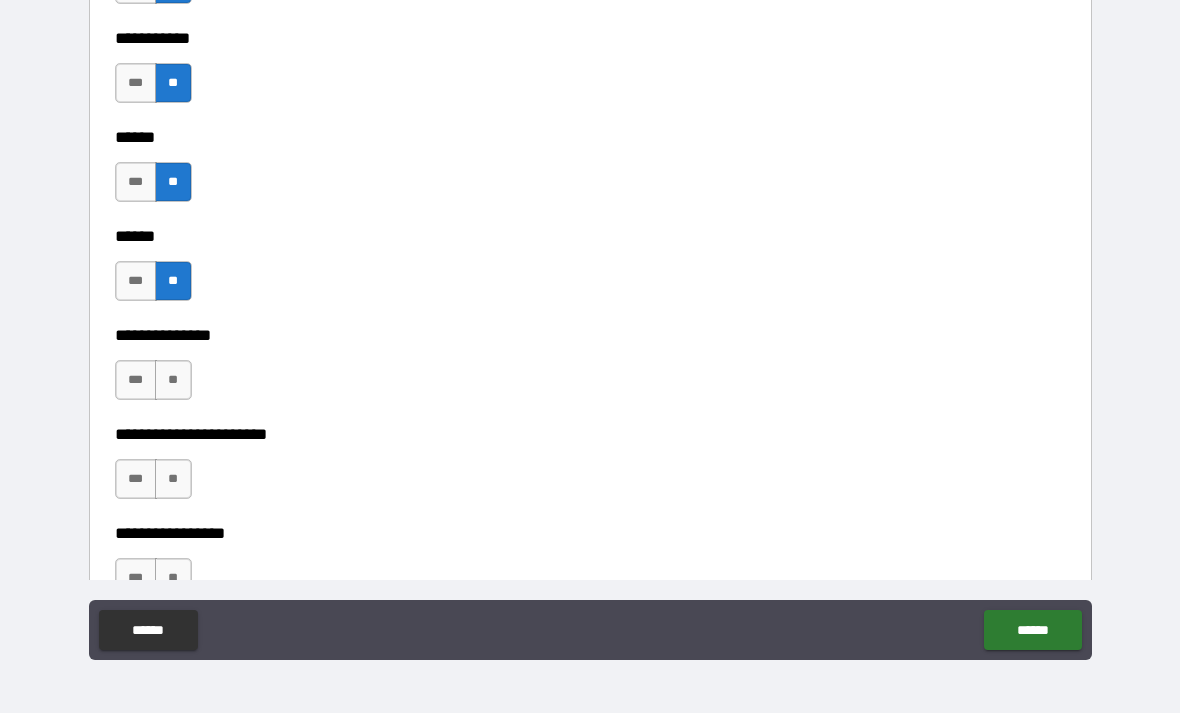 click on "**" at bounding box center [173, 380] 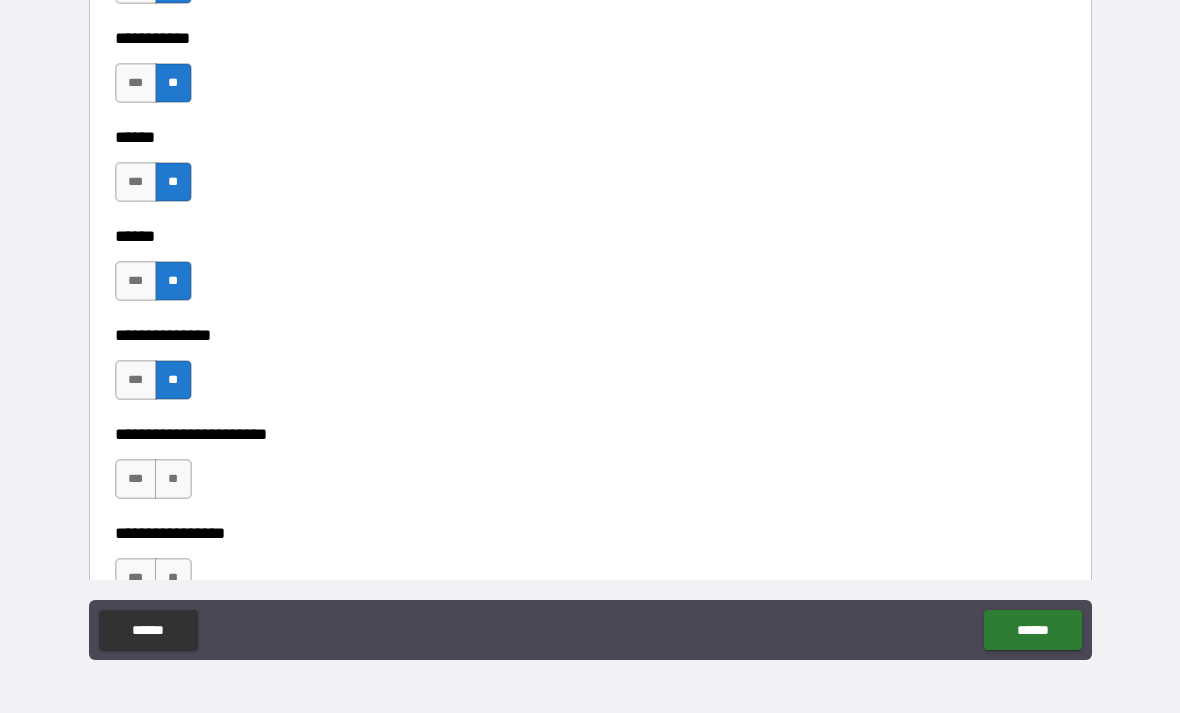 click on "**" at bounding box center [173, 479] 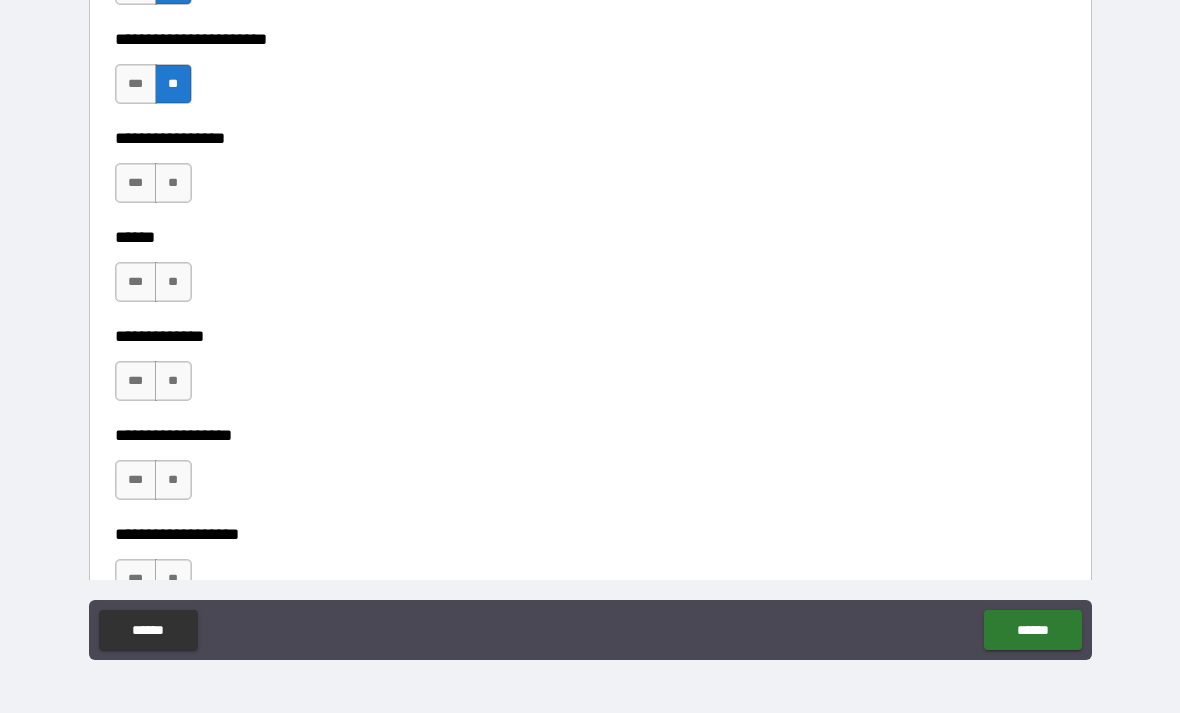 scroll, scrollTop: 3181, scrollLeft: 0, axis: vertical 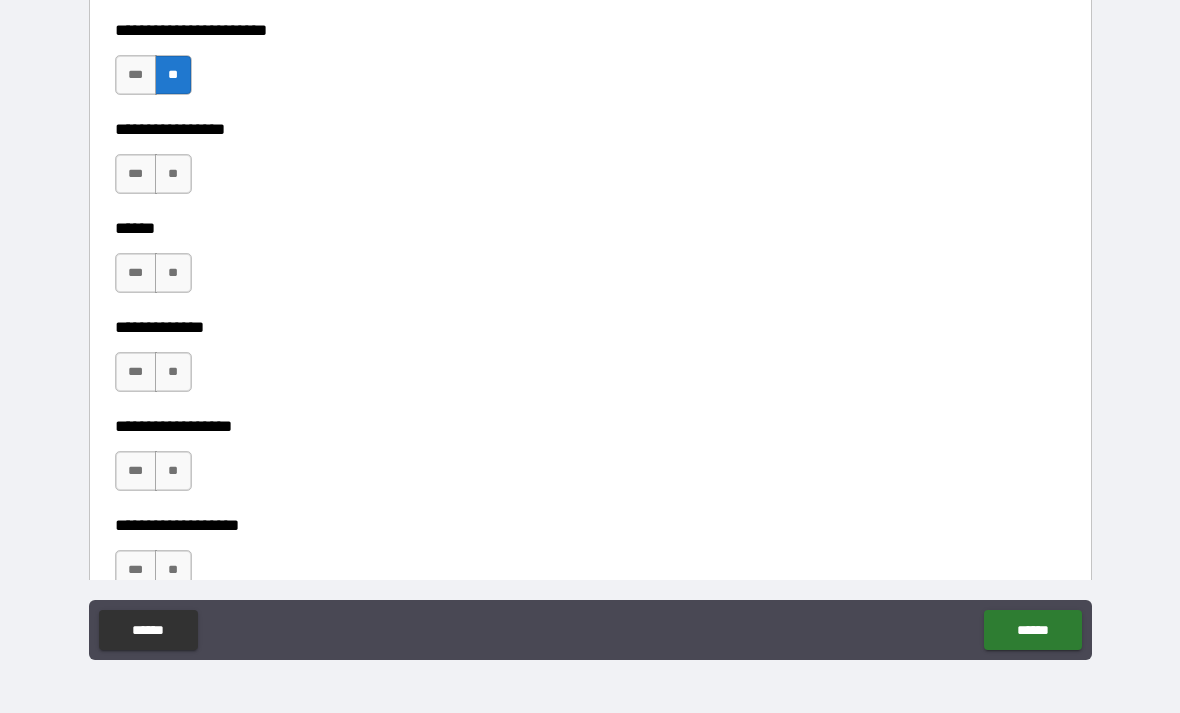 click on "**" at bounding box center [173, 174] 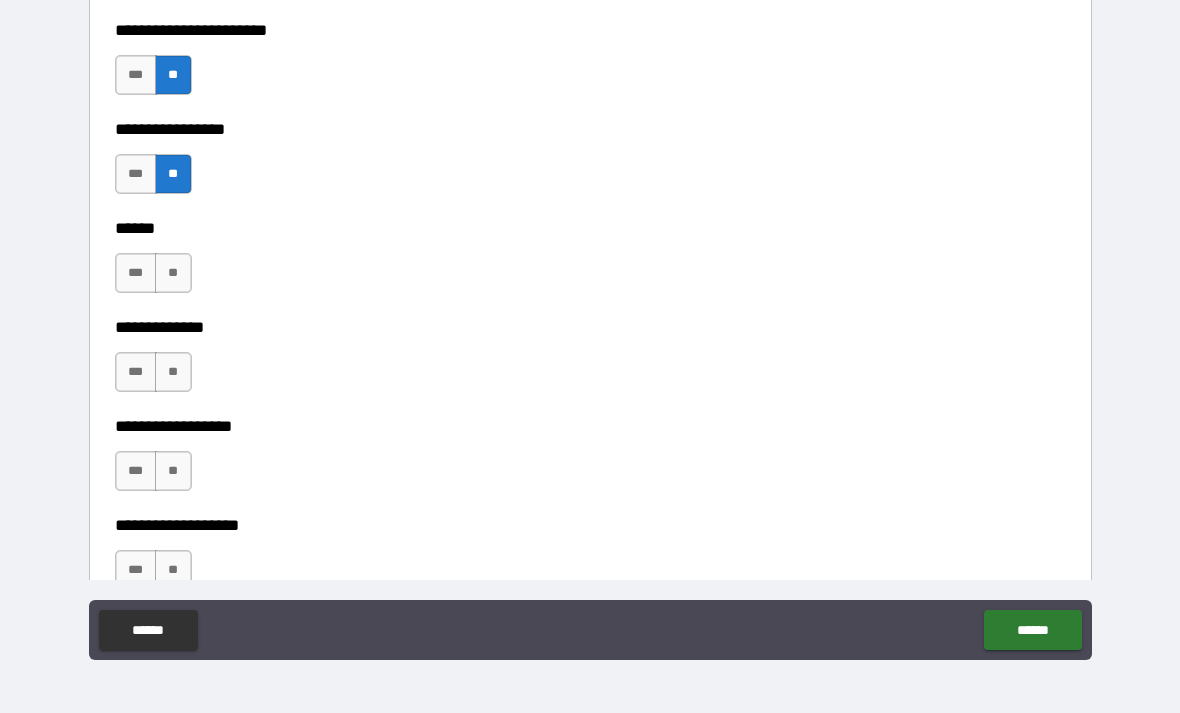 click on "**" at bounding box center (173, 273) 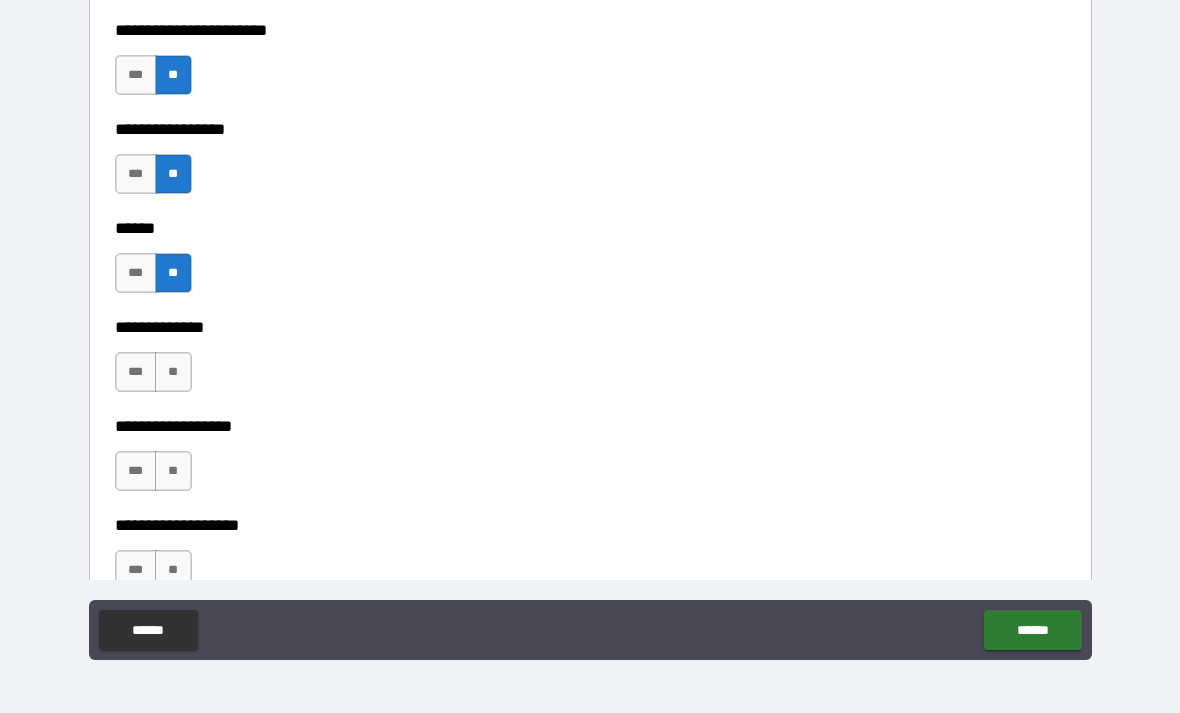 click on "**" at bounding box center (173, 372) 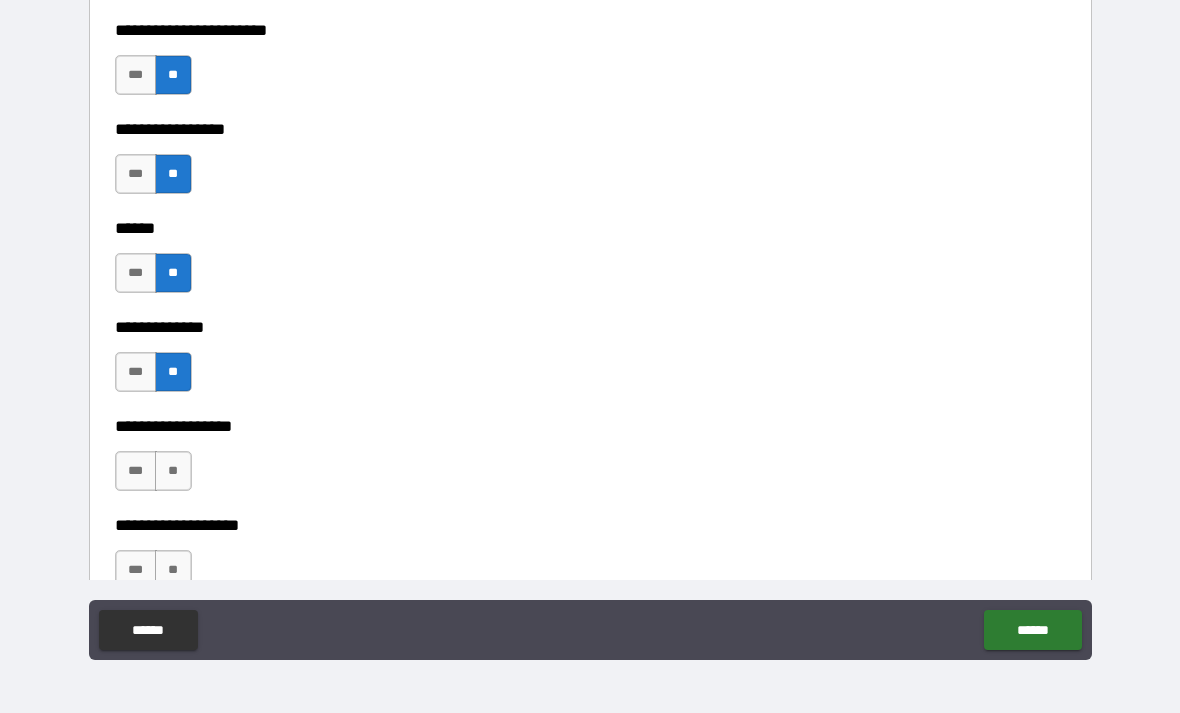 click on "**" at bounding box center [173, 471] 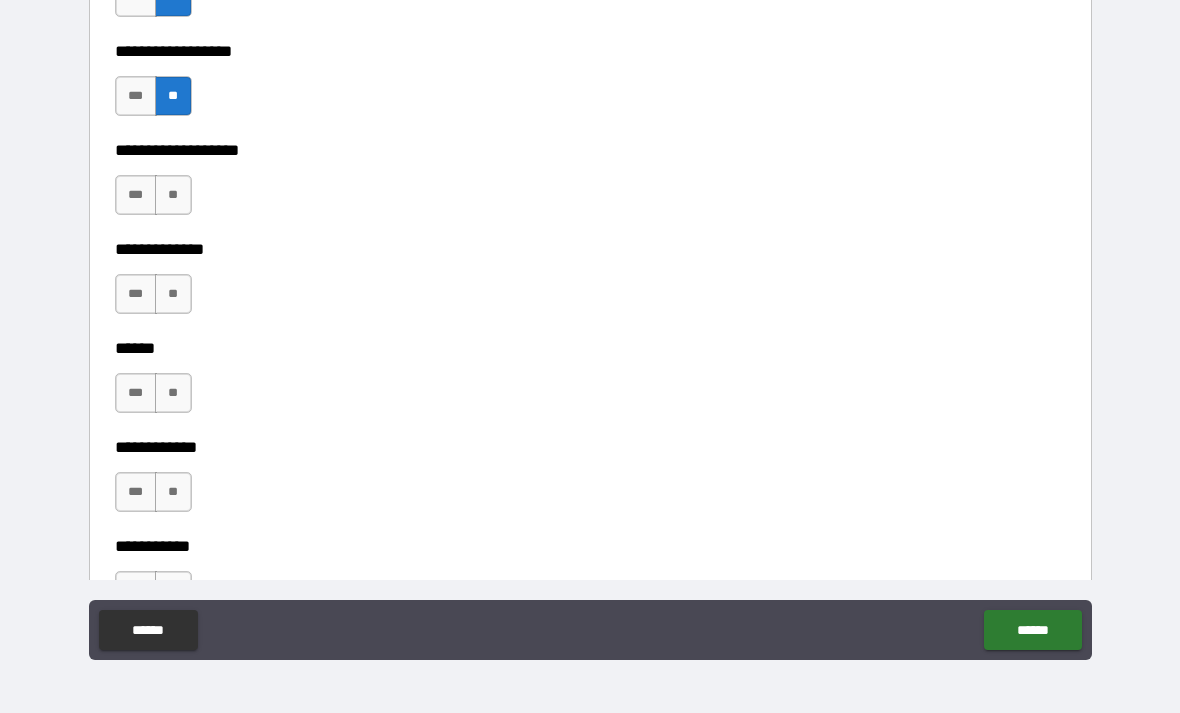 scroll, scrollTop: 3557, scrollLeft: 0, axis: vertical 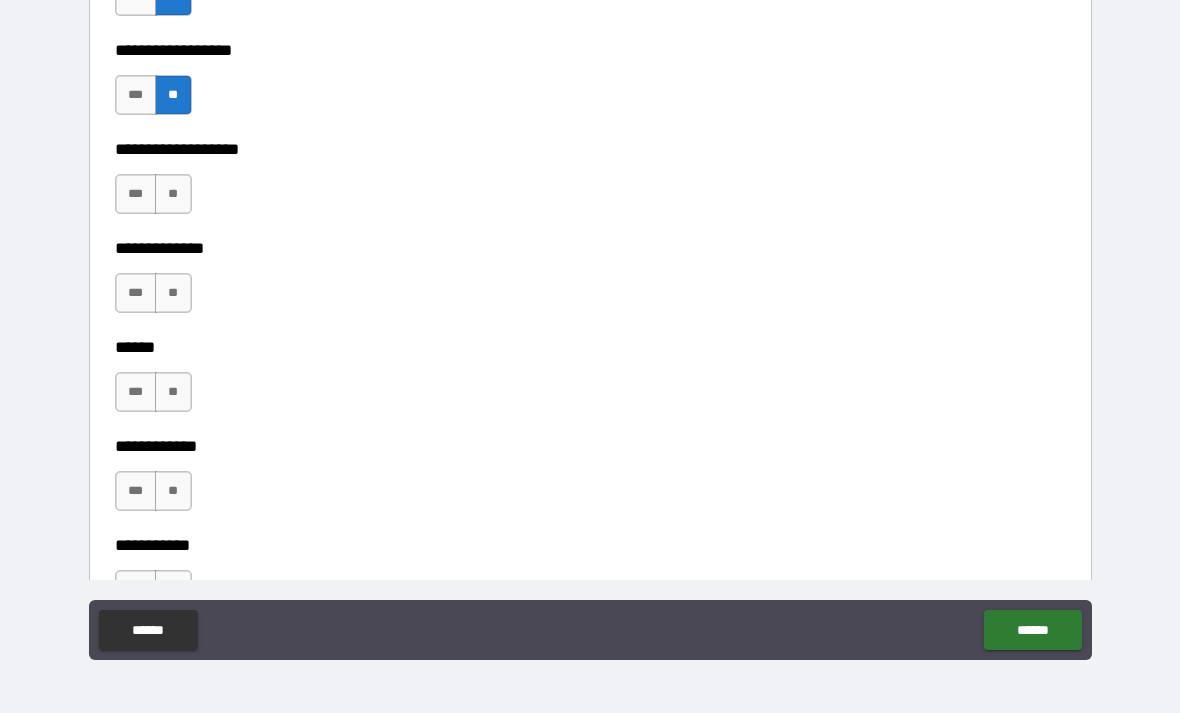 click on "**" at bounding box center [173, 194] 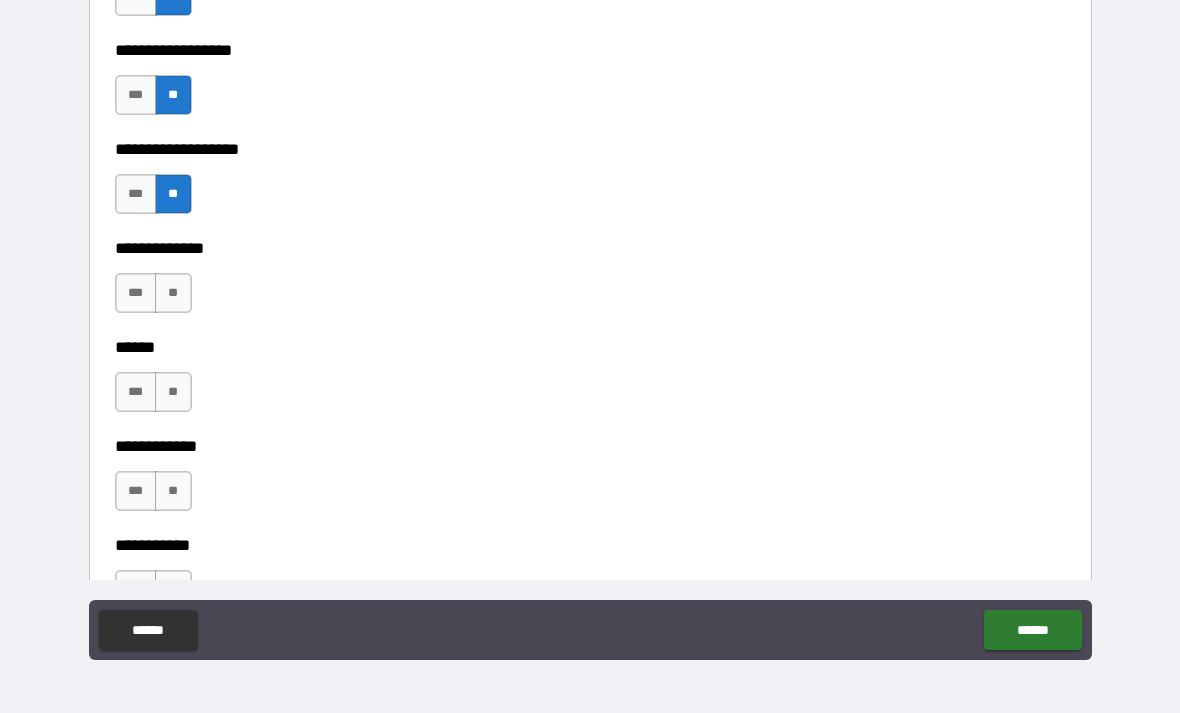 click on "**" at bounding box center (173, 293) 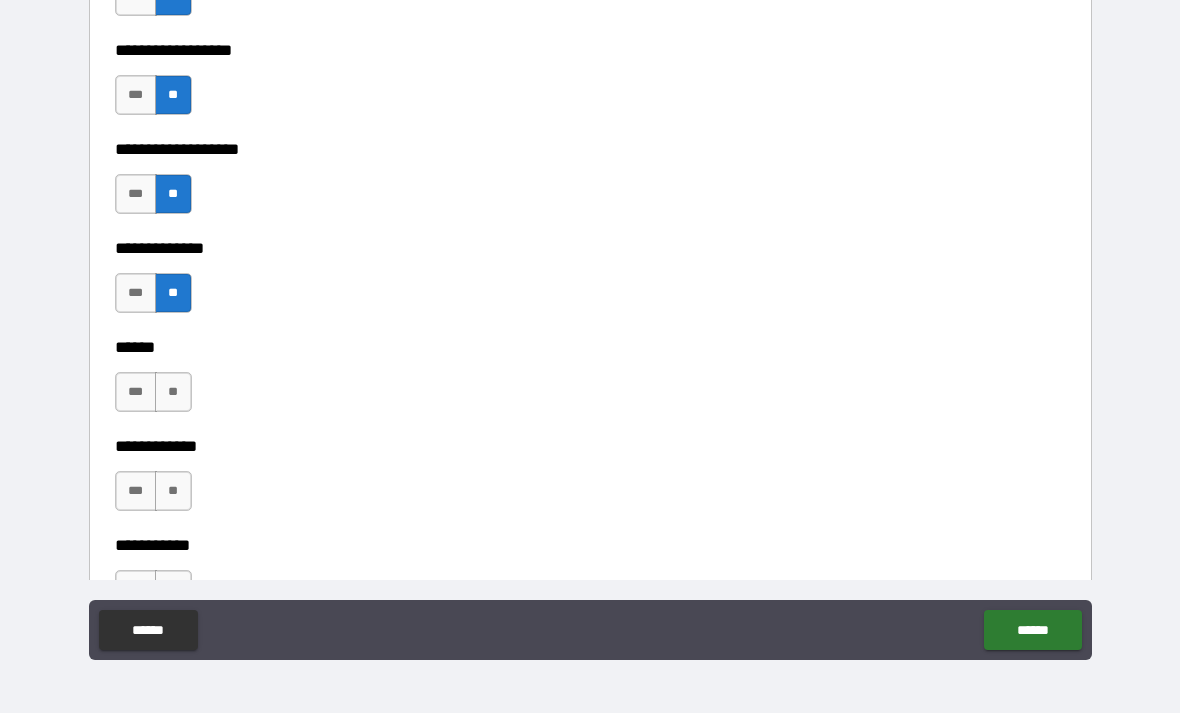 click on "**" at bounding box center (173, 392) 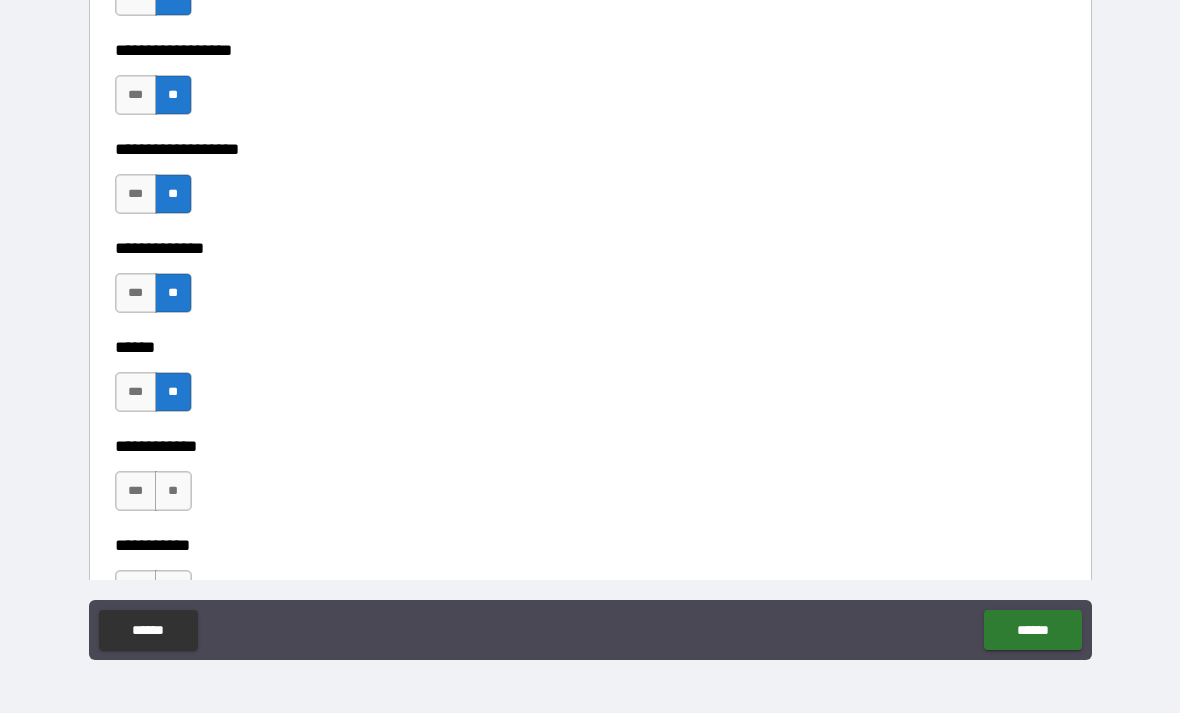 click on "**" at bounding box center (173, 491) 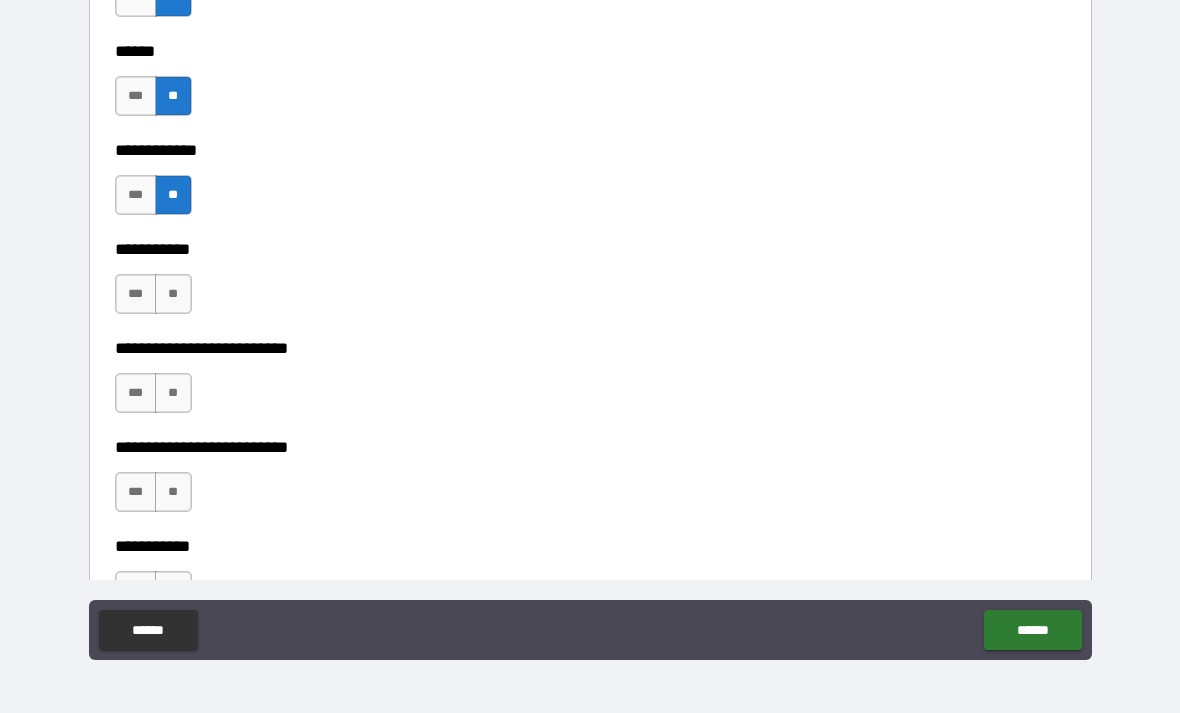 scroll, scrollTop: 3854, scrollLeft: 0, axis: vertical 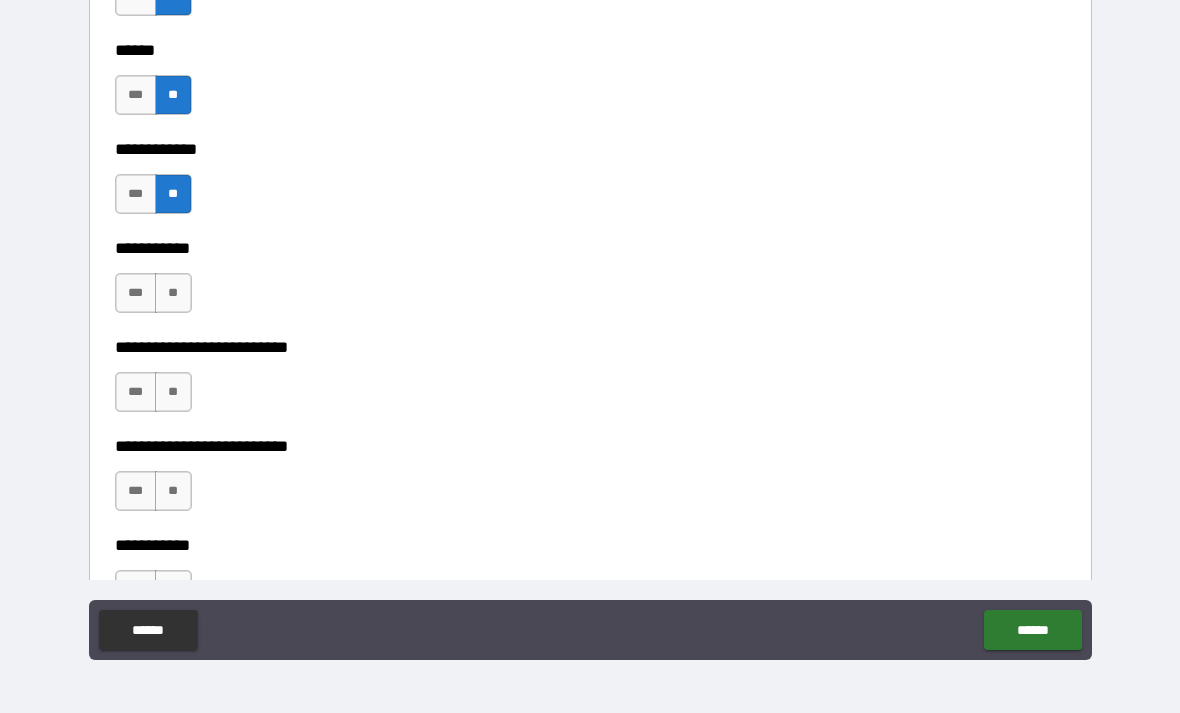 click on "**" at bounding box center (173, 293) 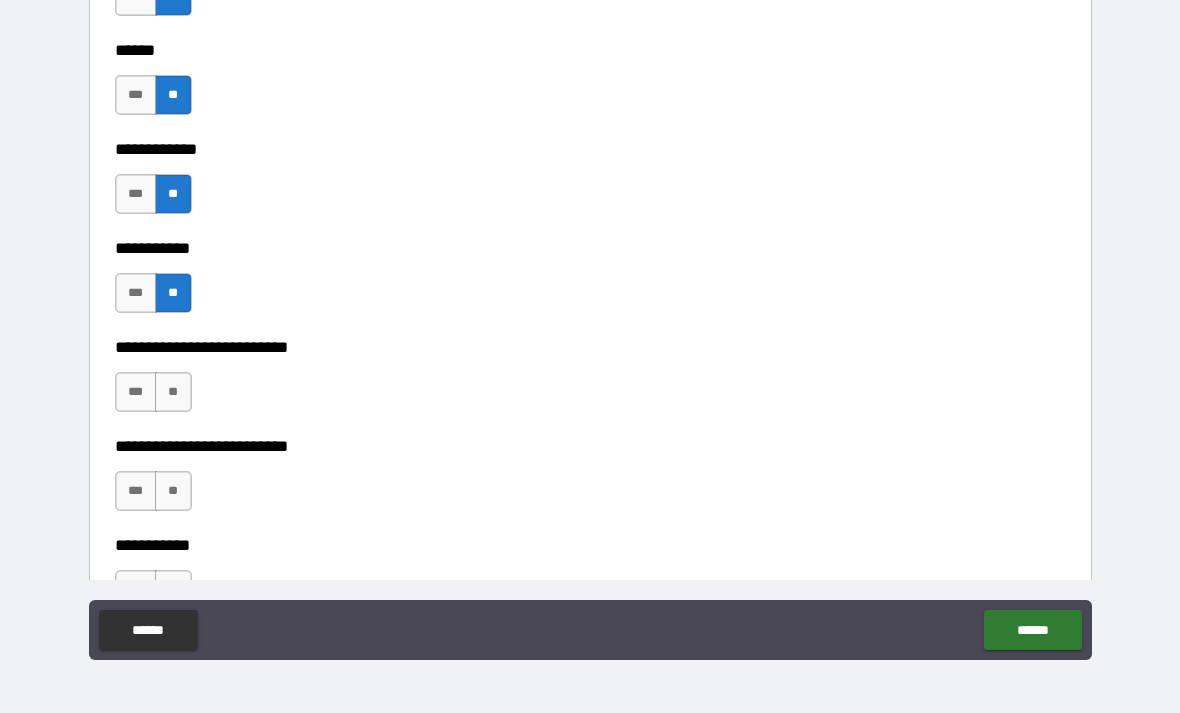 click on "**" at bounding box center [173, 392] 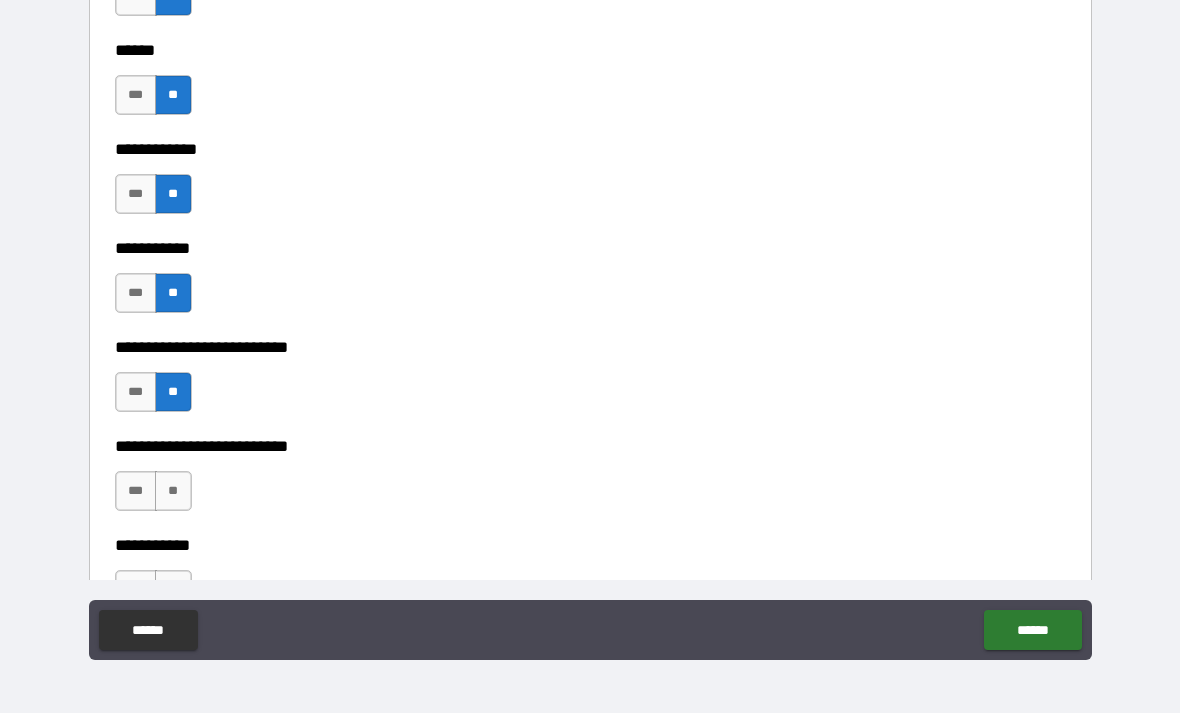 click on "**" at bounding box center (173, 491) 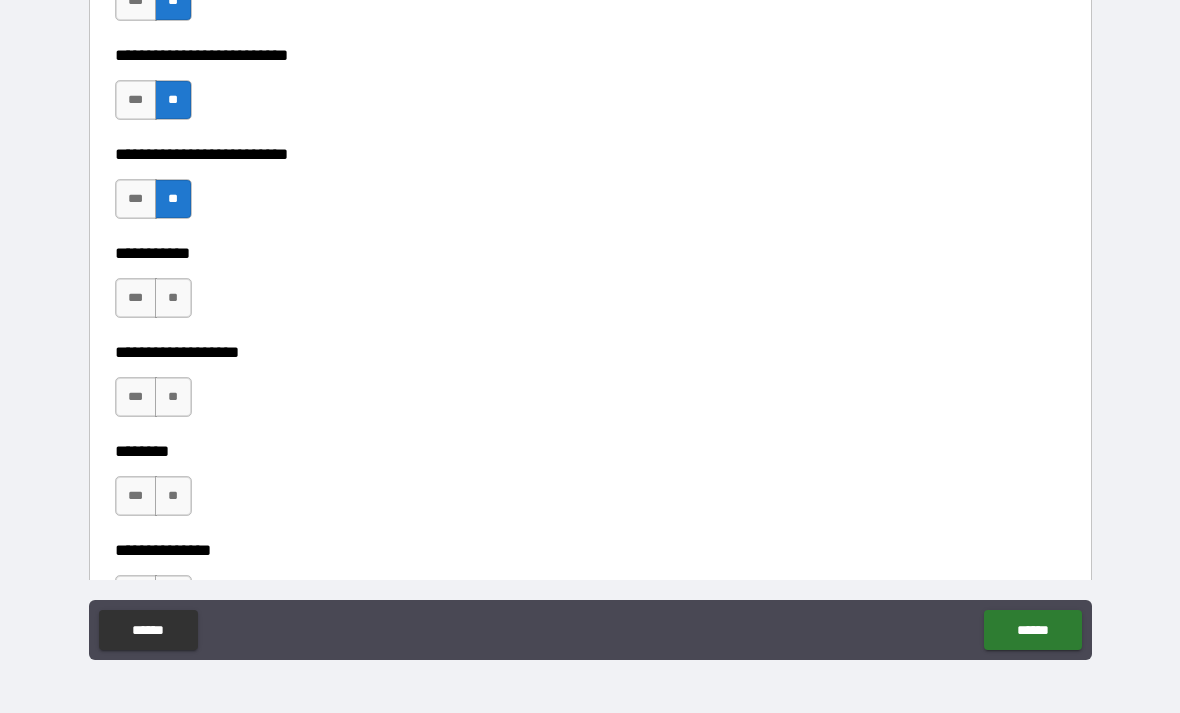 scroll, scrollTop: 4160, scrollLeft: 0, axis: vertical 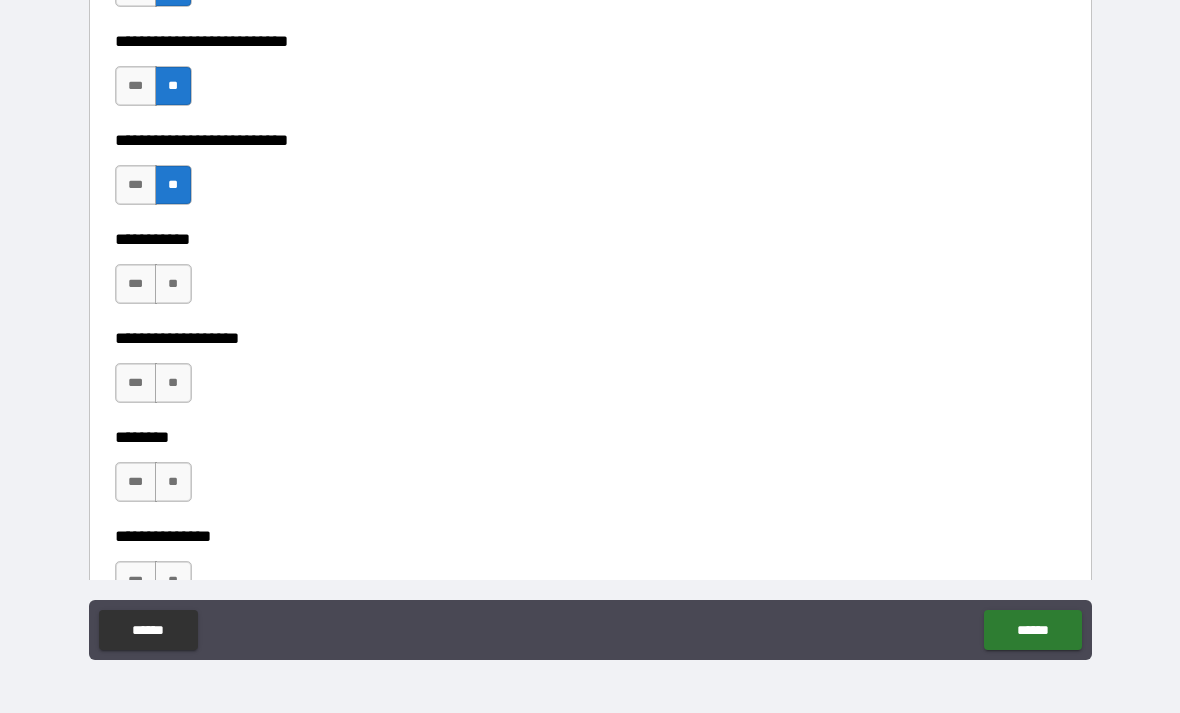 click on "**" at bounding box center [173, 284] 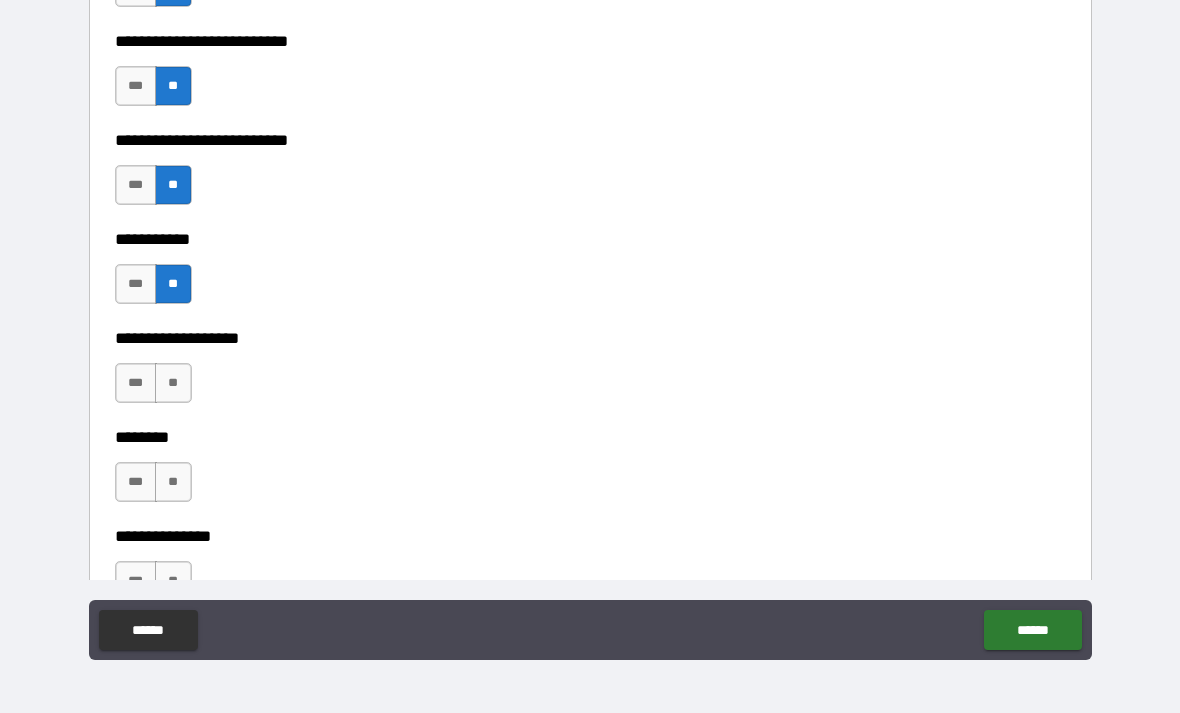 click on "**" at bounding box center [173, 284] 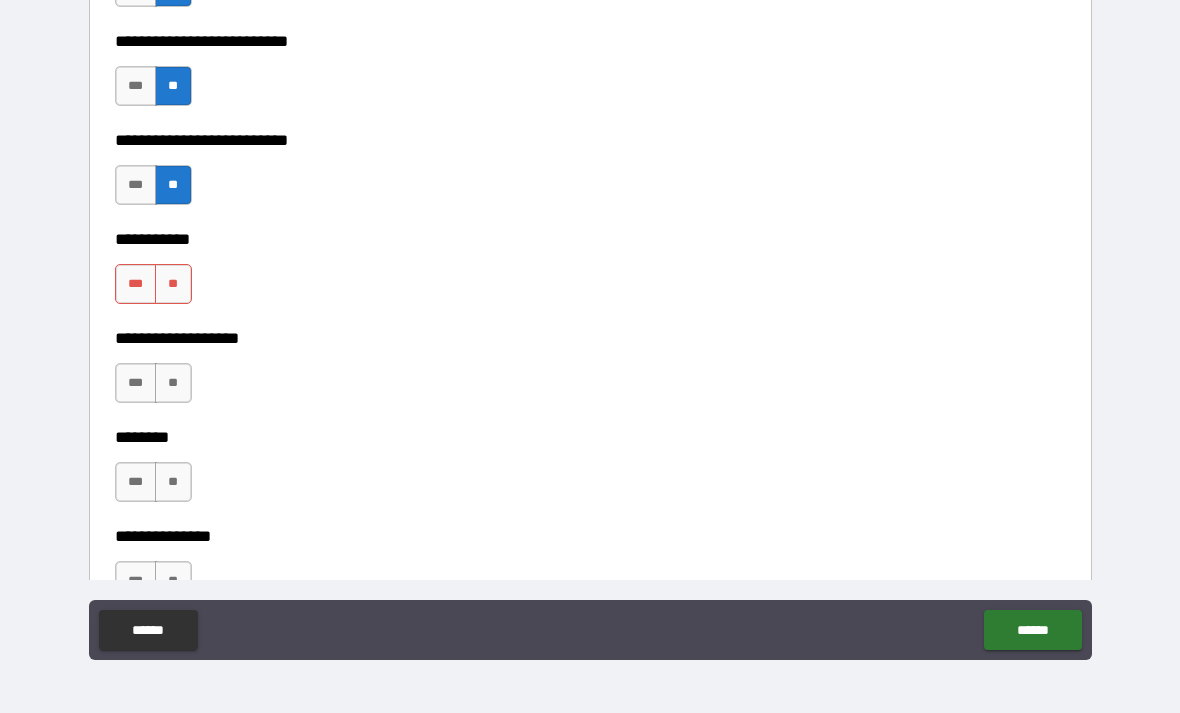 click on "**********" at bounding box center [590, 239] 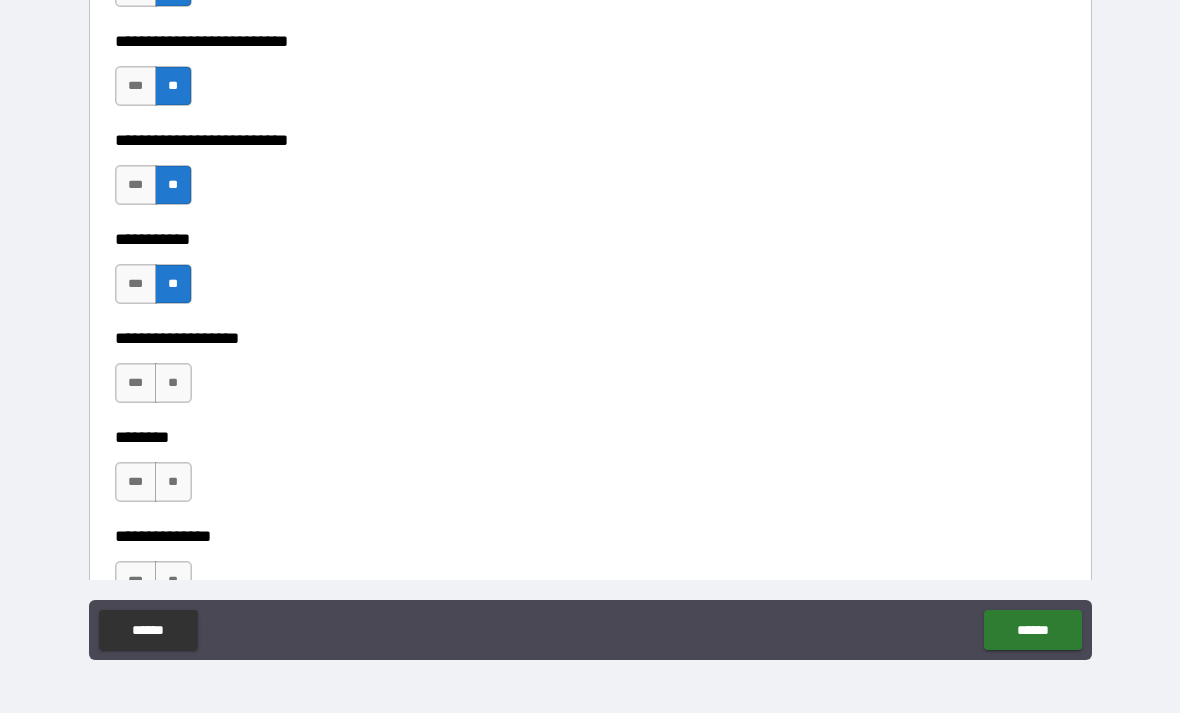 click on "**" at bounding box center (173, 383) 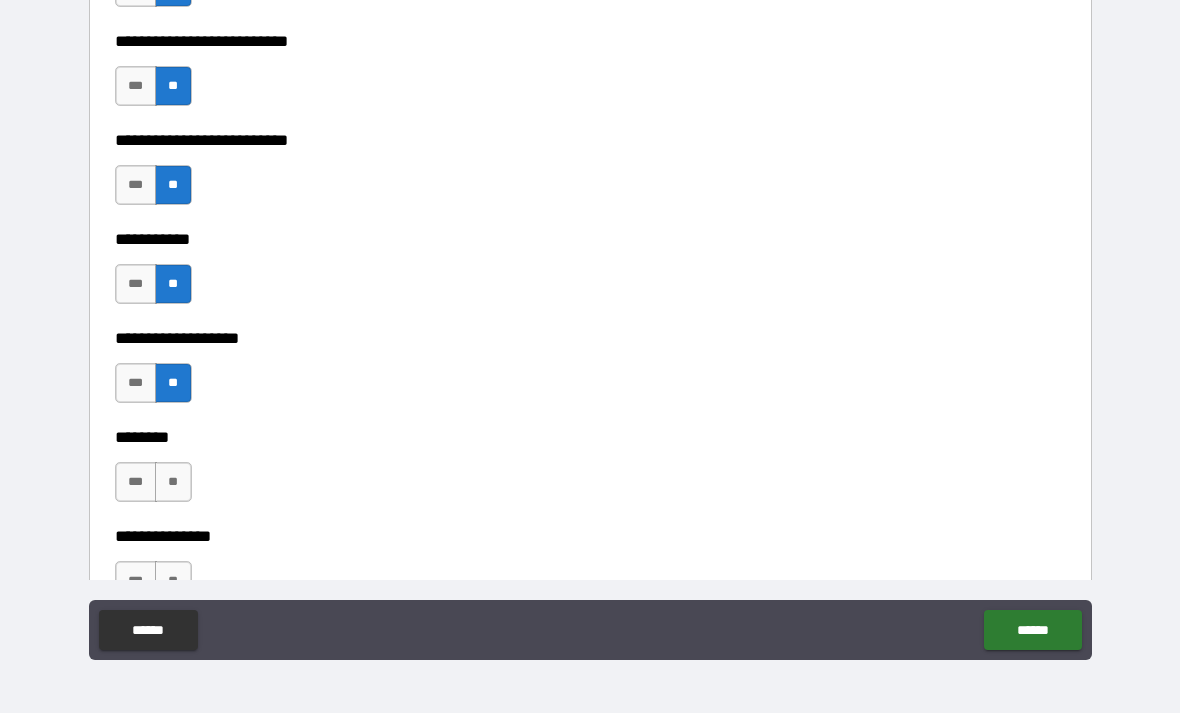 click on "**" at bounding box center (173, 482) 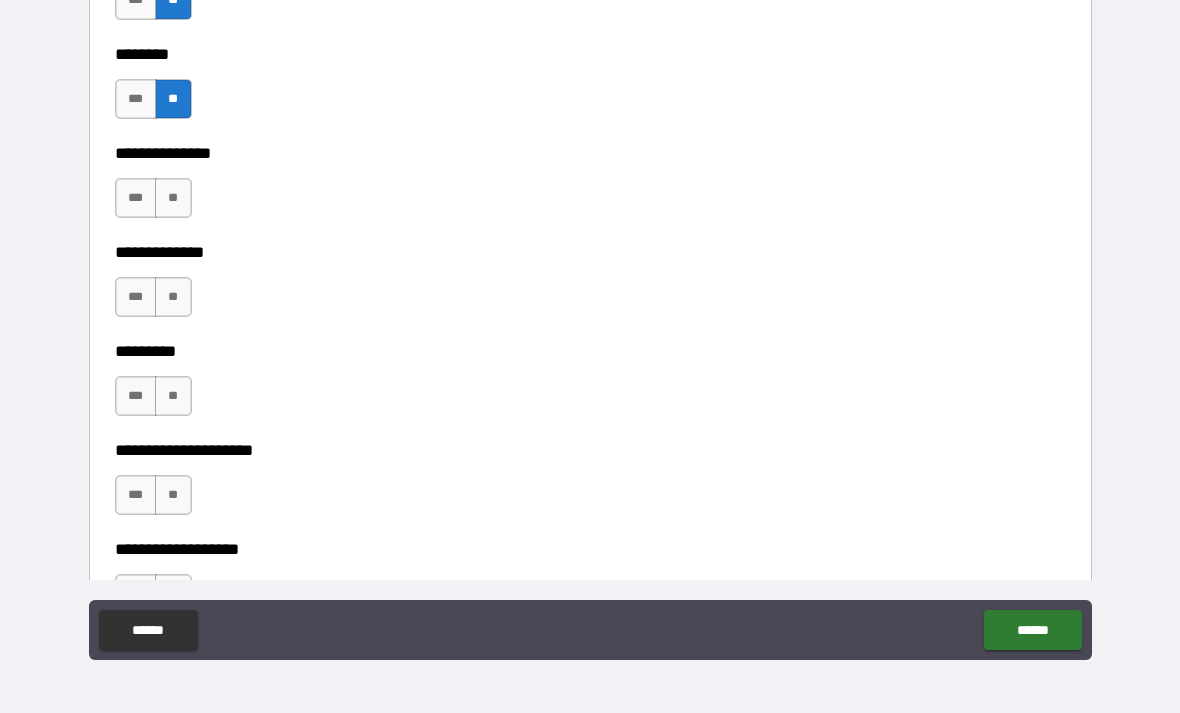 scroll, scrollTop: 4554, scrollLeft: 0, axis: vertical 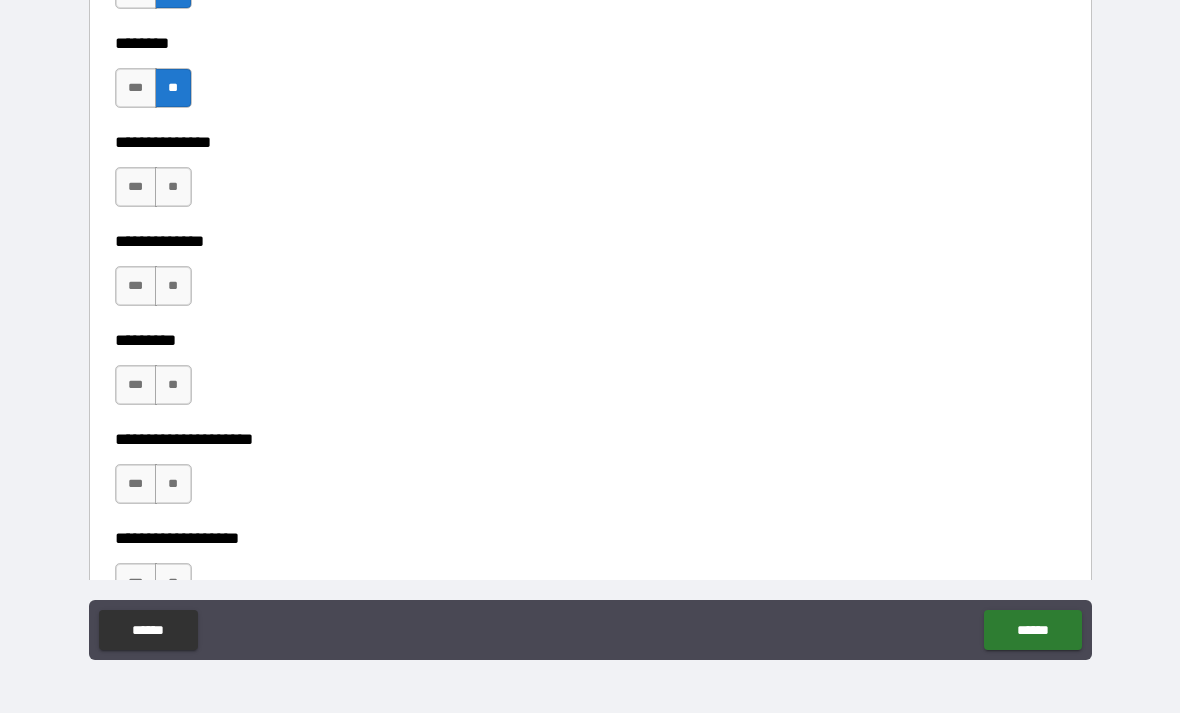 click on "**" at bounding box center (173, 187) 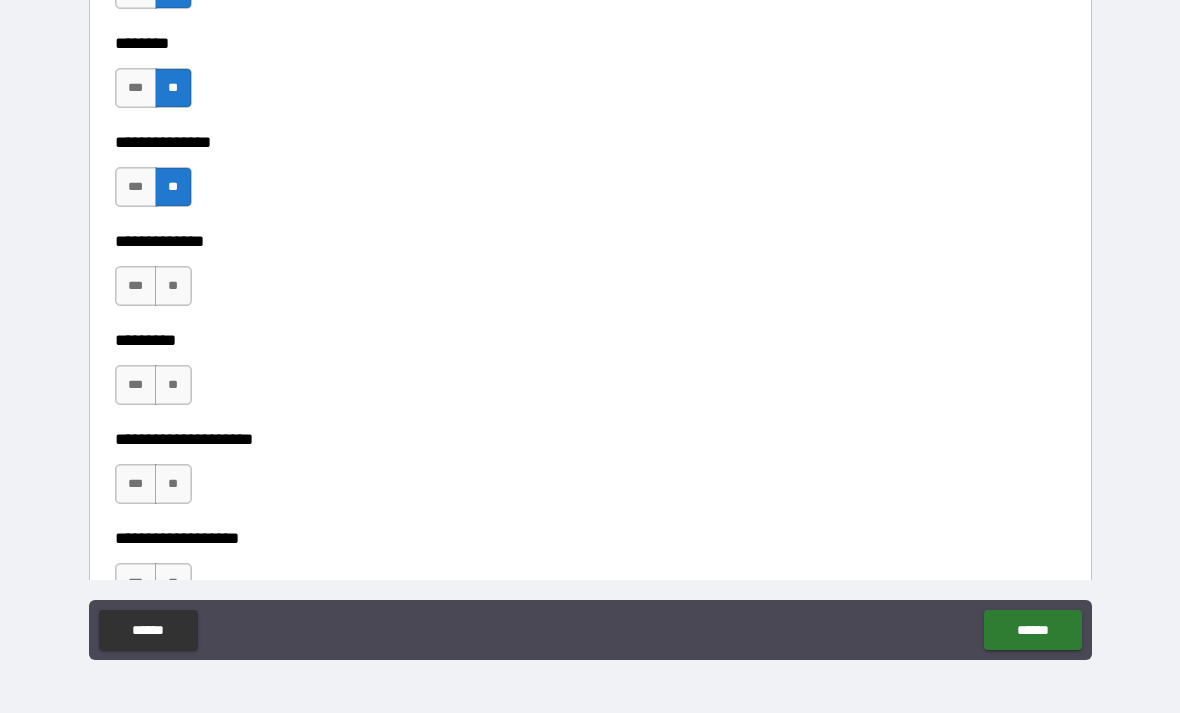 click on "**" at bounding box center (173, 286) 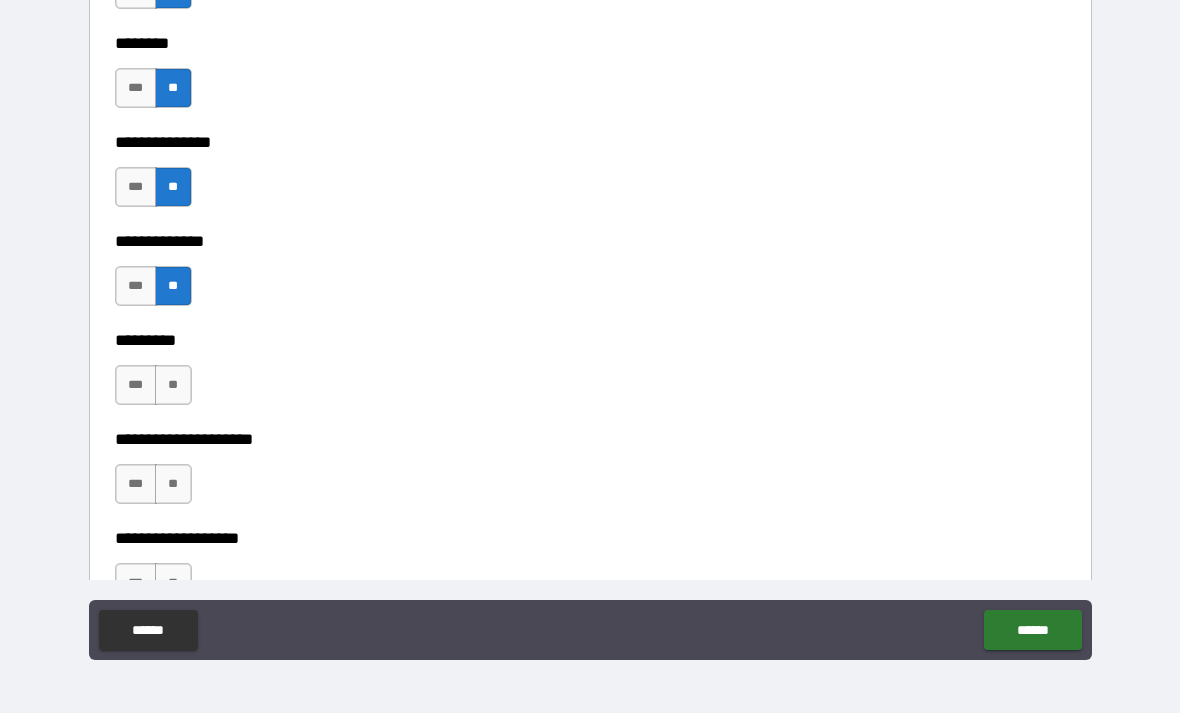 click on "**" at bounding box center [173, 385] 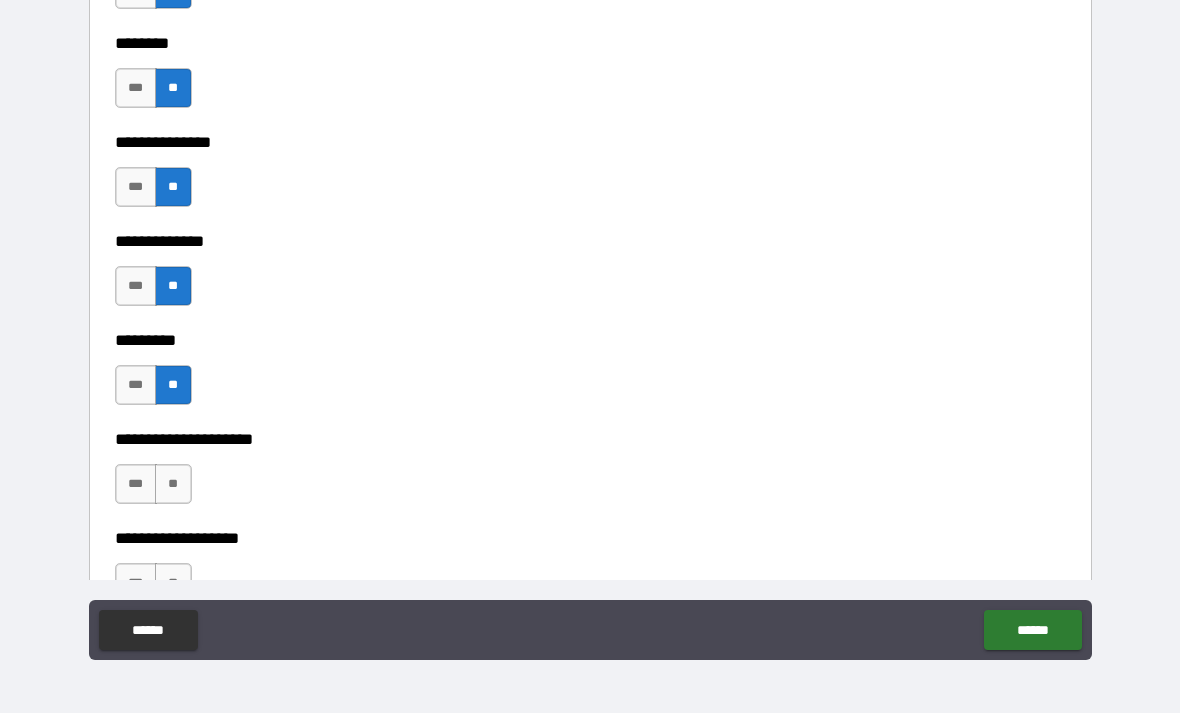 click on "**" at bounding box center (173, 484) 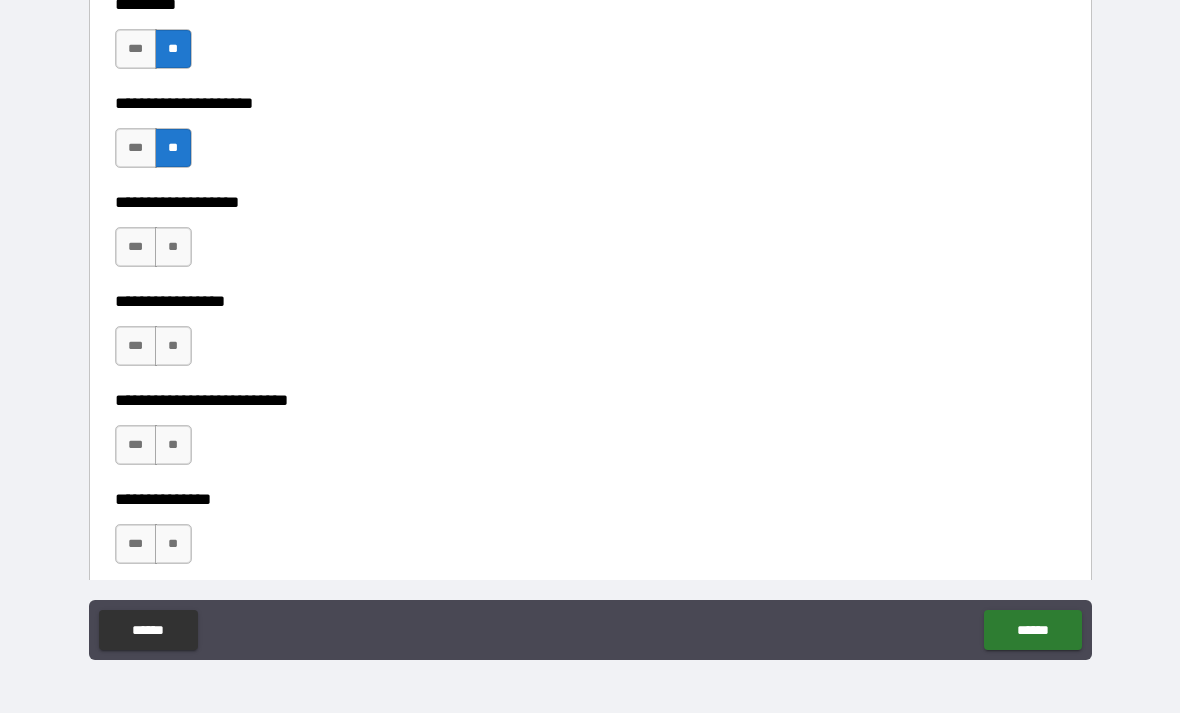 scroll, scrollTop: 4895, scrollLeft: 0, axis: vertical 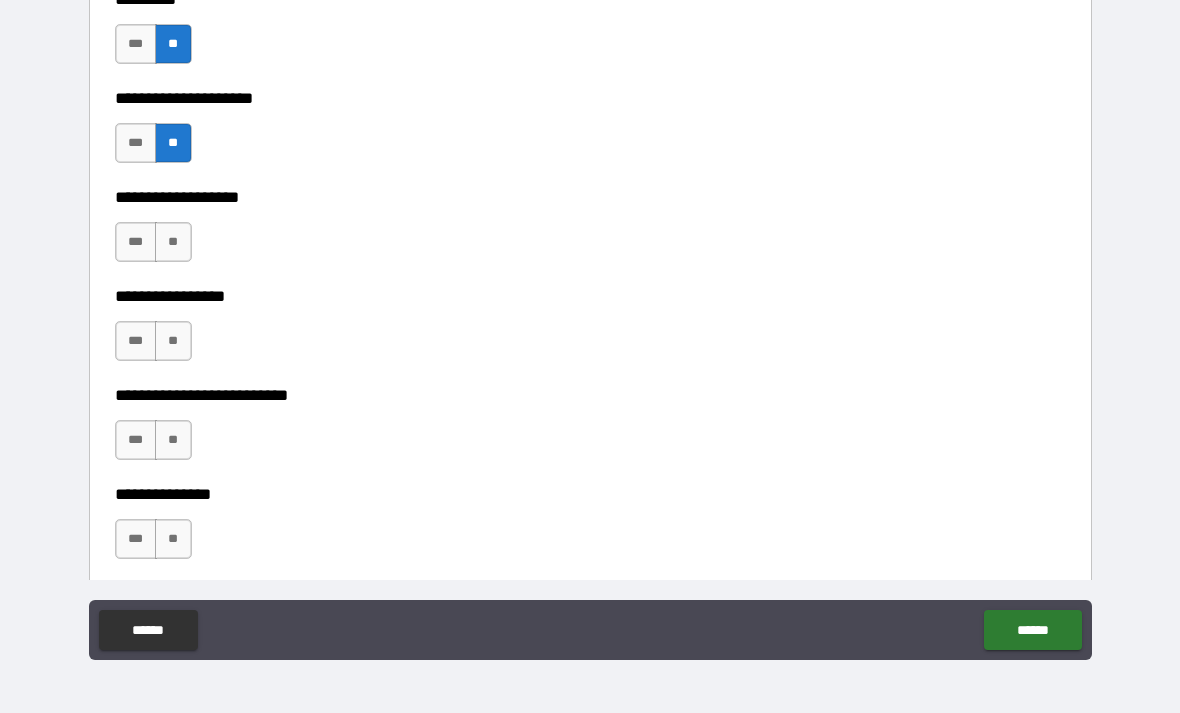 click on "**" at bounding box center [173, 242] 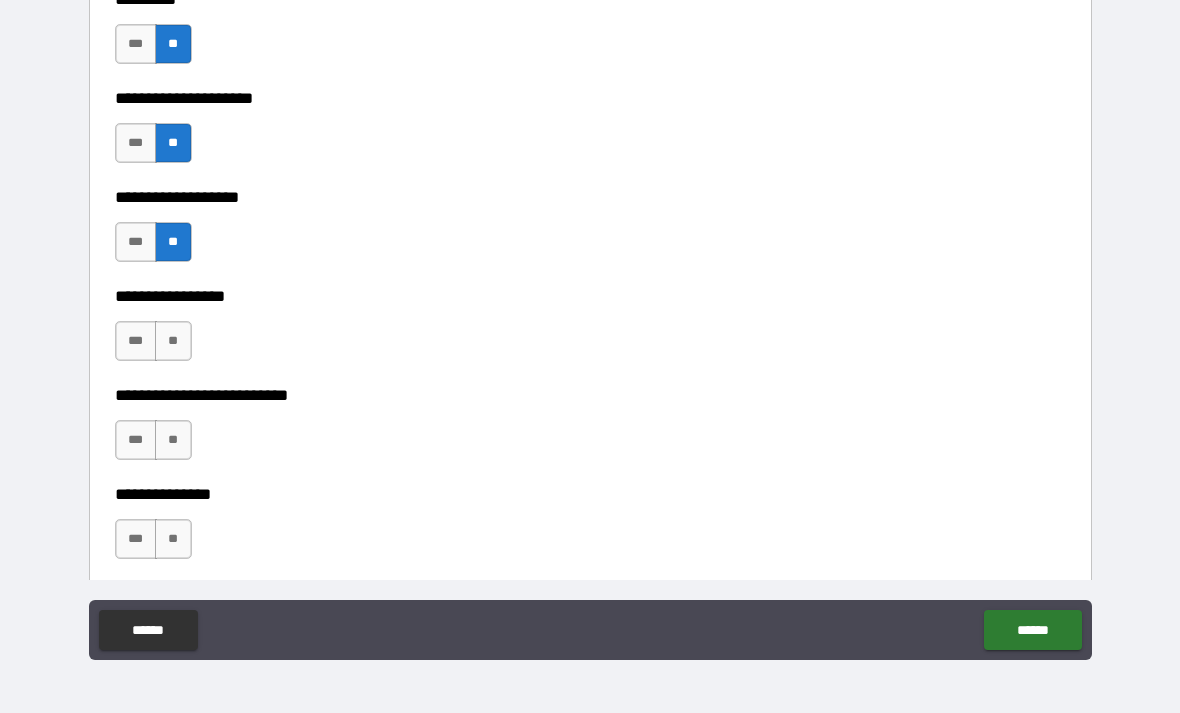 click on "**" at bounding box center (173, 341) 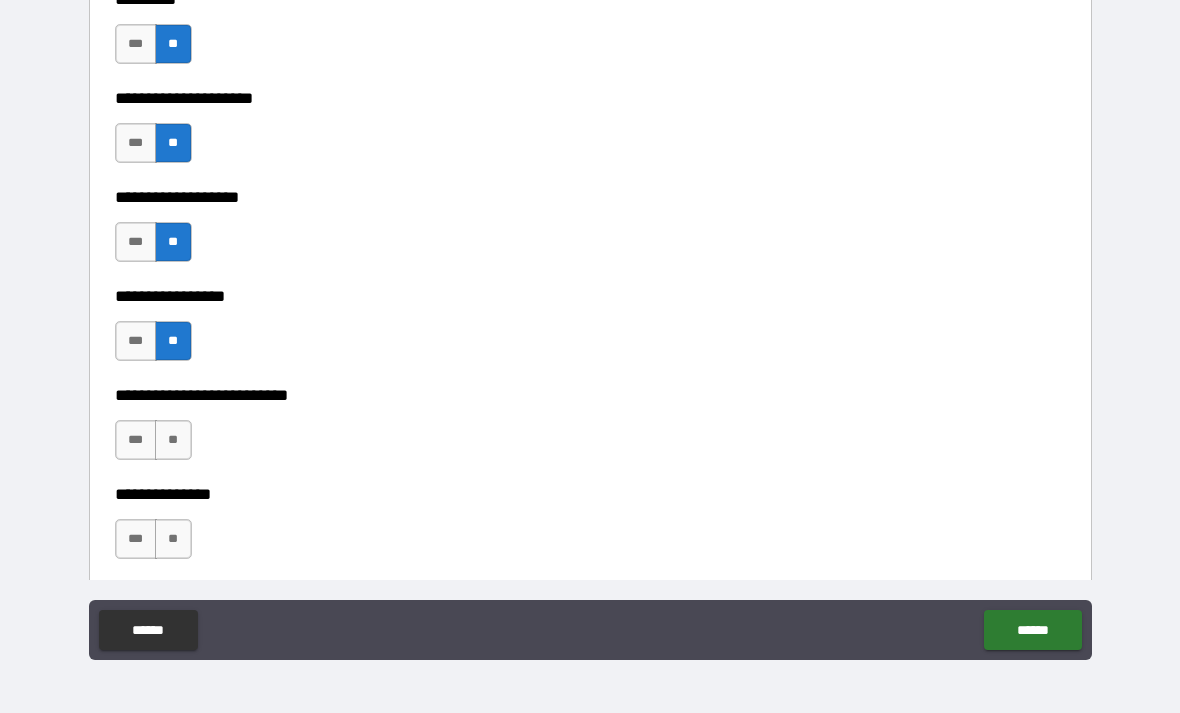 click on "**" at bounding box center [173, 440] 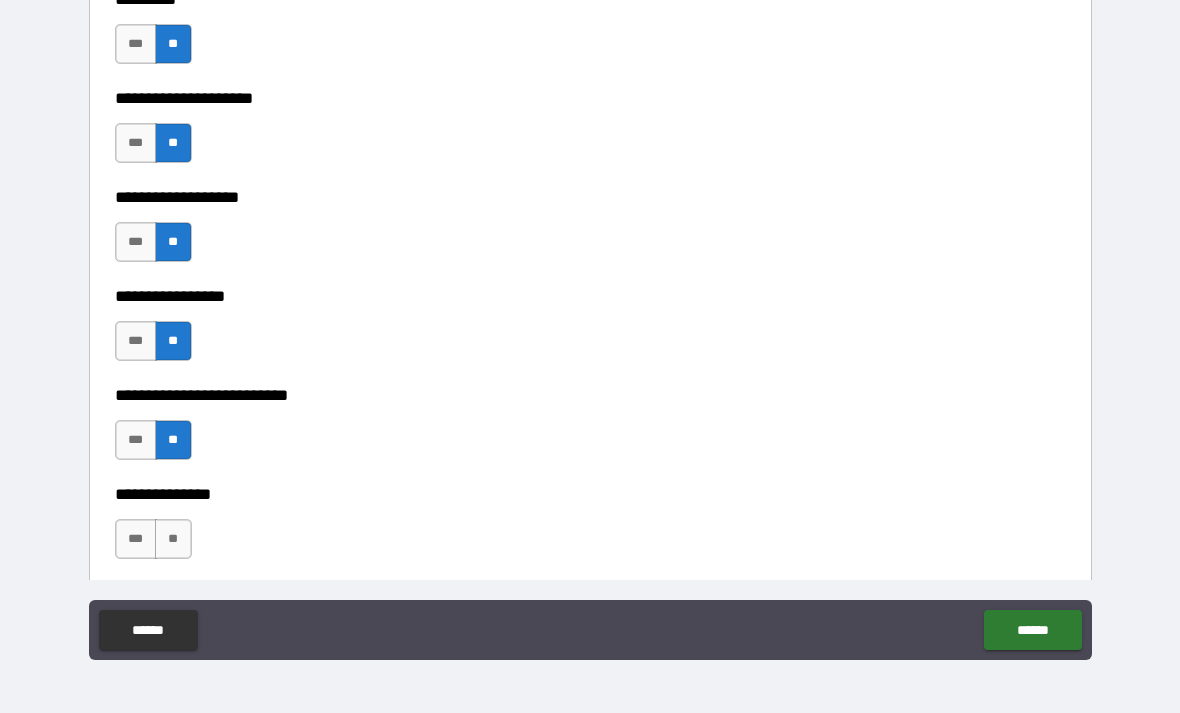 click on "**" at bounding box center (173, 539) 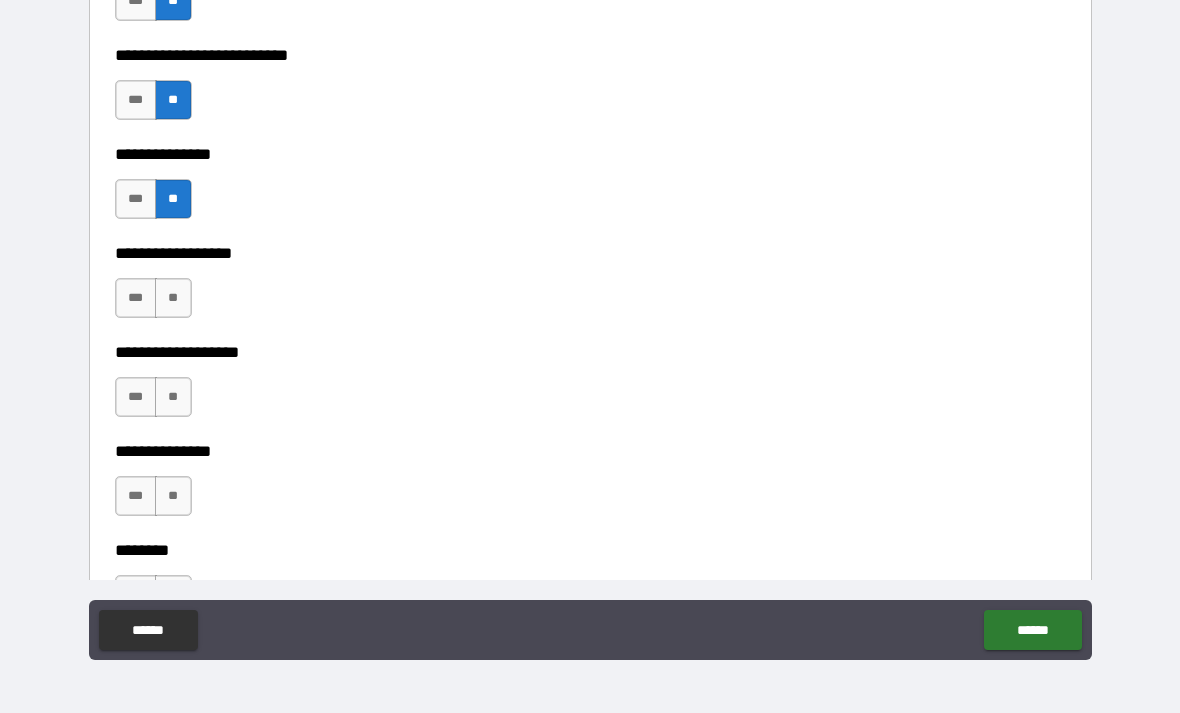 scroll, scrollTop: 5239, scrollLeft: 0, axis: vertical 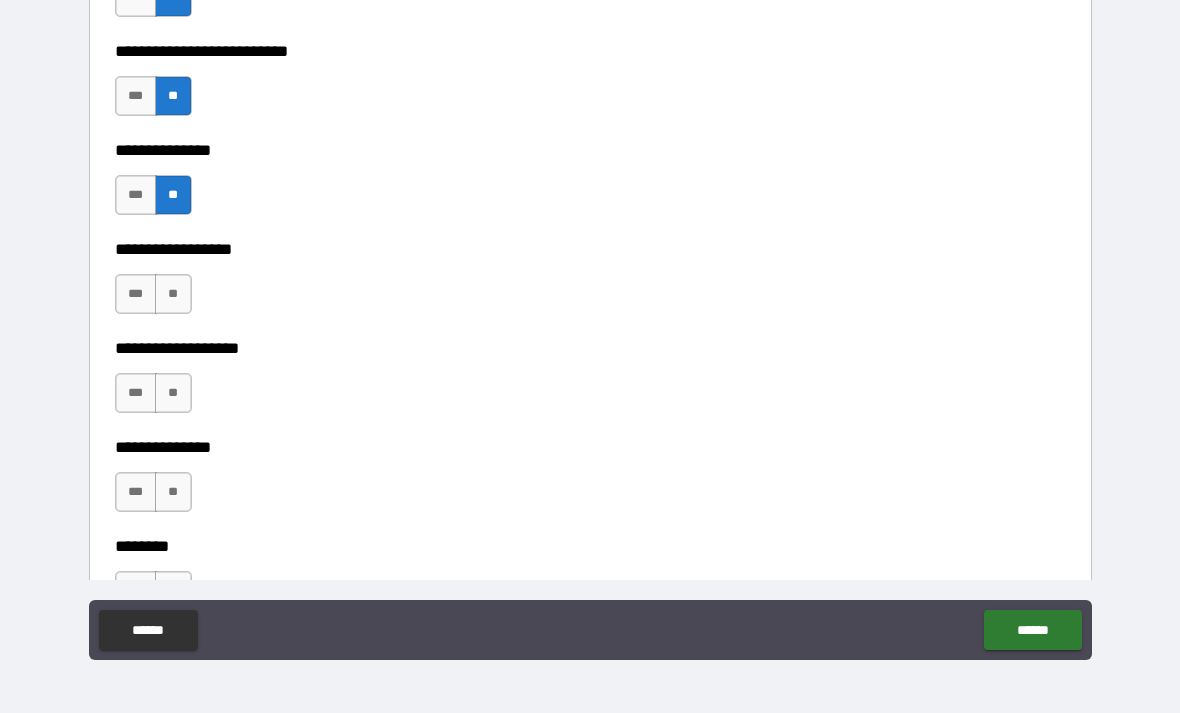 click on "**" at bounding box center [173, 294] 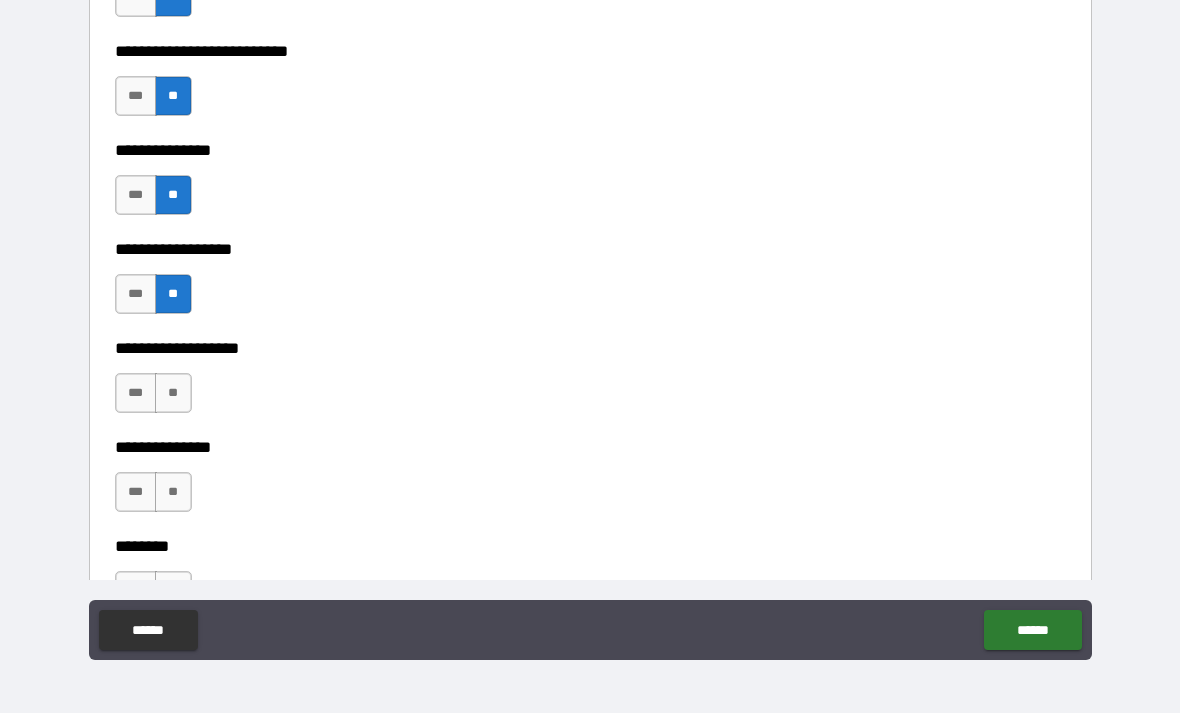 click on "**" at bounding box center (173, 393) 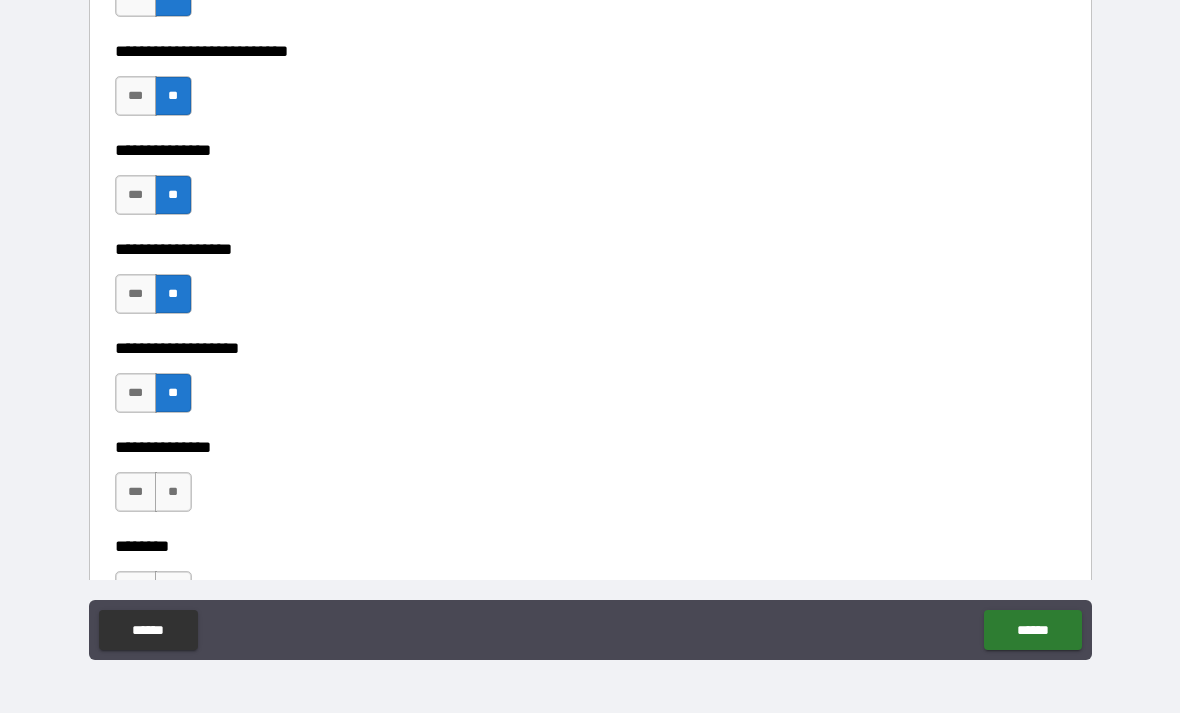 click on "**" at bounding box center (173, 492) 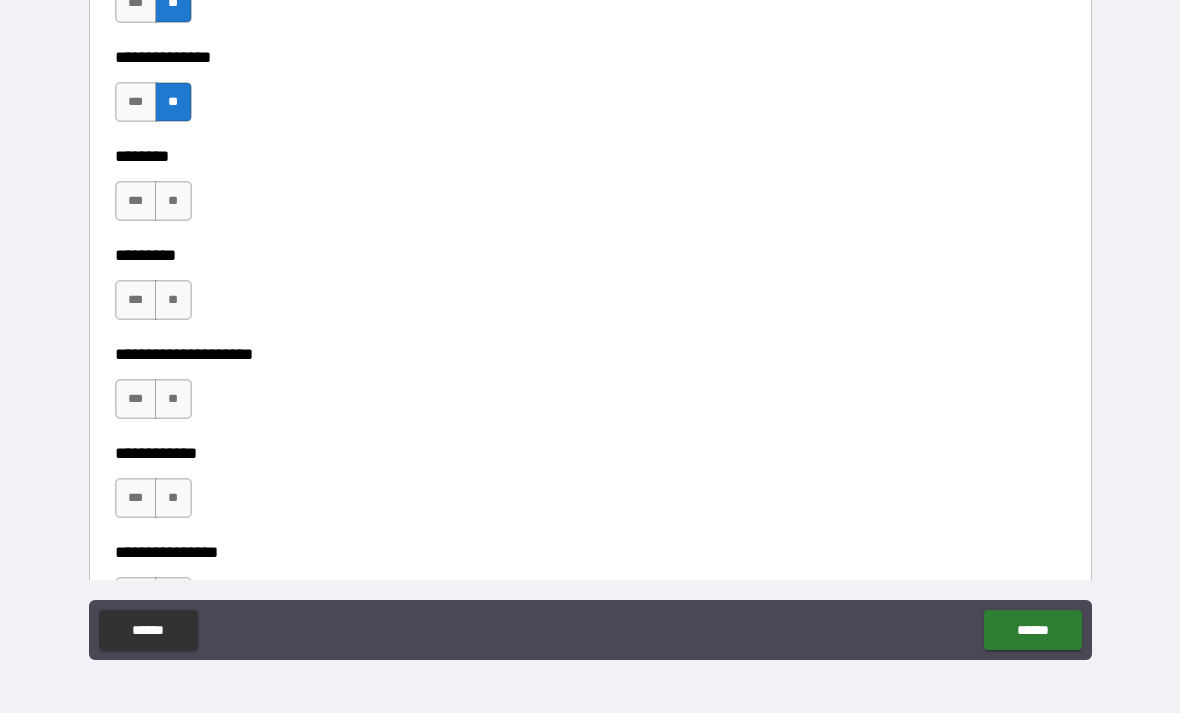 scroll, scrollTop: 5630, scrollLeft: 0, axis: vertical 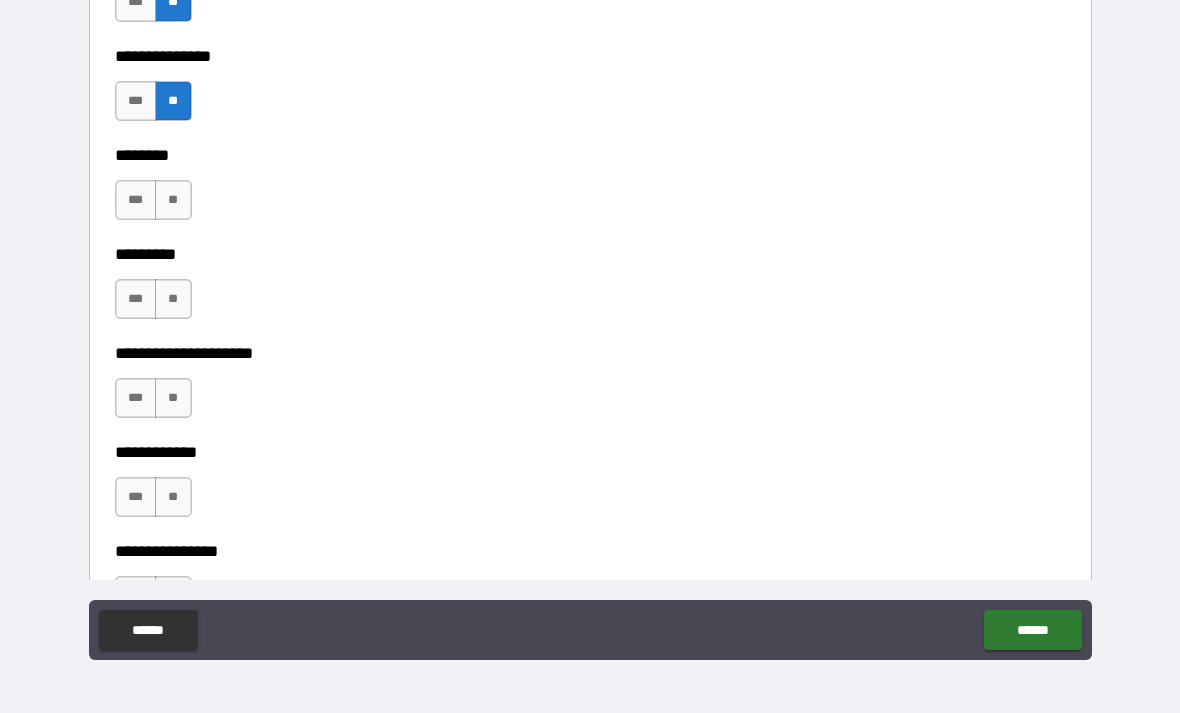click on "**" at bounding box center [173, 200] 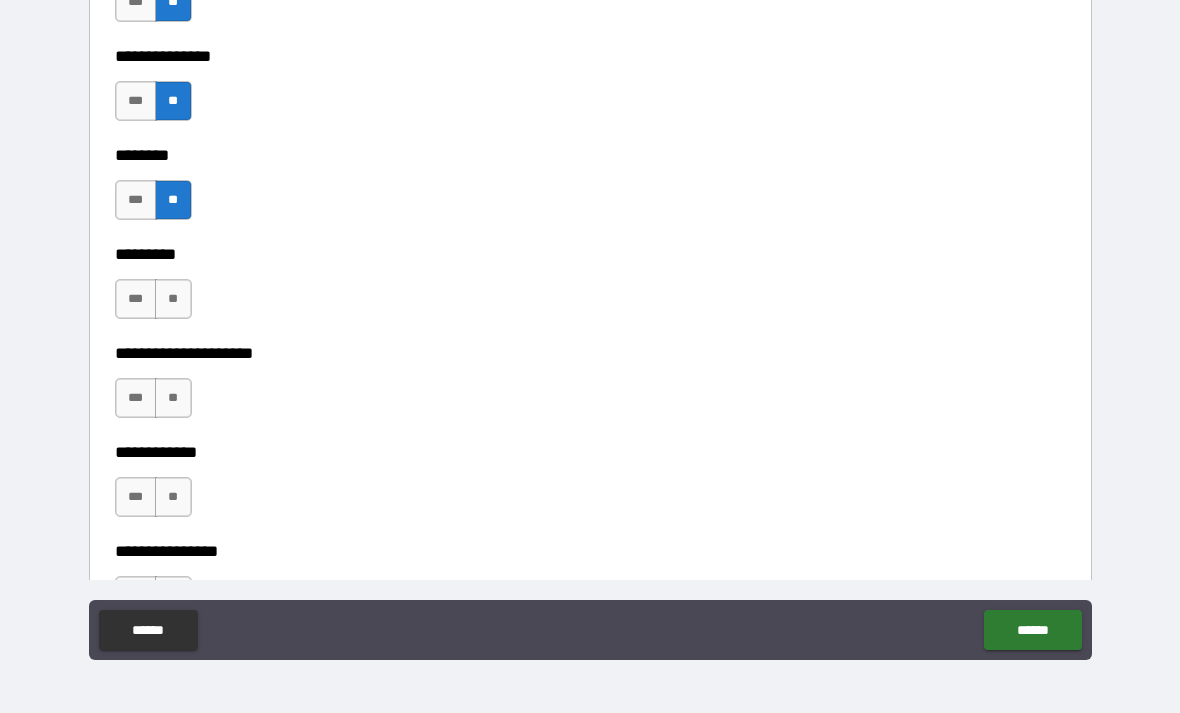 click on "**" at bounding box center (173, 299) 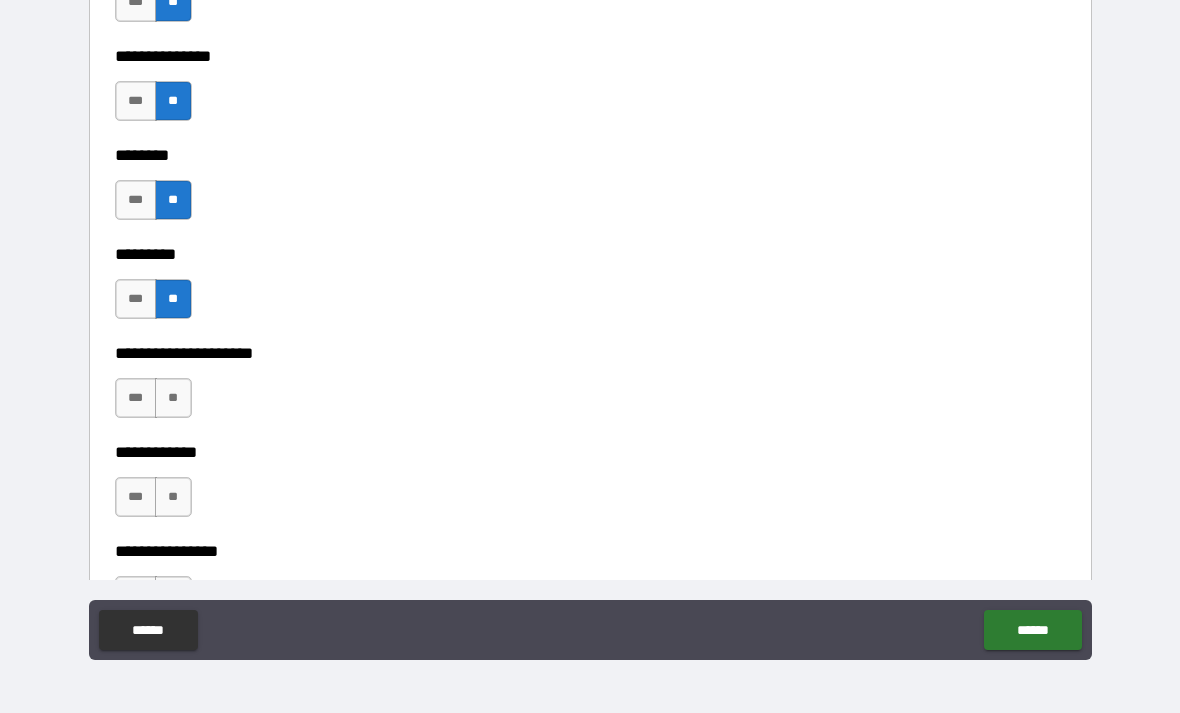 click on "**" at bounding box center (173, 398) 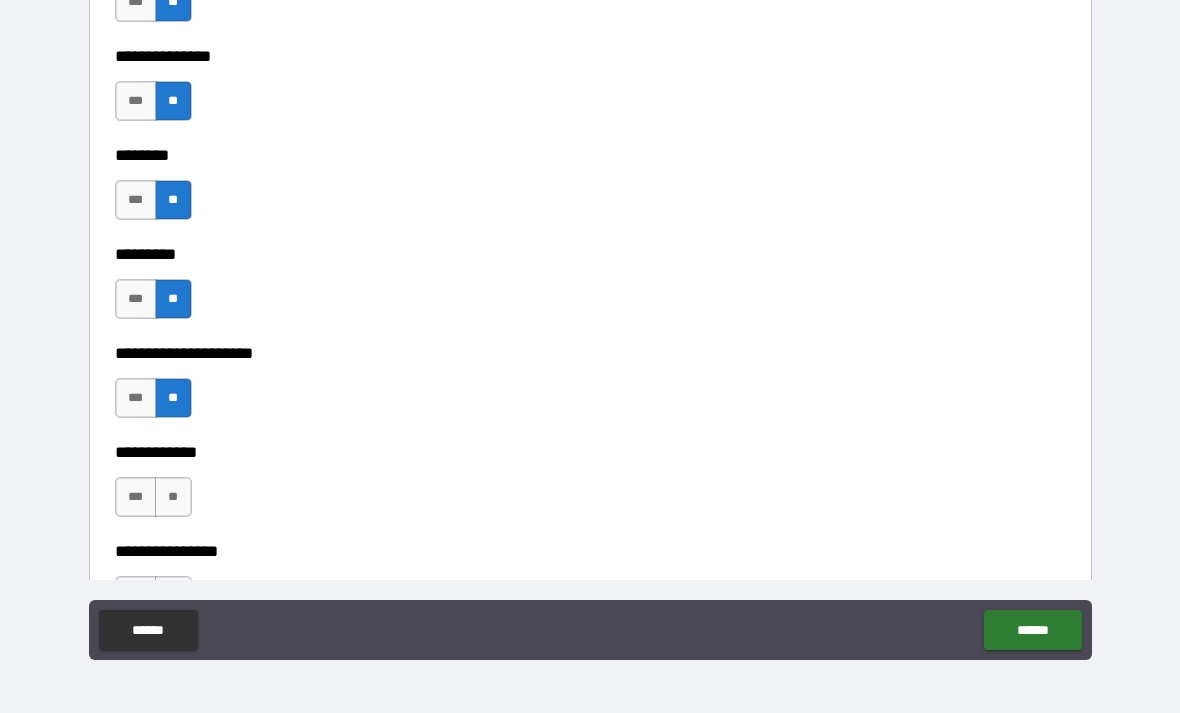 click on "**" at bounding box center (173, 497) 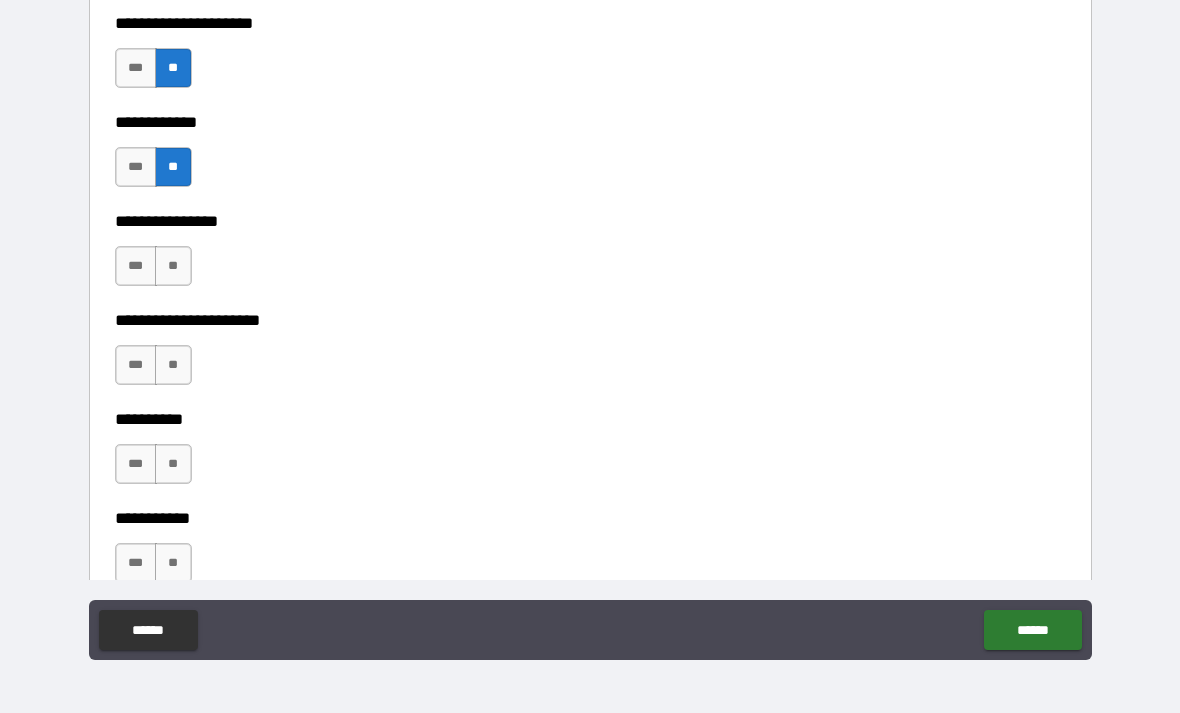 scroll, scrollTop: 5977, scrollLeft: 0, axis: vertical 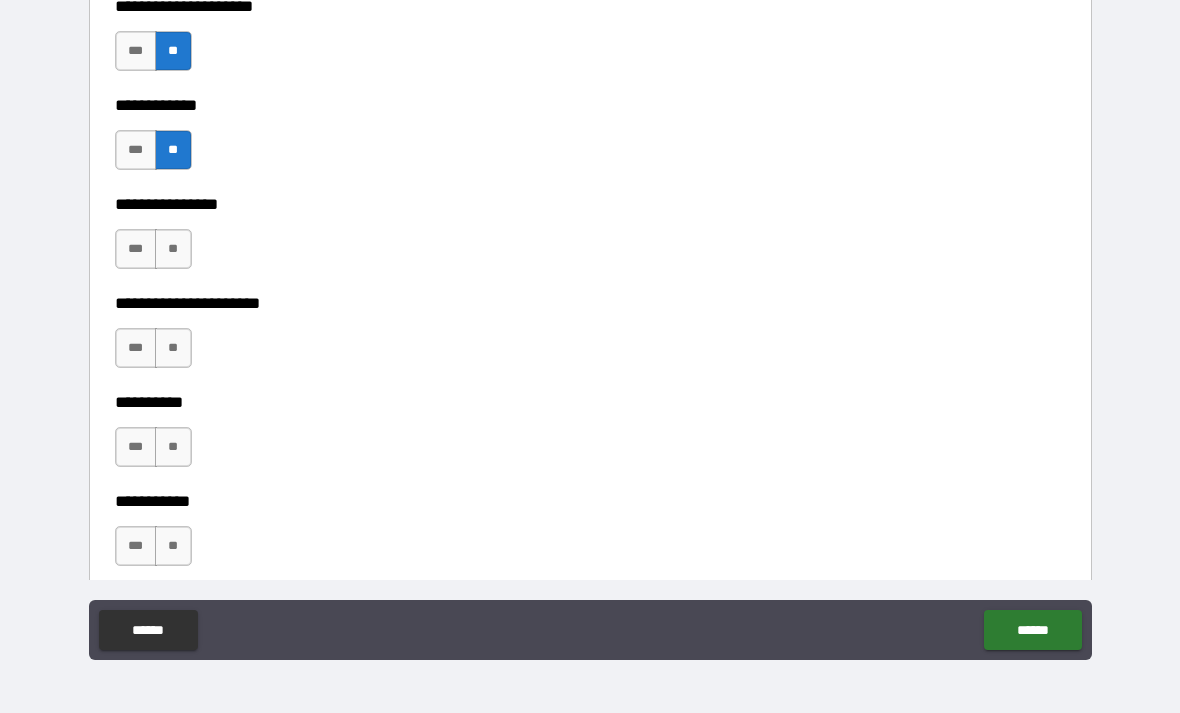 click on "**" at bounding box center (173, 348) 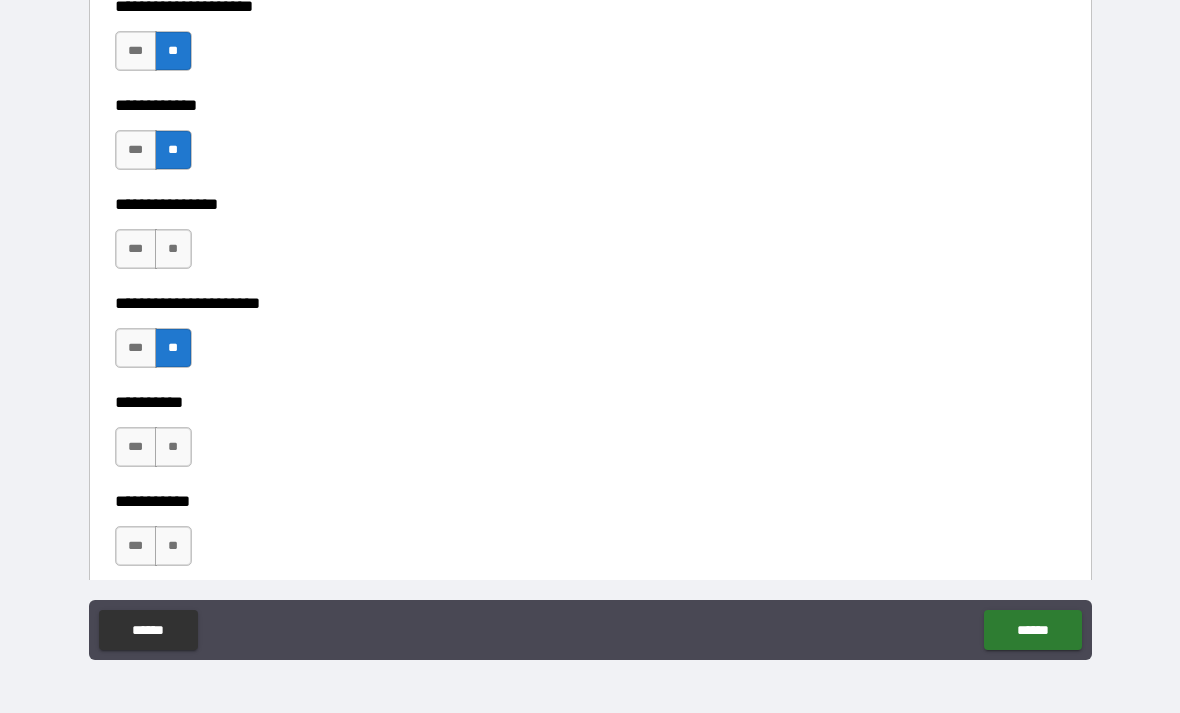 click on "**********" at bounding box center (590, 289) 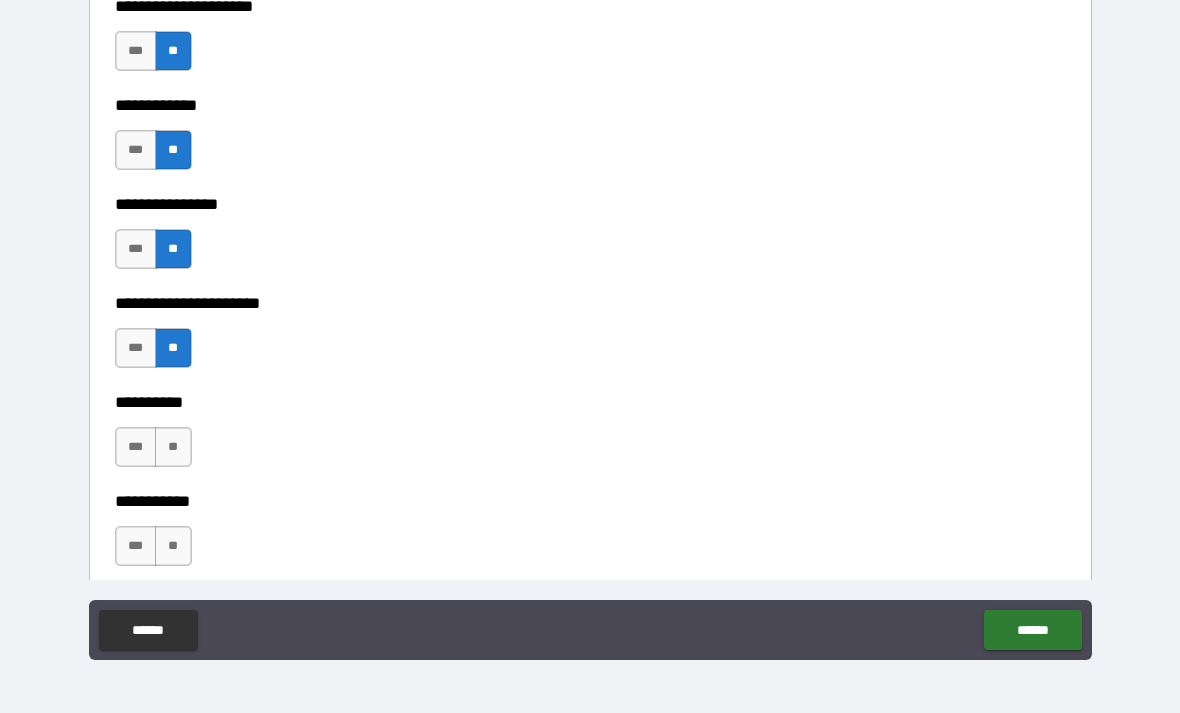 click on "**" at bounding box center (173, 447) 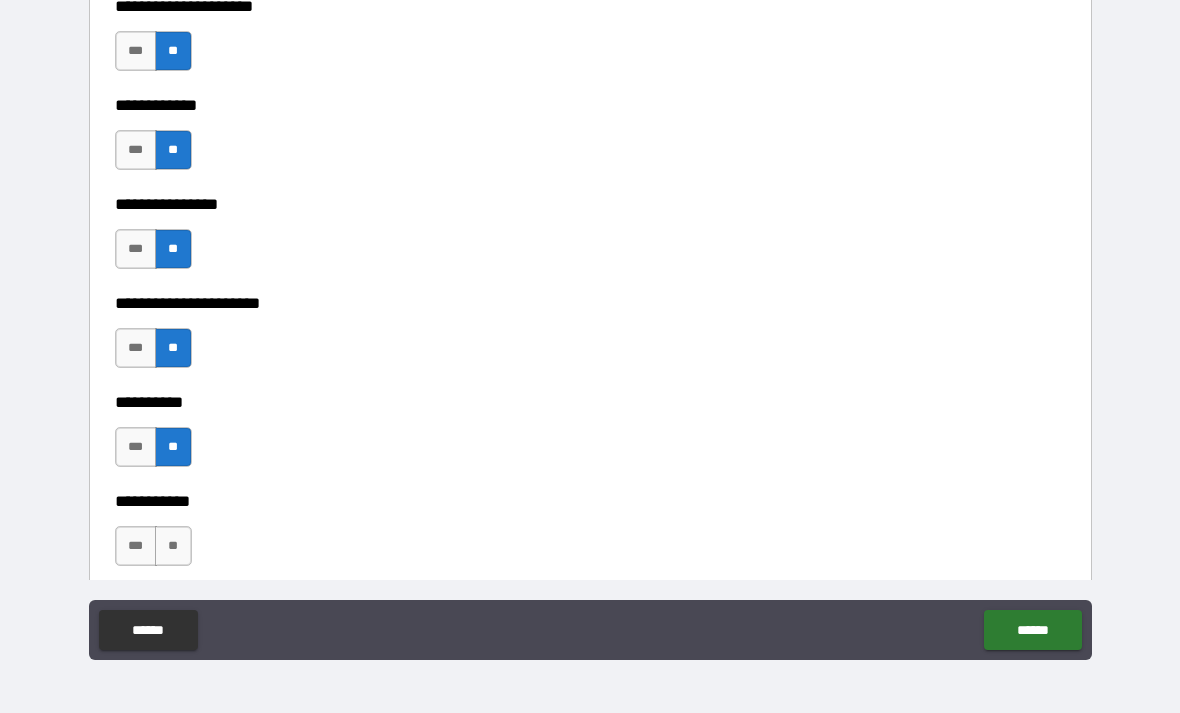 click on "**" at bounding box center [173, 546] 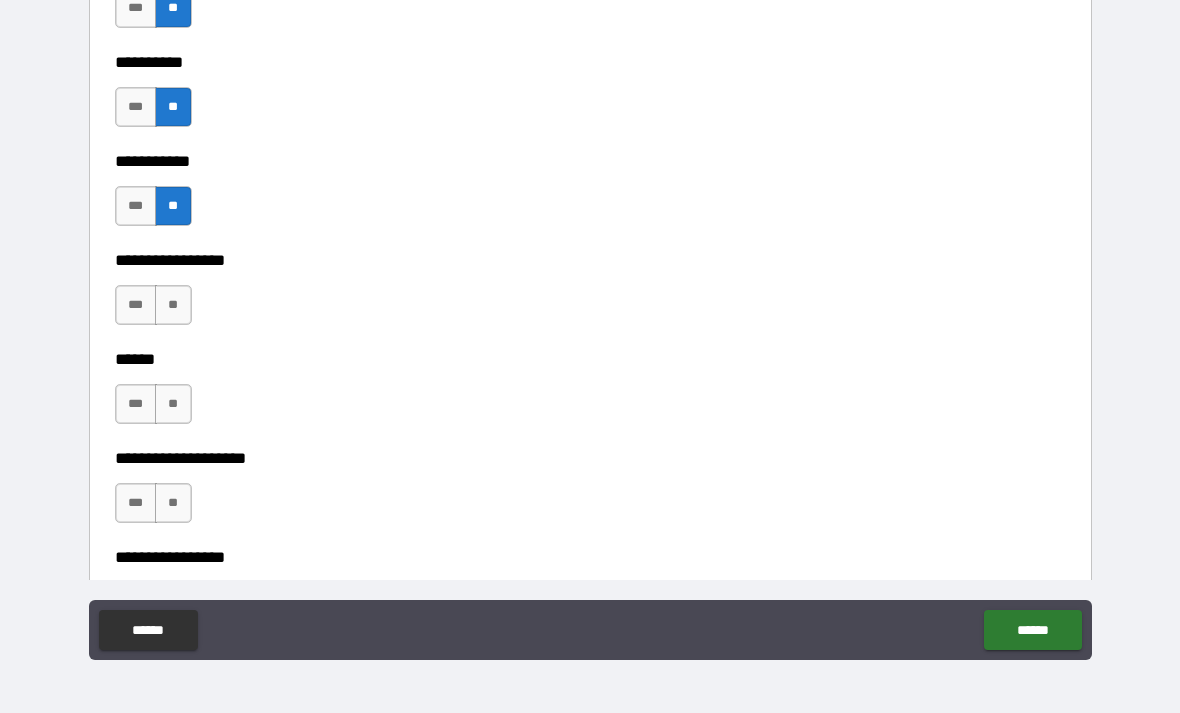 scroll, scrollTop: 6324, scrollLeft: 0, axis: vertical 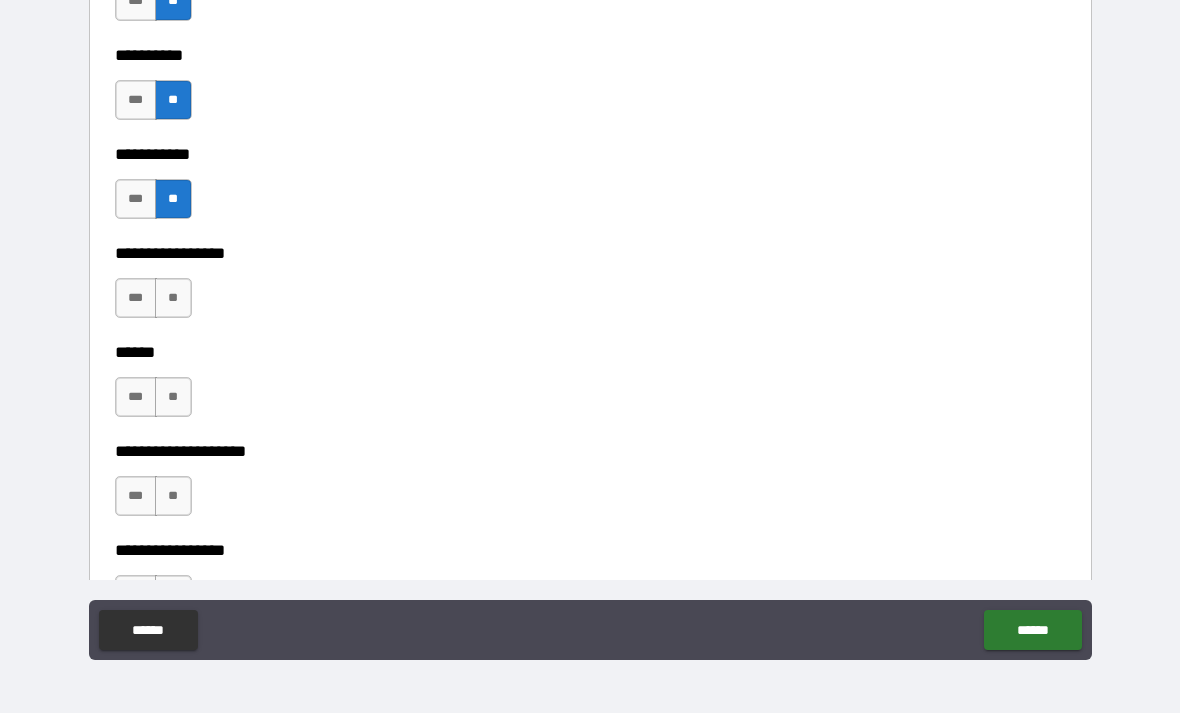 click on "**" at bounding box center (173, 298) 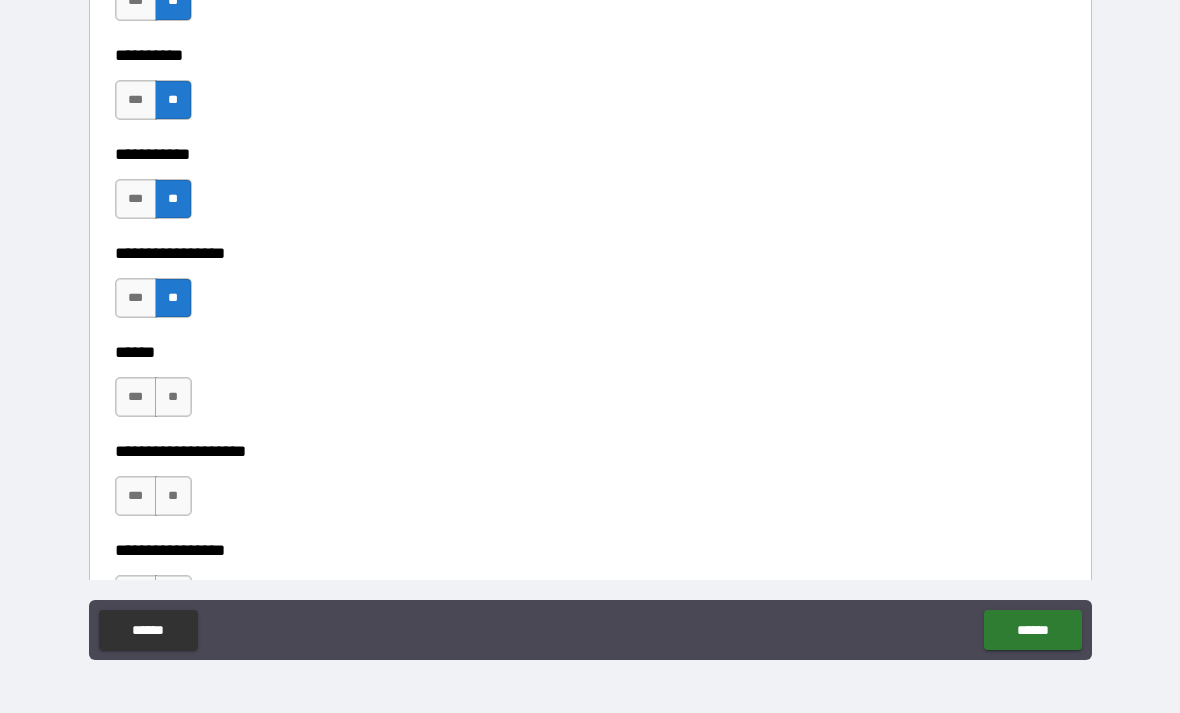 click on "**" at bounding box center [173, 397] 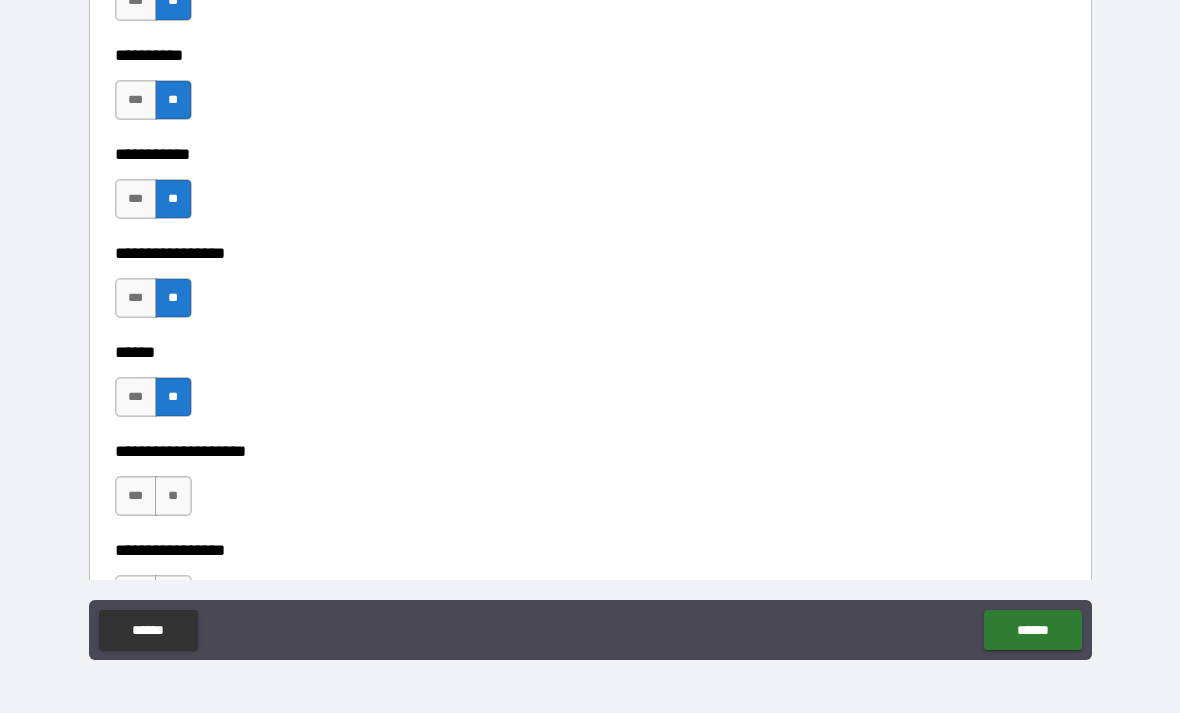 click on "**" at bounding box center (173, 496) 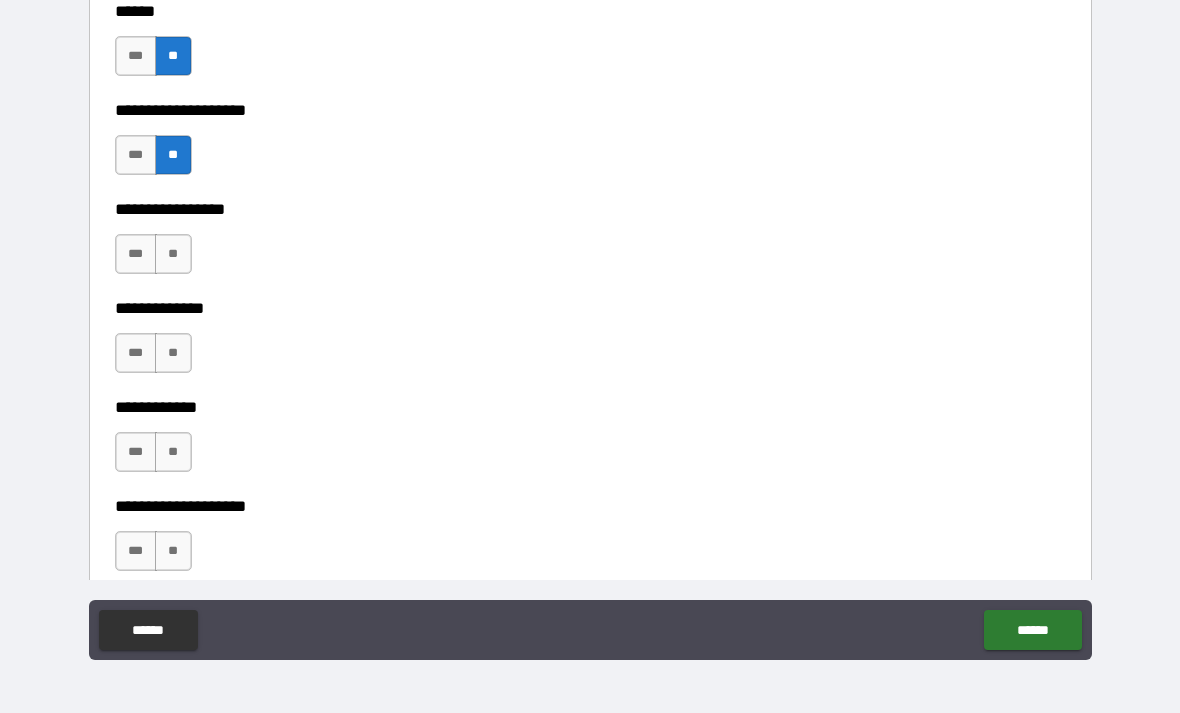 scroll, scrollTop: 6667, scrollLeft: 0, axis: vertical 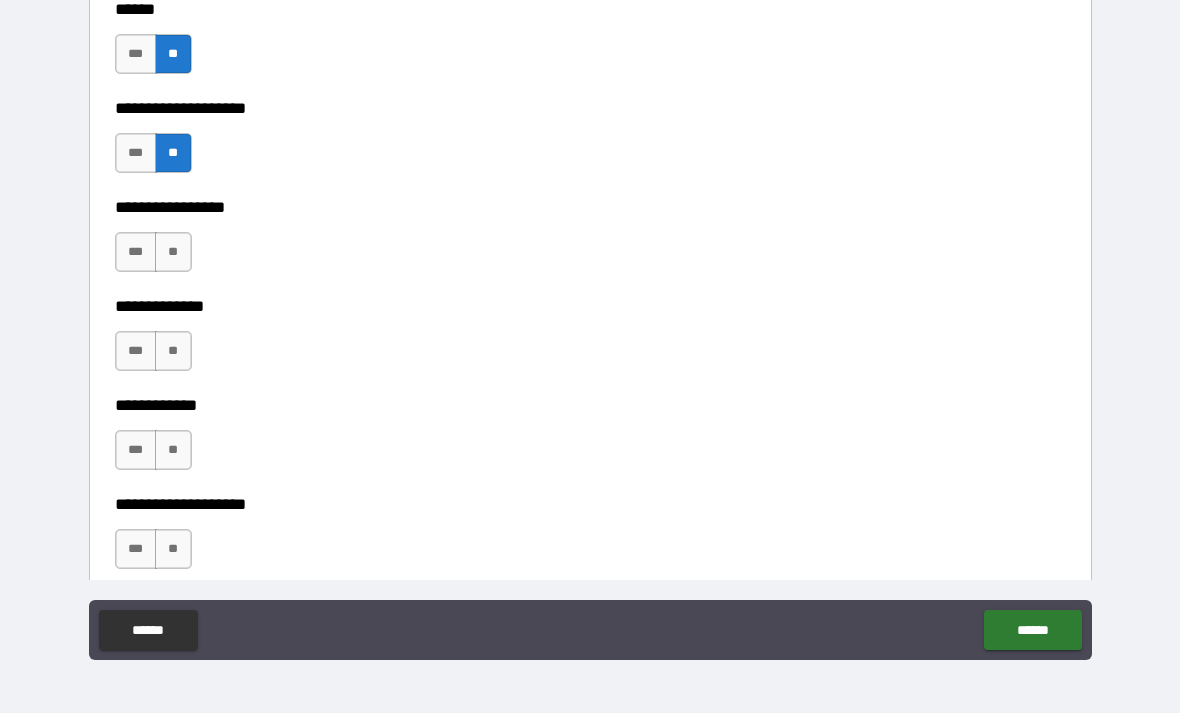 click on "**" at bounding box center (173, 252) 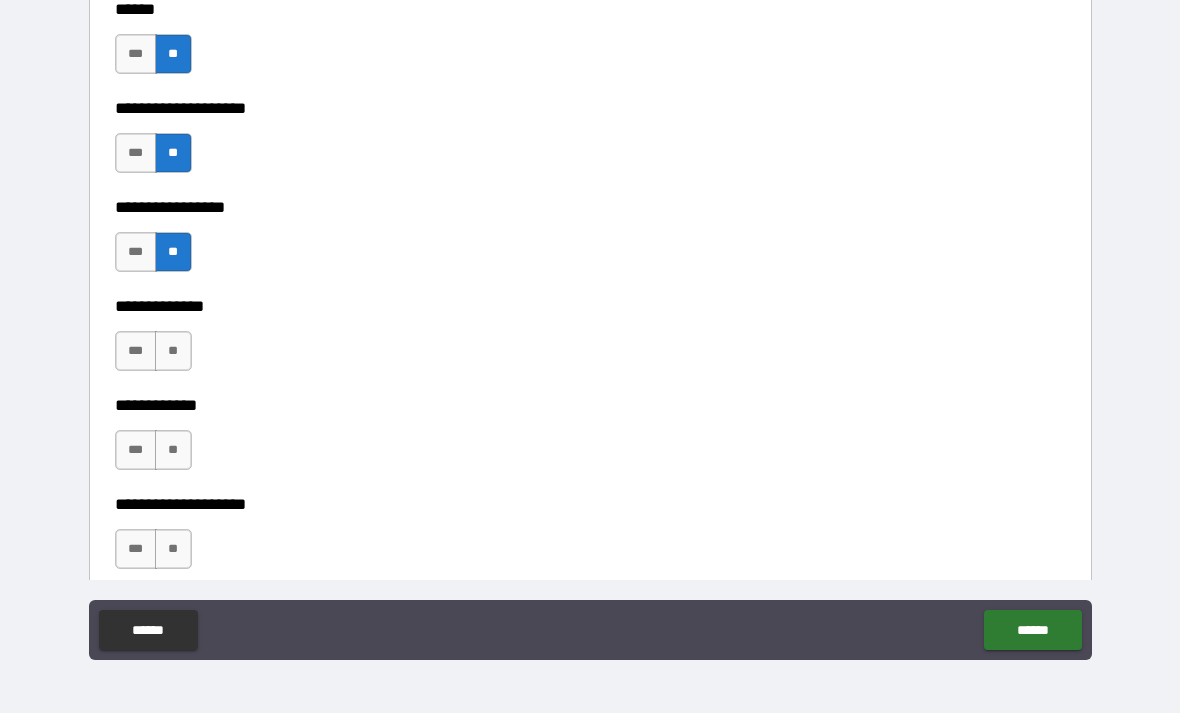 click on "**" at bounding box center (173, 351) 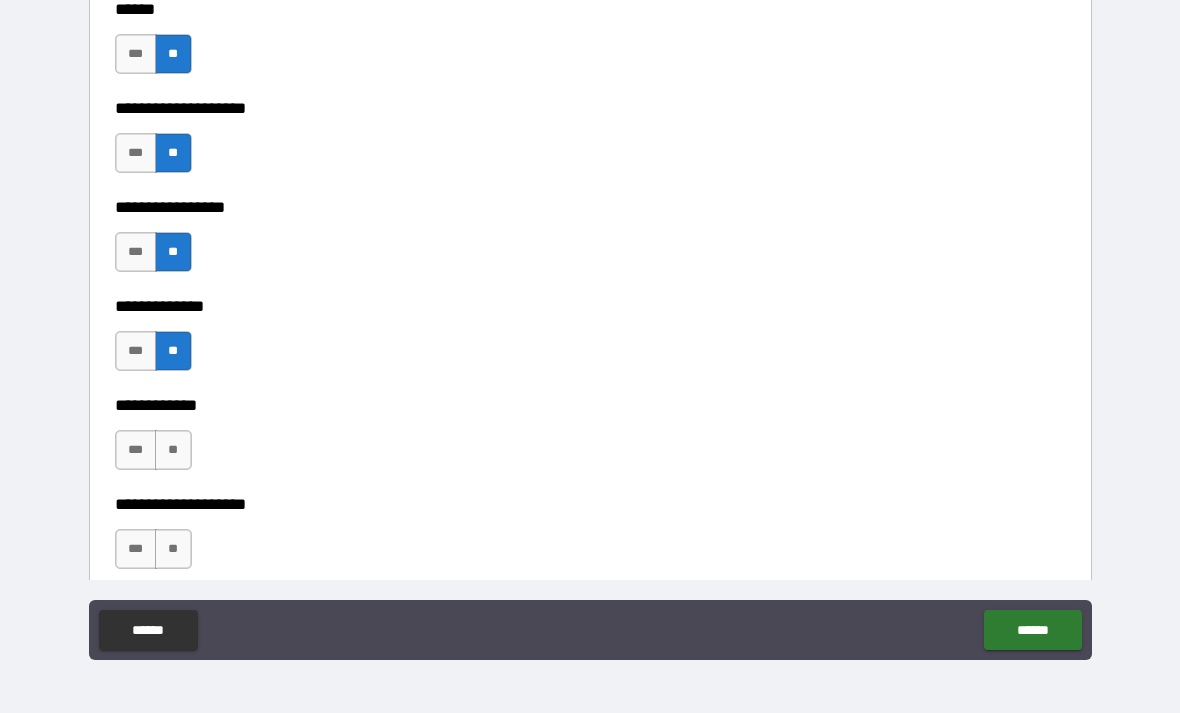 click on "**" at bounding box center [173, 450] 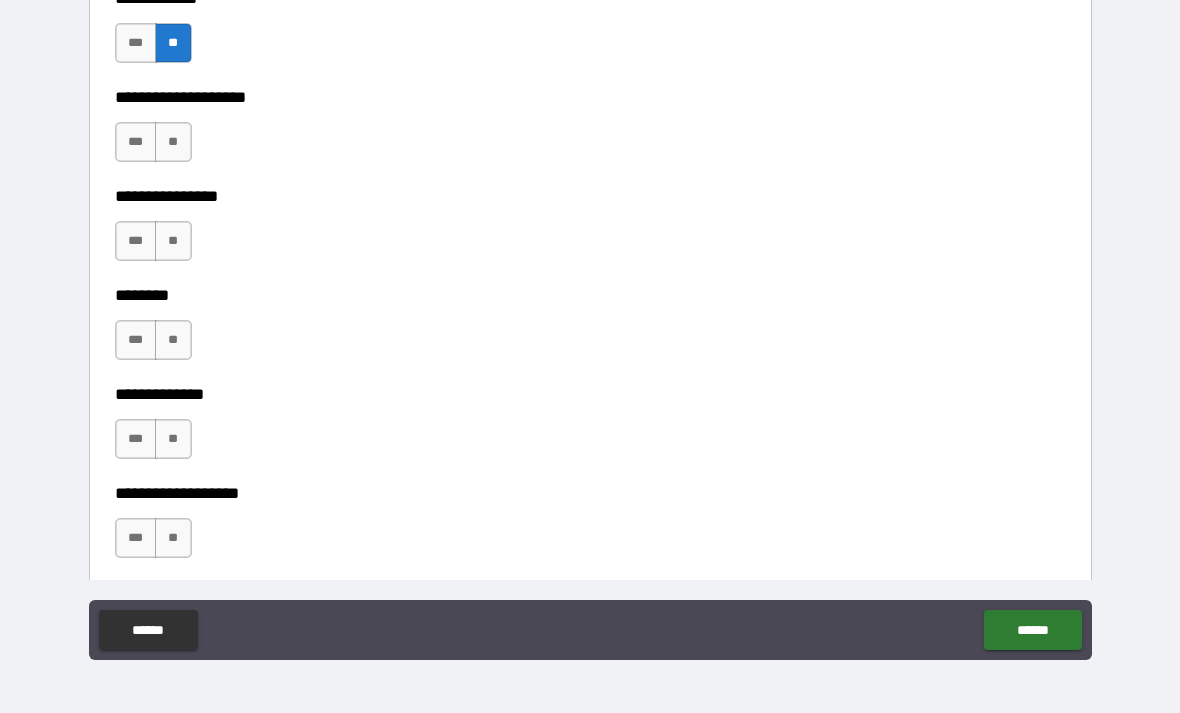 scroll, scrollTop: 7076, scrollLeft: 0, axis: vertical 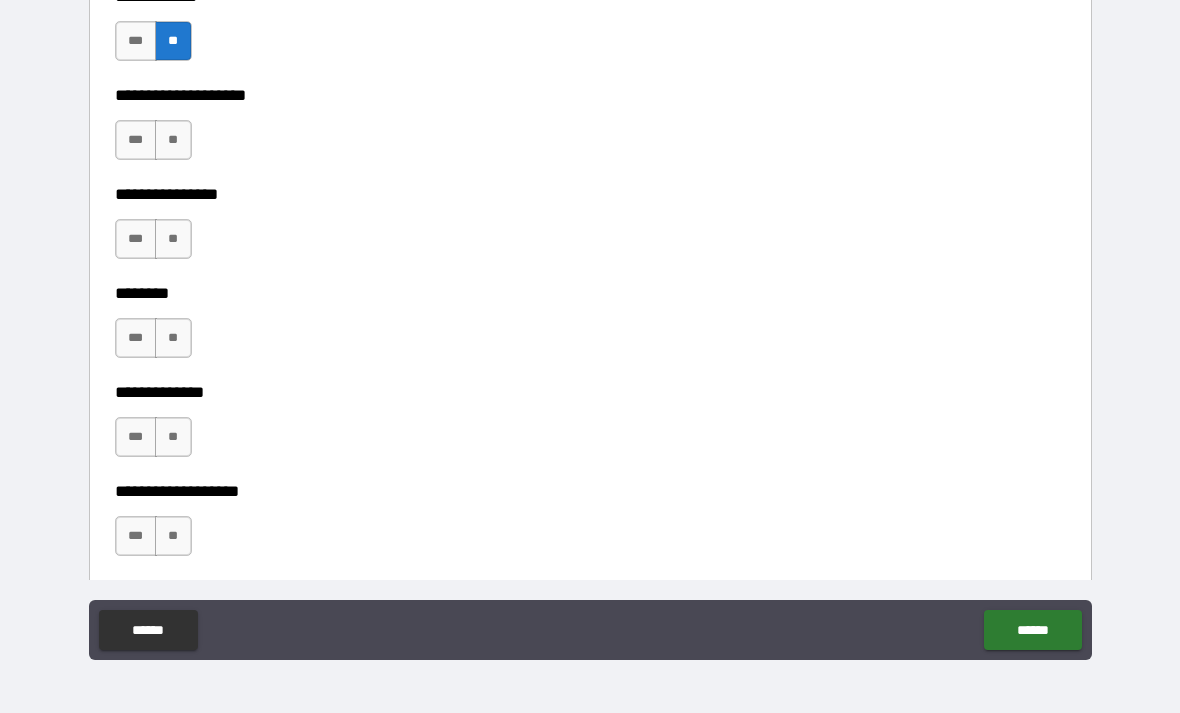 click on "**" at bounding box center [173, 140] 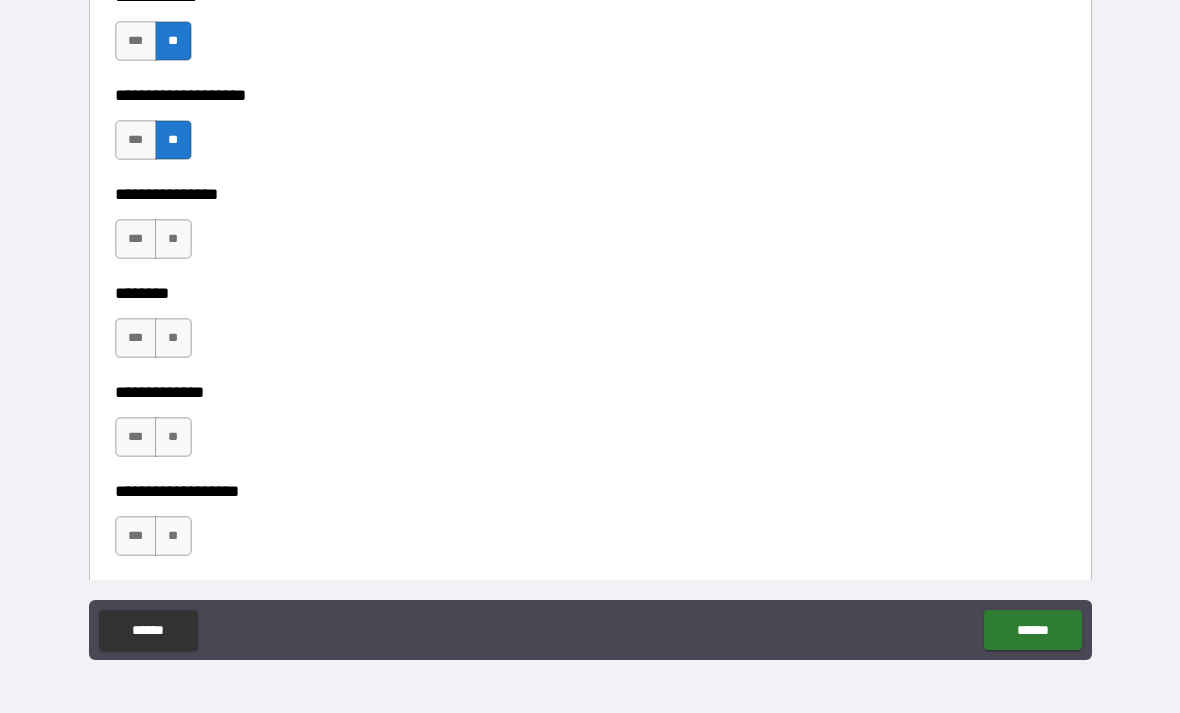 click on "**" at bounding box center [173, 239] 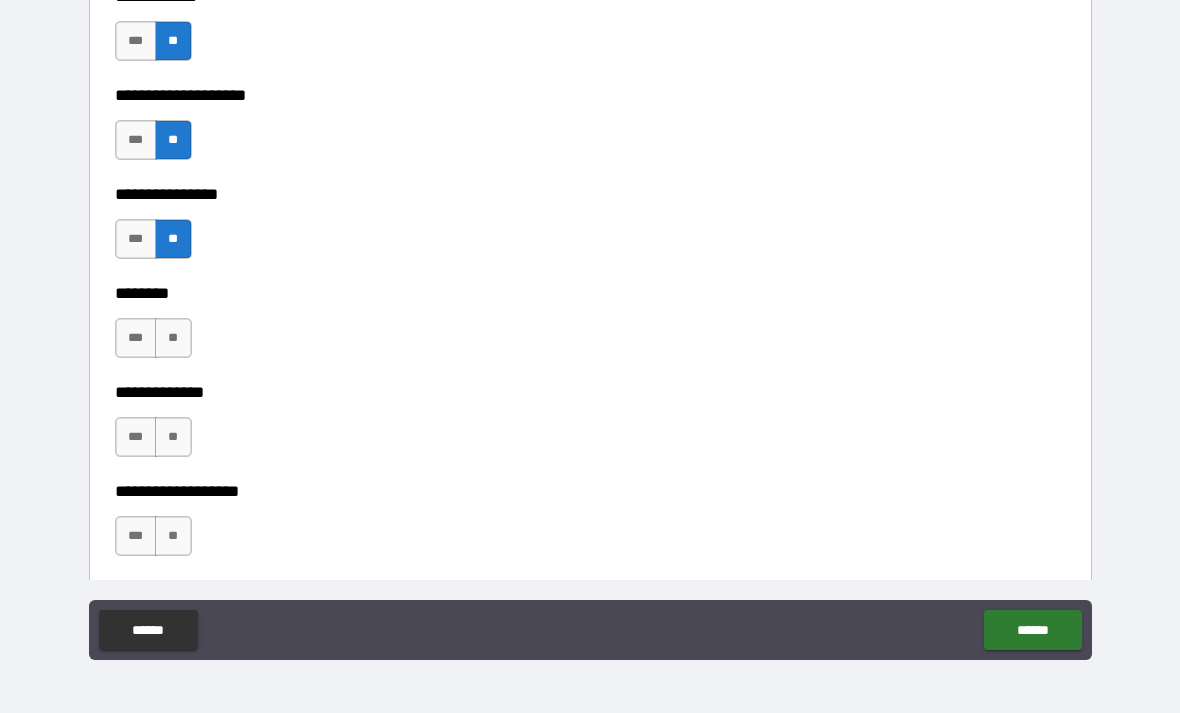 click on "**" at bounding box center (173, 338) 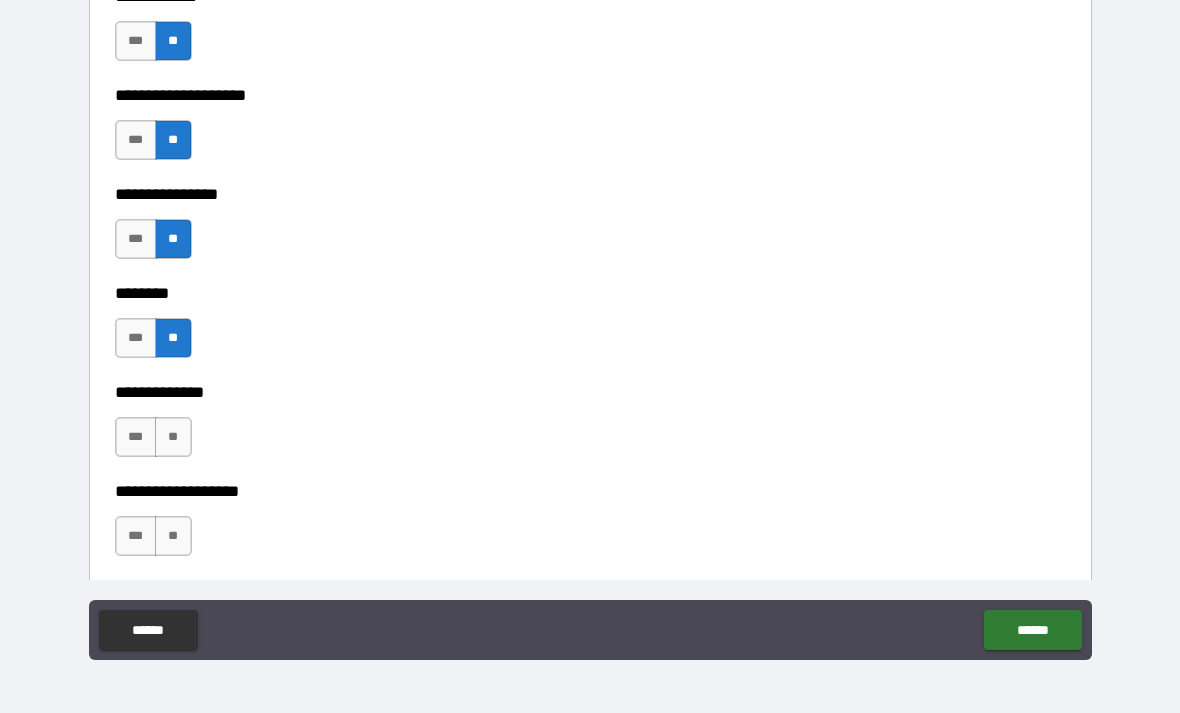click on "**" at bounding box center [173, 437] 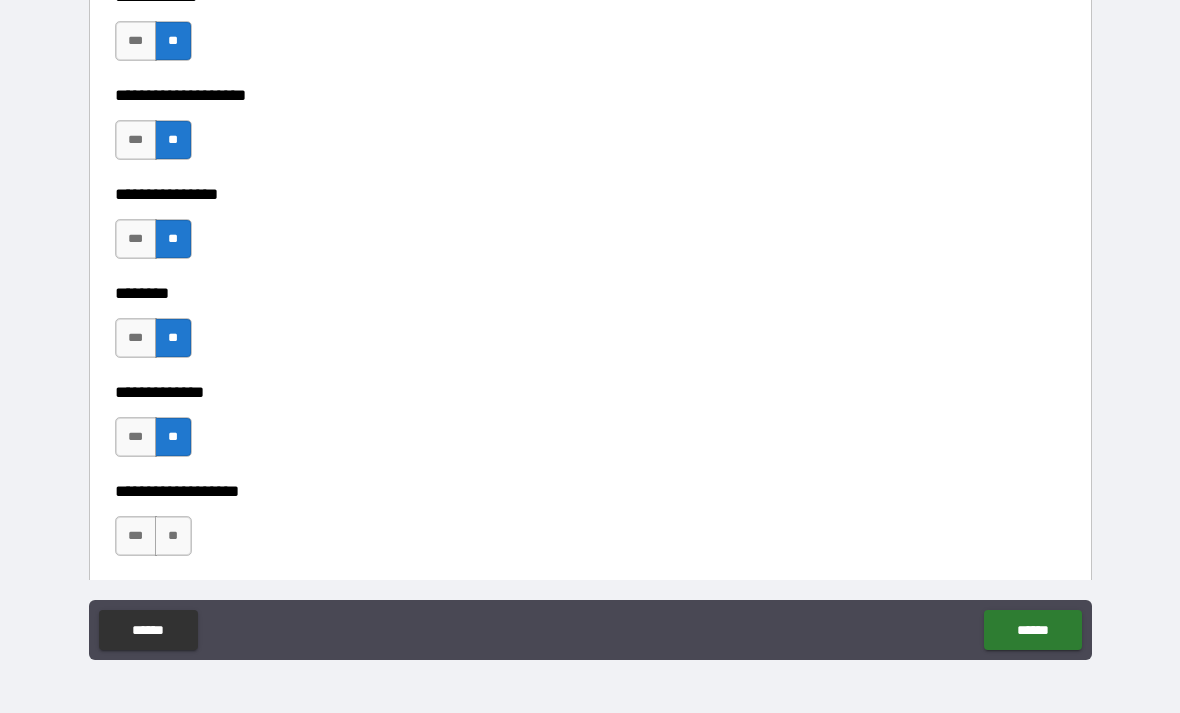 click on "**" at bounding box center (173, 536) 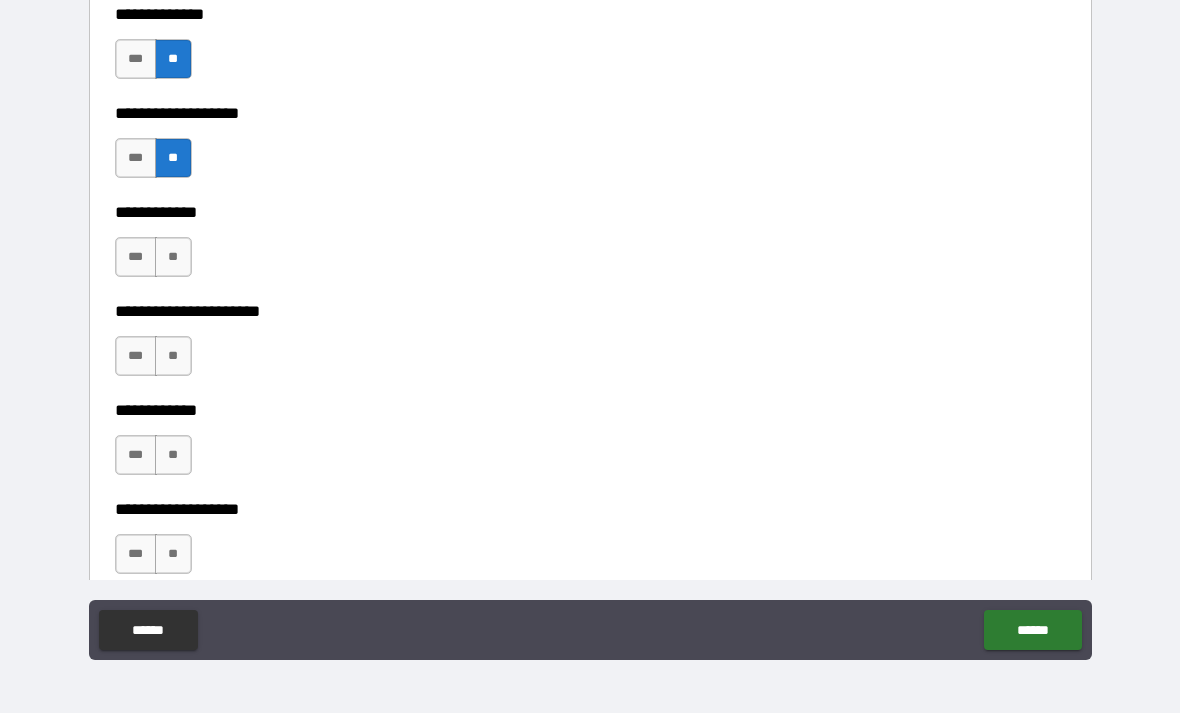 scroll, scrollTop: 7459, scrollLeft: 0, axis: vertical 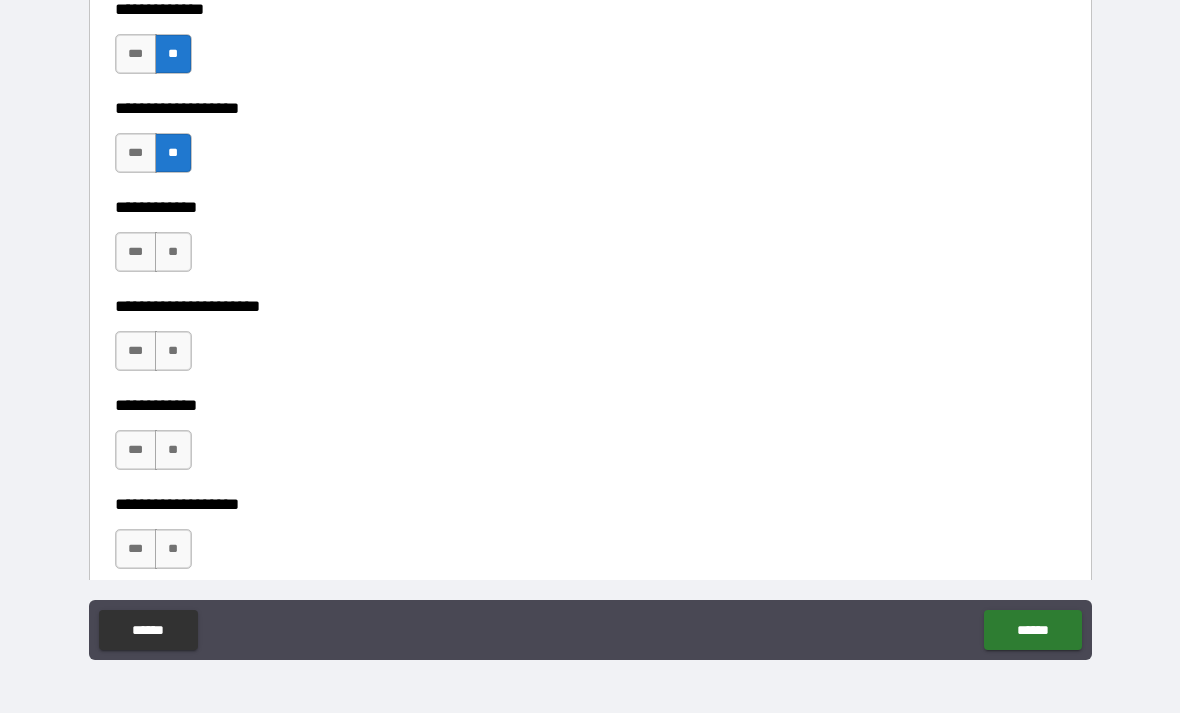 click on "**" at bounding box center (173, 252) 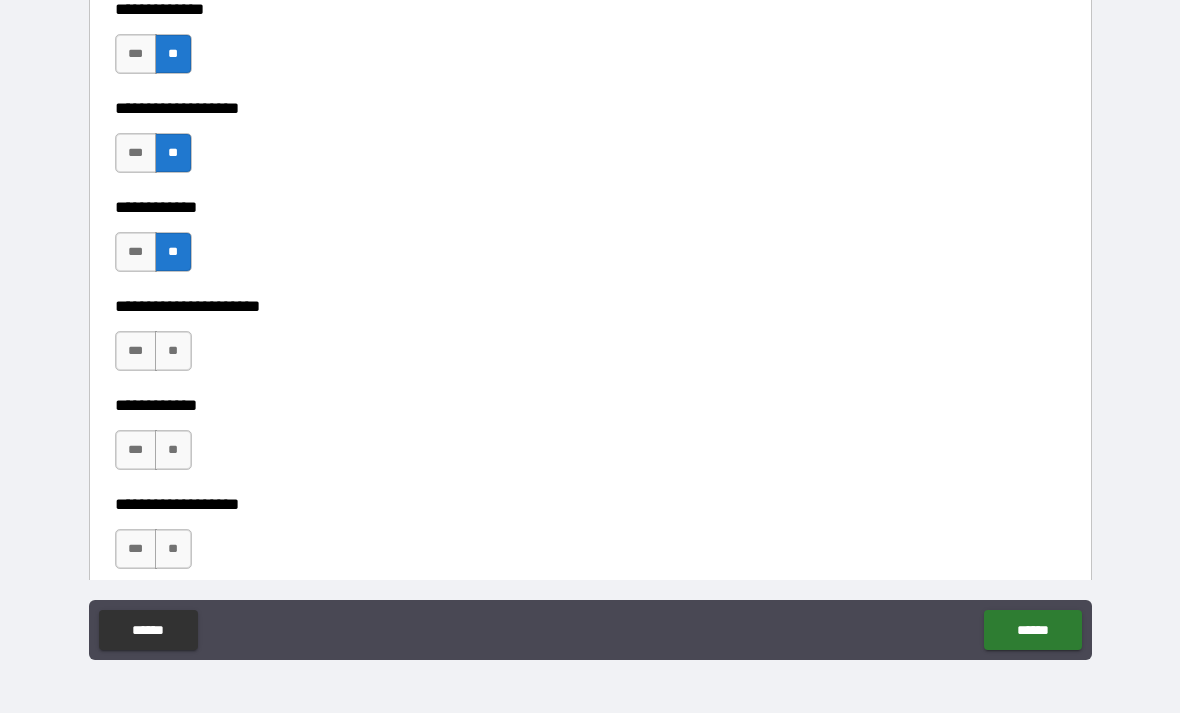 click on "**" at bounding box center (173, 351) 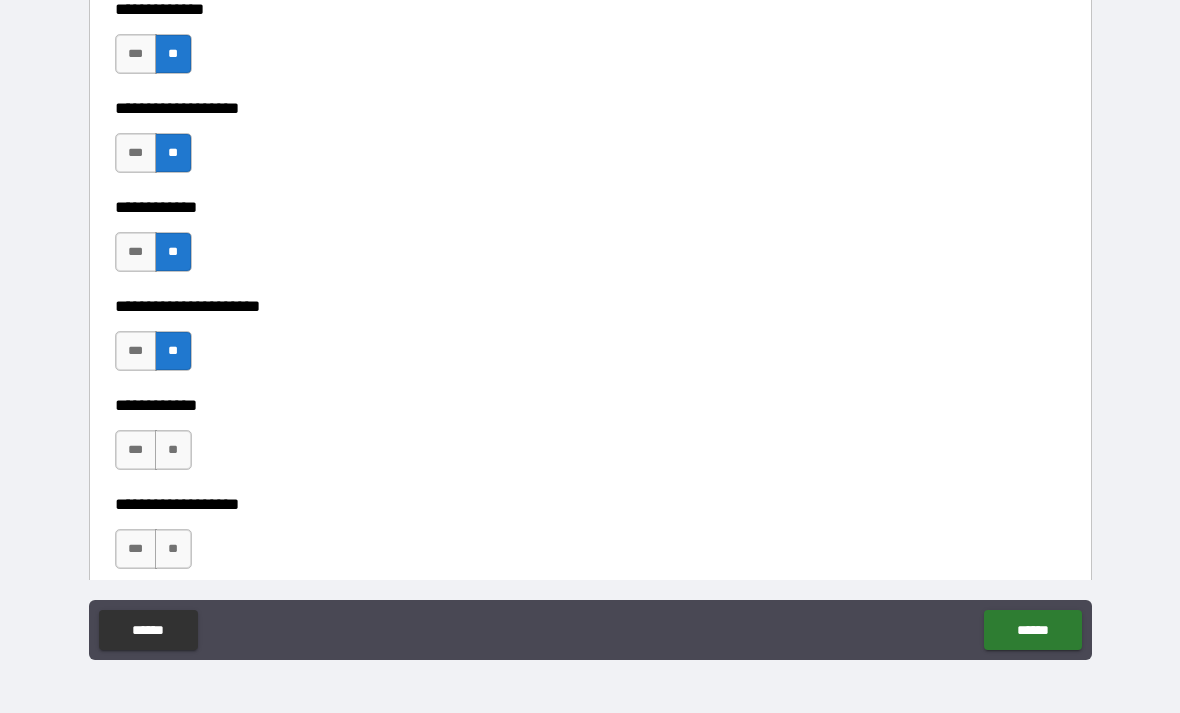 click on "**" at bounding box center (173, 450) 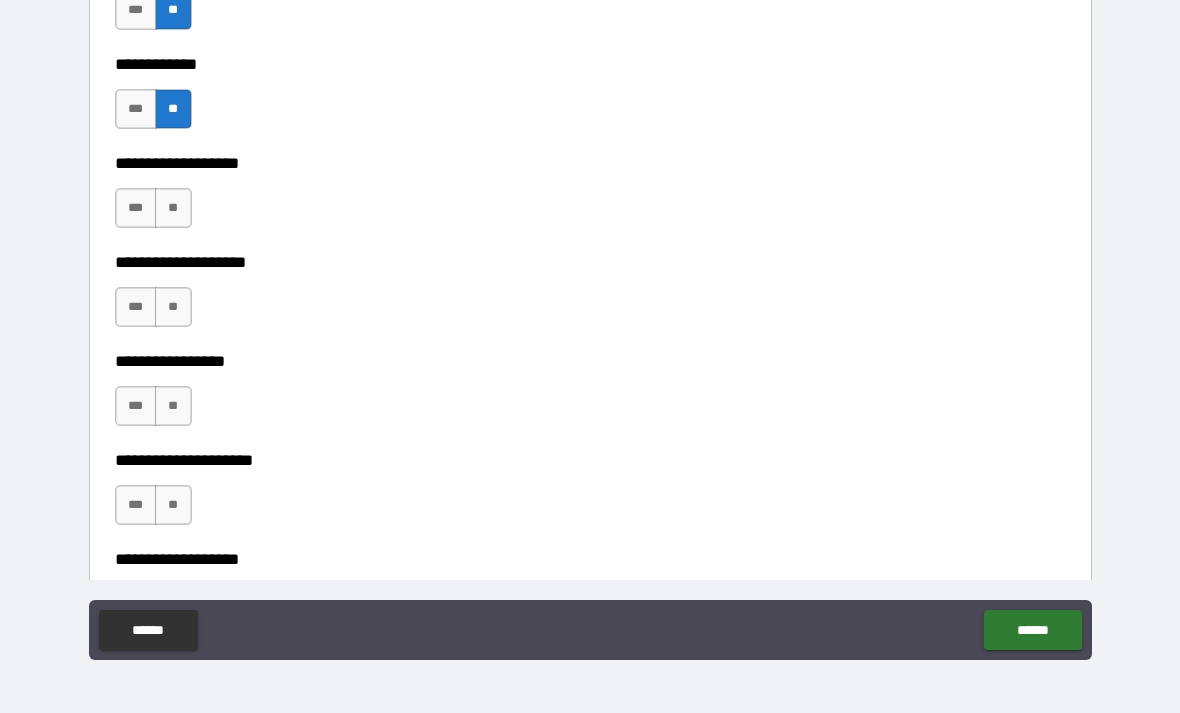 scroll, scrollTop: 7801, scrollLeft: 0, axis: vertical 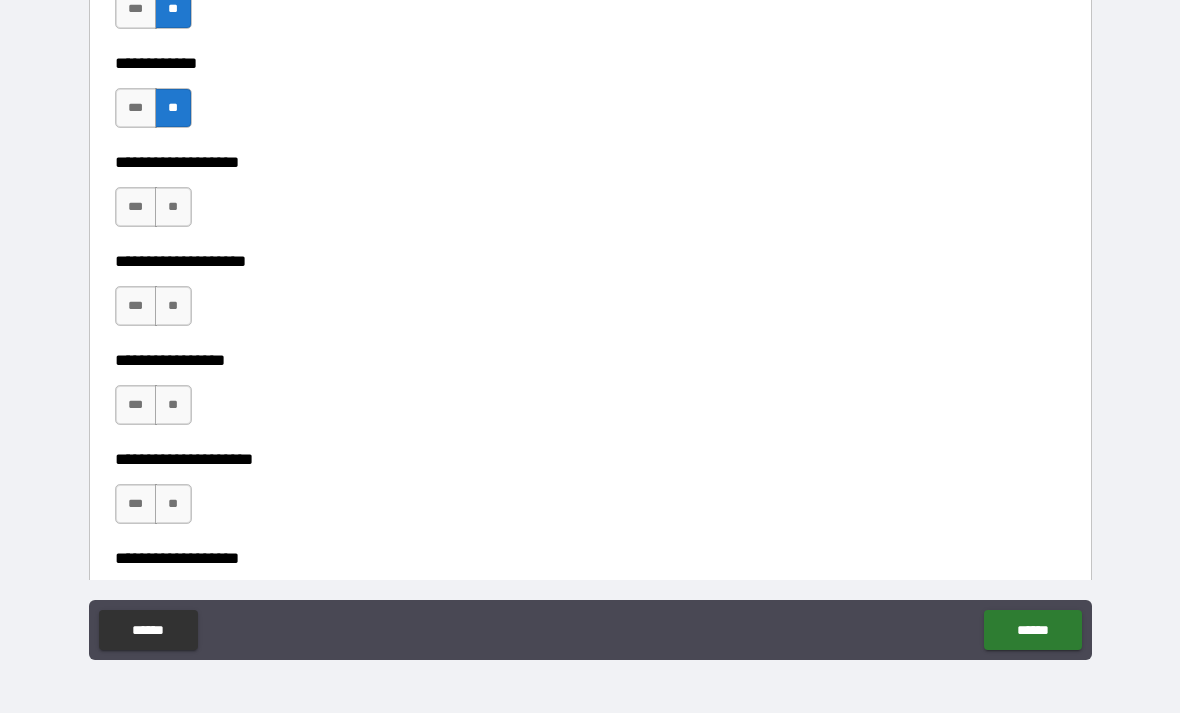 click on "**" at bounding box center [173, 207] 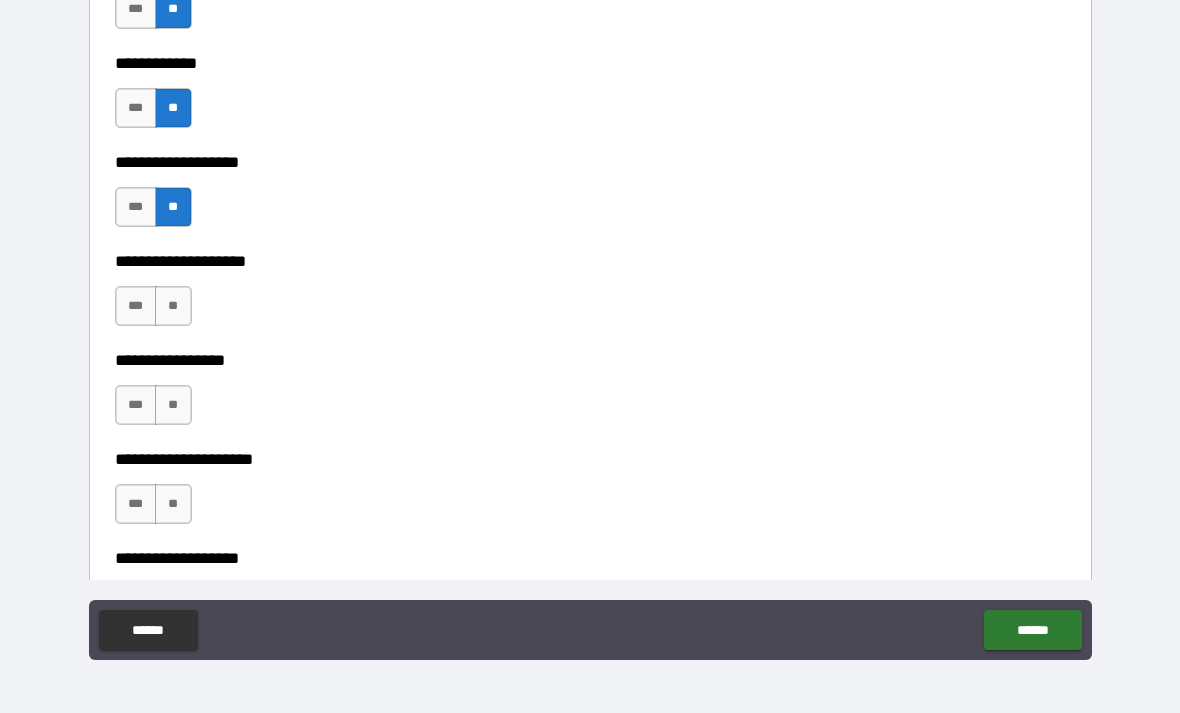 click on "**" at bounding box center [173, 306] 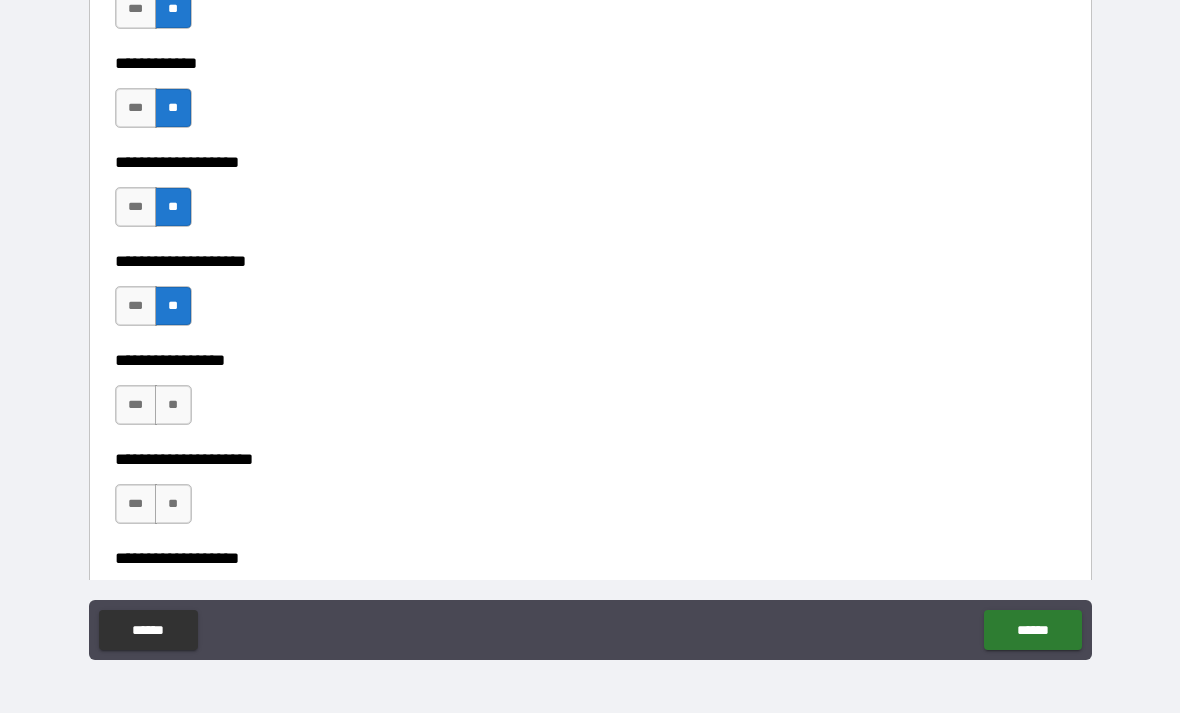 click on "**" at bounding box center [173, 405] 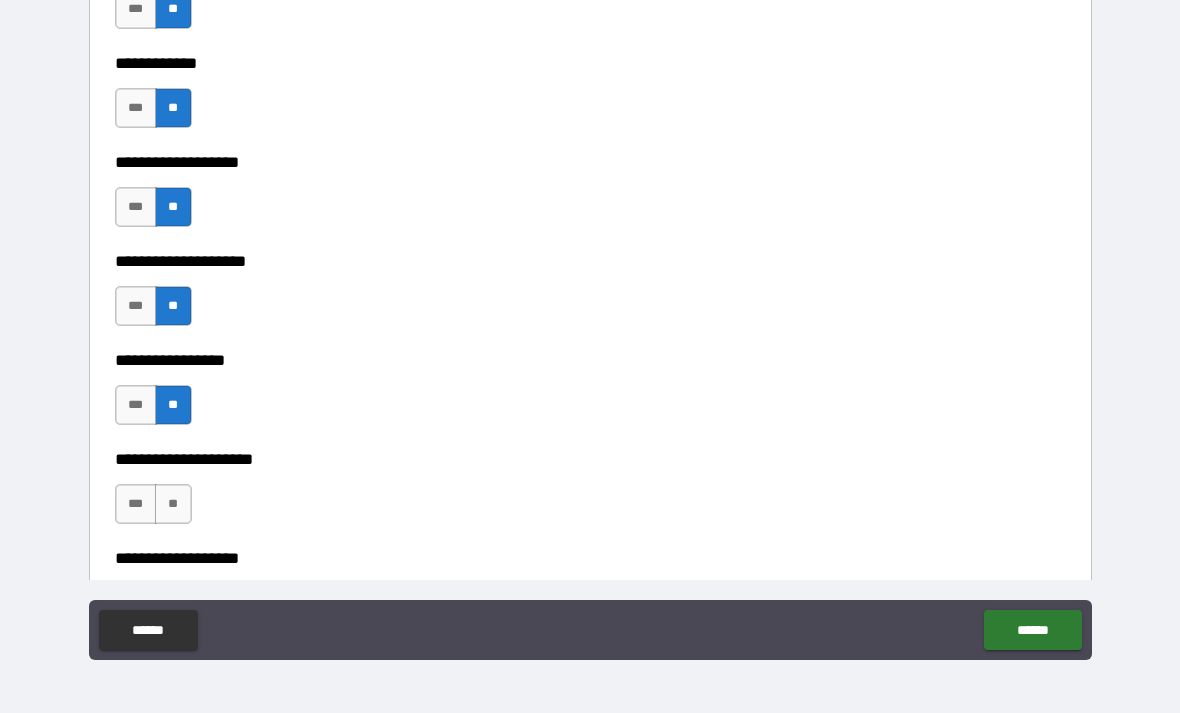 click on "**" at bounding box center [173, 504] 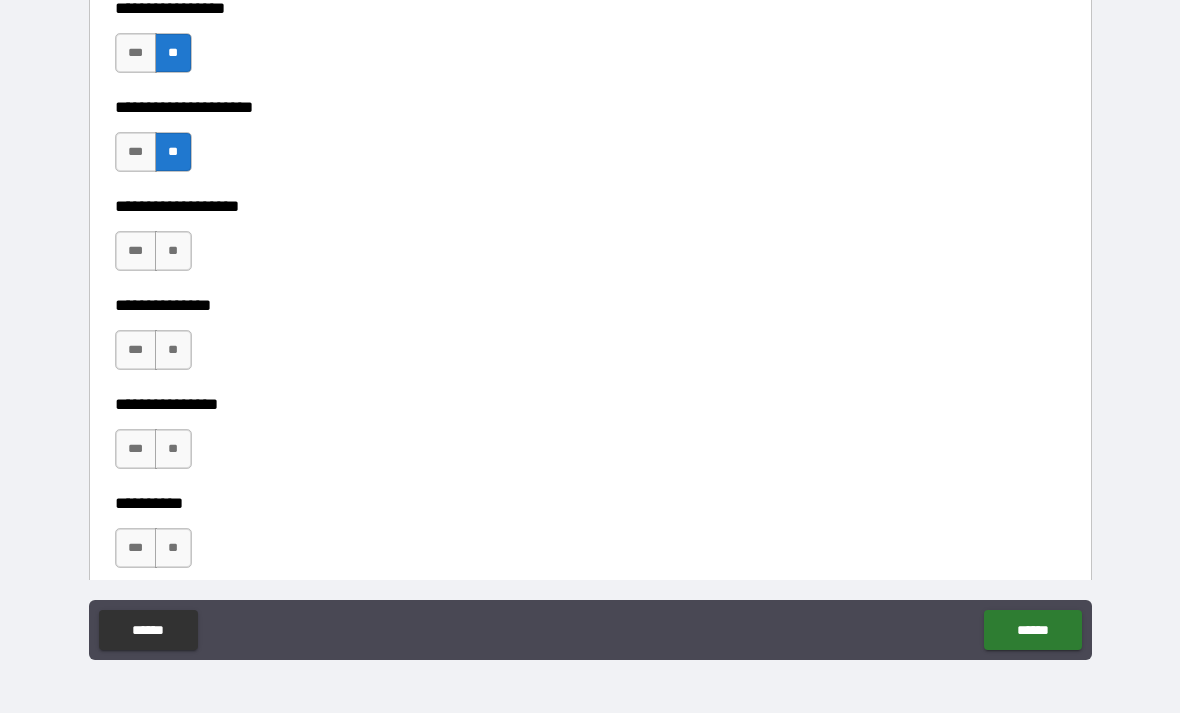scroll, scrollTop: 8157, scrollLeft: 0, axis: vertical 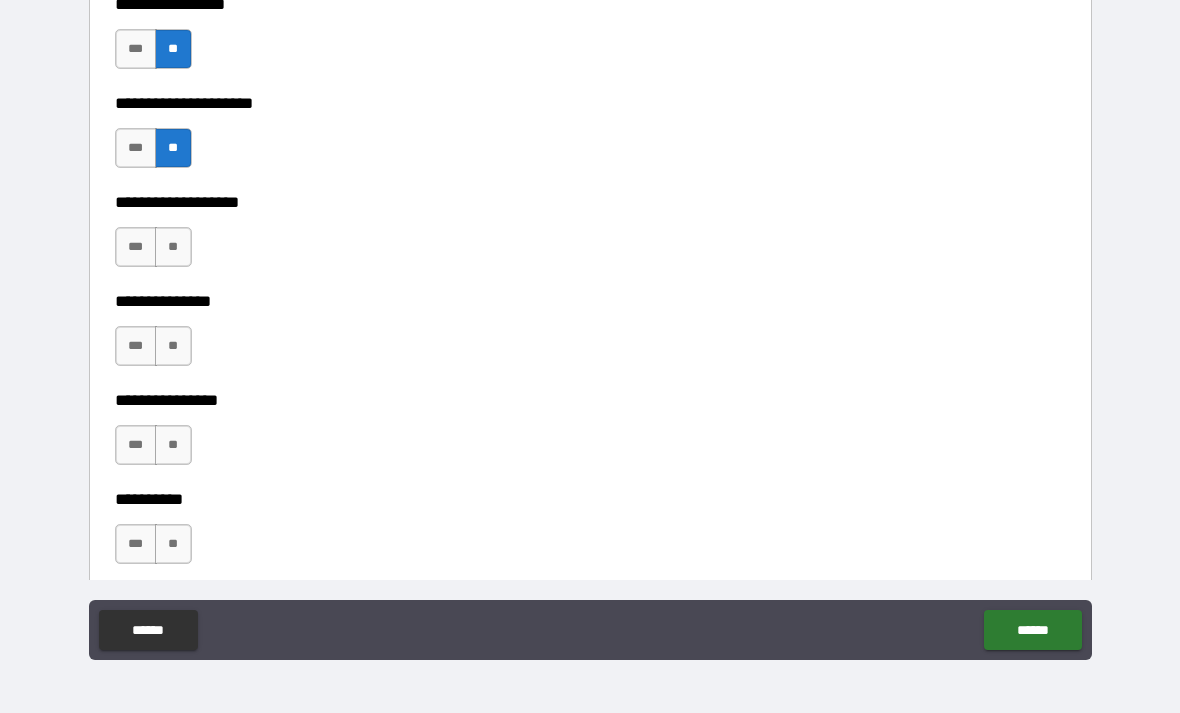 click on "**" at bounding box center [173, 247] 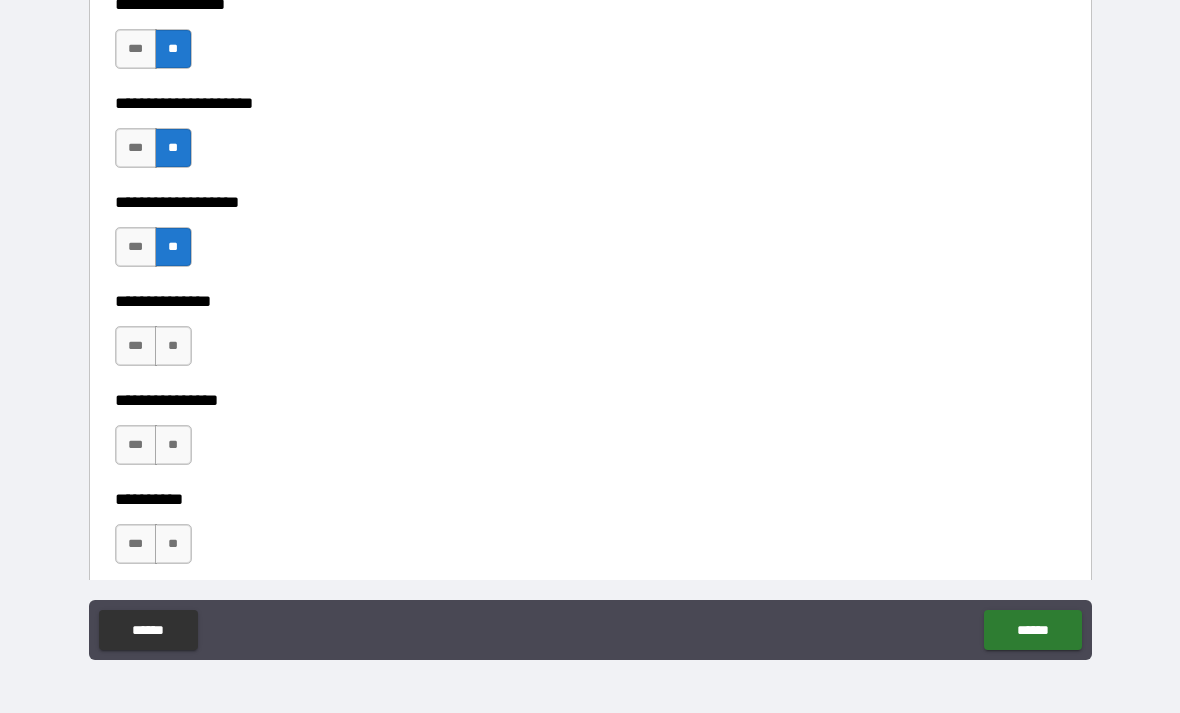 click on "**" at bounding box center (173, 346) 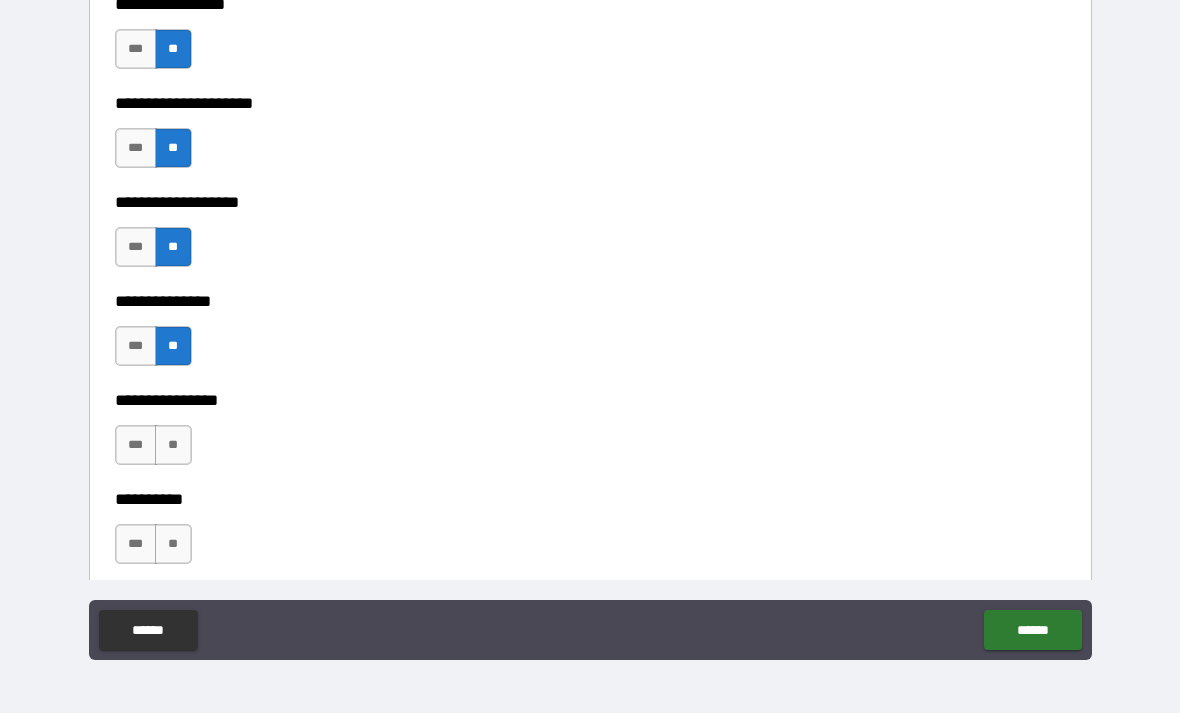click on "**" at bounding box center (173, 445) 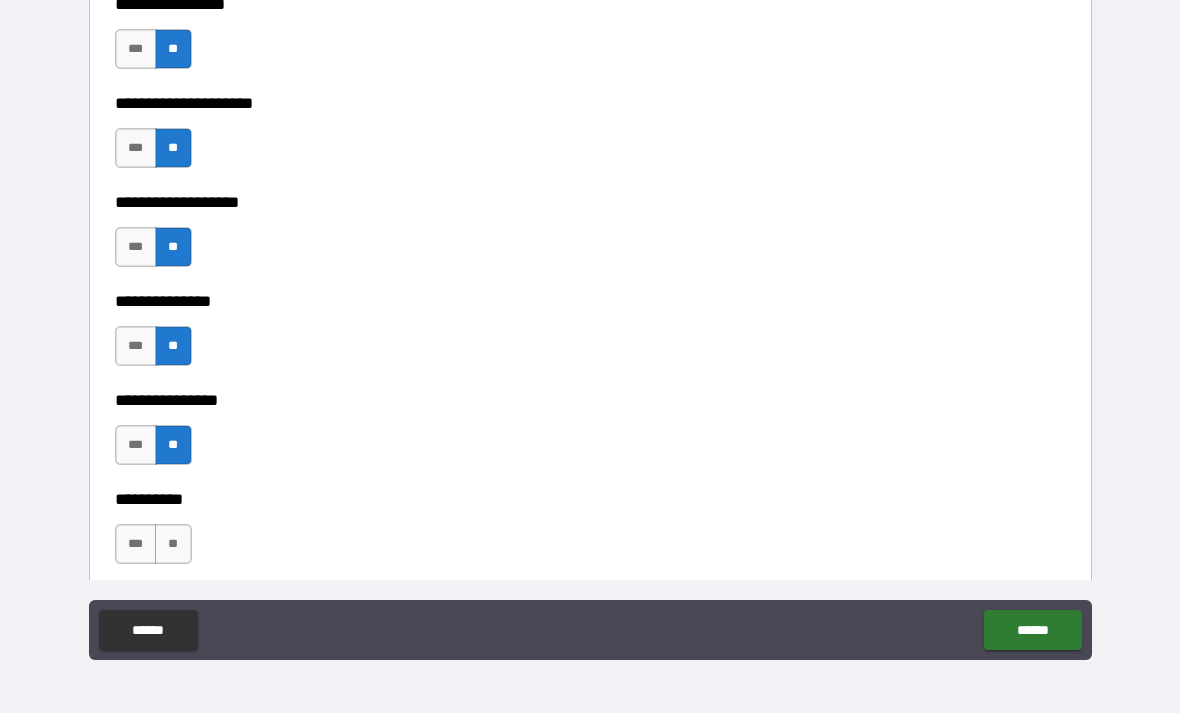 click on "**" at bounding box center (173, 544) 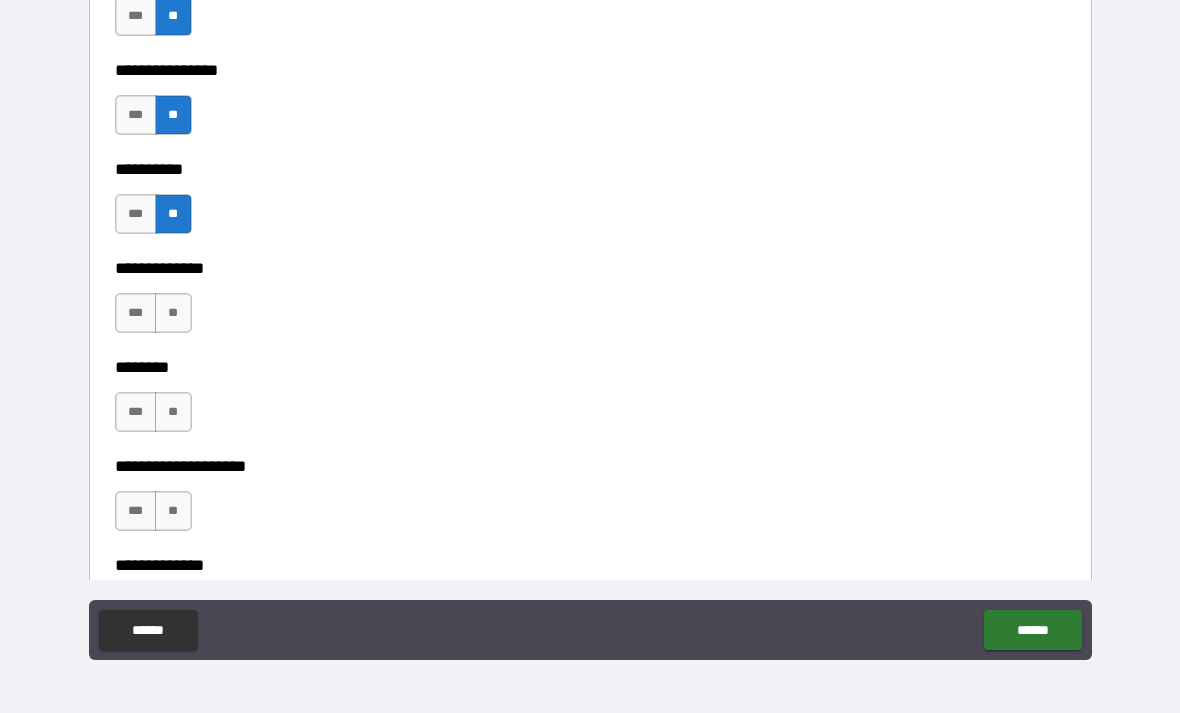 scroll, scrollTop: 8489, scrollLeft: 0, axis: vertical 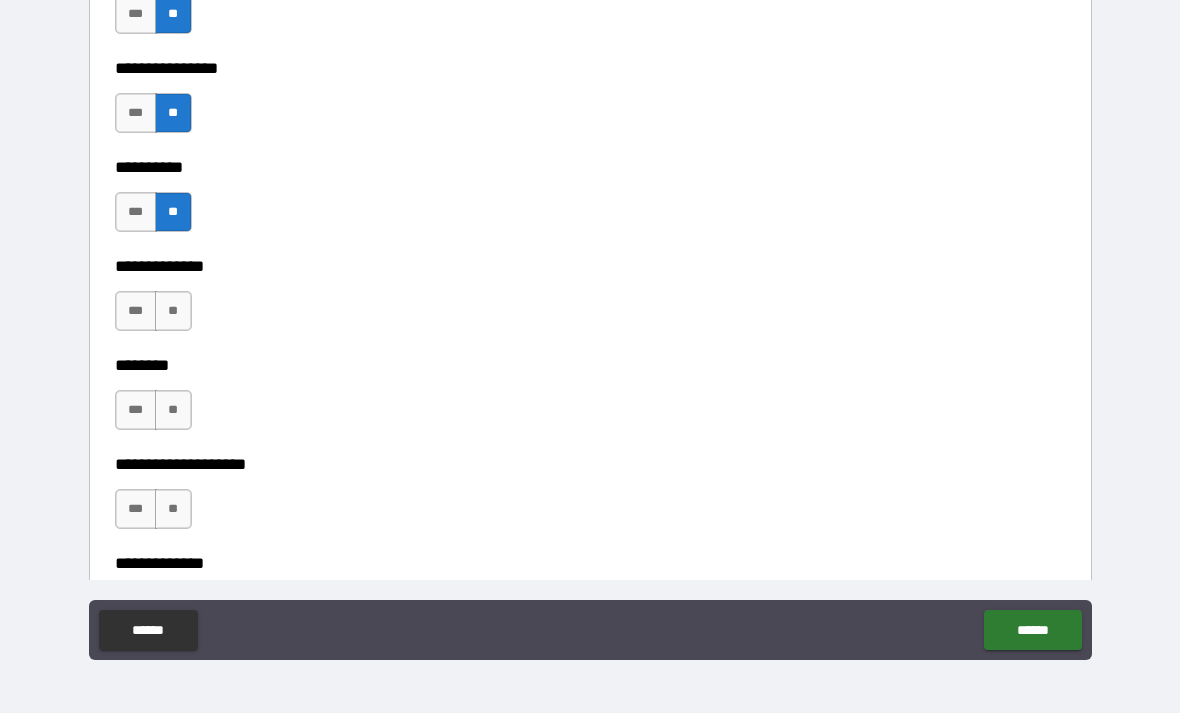 click on "**" at bounding box center (173, 311) 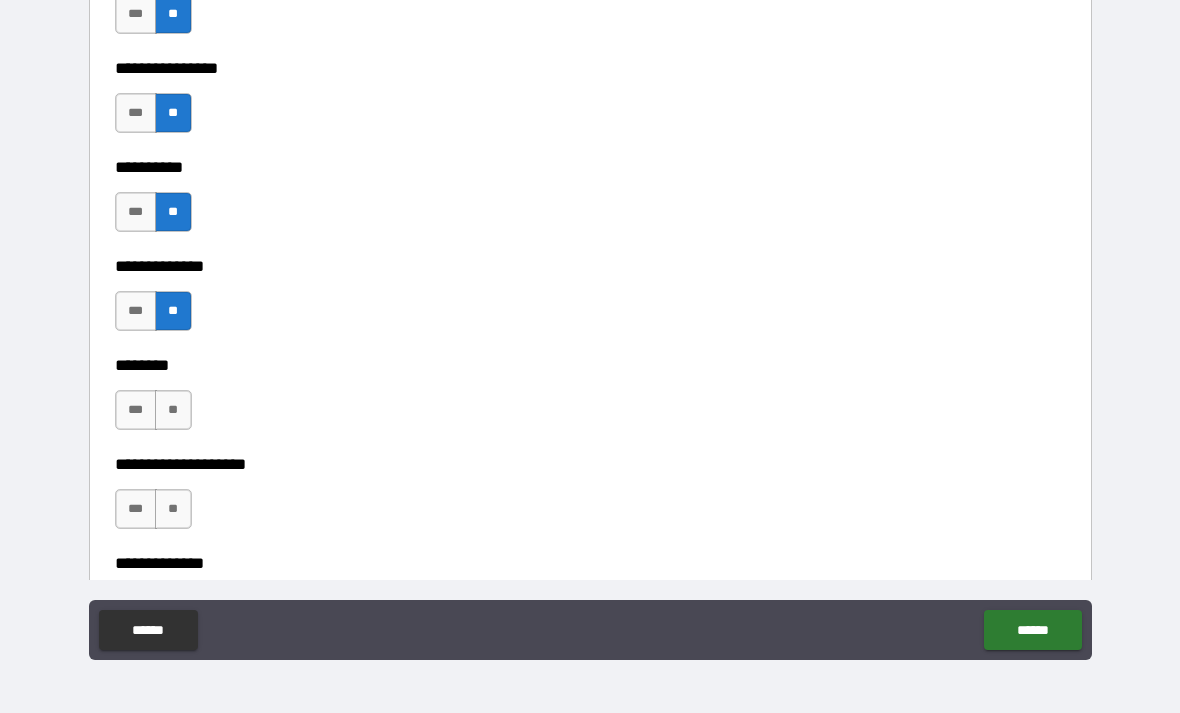 click on "**" at bounding box center (173, 410) 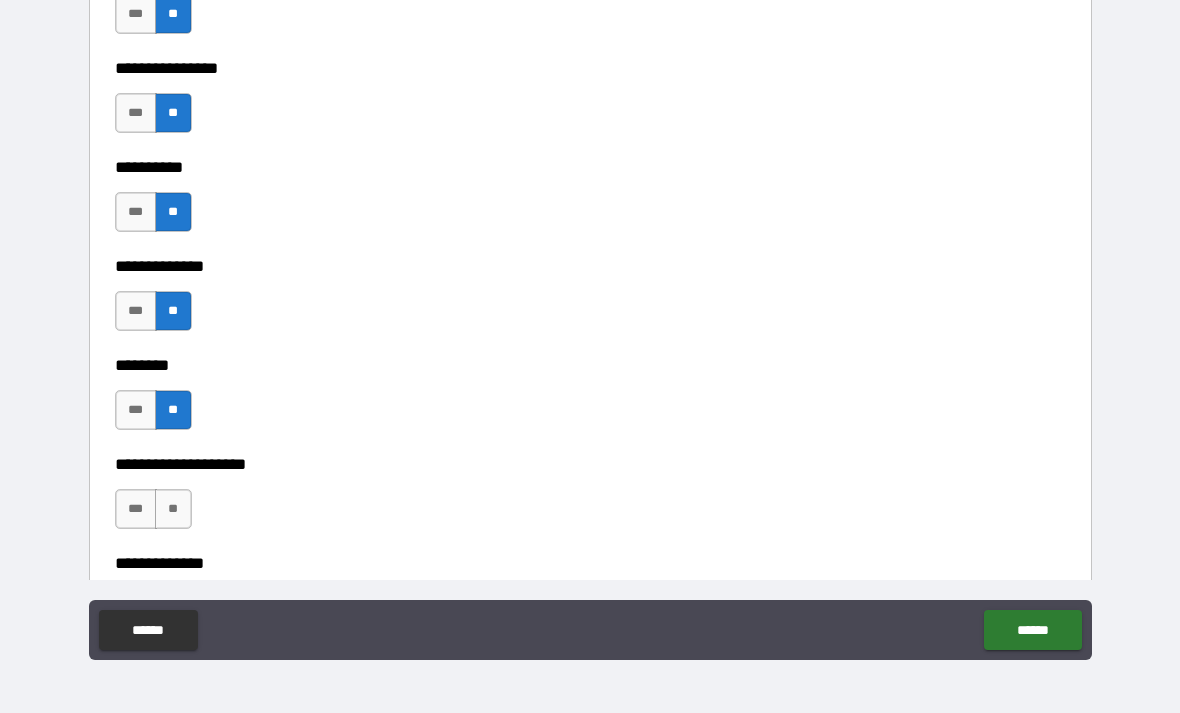 click on "**" at bounding box center (173, 509) 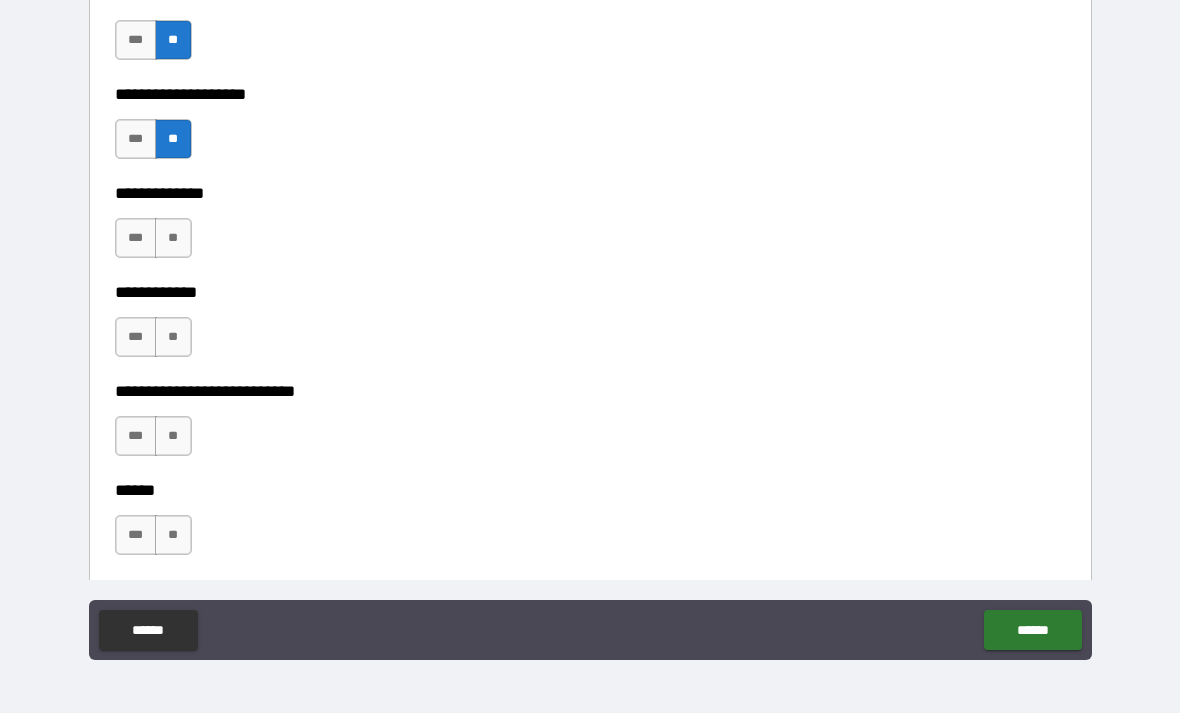 scroll, scrollTop: 8863, scrollLeft: 0, axis: vertical 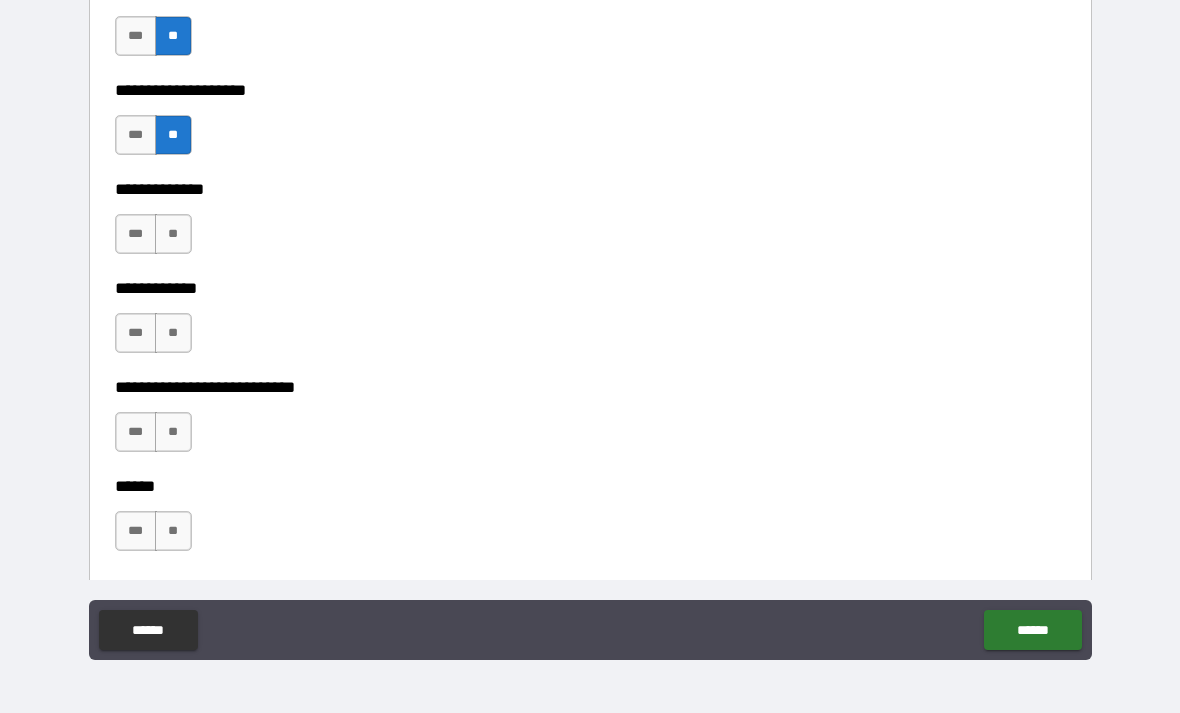 click on "**" at bounding box center (173, 234) 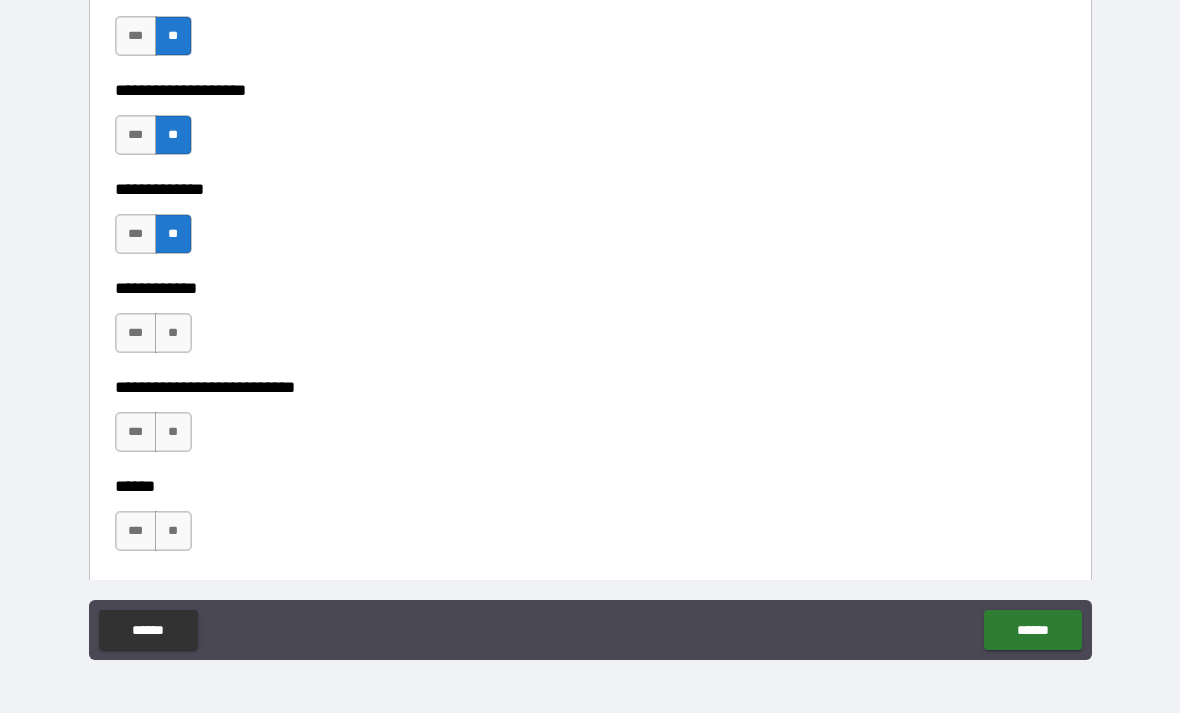 click on "**" at bounding box center [173, 333] 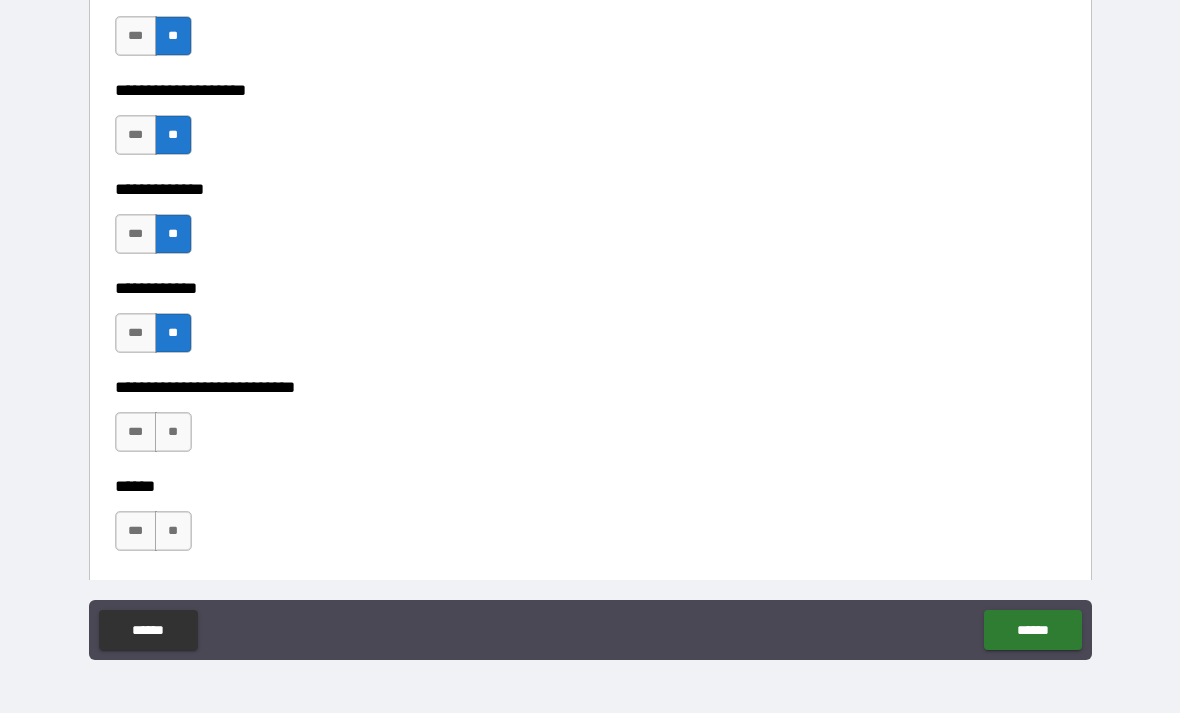 click on "**" at bounding box center (173, 432) 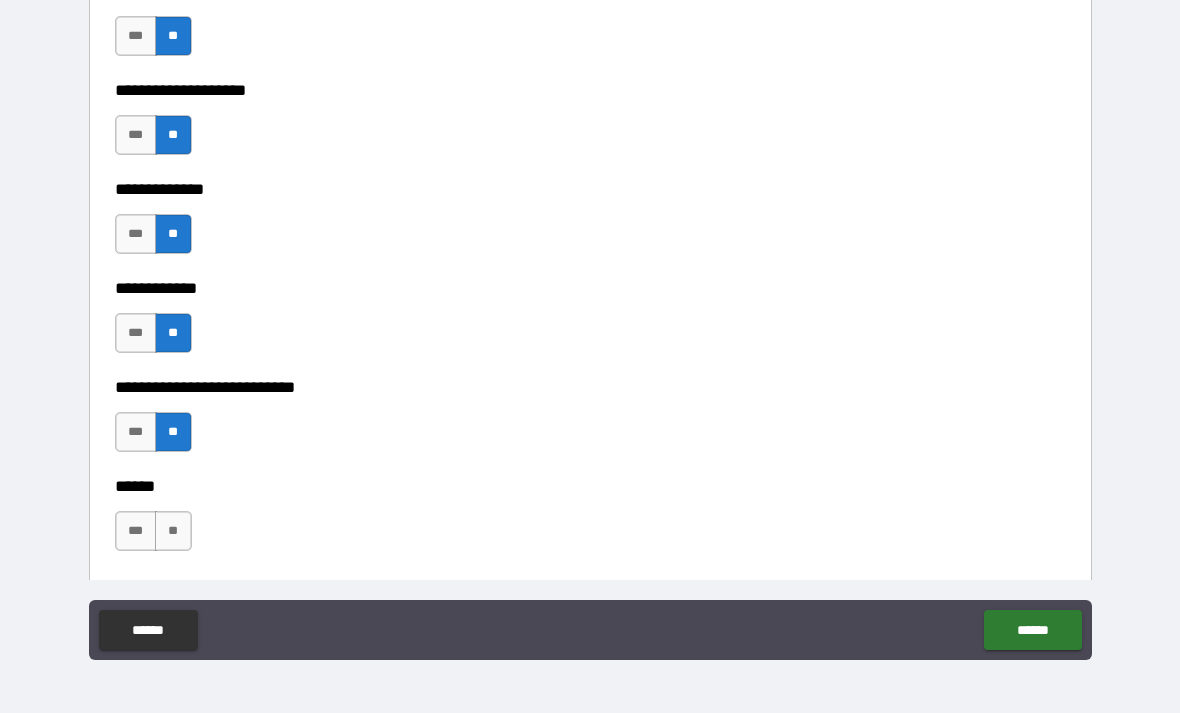 click on "**" at bounding box center (173, 531) 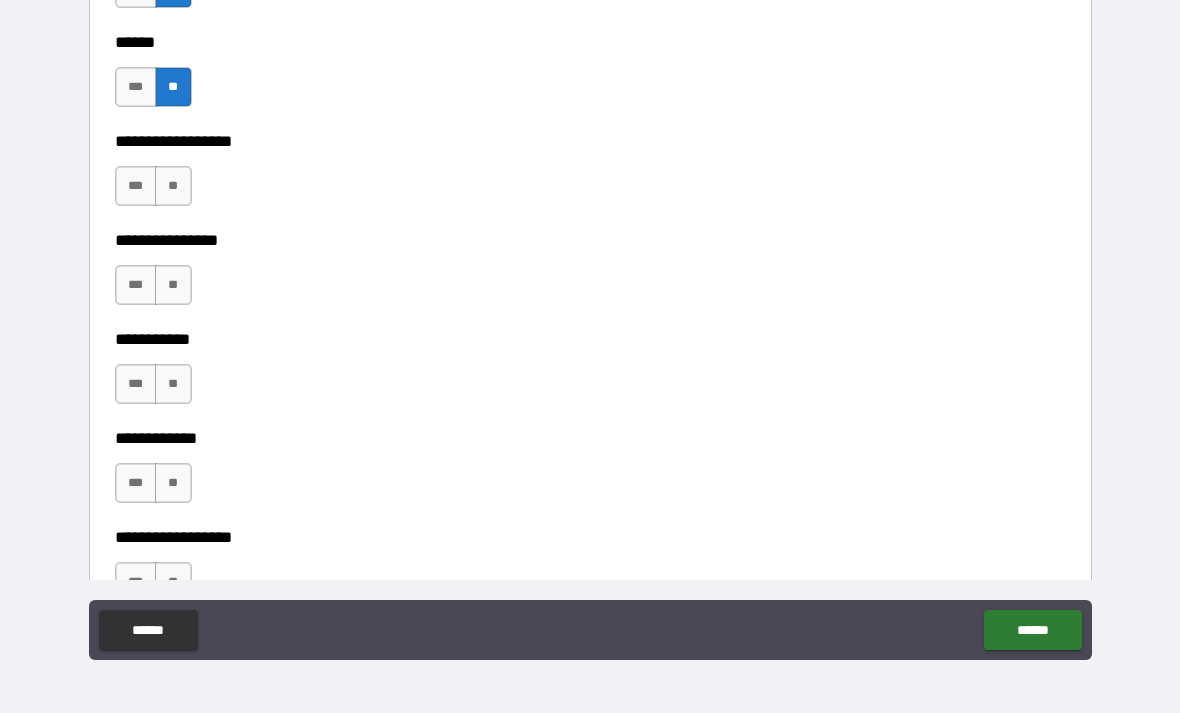 scroll, scrollTop: 9310, scrollLeft: 0, axis: vertical 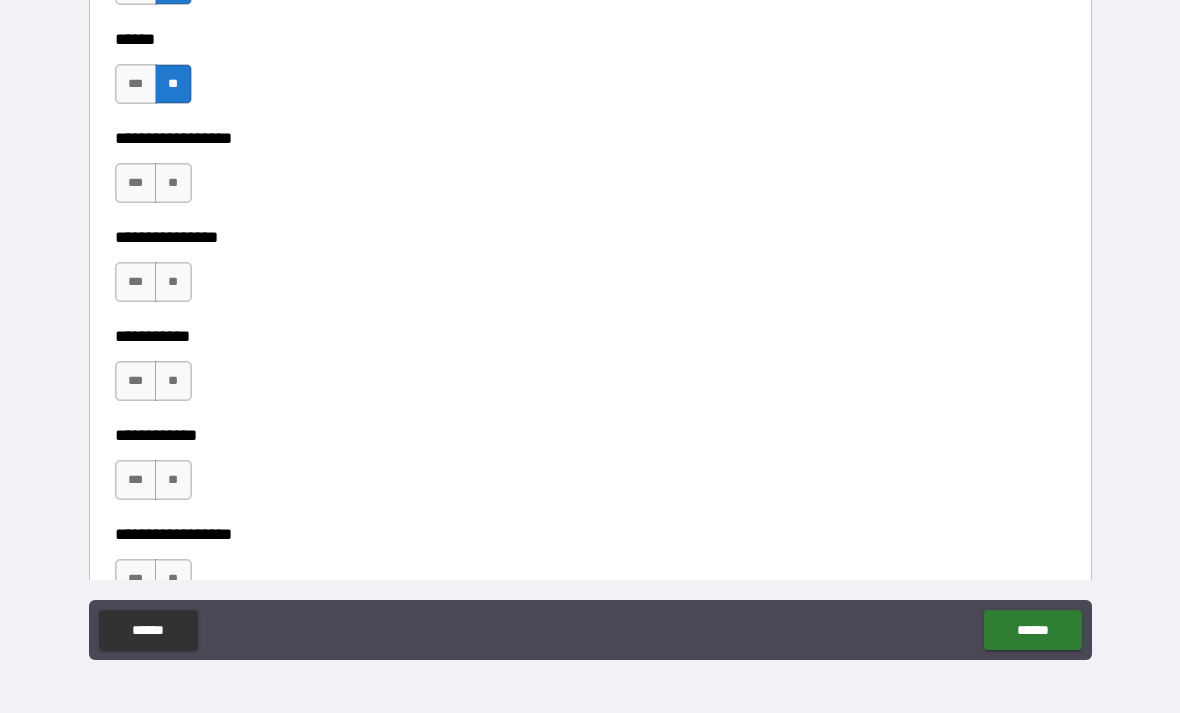 click on "**" at bounding box center [173, 183] 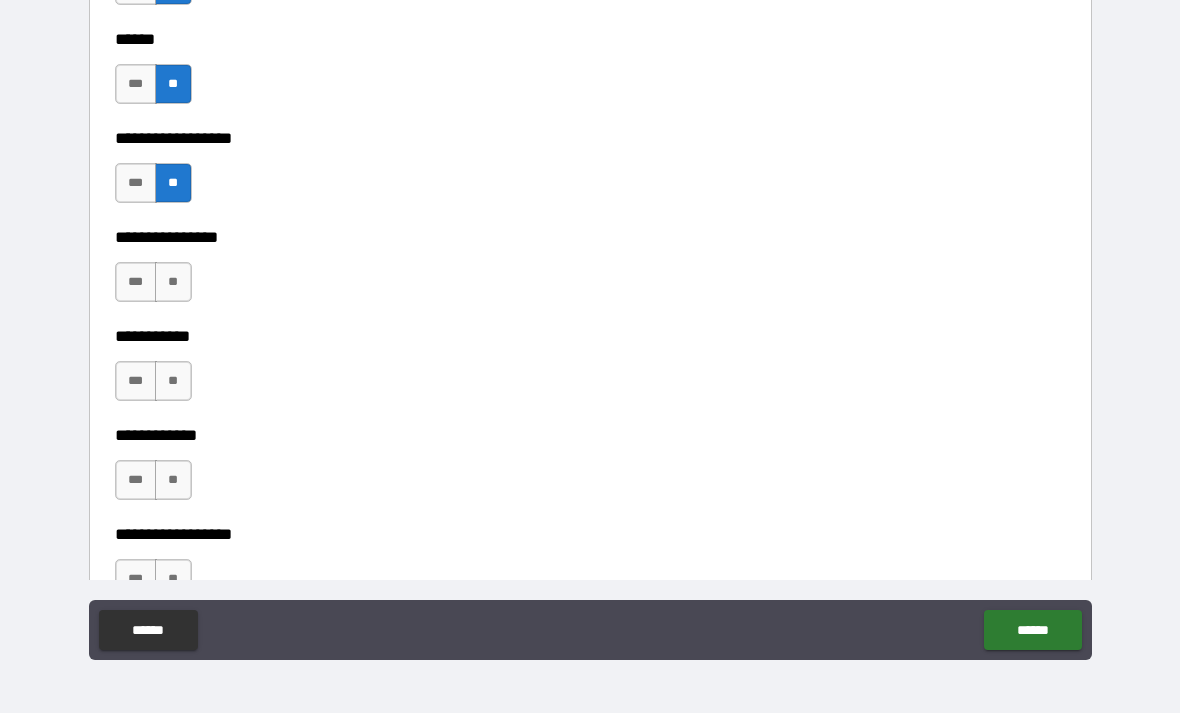 click on "**" at bounding box center [173, 282] 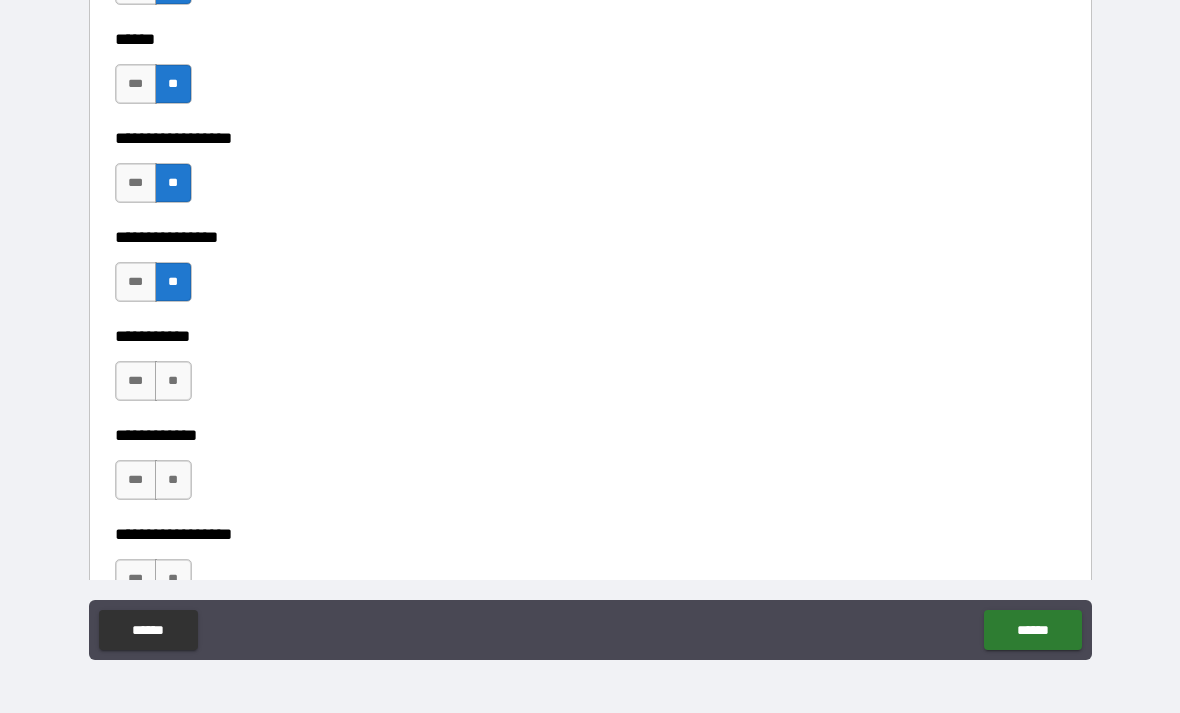 click on "**" at bounding box center [173, 381] 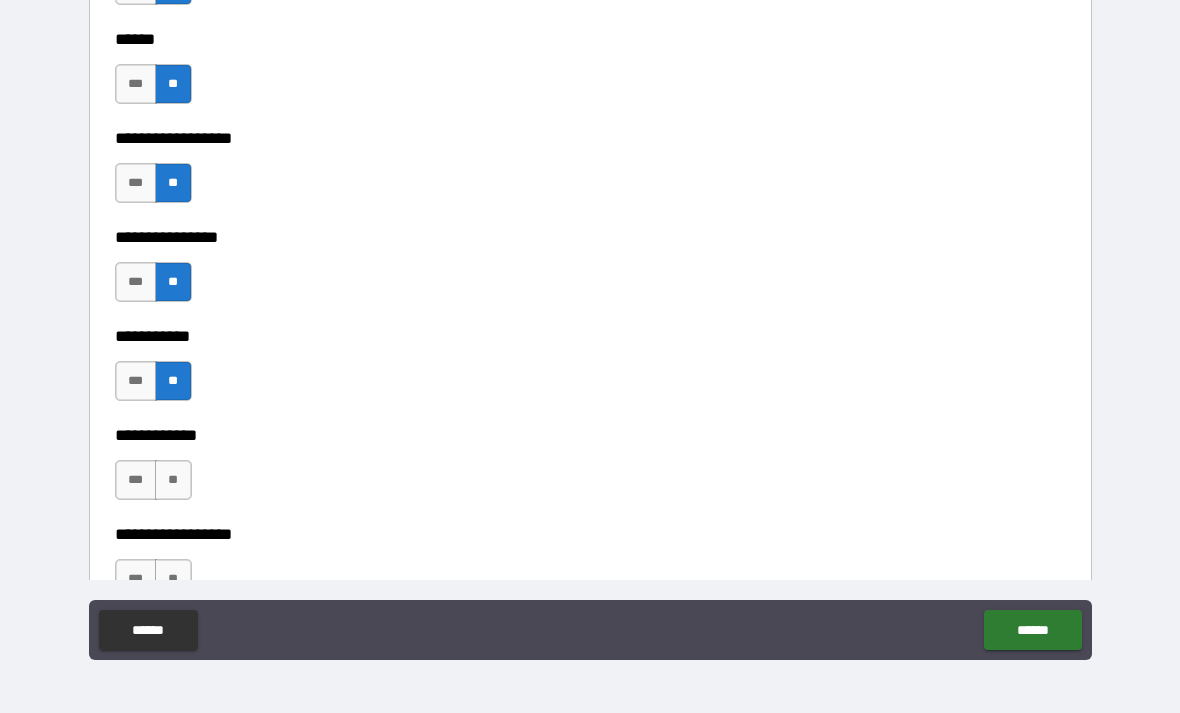 click on "**" at bounding box center [173, 480] 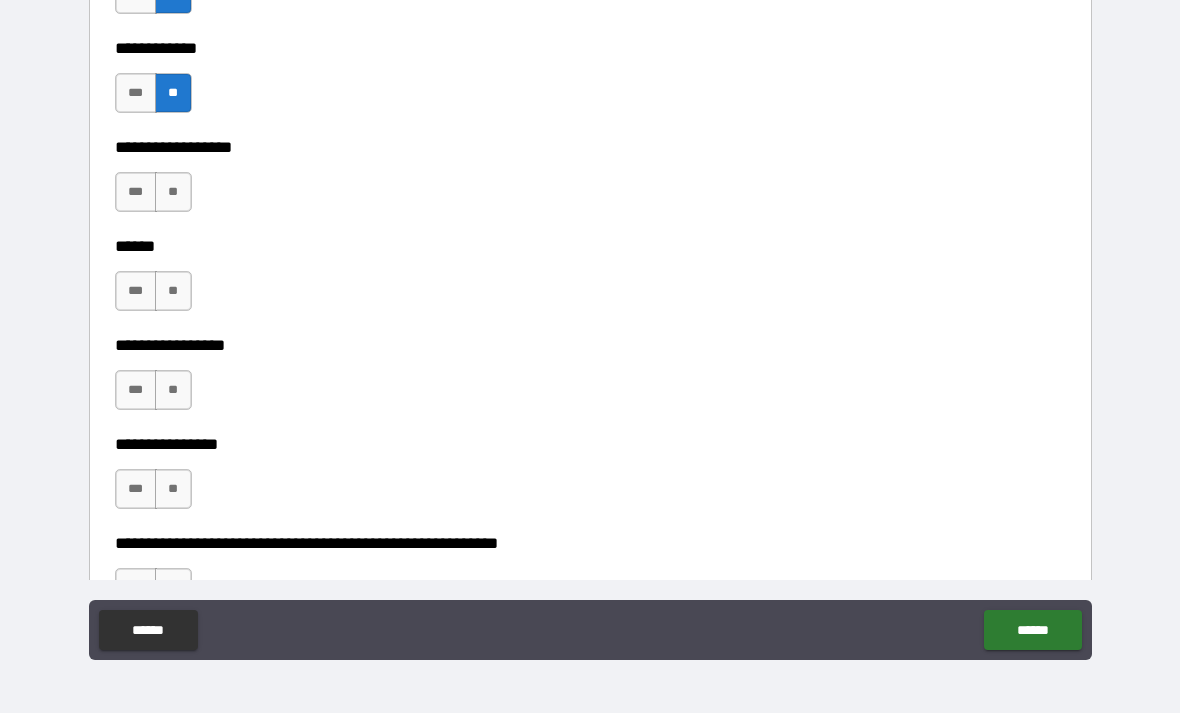 scroll, scrollTop: 9698, scrollLeft: 0, axis: vertical 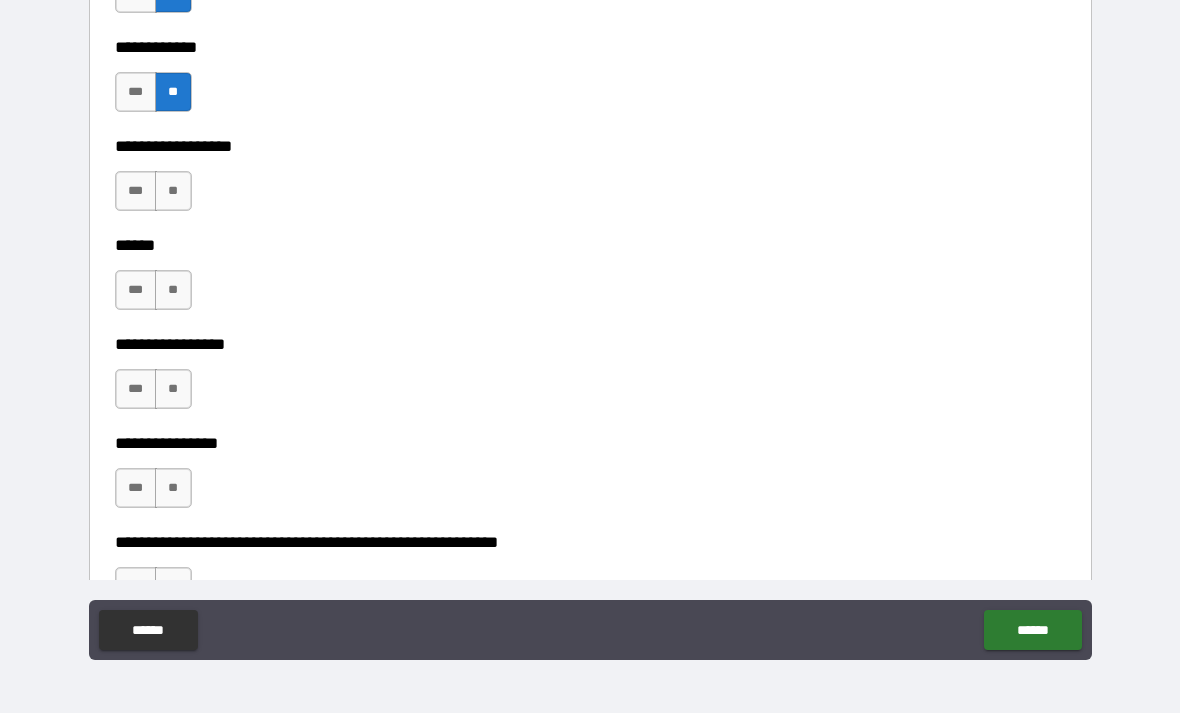 click on "**" at bounding box center [173, 191] 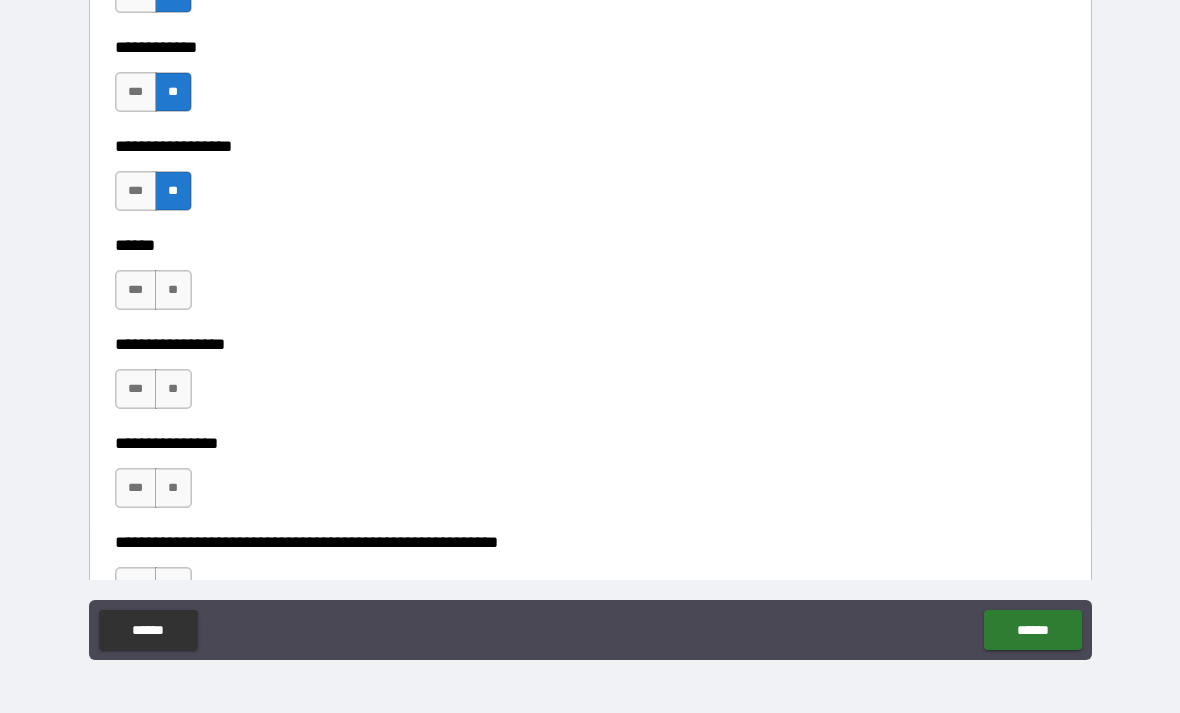 click on "**" at bounding box center [173, 290] 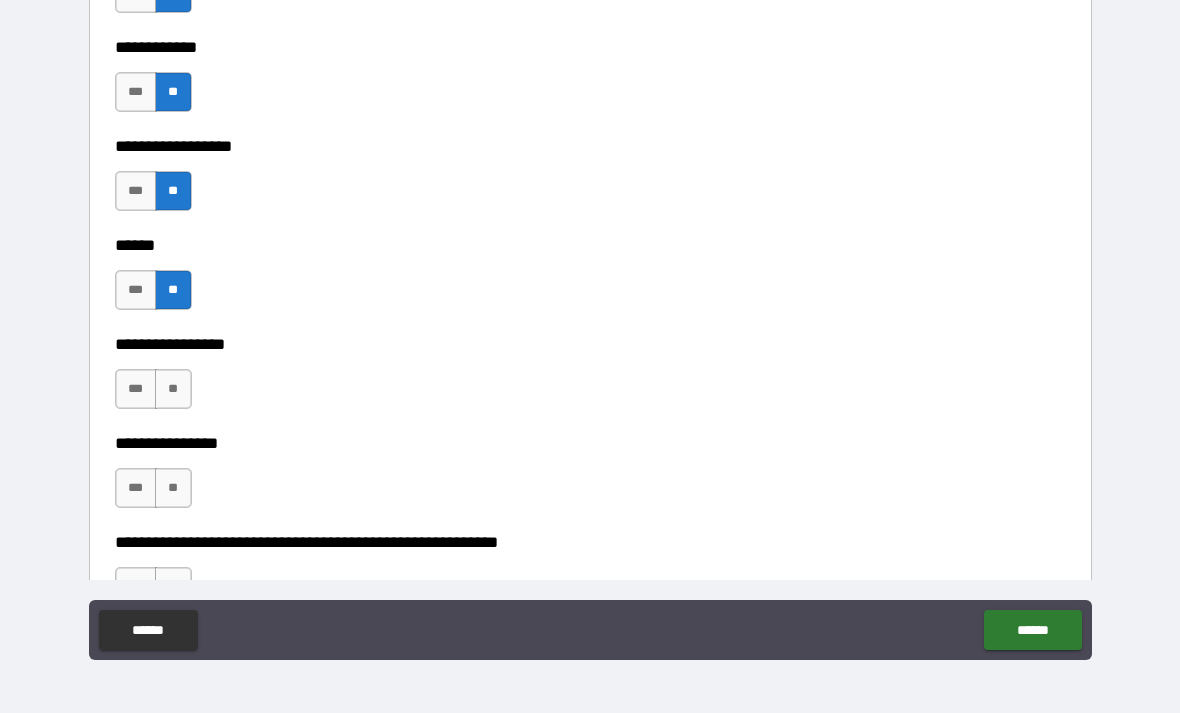 click on "**" at bounding box center (173, 389) 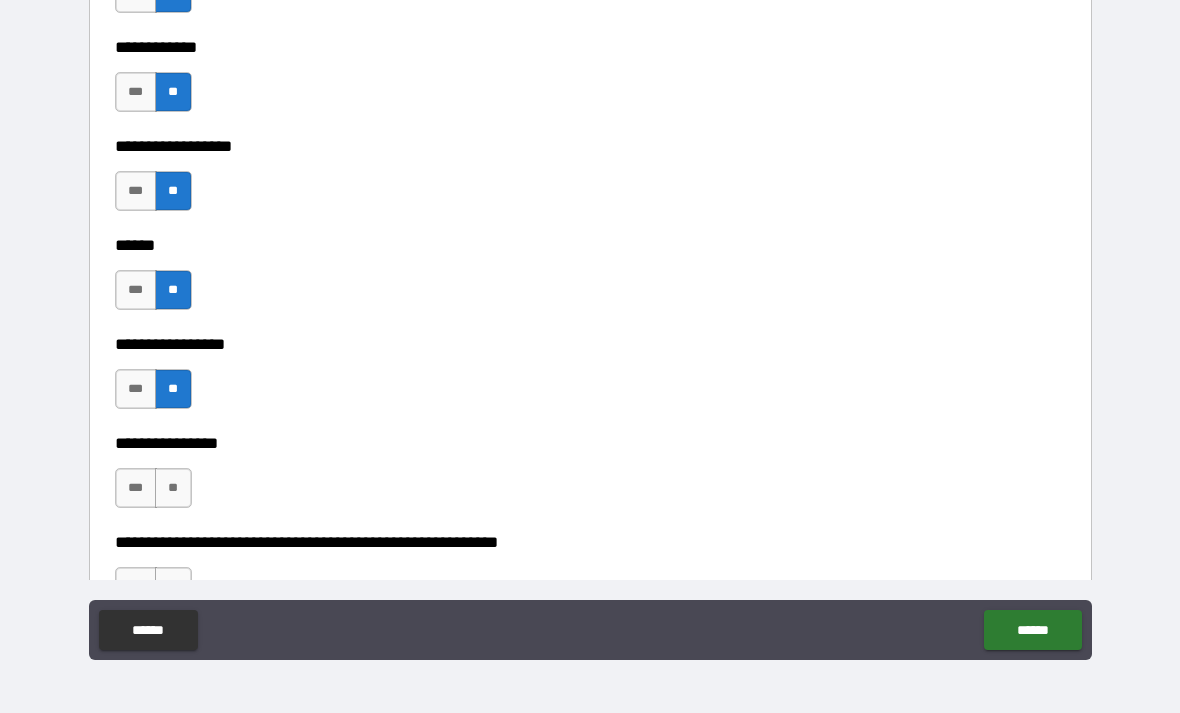 click on "**" at bounding box center [173, 488] 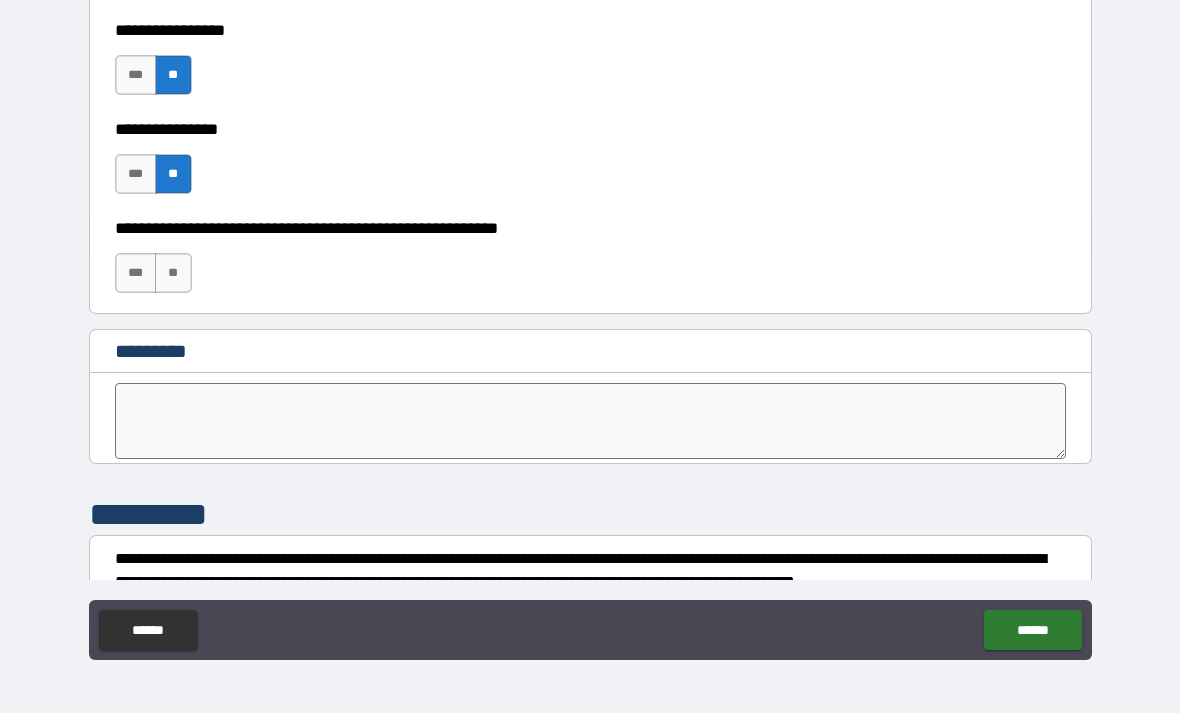 scroll, scrollTop: 10013, scrollLeft: 0, axis: vertical 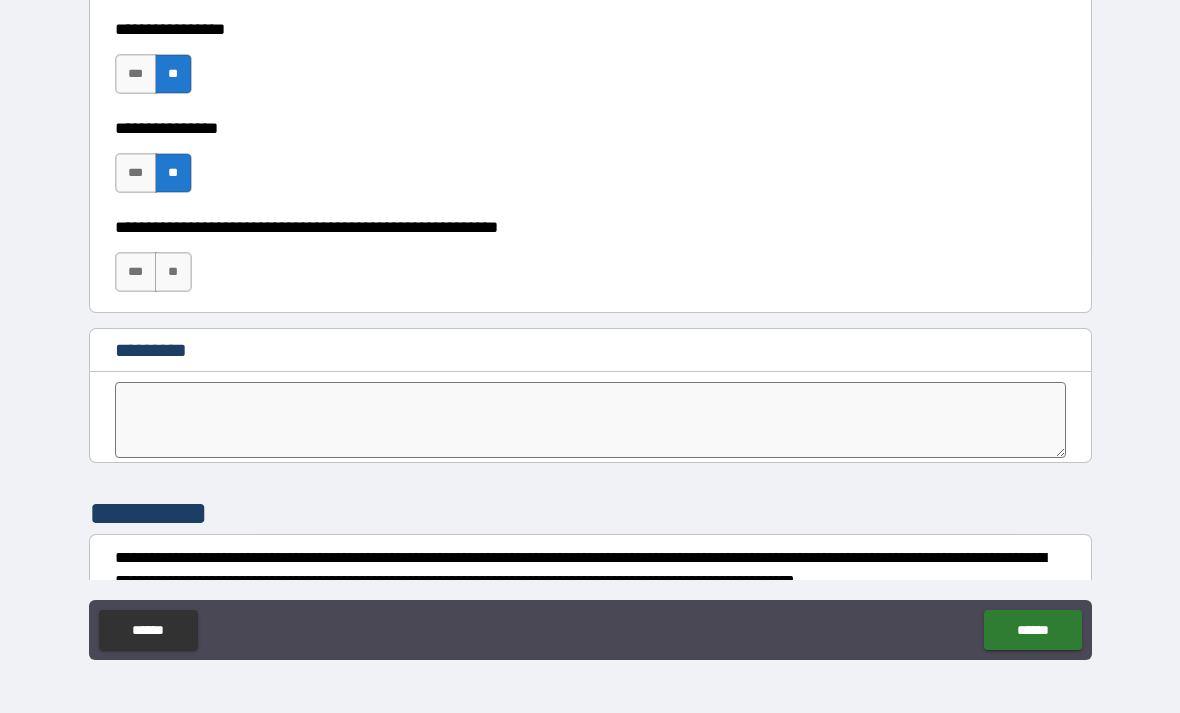 click on "**" at bounding box center (173, 272) 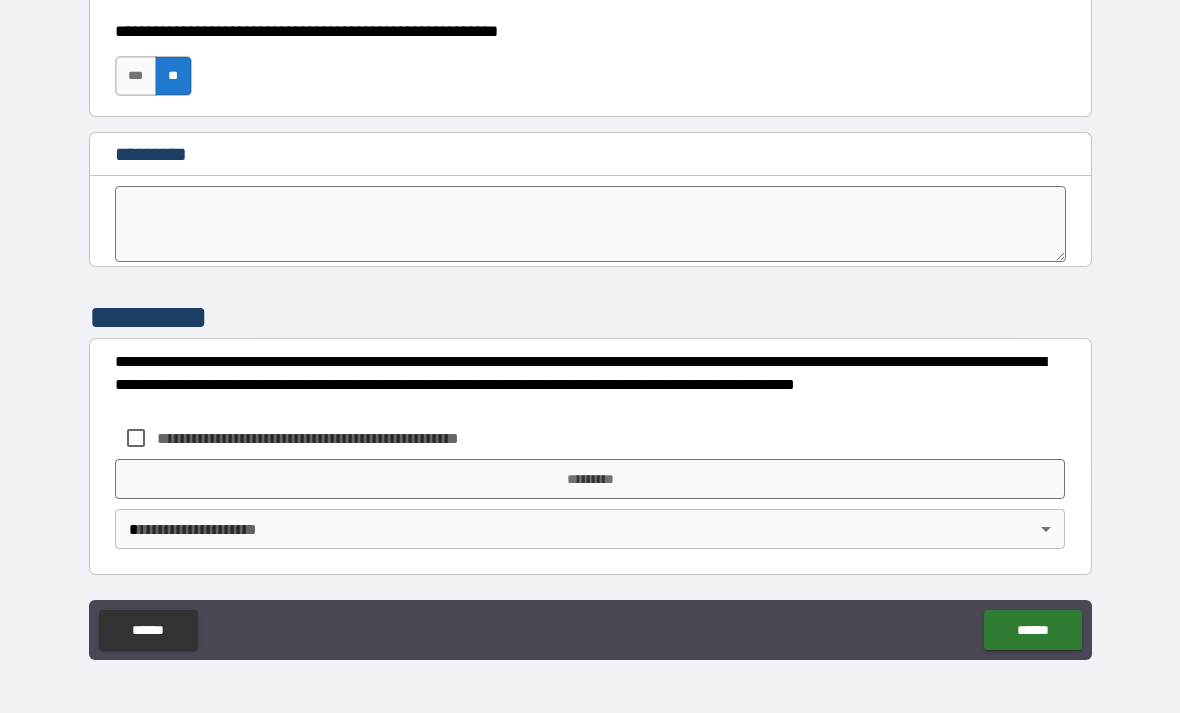 scroll, scrollTop: 10209, scrollLeft: 0, axis: vertical 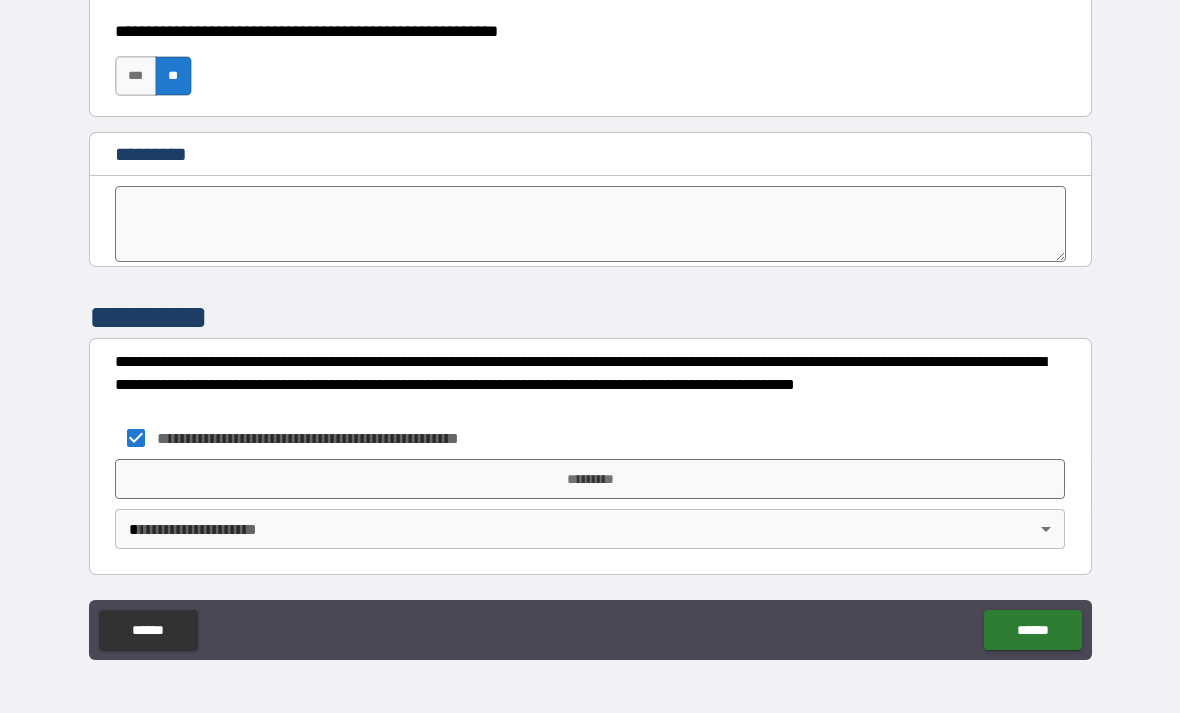click on "*********" at bounding box center (590, 479) 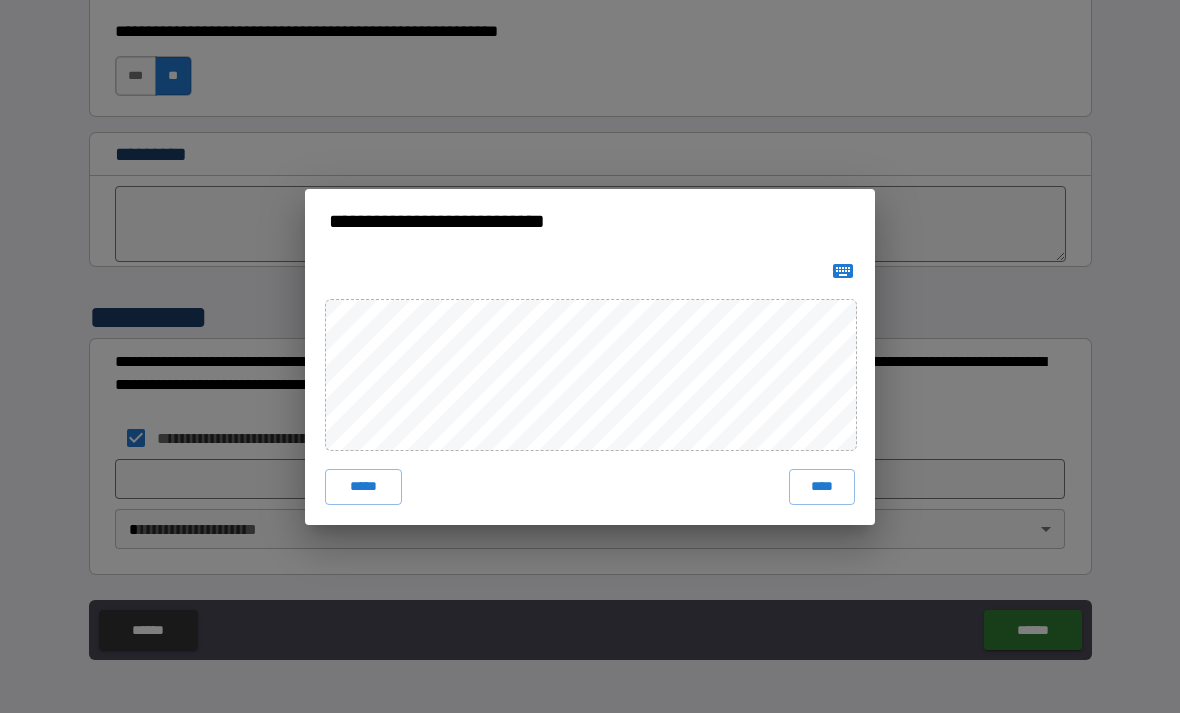 click on "****" at bounding box center [822, 487] 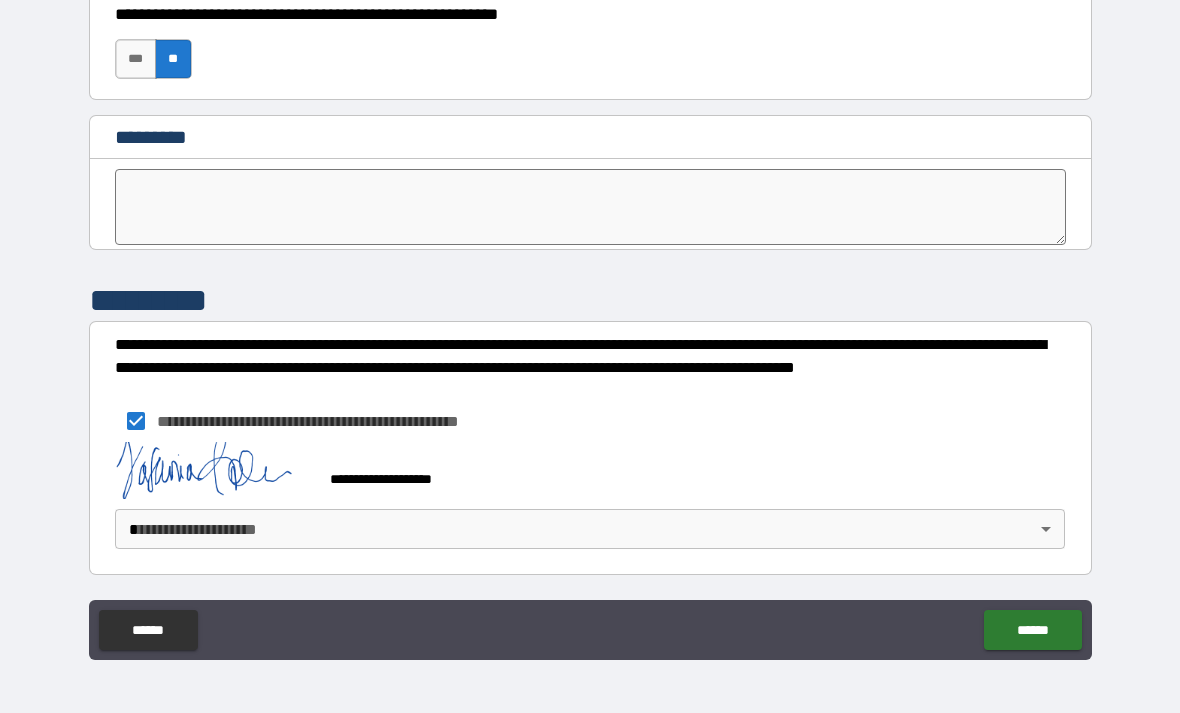scroll, scrollTop: 10226, scrollLeft: 0, axis: vertical 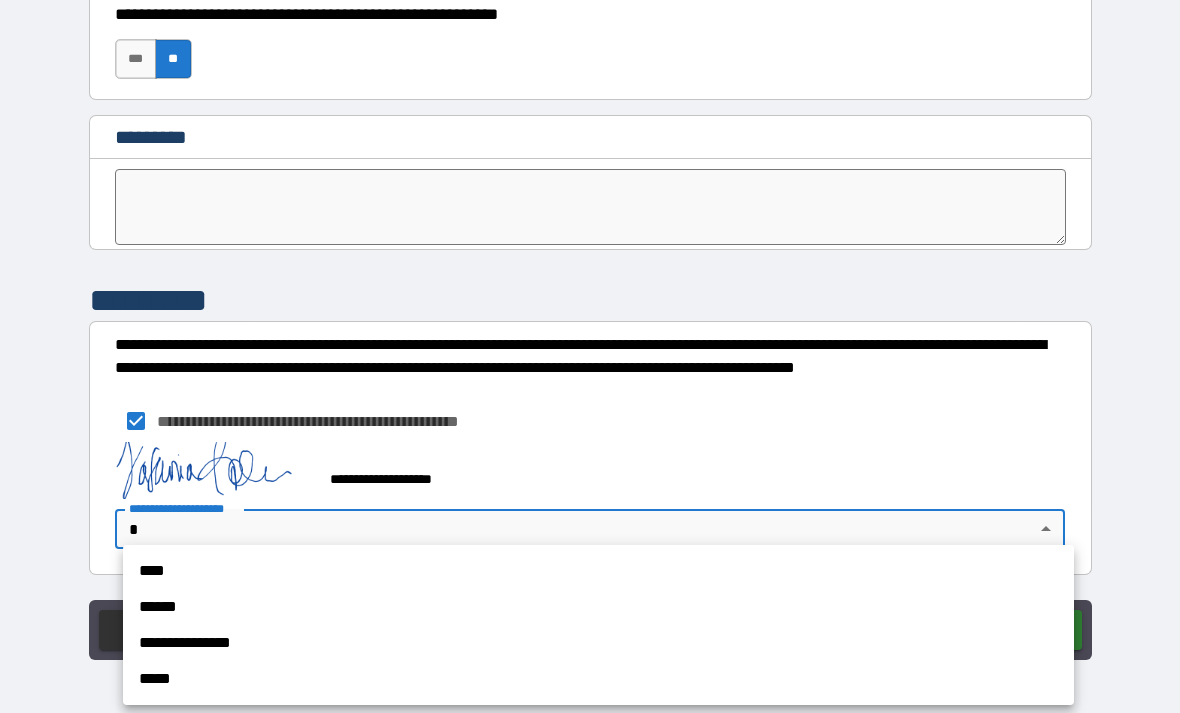 click on "**********" at bounding box center (598, 643) 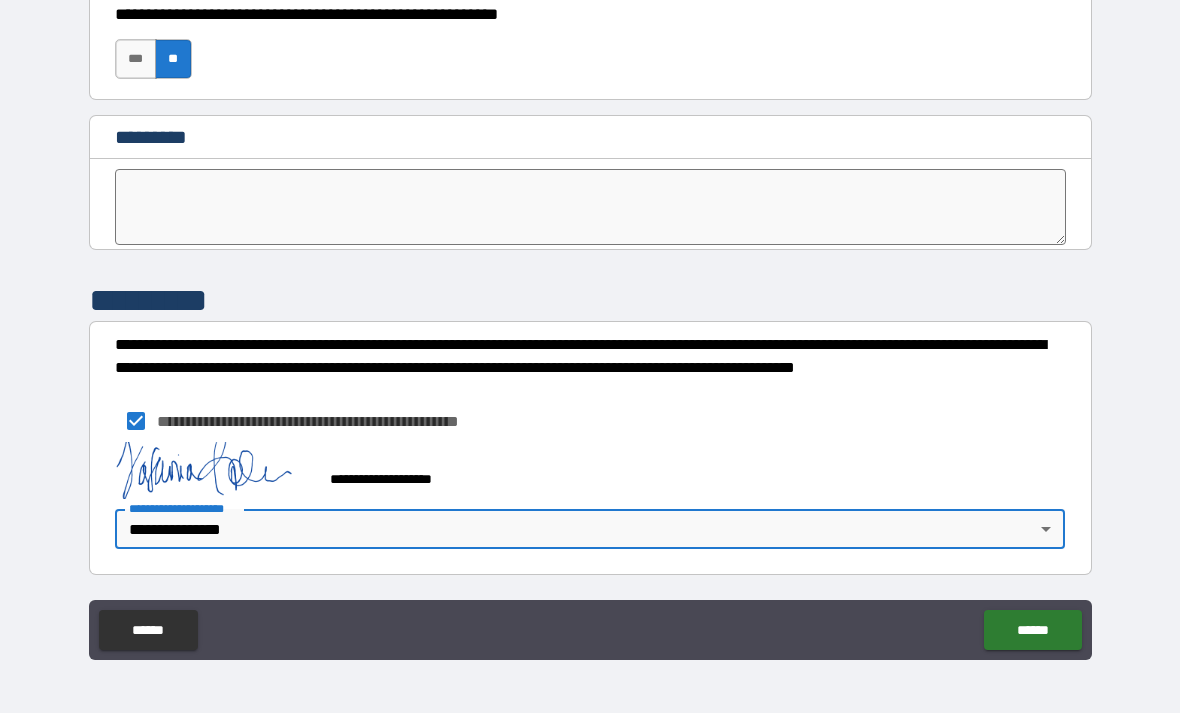 type on "**********" 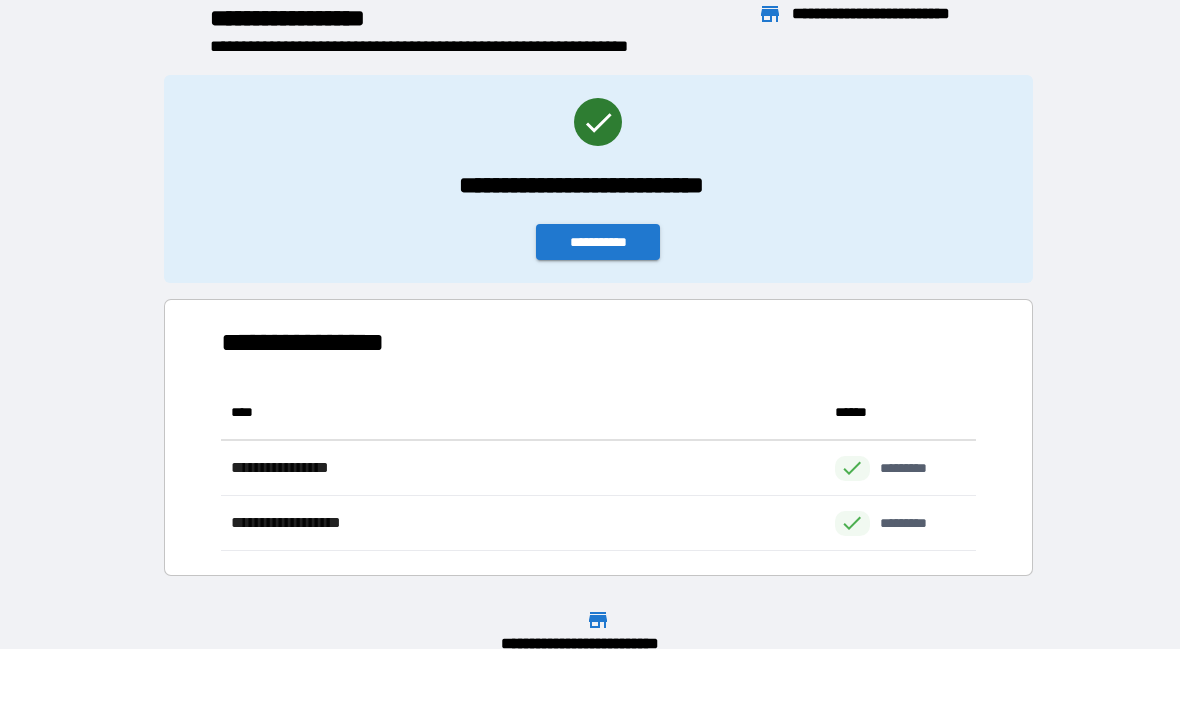 scroll, scrollTop: 1, scrollLeft: 1, axis: both 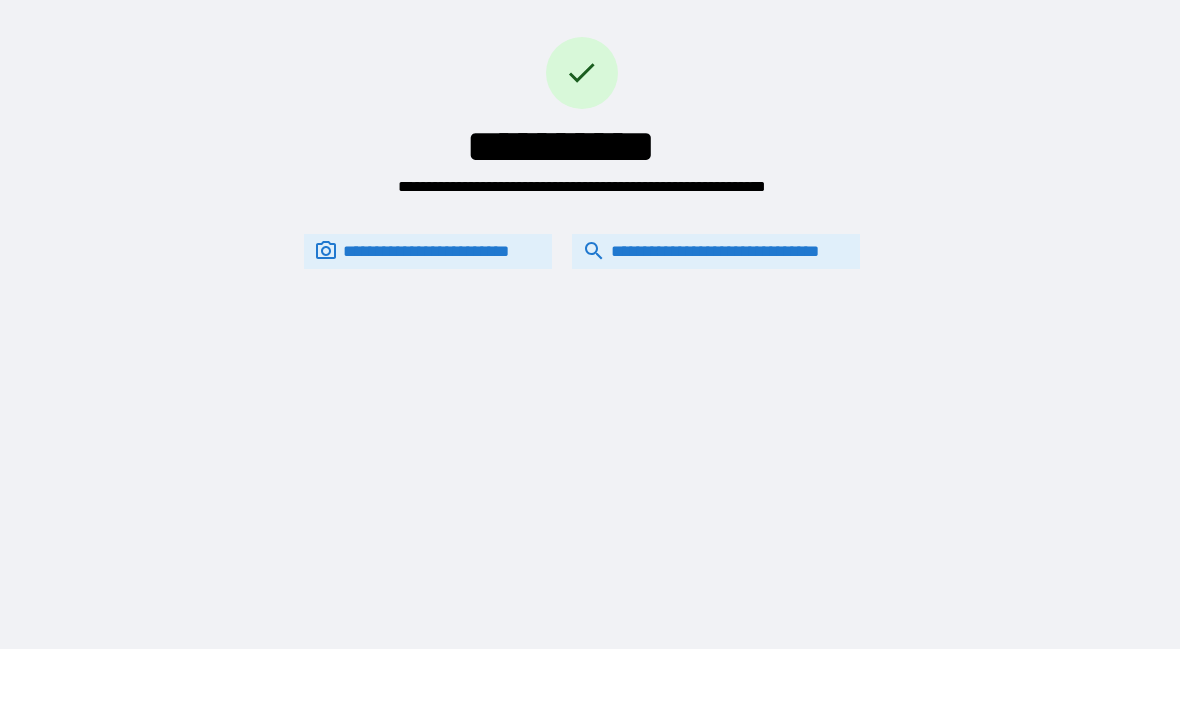 click on "**********" at bounding box center (716, 251) 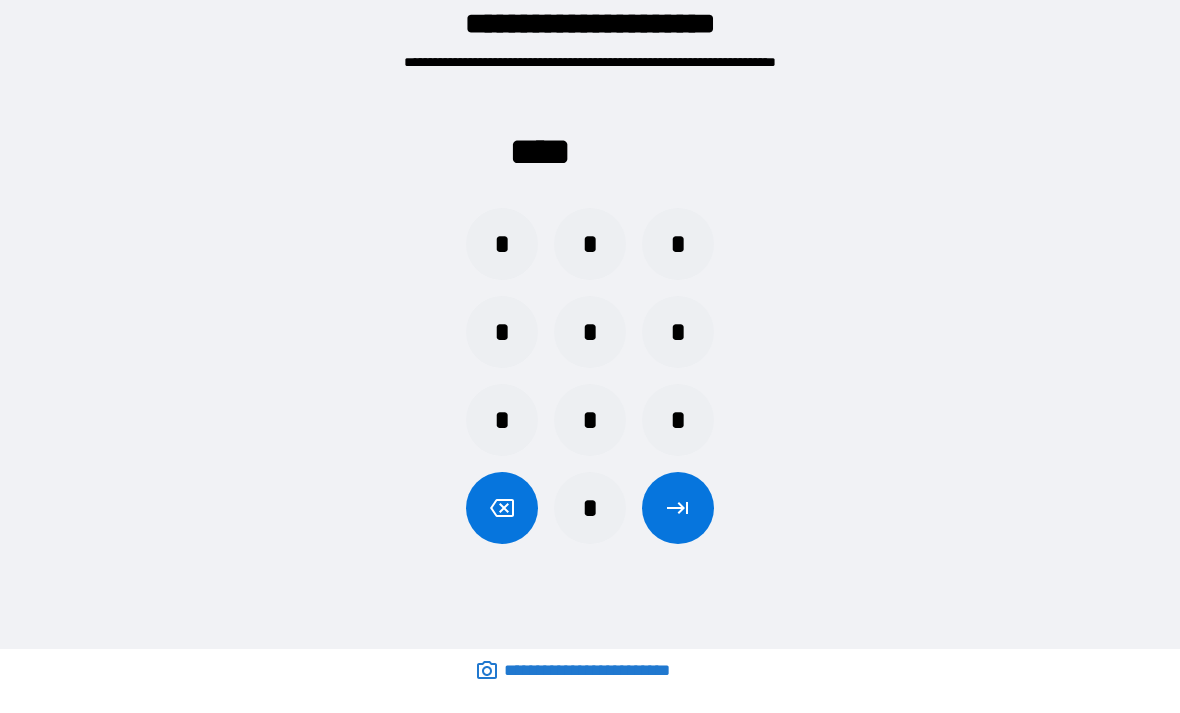 click on "*" at bounding box center (502, 244) 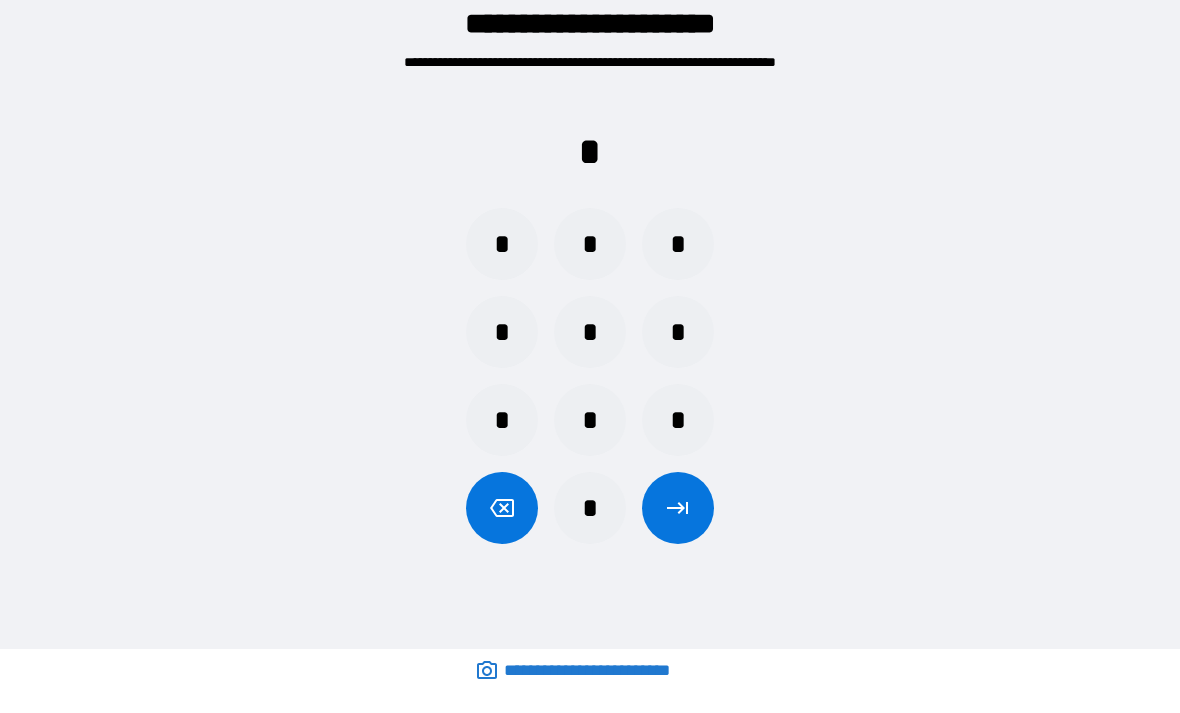 click on "*" at bounding box center (590, 244) 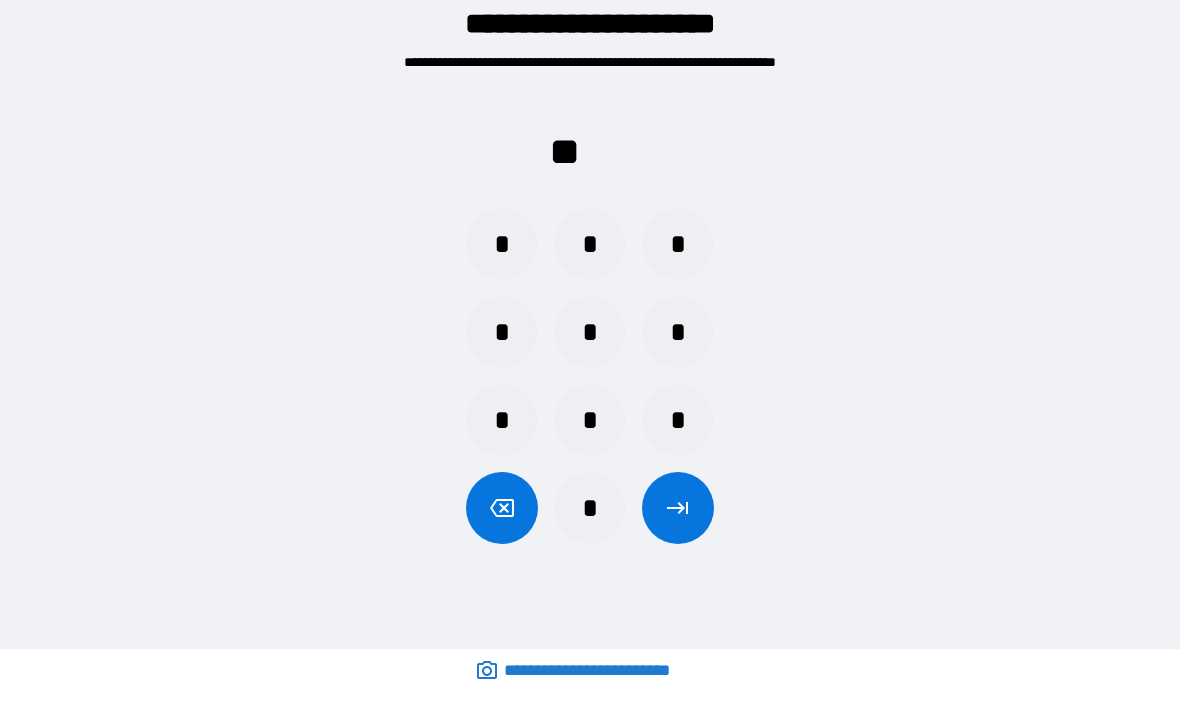 click on "*" at bounding box center (678, 420) 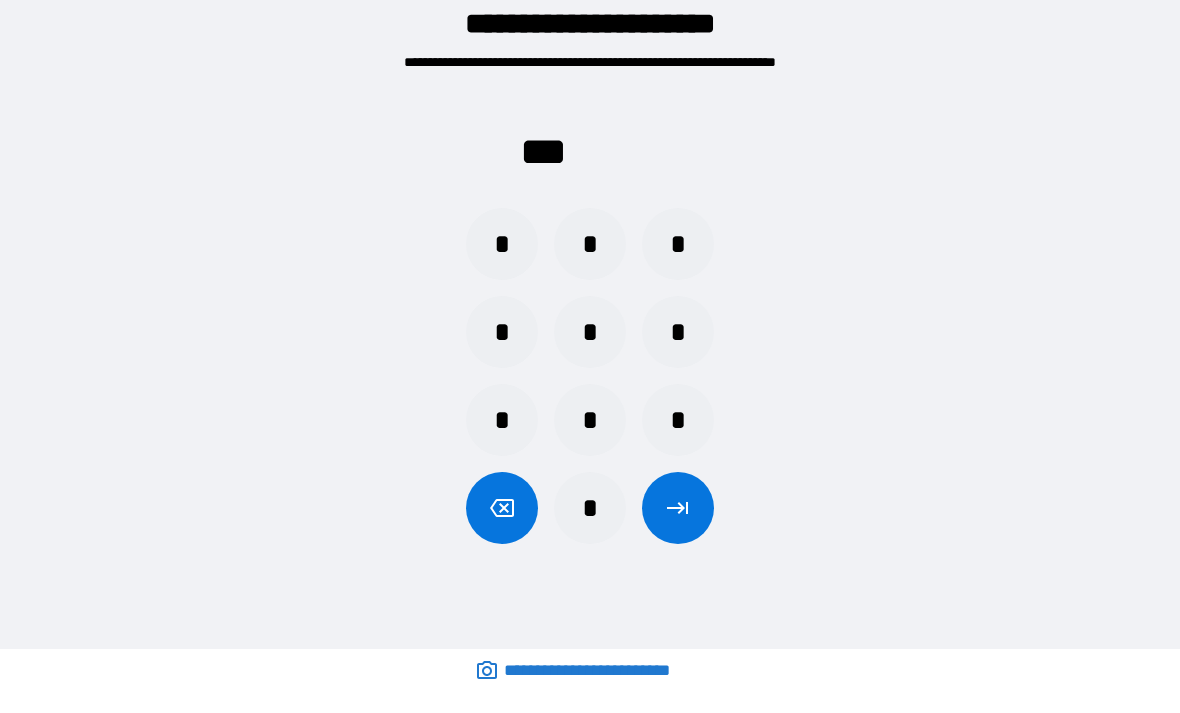 click on "*" at bounding box center [590, 332] 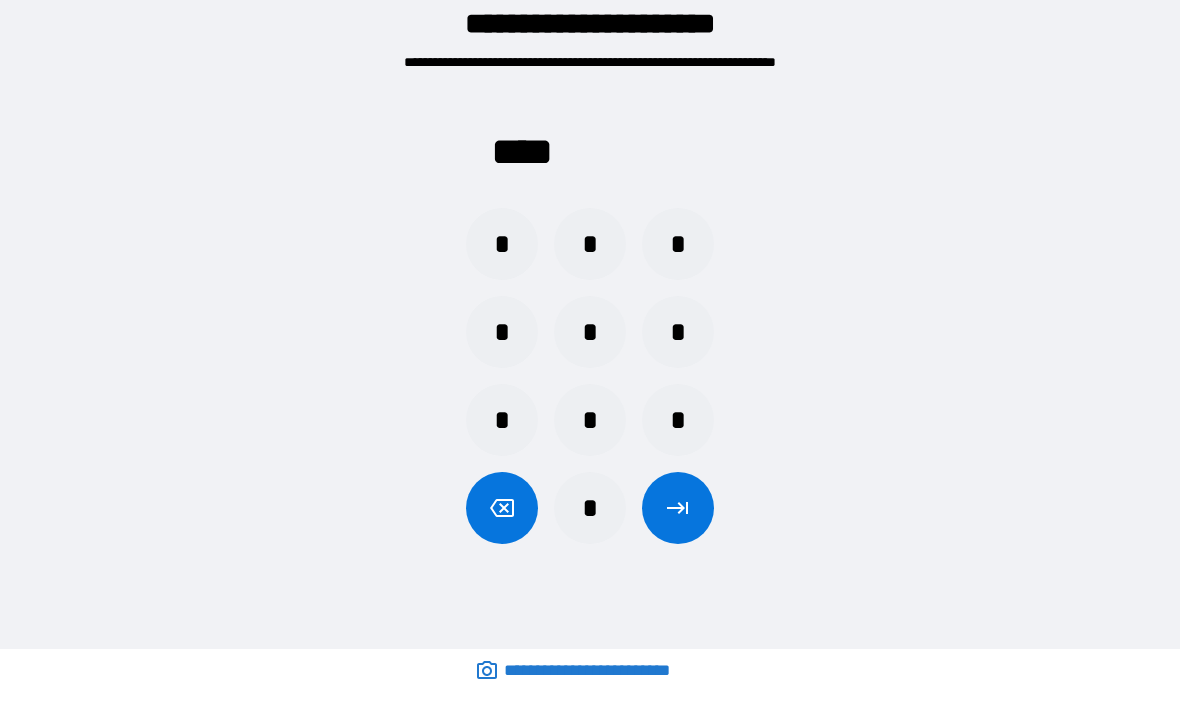 click at bounding box center (678, 508) 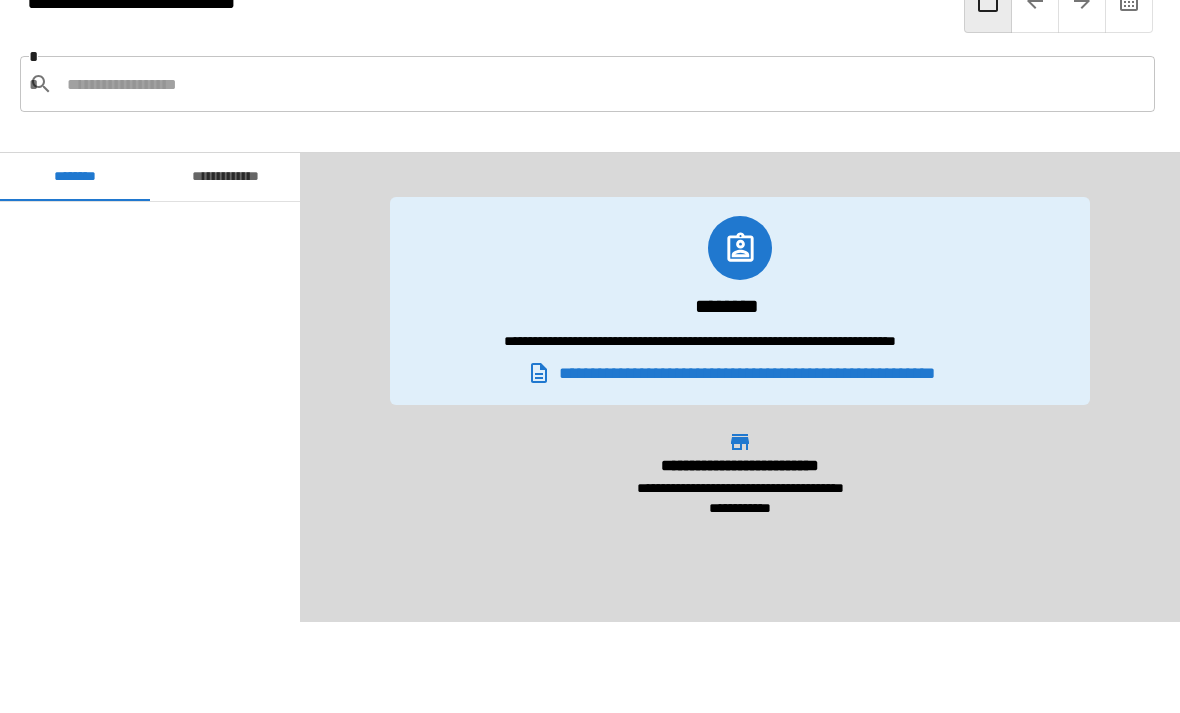 scroll, scrollTop: 2880, scrollLeft: 0, axis: vertical 